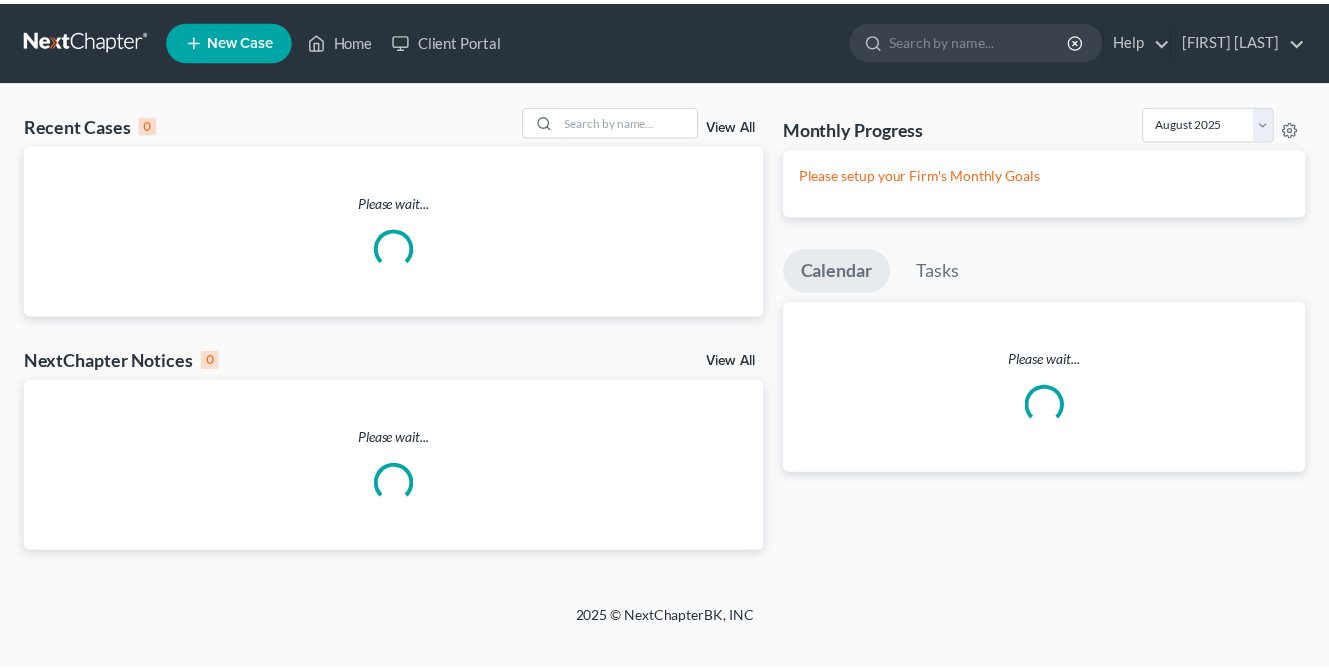 scroll, scrollTop: 0, scrollLeft: 0, axis: both 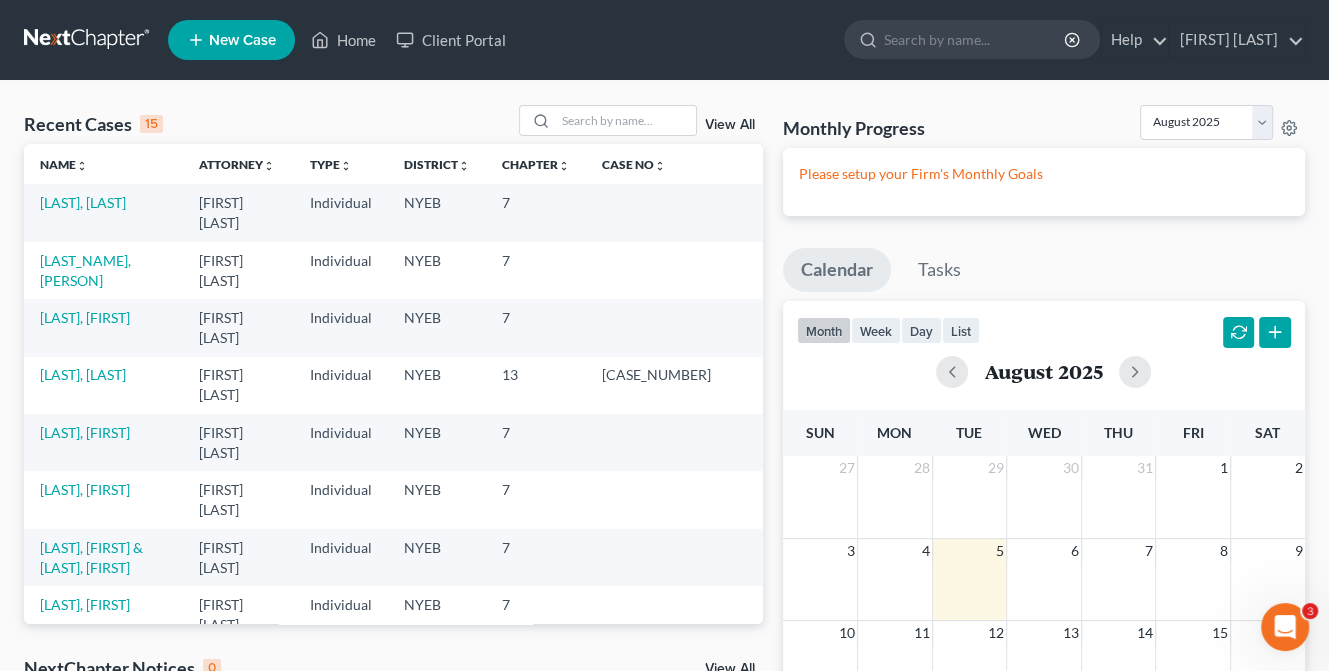 click on "New Case" at bounding box center (242, 40) 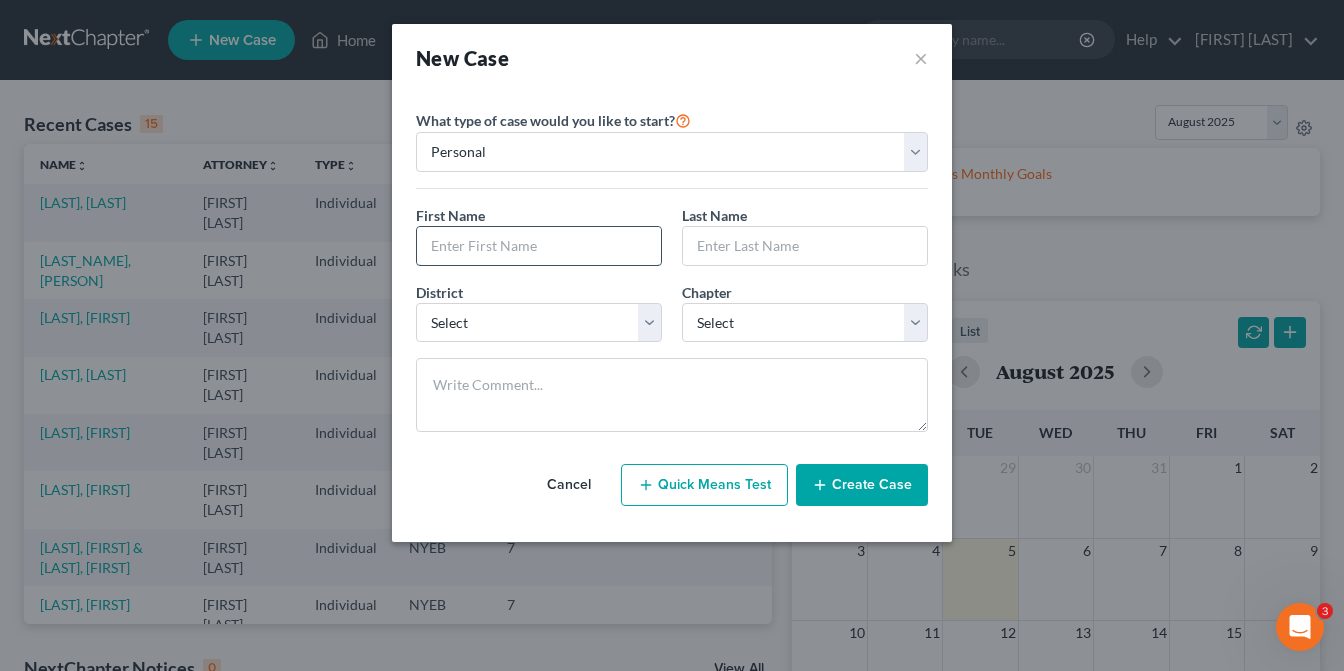 click at bounding box center [539, 246] 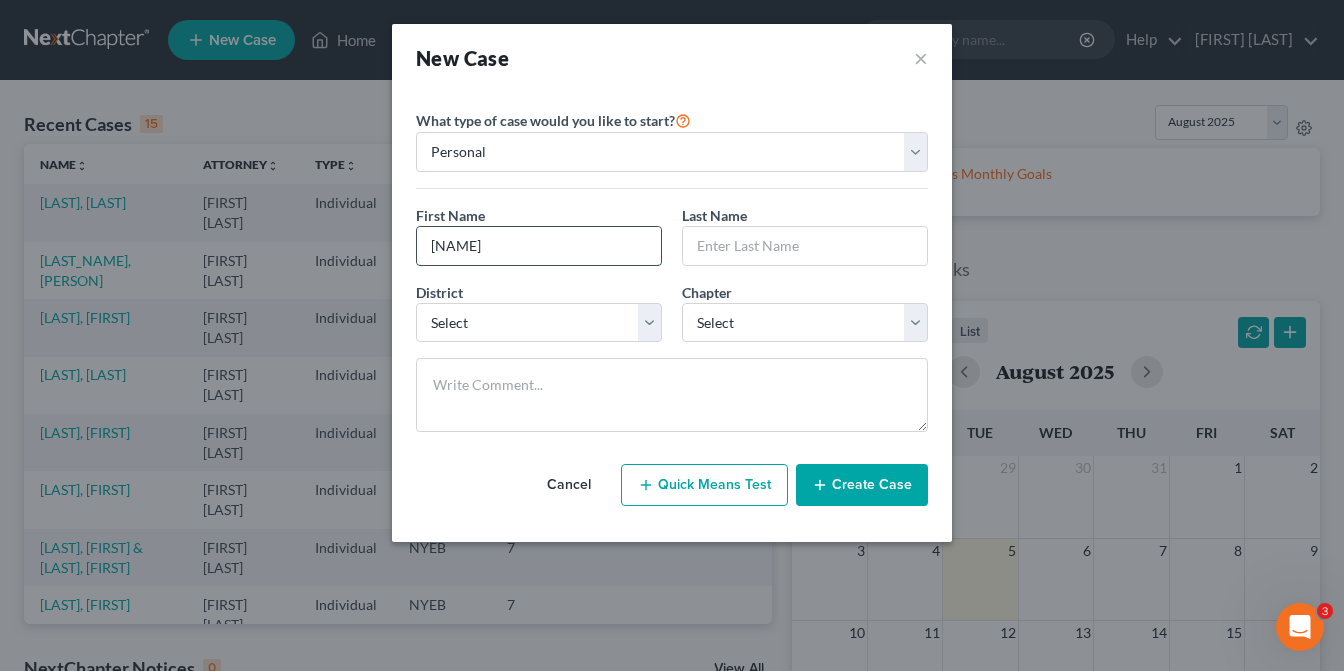 type on "[NAME]" 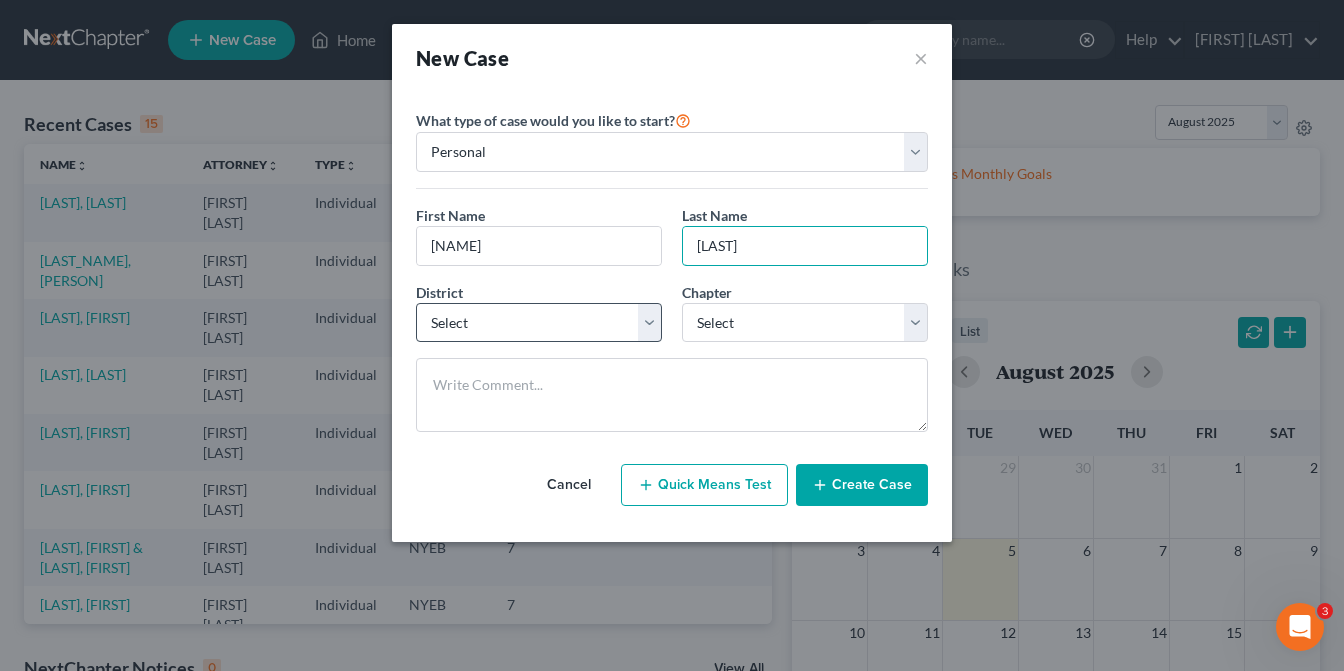 type on "[LAST]" 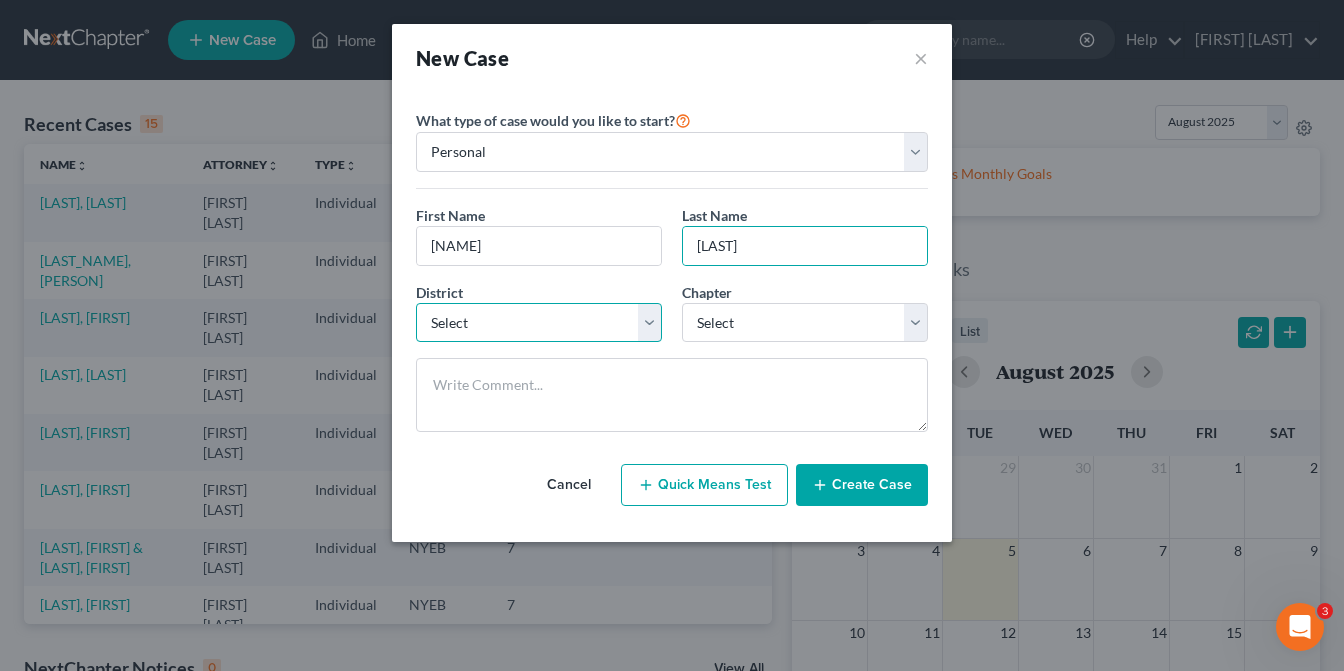 click on "Select Alabama - Middle Alabama - Northern Alabama - Southern Alaska Arizona Arkansas - Eastern Arkansas - Western California - Central California - Eastern California - Northern California - Southern Colorado Connecticut Delaware District of Columbia Florida - Middle Florida - Northern Florida - Southern Georgia - Middle Georgia - Northern Georgia - Southern Guam Hawaii Idaho Illinois - Central Illinois - Northern Illinois - Southern Indiana - Northern Indiana - Southern Iowa - Northern Iowa - Southern Kansas Kentucky - Eastern Kentucky - Western Louisiana - Eastern Louisiana - Middle Louisiana - Western Maine Maryland Massachusetts Michigan - Eastern Michigan - Western Minnesota Mississippi - Northern Mississippi - Southern Missouri - Eastern Missouri - Western Montana Nebraska Nevada New Hampshire New Jersey New Mexico New York - Eastern New York - Northern New York - Southern New York - Western North Carolina - Eastern North Carolina - Middle North Carolina - Western North Dakota Ohio - Northern Oregon" at bounding box center [539, 323] 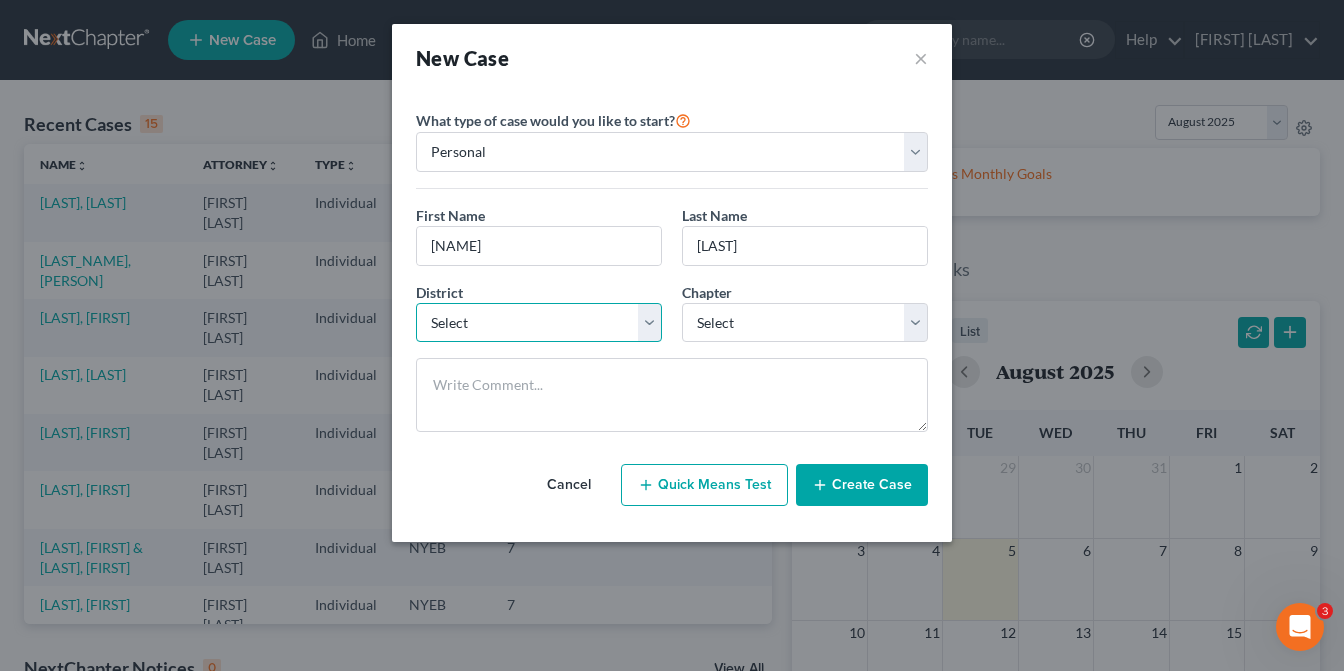 select on "53" 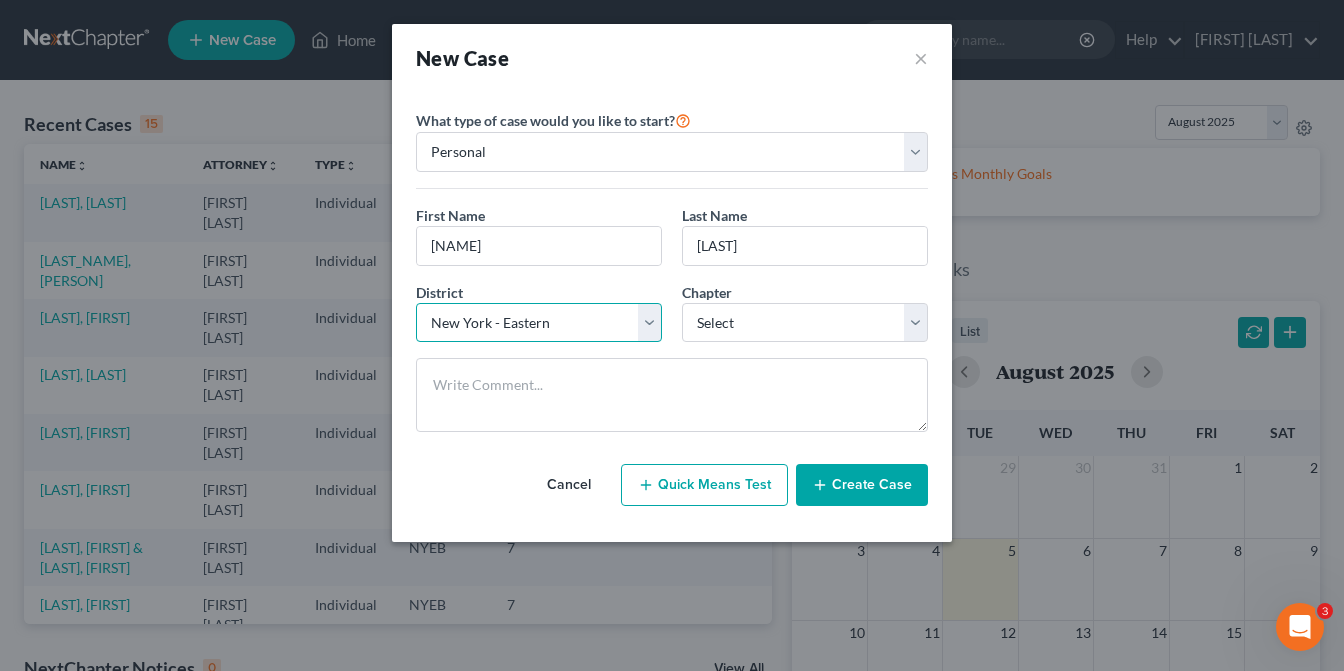 click on "Select Alabama - Middle Alabama - Northern Alabama - Southern Alaska Arizona Arkansas - Eastern Arkansas - Western California - Central California - Eastern California - Northern California - Southern Colorado Connecticut Delaware District of Columbia Florida - Middle Florida - Northern Florida - Southern Georgia - Middle Georgia - Northern Georgia - Southern Guam Hawaii Idaho Illinois - Central Illinois - Northern Illinois - Southern Indiana - Northern Indiana - Southern Iowa - Northern Iowa - Southern Kansas Kentucky - Eastern Kentucky - Western Louisiana - Eastern Louisiana - Middle Louisiana - Western Maine Maryland Massachusetts Michigan - Eastern Michigan - Western Minnesota Mississippi - Northern Mississippi - Southern Missouri - Eastern Missouri - Western Montana Nebraska Nevada New Hampshire New Jersey New Mexico New York - Eastern New York - Northern New York - Southern New York - Western North Carolina - Eastern North Carolina - Middle North Carolina - Western North Dakota Ohio - Northern Oregon" at bounding box center (539, 323) 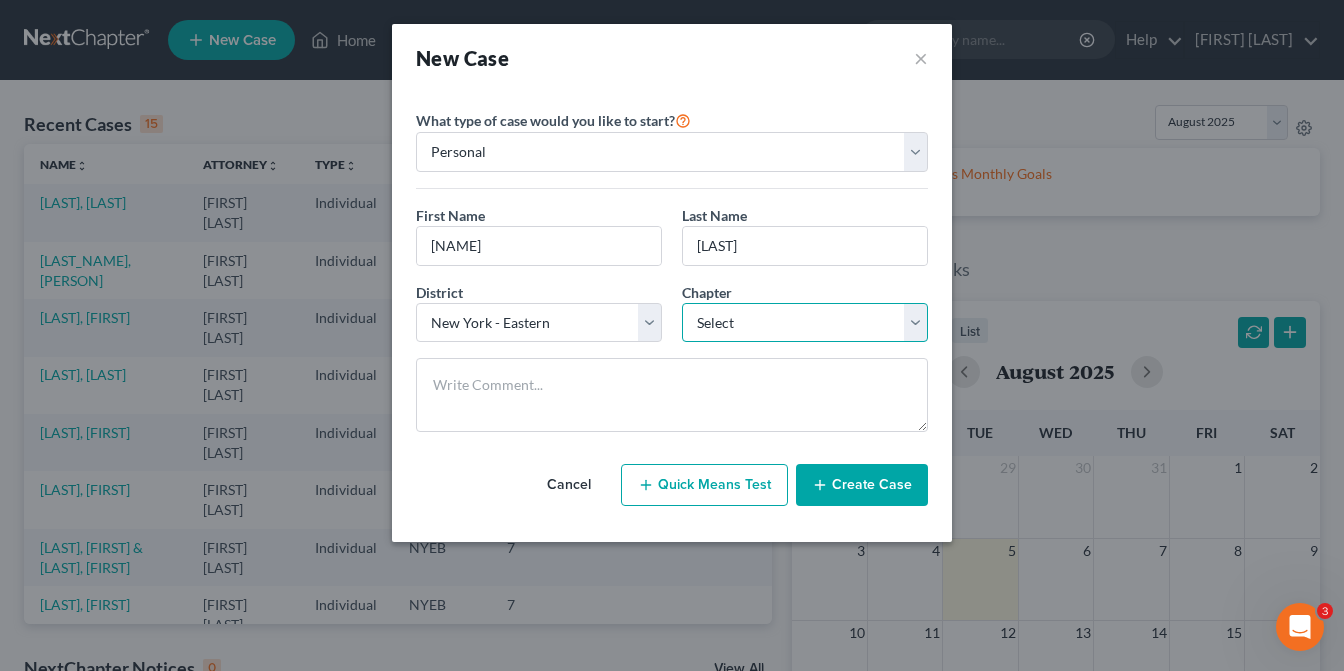 click on "Select 7 11 12 13" at bounding box center (805, 323) 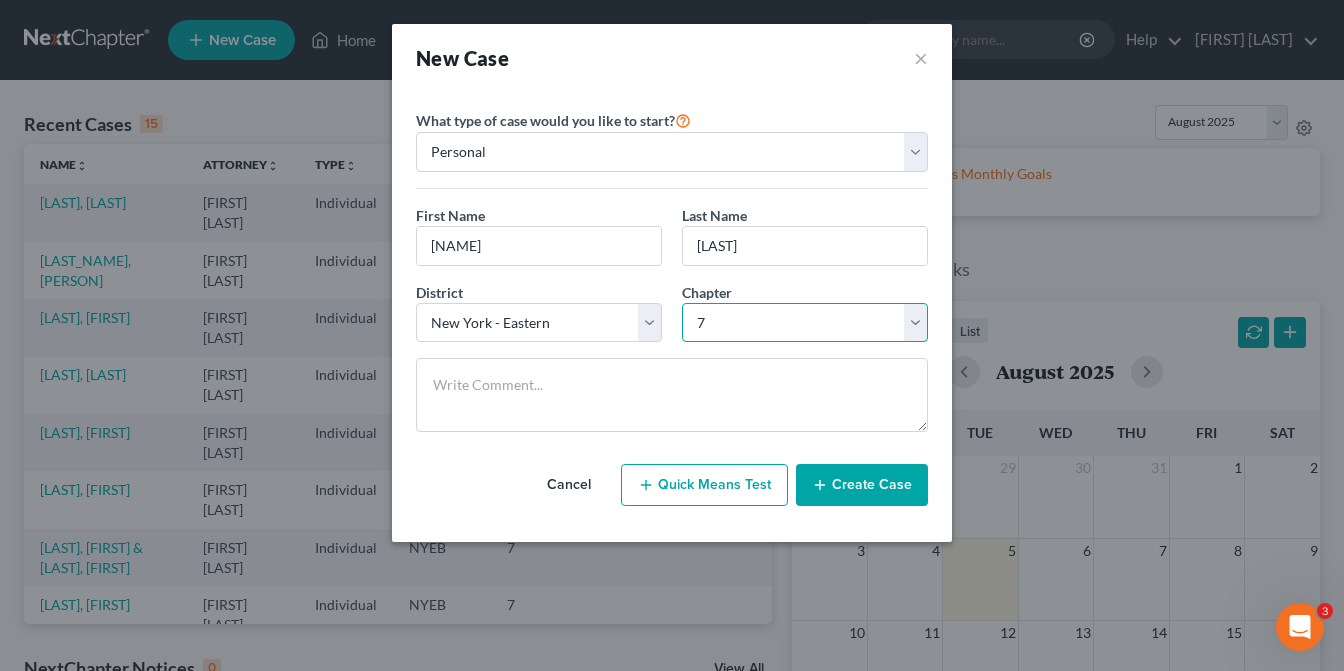 click on "Select 7 11 12 13" at bounding box center [805, 323] 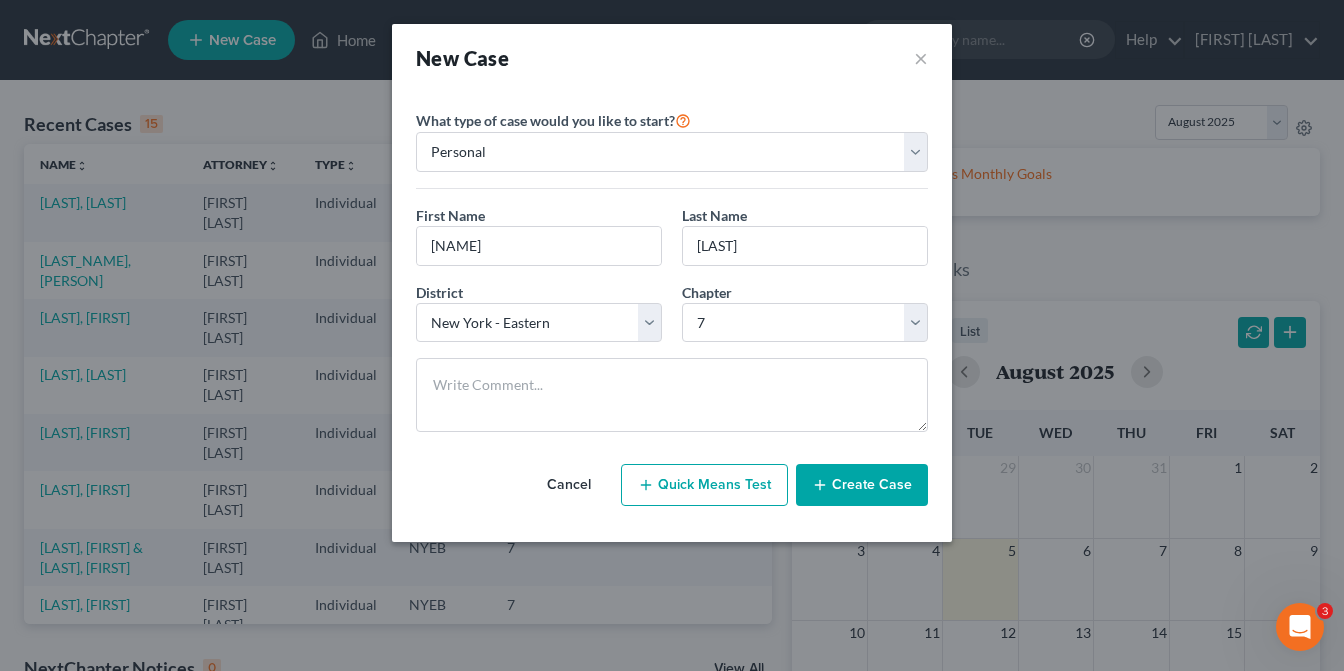 click on "Create Case" at bounding box center [862, 485] 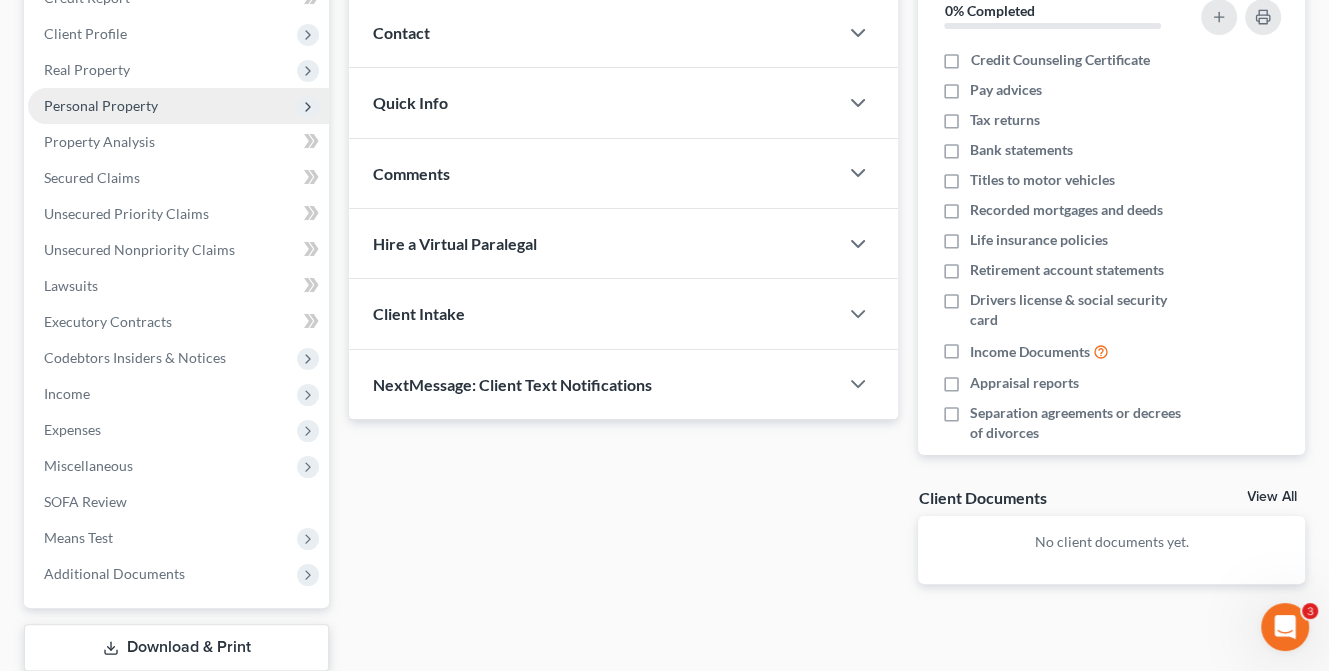 scroll, scrollTop: 90, scrollLeft: 0, axis: vertical 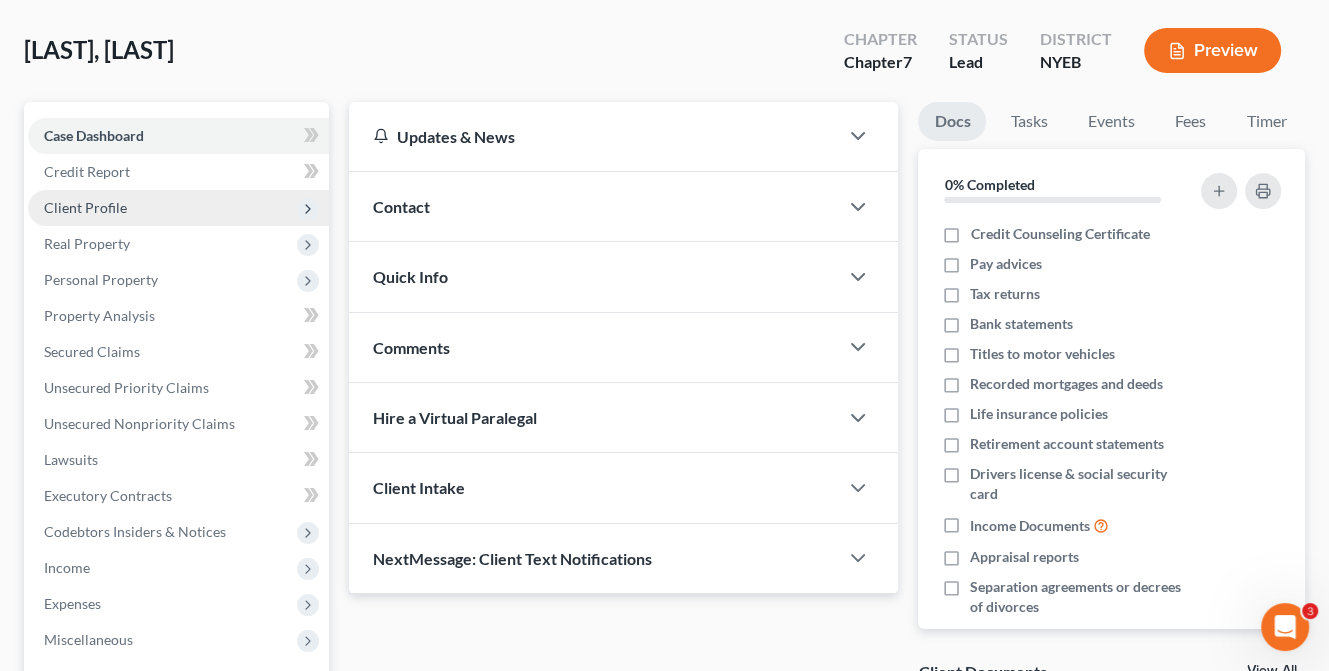 click on "Client Profile" at bounding box center [178, 208] 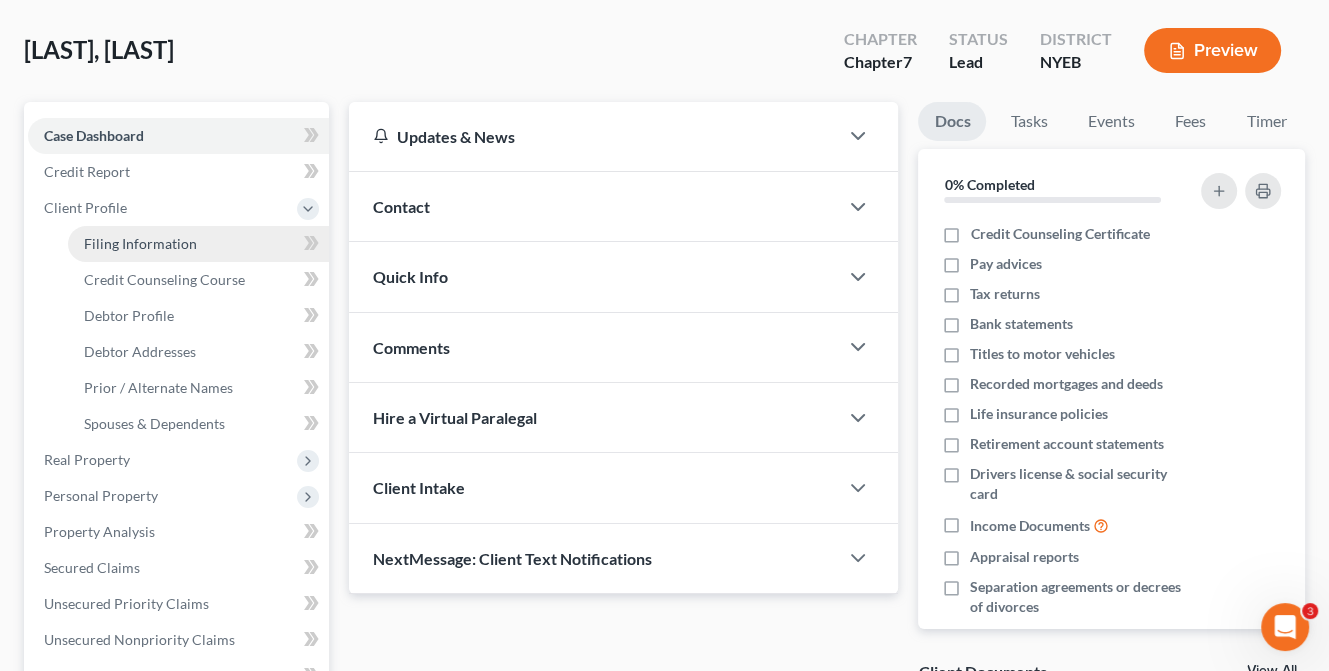 click on "Filing Information" at bounding box center [140, 243] 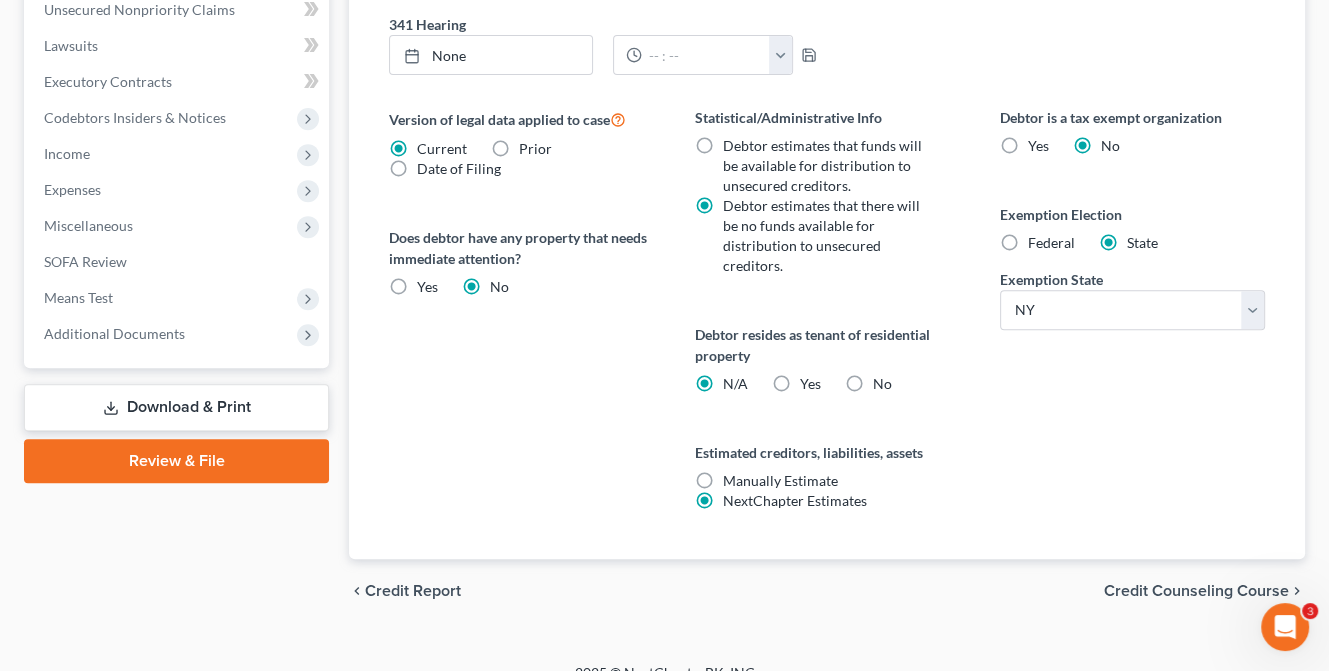 scroll, scrollTop: 725, scrollLeft: 0, axis: vertical 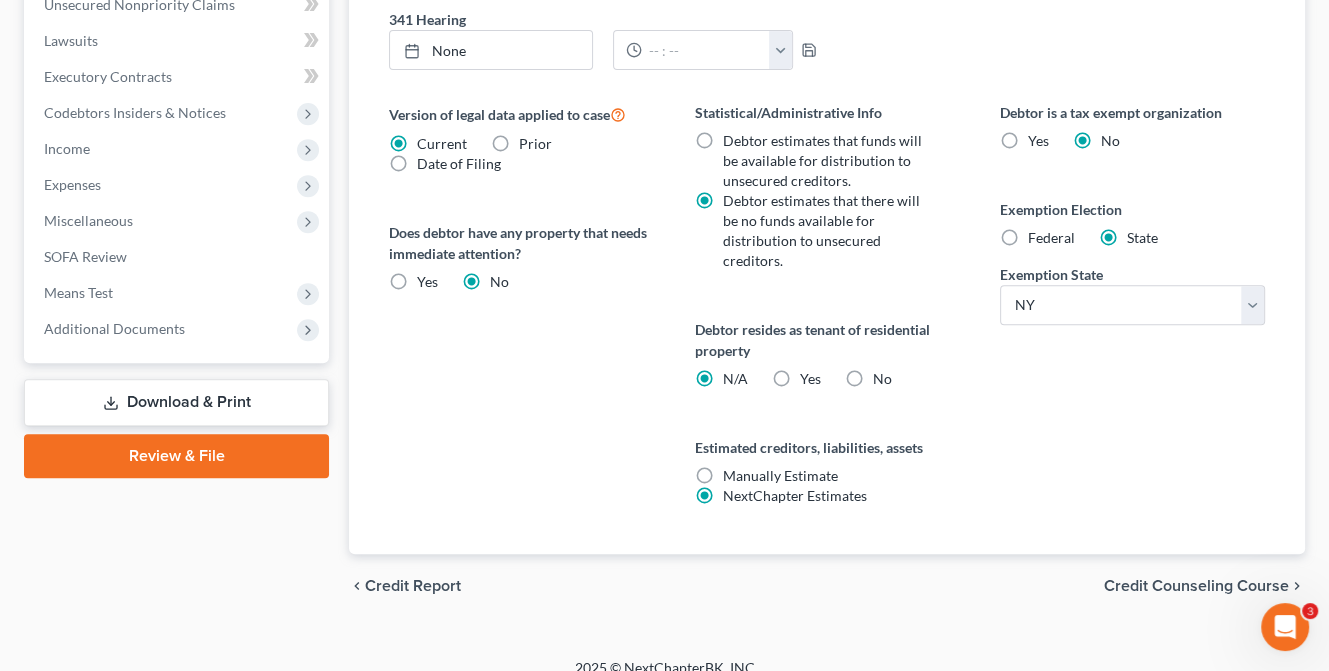 click on "Credit Counseling Course" at bounding box center (1196, 586) 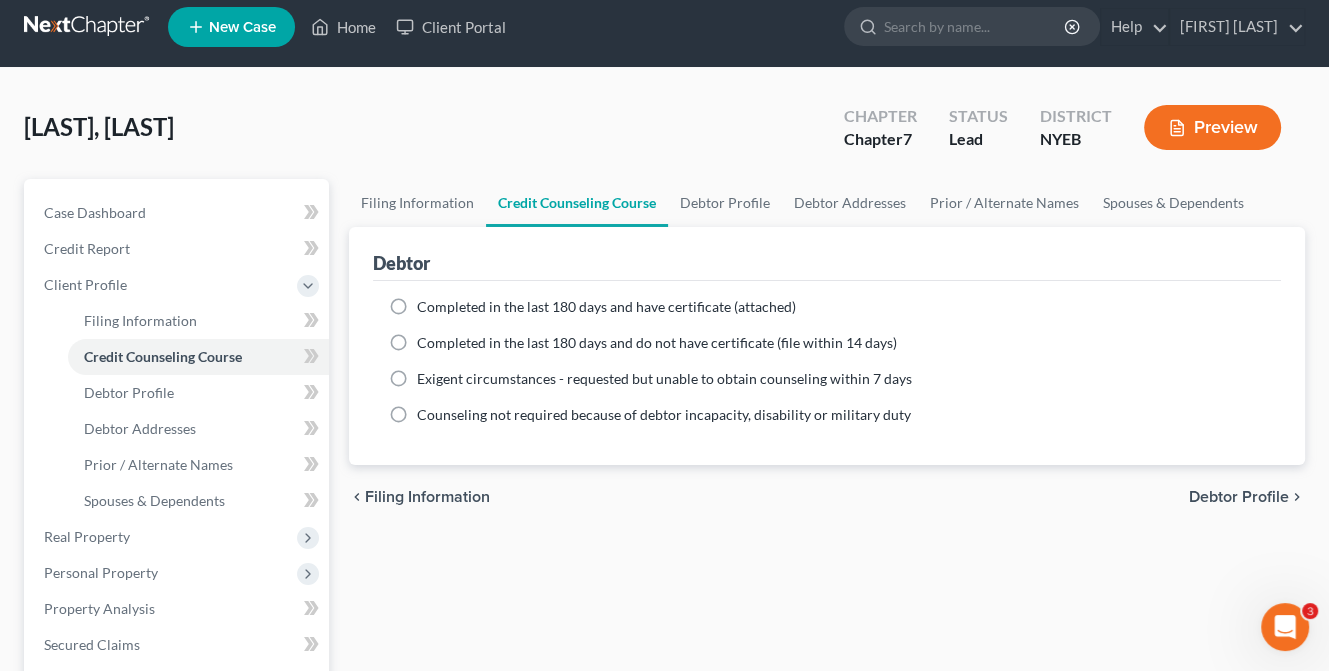 scroll, scrollTop: 0, scrollLeft: 0, axis: both 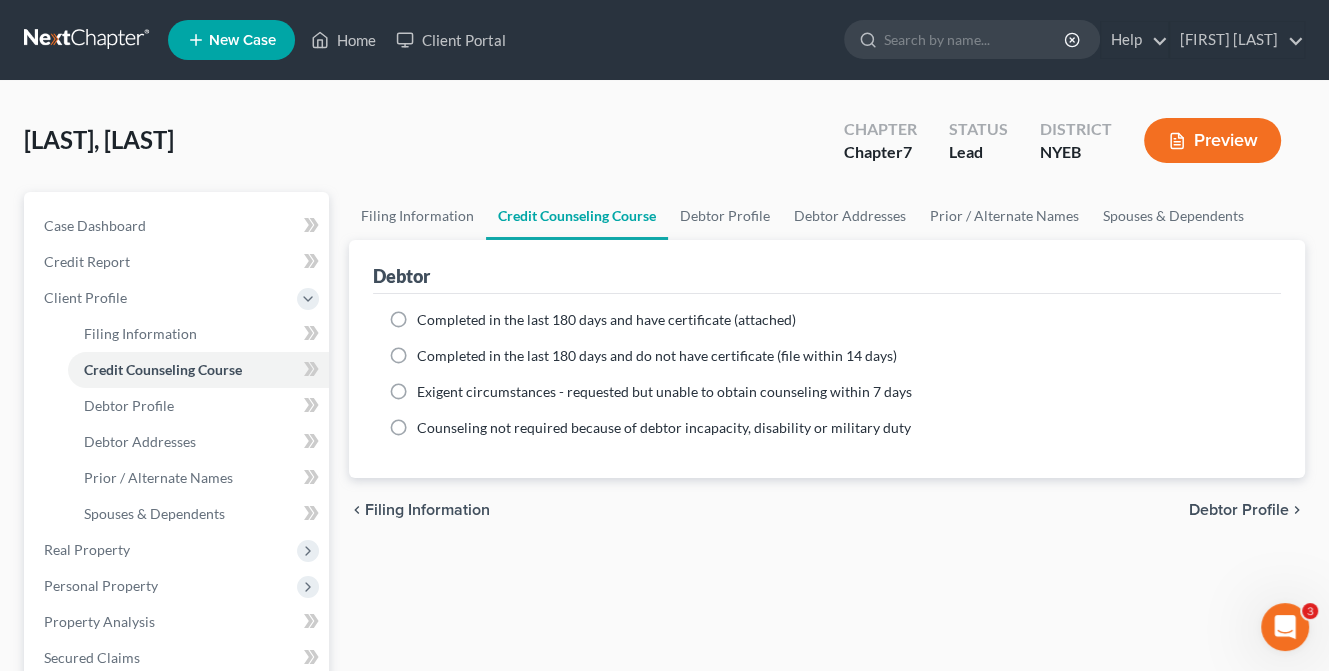 click on "Completed in the last 180 days and do not have certificate (file within 14 days)" at bounding box center [657, 356] 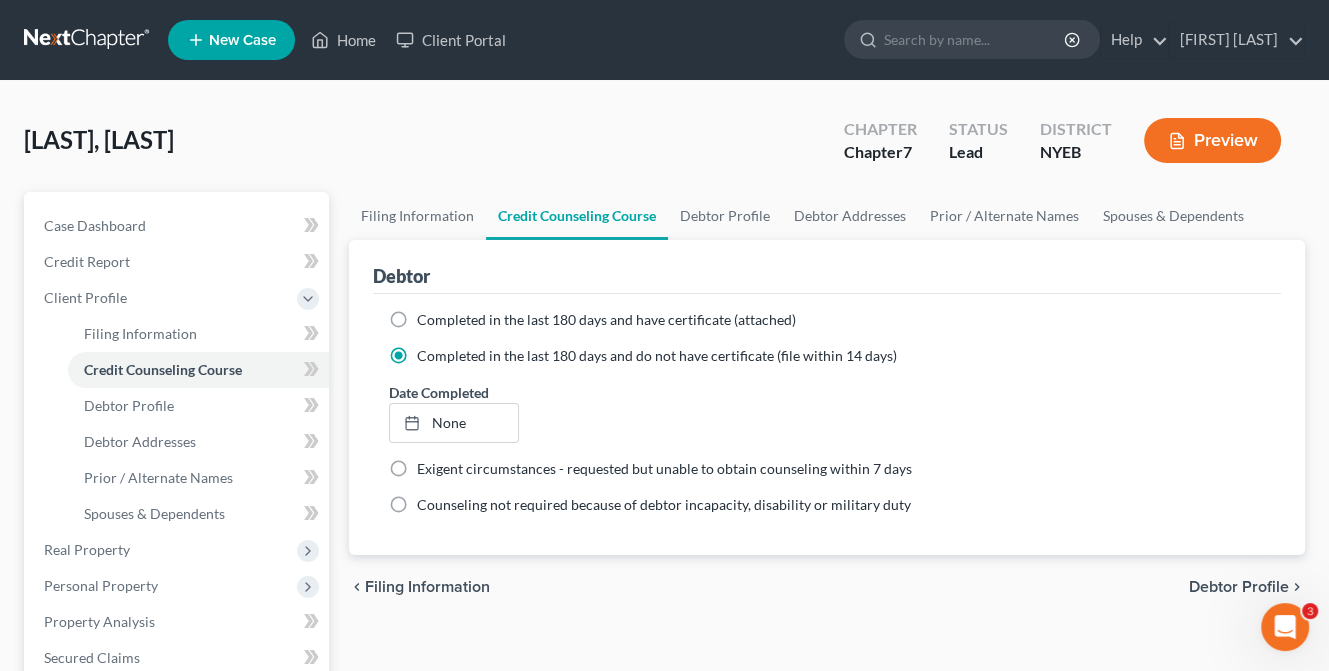 click on "Debtor Profile" at bounding box center (1239, 587) 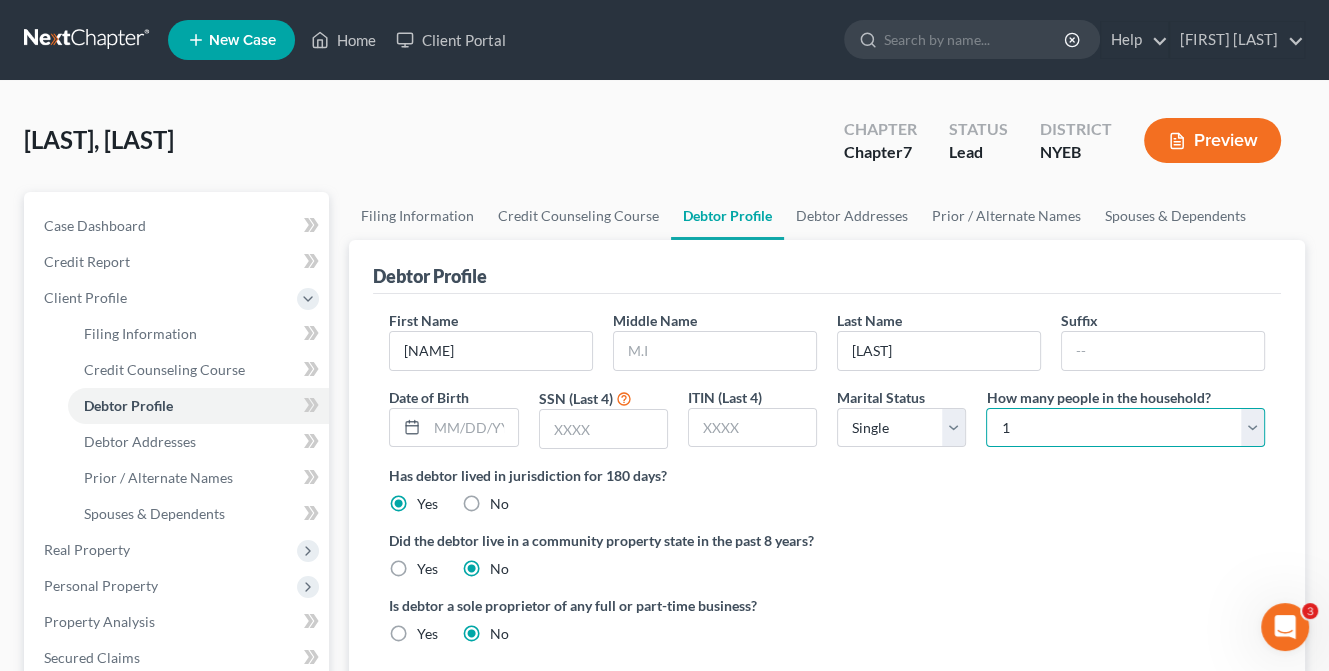 click on "Select 1 2 3 4 5 6 7 8 9 10 11 12 13 14 15 16 17 18 19 20" at bounding box center [1125, 428] 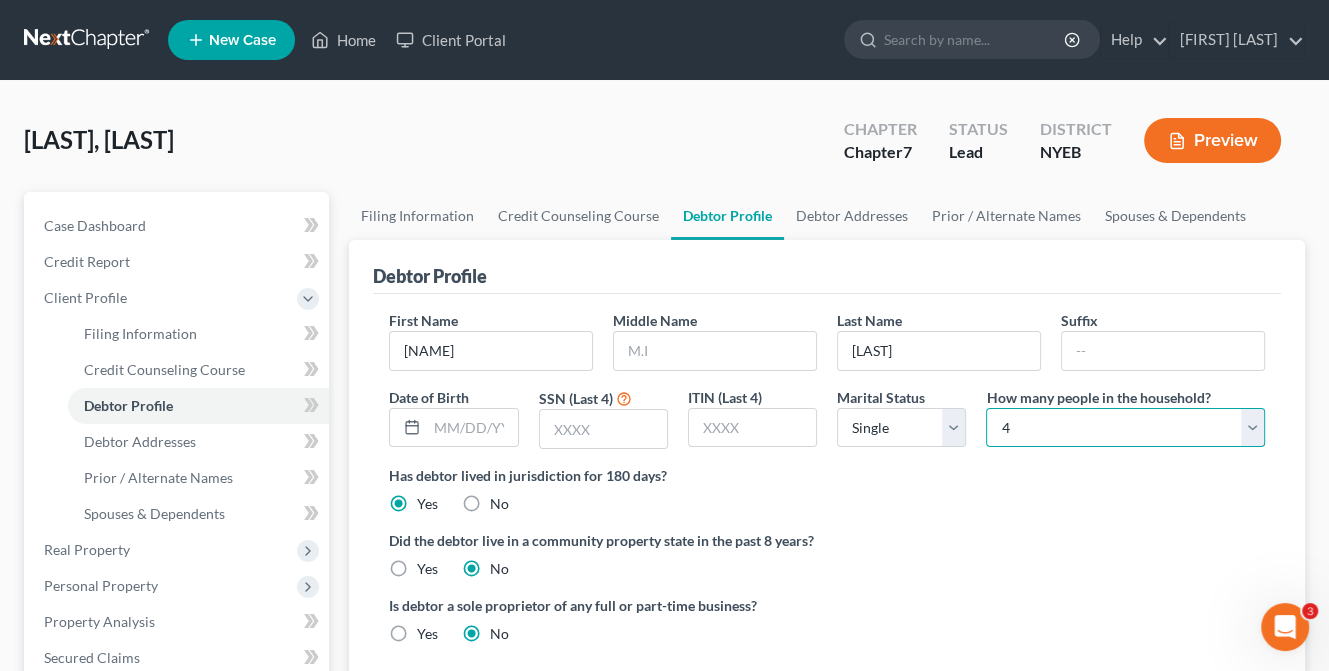 click on "Select 1 2 3 4 5 6 7 8 9 10 11 12 13 14 15 16 17 18 19 20" at bounding box center (1125, 428) 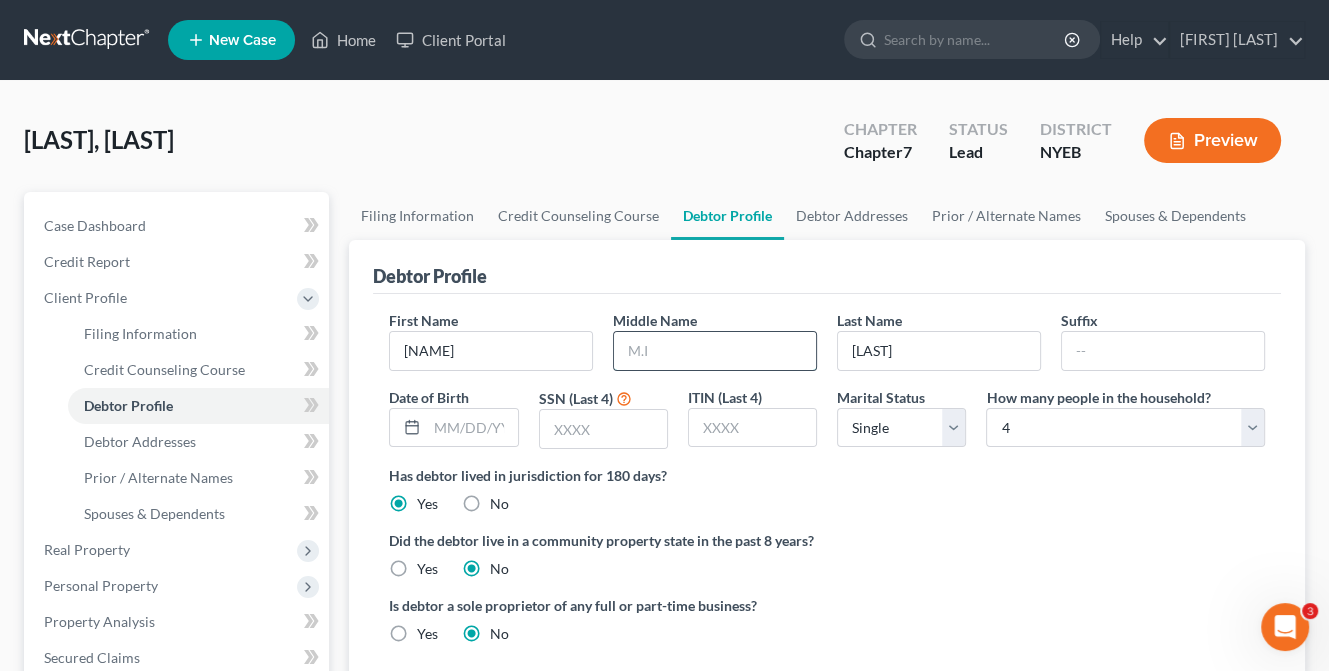 click at bounding box center [715, 351] 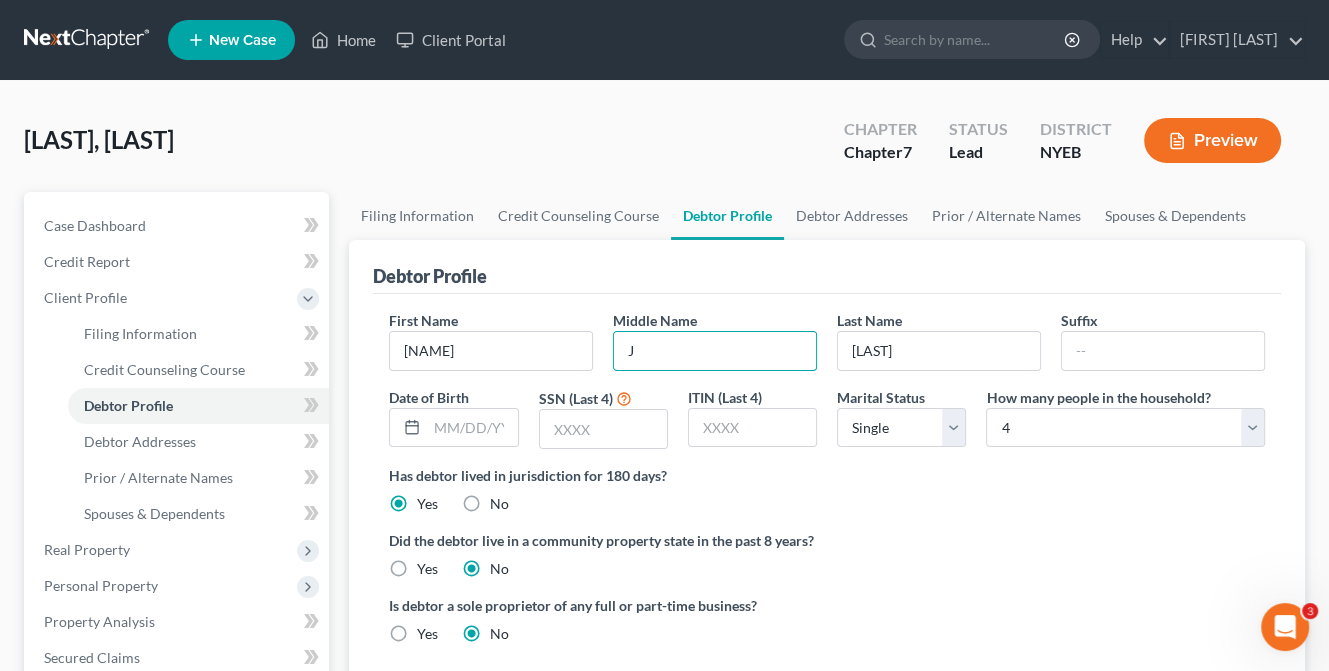 type on "J" 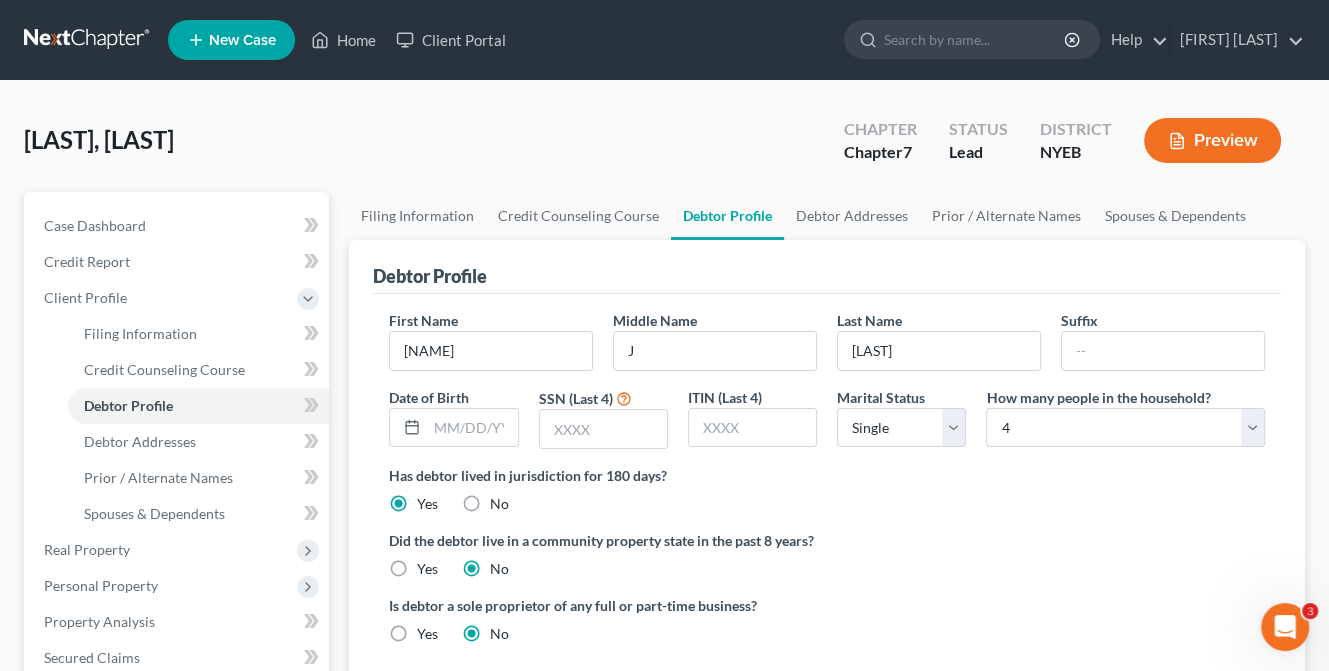 click on "Did the debtor live in a community property state in the past 8 years?" at bounding box center [827, 540] 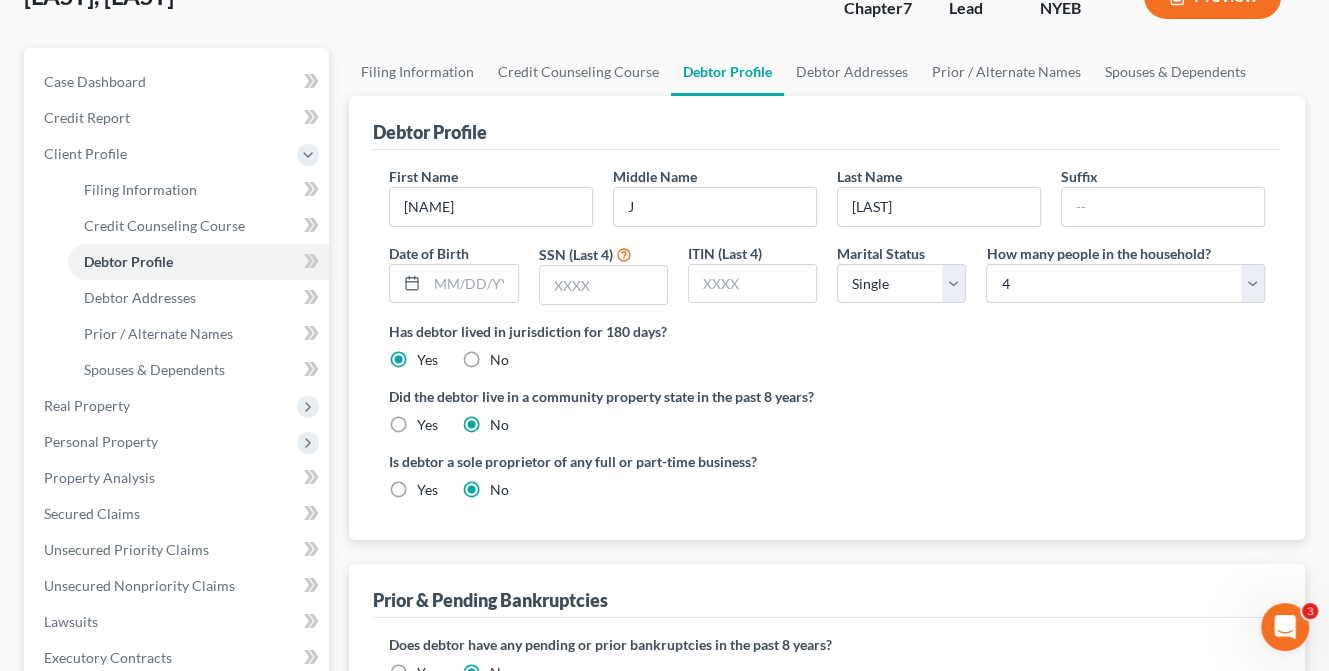 scroll, scrollTop: 300, scrollLeft: 0, axis: vertical 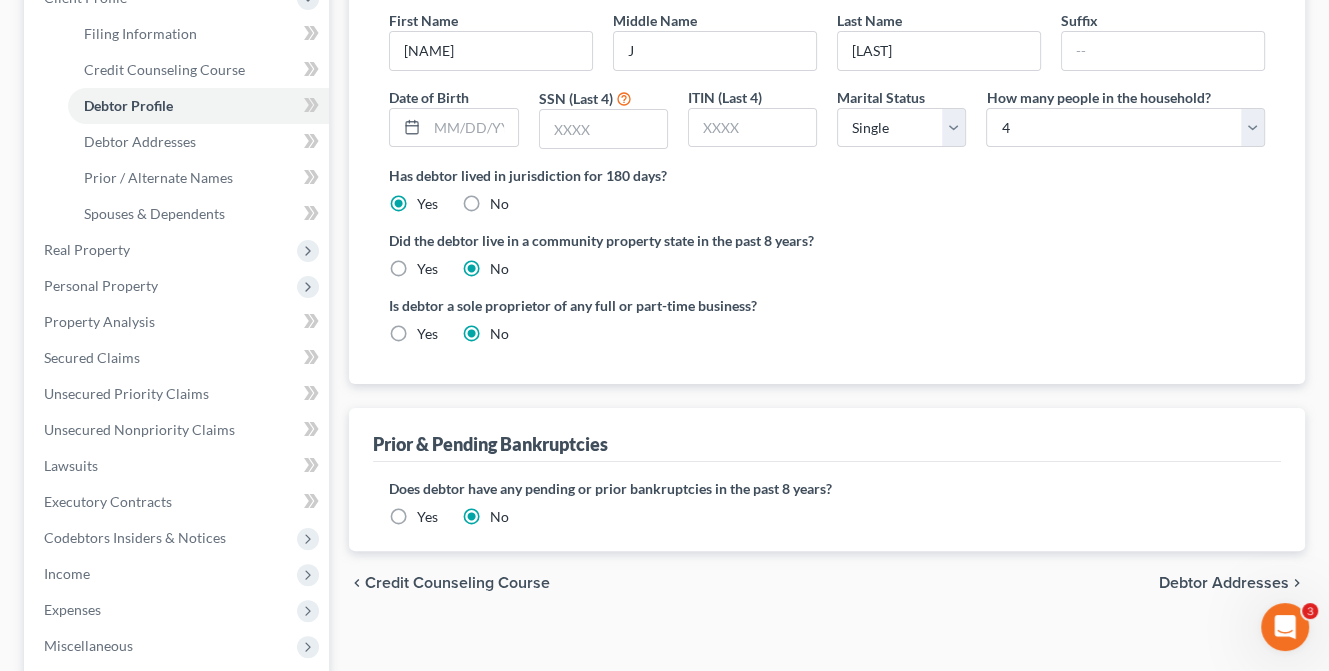 click on "Debtor Addresses" at bounding box center [1224, 583] 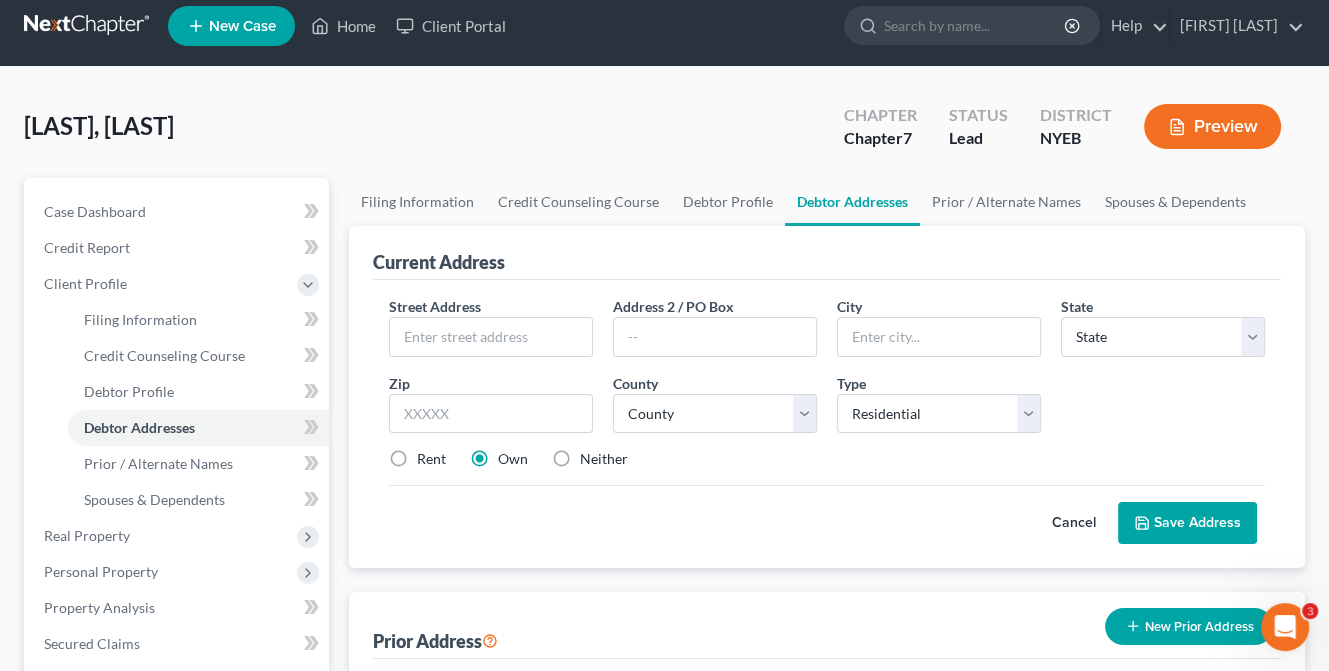 scroll, scrollTop: 0, scrollLeft: 0, axis: both 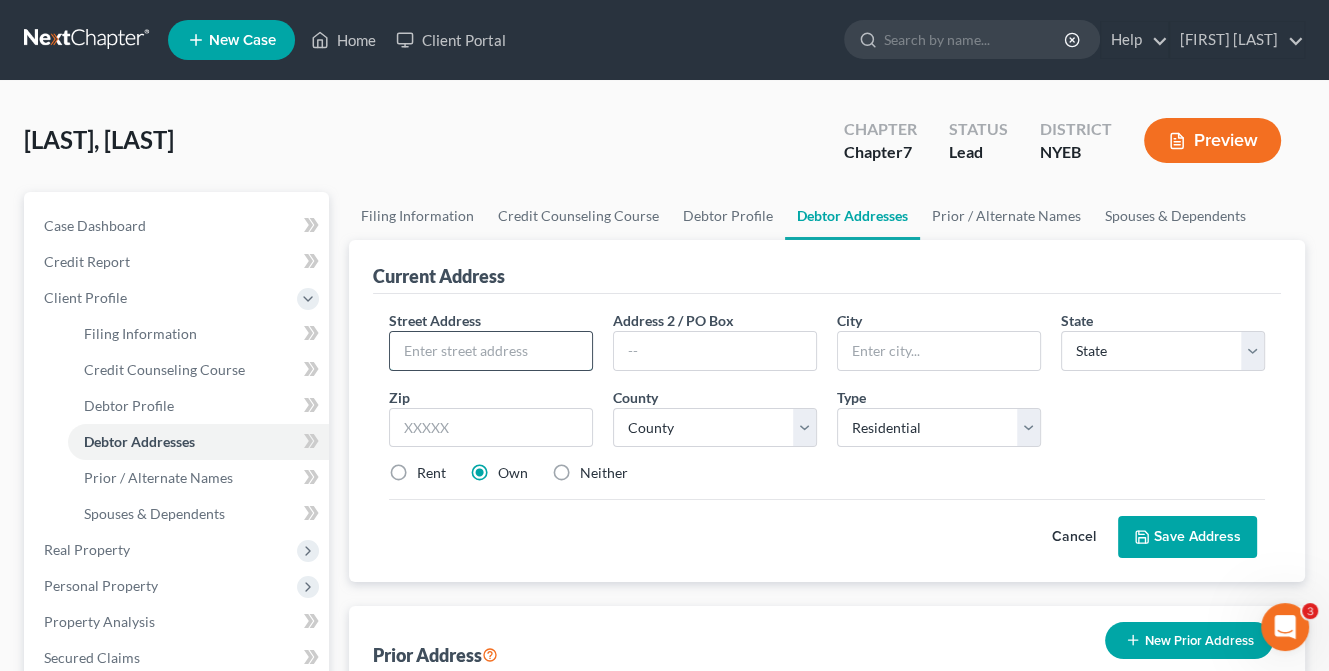 click at bounding box center [491, 351] 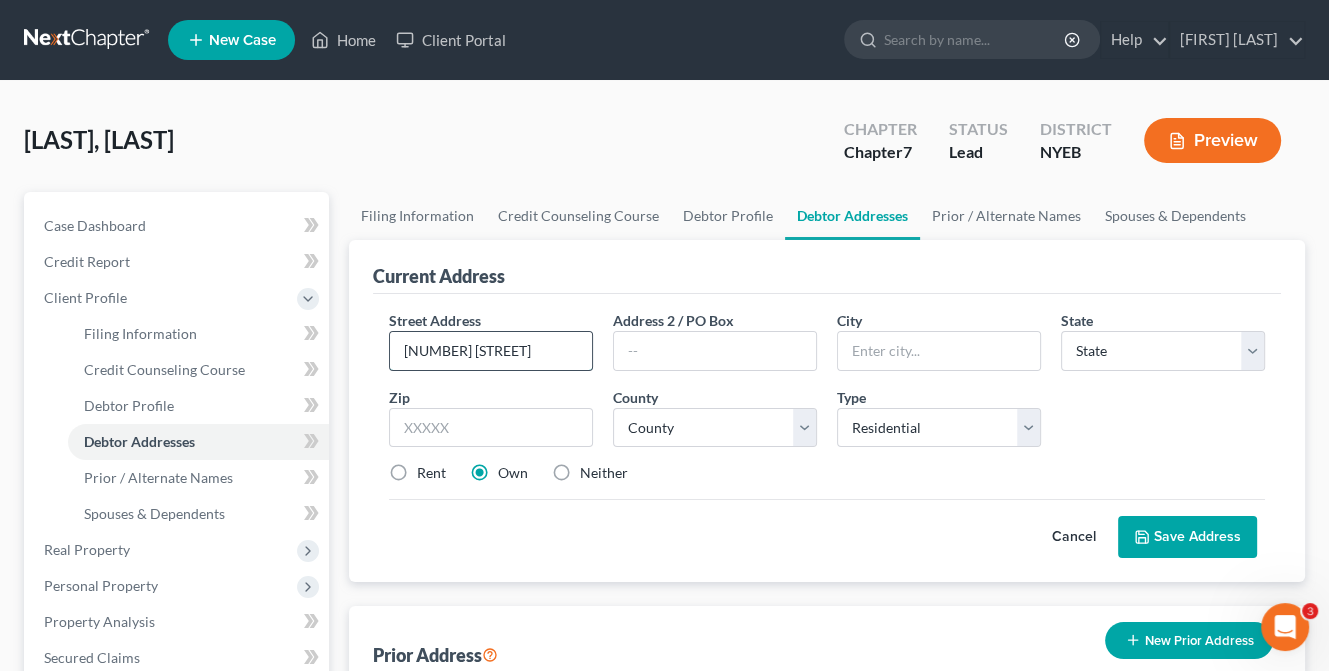 type on "[NUMBER] [STREET]" 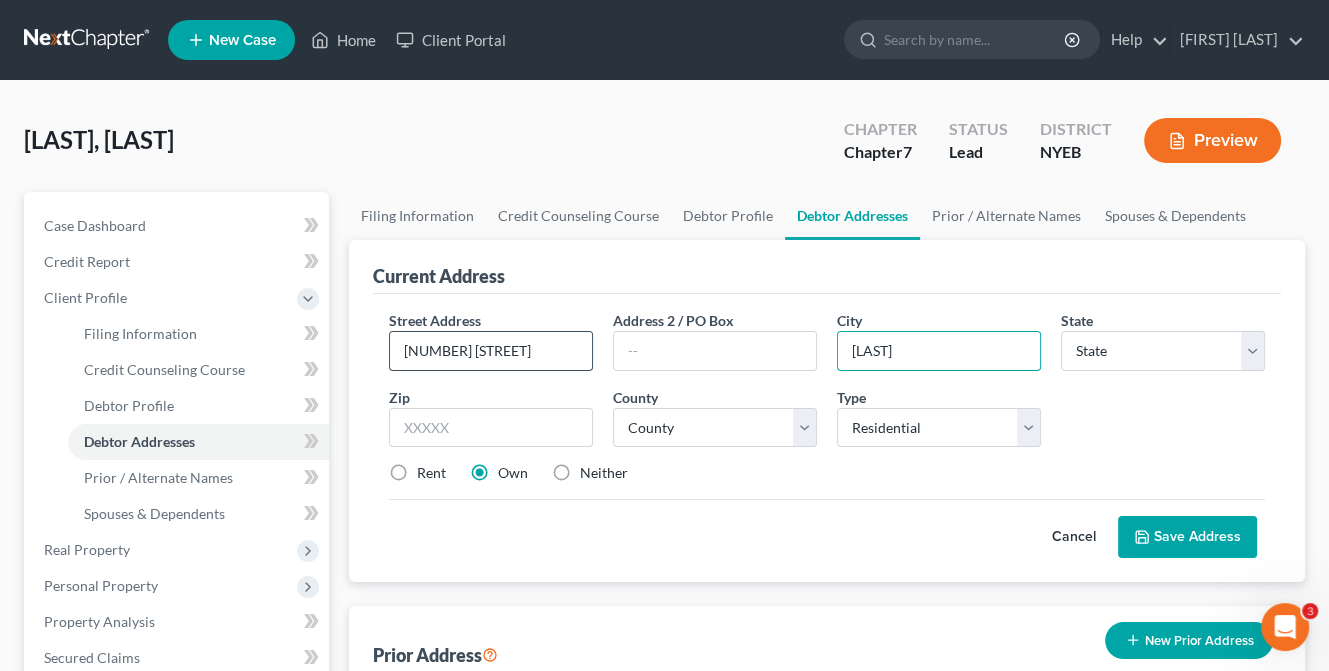 type on "[LAST]" 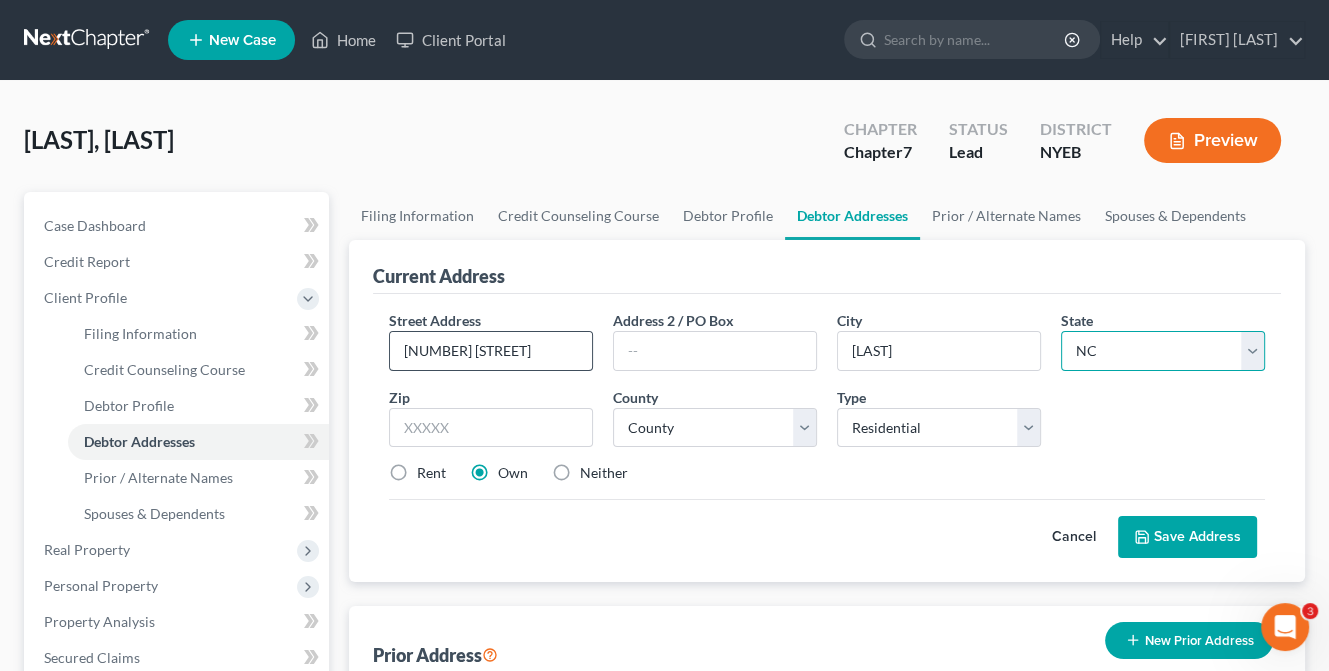 select on "35" 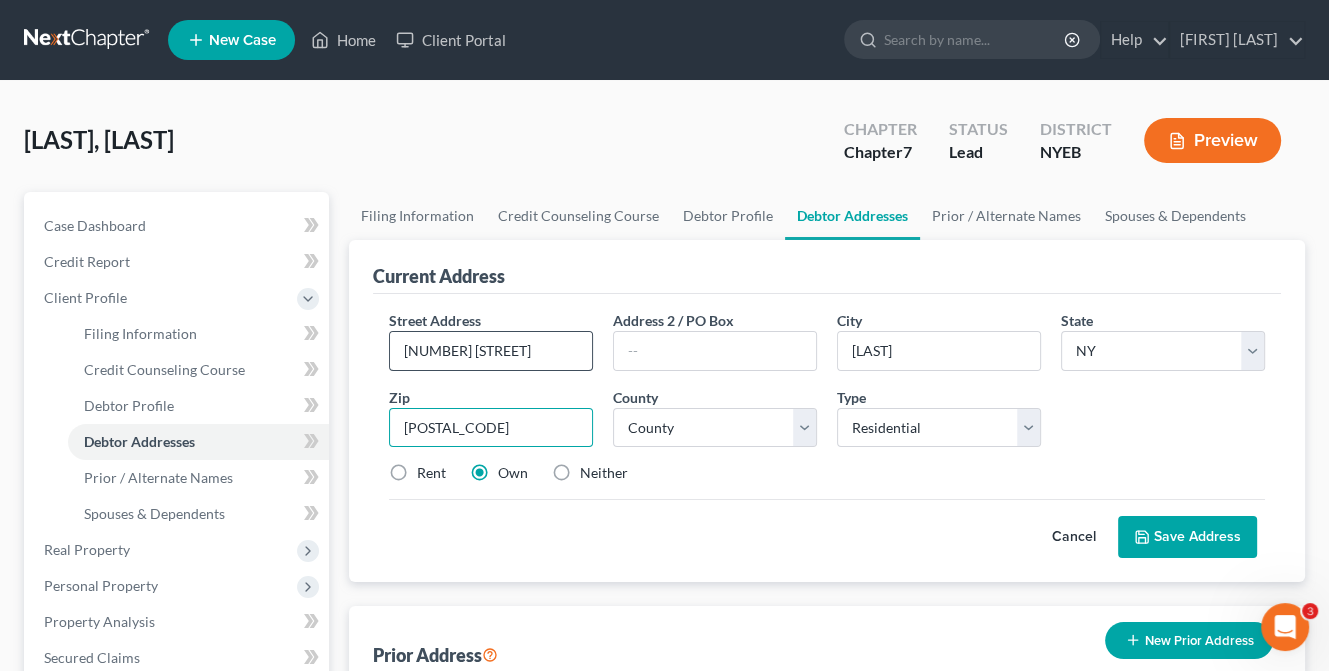 type on "[POSTAL_CODE]" 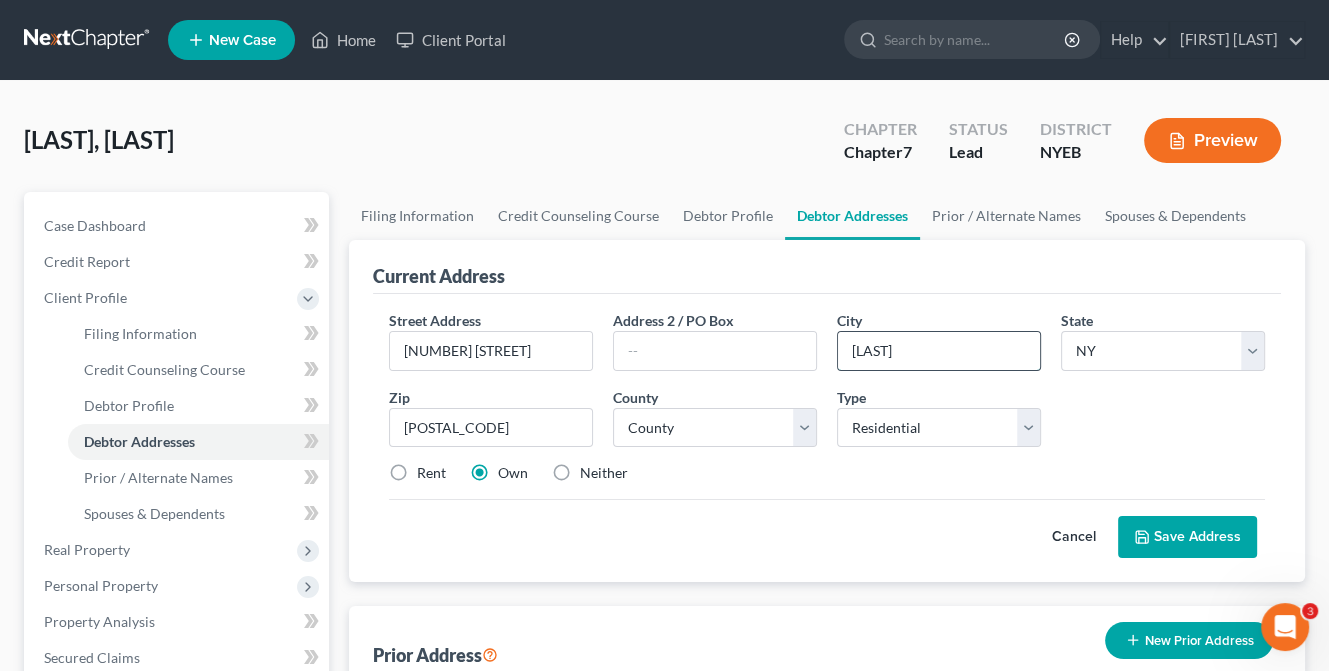 click on "[LAST]" at bounding box center (939, 351) 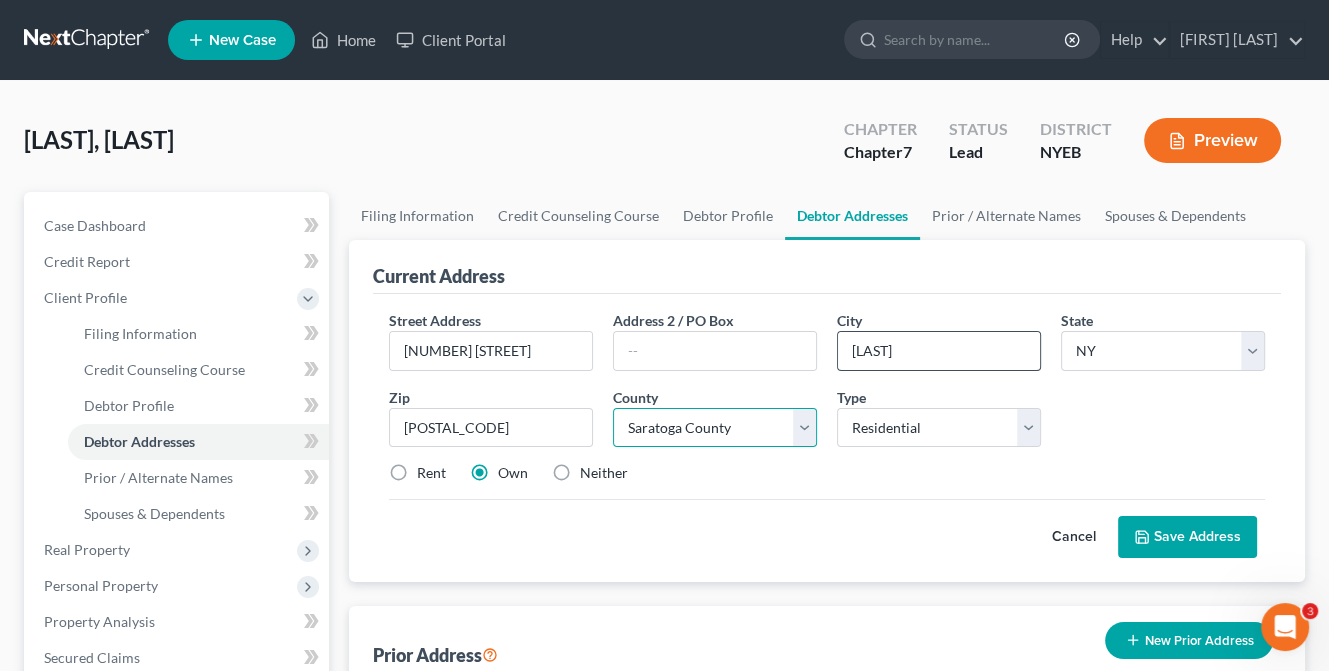 select on "51" 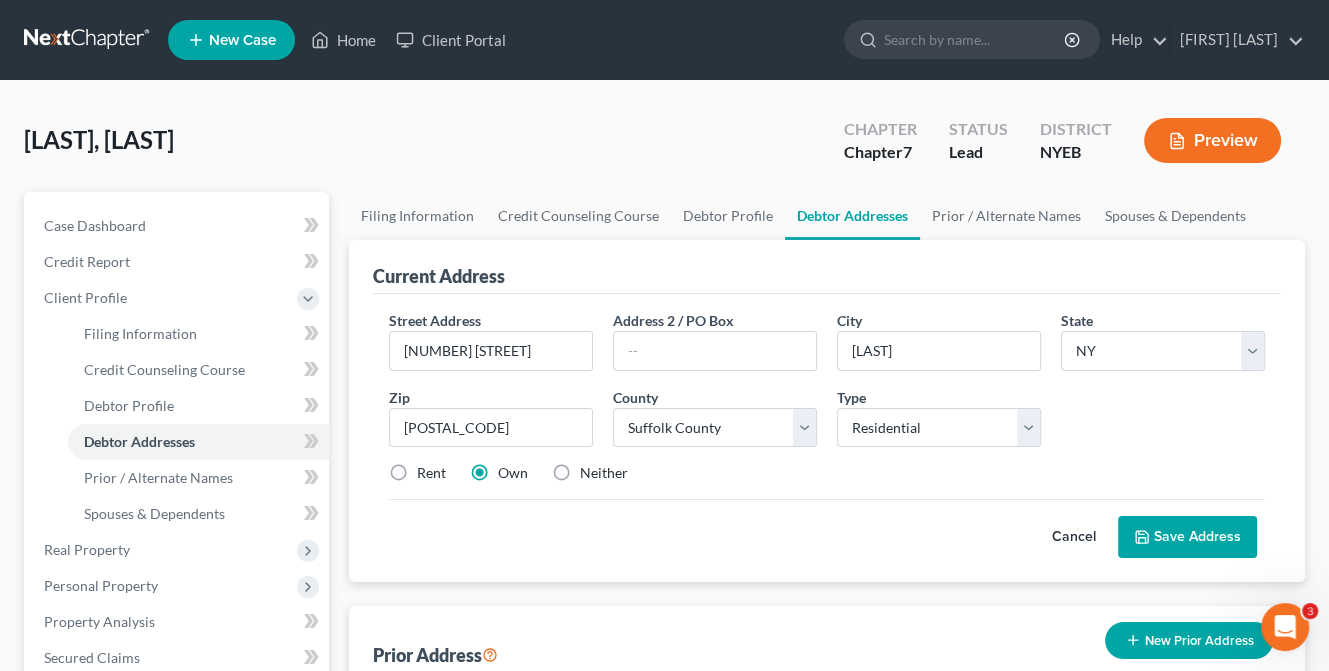 click on "Save Address" at bounding box center (1187, 537) 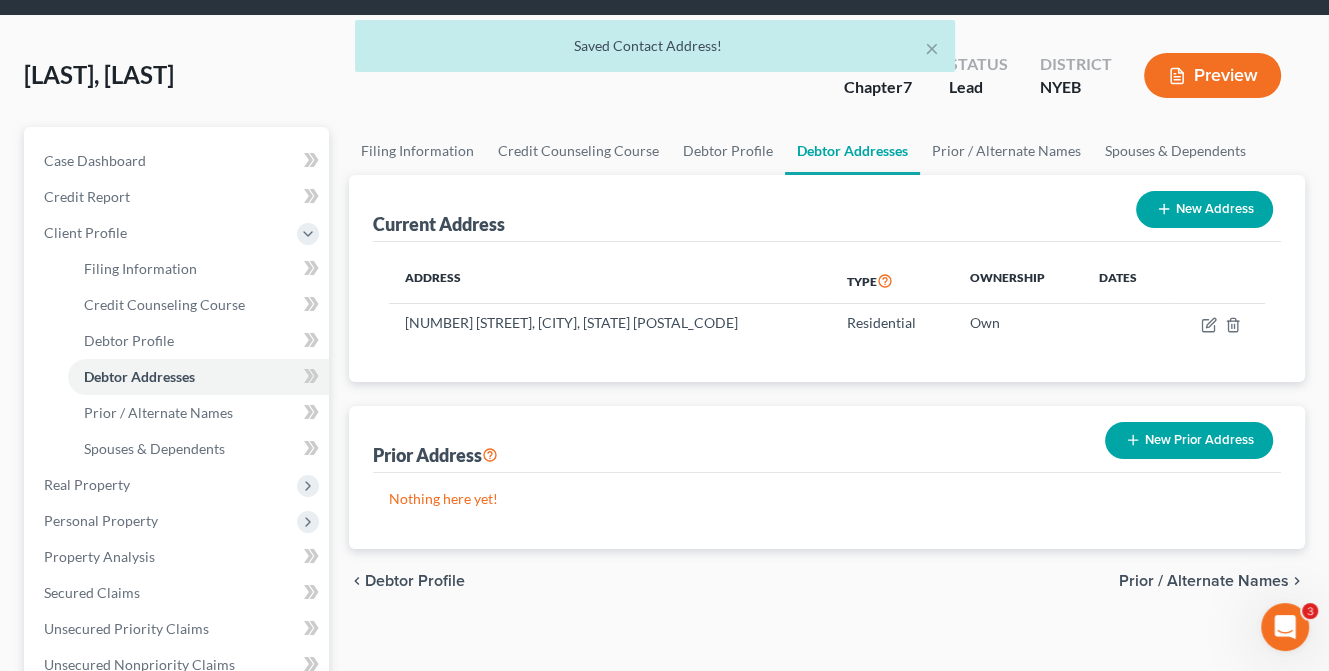 scroll, scrollTop: 100, scrollLeft: 0, axis: vertical 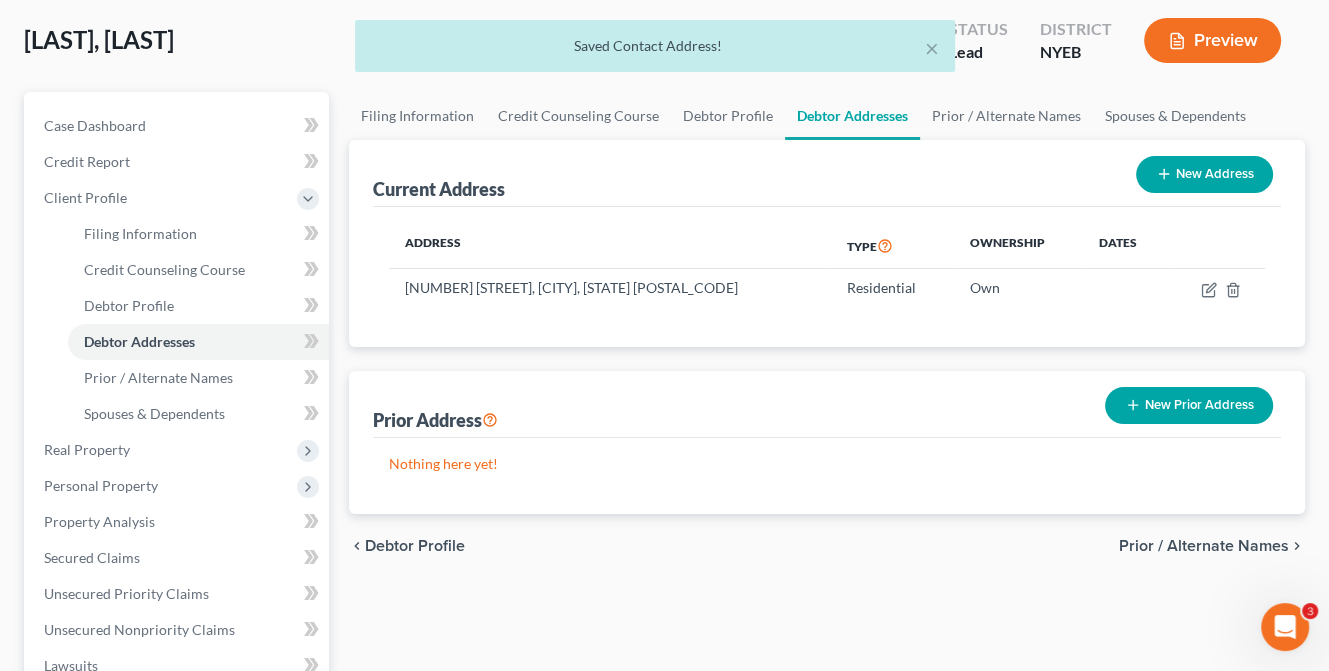 click on "Prior / Alternate Names" at bounding box center [1204, 546] 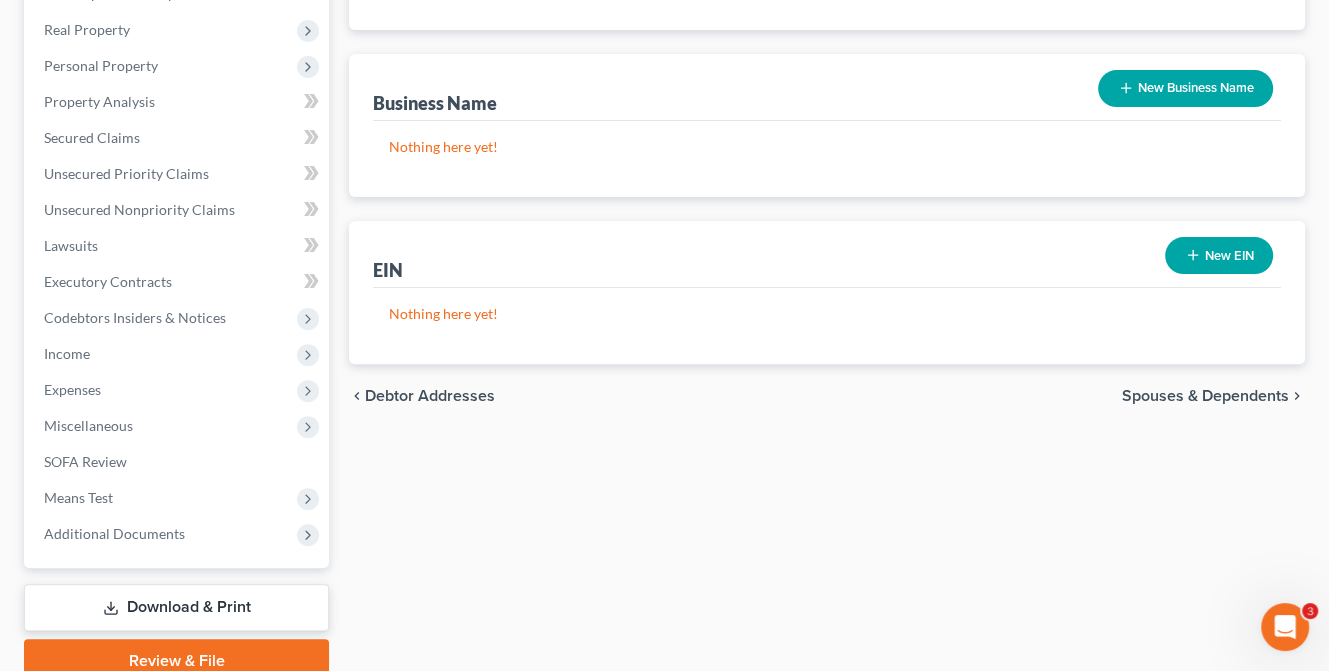 scroll, scrollTop: 600, scrollLeft: 0, axis: vertical 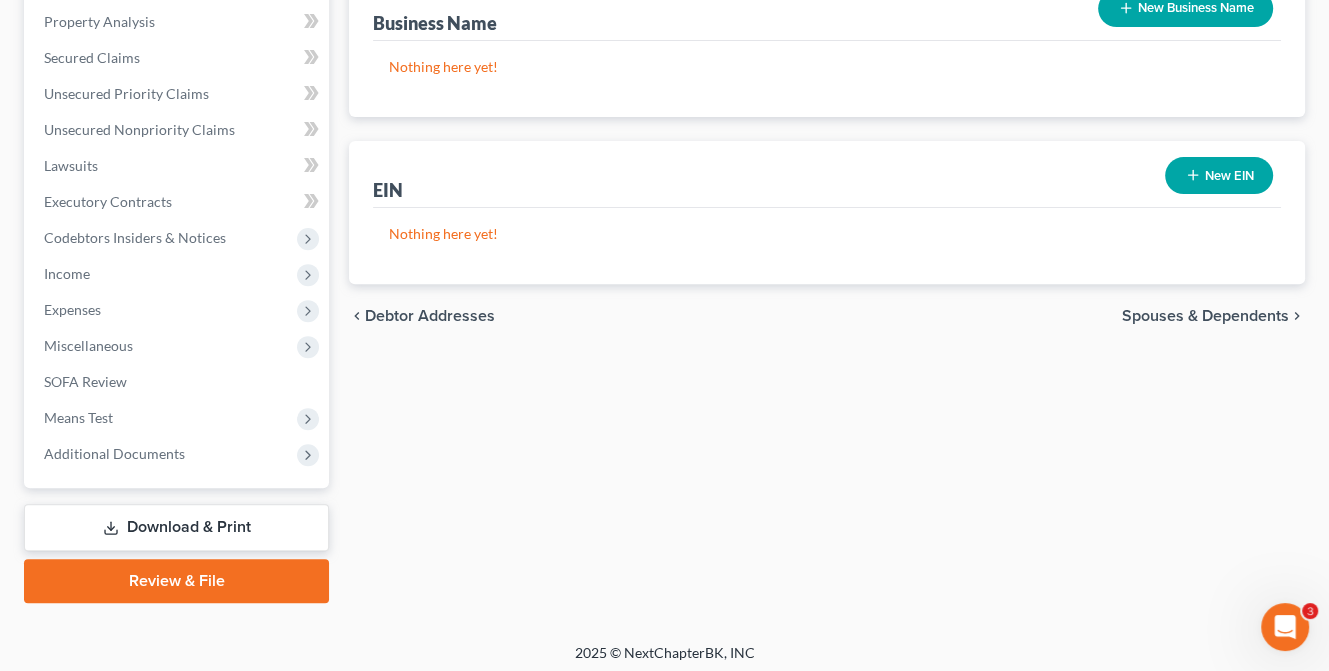 click on "Spouses & Dependents" at bounding box center (1205, 316) 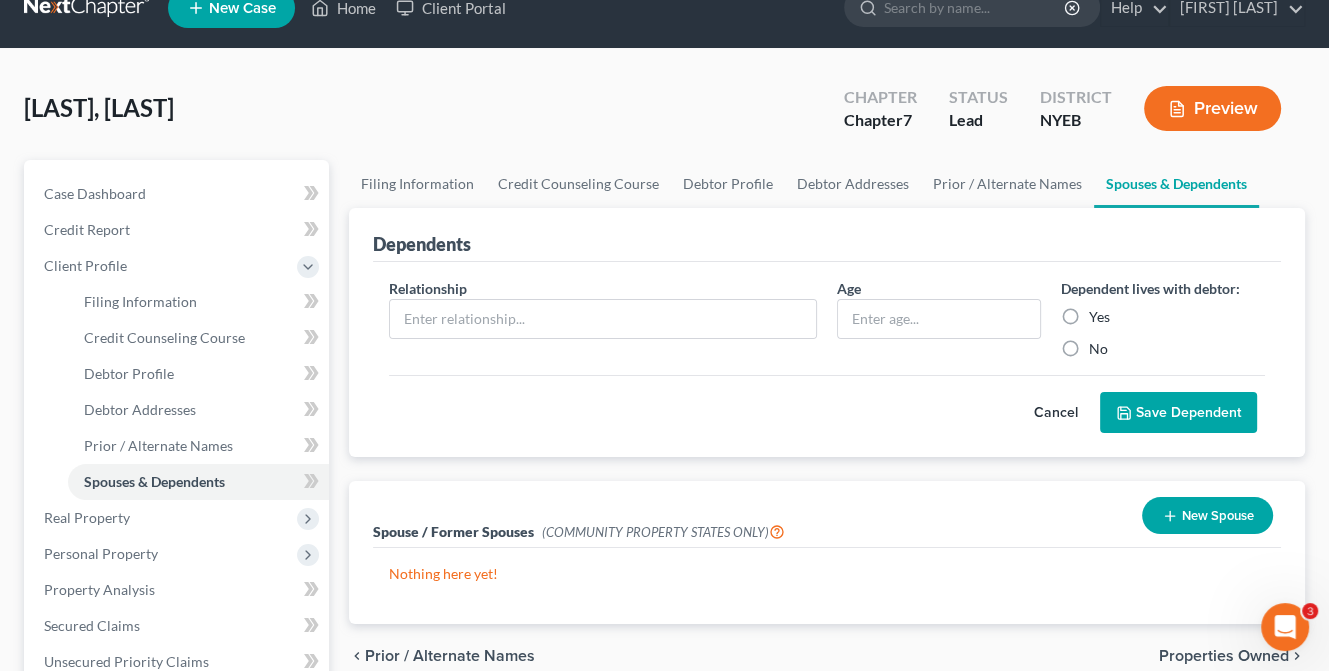 scroll, scrollTop: 0, scrollLeft: 0, axis: both 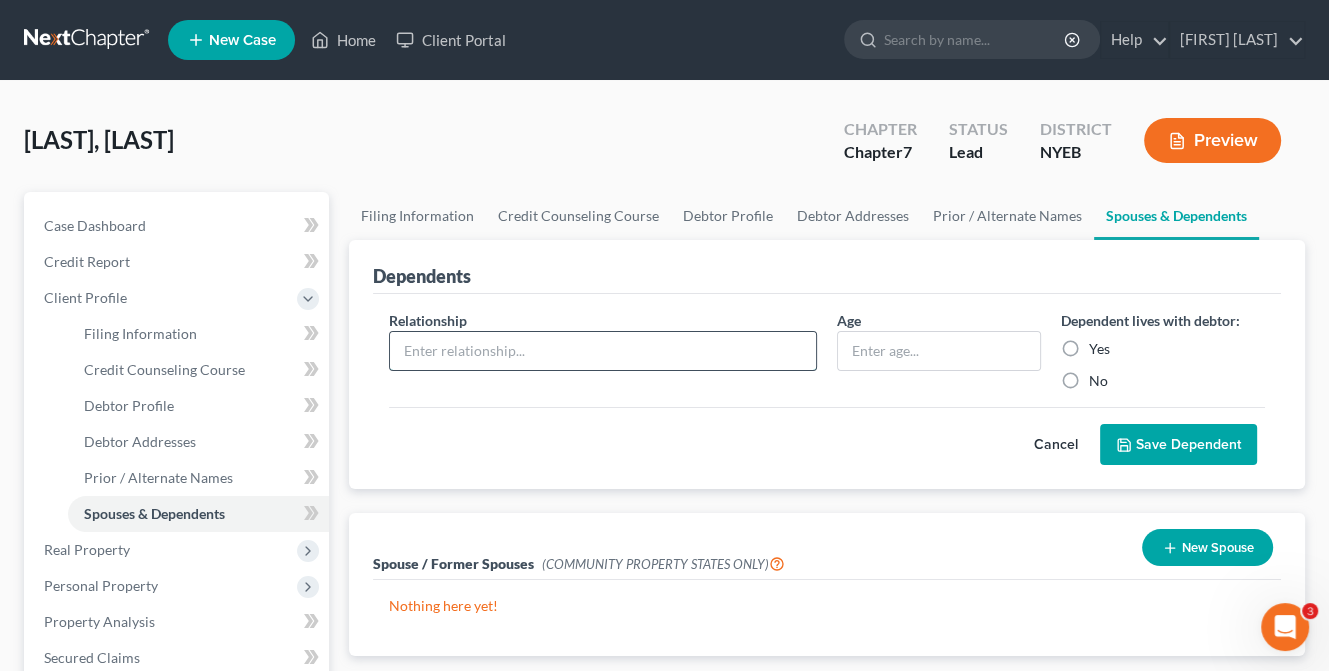 click at bounding box center (603, 351) 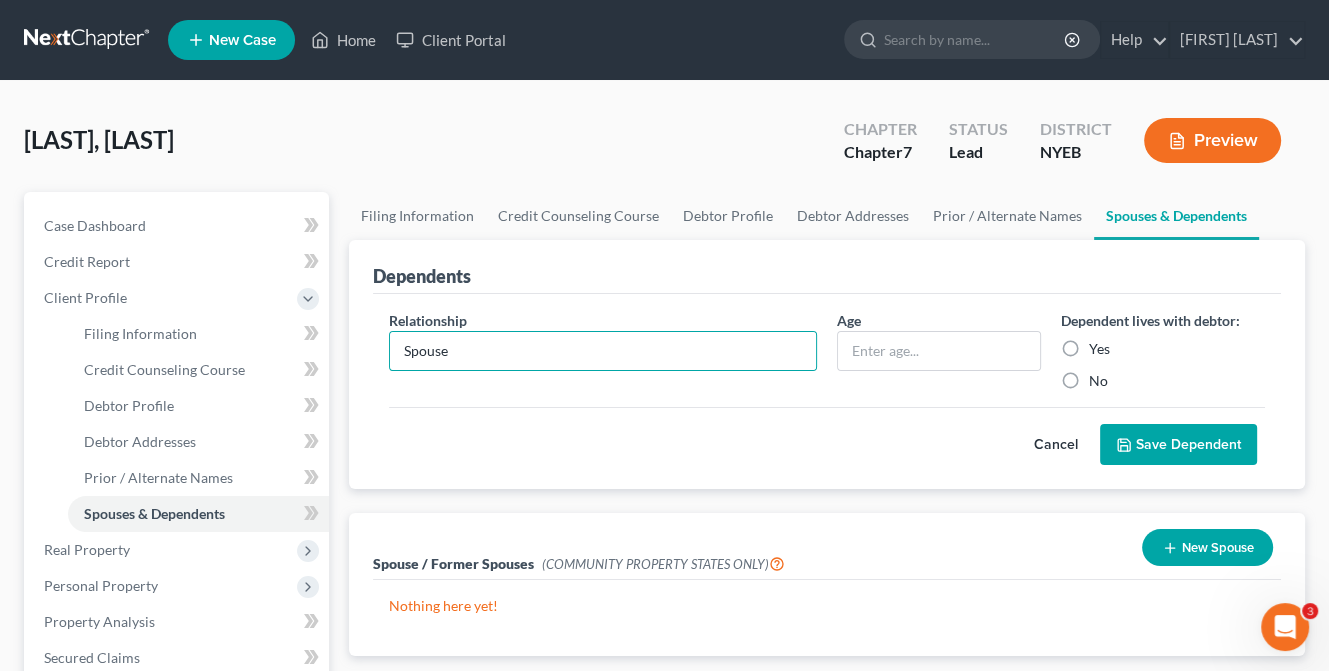 click on "Yes" at bounding box center (1099, 349) 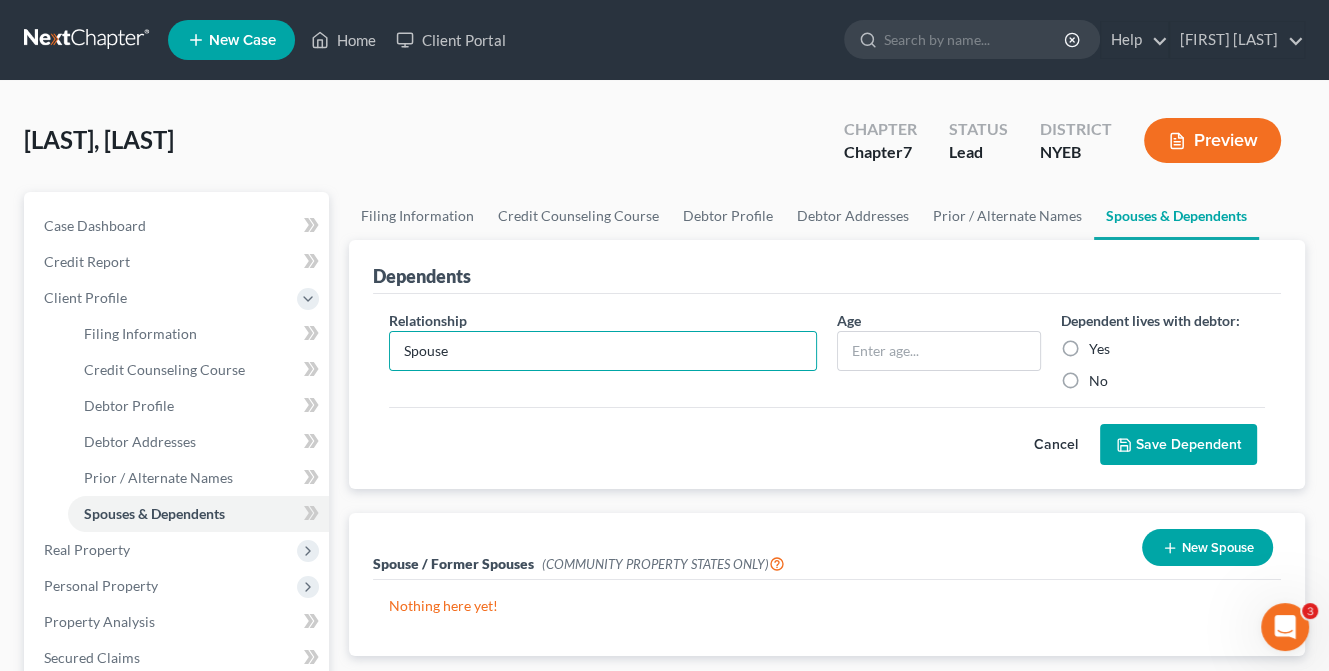 click on "Yes" at bounding box center [1103, 345] 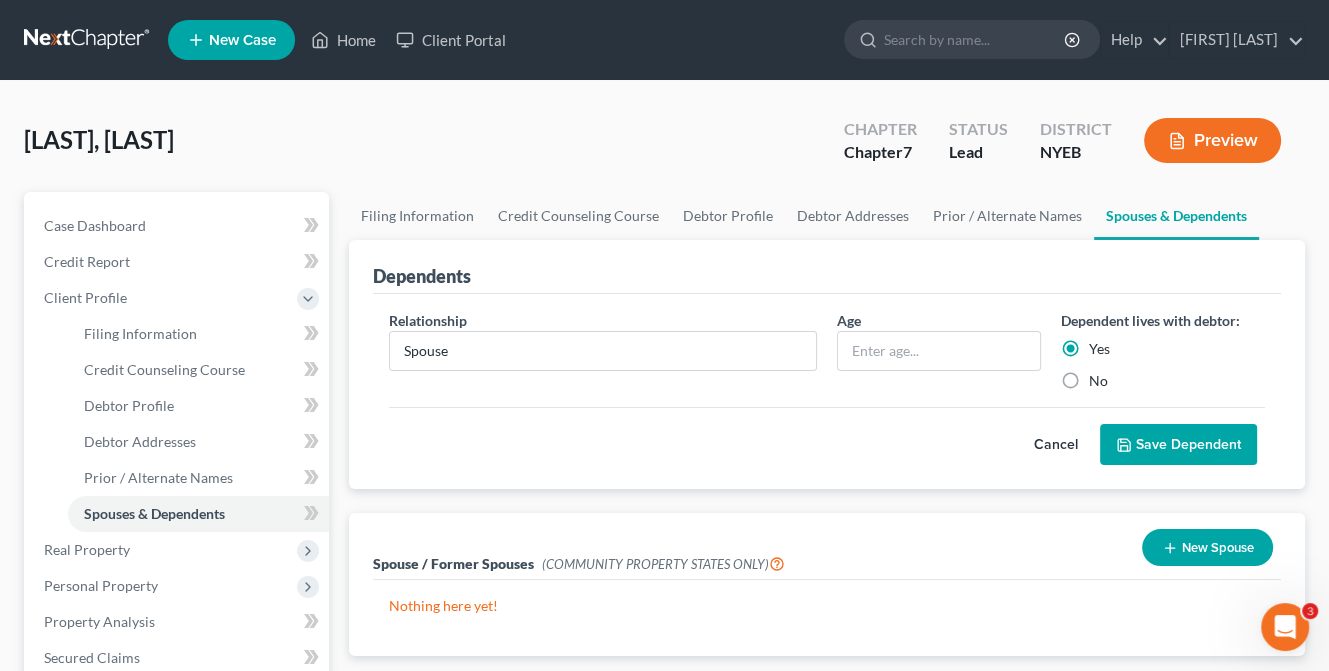 click on "Save Dependent" at bounding box center (1178, 445) 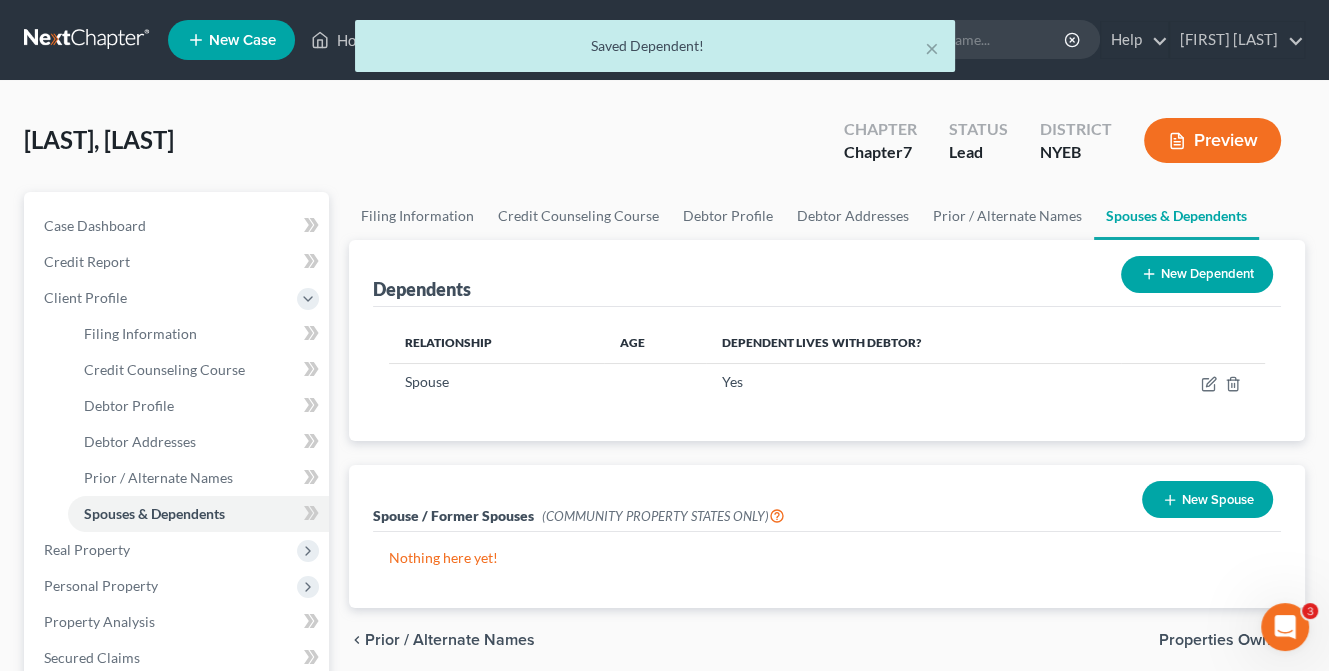 click on "New Dependent" at bounding box center (1197, 274) 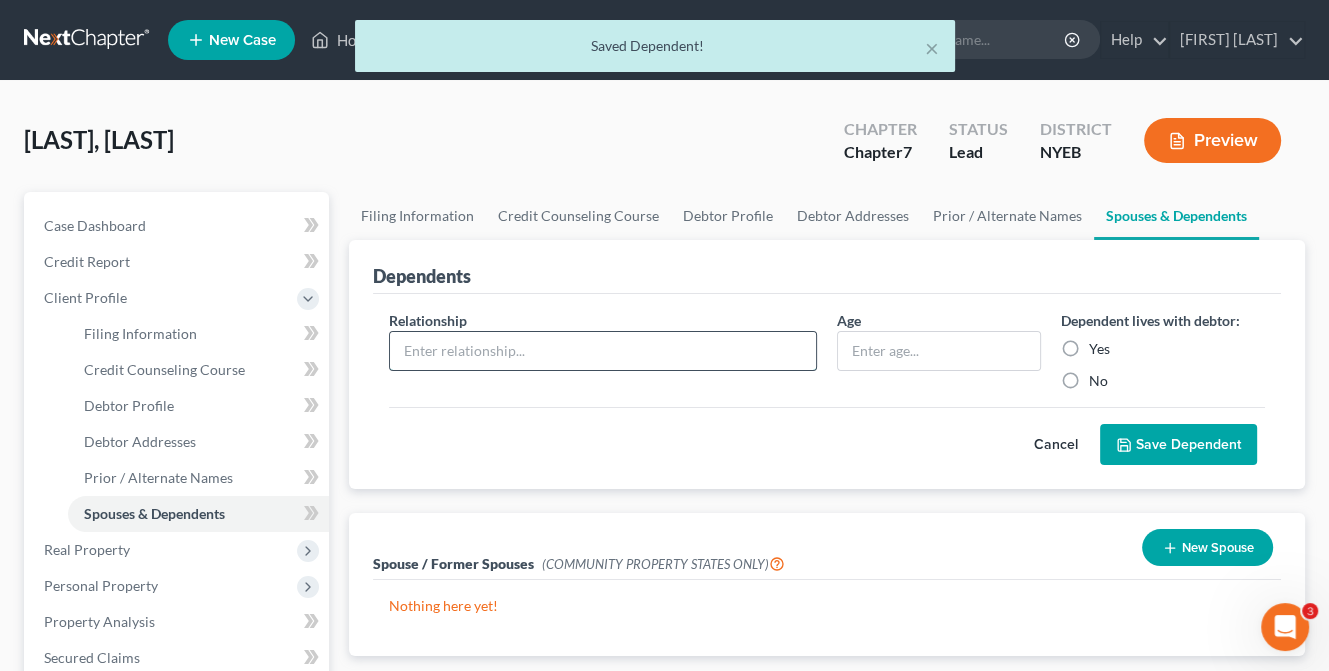 click at bounding box center (603, 351) 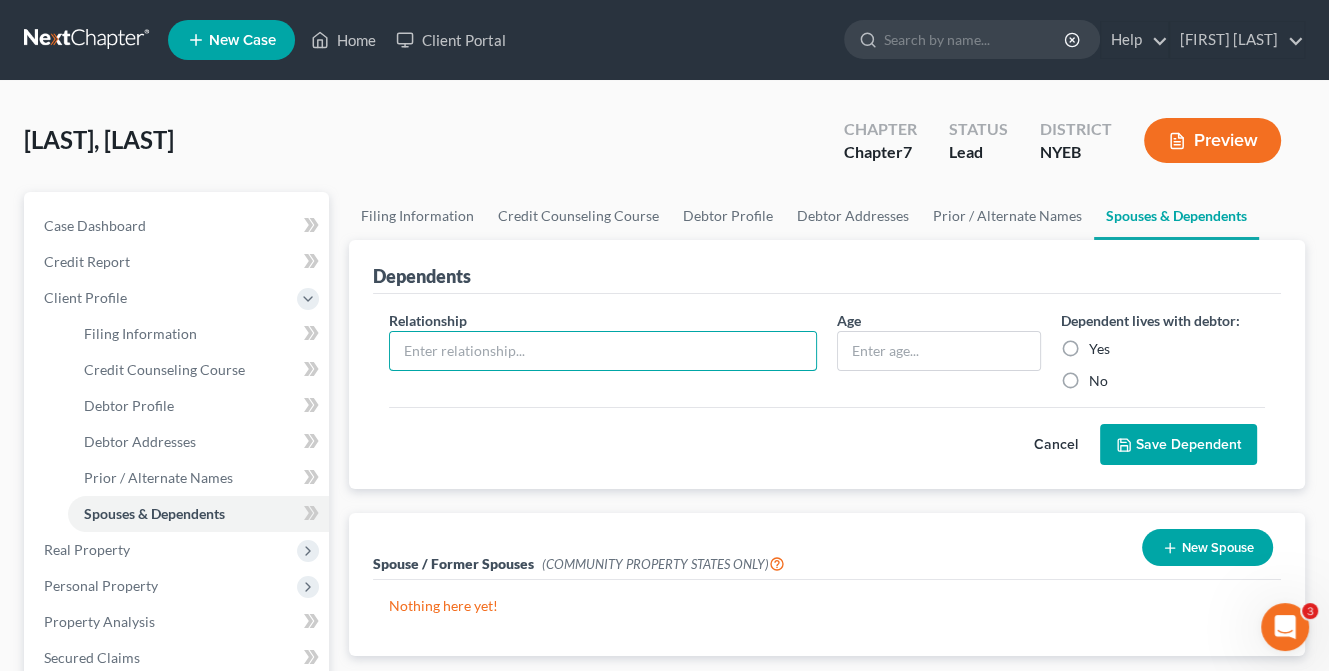 type on "Daughter" 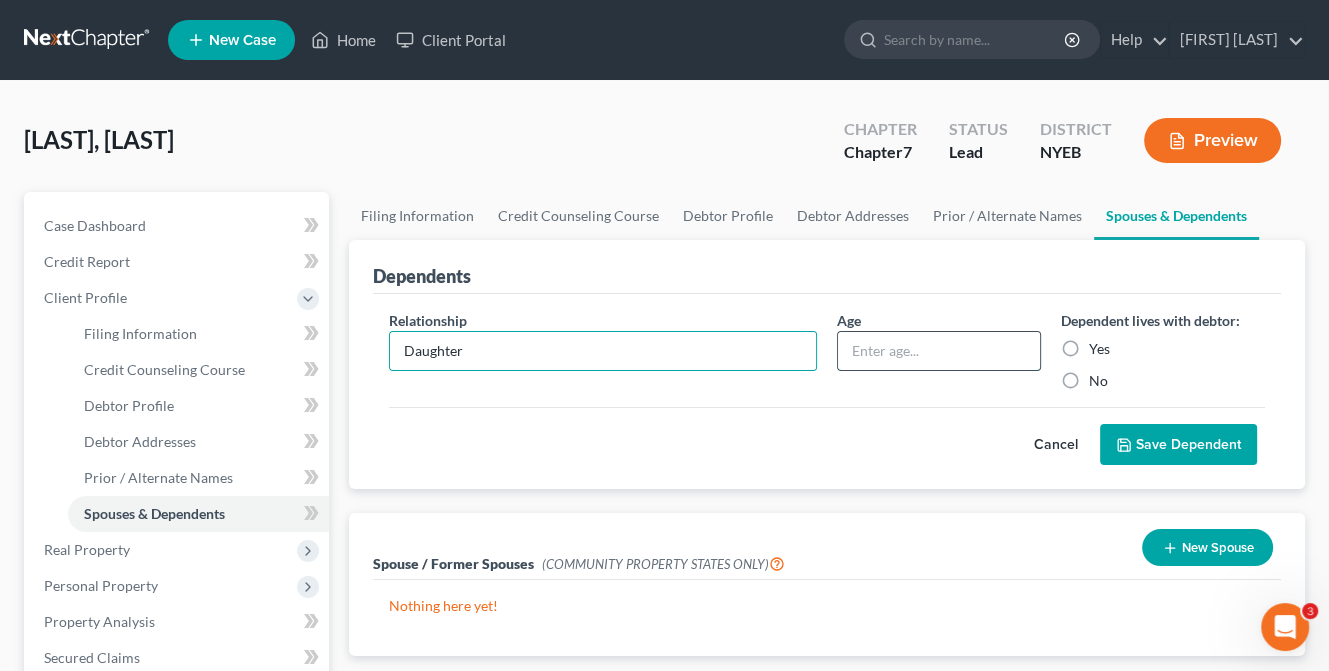 click at bounding box center [939, 351] 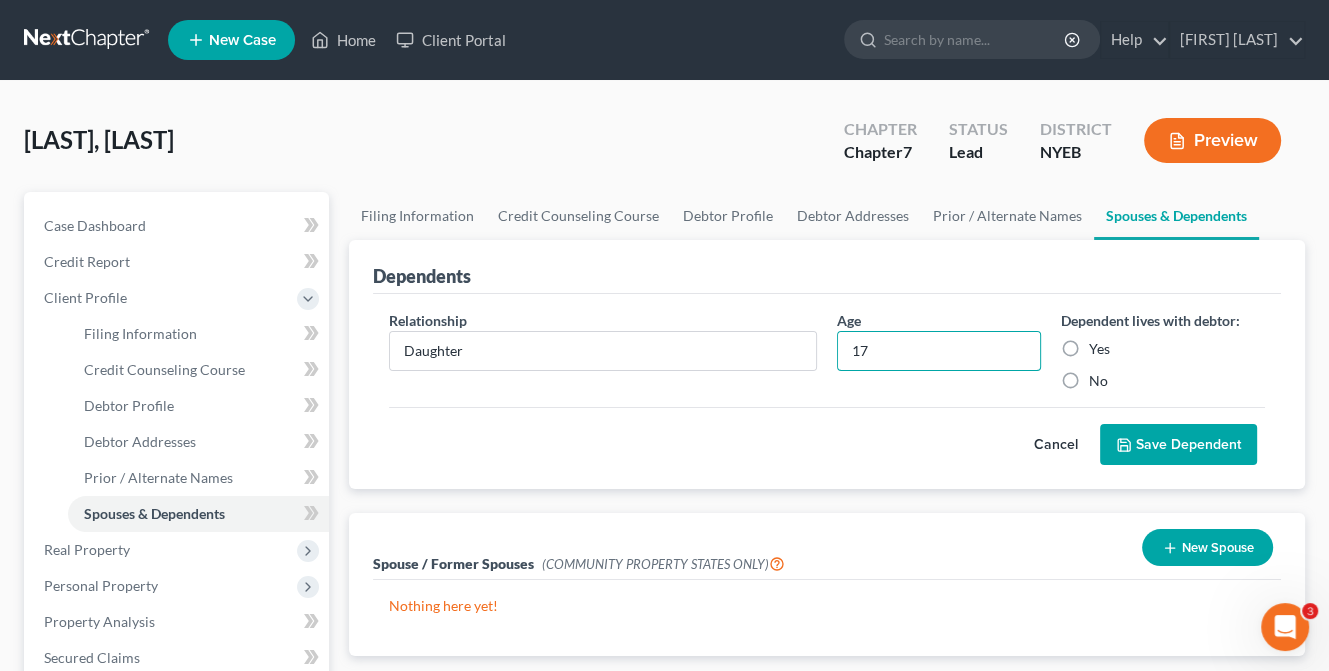 type on "17" 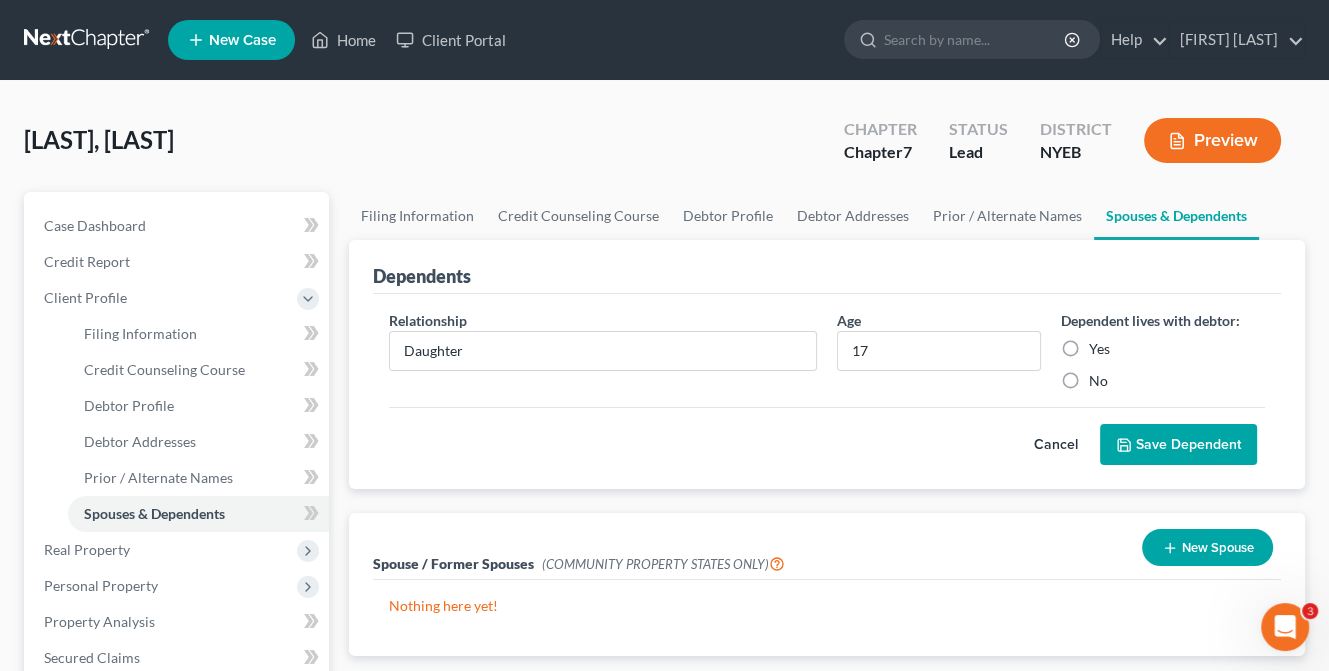 click on "Yes" at bounding box center (1099, 349) 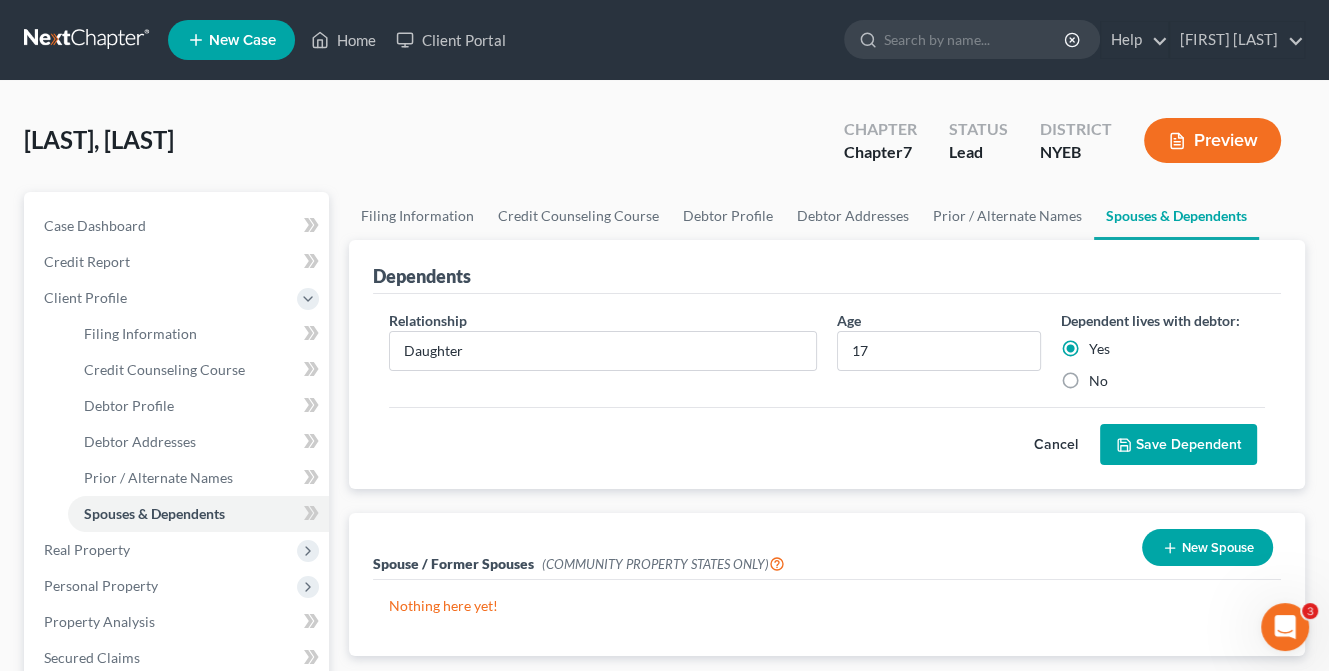 click on "Save Dependent" at bounding box center [1178, 445] 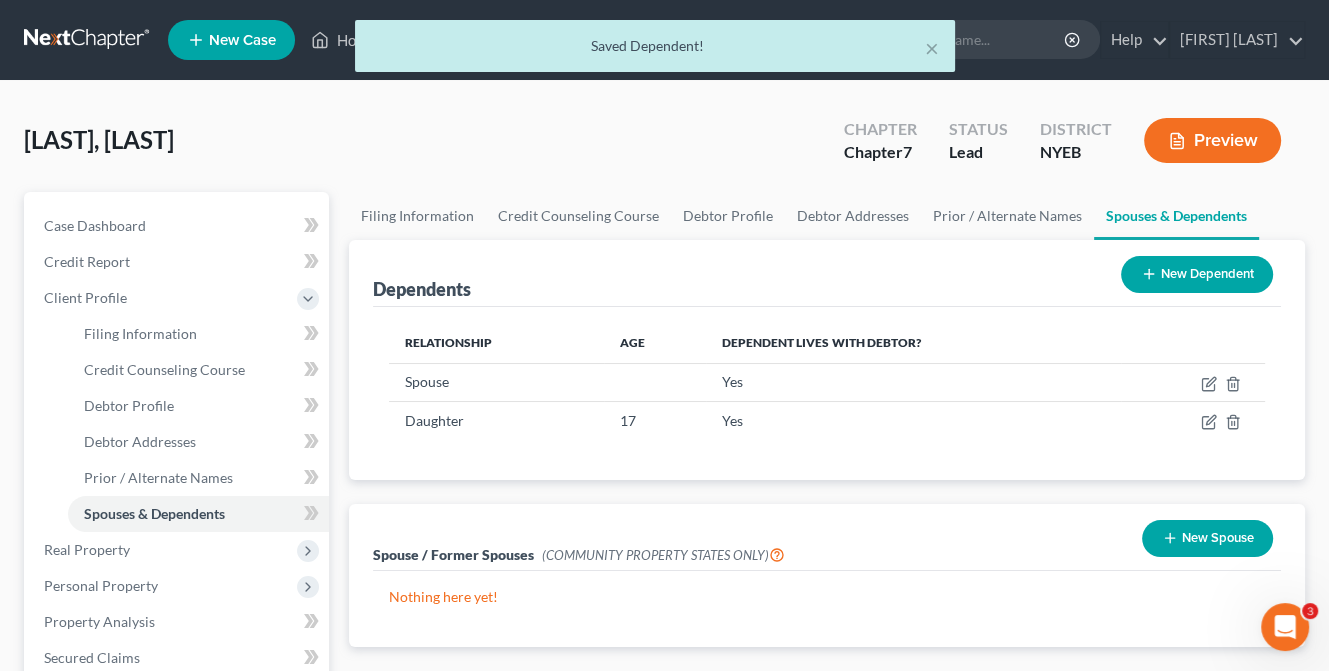 click on "New Dependent" at bounding box center (1197, 274) 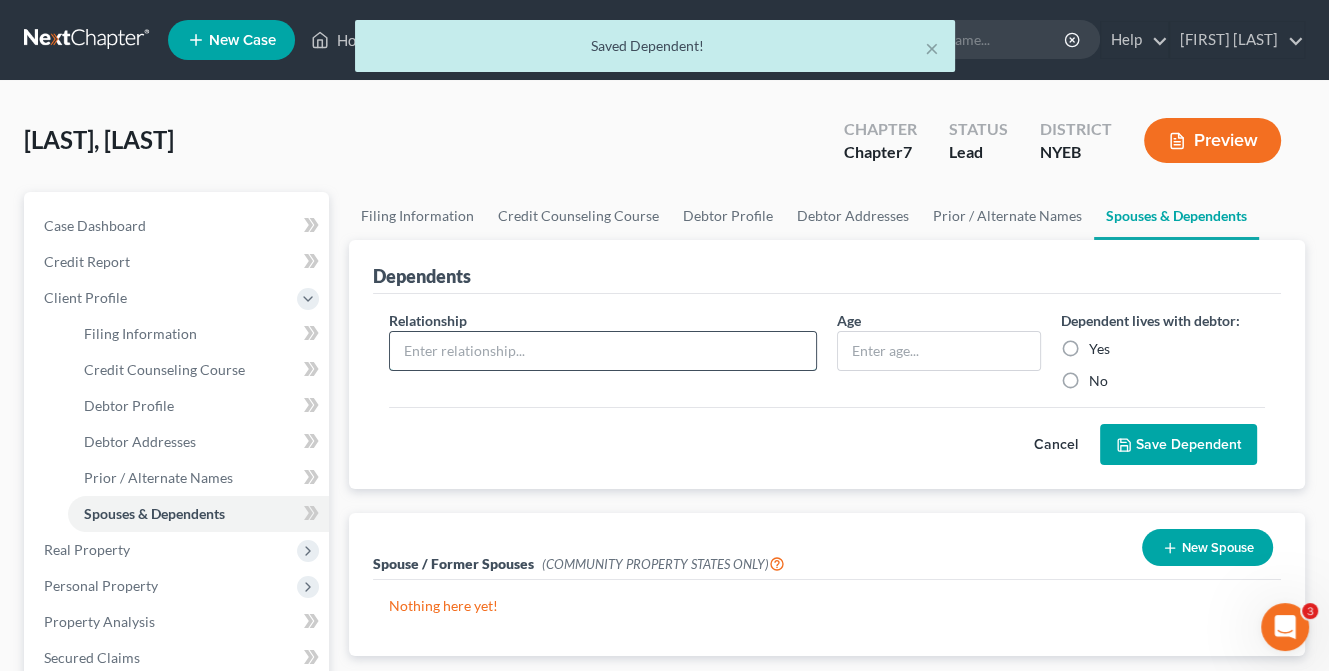 click at bounding box center (603, 351) 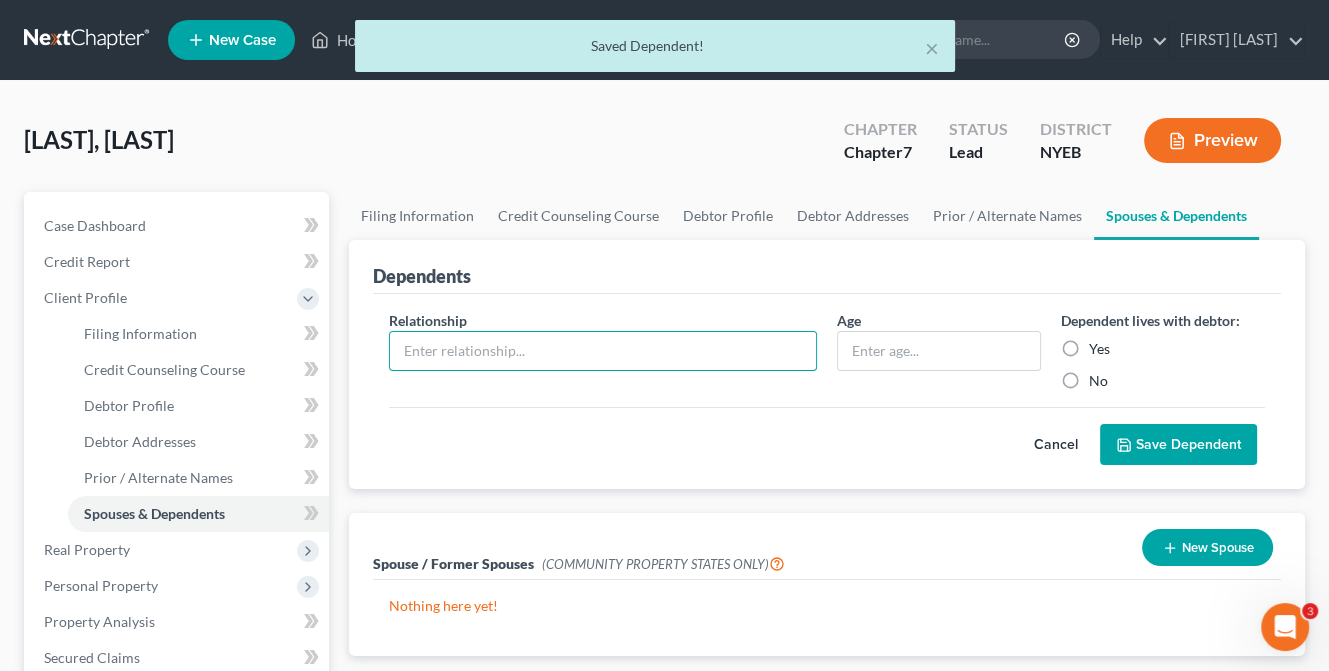 type on "Daughter" 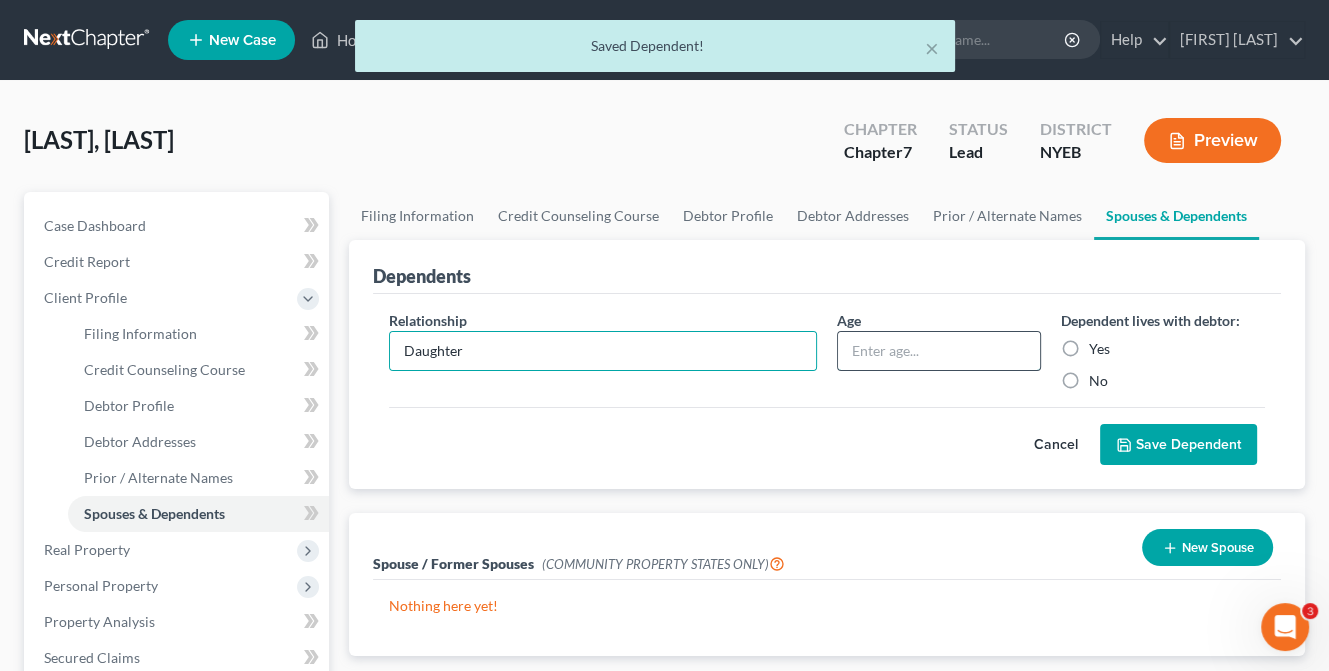 click at bounding box center [939, 351] 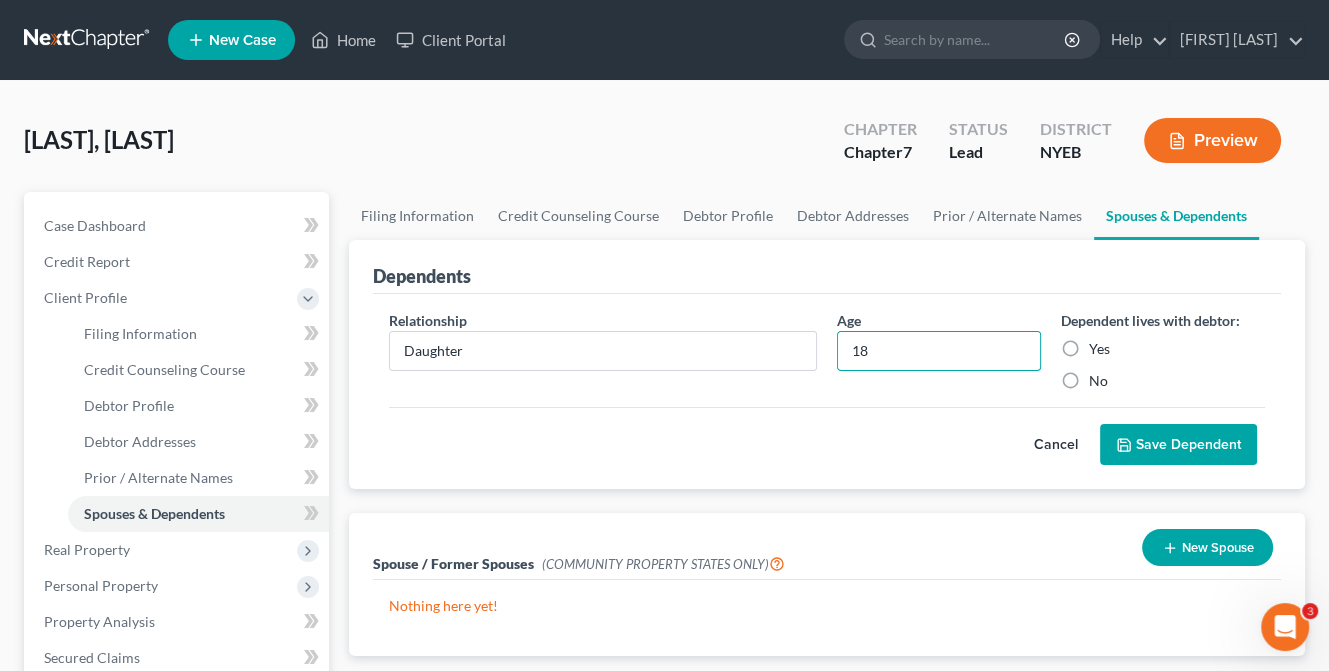 type on "18" 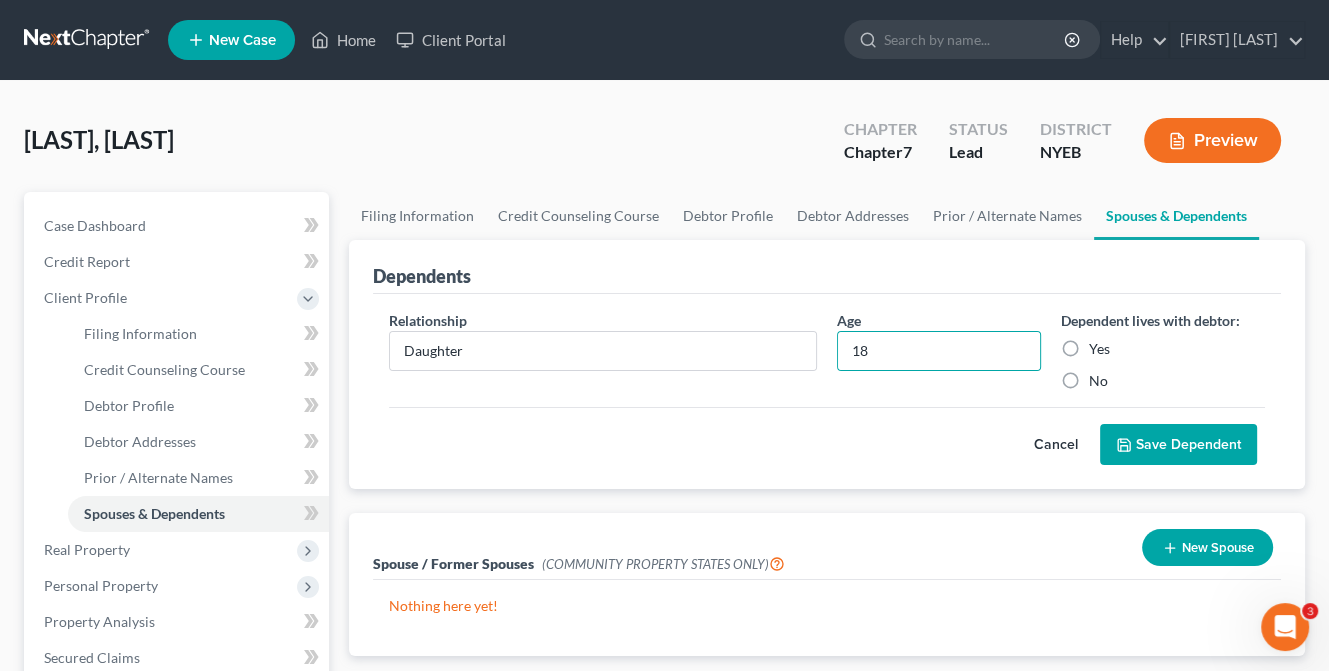 click on "Yes" at bounding box center [1099, 349] 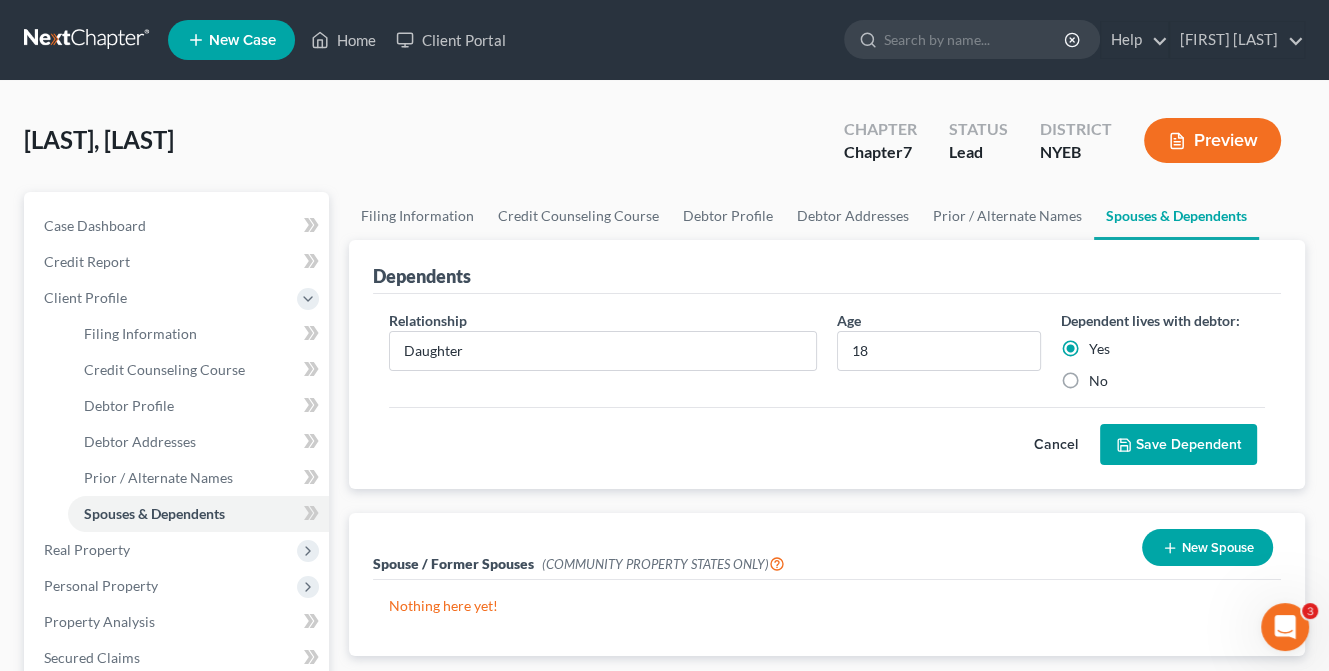 click on "Save Dependent" at bounding box center [1178, 445] 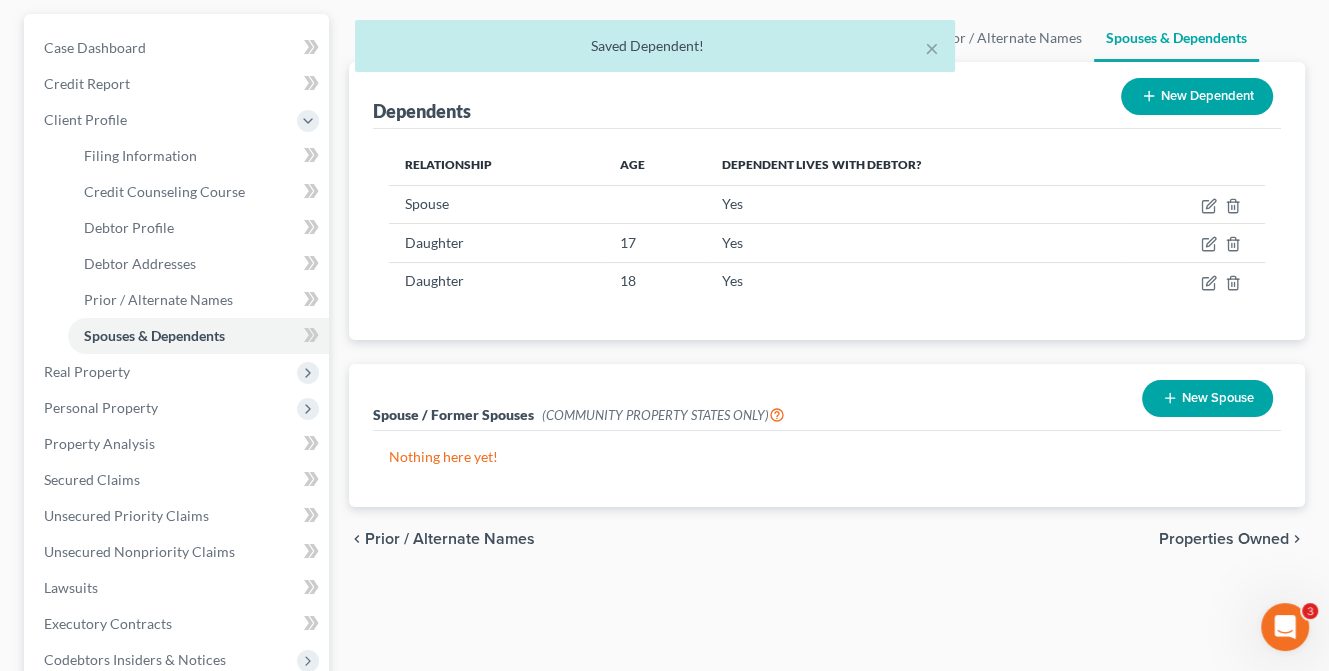 scroll, scrollTop: 300, scrollLeft: 0, axis: vertical 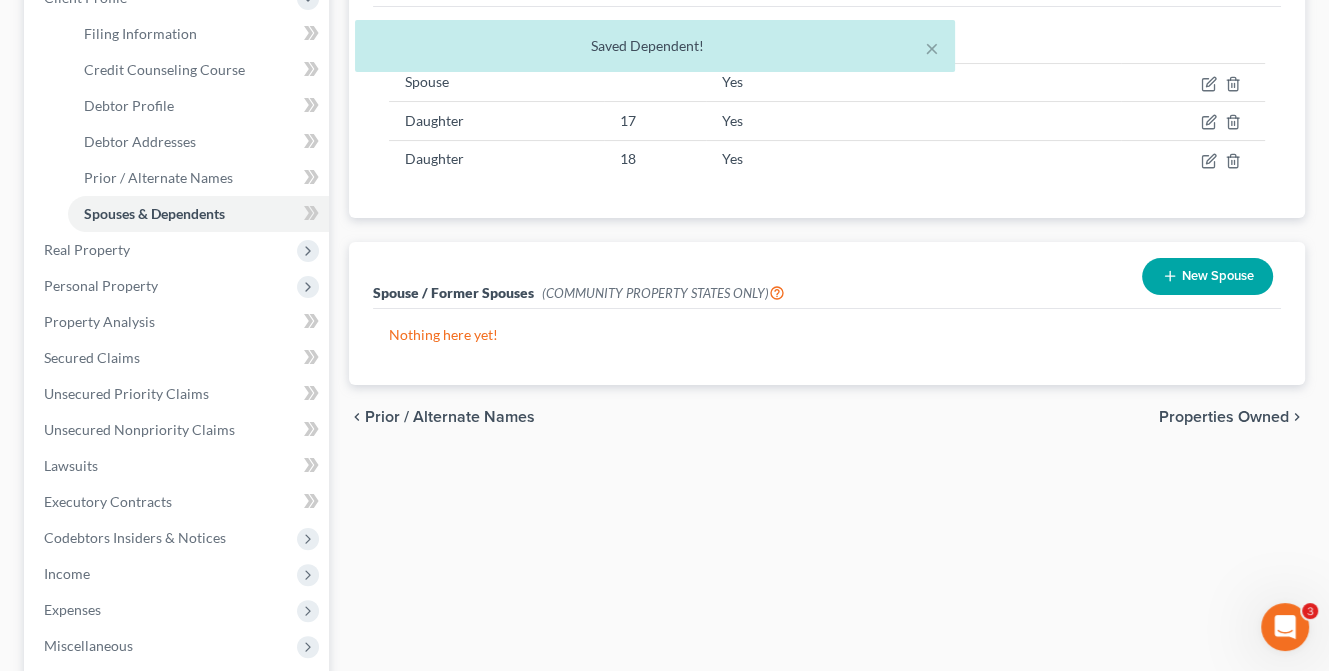 click on "Properties Owned" at bounding box center (1224, 417) 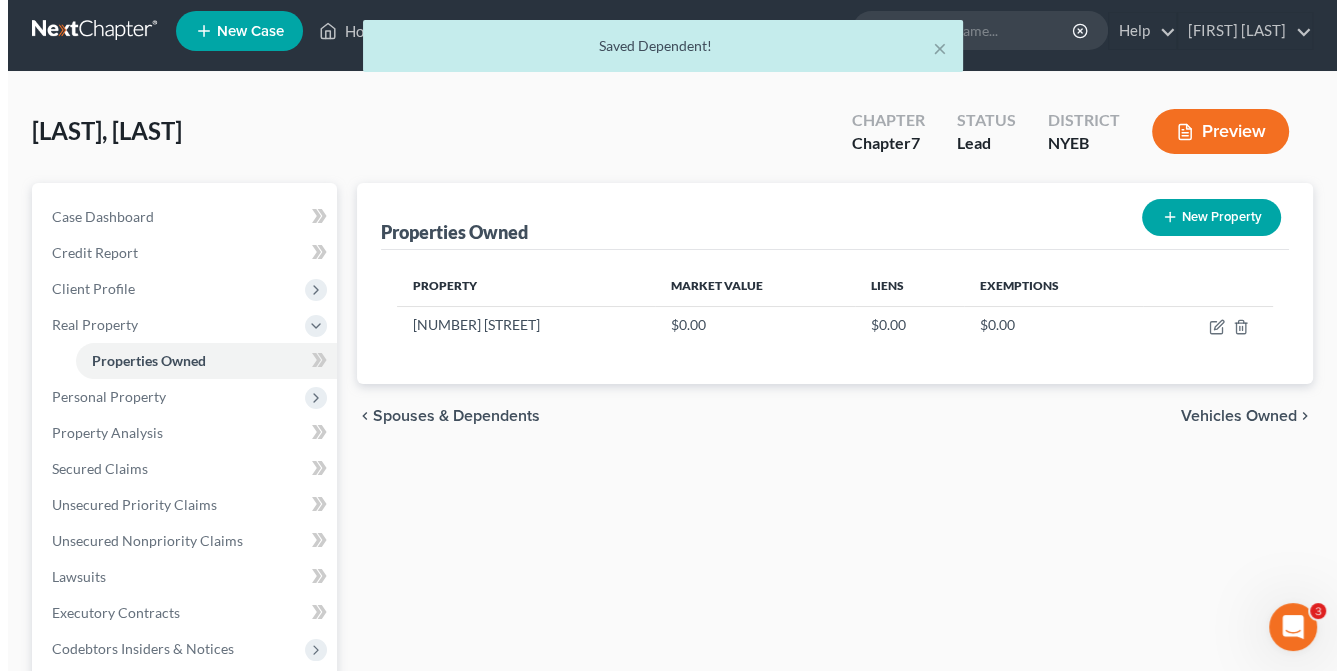 scroll, scrollTop: 0, scrollLeft: 0, axis: both 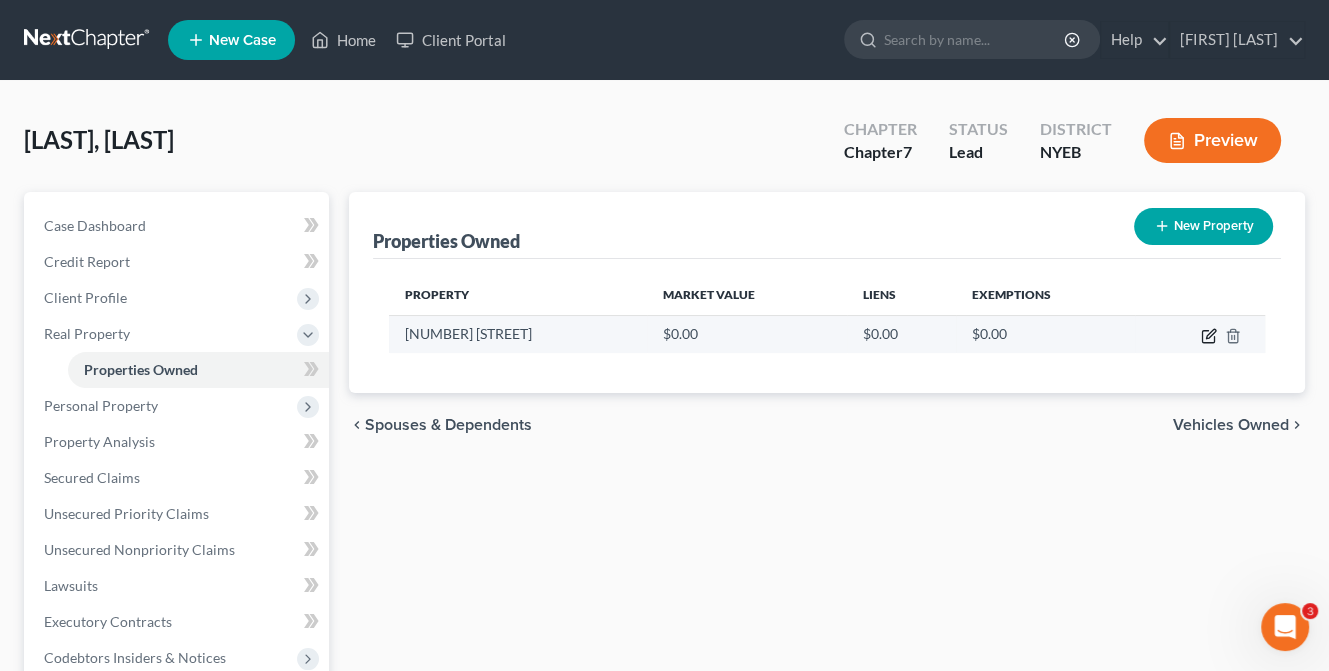 click 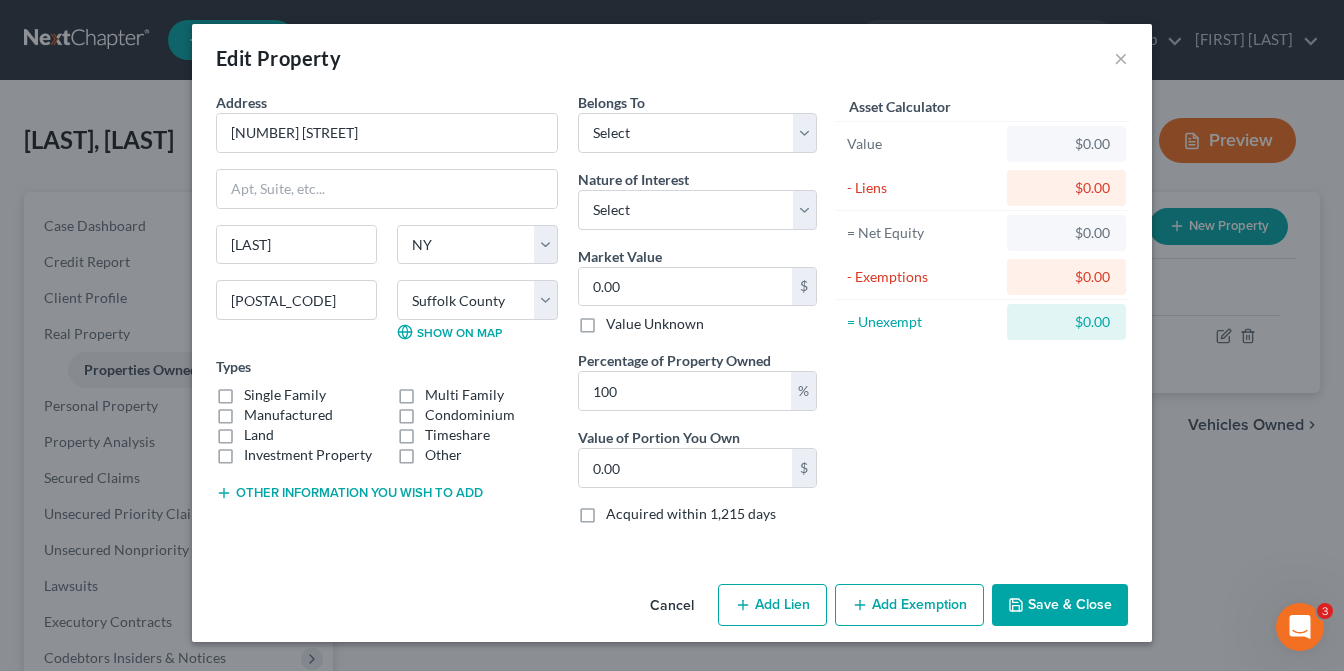 click on "Single Family" at bounding box center (285, 395) 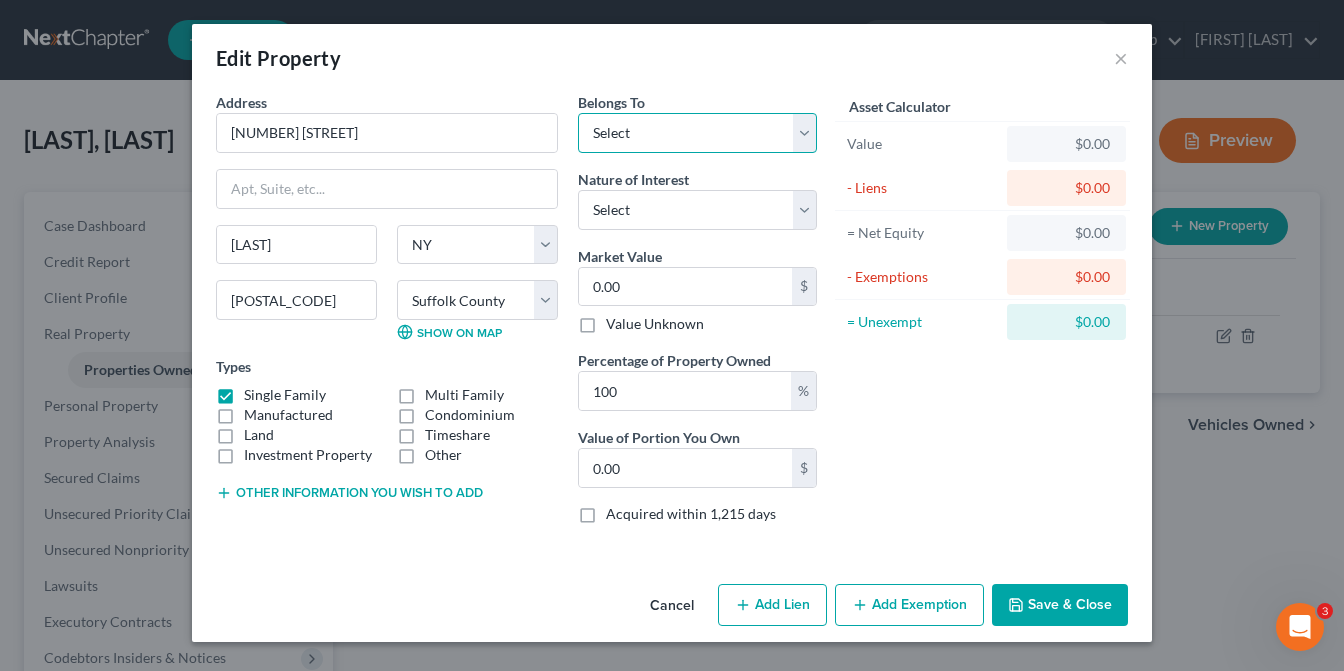 click on "Select Debtor 1 Only Debtor 2 Only Debtor 1 And Debtor 2 Only At Least One Of The Debtors And Another Community Property" at bounding box center [697, 133] 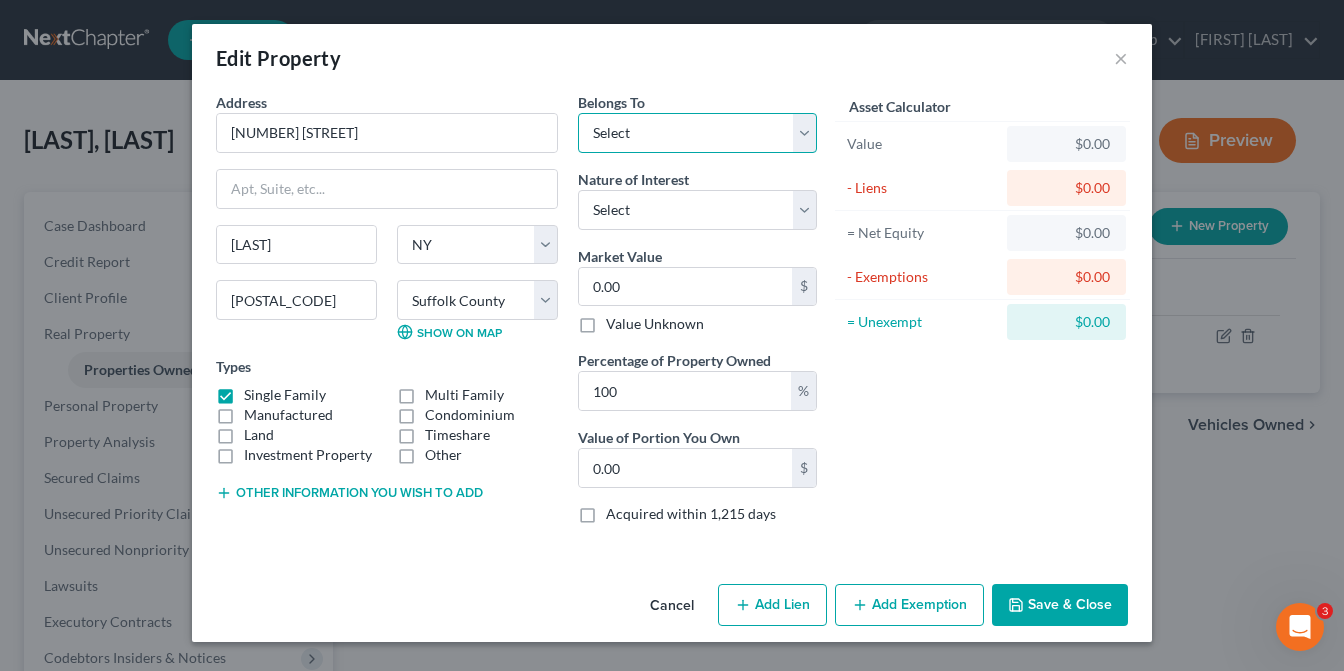select on "3" 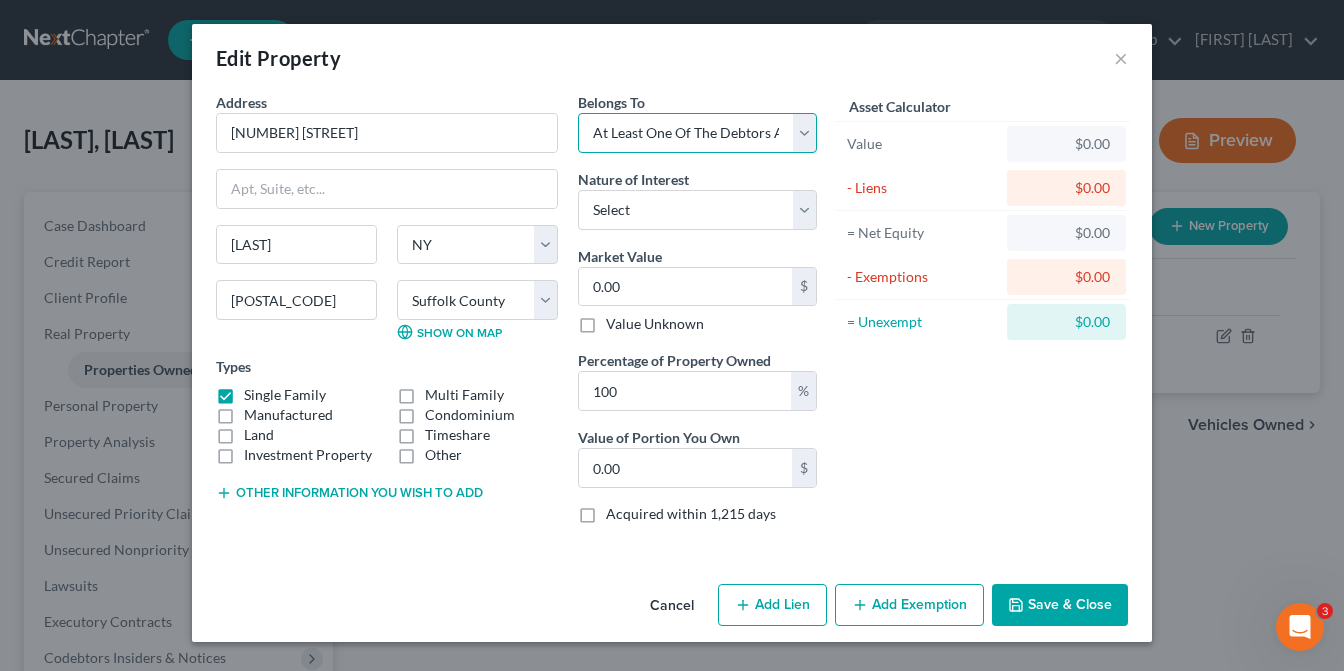 click on "Select Debtor 1 Only Debtor 2 Only Debtor 1 And Debtor 2 Only At Least One Of The Debtors And Another Community Property" at bounding box center (697, 133) 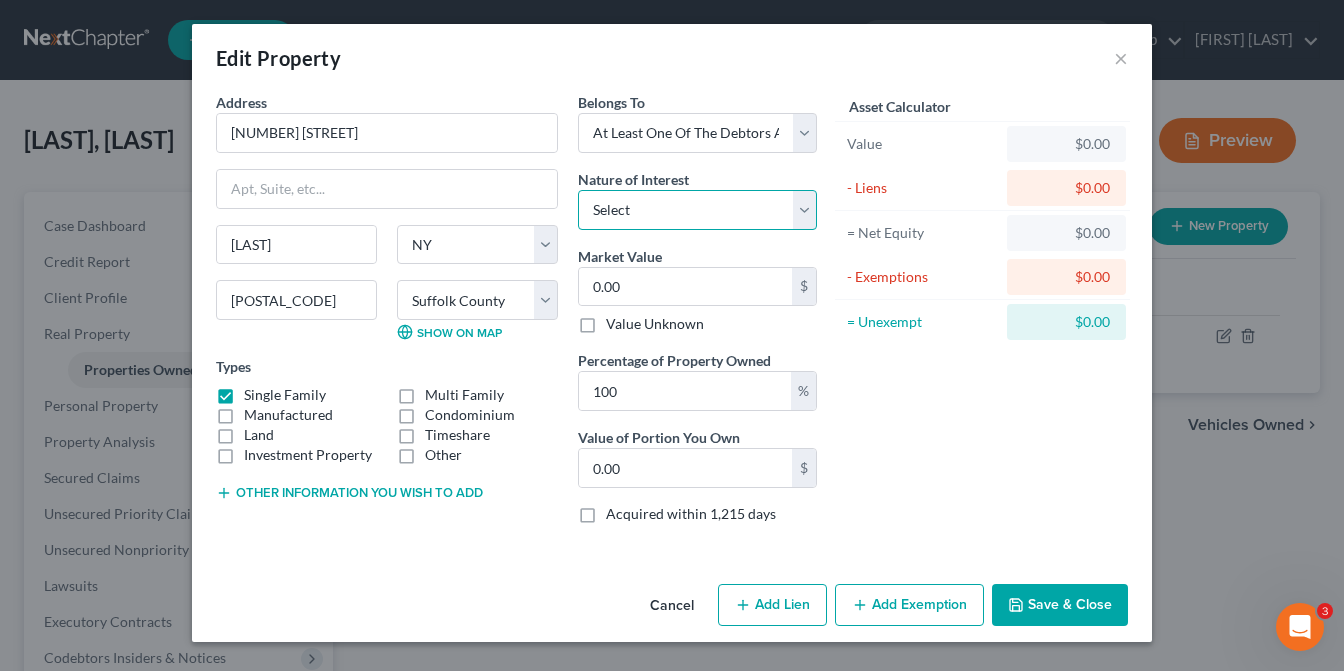 click on "Select Fee Simple Joint Tenant Life Estate Equitable Interest Future Interest Tenancy By The Entireties Tenants In Common Other" at bounding box center (697, 210) 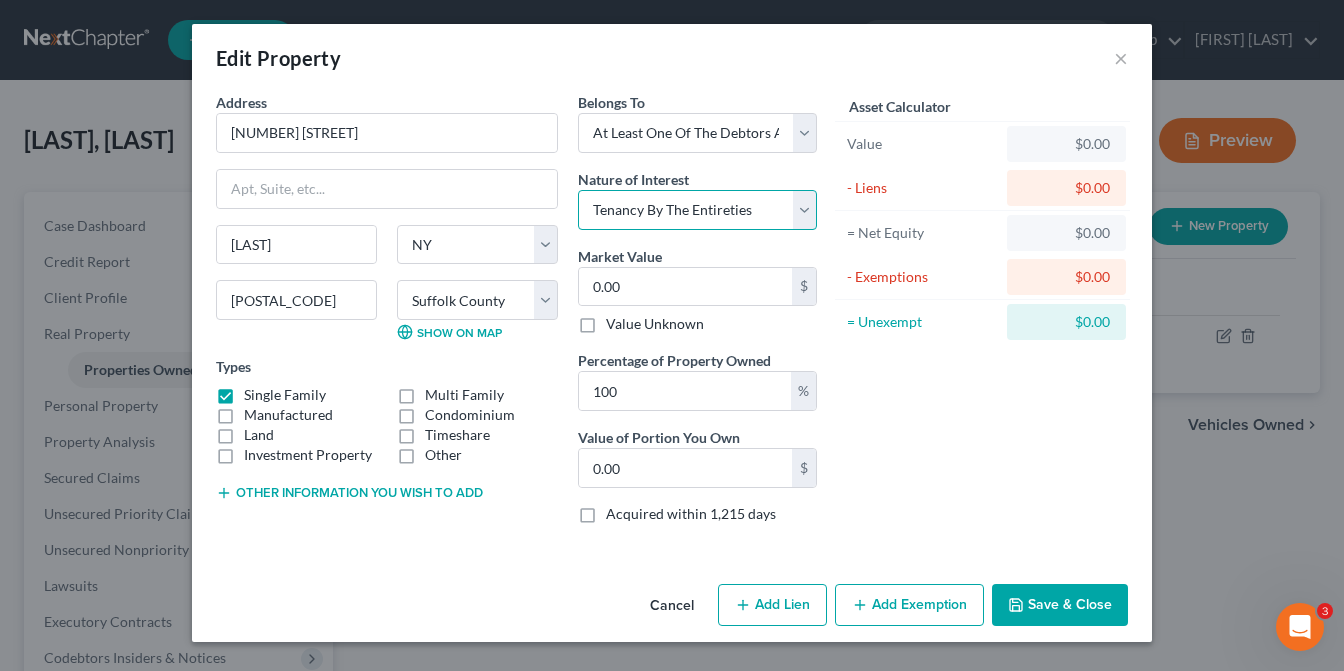 click on "Select Fee Simple Joint Tenant Life Estate Equitable Interest Future Interest Tenancy By The Entireties Tenants In Common Other" at bounding box center (697, 210) 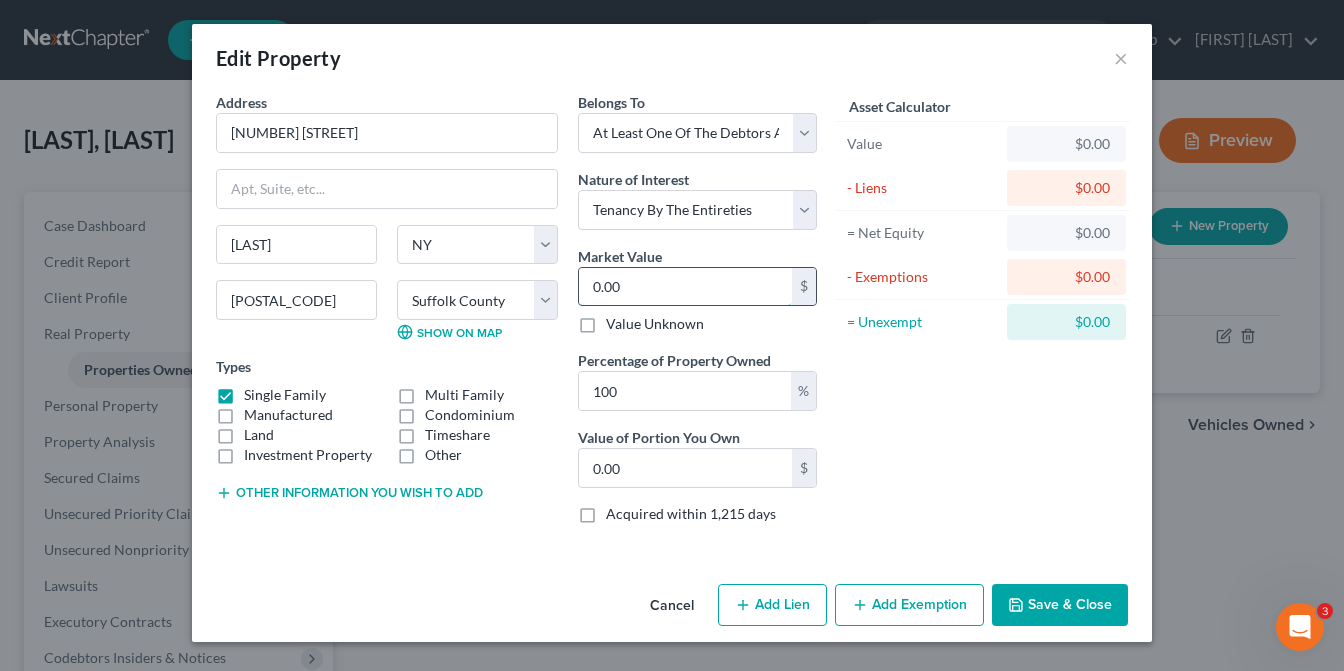 click on "0.00" at bounding box center [685, 287] 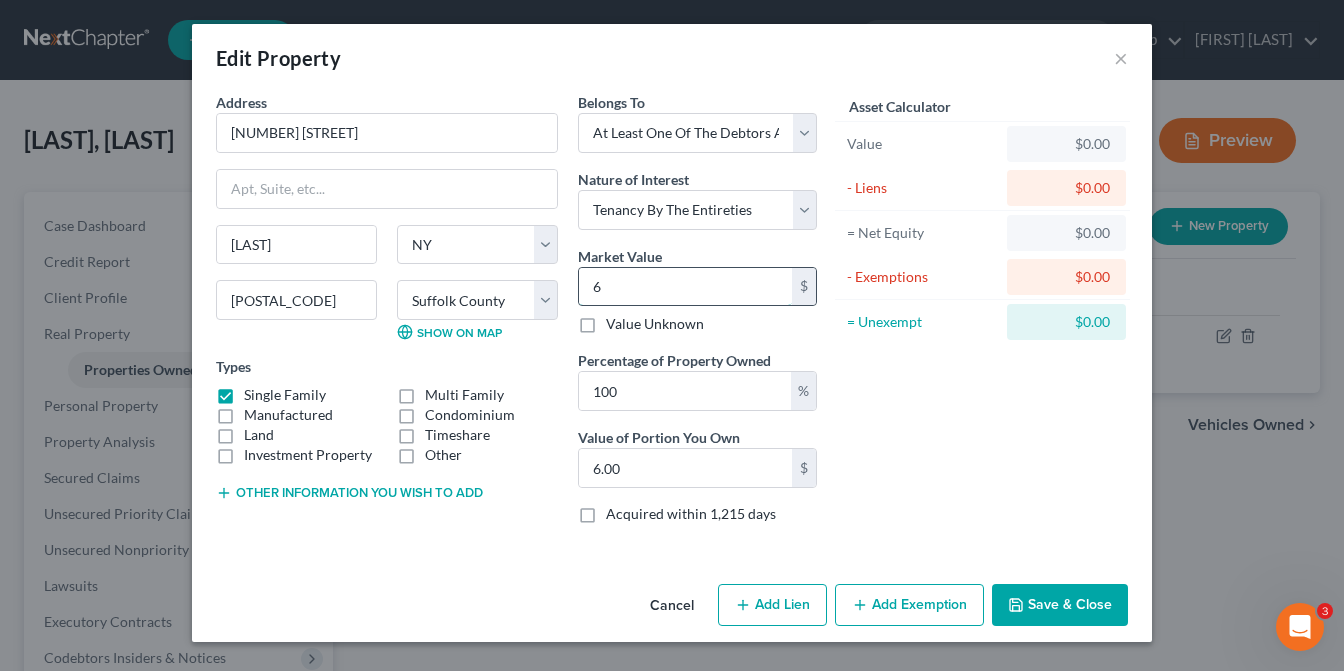 type on "65" 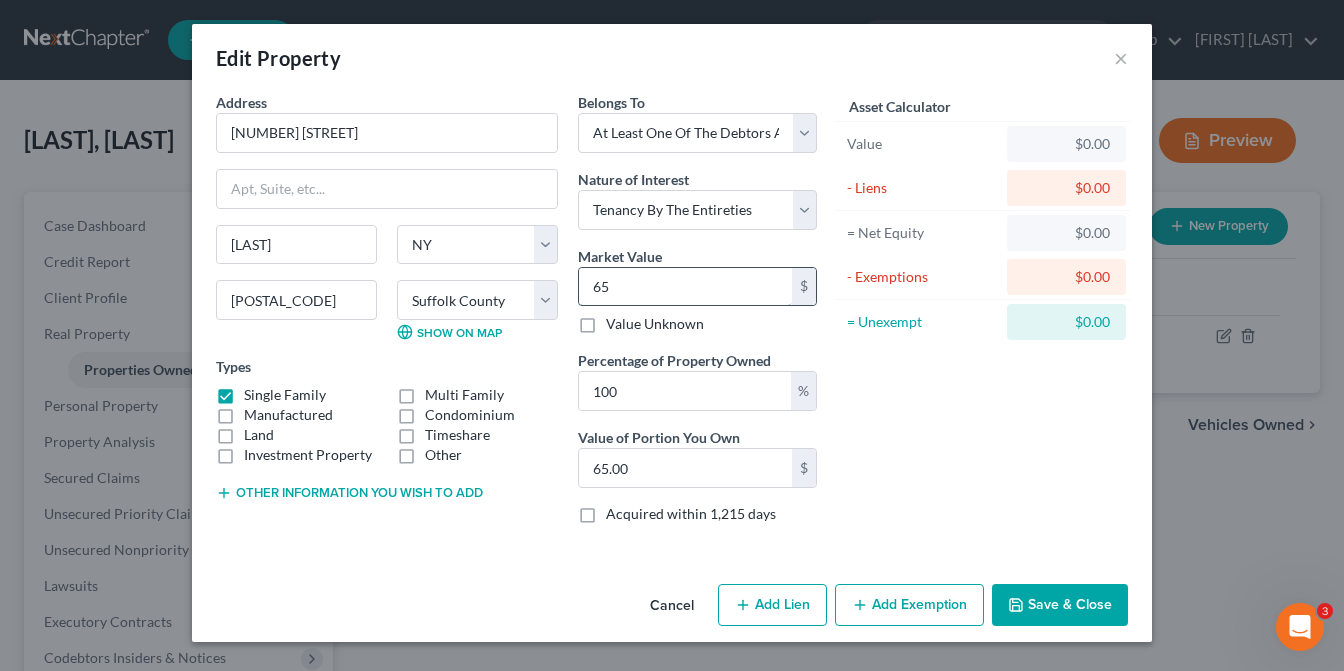 type on "650" 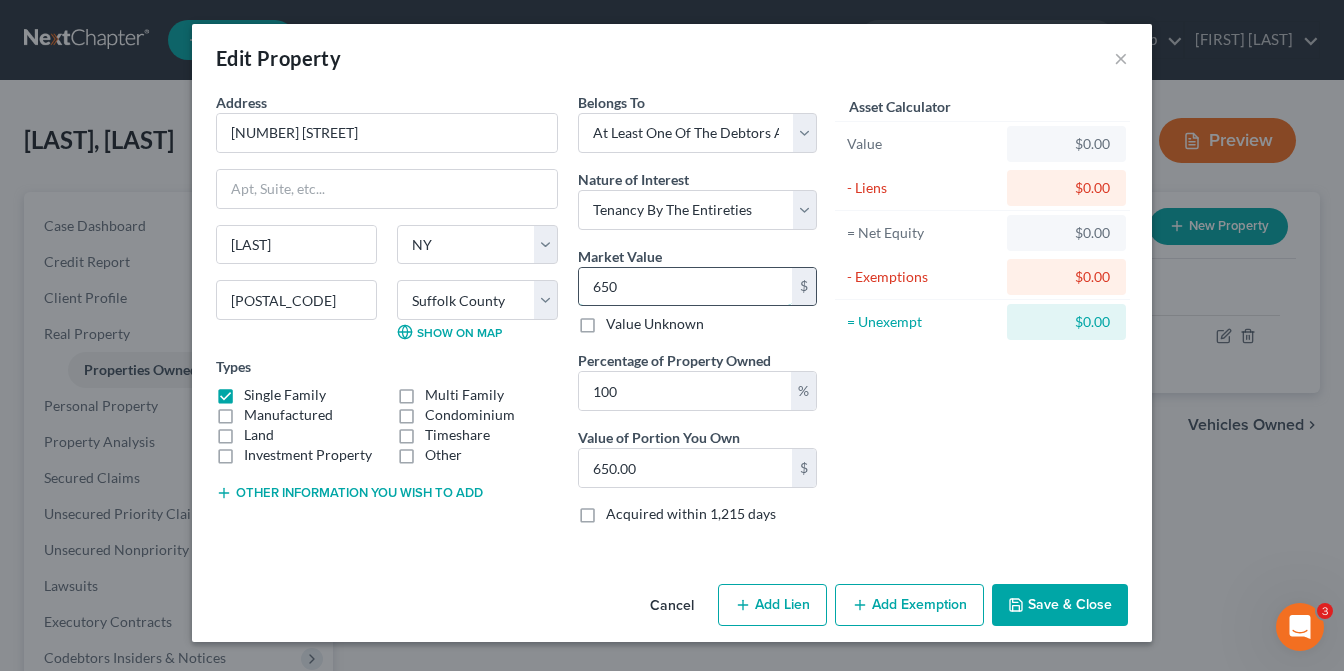 type on "6500" 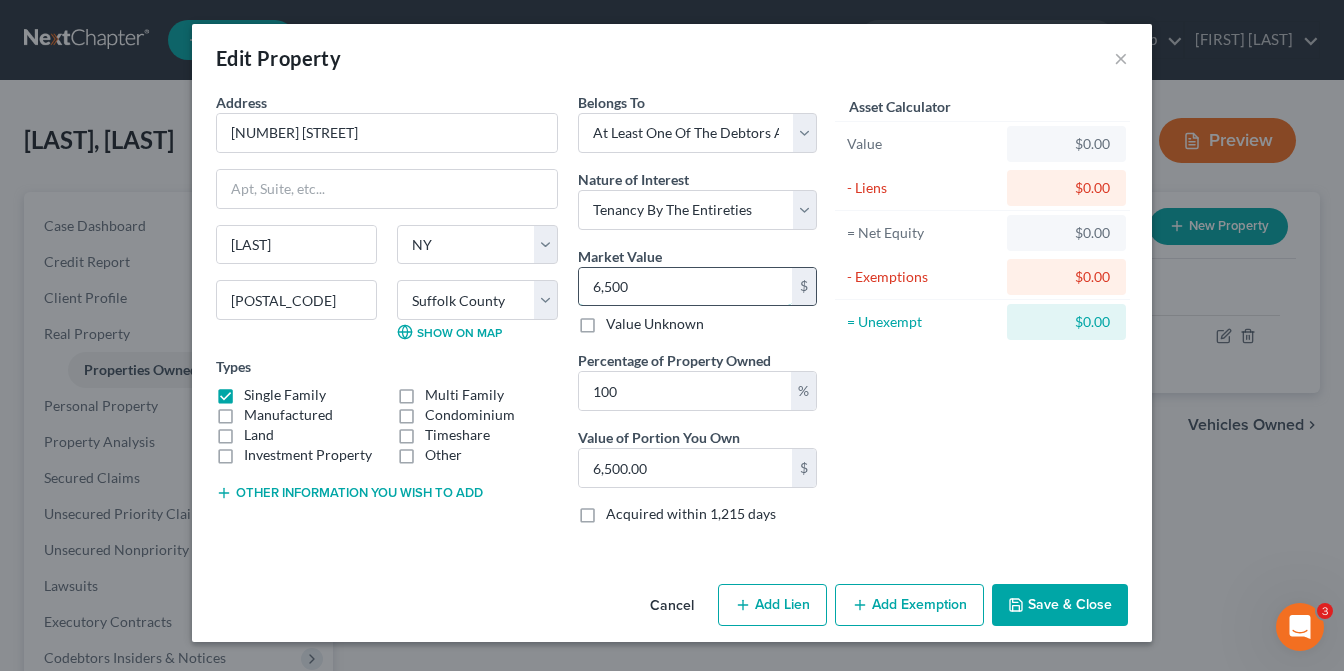 type on "6,5000" 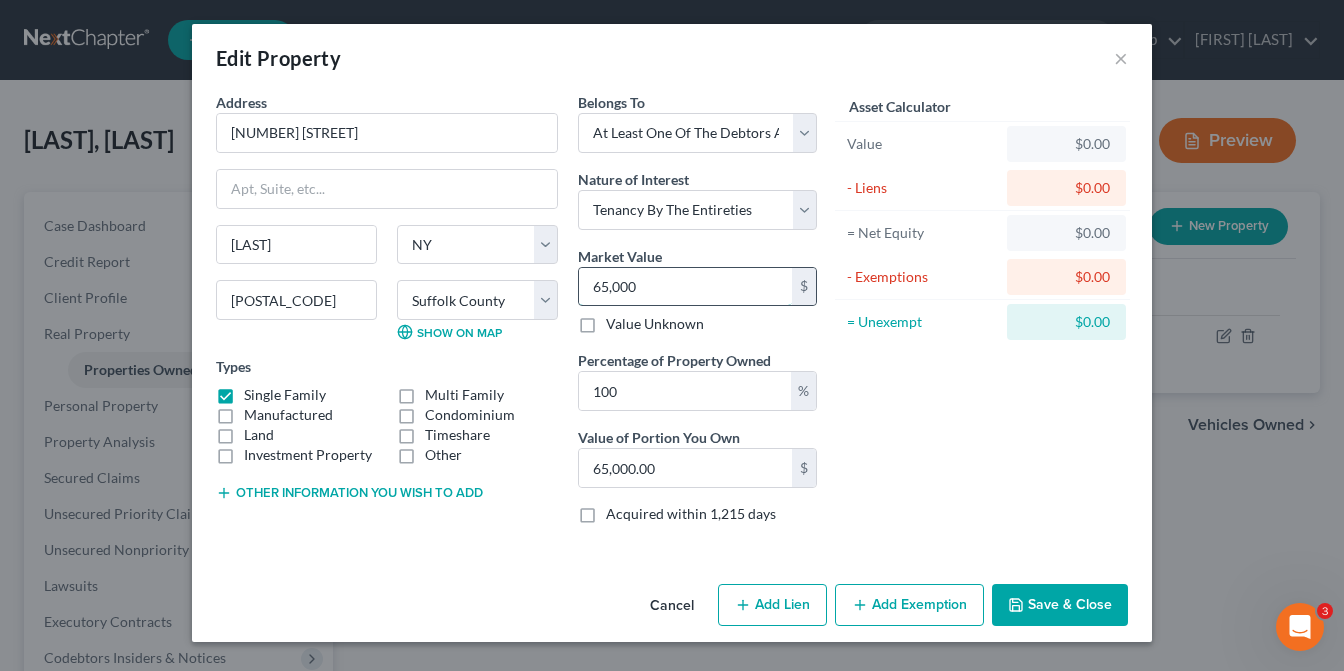 type on "65,0000" 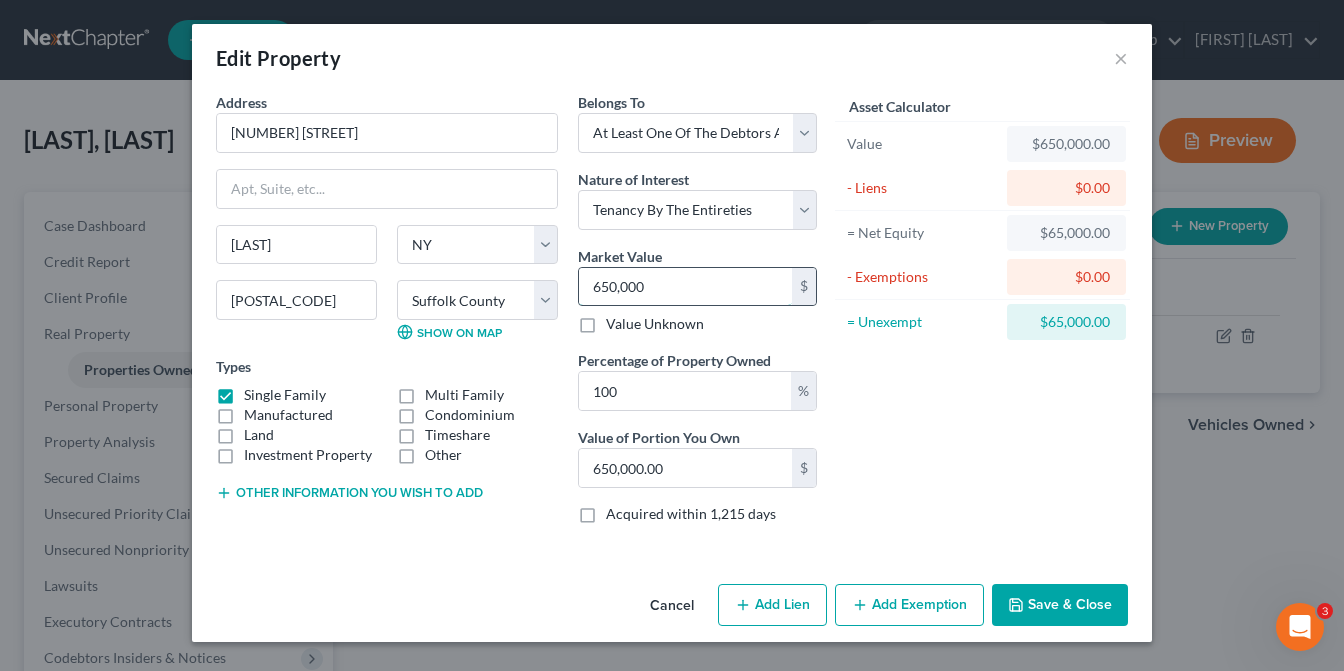 type on "650,000" 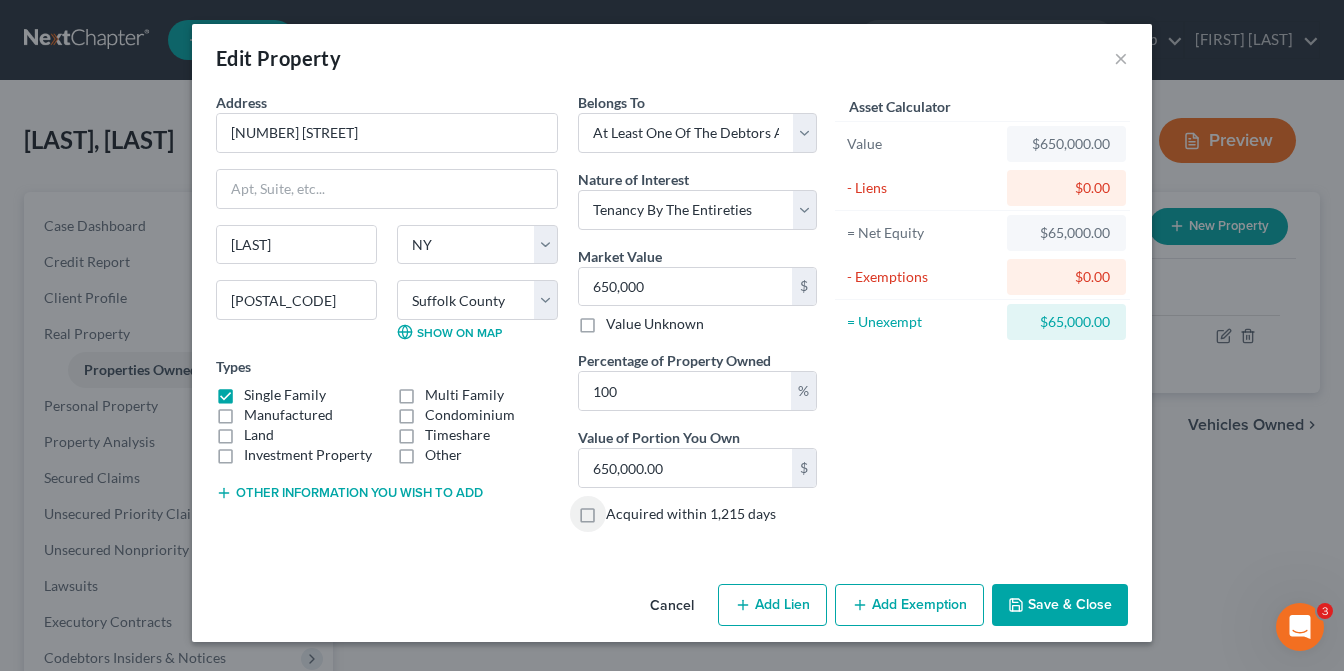click on "Add Lien" at bounding box center [772, 605] 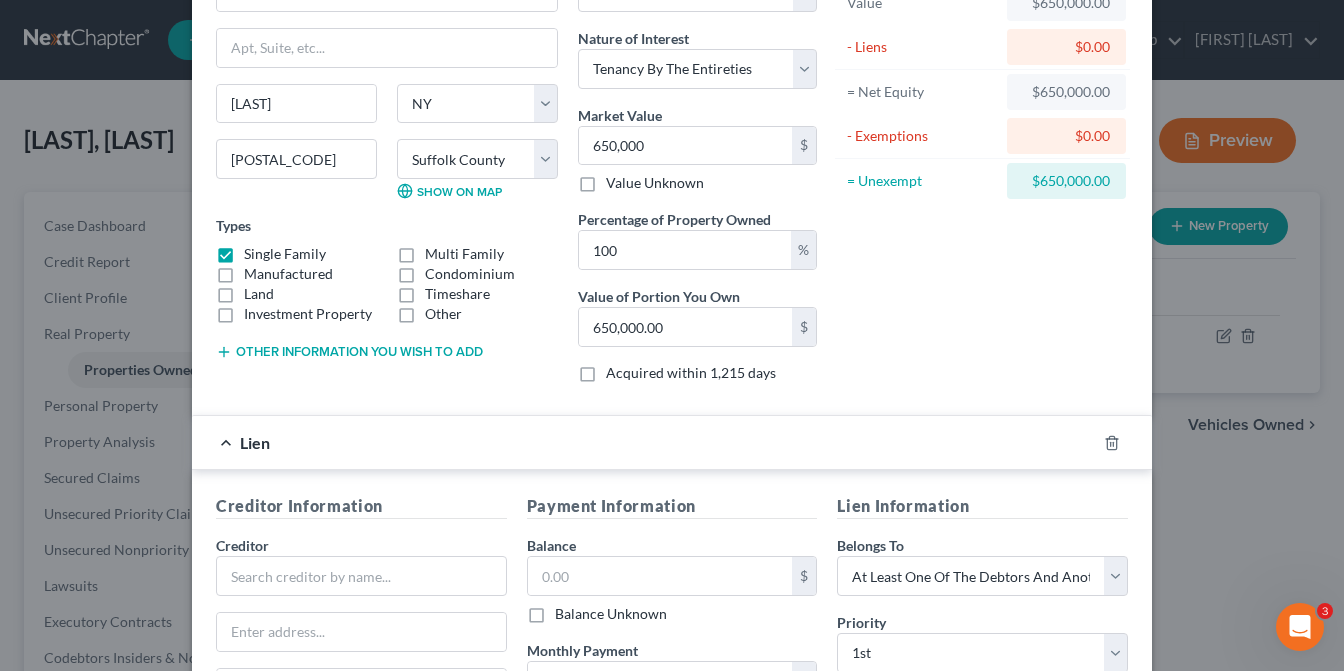 scroll, scrollTop: 200, scrollLeft: 0, axis: vertical 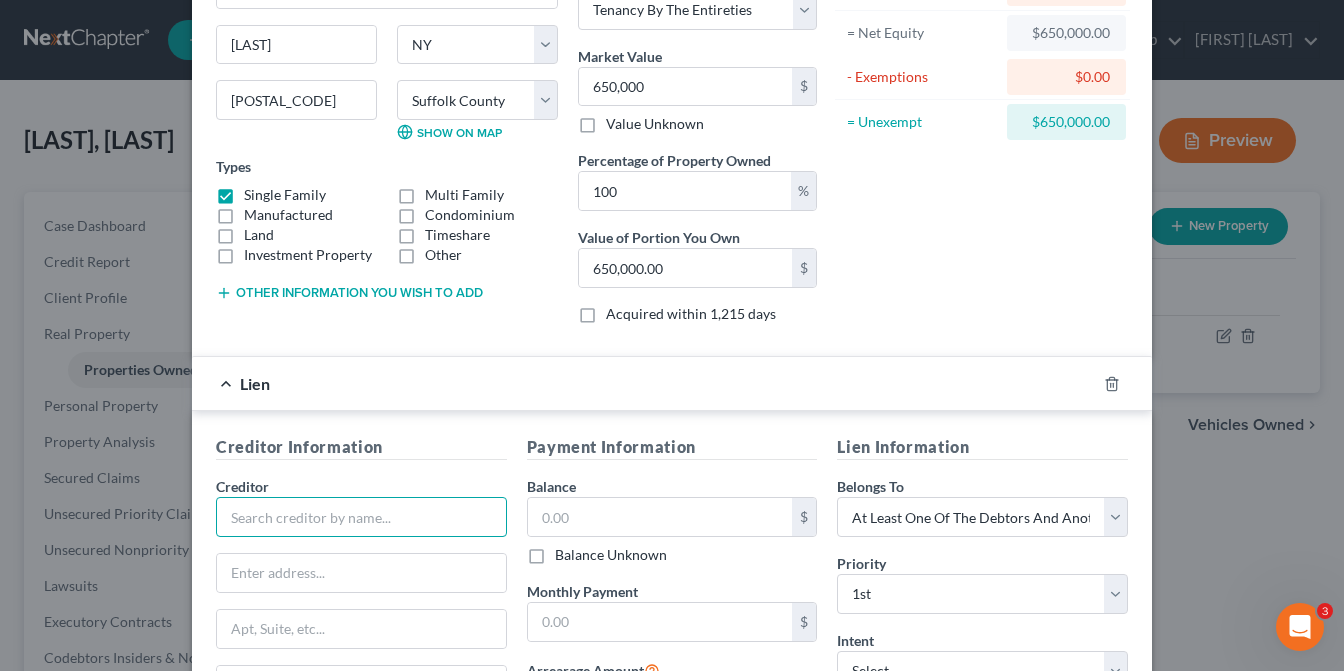 click at bounding box center [361, 517] 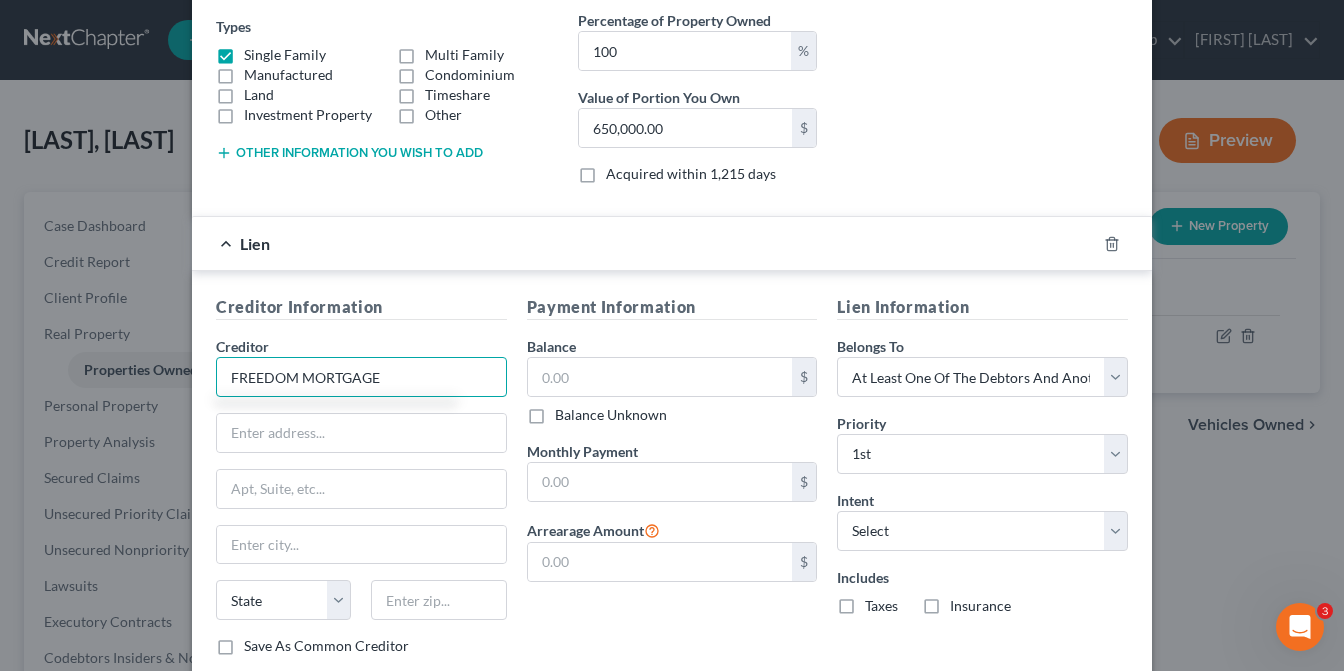 scroll, scrollTop: 462, scrollLeft: 0, axis: vertical 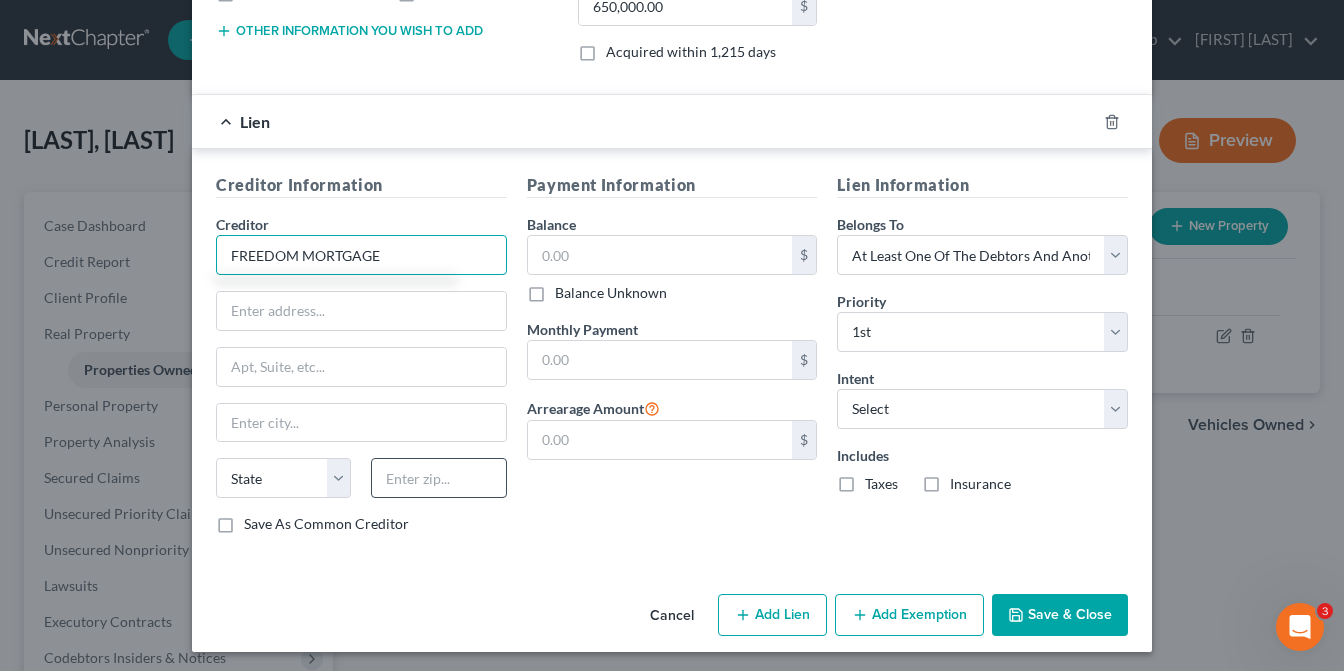 type on "FREEDOM MORTGAGE" 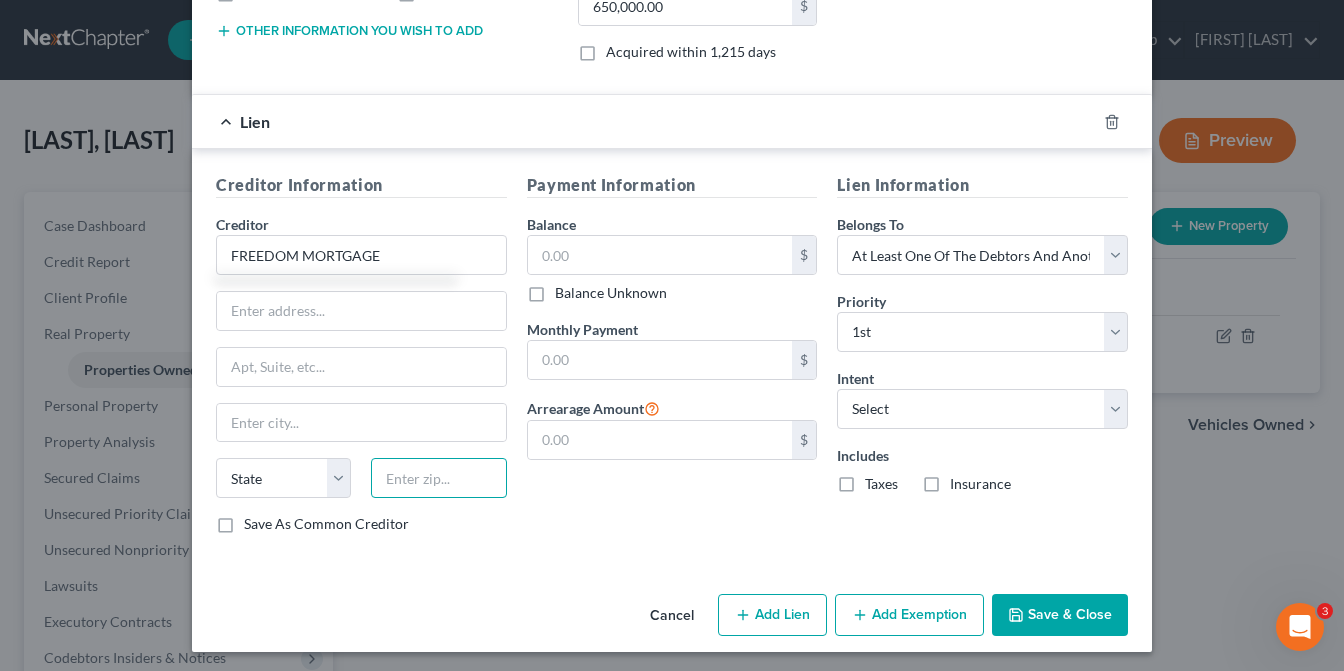 click at bounding box center (438, 478) 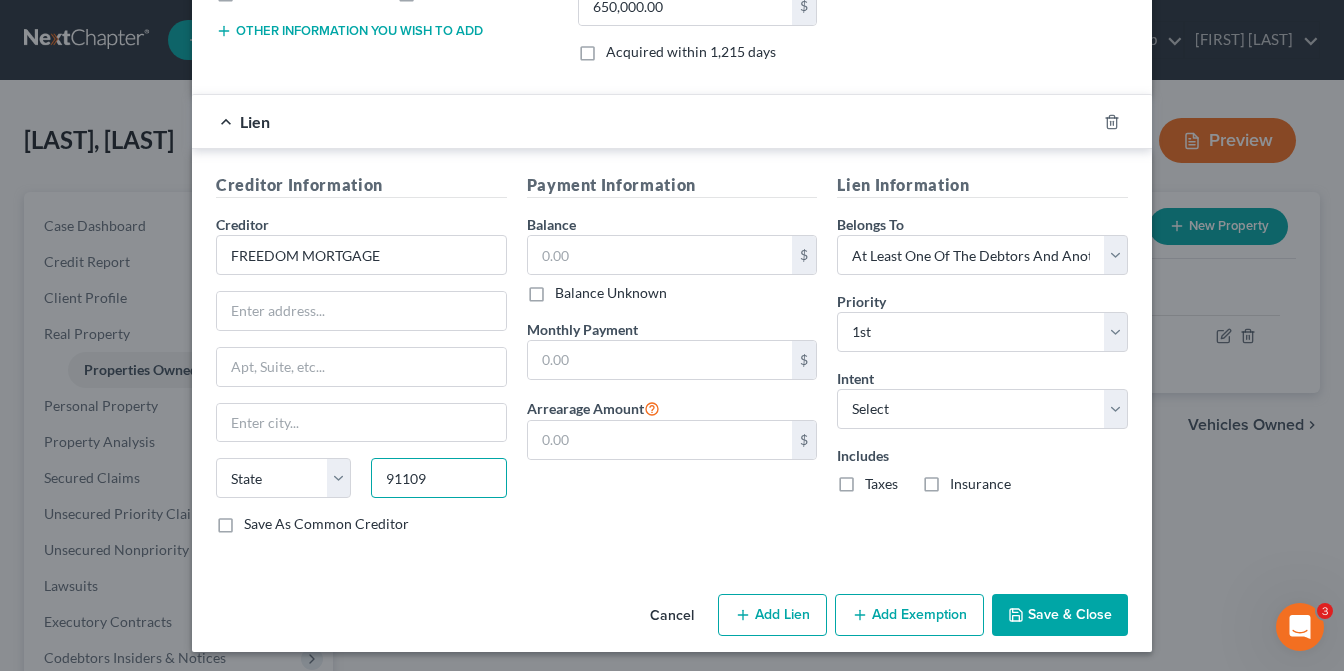 type on "91109" 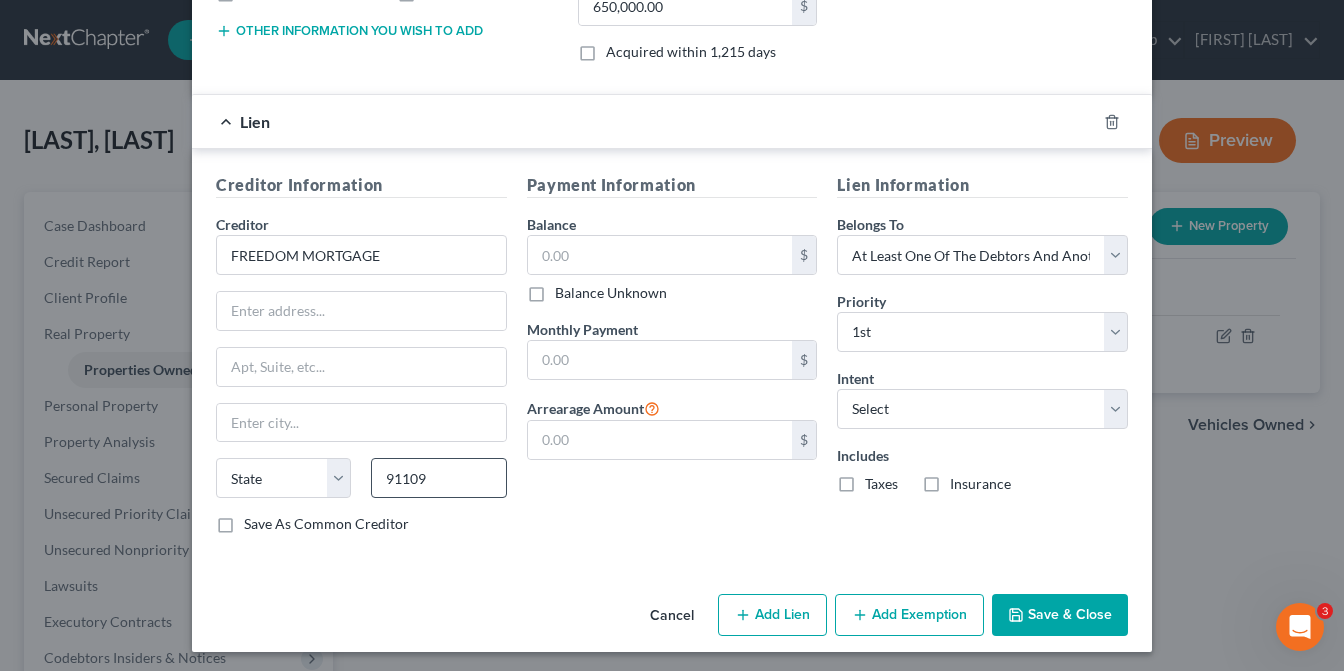 type on "Pasadena" 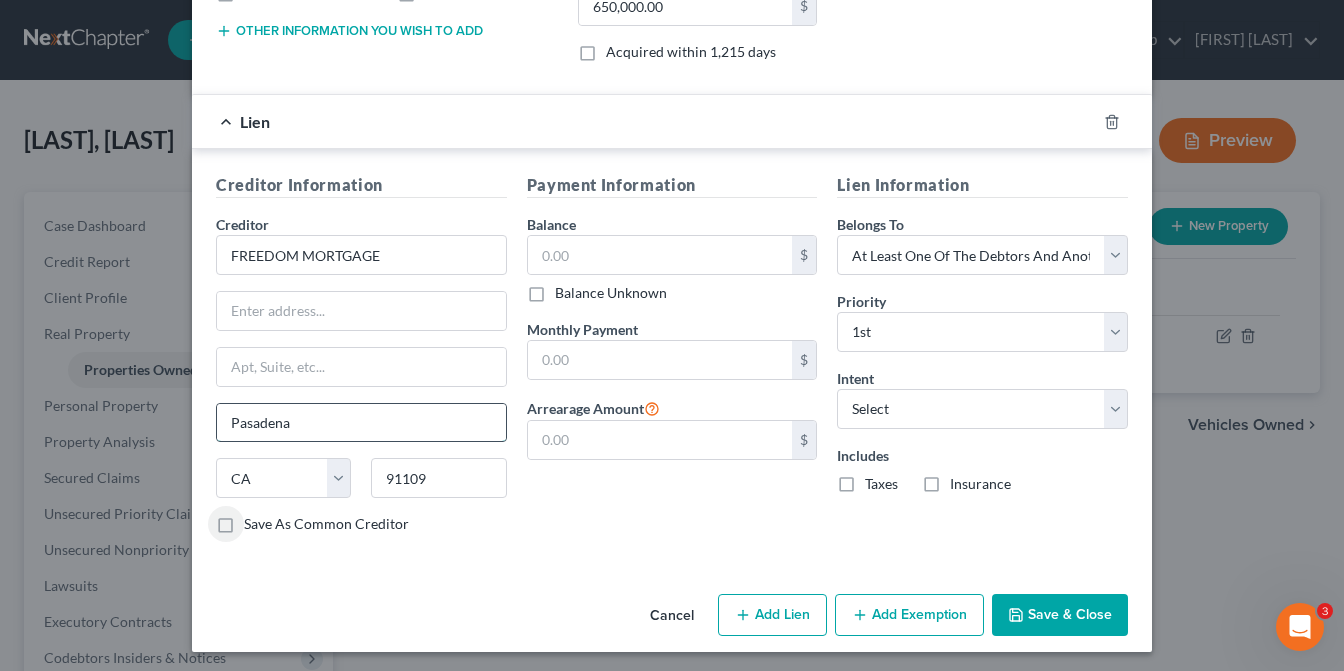 click on "Pasadena" at bounding box center [361, 423] 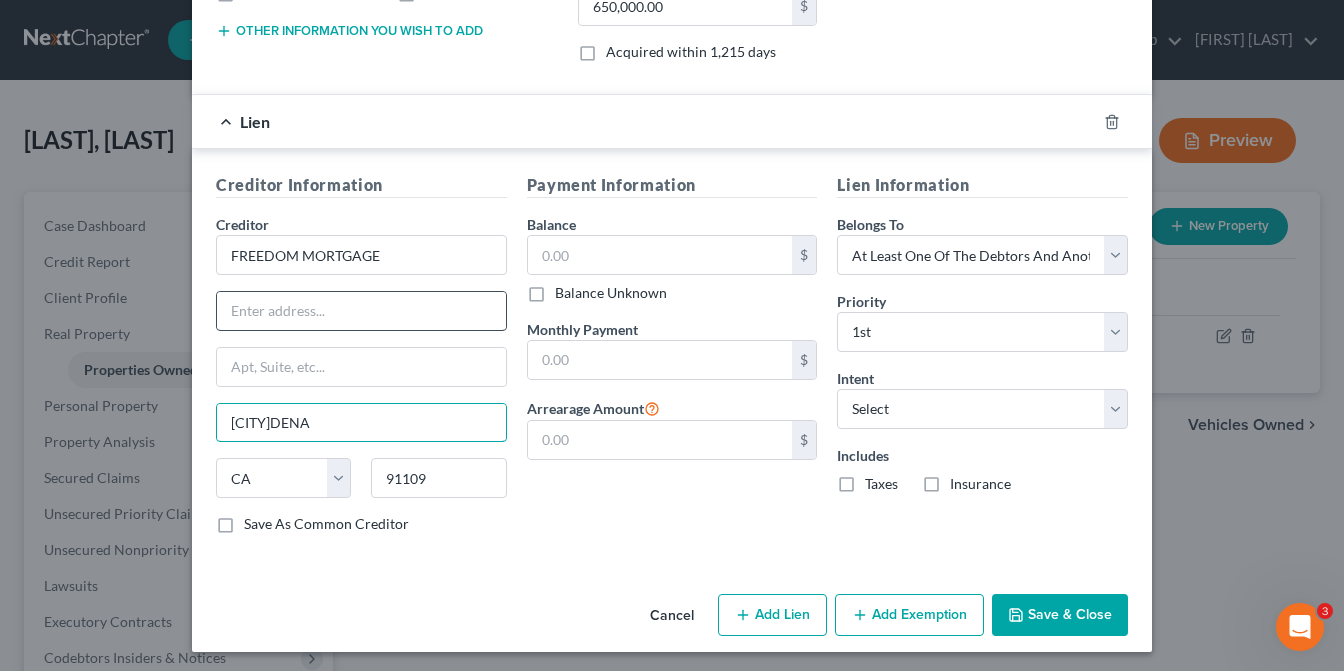 type on "[CITY]DENA" 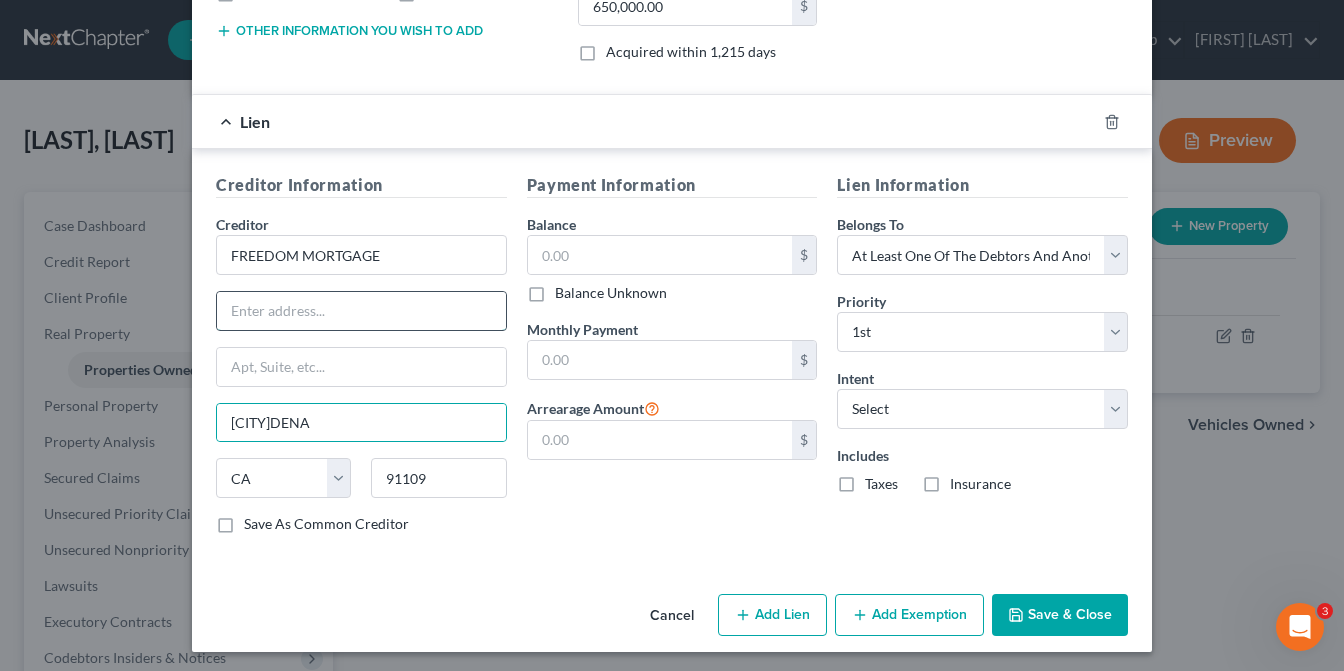 click at bounding box center (361, 311) 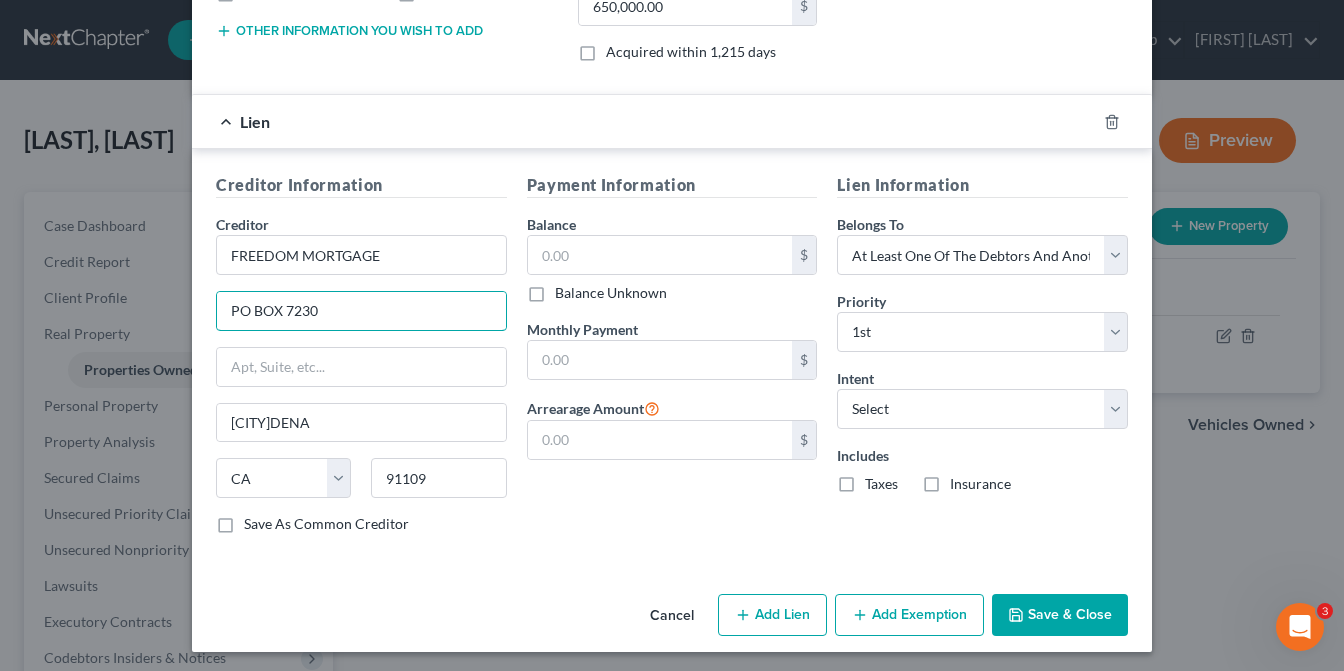 type on "PO BOX 7230" 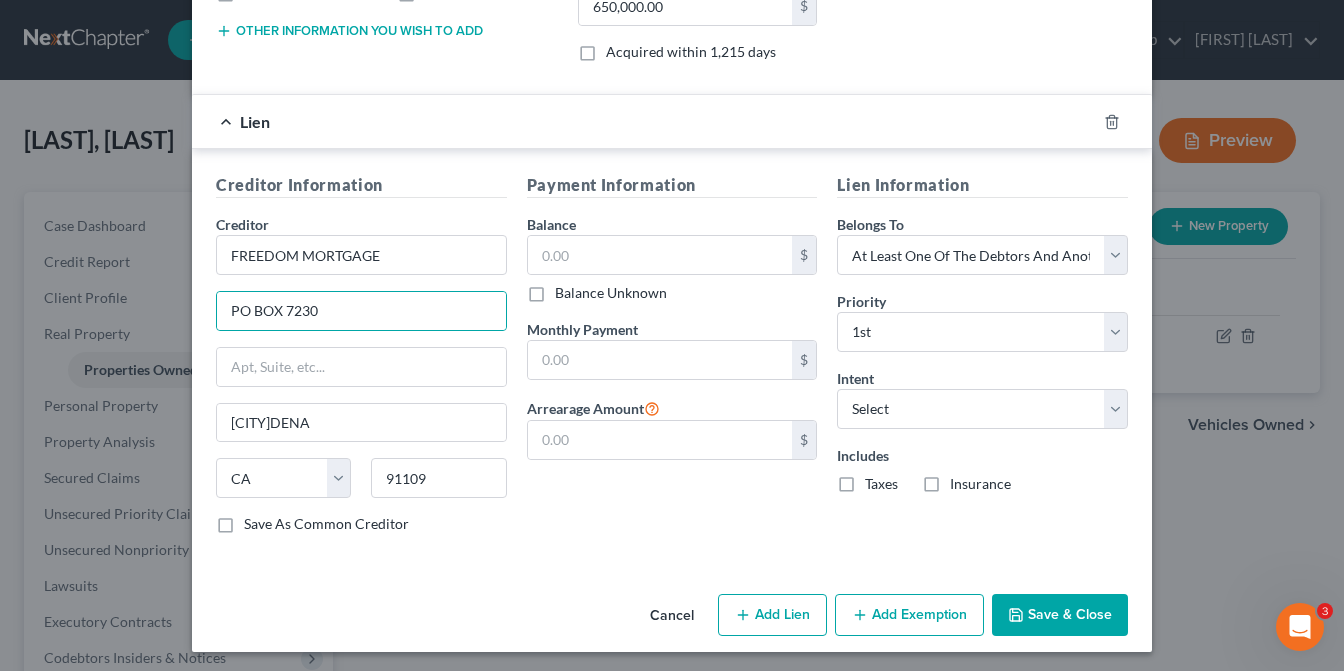 click on "Save As Common Creditor" at bounding box center [326, 524] 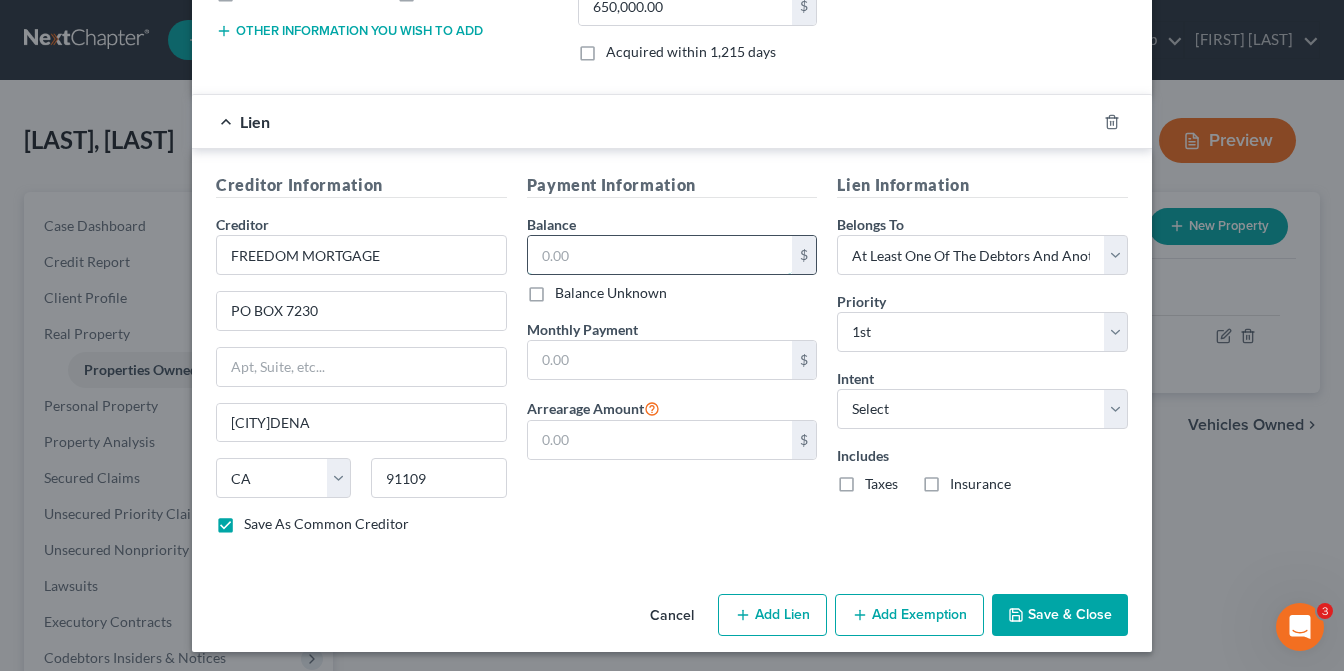 click at bounding box center [660, 255] 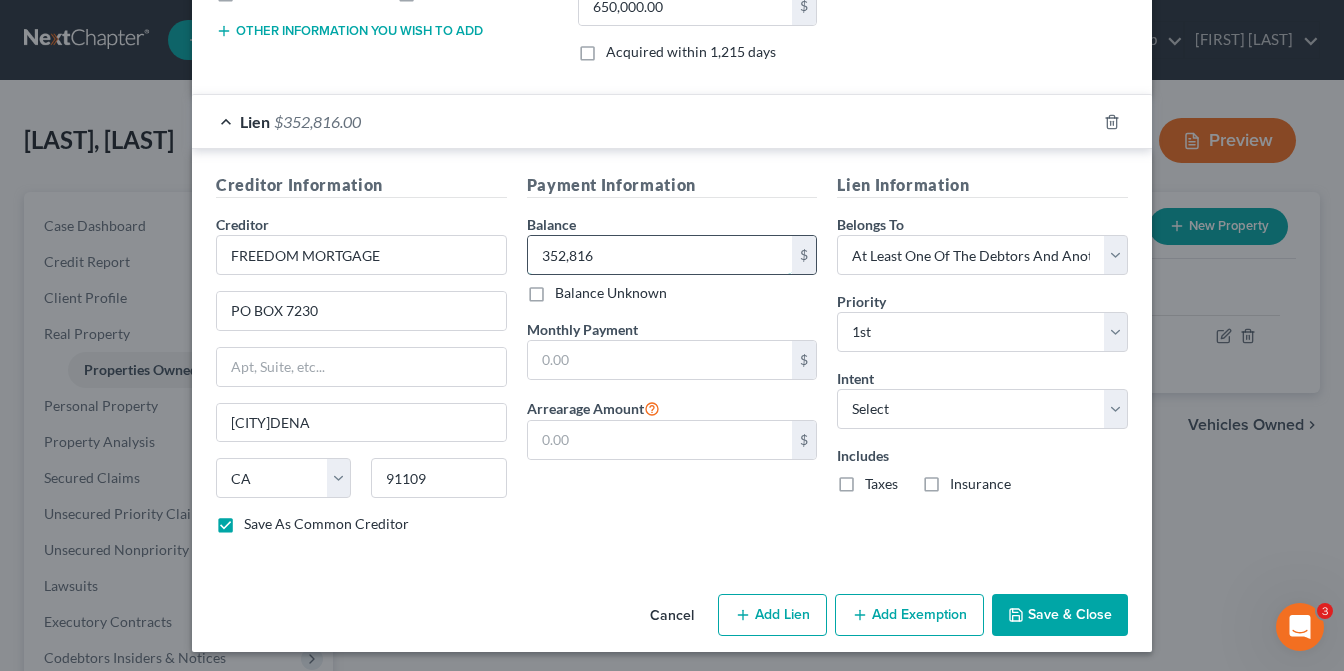 type on "352,816" 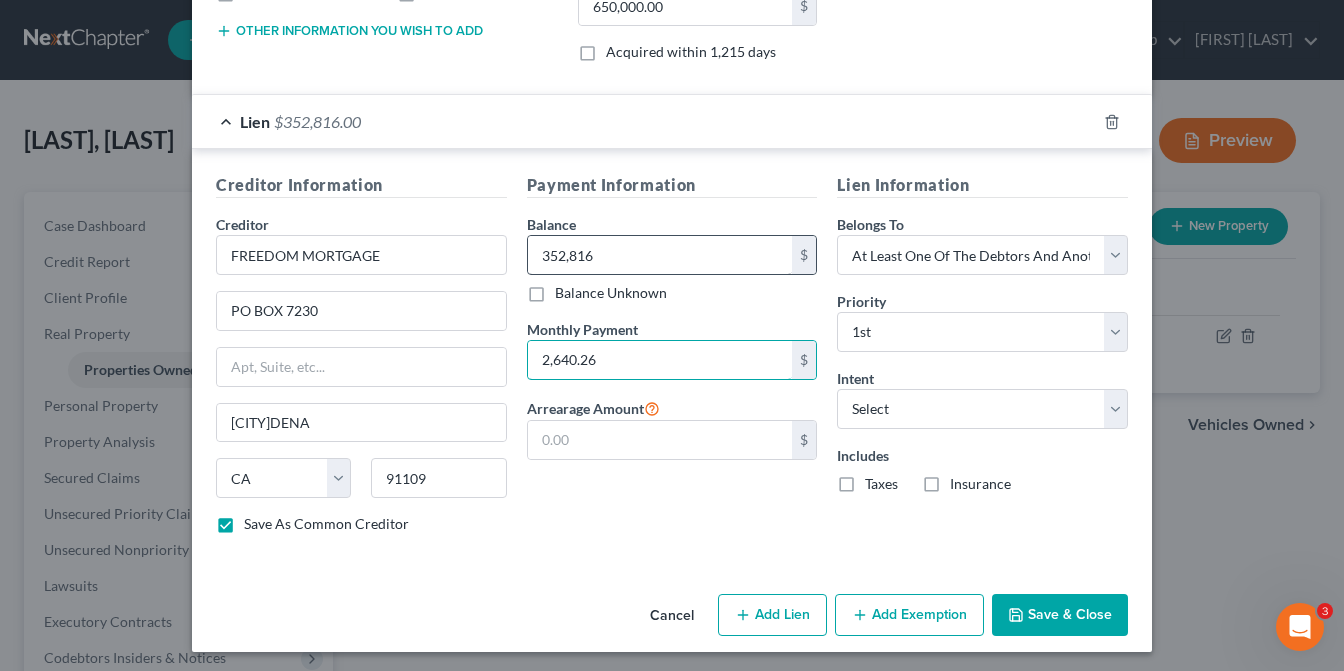 type on "2,640.26" 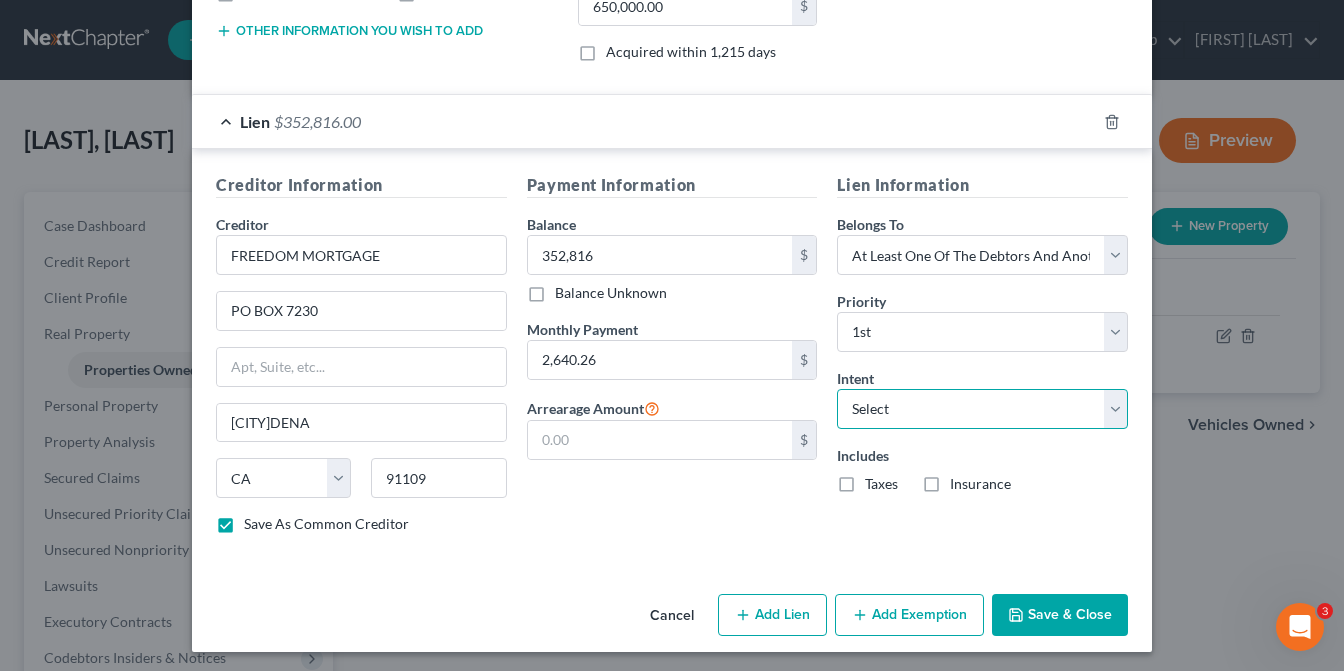click on "Select Surrender Redeem Reaffirm Avoid Other" at bounding box center (982, 409) 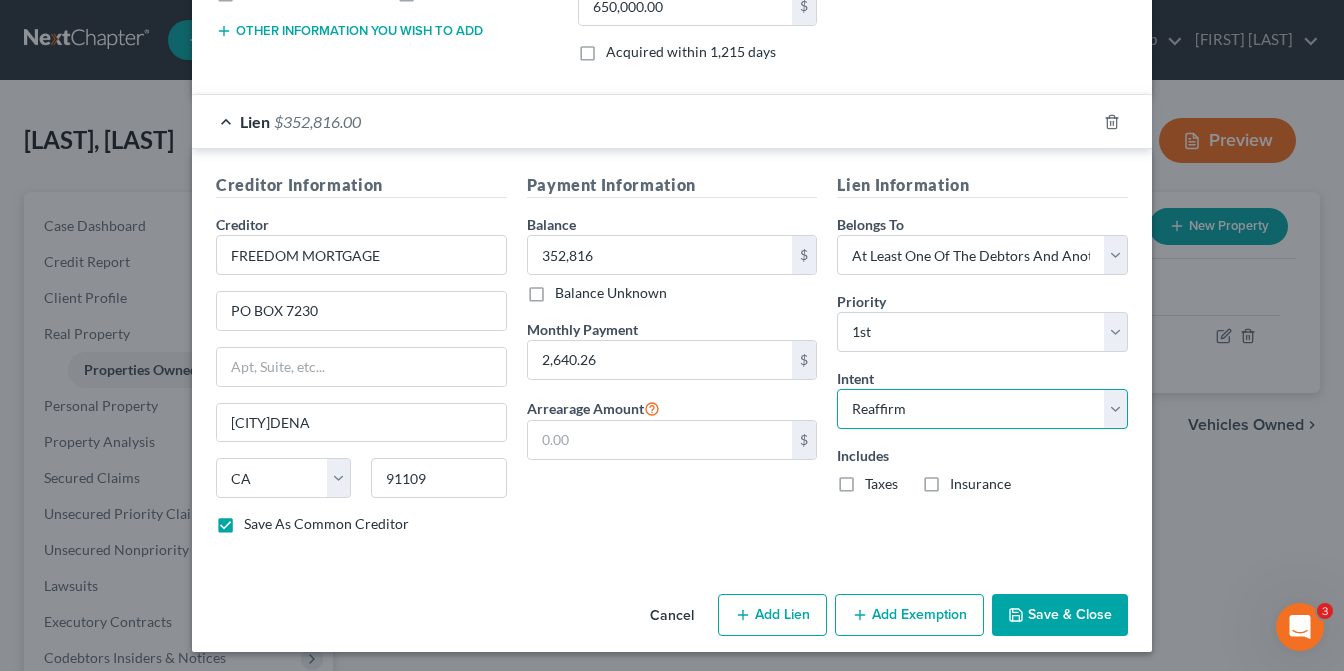 click on "Select Surrender Redeem Reaffirm Avoid Other" at bounding box center [982, 409] 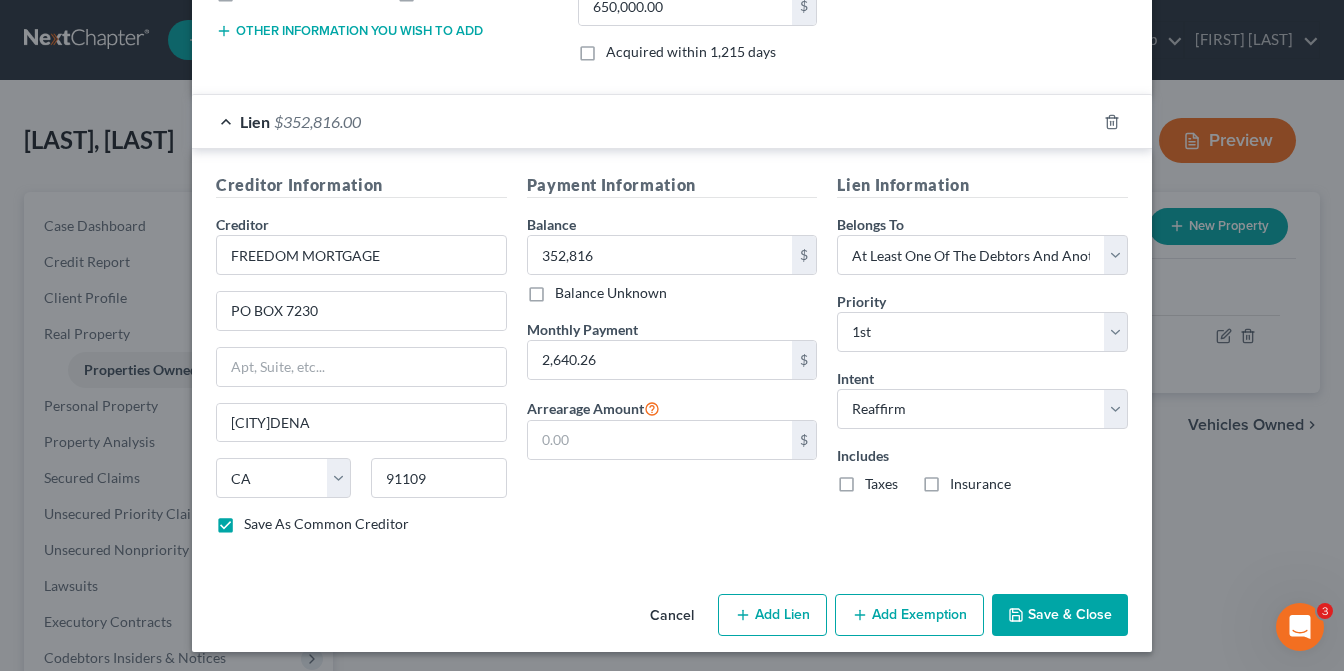 click on "Taxes" at bounding box center (881, 484) 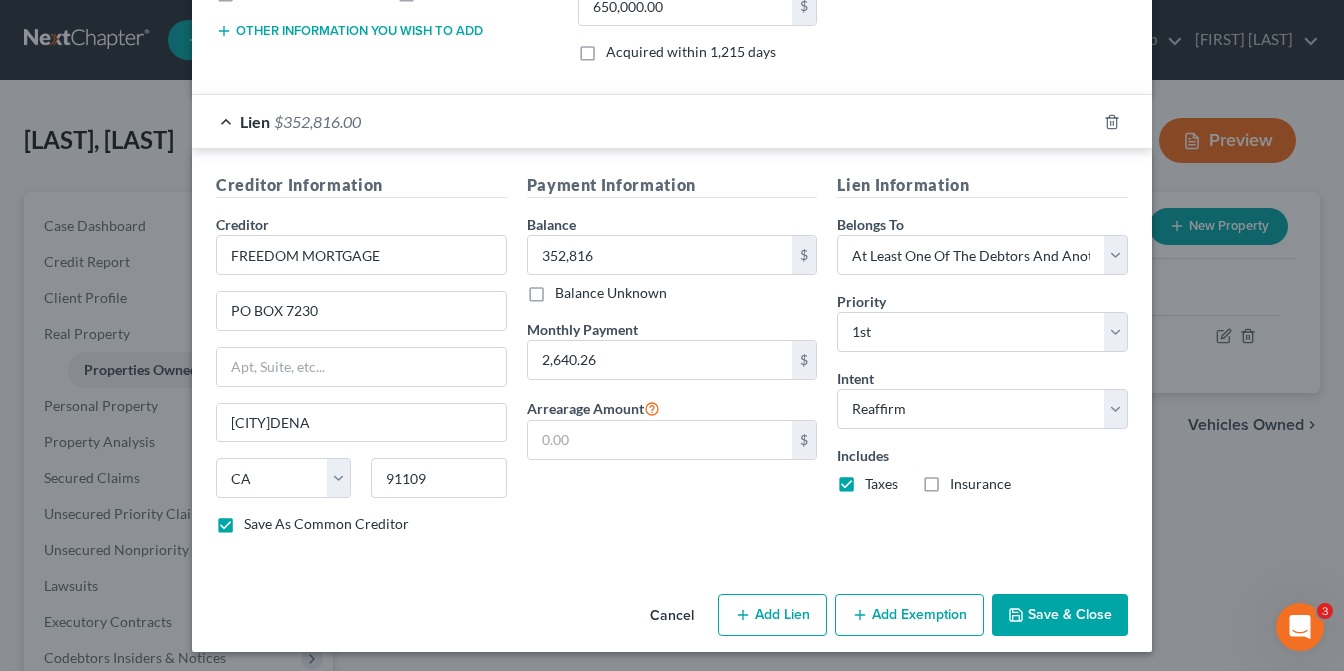 click on "Insurance" at bounding box center (980, 484) 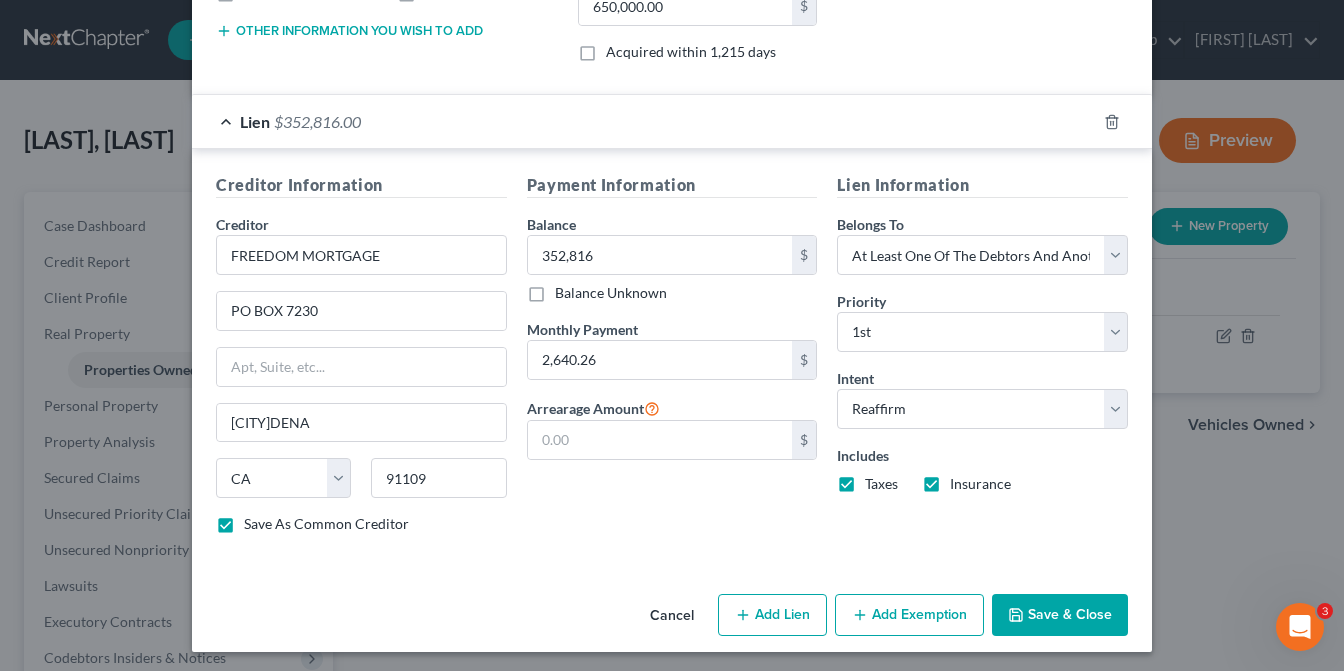 click on "Save & Close" at bounding box center (1060, 615) 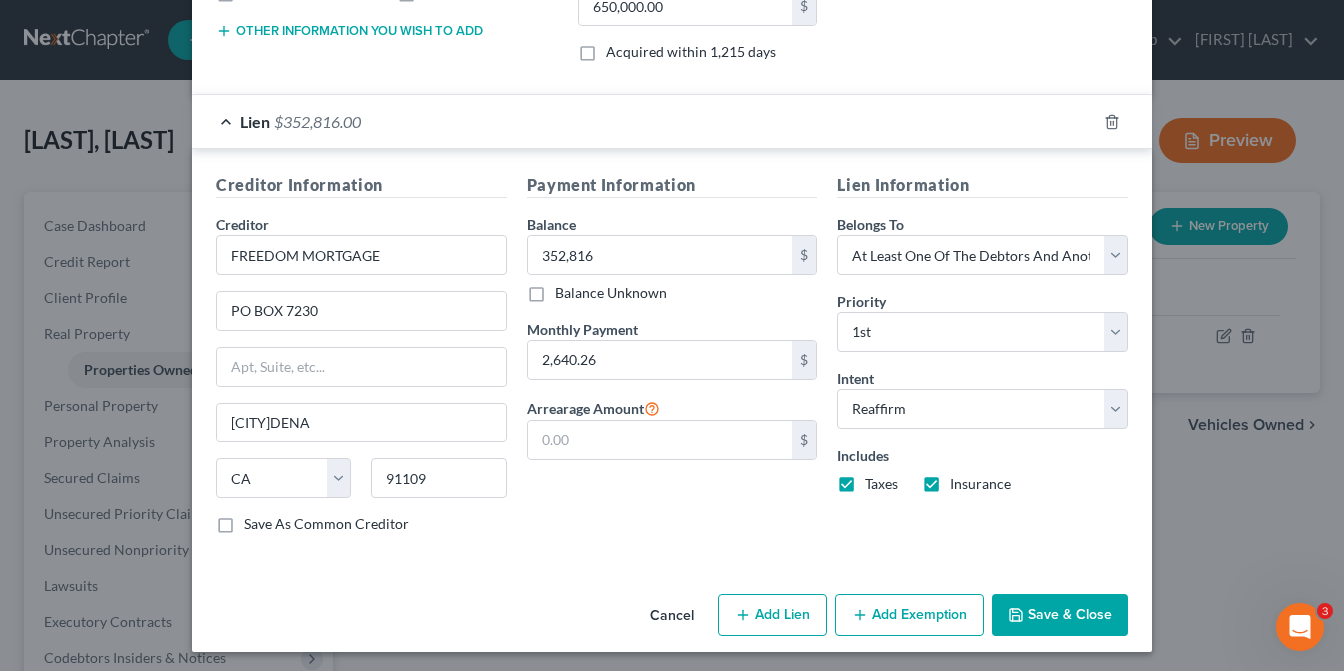 checkbox on "false" 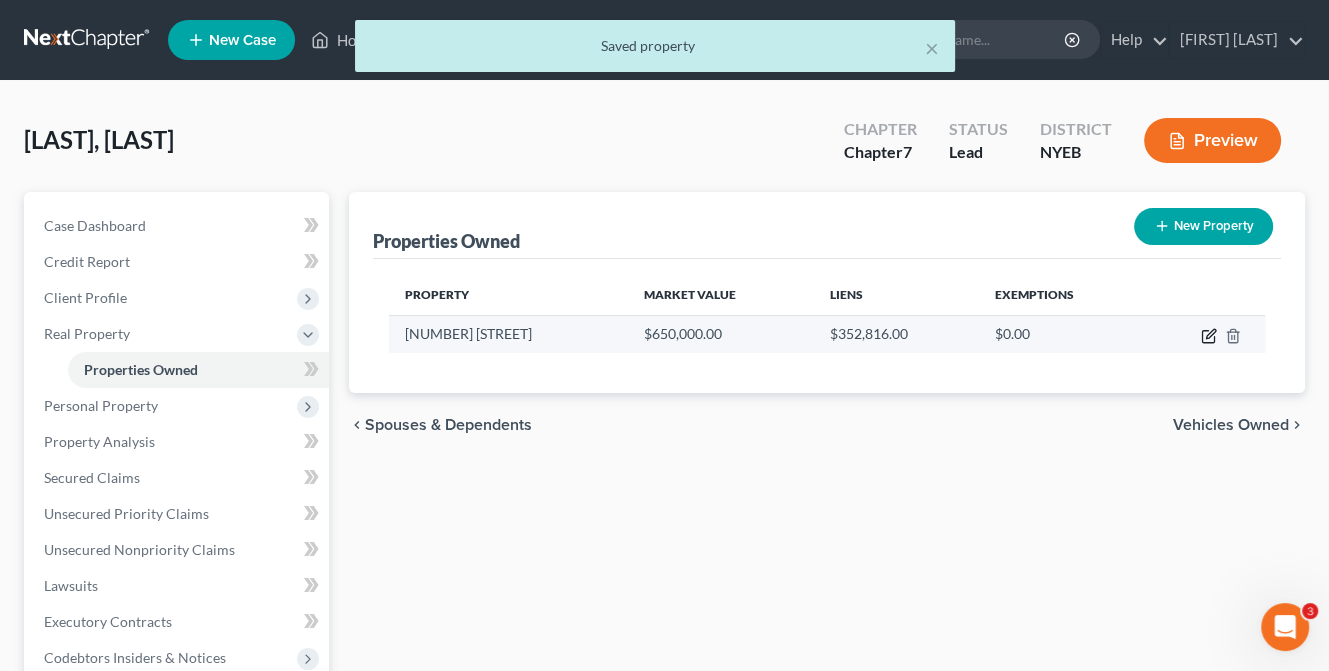 click 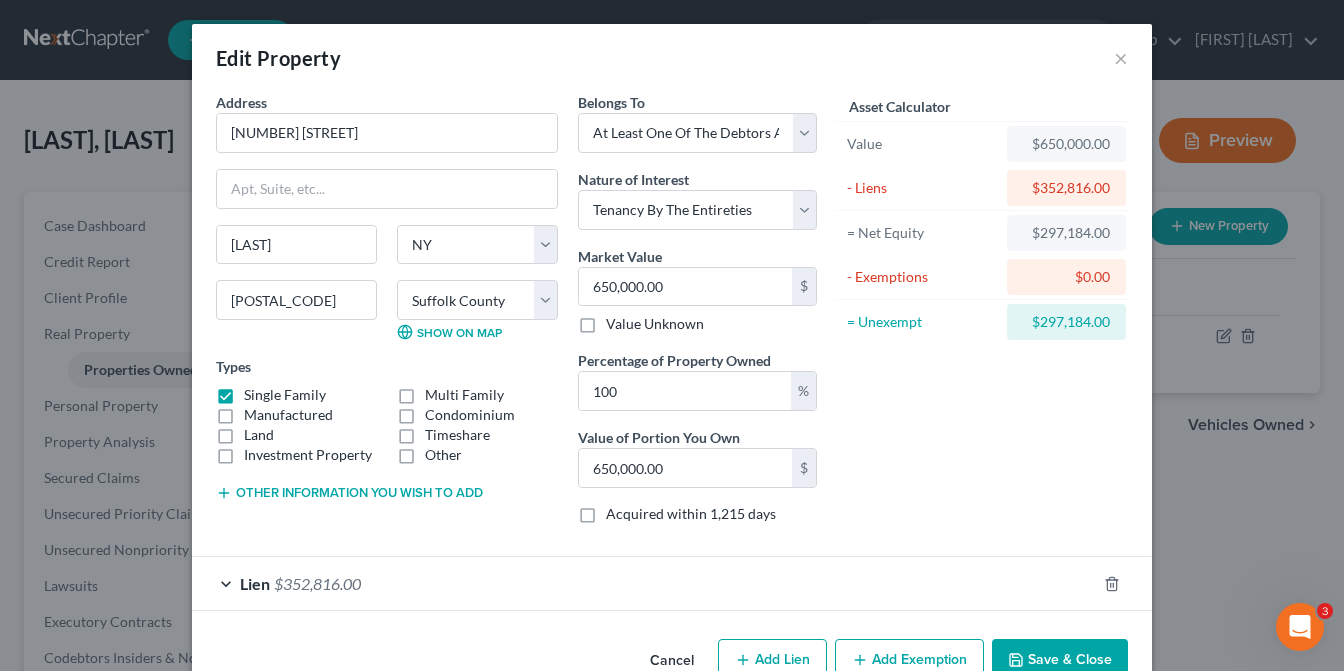 click on "Add Exemption" at bounding box center (909, 660) 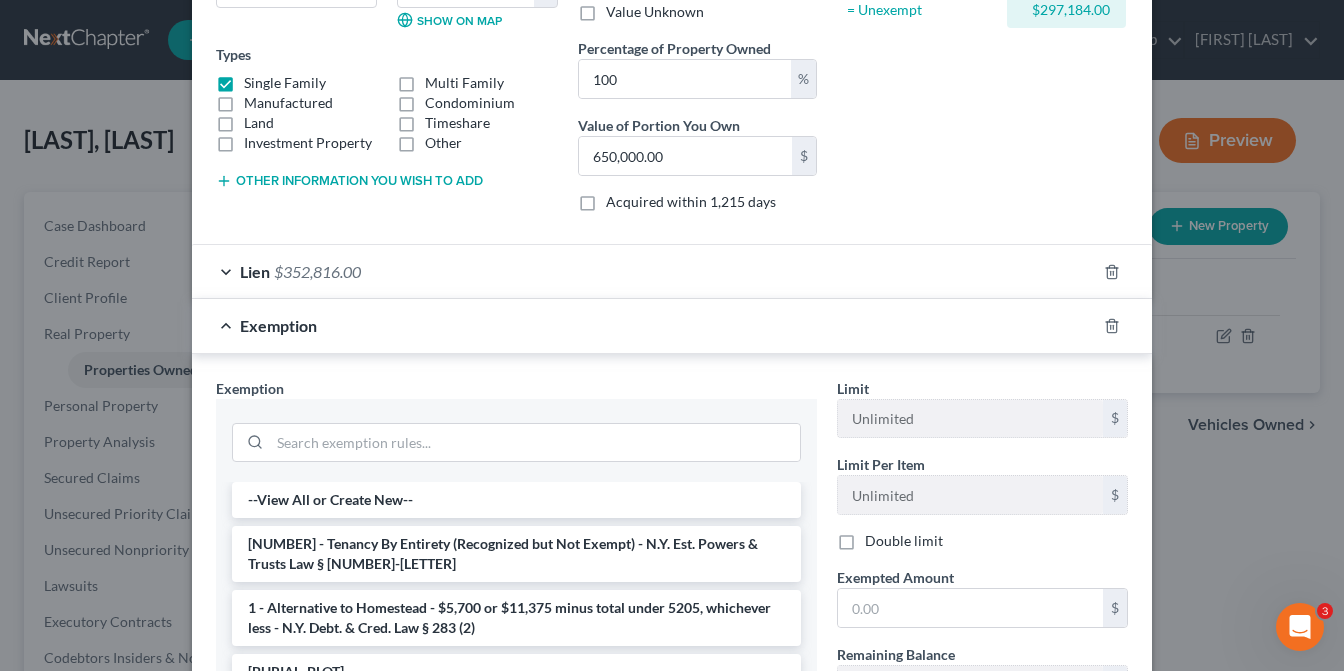 scroll, scrollTop: 400, scrollLeft: 0, axis: vertical 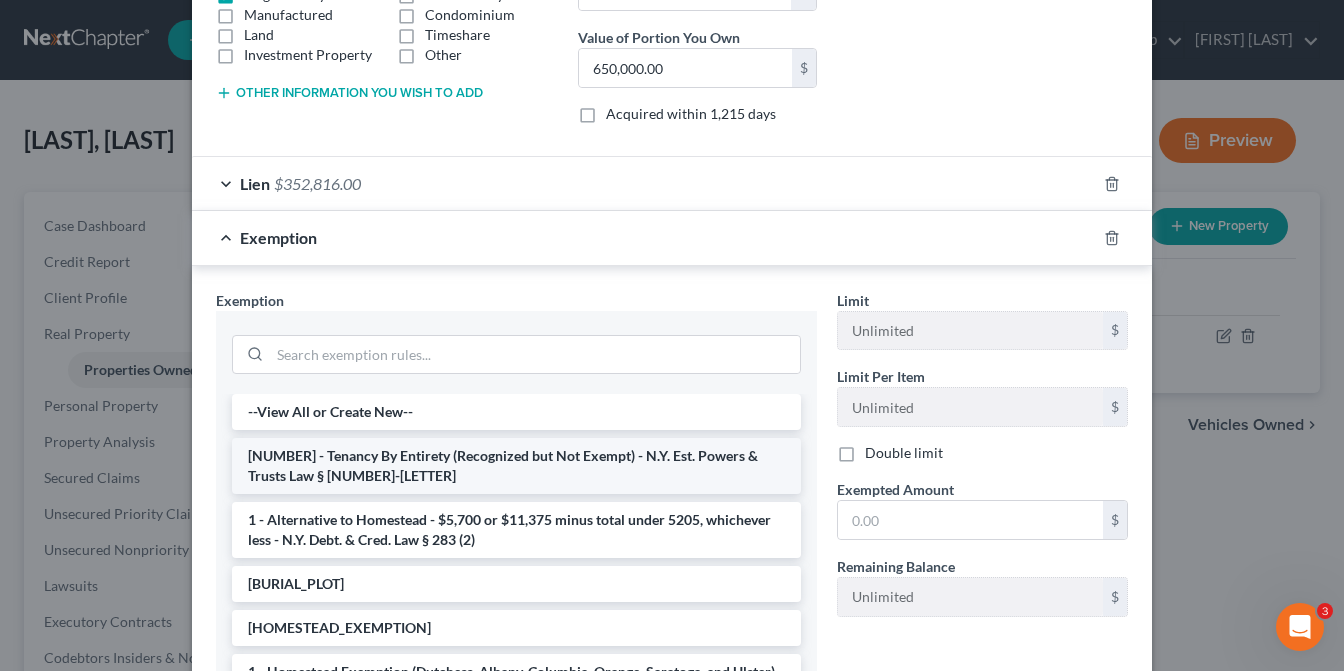 click on "[NUMBER] - Tenancy By Entirety (Recognized but Not Exempt) - N.Y. Est. Powers & Trusts Law § [NUMBER]-[LETTER]" at bounding box center [516, 466] 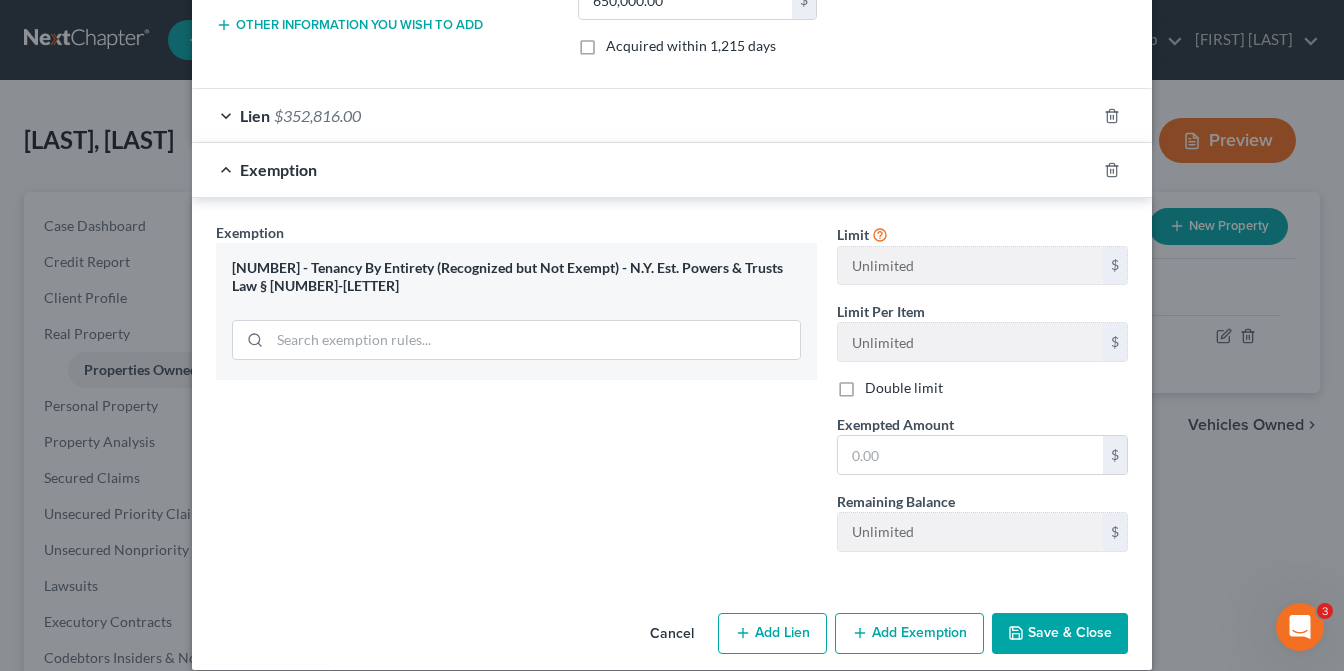 scroll, scrollTop: 487, scrollLeft: 0, axis: vertical 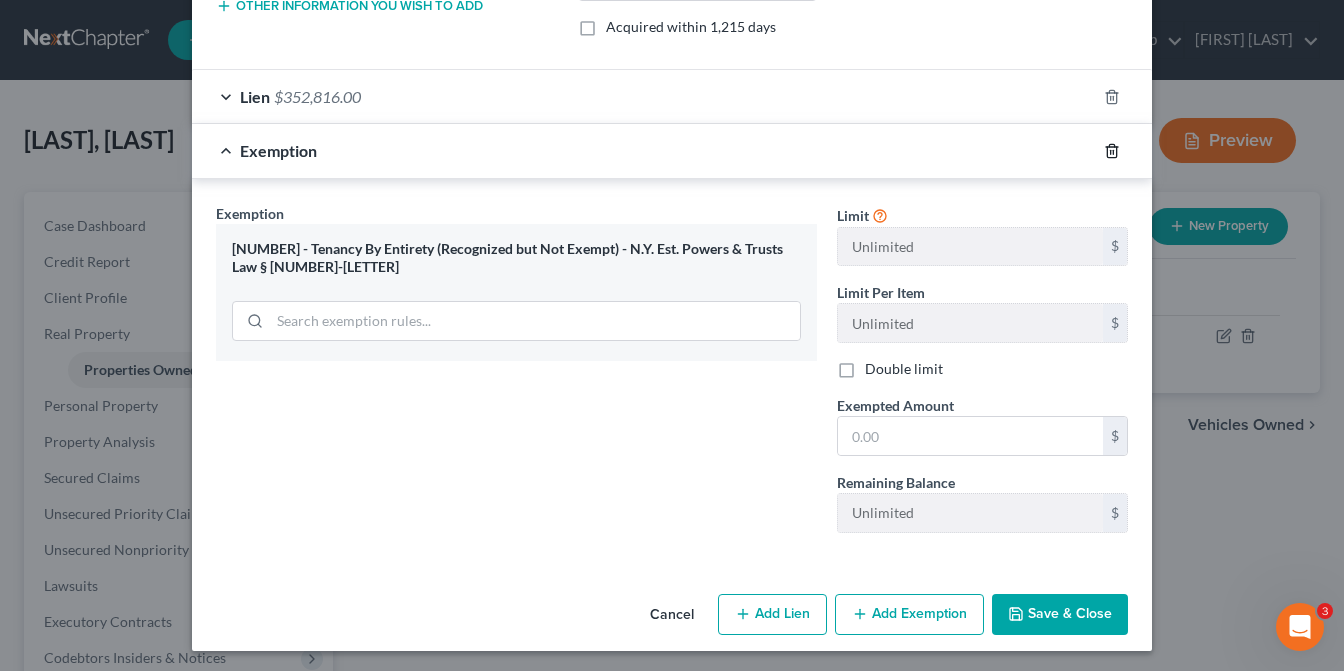 click 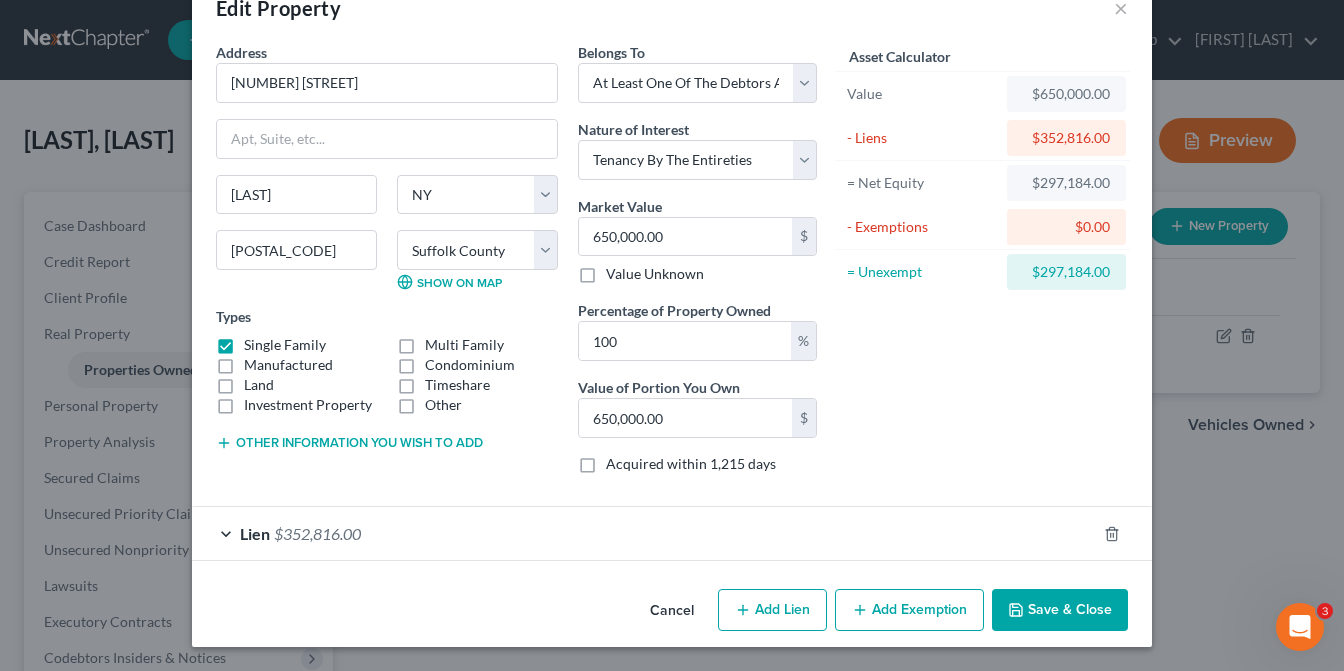scroll, scrollTop: 47, scrollLeft: 0, axis: vertical 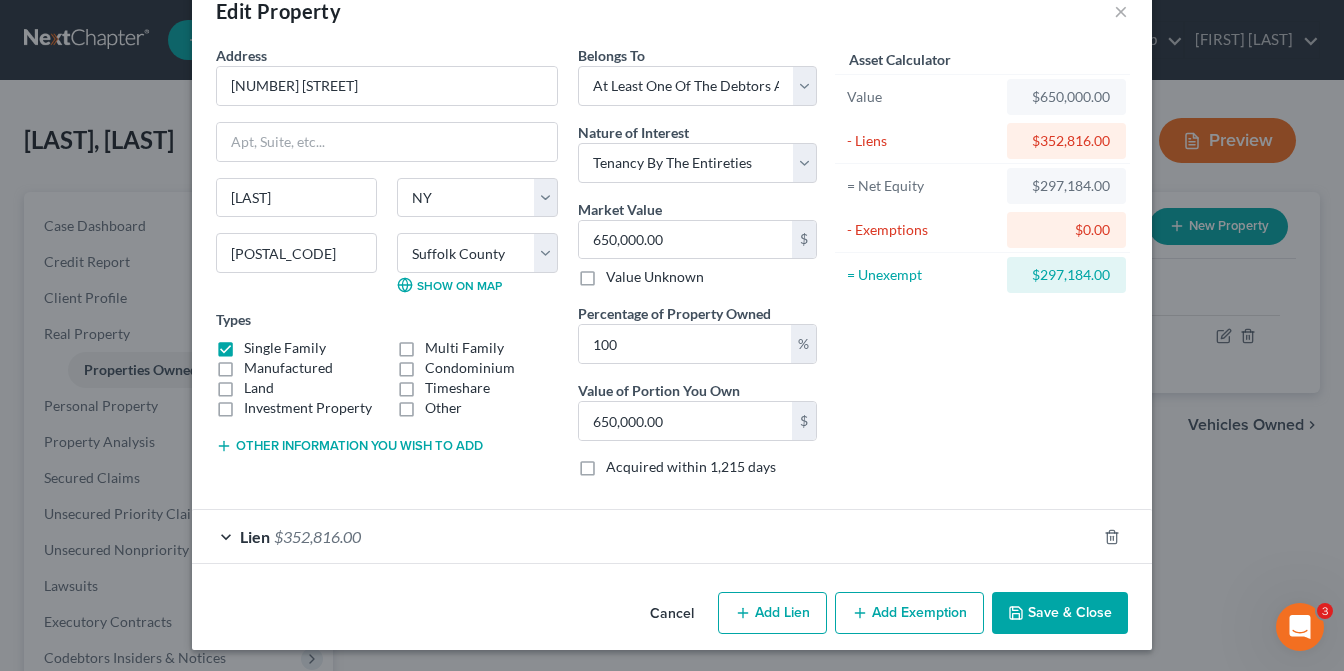 click on "Add Exemption" at bounding box center (909, 613) 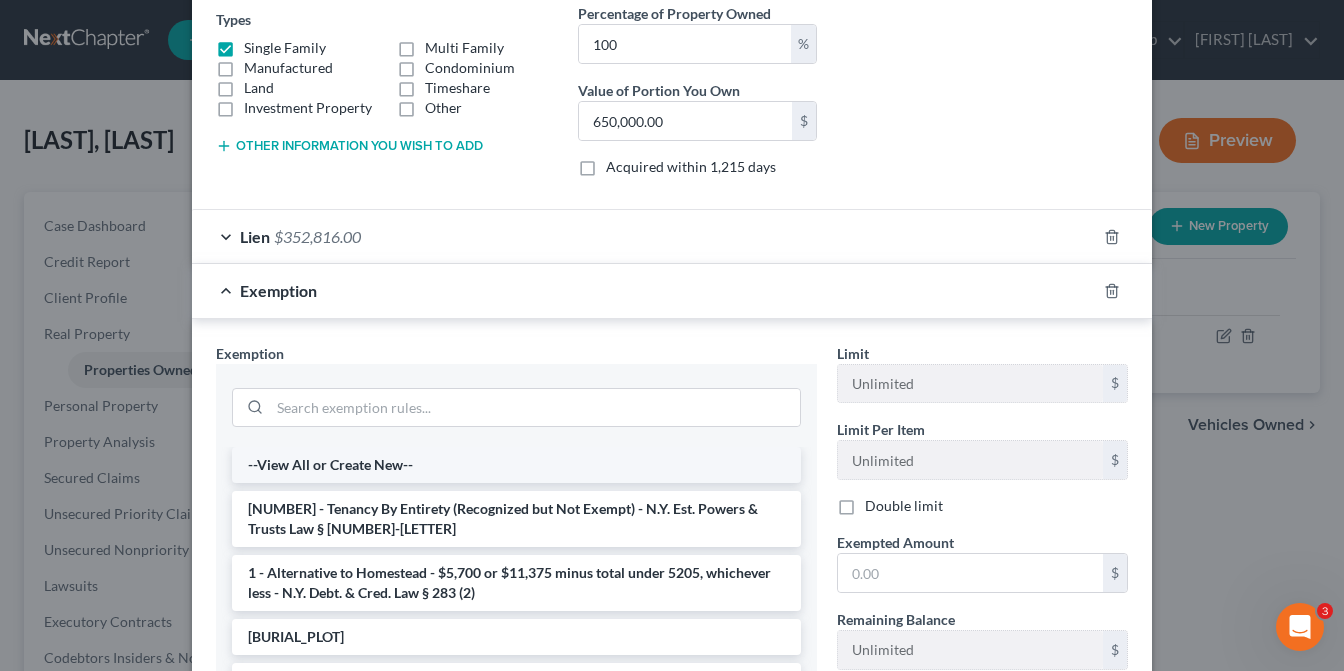 scroll, scrollTop: 447, scrollLeft: 0, axis: vertical 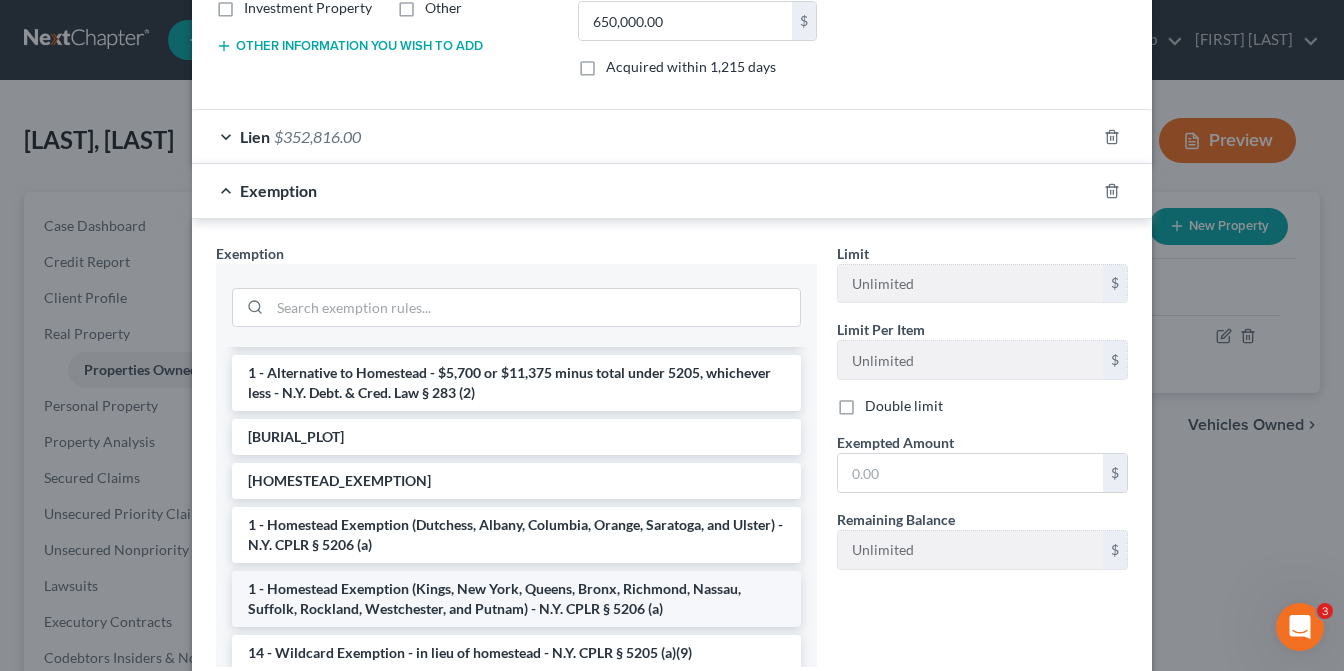 click on "1 - Homestead Exemption (Kings, New York, Queens, Bronx, Richmond, Nassau, Suffolk, Rockland, Westchester, and Putnam)  - N.Y. CPLR § 5206 (a)" at bounding box center [516, 599] 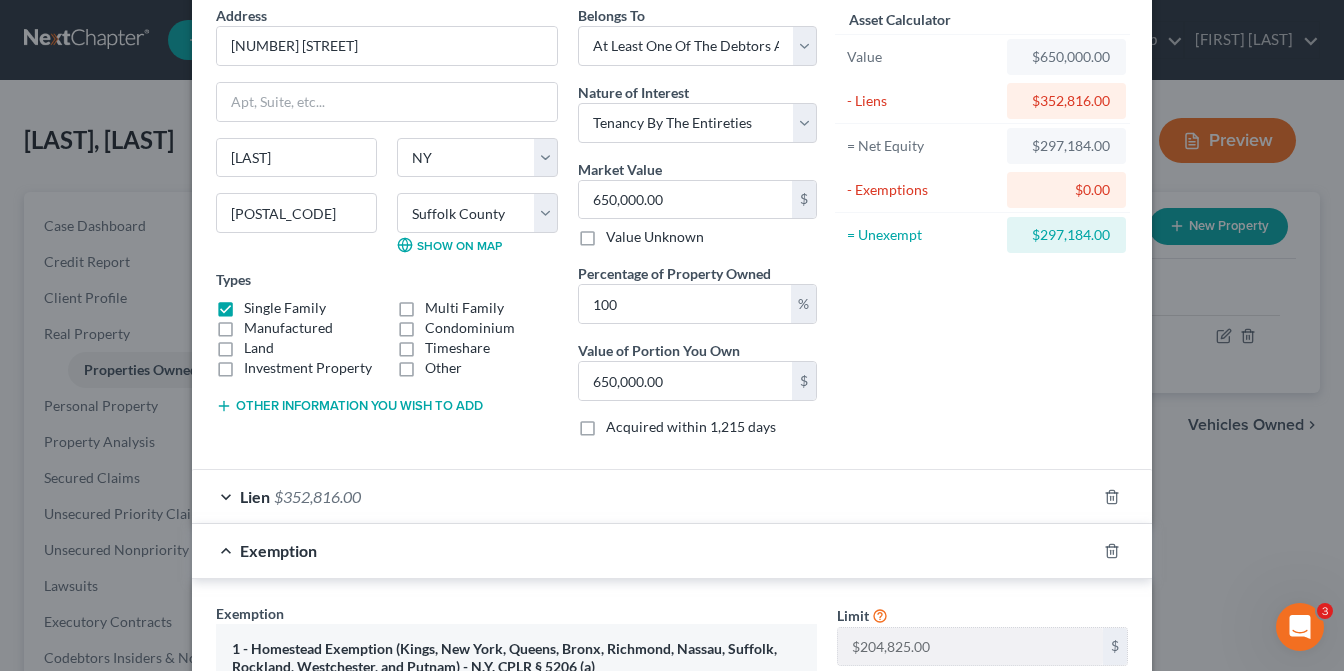 scroll, scrollTop: 387, scrollLeft: 0, axis: vertical 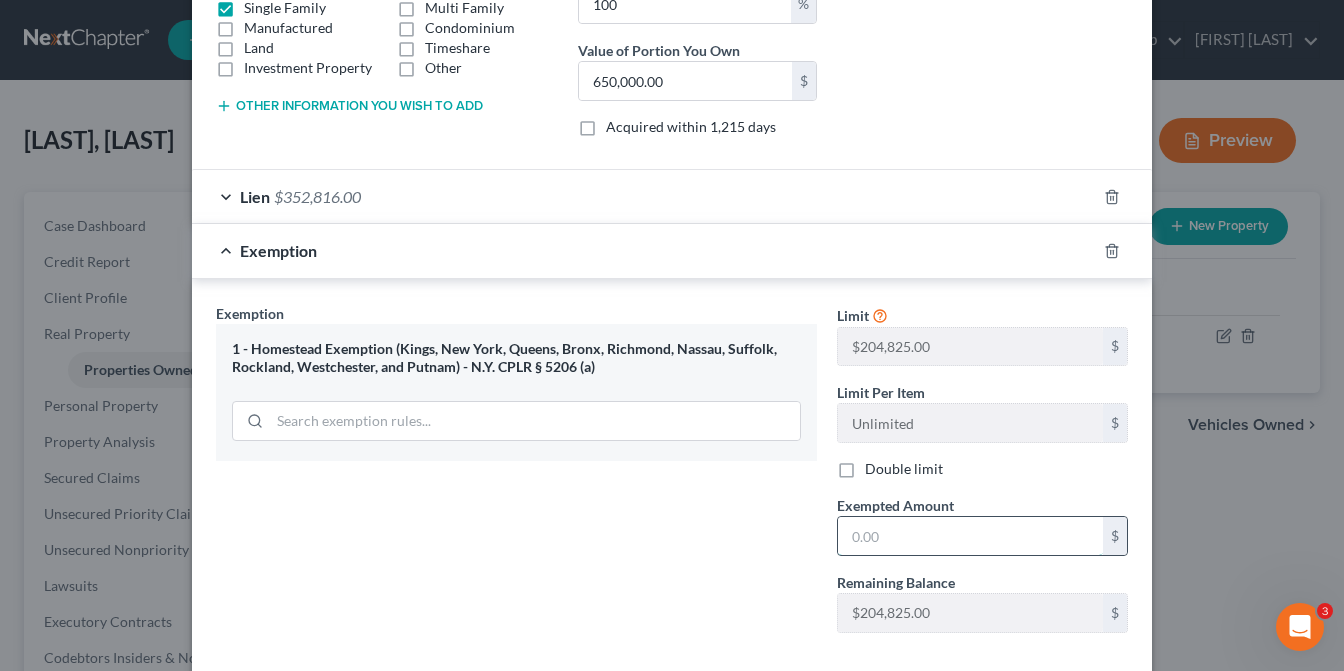 click at bounding box center [970, 536] 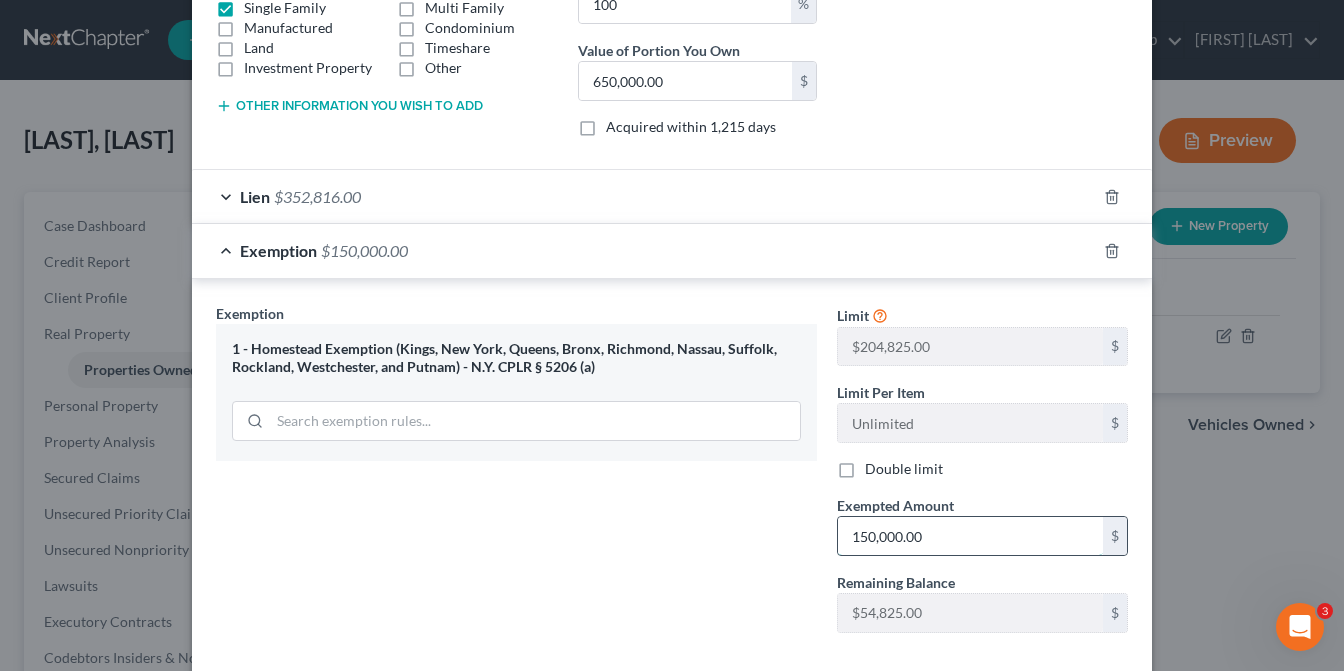 click on "150,000.00" at bounding box center (970, 536) 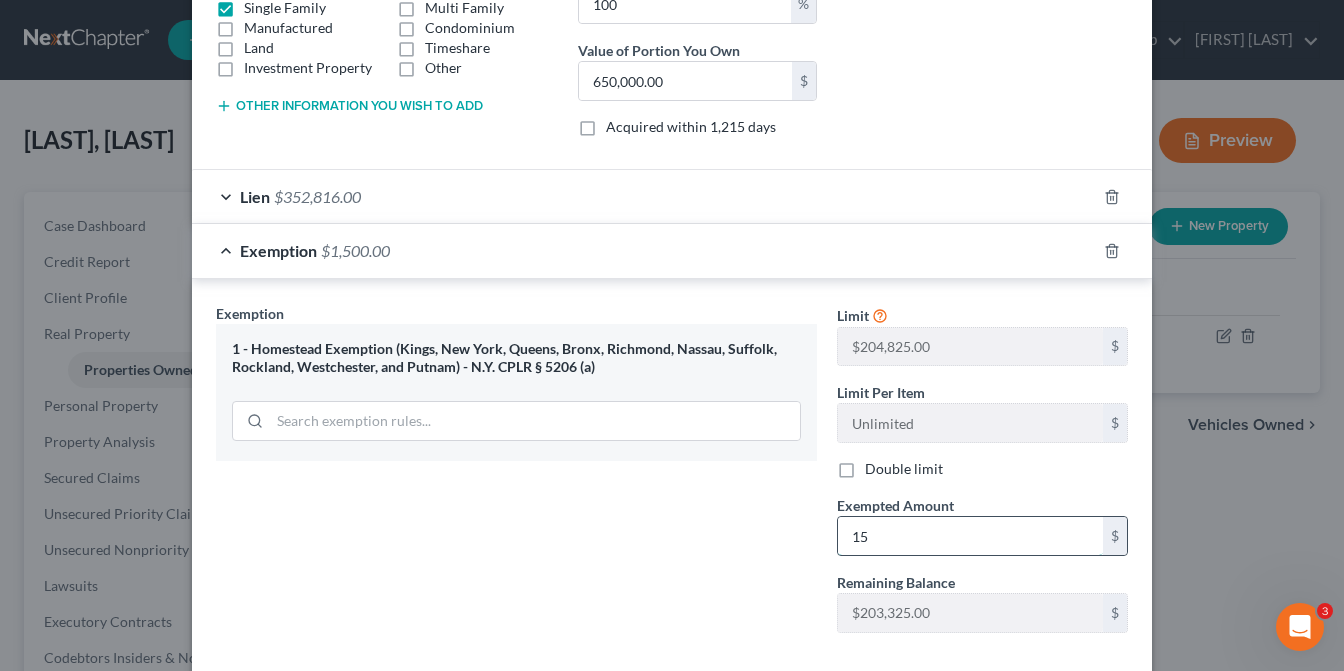 type on "1" 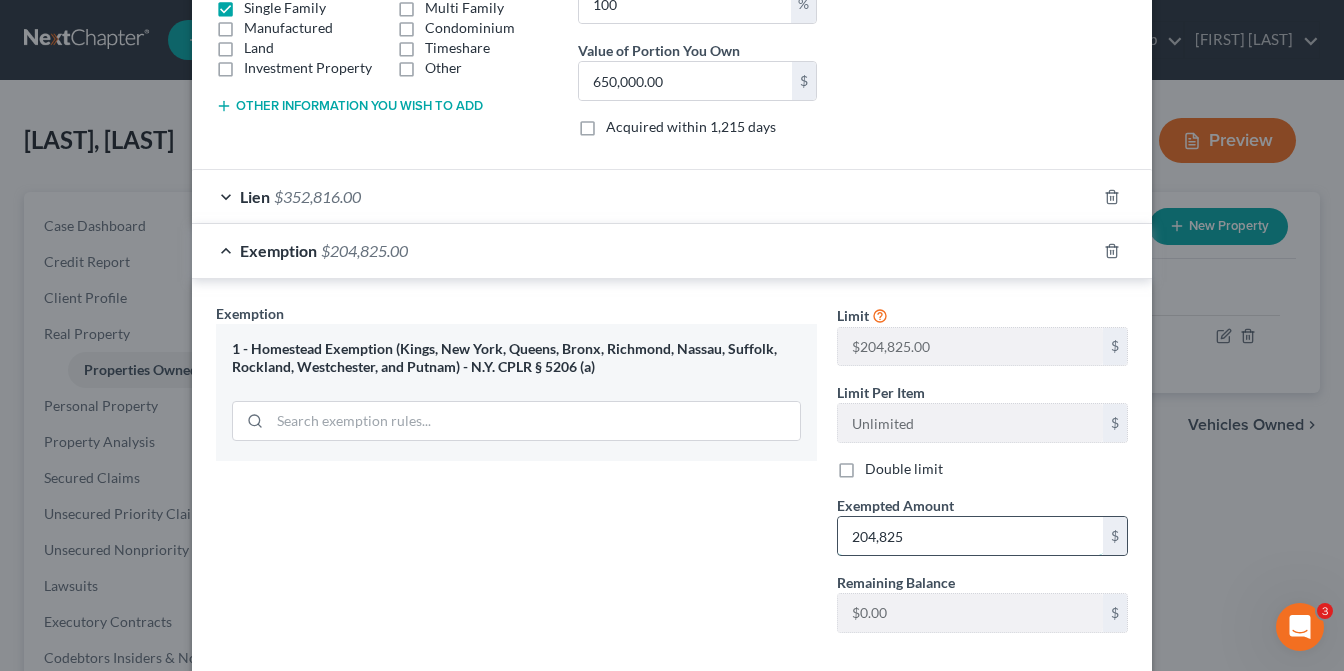type on "204,825" 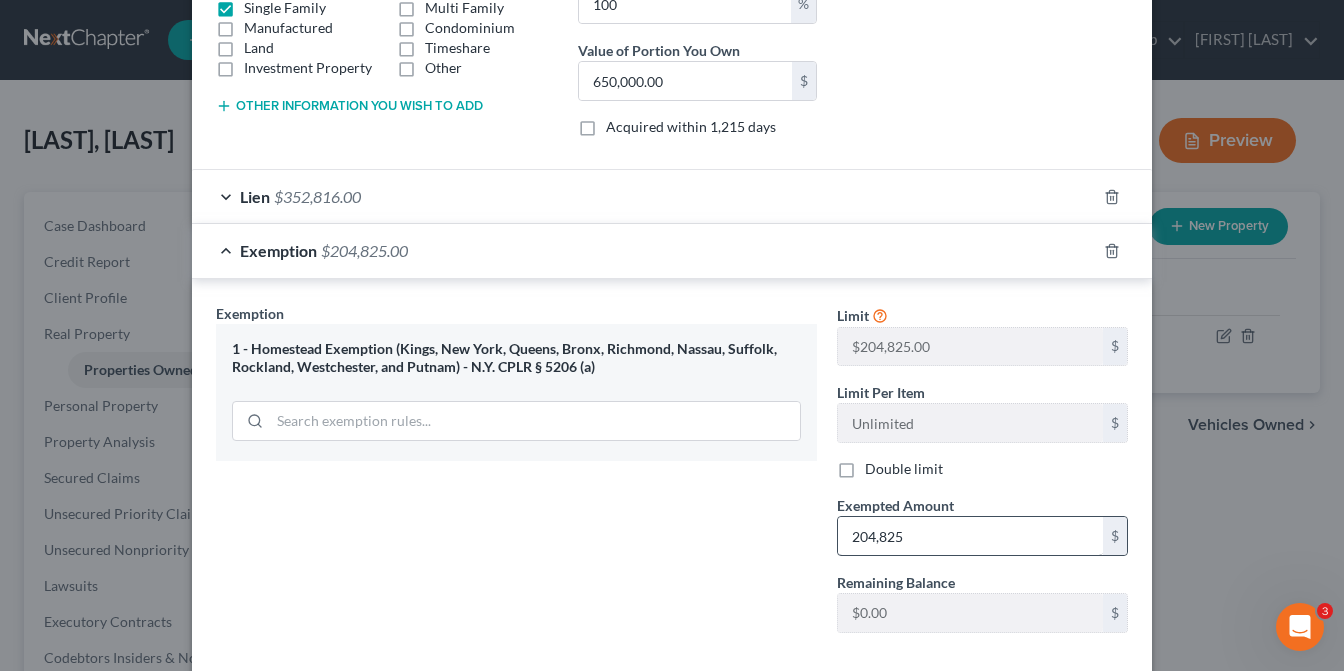 scroll, scrollTop: 487, scrollLeft: 0, axis: vertical 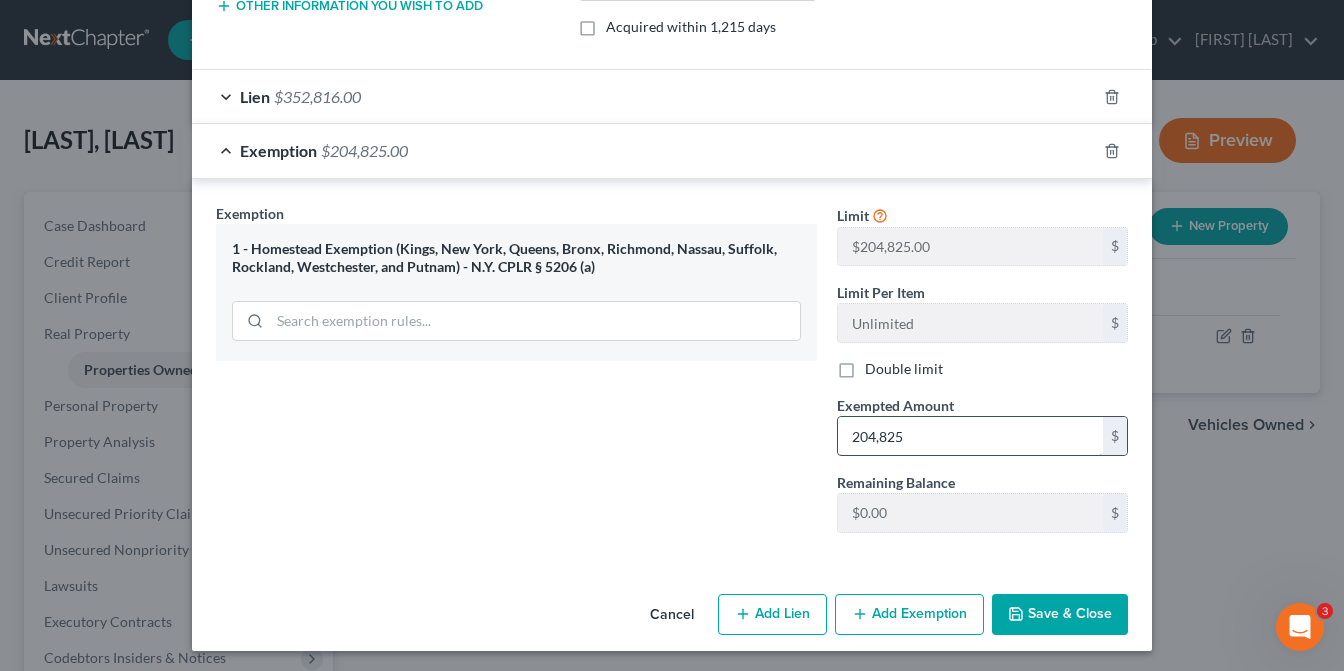 type 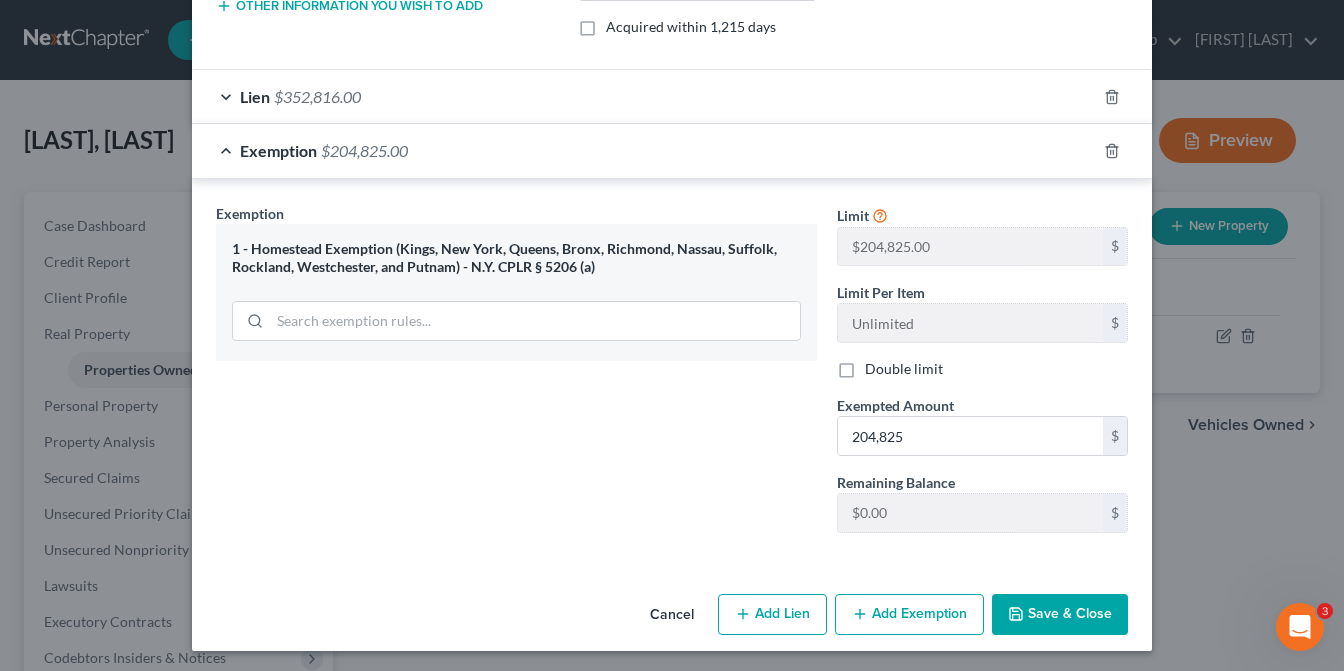 click on "Save & Close" at bounding box center [1060, 615] 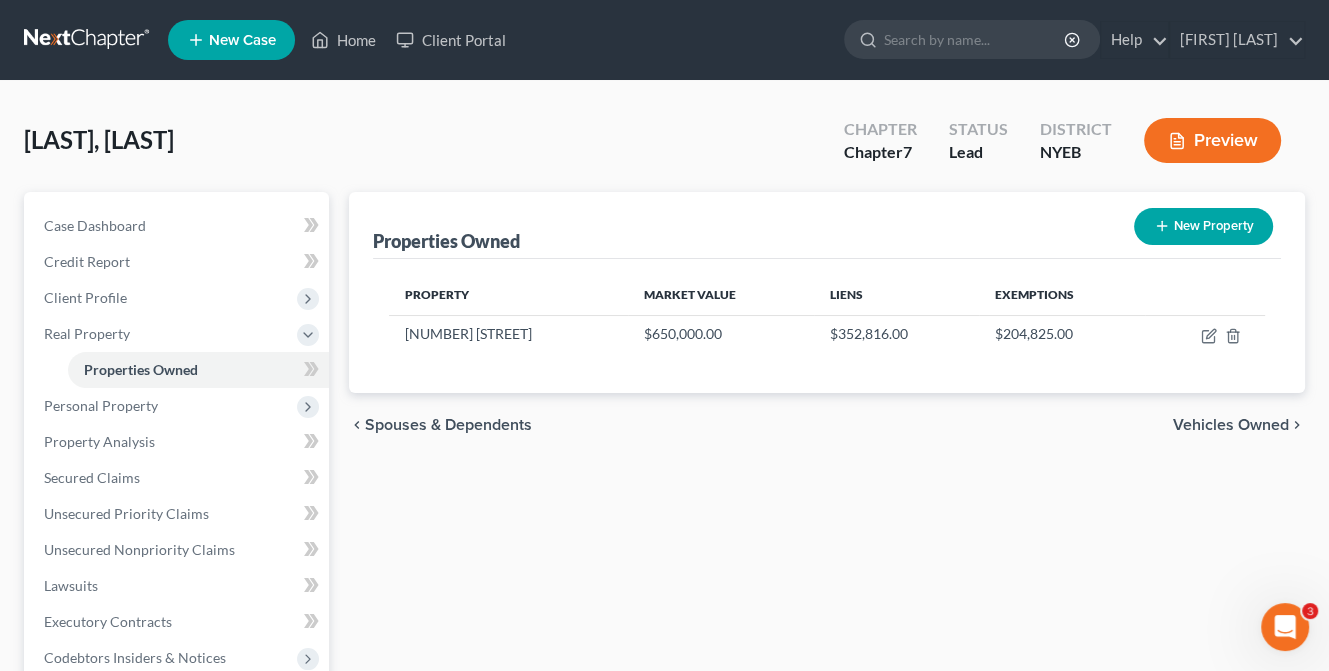 click on "Vehicles Owned" at bounding box center [1231, 425] 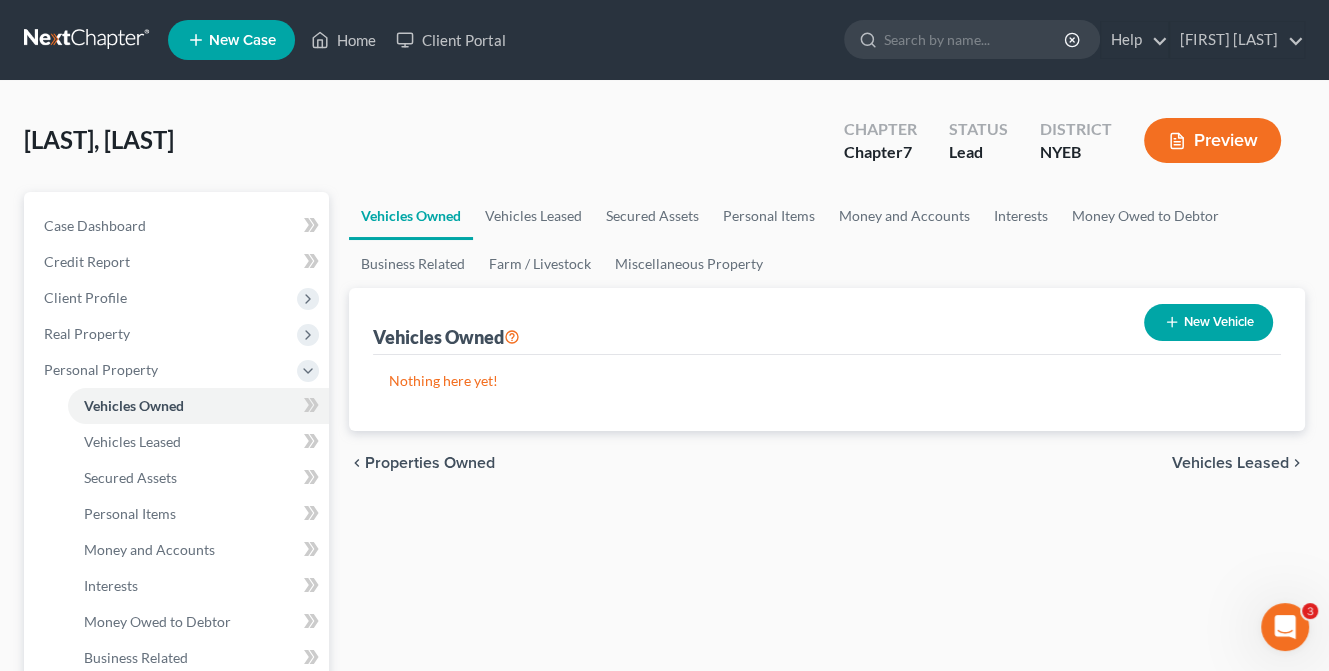 click on "New Vehicle" at bounding box center (1208, 322) 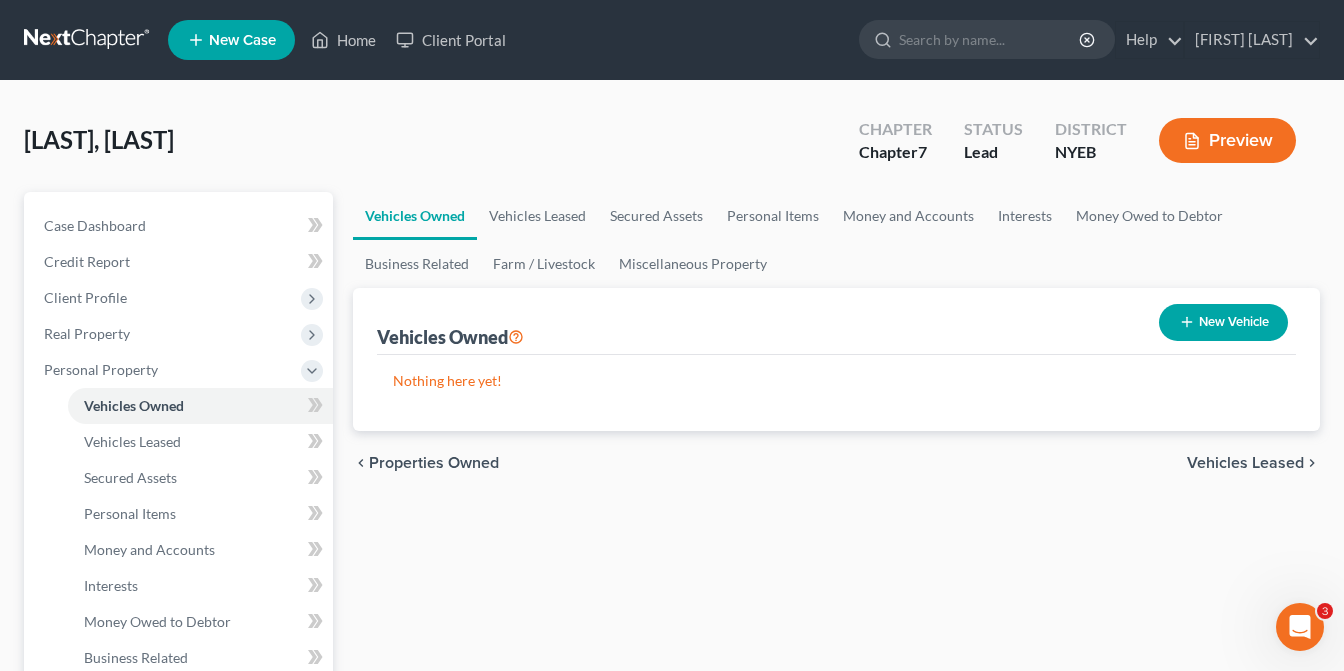 select on "0" 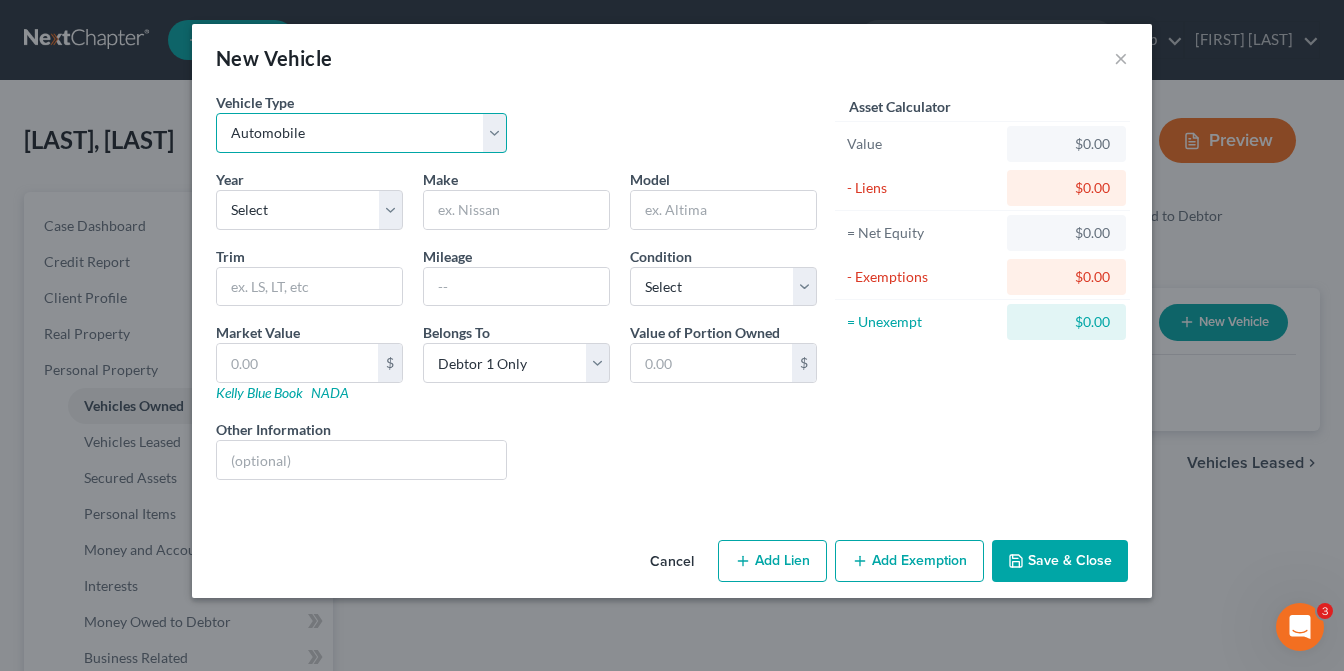 click on "Select Automobile Truck Trailer Watercraft Aircraft Motor Home Atv Other Vehicle" at bounding box center [361, 133] 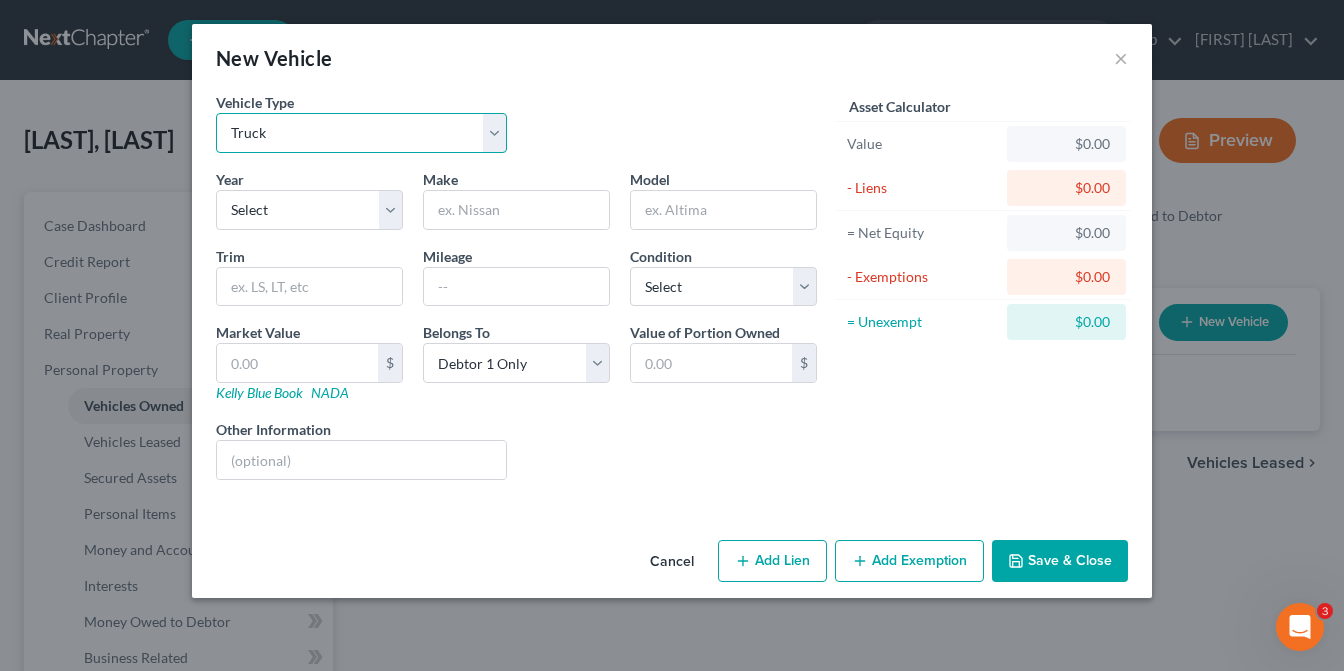 click on "Select Automobile Truck Trailer Watercraft Aircraft Motor Home Atv Other Vehicle" at bounding box center [361, 133] 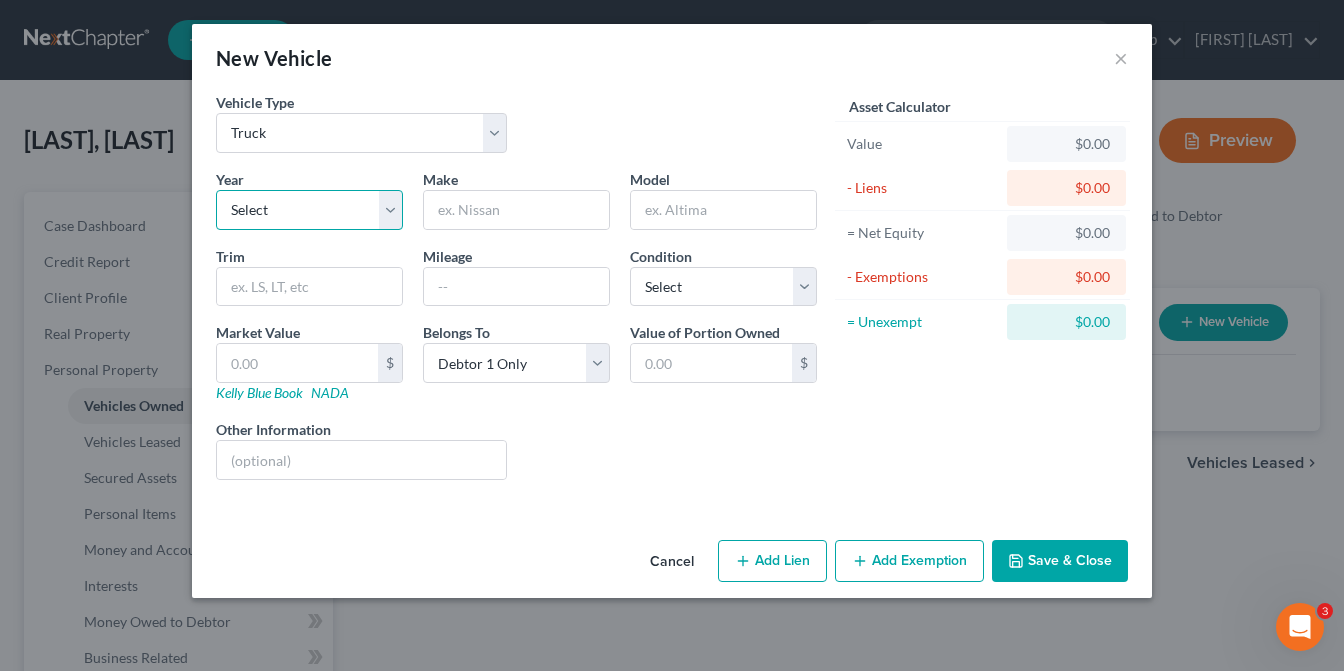 click on "Select 2026 2025 2024 2023 2022 2021 2020 2019 2018 2017 2016 2015 2014 2013 2012 2011 2010 2009 2008 2007 2006 2005 2004 2003 2002 2001 2000 1999 1998 1997 1996 1995 1994 1993 1992 1991 1990 1989 1988 1987 1986 1985 1984 1983 1982 1981 1980 1979 1978 1977 1976 1975 1974 1973 1972 1971 1970 1969 1968 1967 1966 1965 1964 1963 1962 1961 1960 1959 1958 1957 1956 1955 1954 1953 1952 1951 1950 1949 1948 1947 1946 1945 1944 1943 1942 1941 1940 1939 1938 1937 1936 1935 1934 1933 1932 1931 1930 1929 1928 1927 1926 1925 1924 1923 1922 1921 1920 1919 1918 1917 1916 1915 1914 1913 1912 1911 1910 1909 1908 1907 1906 1905 1904 1903 1902 1901" at bounding box center (309, 210) 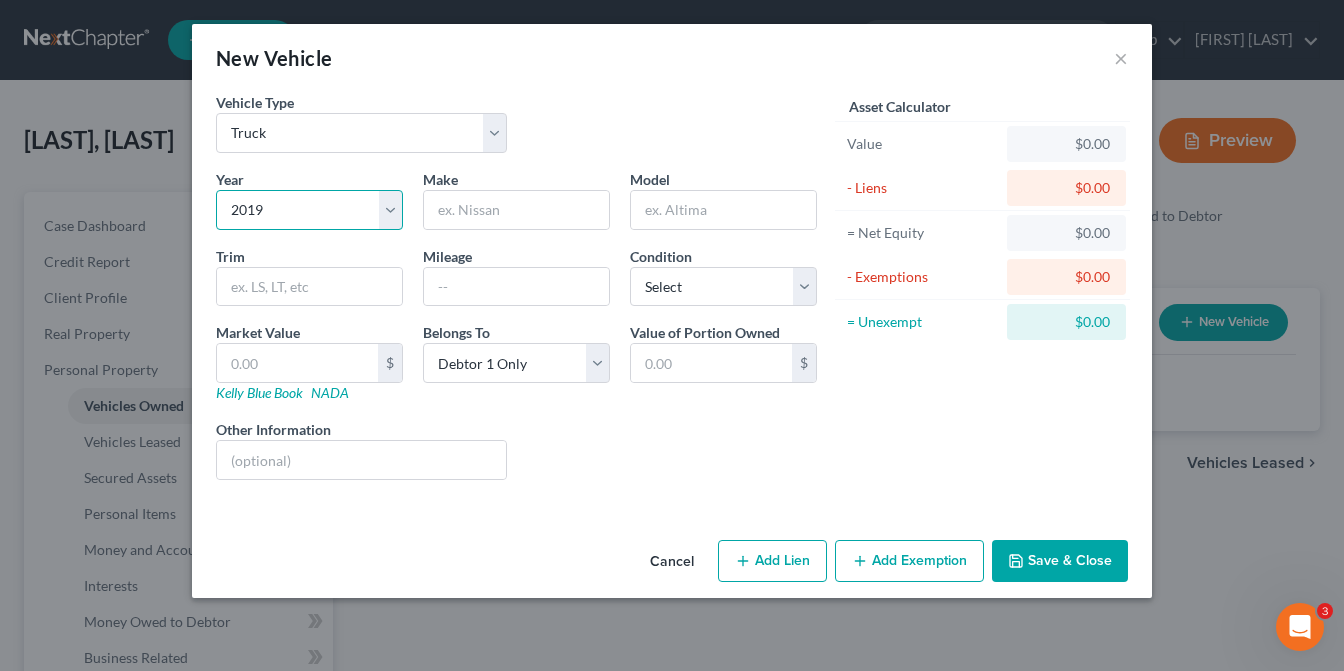 click on "Select 2026 2025 2024 2023 2022 2021 2020 2019 2018 2017 2016 2015 2014 2013 2012 2011 2010 2009 2008 2007 2006 2005 2004 2003 2002 2001 2000 1999 1998 1997 1996 1995 1994 1993 1992 1991 1990 1989 1988 1987 1986 1985 1984 1983 1982 1981 1980 1979 1978 1977 1976 1975 1974 1973 1972 1971 1970 1969 1968 1967 1966 1965 1964 1963 1962 1961 1960 1959 1958 1957 1956 1955 1954 1953 1952 1951 1950 1949 1948 1947 1946 1945 1944 1943 1942 1941 1940 1939 1938 1937 1936 1935 1934 1933 1932 1931 1930 1929 1928 1927 1926 1925 1924 1923 1922 1921 1920 1919 1918 1917 1916 1915 1914 1913 1912 1911 1910 1909 1908 1907 1906 1905 1904 1903 1902 1901" at bounding box center (309, 210) 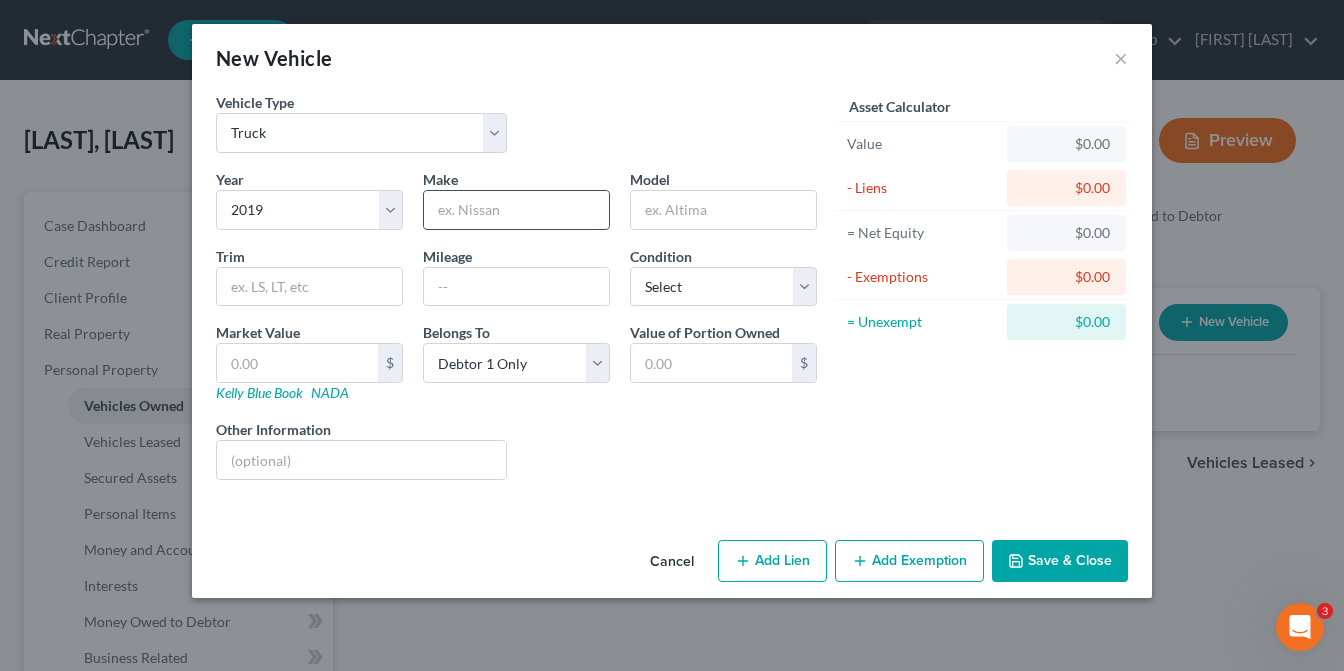 click at bounding box center [516, 210] 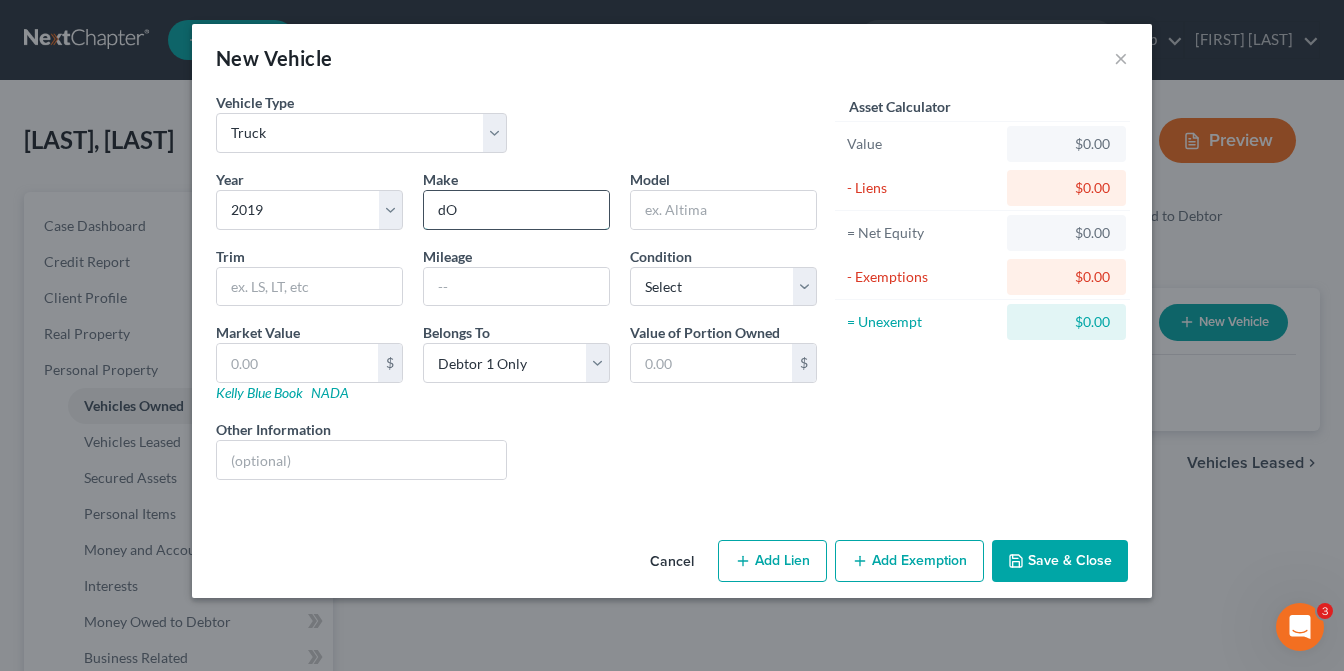 type on "d" 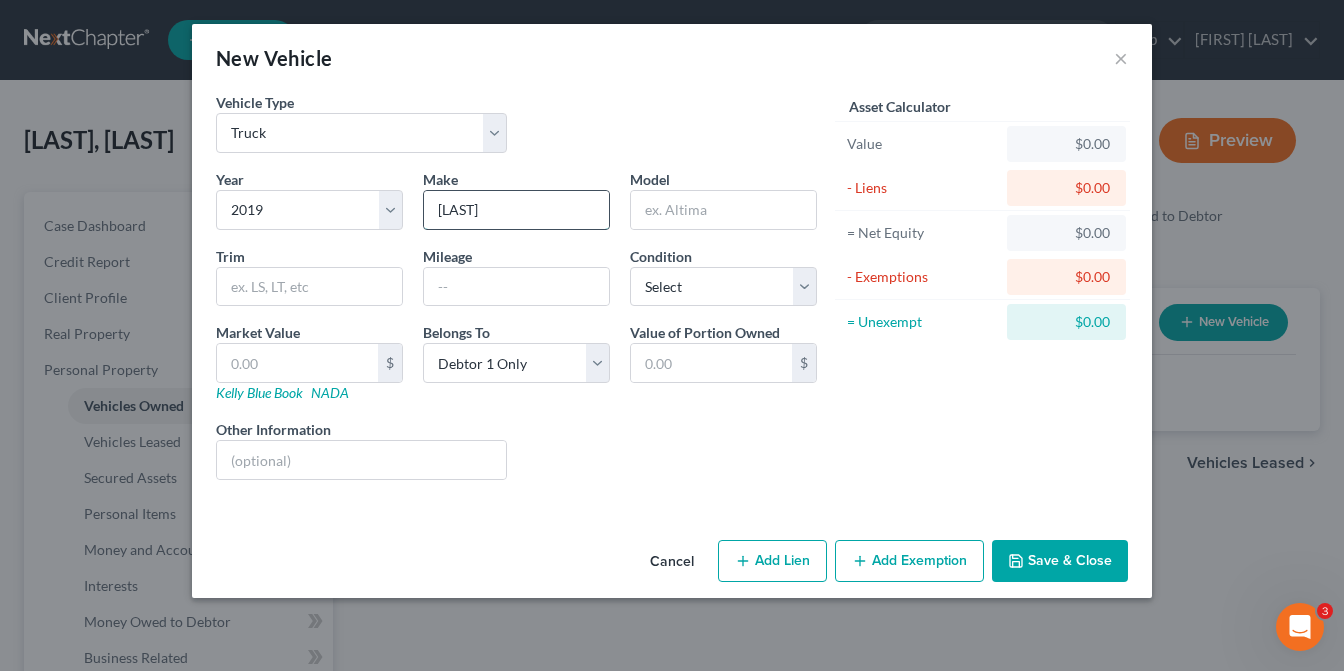 type on "[LAST]" 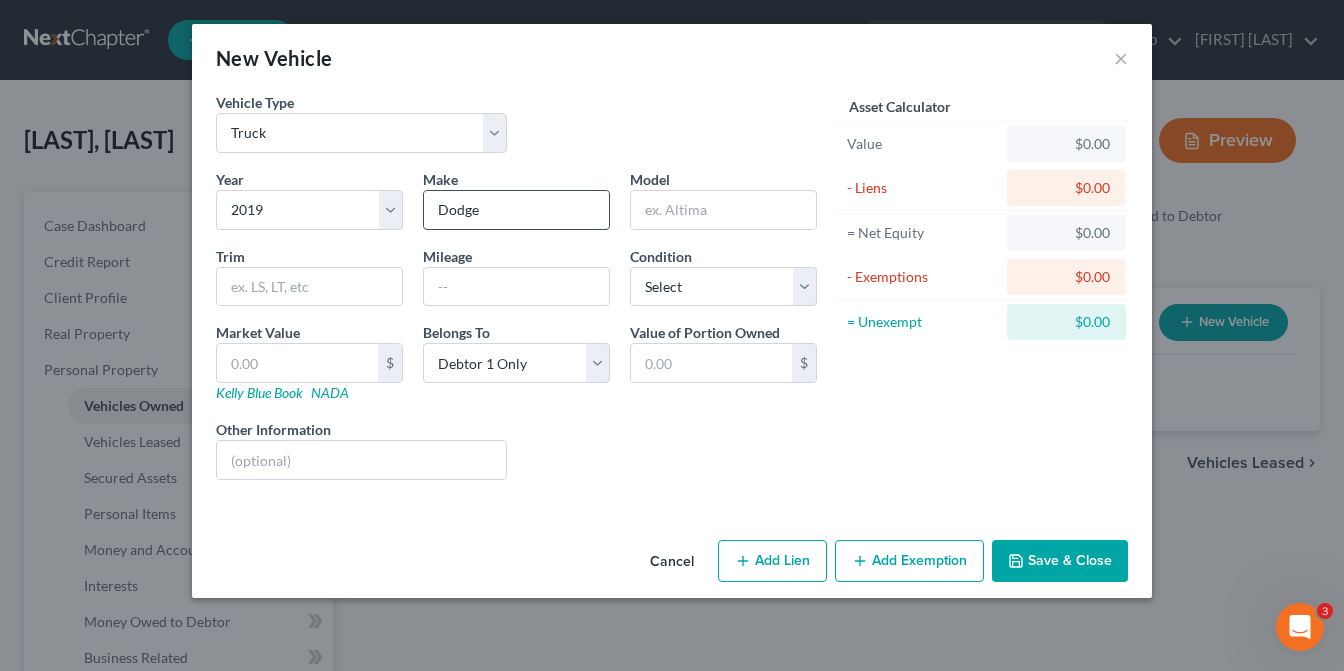type on "Dodge" 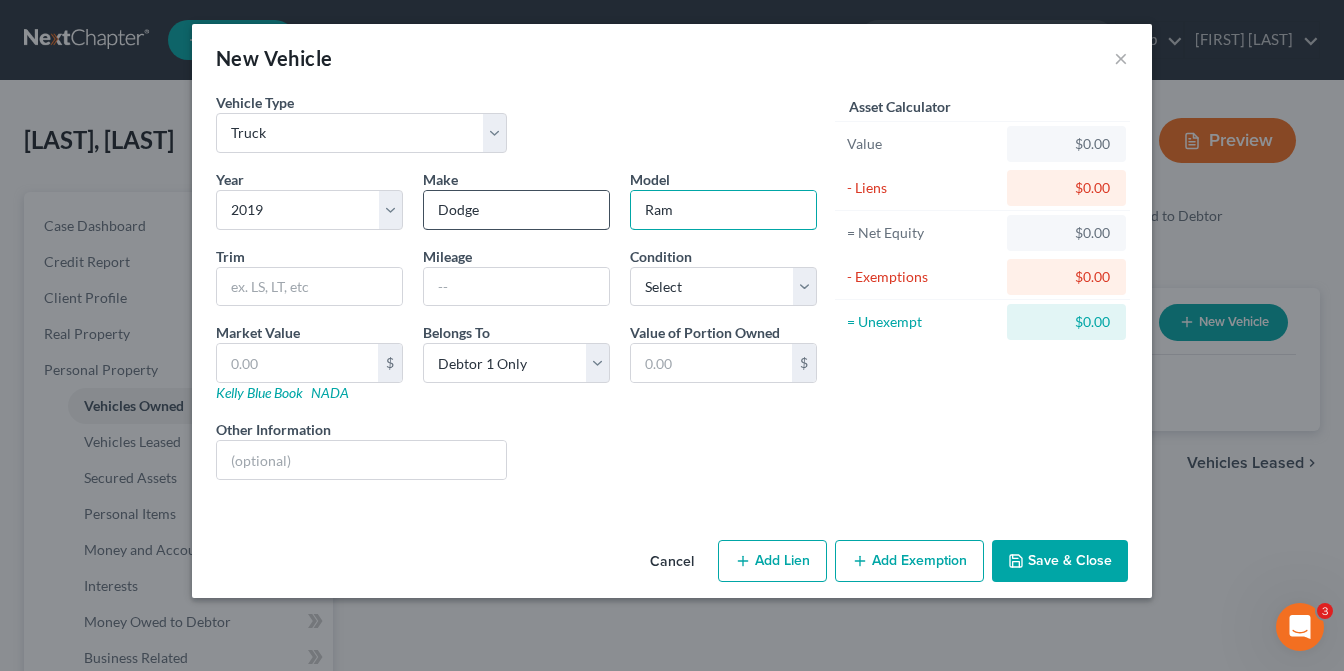 type on "Ram" 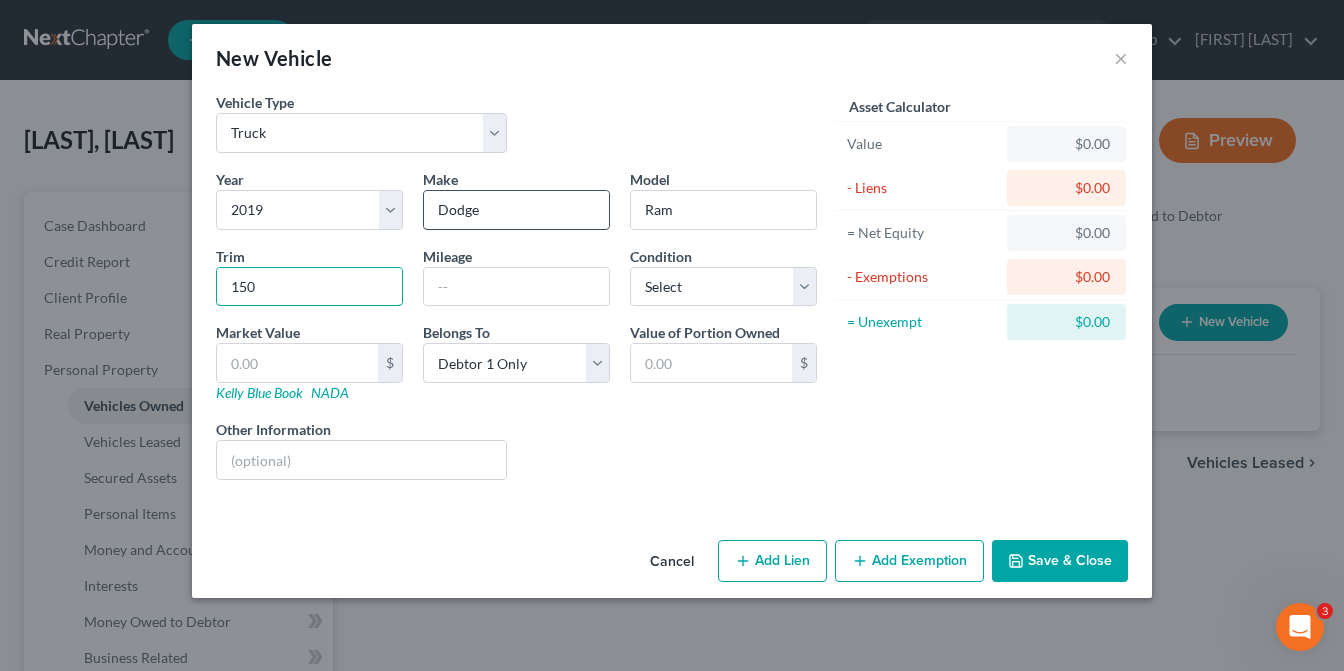 type on "150" 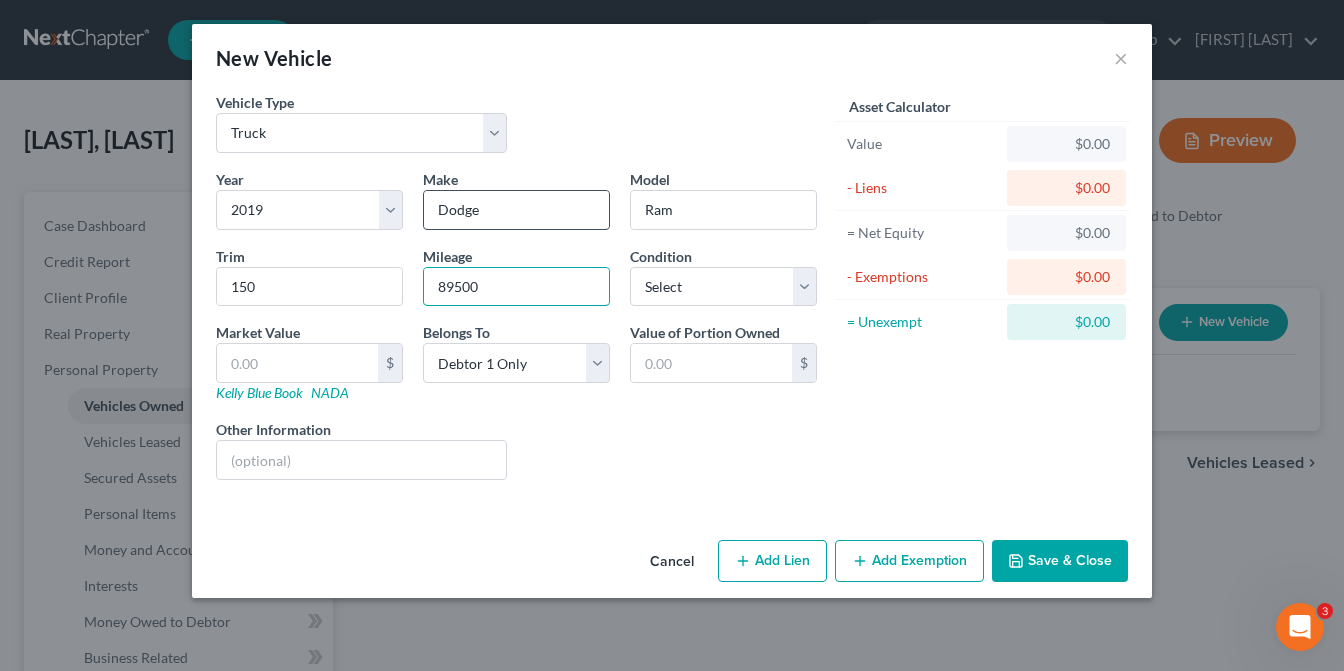 type on "89500" 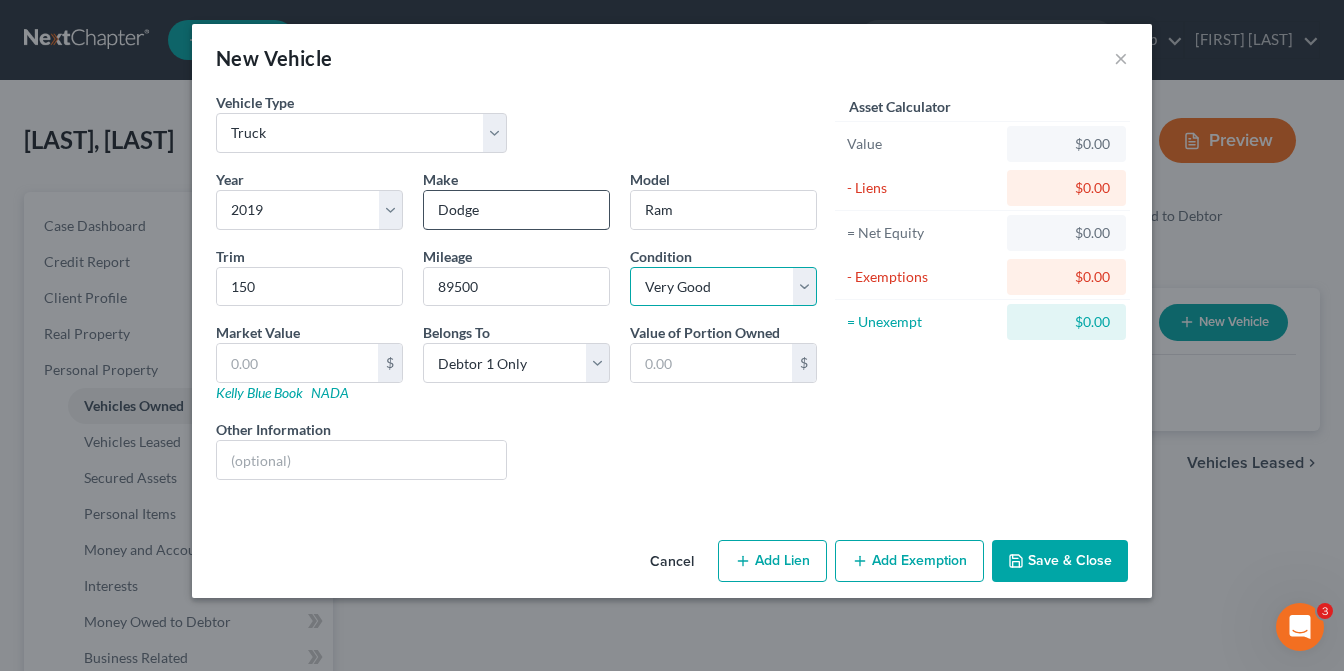 select on "2" 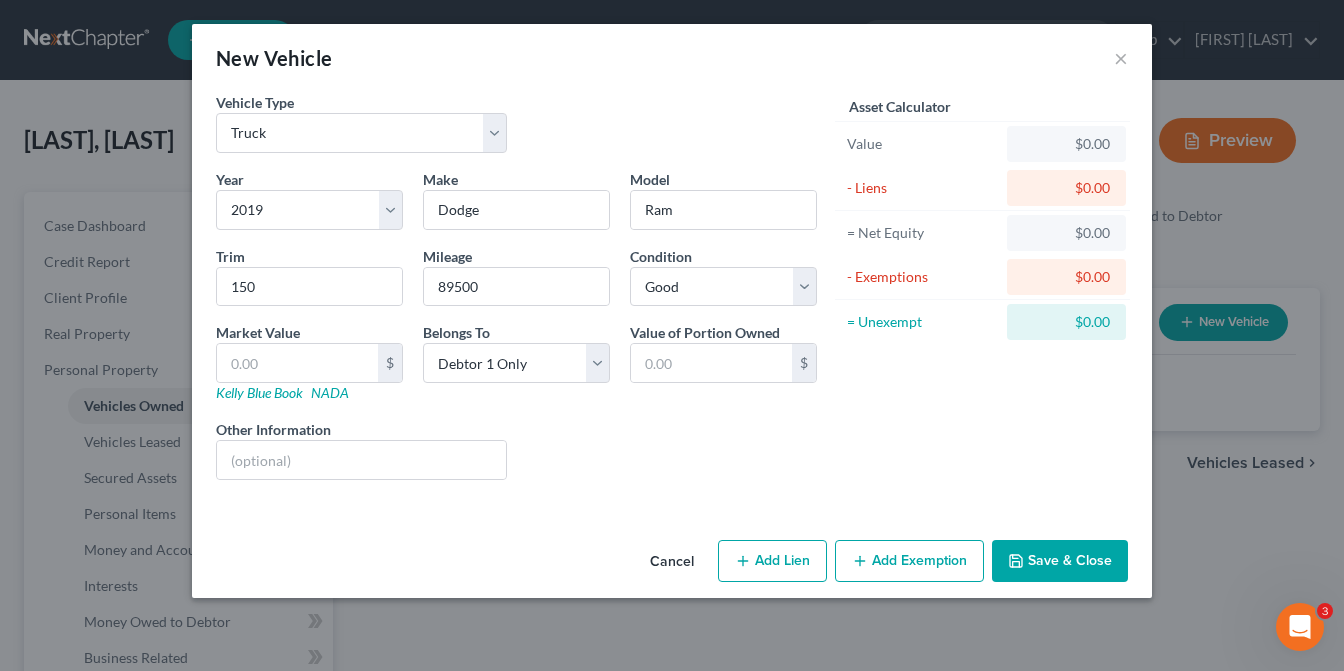 click on "Save & Close" at bounding box center [1060, 561] 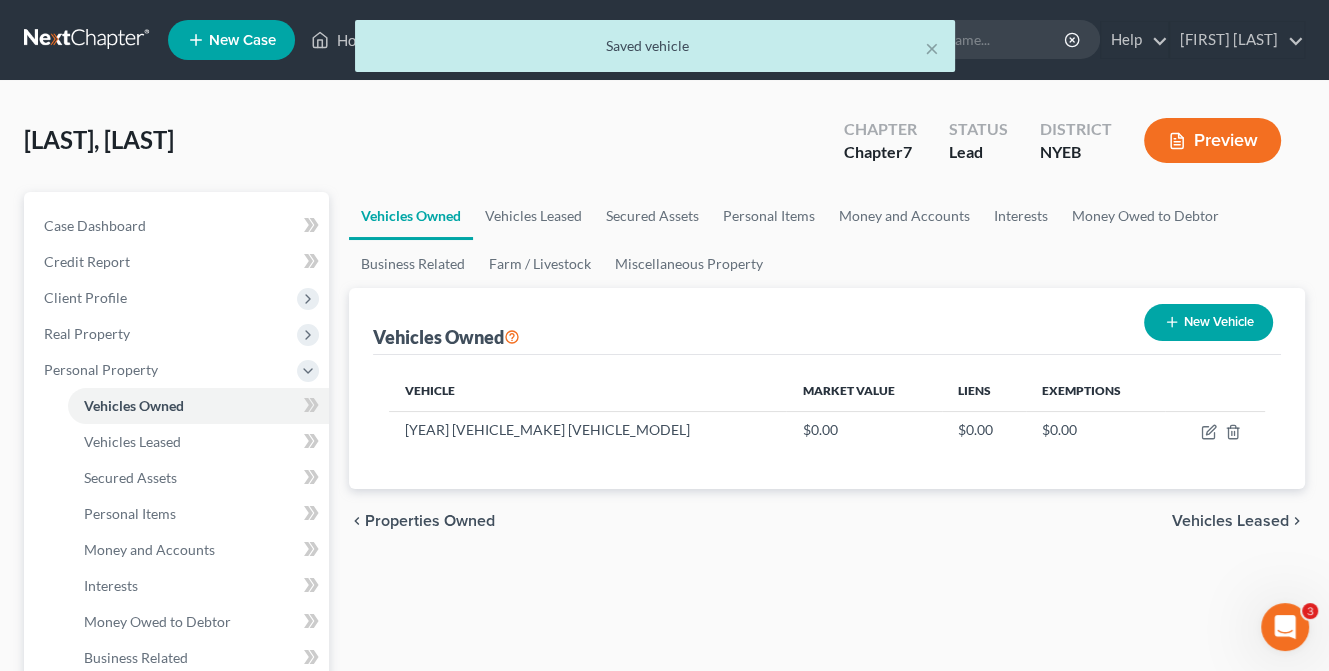 click on "Vehicles Leased" at bounding box center (1230, 521) 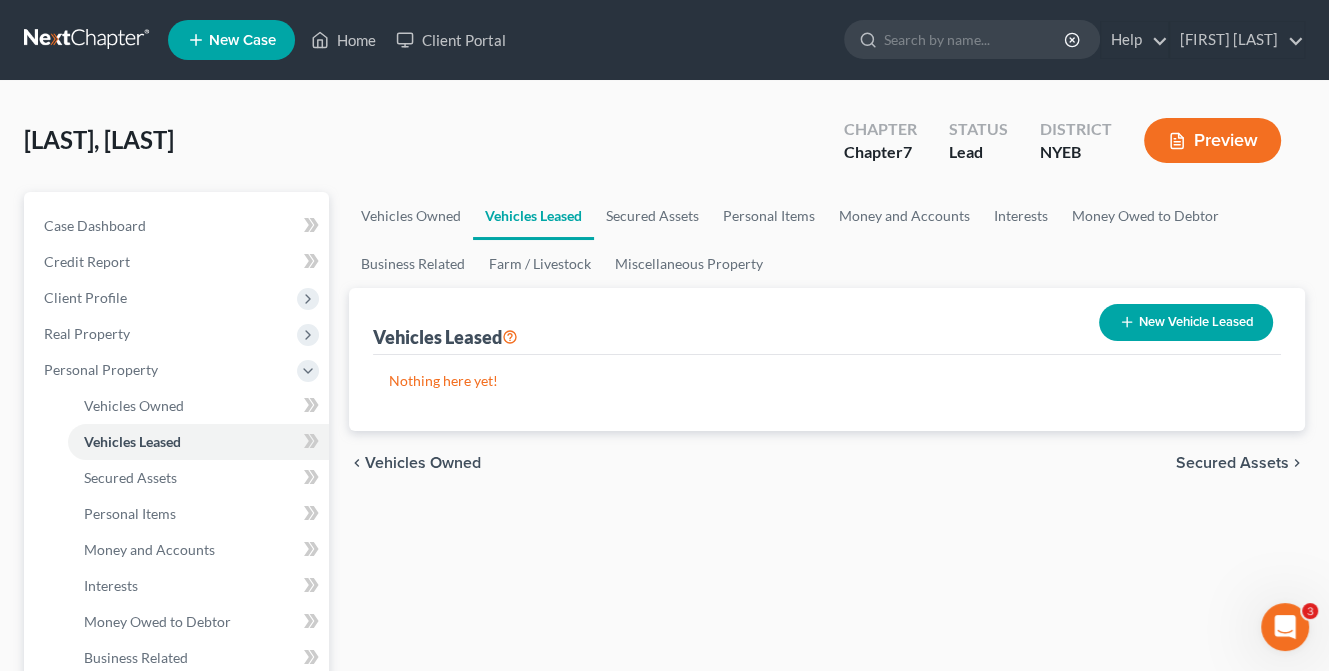 click on "Secured Assets" at bounding box center [1232, 463] 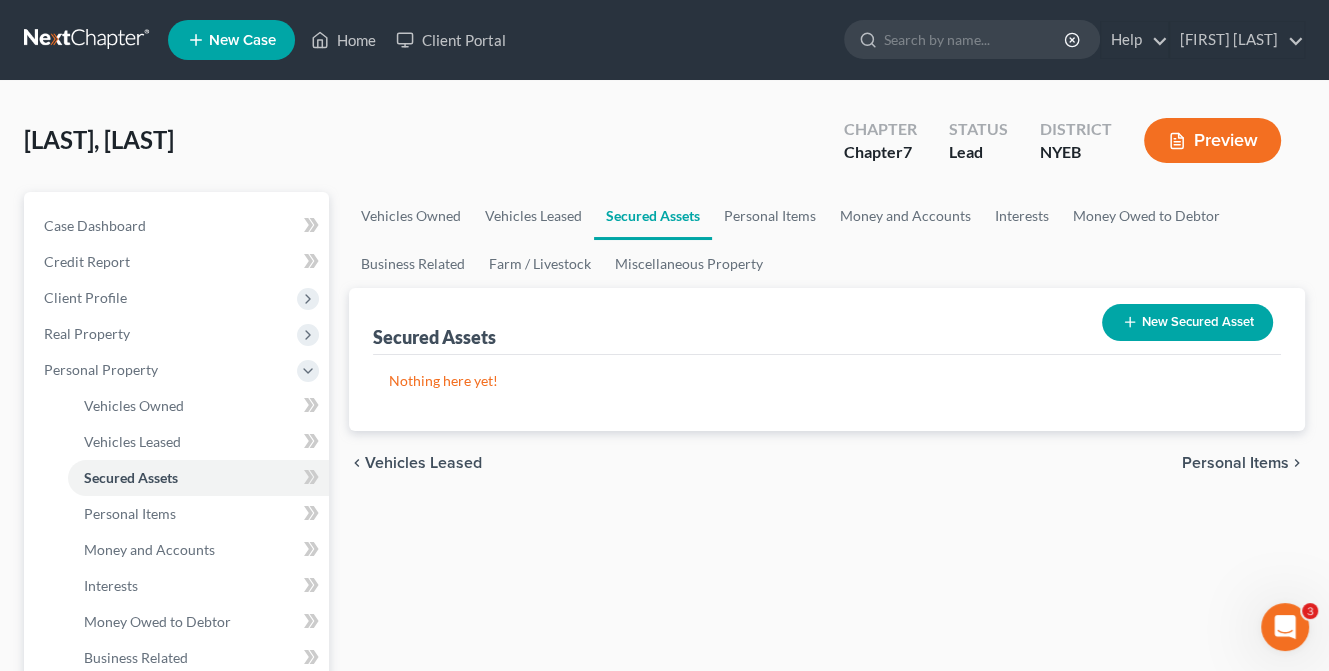 click on "Personal Items" at bounding box center (1235, 463) 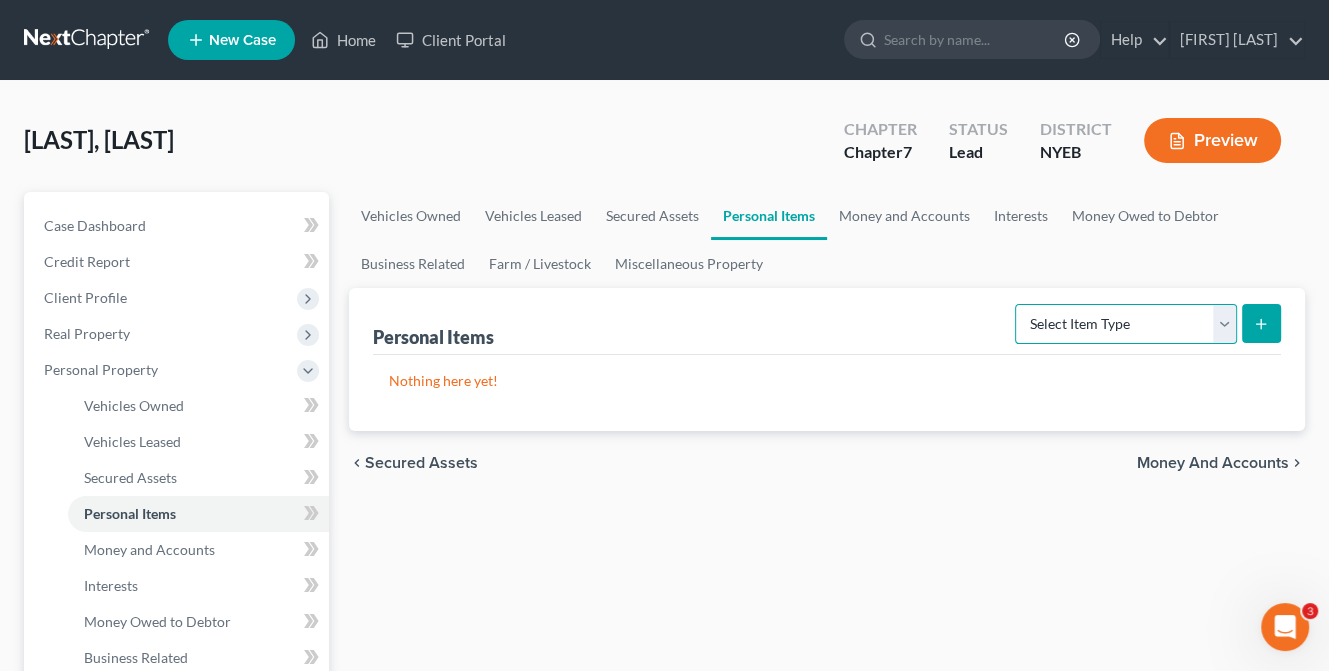 click on "Select Item Type Clothing Collectibles Of Value Electronics Firearms Household Goods Jewelry Other Pet(s) Sports & Hobby Equipment" at bounding box center (1126, 324) 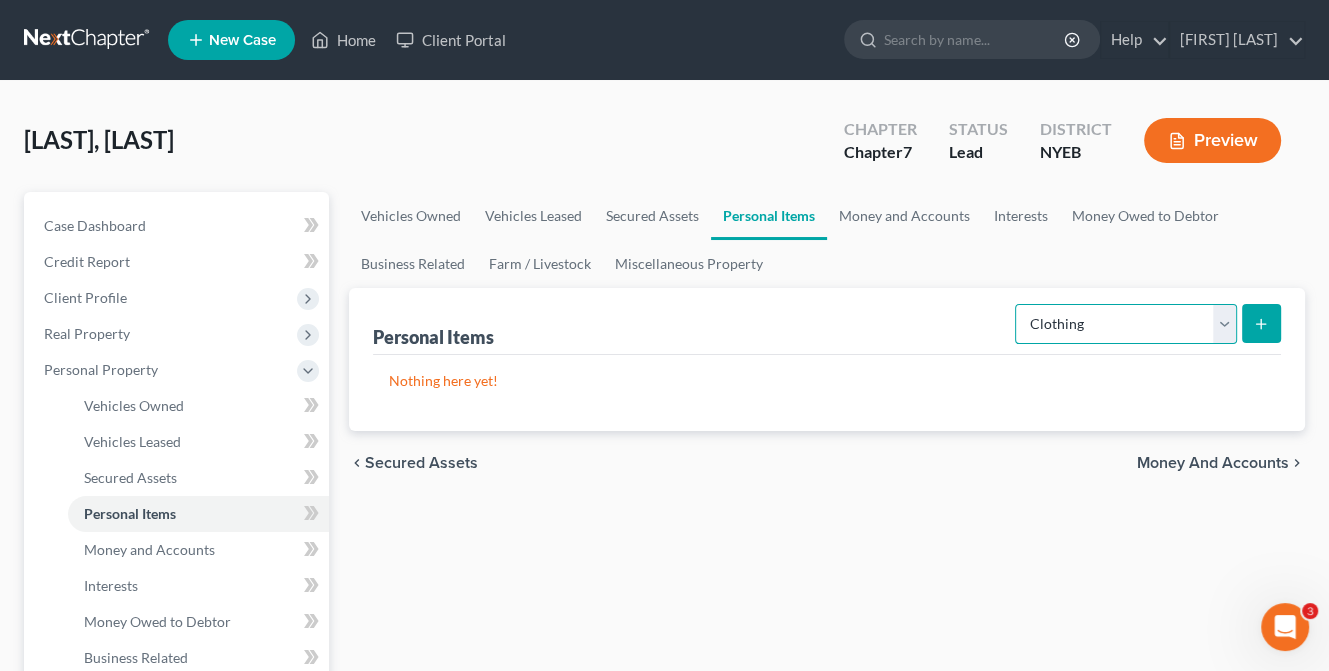 click on "Select Item Type Clothing Collectibles Of Value Electronics Firearms Household Goods Jewelry Other Pet(s) Sports & Hobby Equipment" at bounding box center [1126, 324] 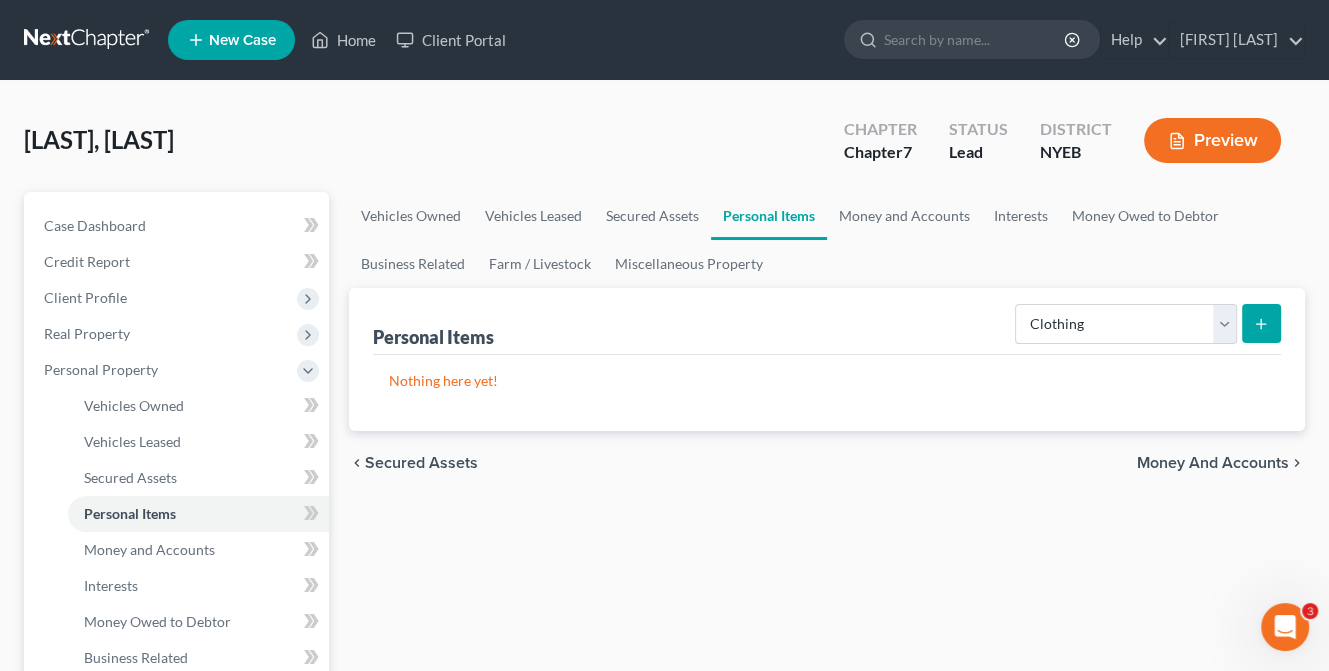 click 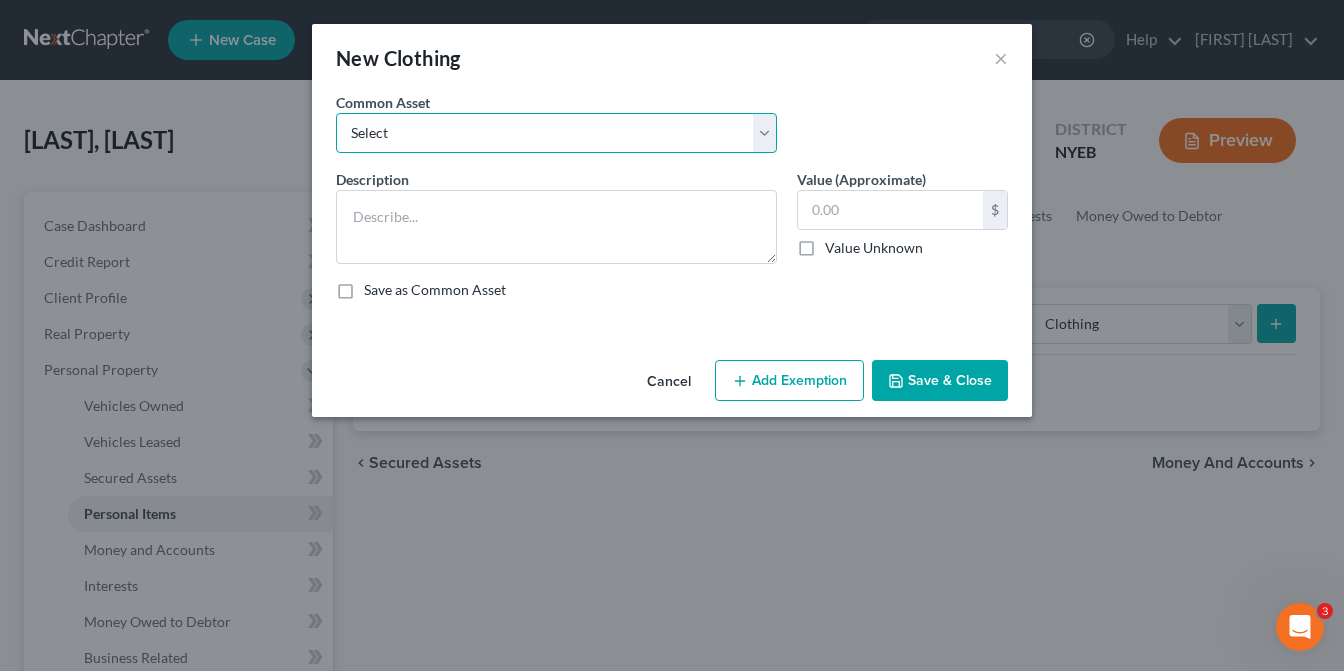 click on "Select Clothing" at bounding box center (556, 133) 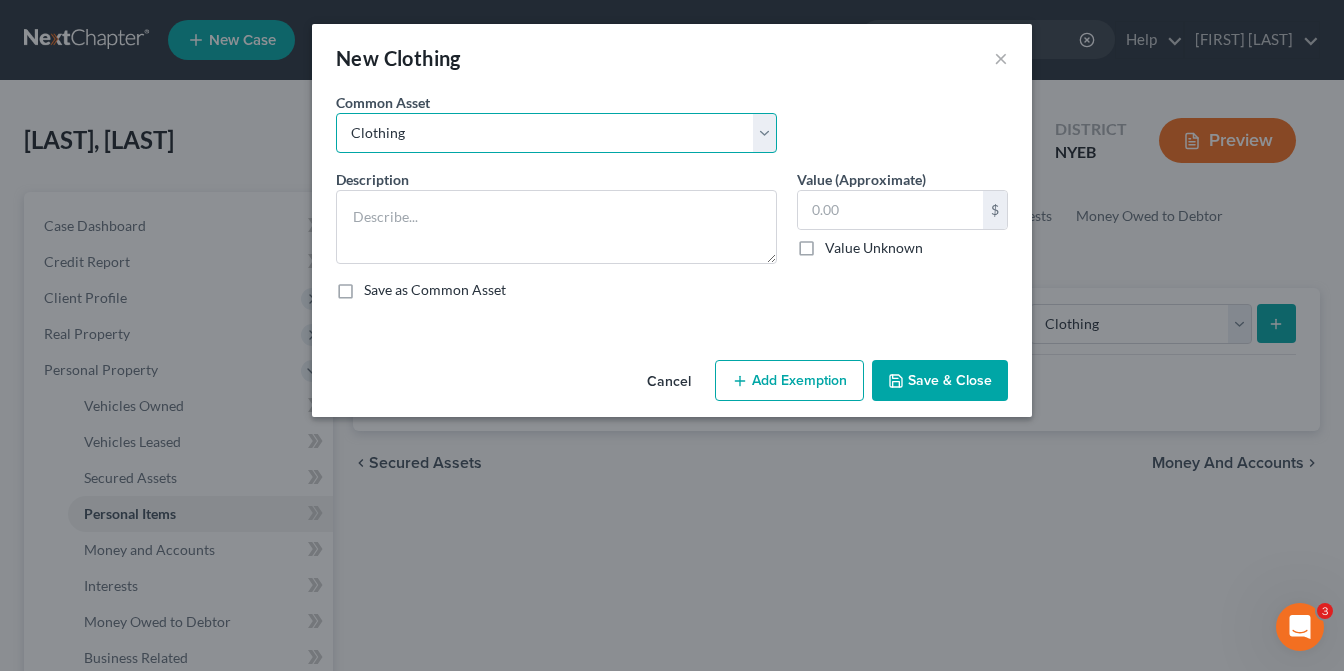 click on "Select Clothing" at bounding box center [556, 133] 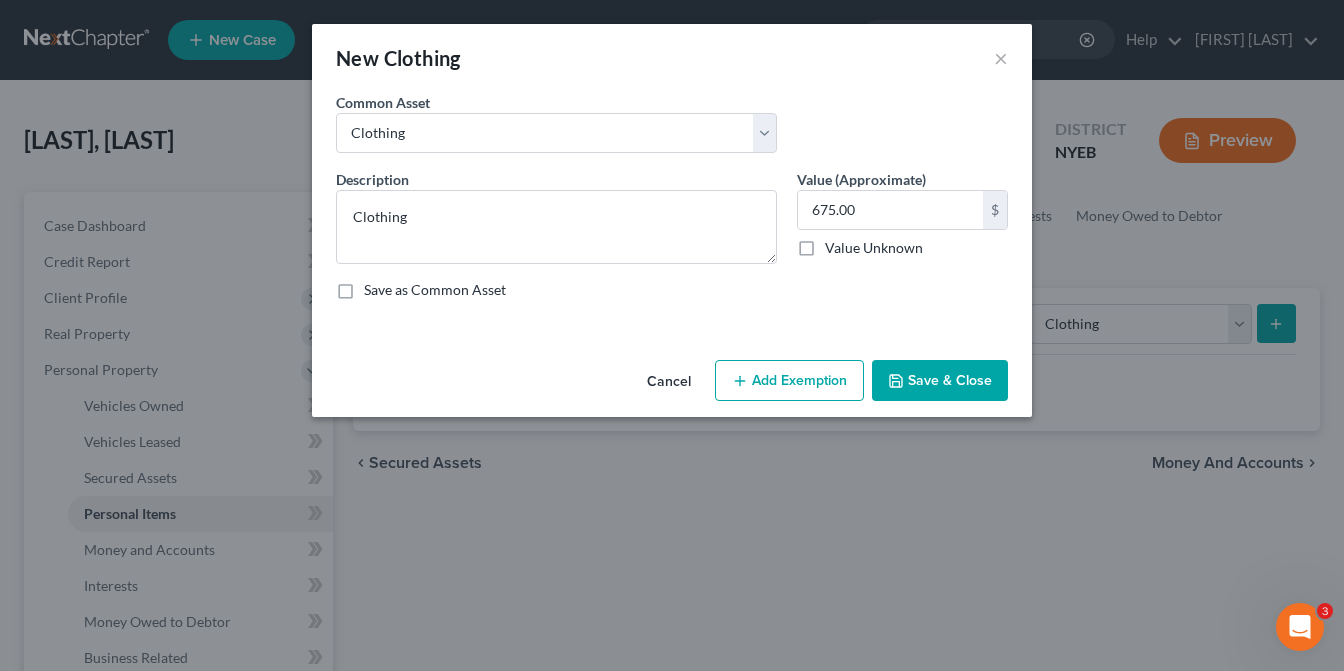 click on "Add Exemption" at bounding box center [789, 381] 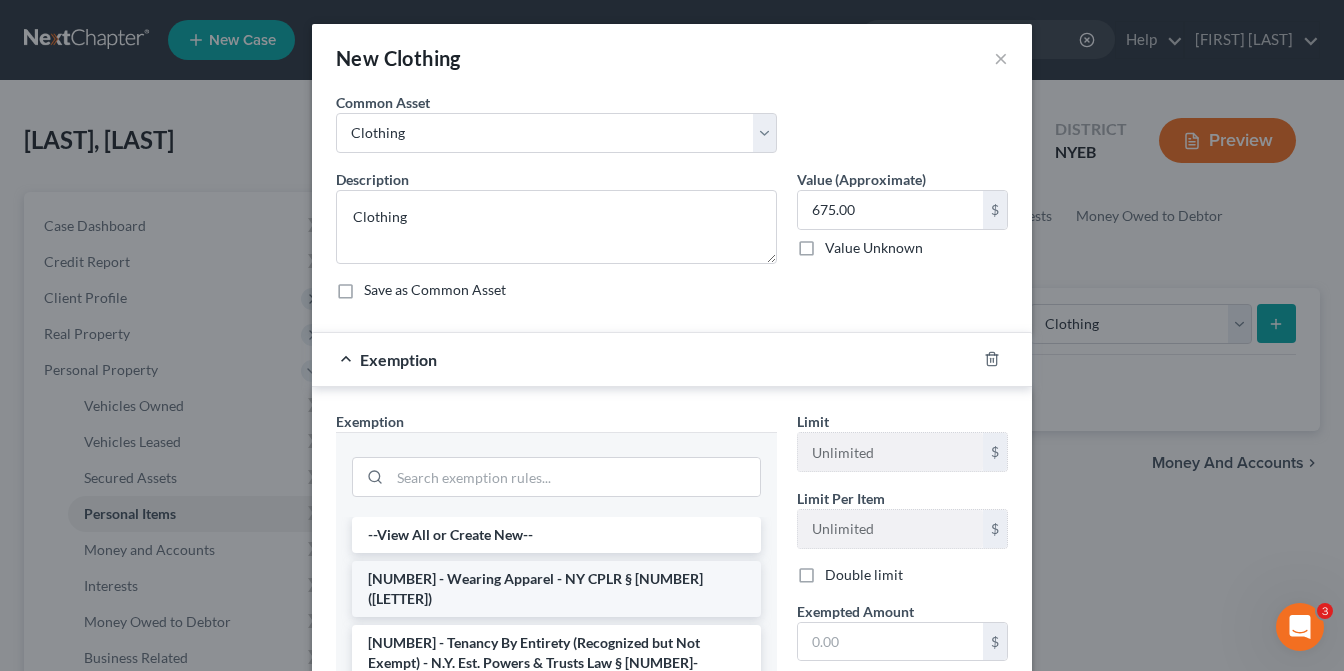 click on "[NUMBER] - Wearing Apparel - NY CPLR § [NUMBER]([LETTER])" at bounding box center (556, 589) 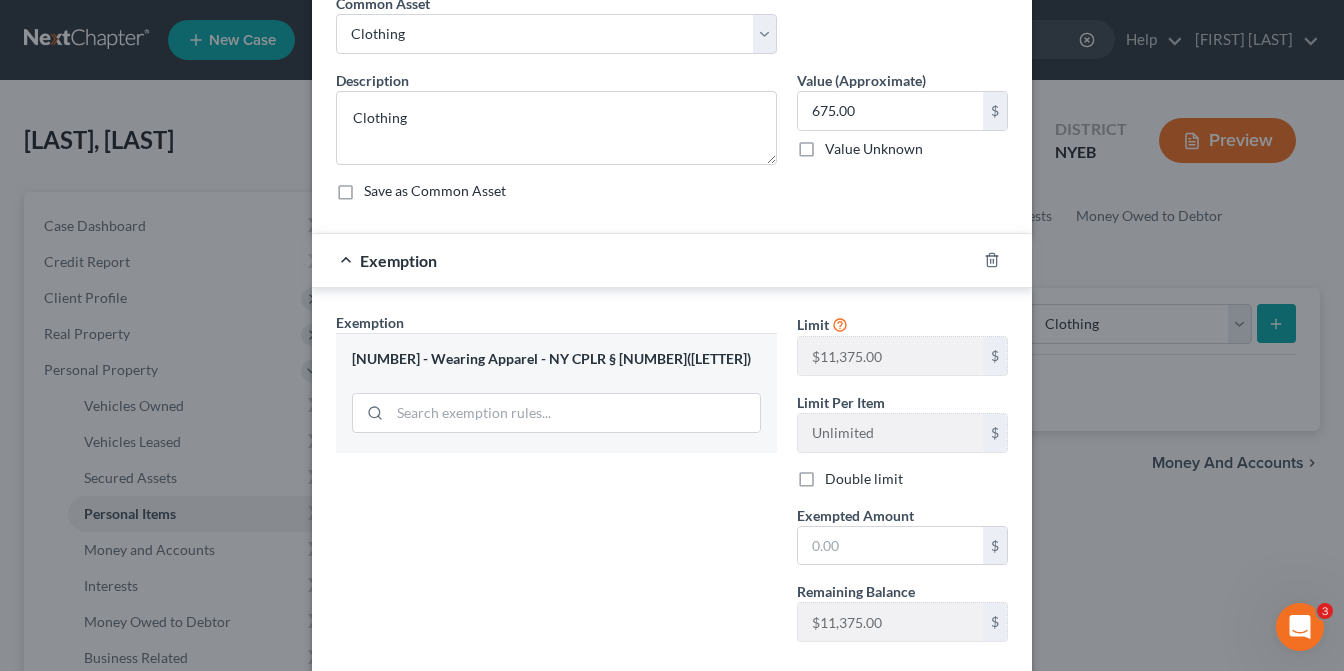 scroll, scrollTop: 210, scrollLeft: 0, axis: vertical 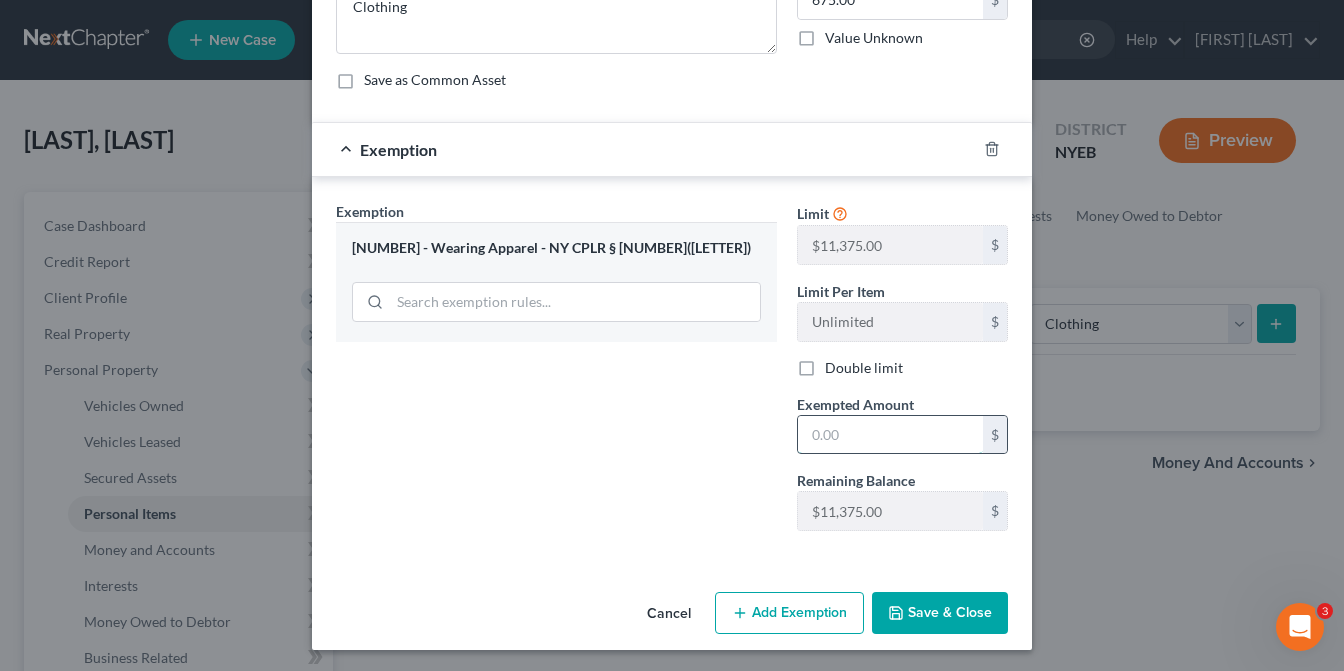 click at bounding box center [890, 435] 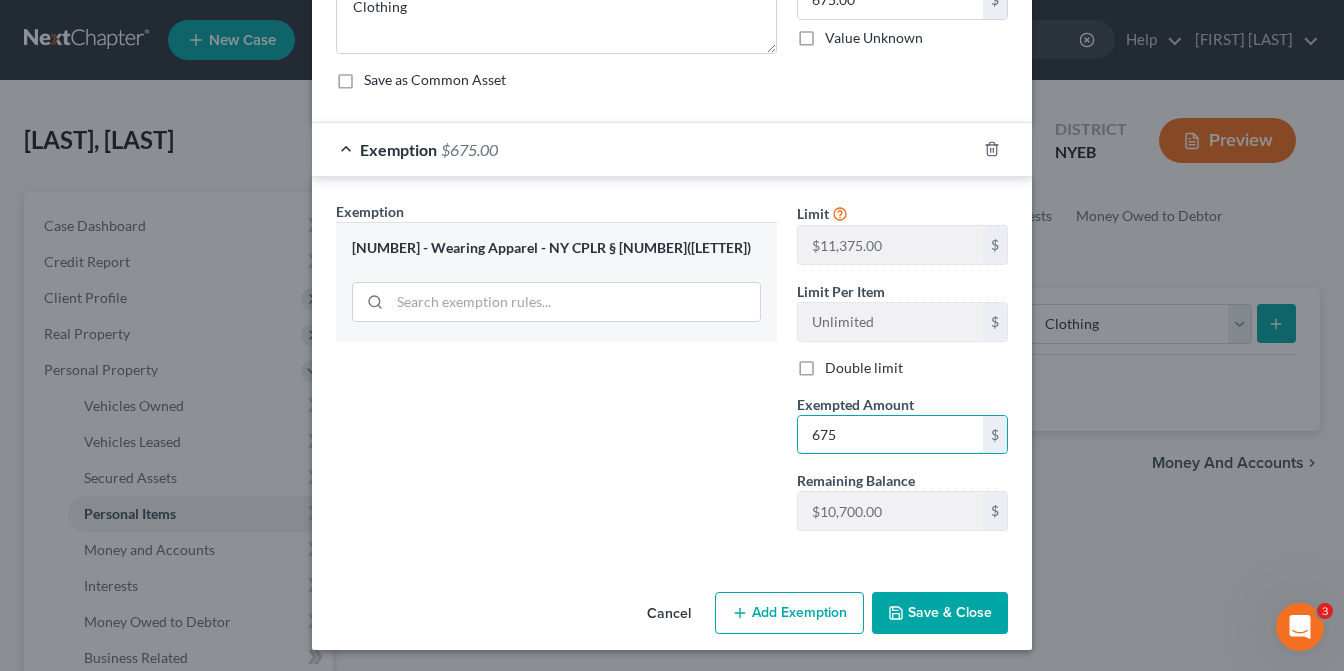 type on "675" 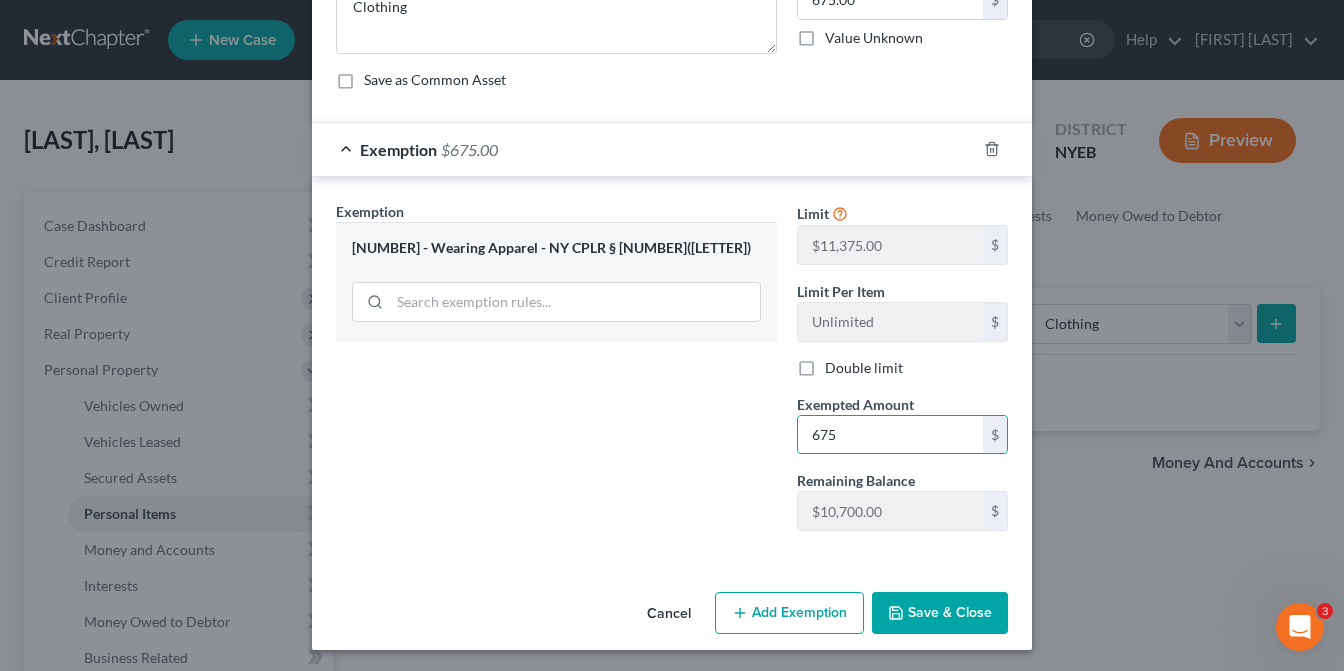 click on "Save & Close" at bounding box center [940, 613] 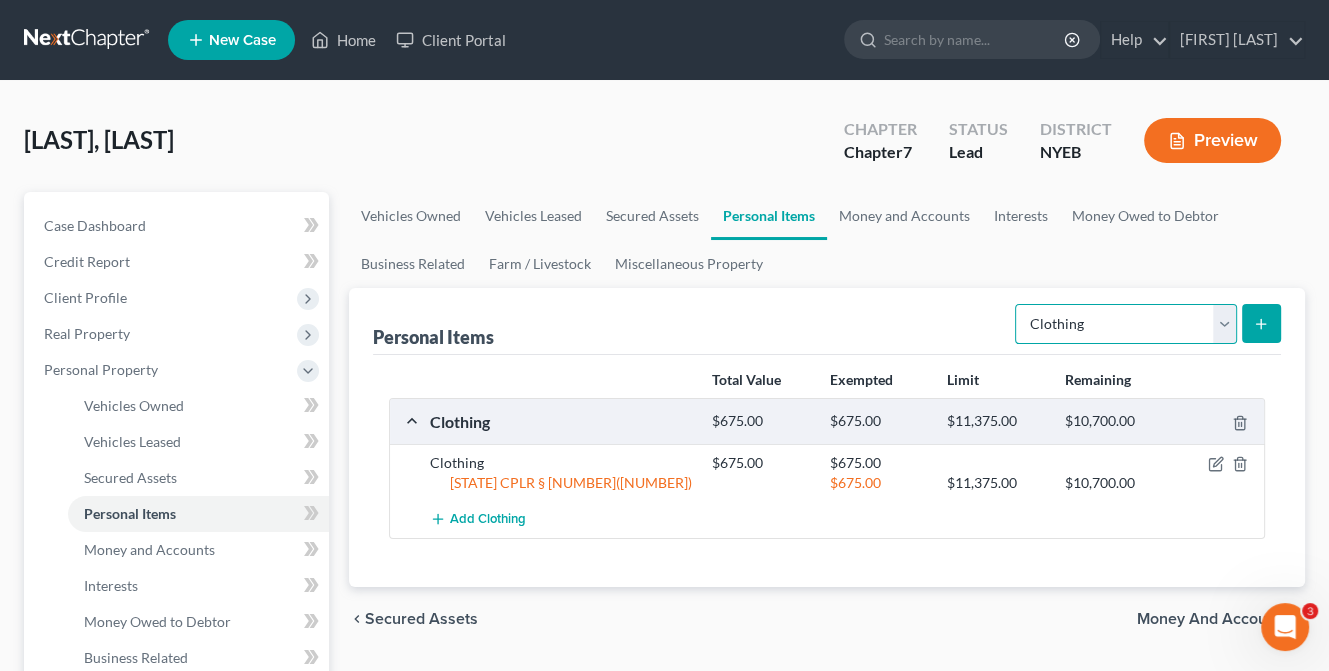 click on "Select Item Type Clothing Collectibles Of Value Electronics Firearms Household Goods Jewelry Other Pet(s) Sports & Hobby Equipment" at bounding box center [1126, 324] 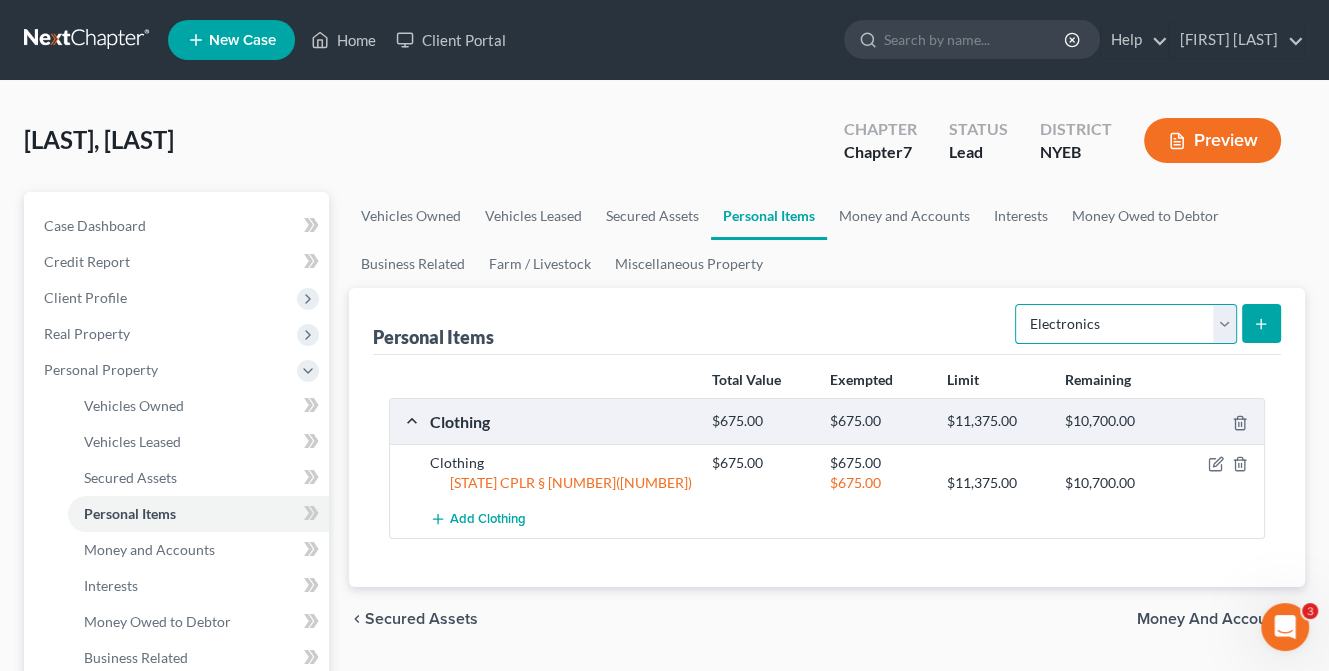 click on "Select Item Type Clothing Collectibles Of Value Electronics Firearms Household Goods Jewelry Other Pet(s) Sports & Hobby Equipment" at bounding box center (1126, 324) 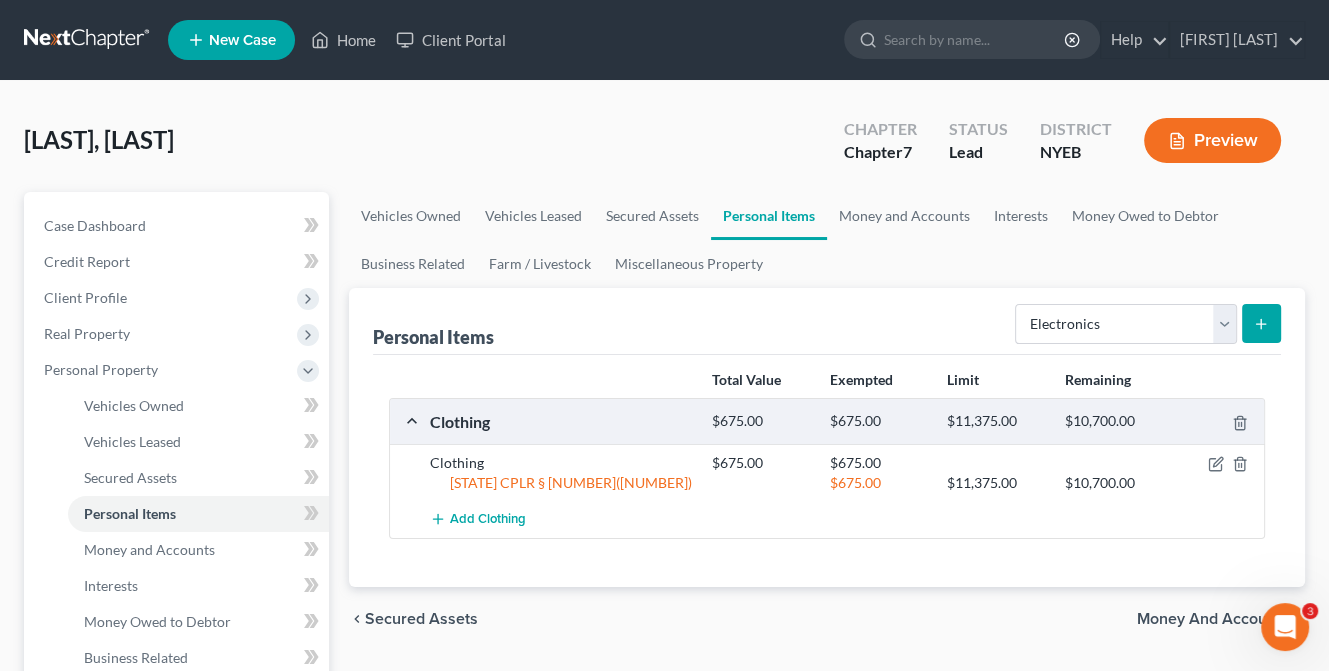 click 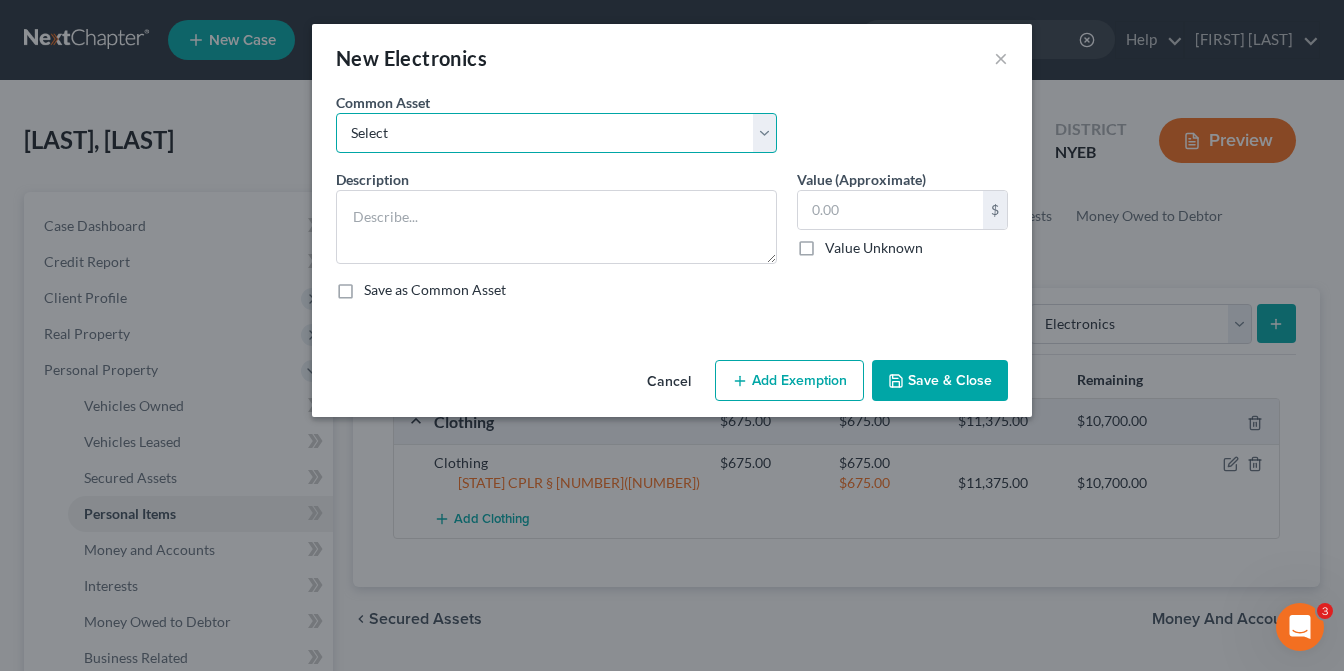 click on "Select Basic Electronics" at bounding box center (556, 133) 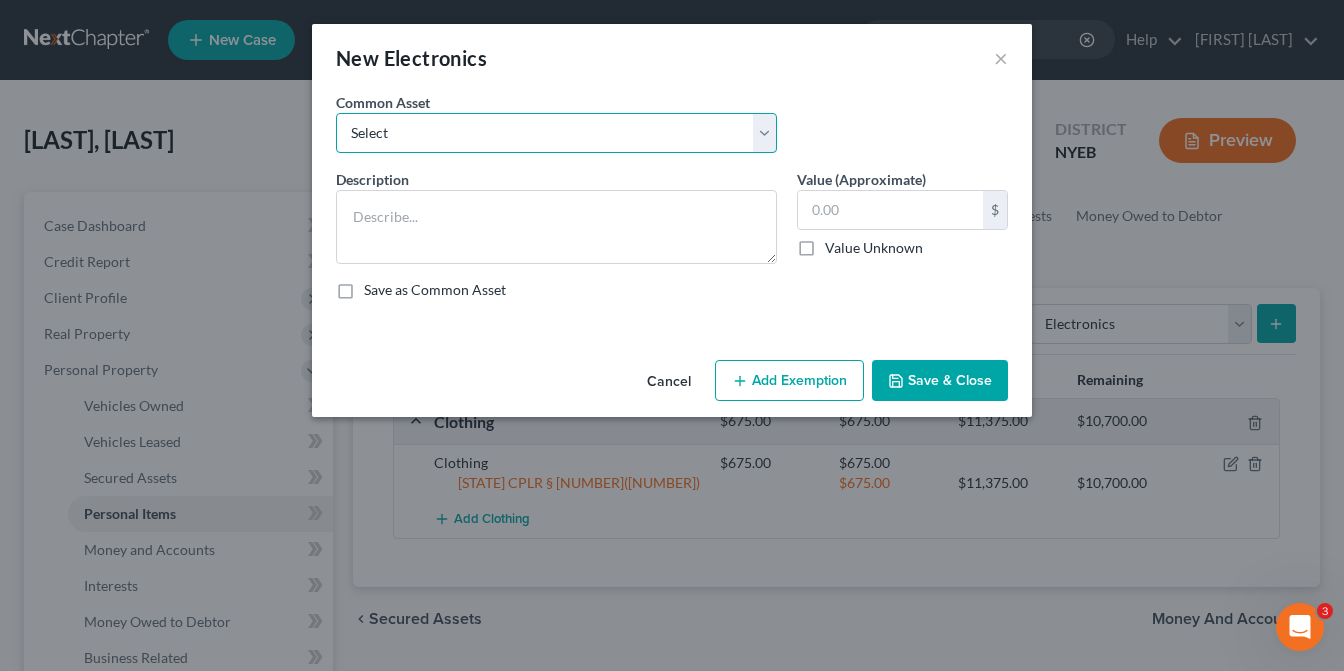 select on "0" 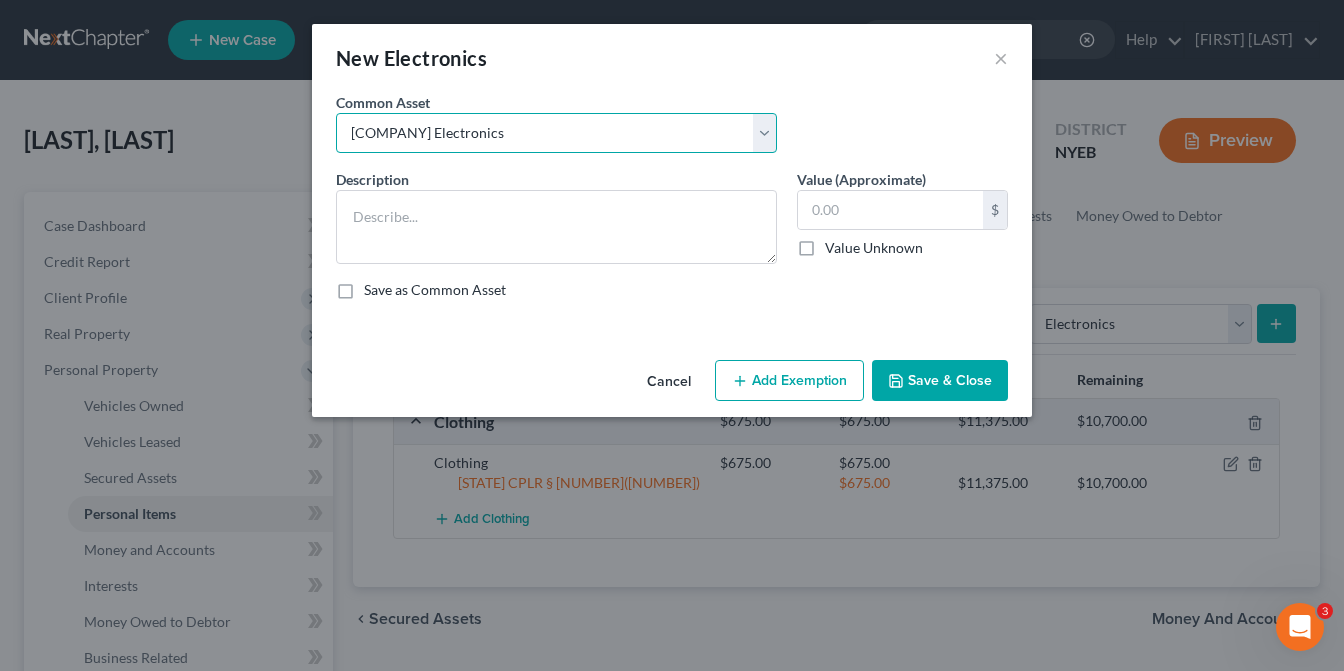 click on "Select Basic Electronics" at bounding box center (556, 133) 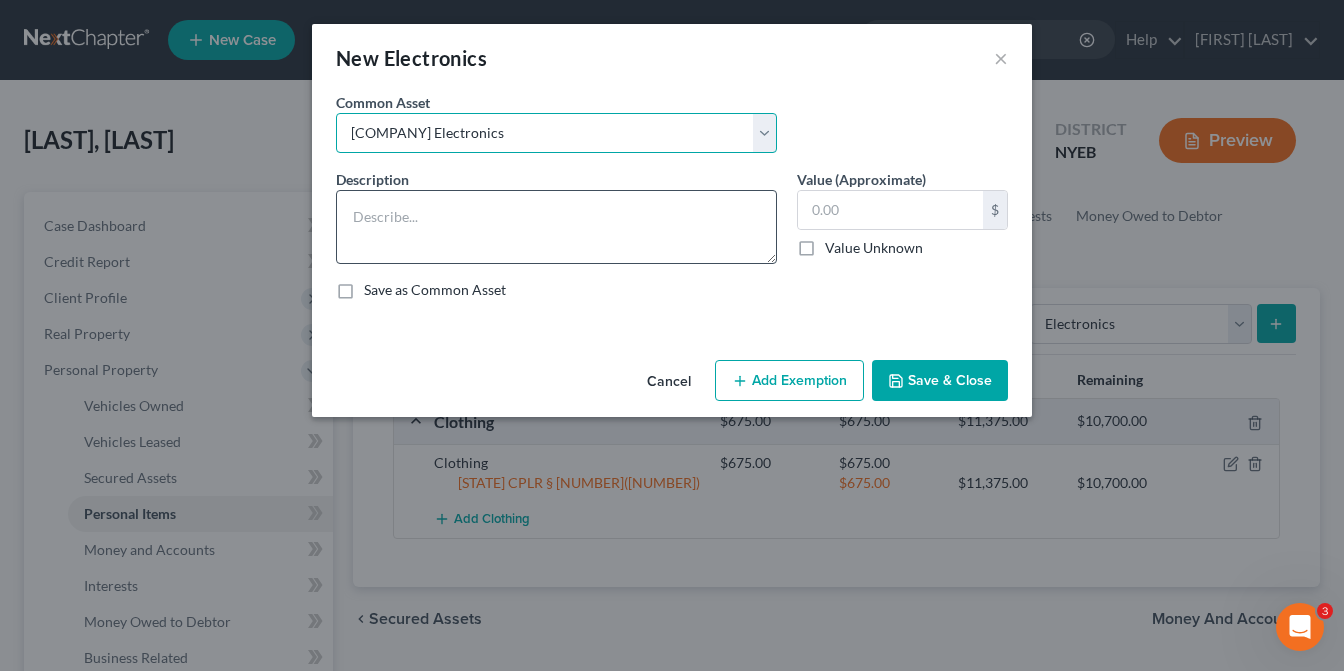 type on "[COMPANY] Electronics" 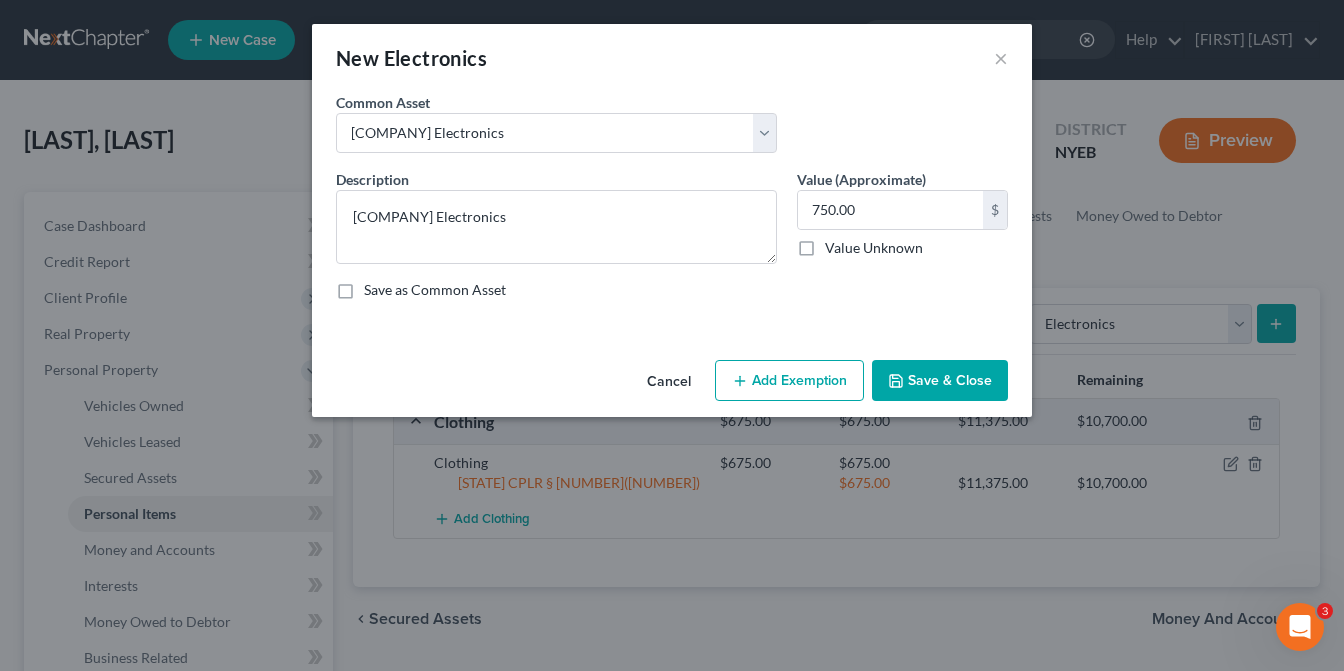 click on "Add Exemption" at bounding box center [789, 381] 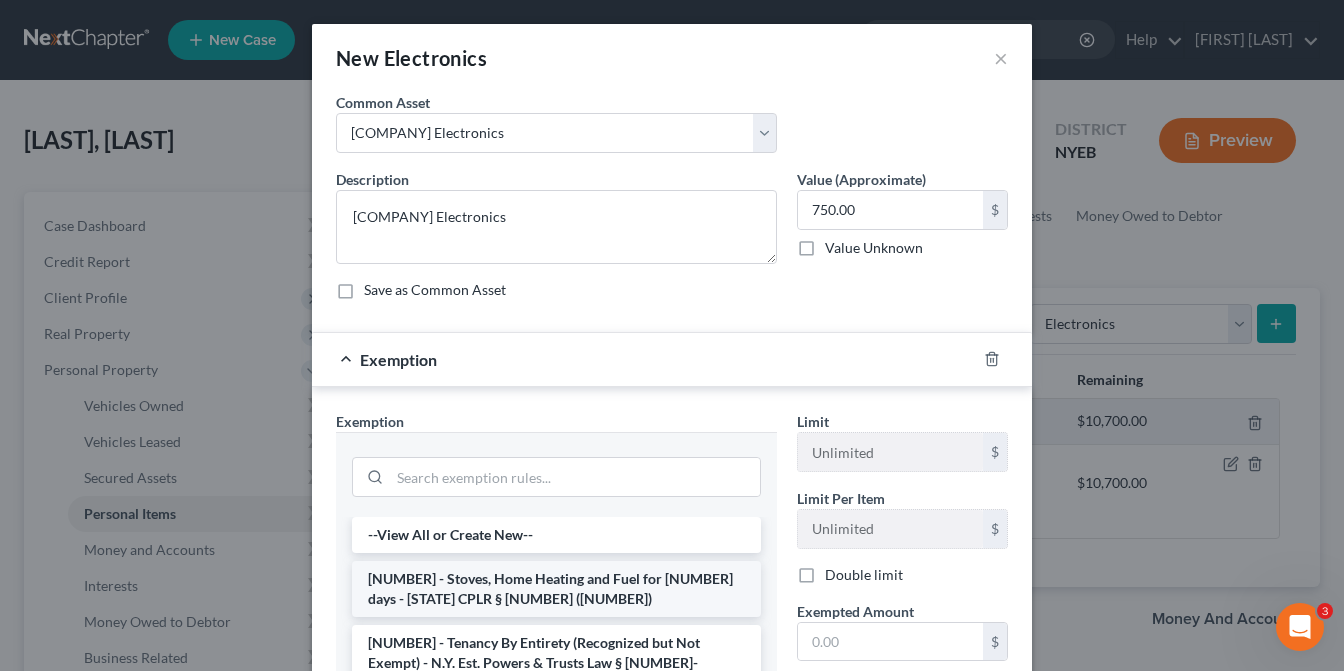 click on "[NUMBER] - Stoves, Home Heating and Fuel for [NUMBER] days - [STATE] CPLR § [NUMBER] ([NUMBER])" at bounding box center (556, 589) 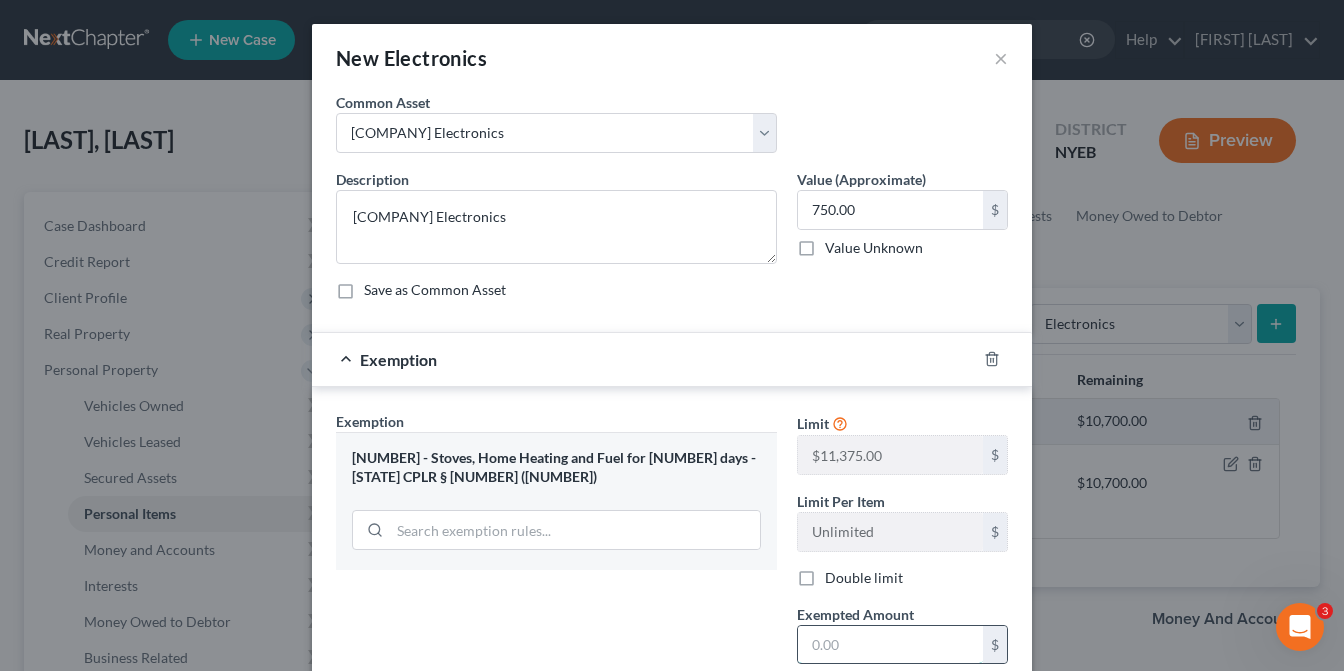 drag, startPoint x: 818, startPoint y: 644, endPoint x: 808, endPoint y: 635, distance: 13.453624 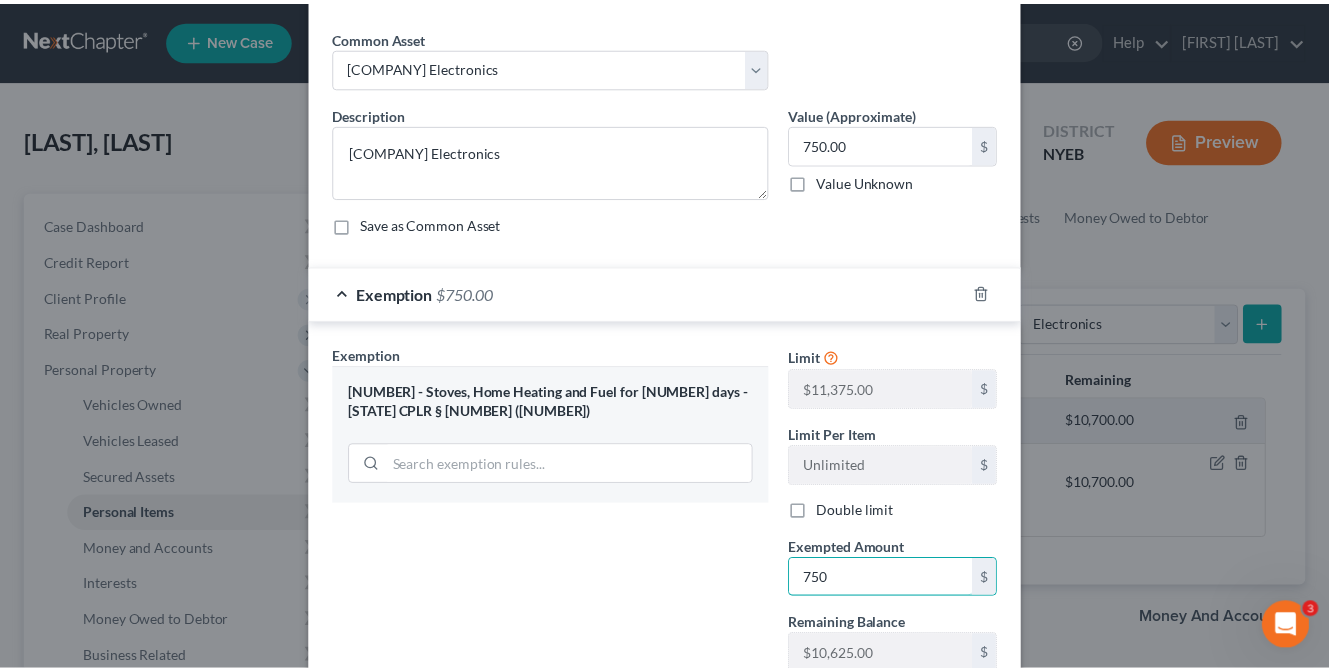 scroll, scrollTop: 200, scrollLeft: 0, axis: vertical 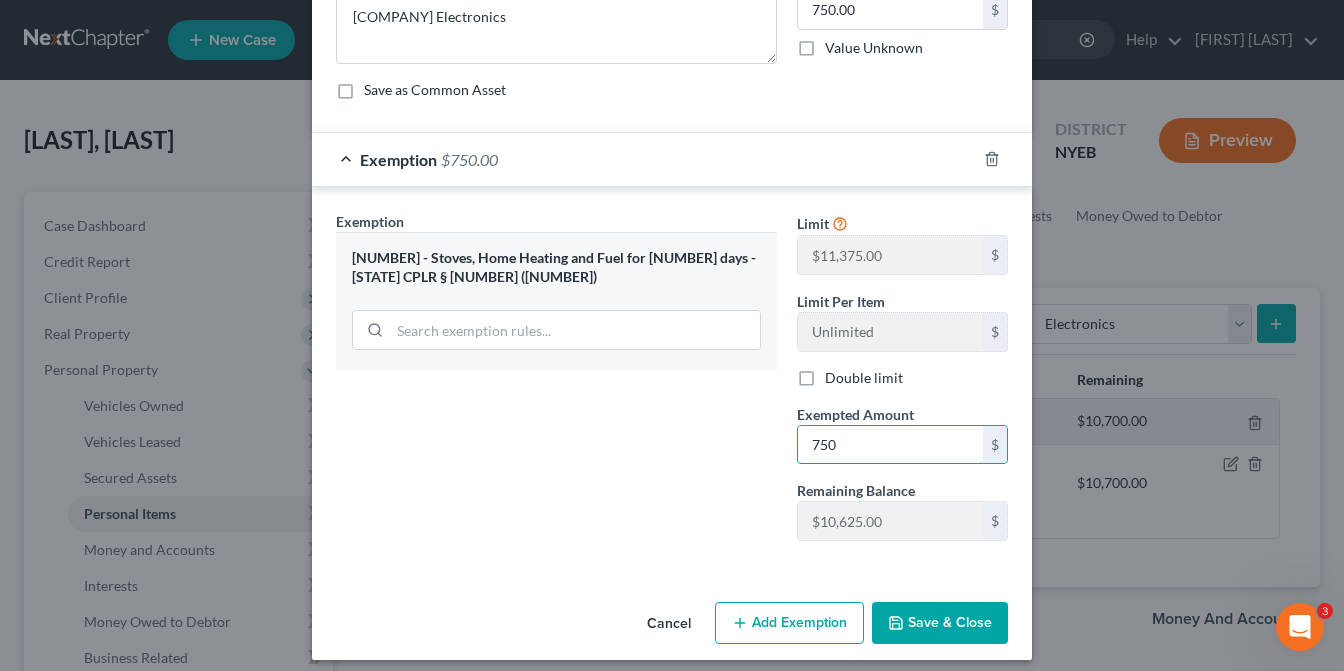 type on "750" 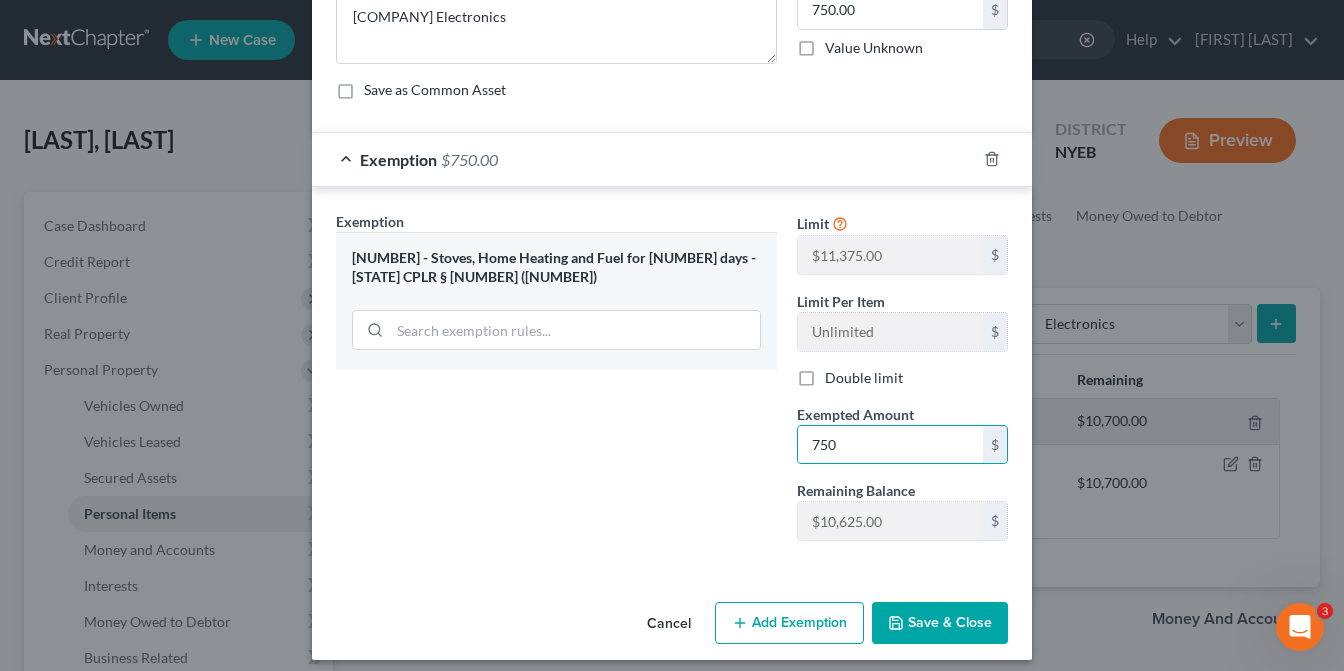 click on "Save & Close" at bounding box center (940, 623) 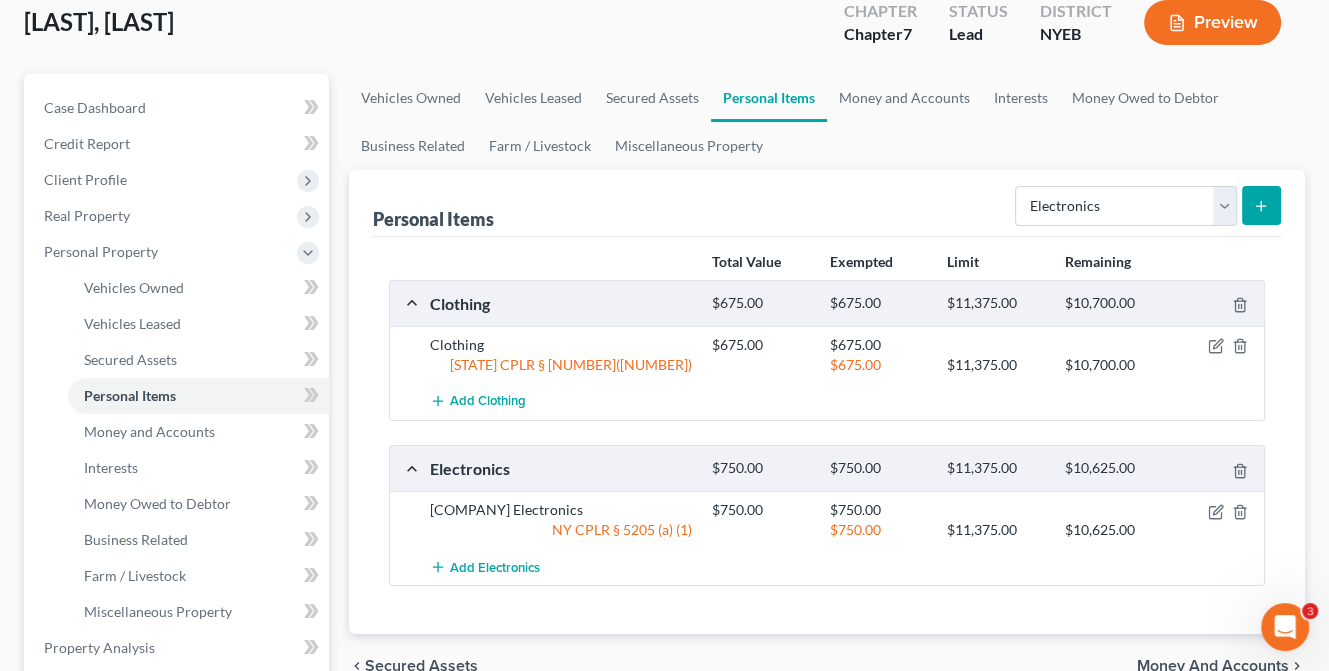 scroll, scrollTop: 0, scrollLeft: 0, axis: both 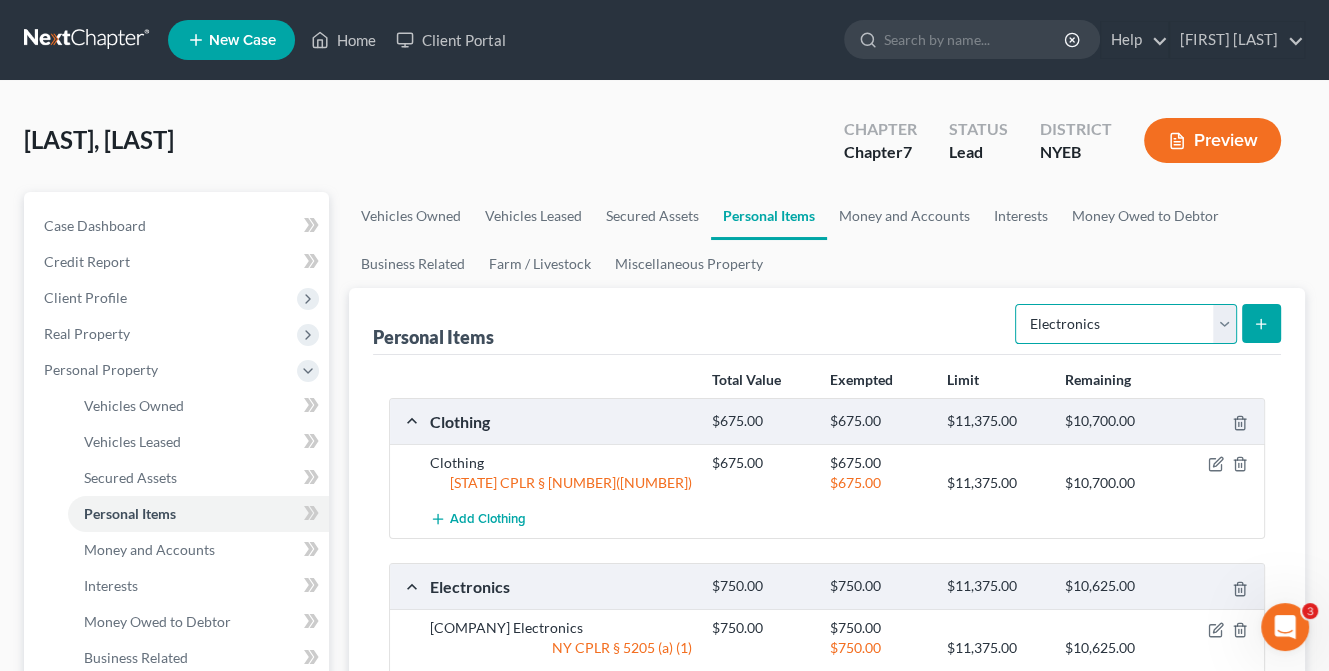 click on "Select Item Type Clothing Collectibles Of Value Electronics Firearms Household Goods Jewelry Other Pet(s) Sports & Hobby Equipment" at bounding box center [1126, 324] 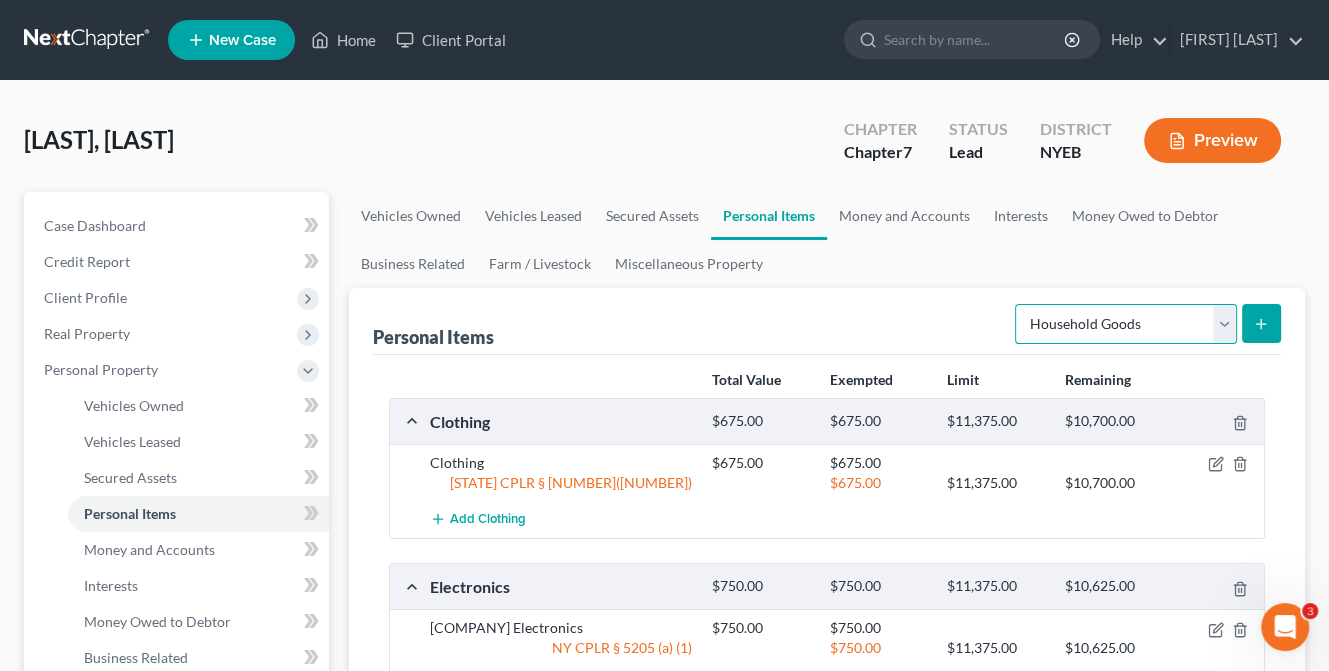 click on "Select Item Type Clothing Collectibles Of Value Electronics Firearms Household Goods Jewelry Other Pet(s) Sports & Hobby Equipment" at bounding box center (1126, 324) 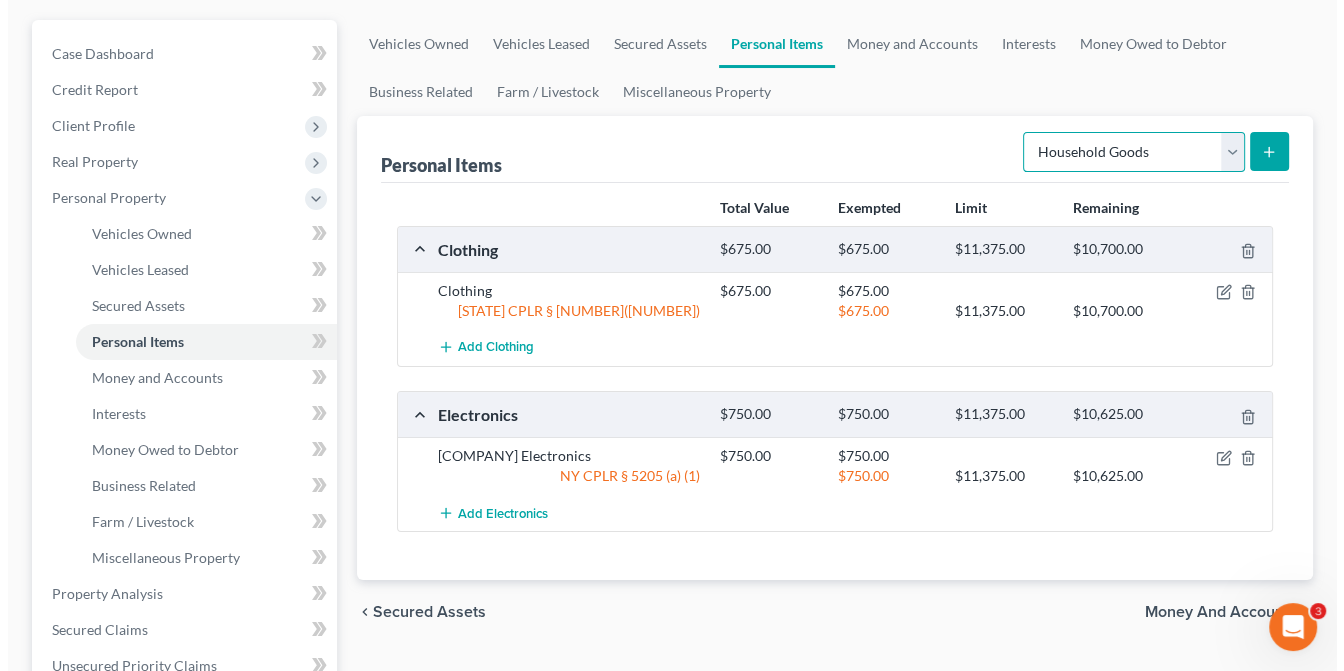 scroll, scrollTop: 300, scrollLeft: 0, axis: vertical 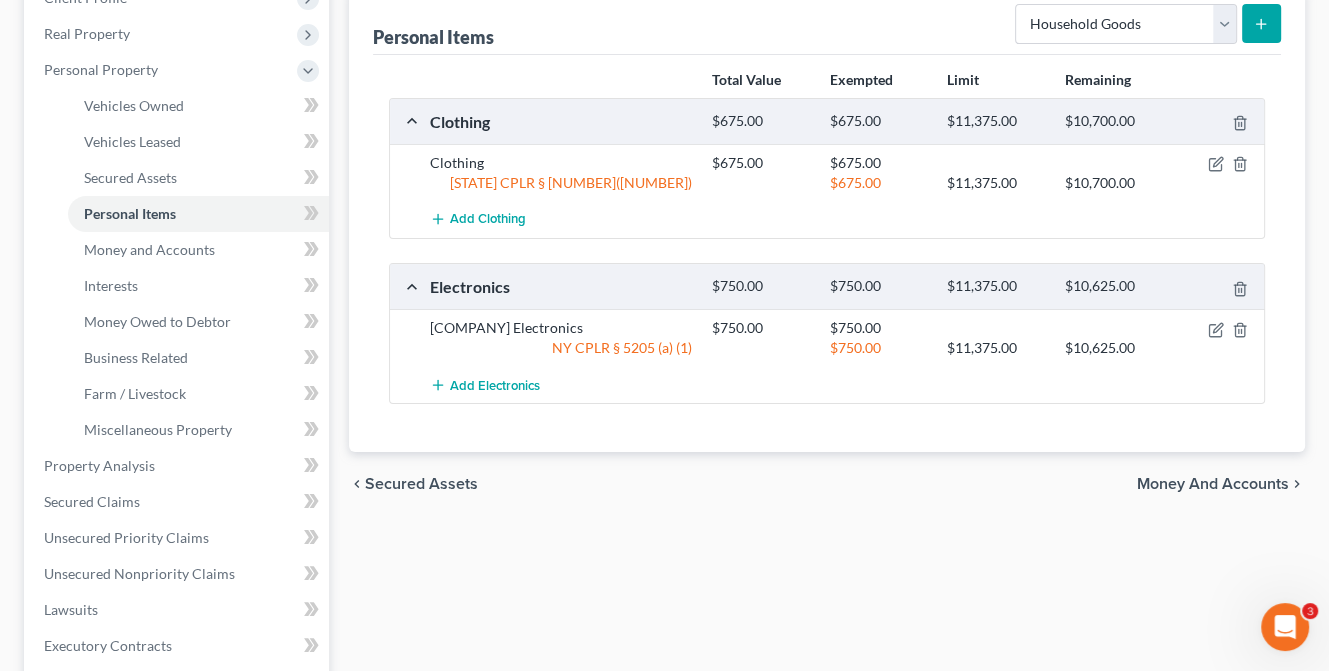 click 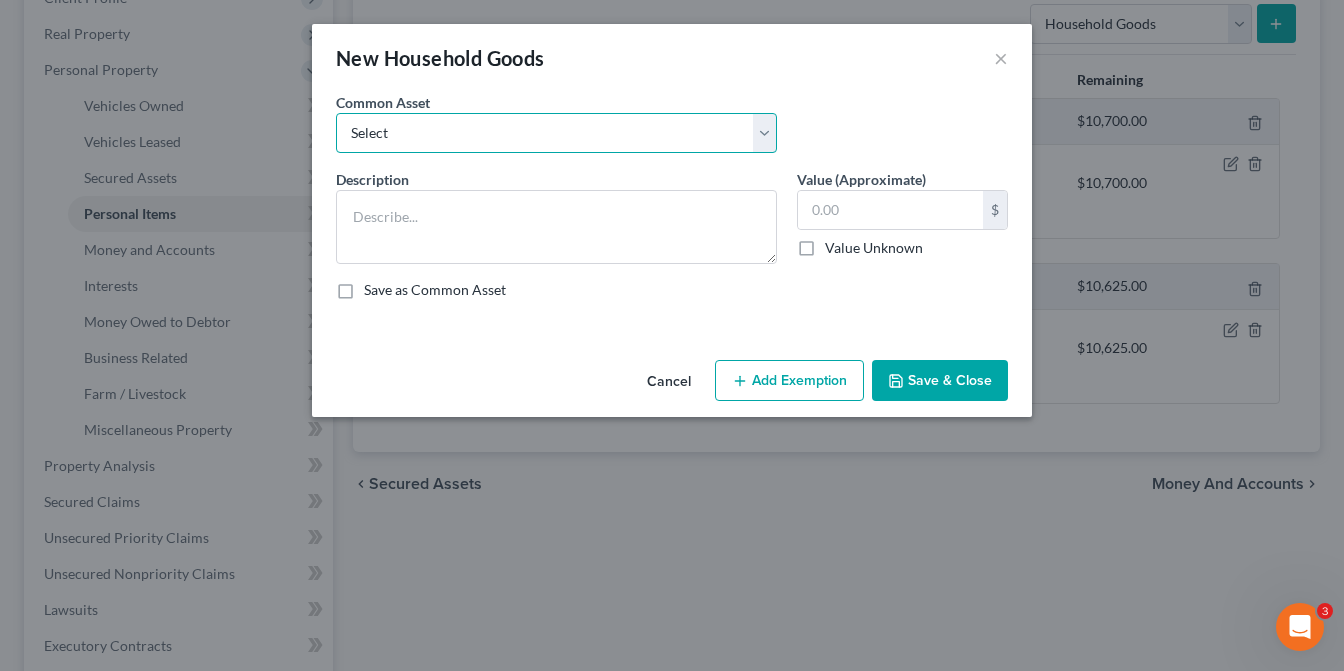 click on "Select Household Goods" at bounding box center (556, 133) 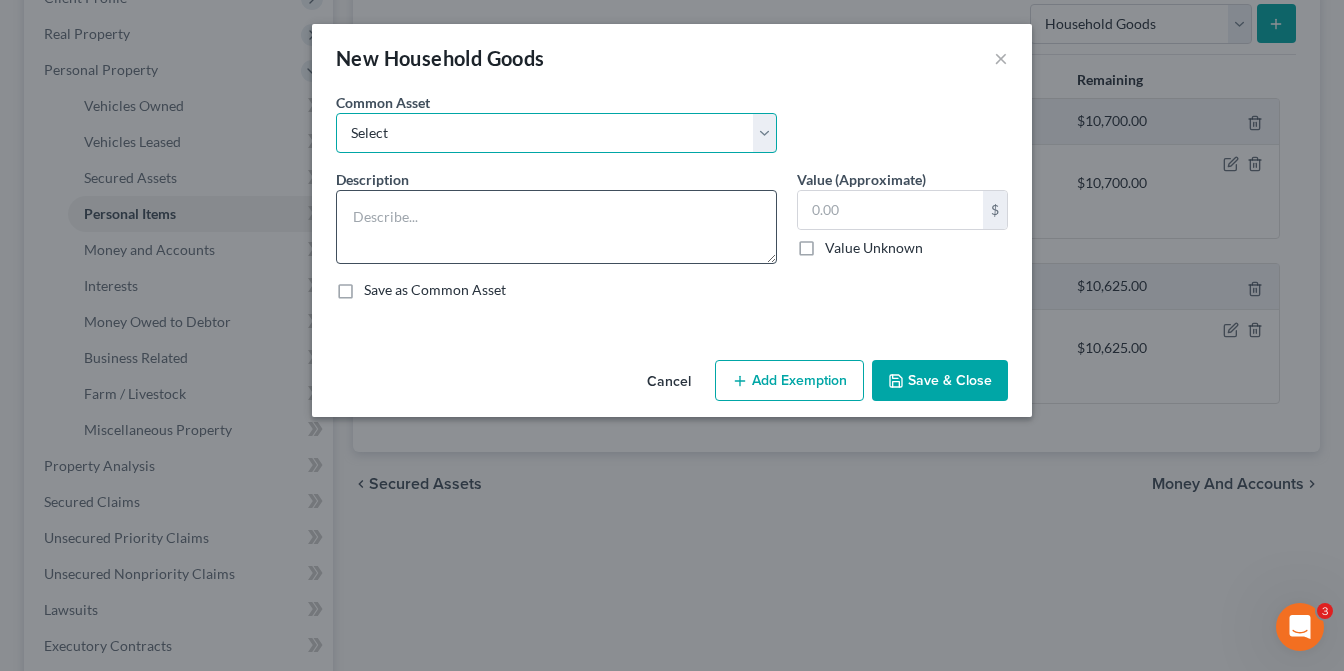 select on "0" 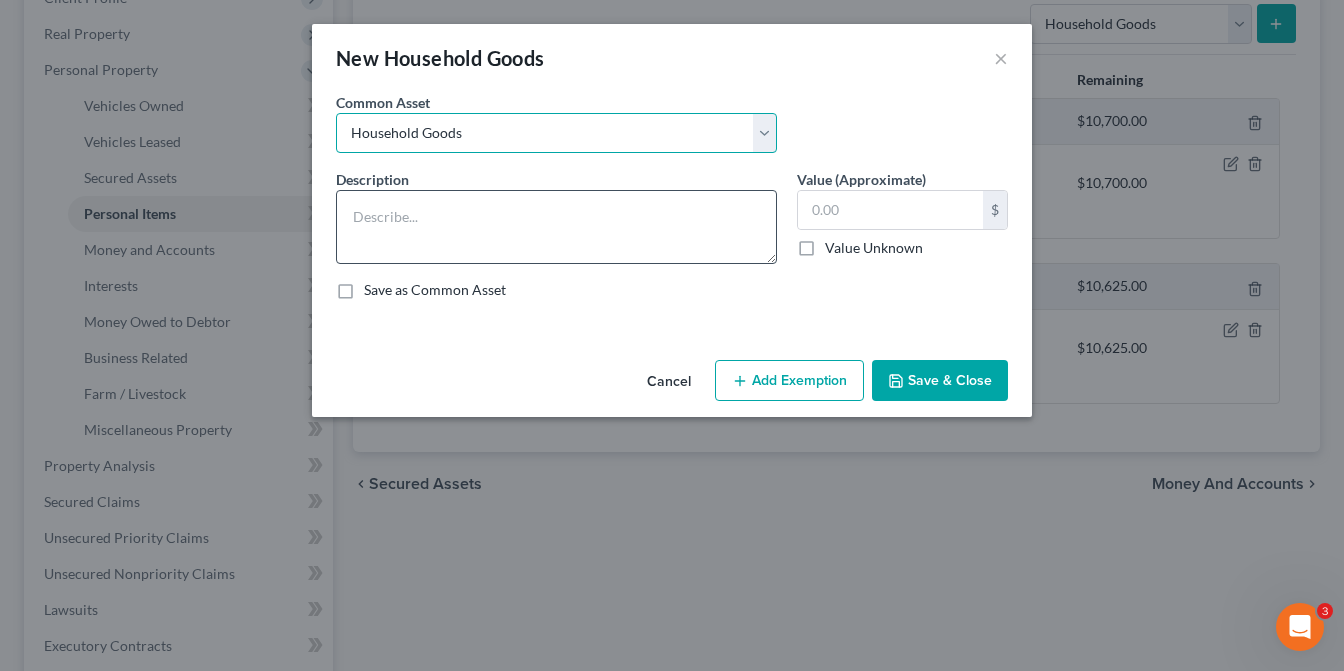 click on "Select Household Goods" at bounding box center [556, 133] 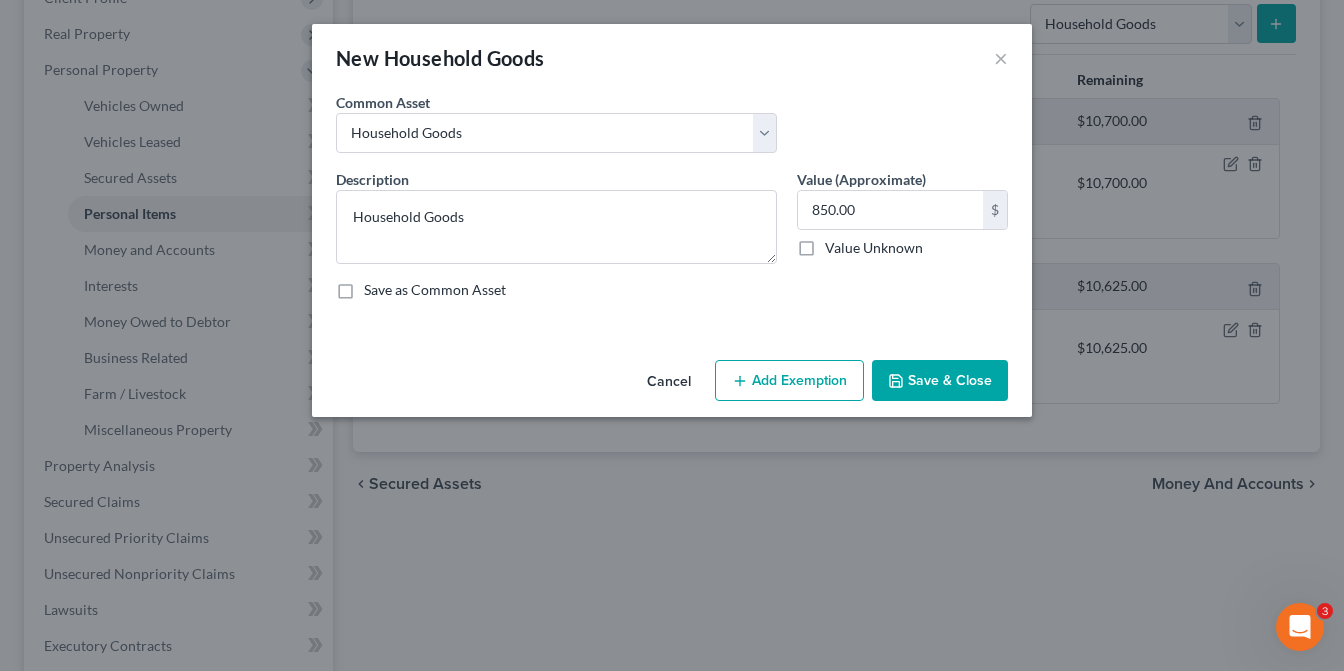 click on "Add Exemption" at bounding box center (789, 381) 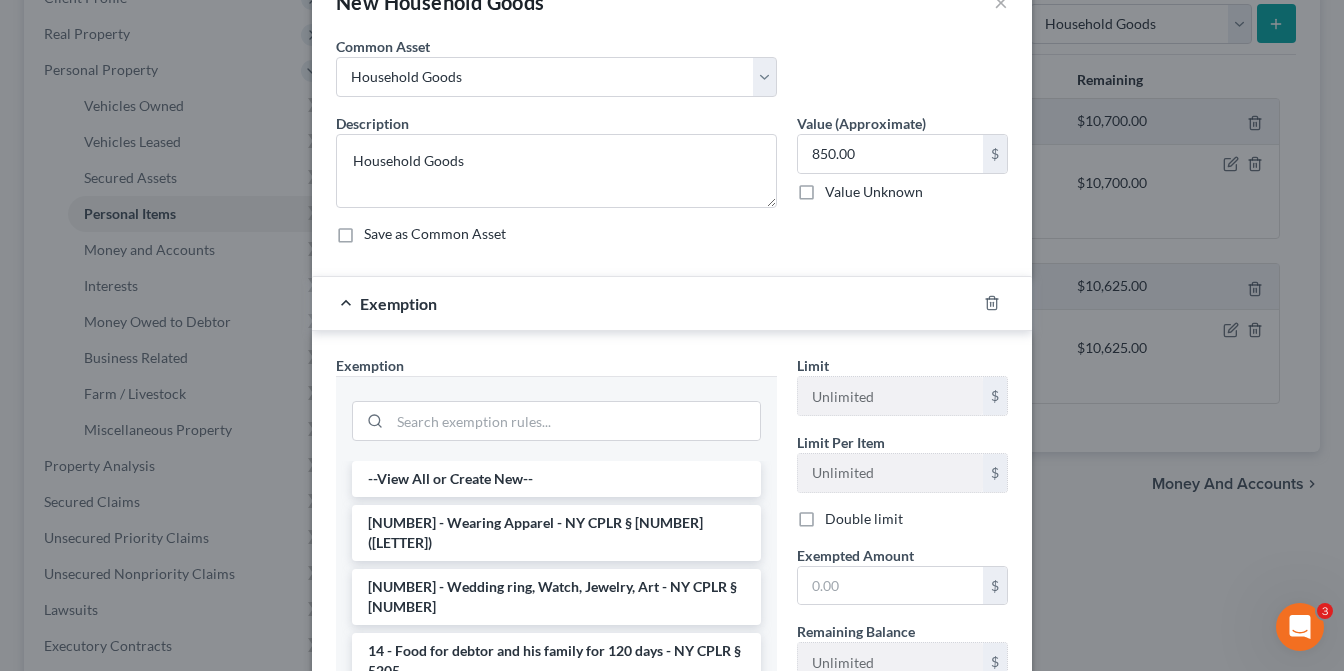 scroll, scrollTop: 100, scrollLeft: 0, axis: vertical 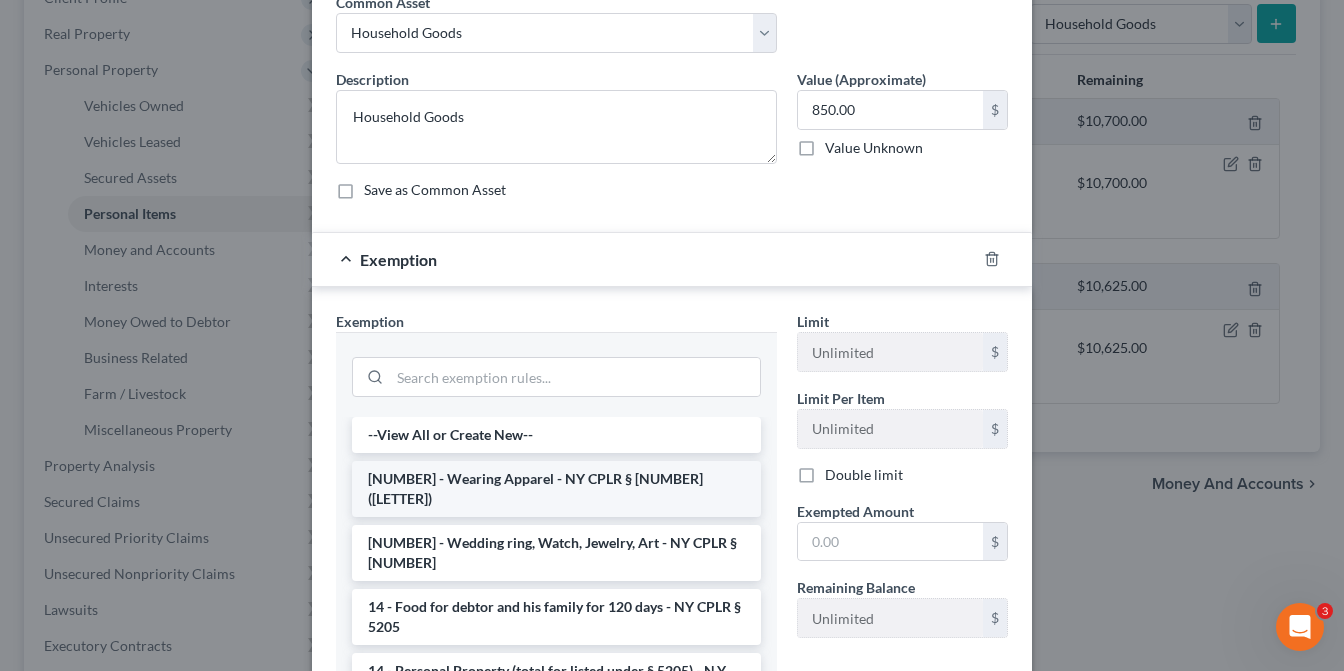 click on "[NUMBER] - Wearing Apparel - NY CPLR § [NUMBER]([LETTER])" at bounding box center [556, 489] 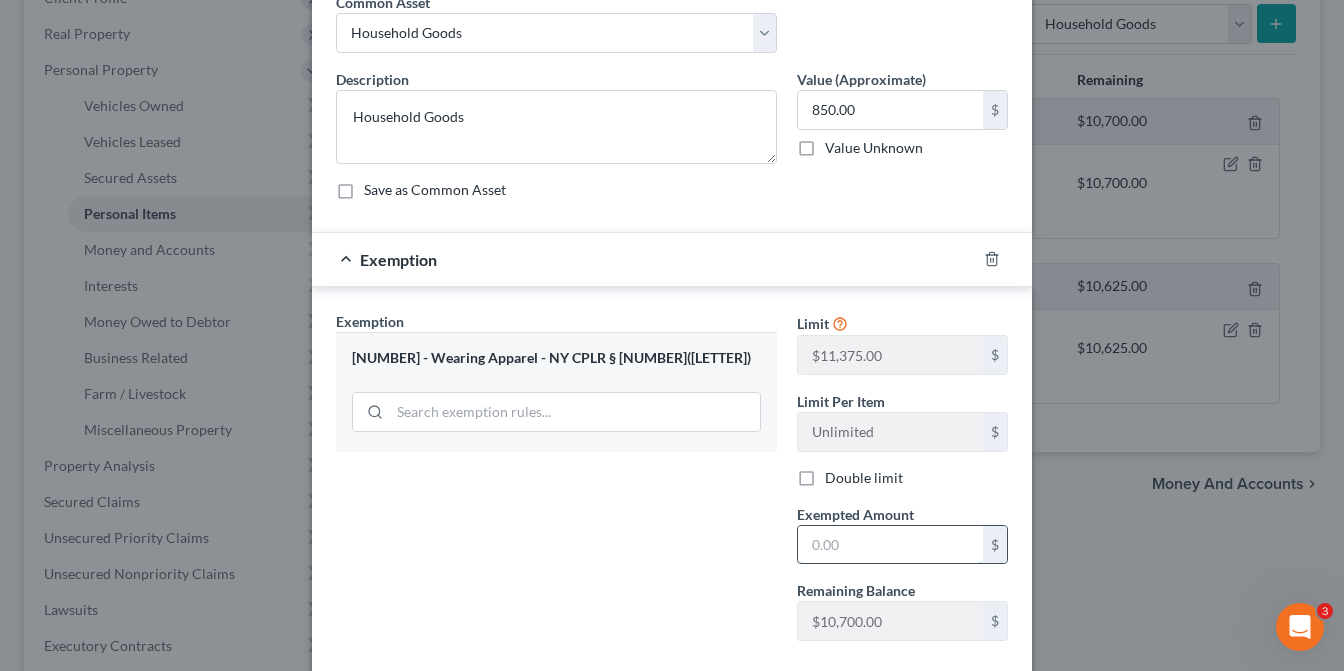 drag, startPoint x: 899, startPoint y: 531, endPoint x: 874, endPoint y: 537, distance: 25.70992 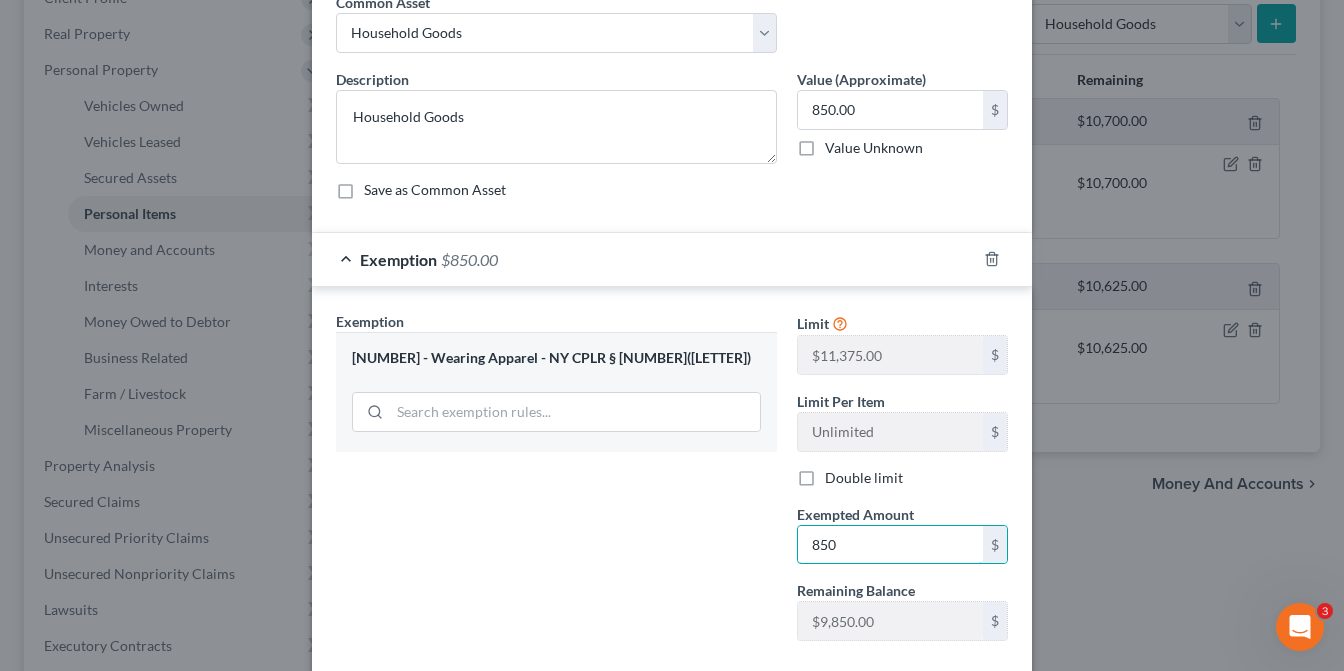 type on "850" 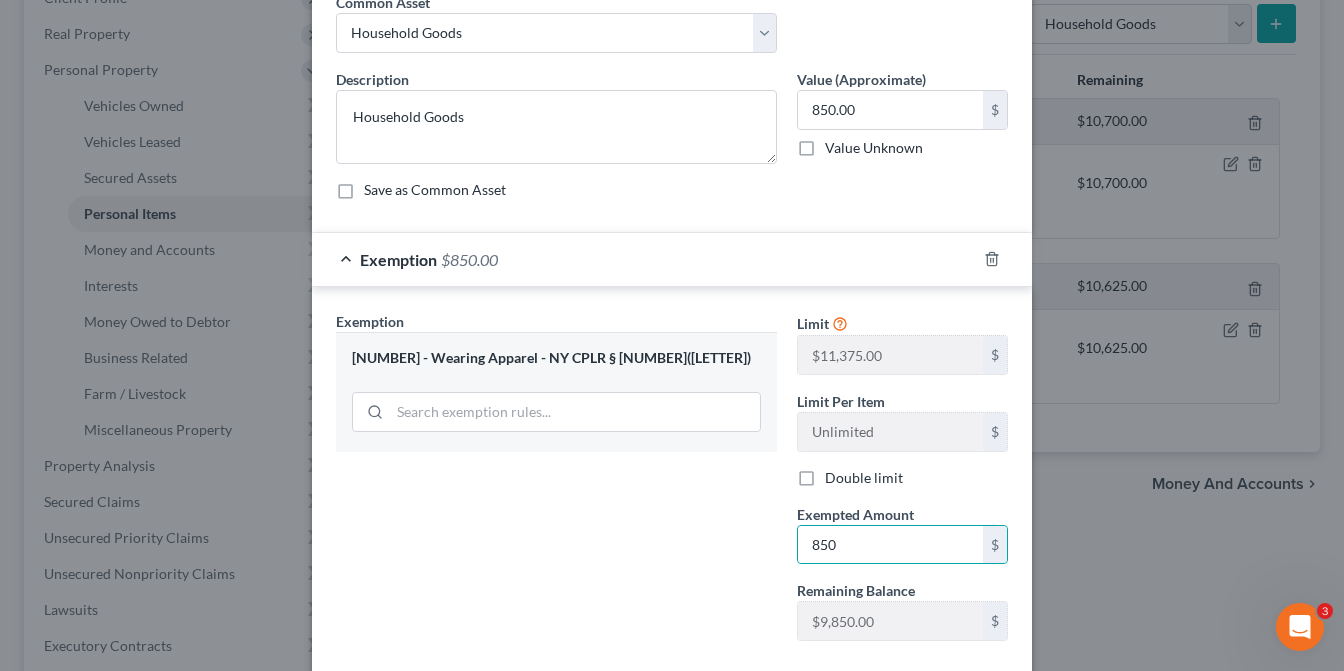 click on "Exemption Set must be selected for CA.
Exemption
*
11 - Wearing Apparel - NY CPLR § 5205(a)(5)" at bounding box center [556, 484] 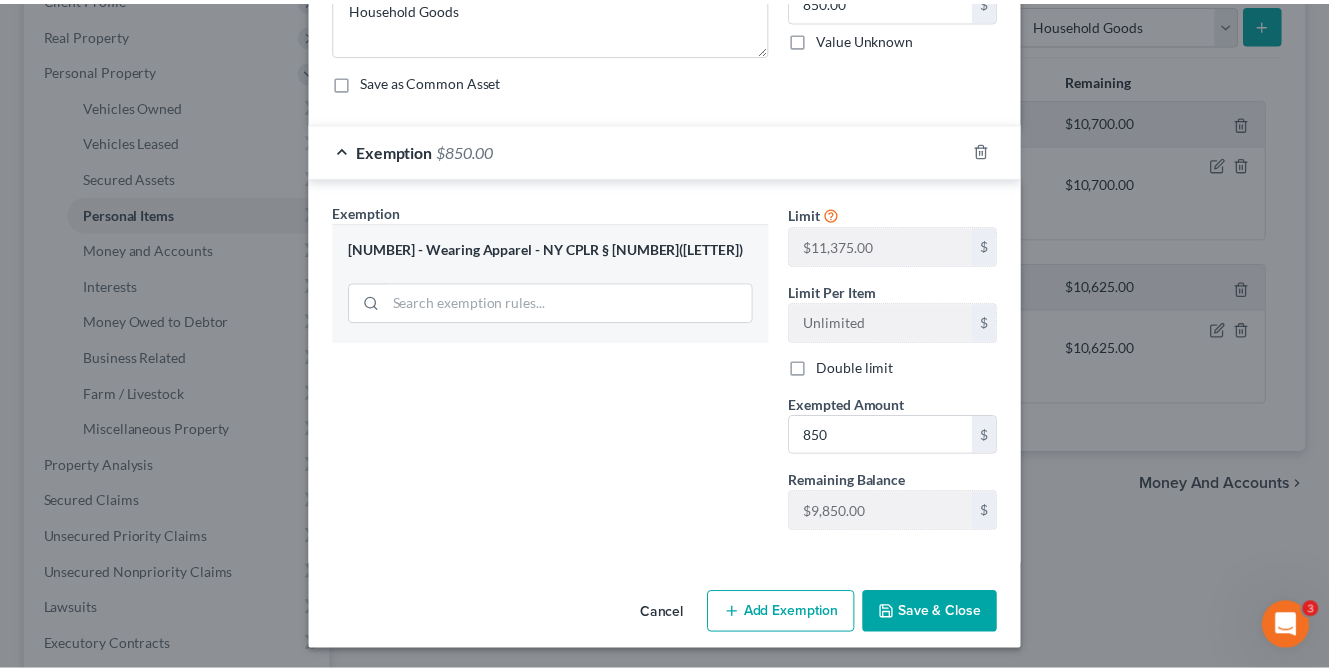 scroll, scrollTop: 210, scrollLeft: 0, axis: vertical 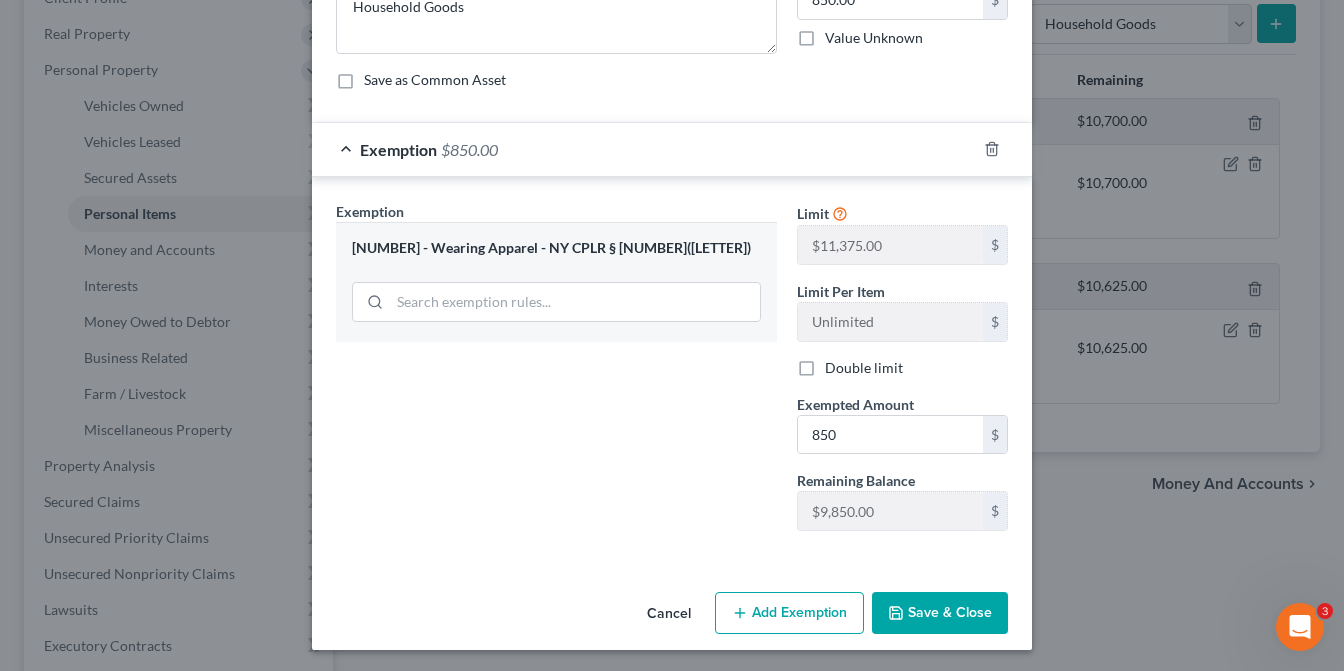 click on "Save & Close" at bounding box center (940, 613) 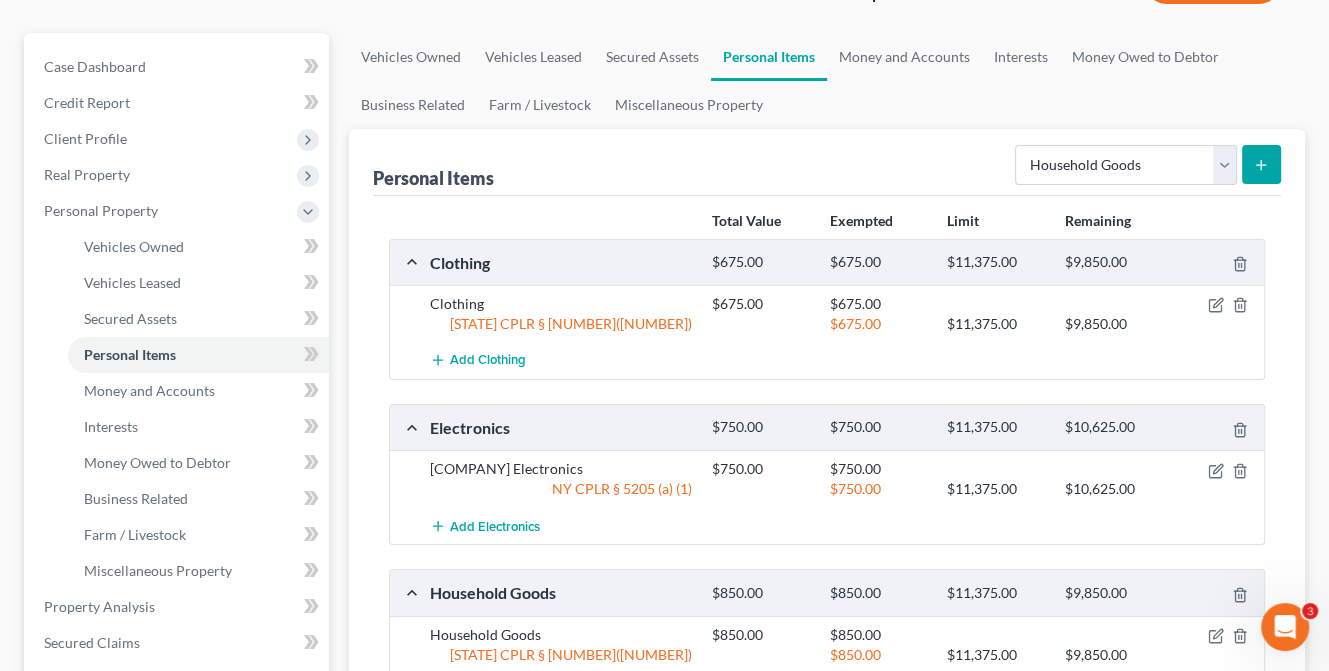 scroll, scrollTop: 0, scrollLeft: 0, axis: both 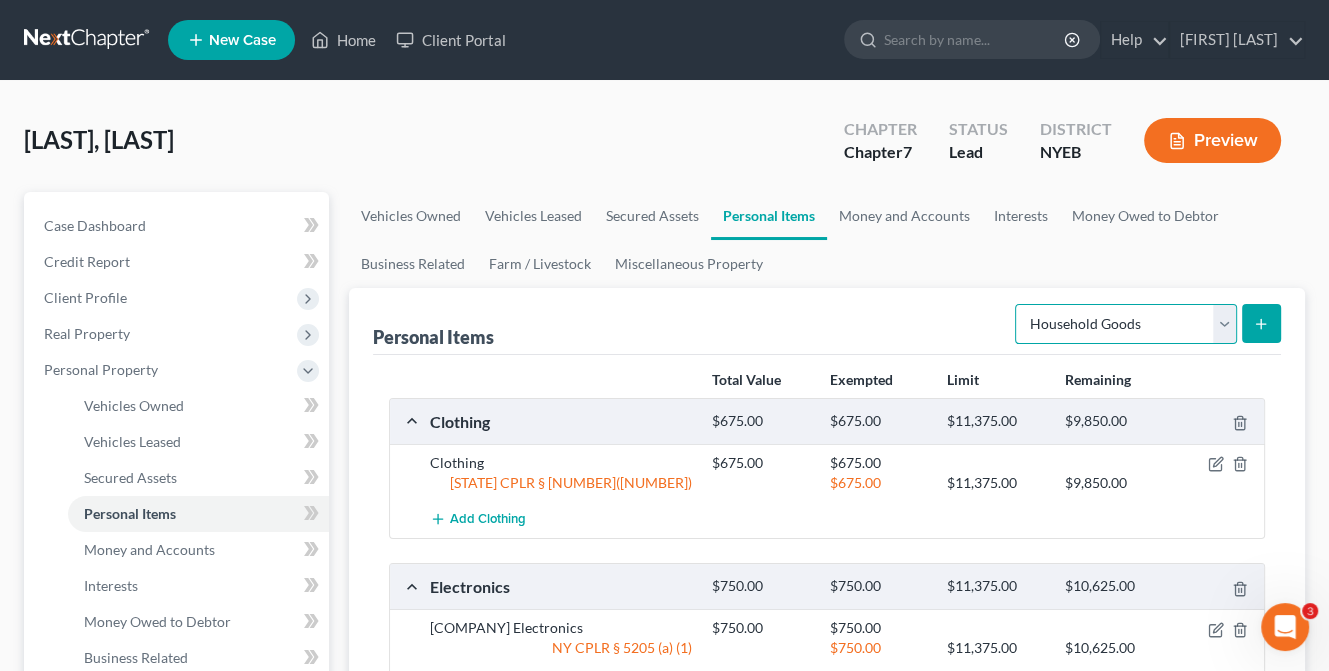 click on "Select Item Type Clothing Collectibles Of Value Electronics Firearms Household Goods Jewelry Other Pet(s) Sports & Hobby Equipment" at bounding box center (1126, 324) 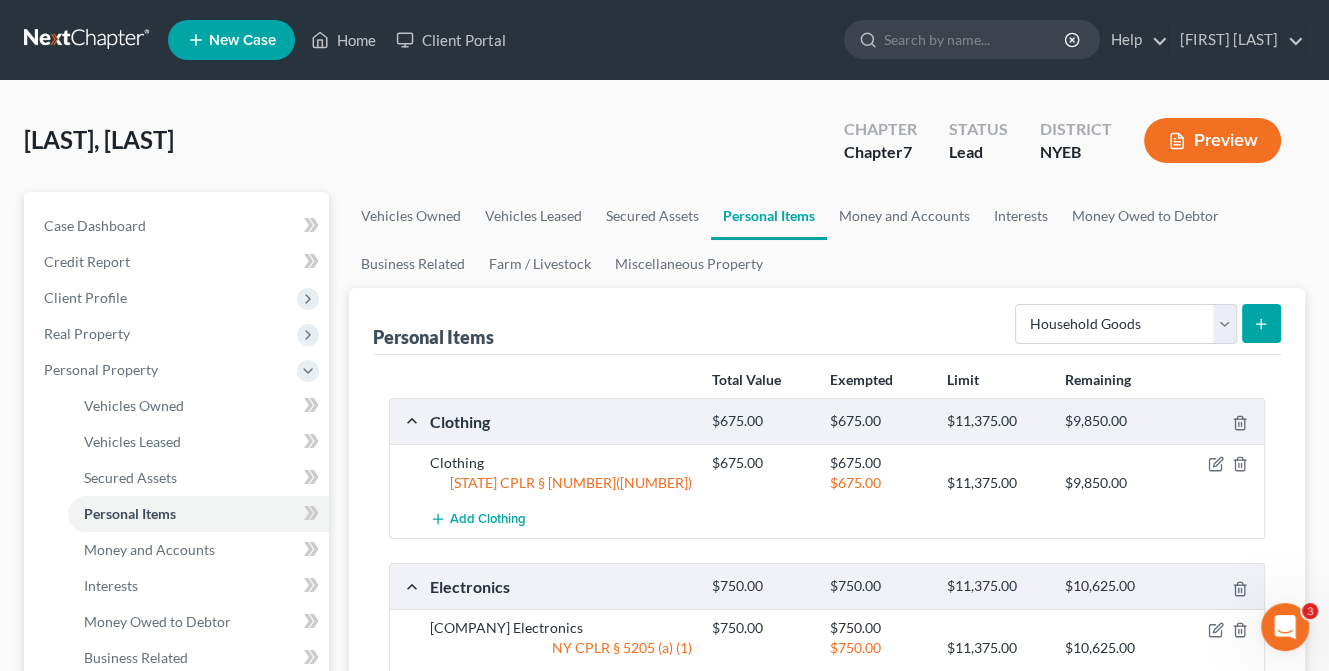 click on "Vehicles Owned
Vehicles Leased
Secured Assets
Personal Items
Money and Accounts
Interests
Money Owed to Debtor
Business Related
Farm / Livestock
Miscellaneous Property" at bounding box center [827, 240] 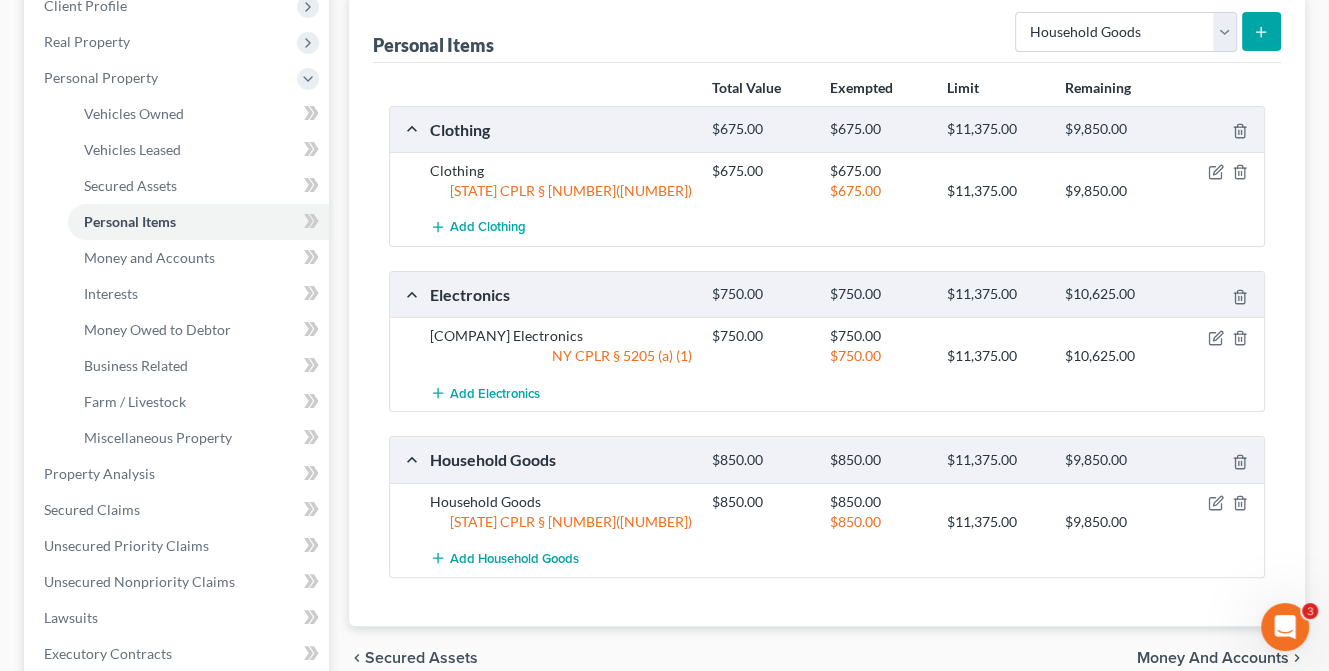 scroll, scrollTop: 400, scrollLeft: 0, axis: vertical 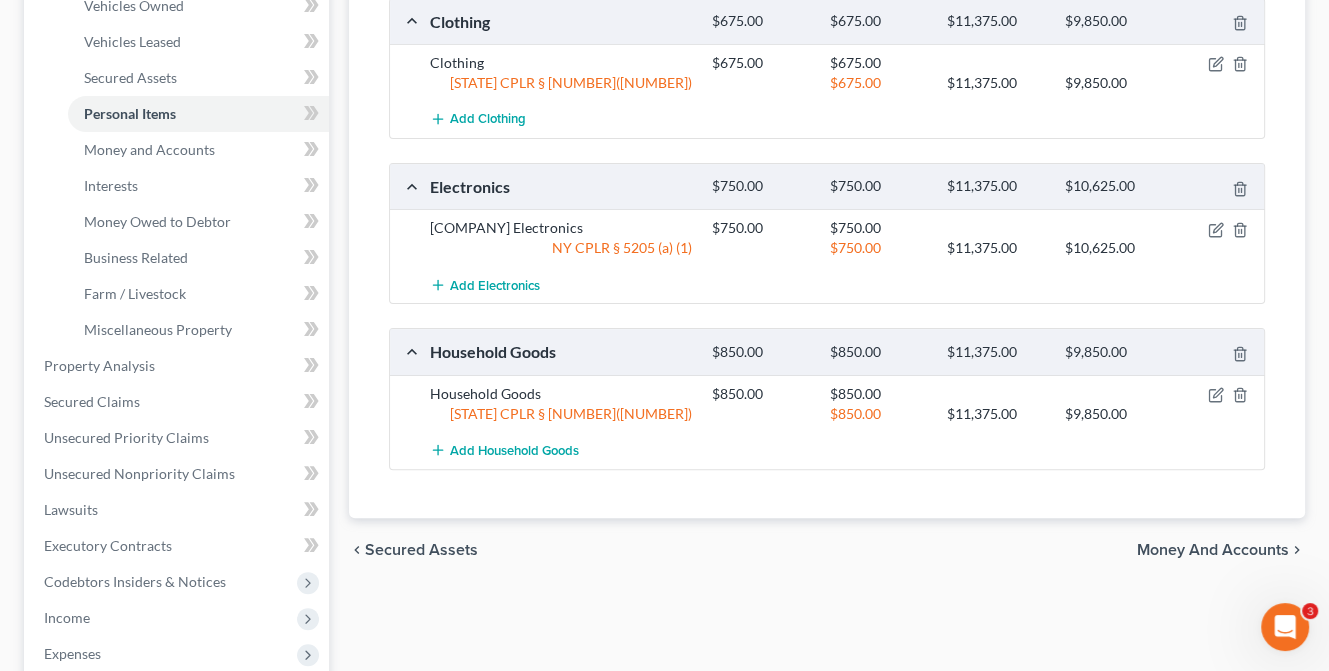 click on "Money and Accounts" at bounding box center (1213, 550) 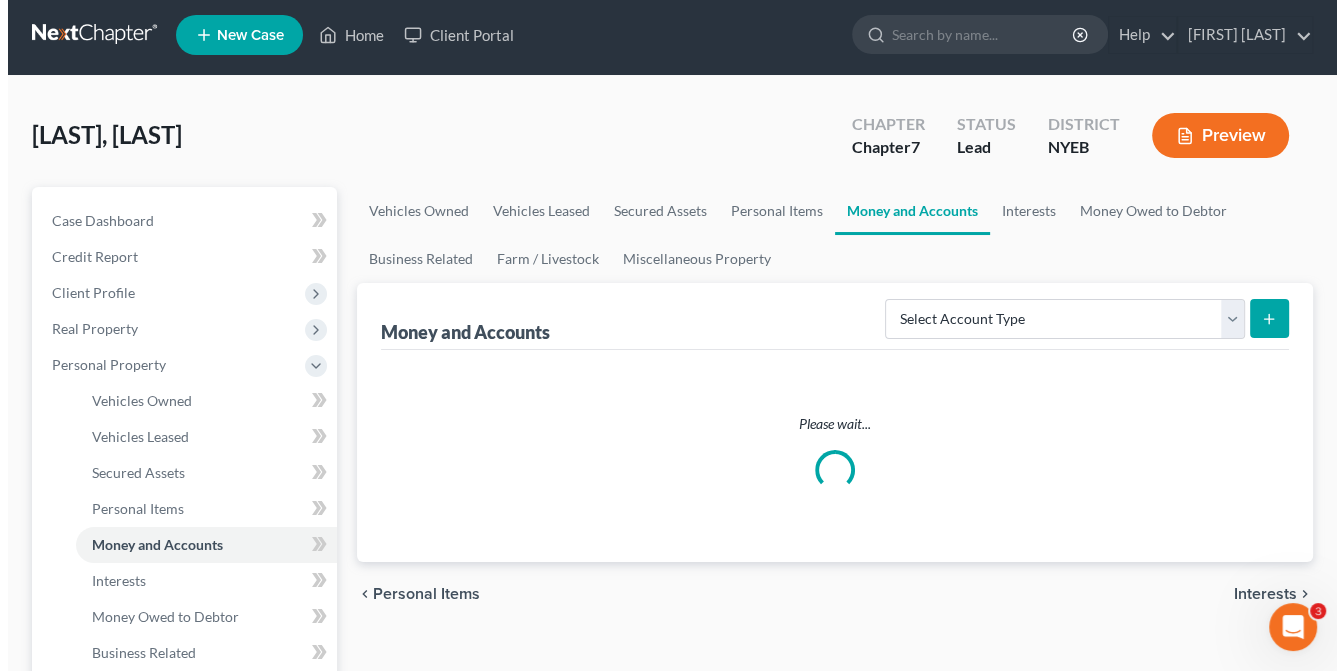 scroll, scrollTop: 0, scrollLeft: 0, axis: both 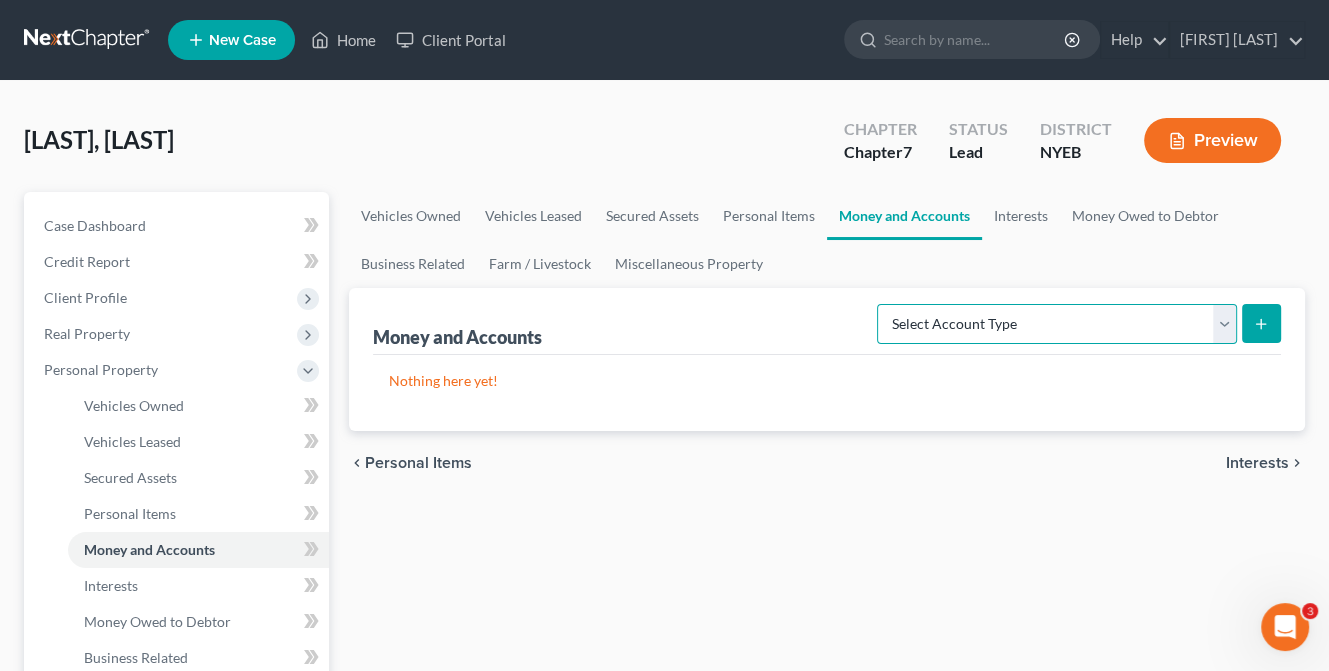 click on "Select Account Type Brokerage Cash on Hand Certificates of Deposit Checking Account Money Market Other (Credit Union, Health Savings Account, etc) Safe Deposit Box Savings Account Security Deposits or Prepayments" at bounding box center (1057, 324) 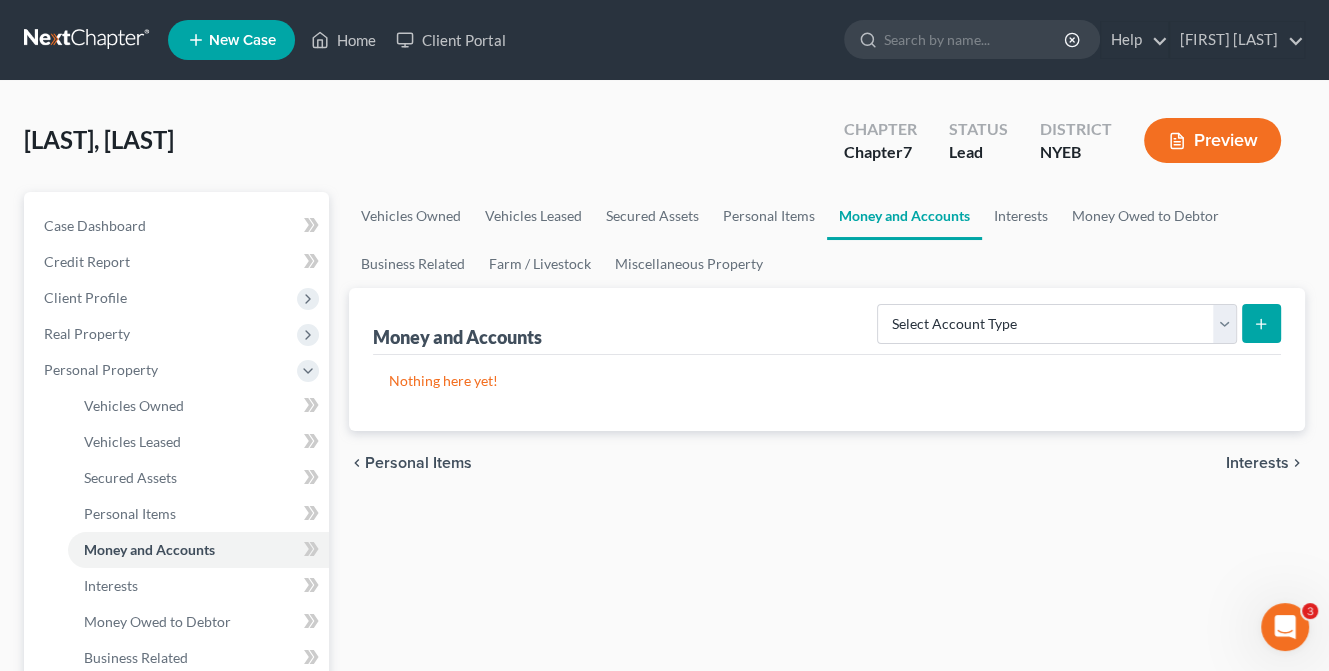 click on "Vehicles Owned
Vehicles Leased
Secured Assets
Personal Items
Money and Accounts
Interests
Money Owed to Debtor
Business Related
Farm / Livestock
Miscellaneous Property" at bounding box center (827, 240) 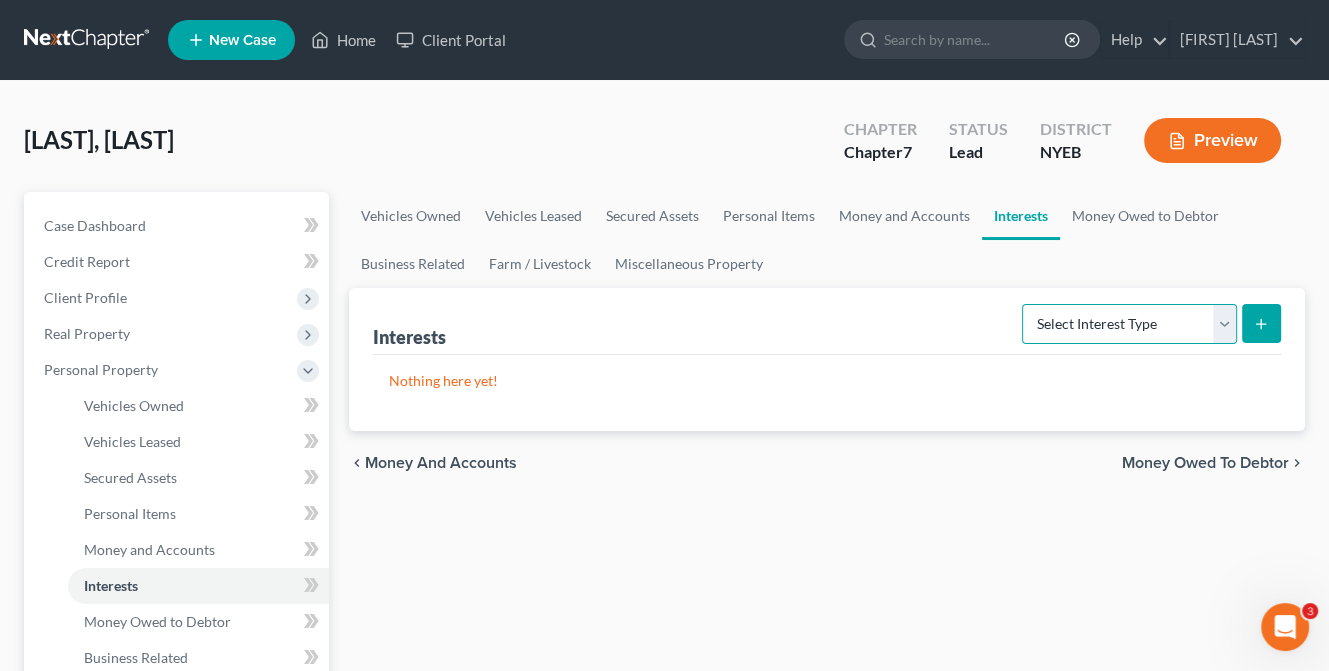 click on "Select Interest Type 401K Annuity Bond Education IRA Government Bond Government Pension Plan Incorporated Business IRA Joint Venture (Active) Joint Venture (Inactive) Keogh Mutual Fund Other Retirement Plan Partnership (Active) Partnership (Inactive) Pension Plan Stock Term Life Insurance Unincorporated Business Whole Life Insurance" at bounding box center (1129, 324) 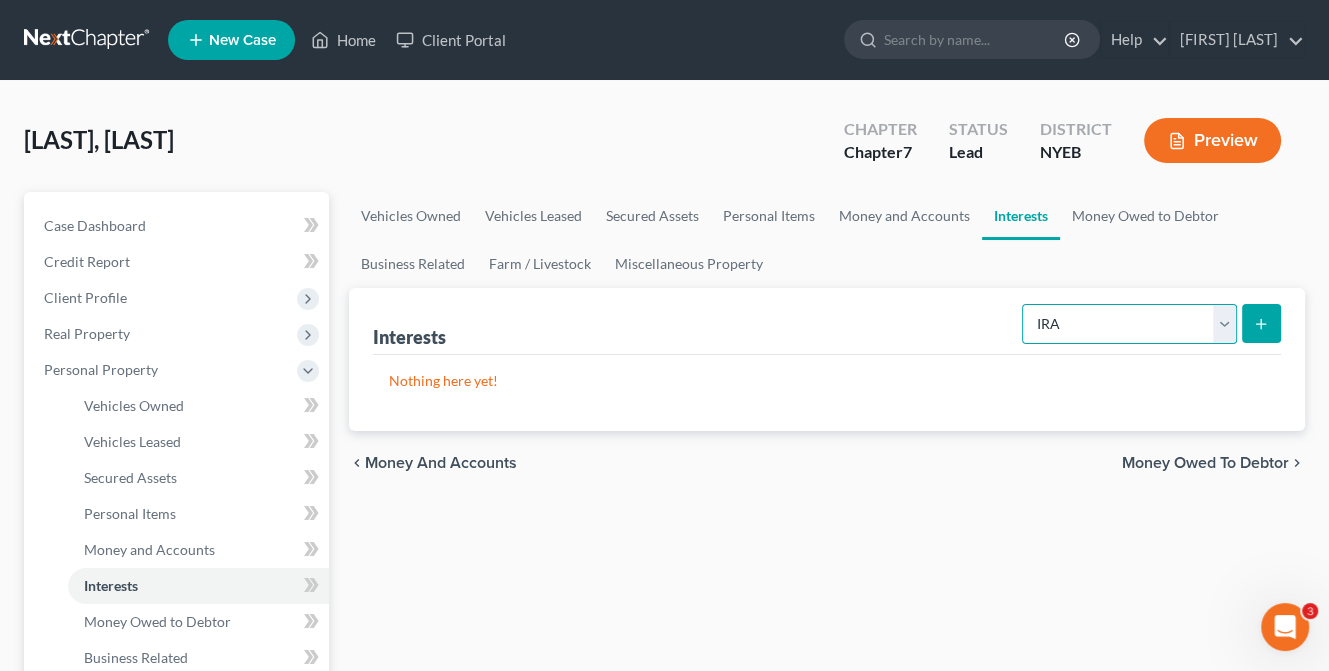 click on "Select Interest Type 401K Annuity Bond Education IRA Government Bond Government Pension Plan Incorporated Business IRA Joint Venture (Active) Joint Venture (Inactive) Keogh Mutual Fund Other Retirement Plan Partnership (Active) Partnership (Inactive) Pension Plan Stock Term Life Insurance Unincorporated Business Whole Life Insurance" at bounding box center [1129, 324] 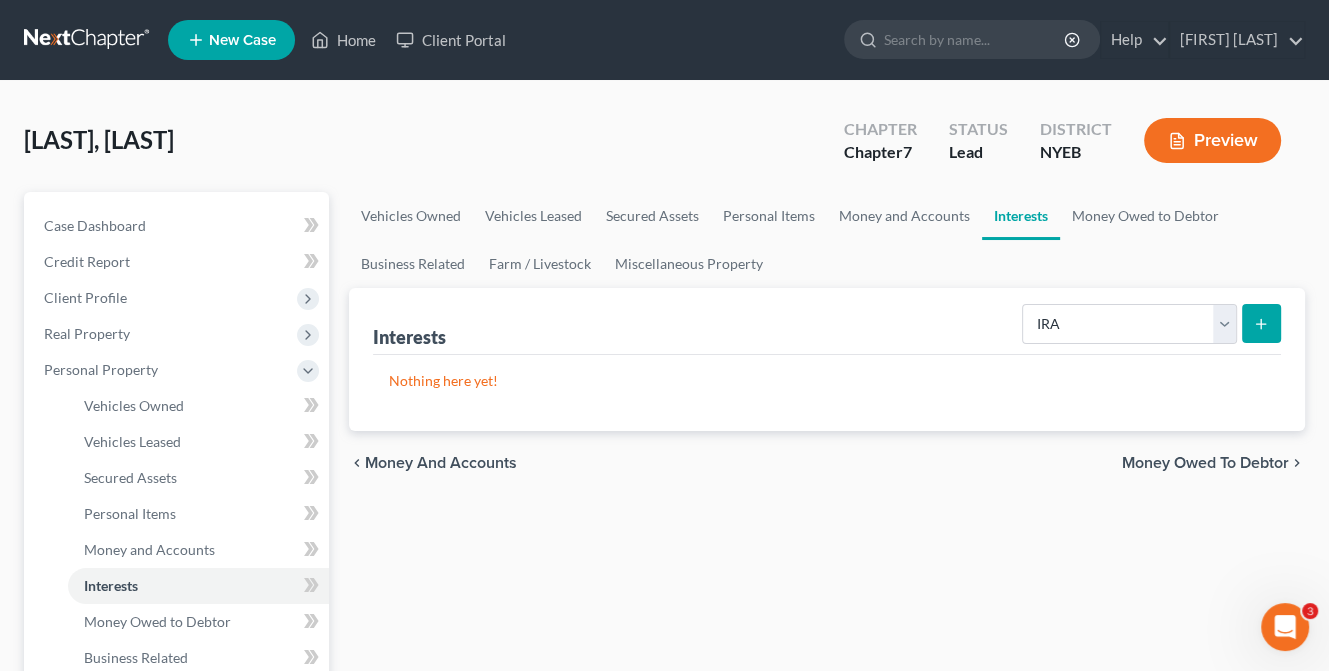 click at bounding box center (1261, 323) 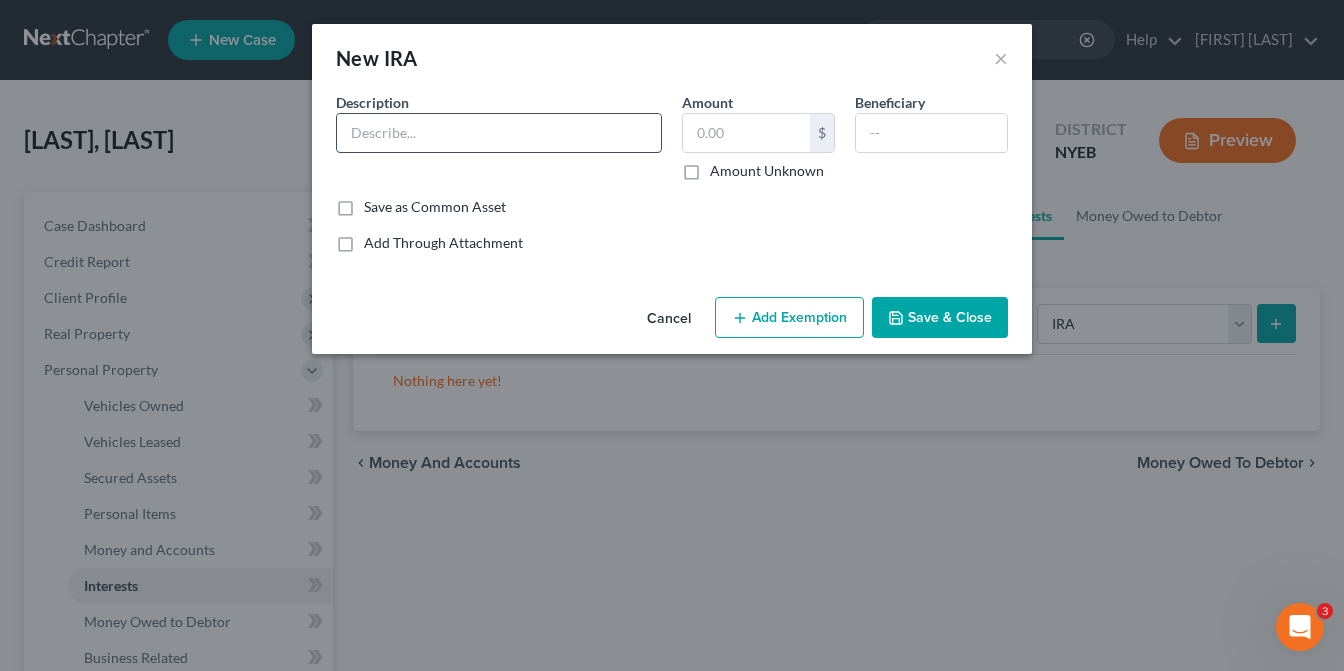 click at bounding box center [499, 133] 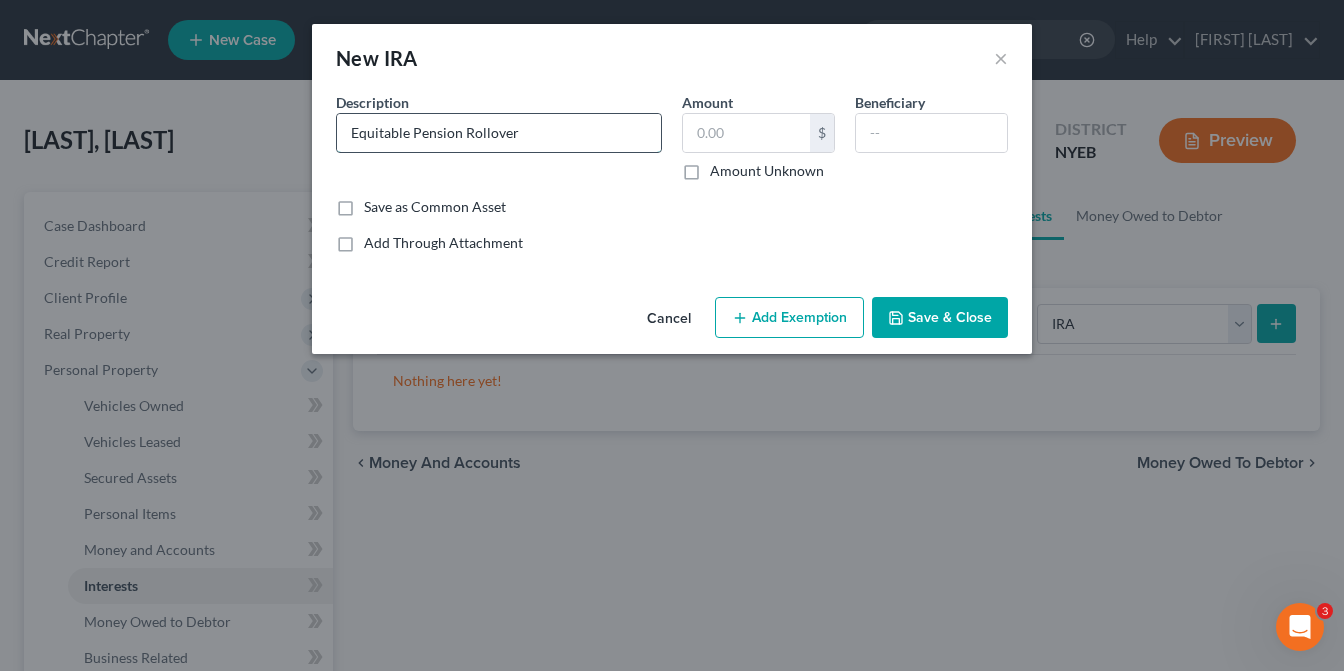 type on "Equitable Pension Rollover" 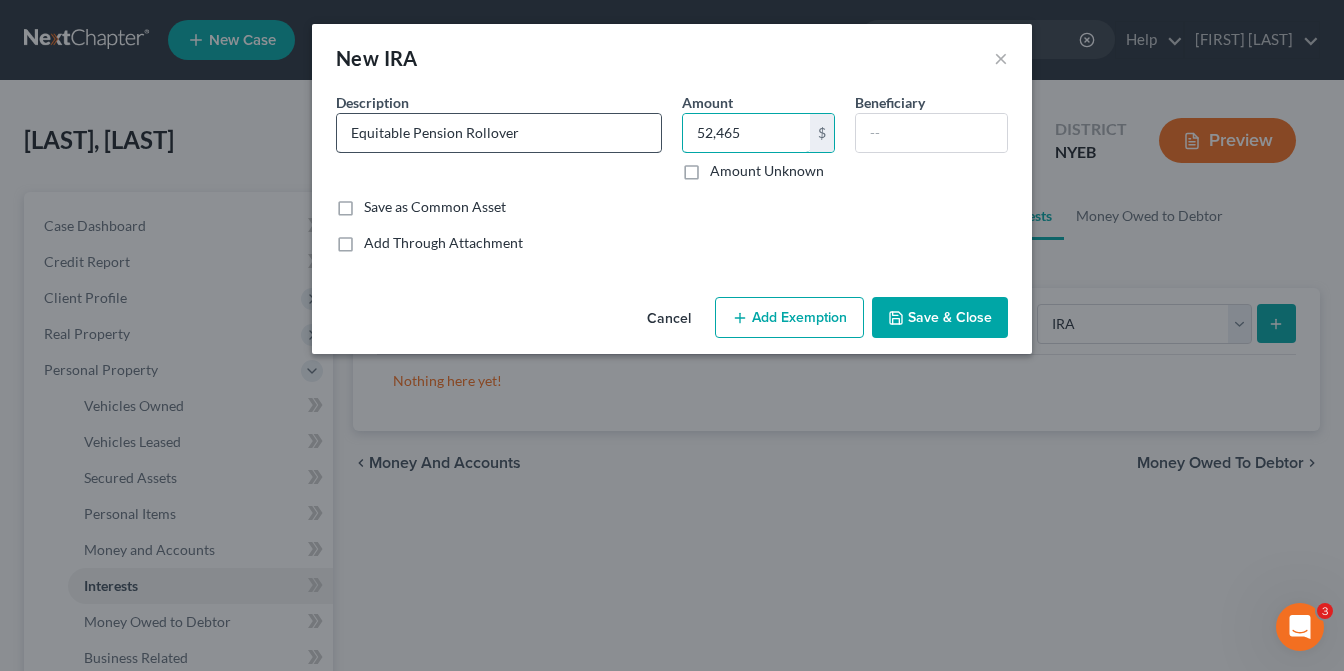 type on "52,465" 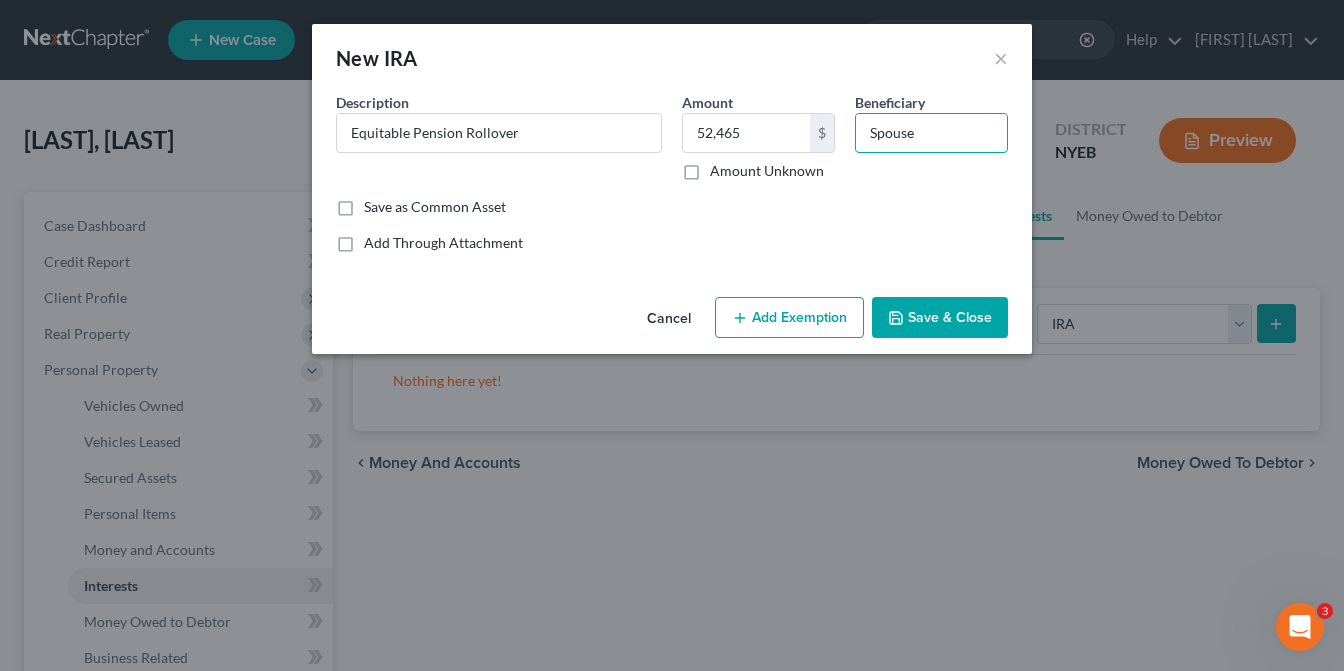 type on "Spouse" 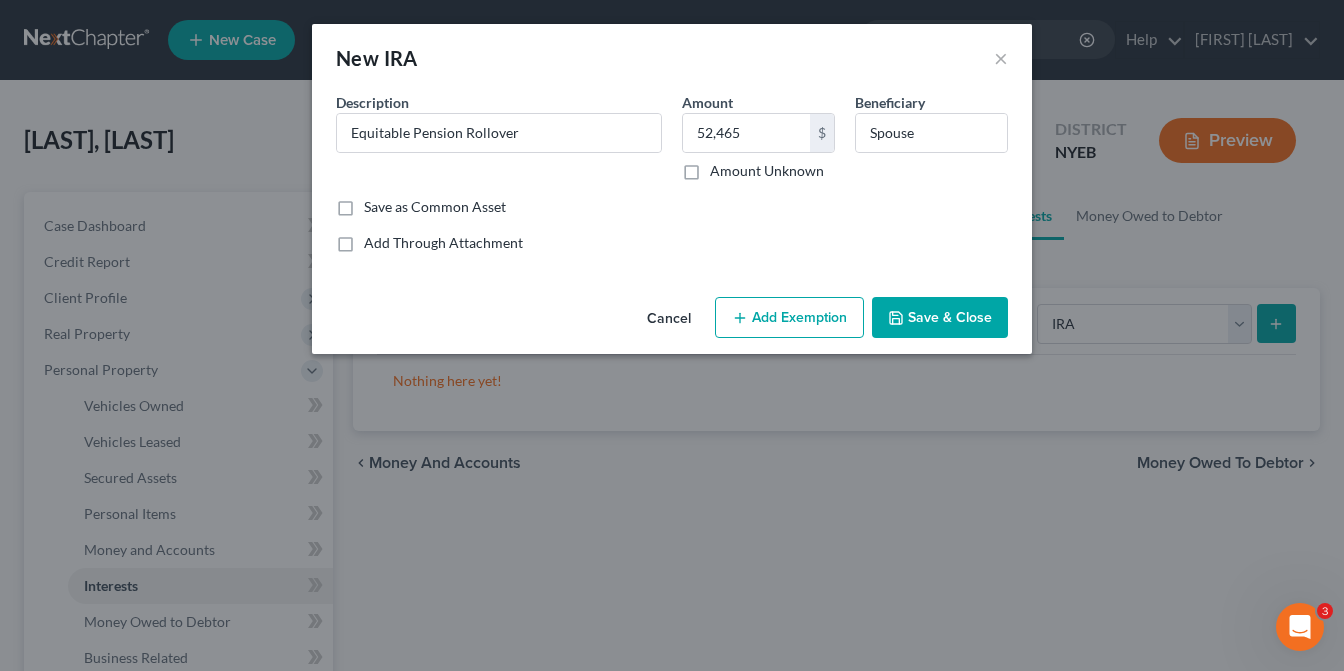 click on "Add Exemption" at bounding box center (789, 318) 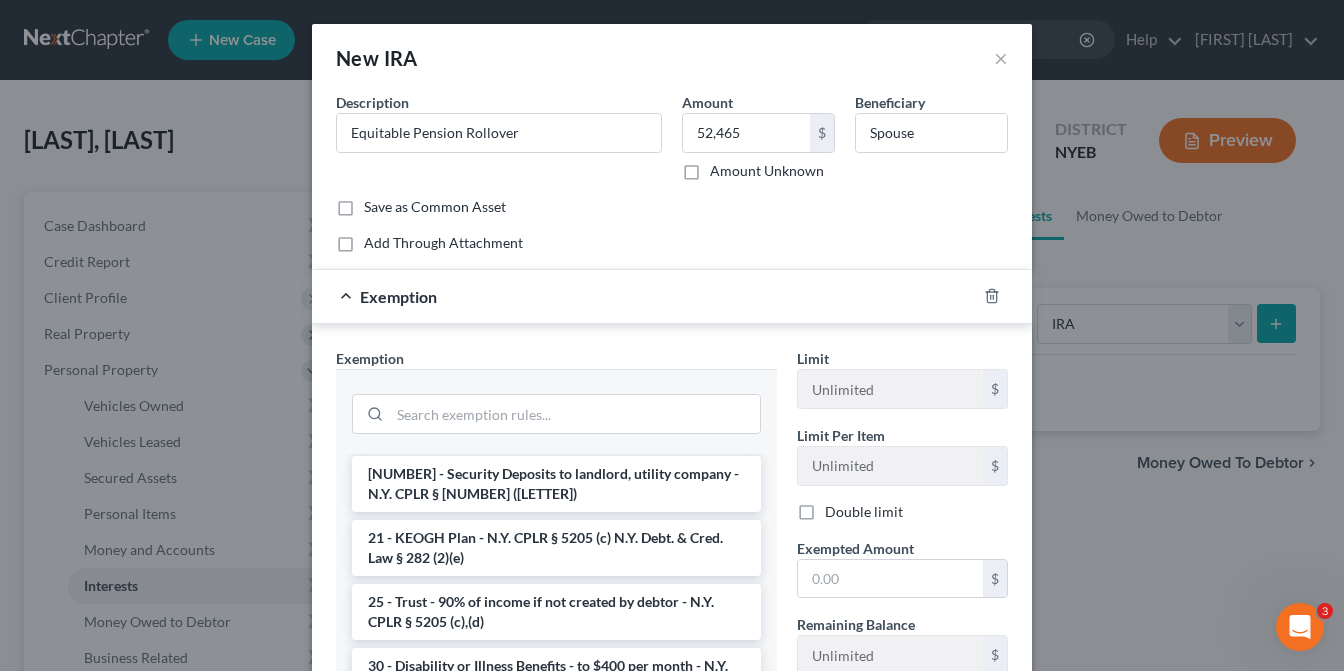 scroll, scrollTop: 400, scrollLeft: 0, axis: vertical 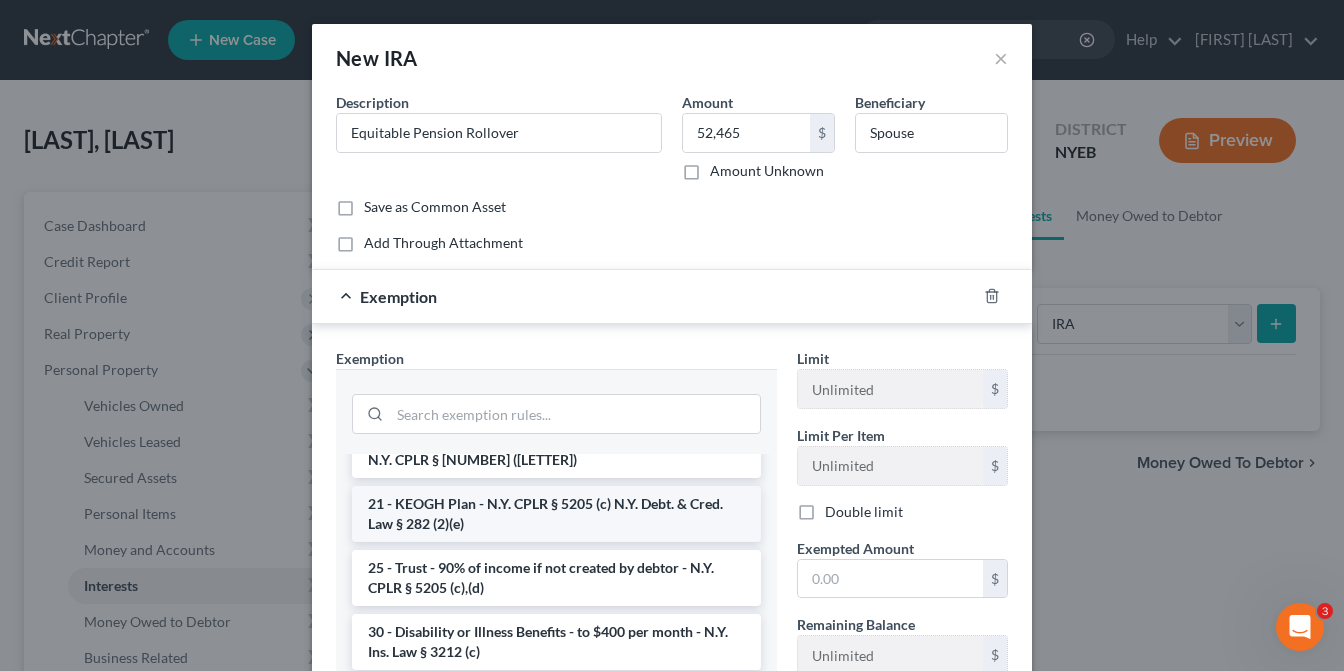 click on "21 - KEOGH Plan - N.Y. CPLR § 5205 (c) N.Y. Debt. & Cred. Law § 282 (2)(e)" at bounding box center (556, 514) 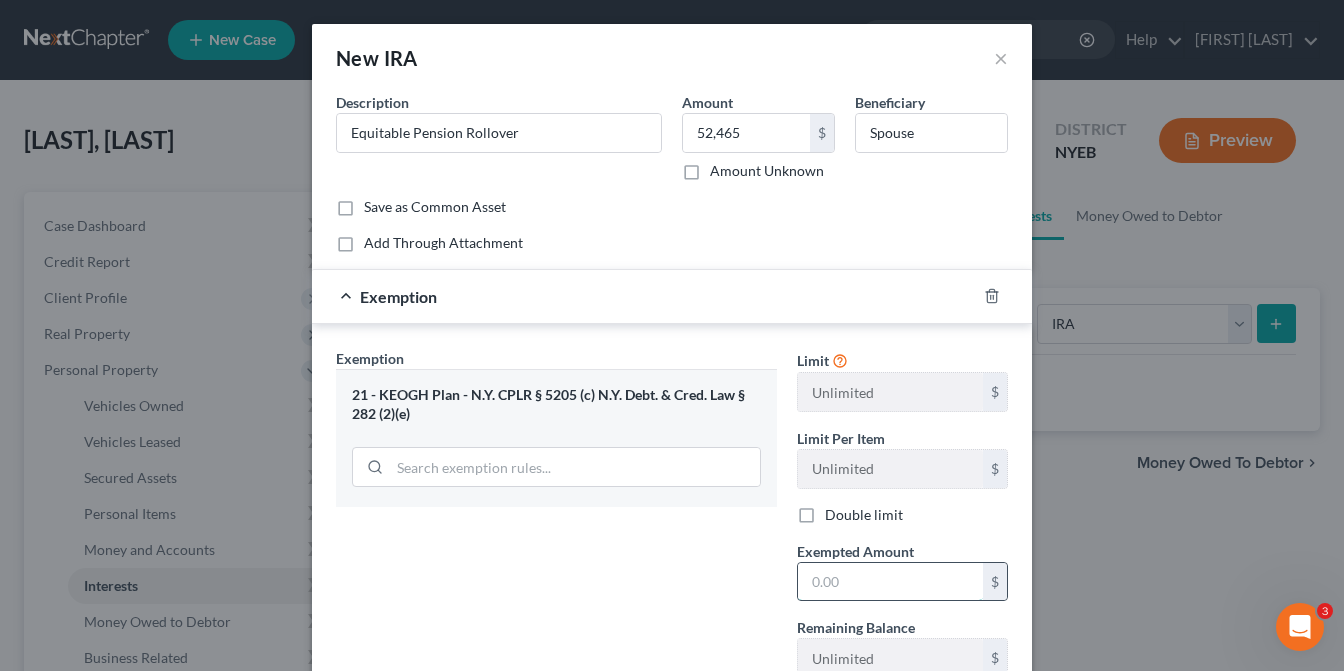 click at bounding box center (890, 582) 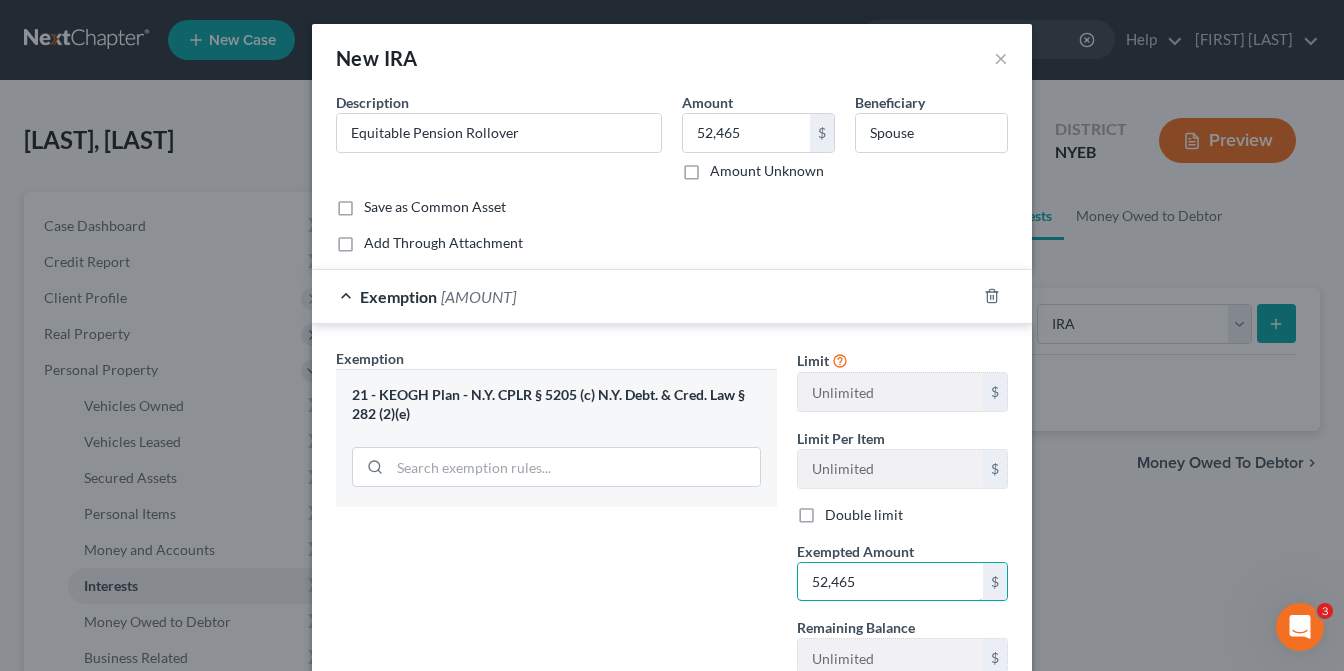 type on "52,465" 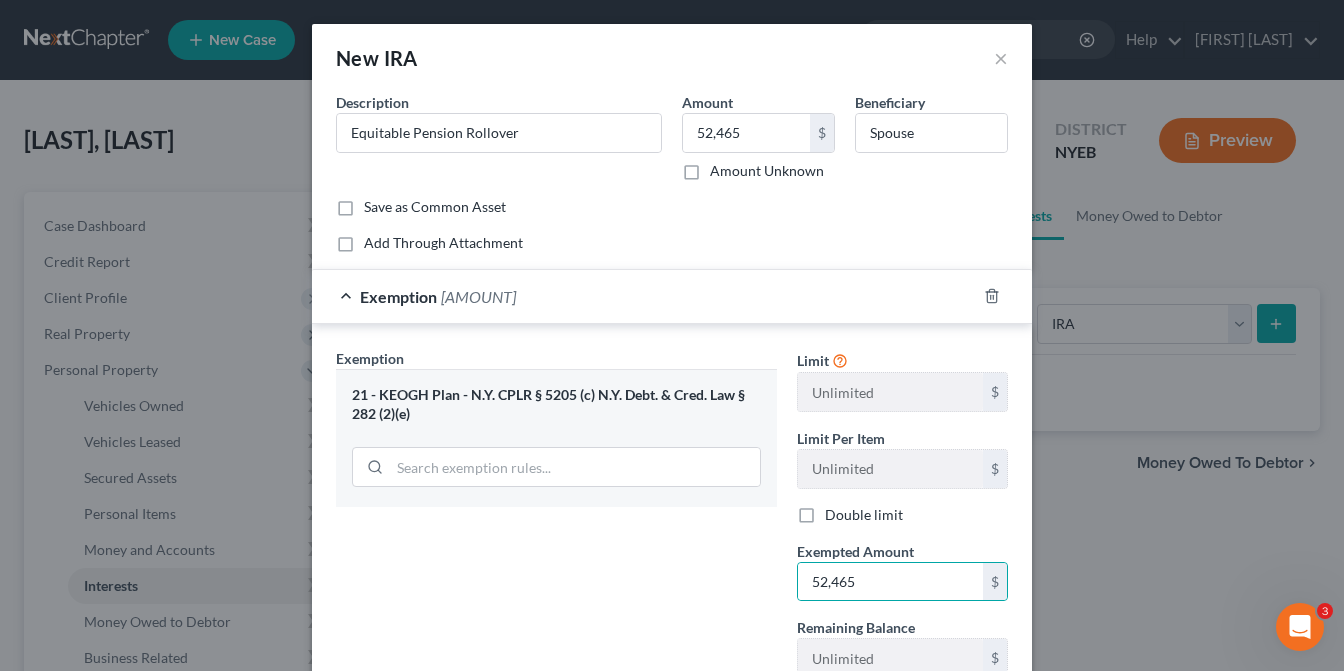 click on "Exemption Set must be selected for CA.
Exemption
*
[NUMBER] - KEOGH Plan - N.Y. CPLR § [NUMBER] ([LETTER]) N.Y. Debt. & Cred. Law § [NUMBER] ([NUMBER])([LETTER])" at bounding box center (556, 521) 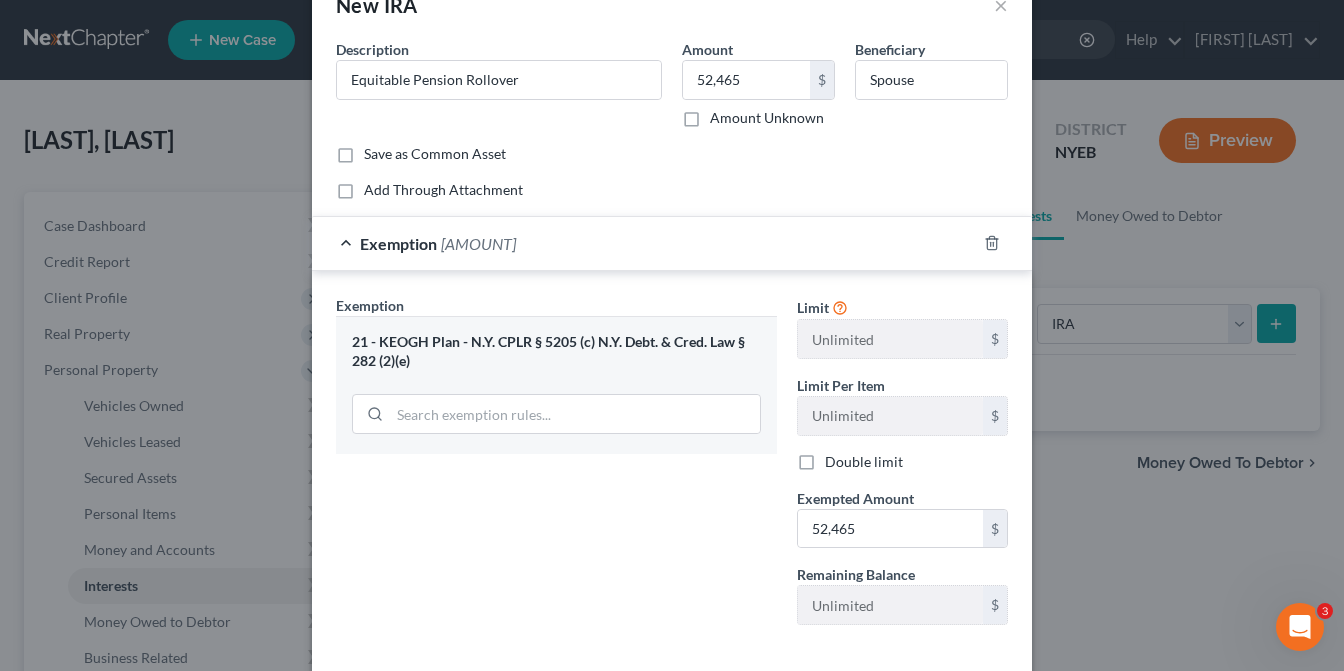 scroll, scrollTop: 100, scrollLeft: 0, axis: vertical 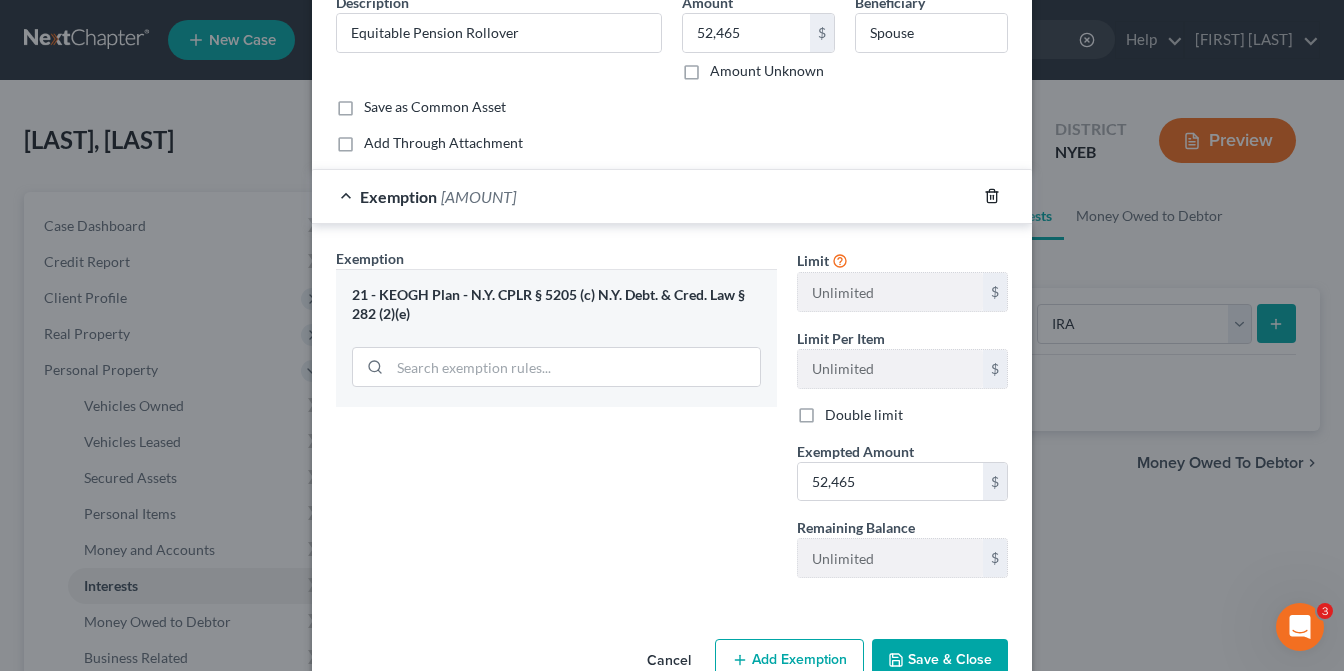 click 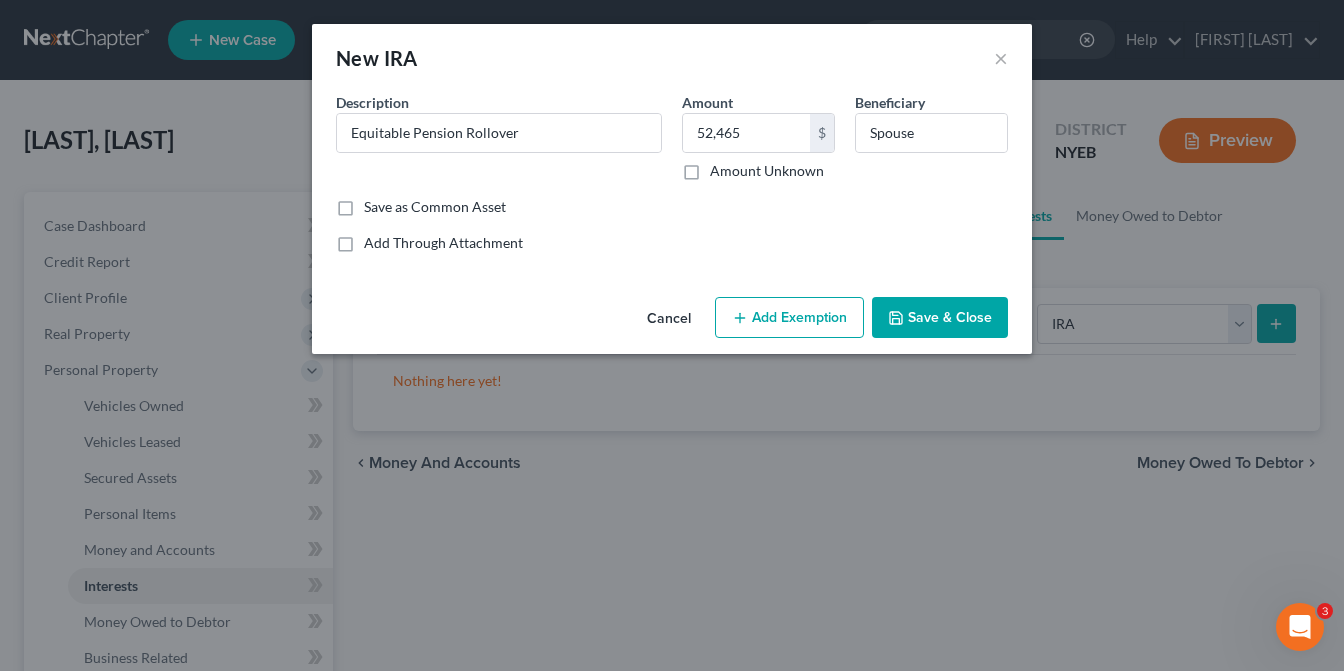 click on "Add Exemption" at bounding box center (789, 318) 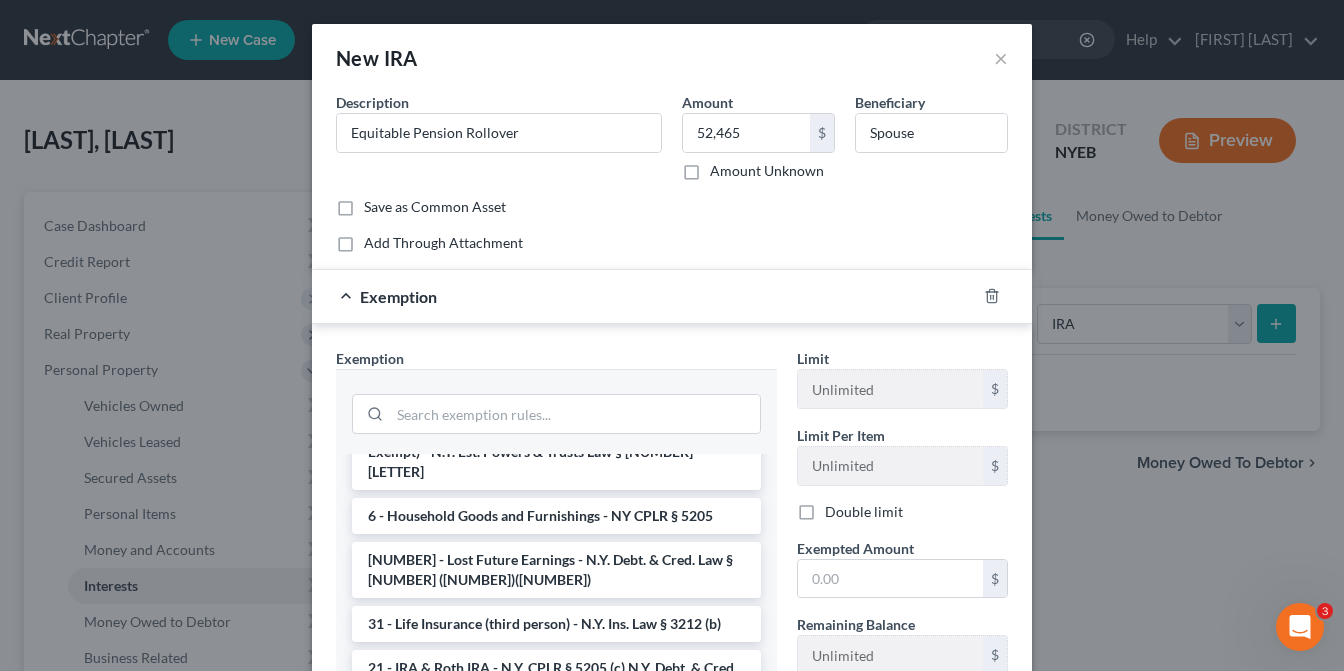 scroll, scrollTop: 1600, scrollLeft: 0, axis: vertical 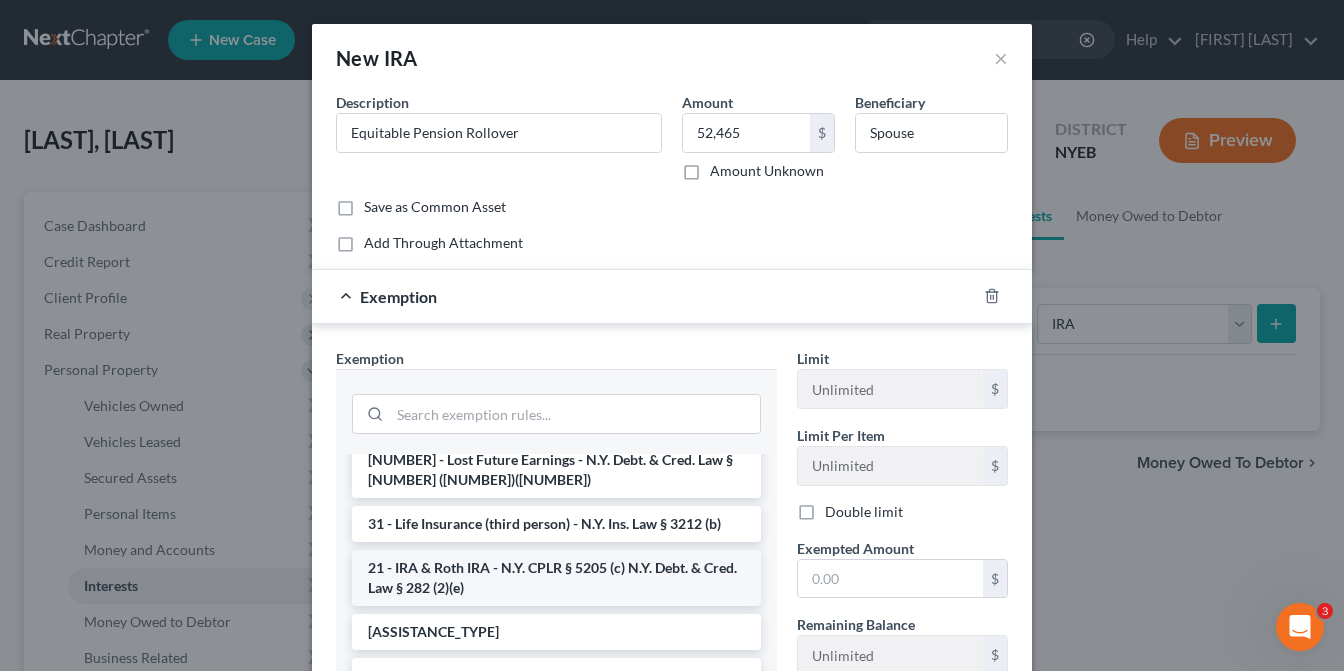 click on "21 - IRA & Roth IRA - N.Y. CPLR § 5205 (c) N.Y. Debt. & Cred. Law § 282 (2)(e)" at bounding box center [556, 578] 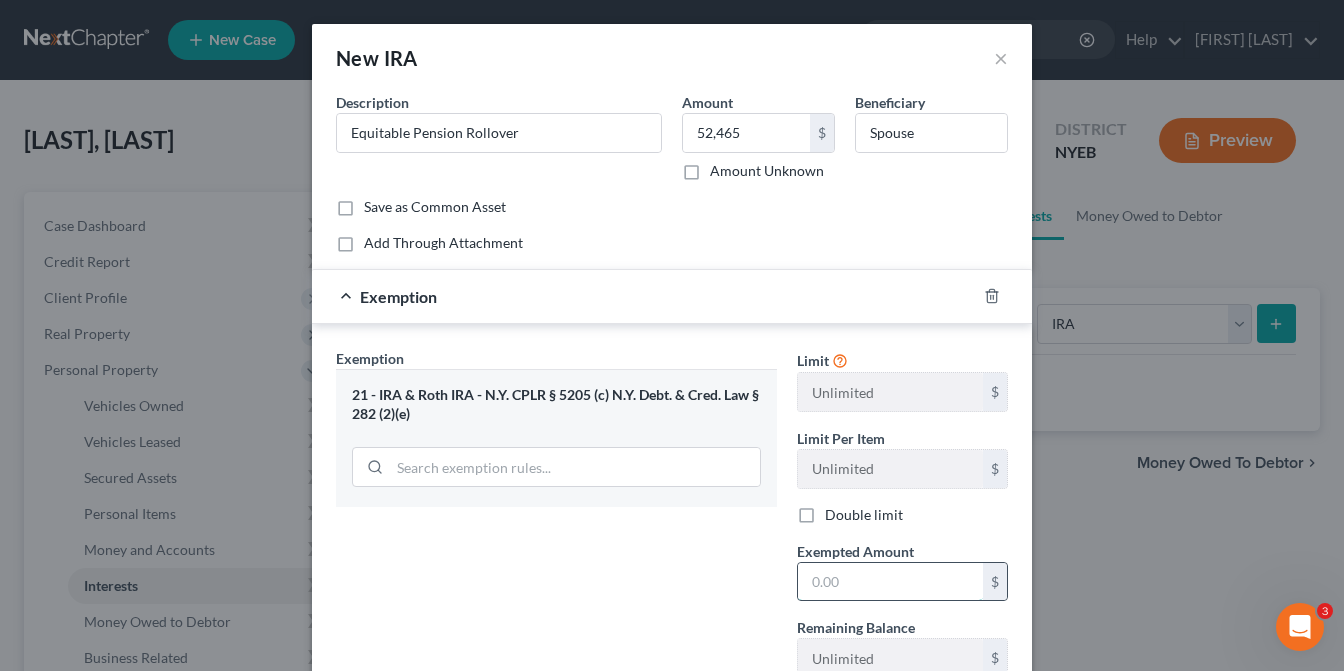 click at bounding box center [890, 582] 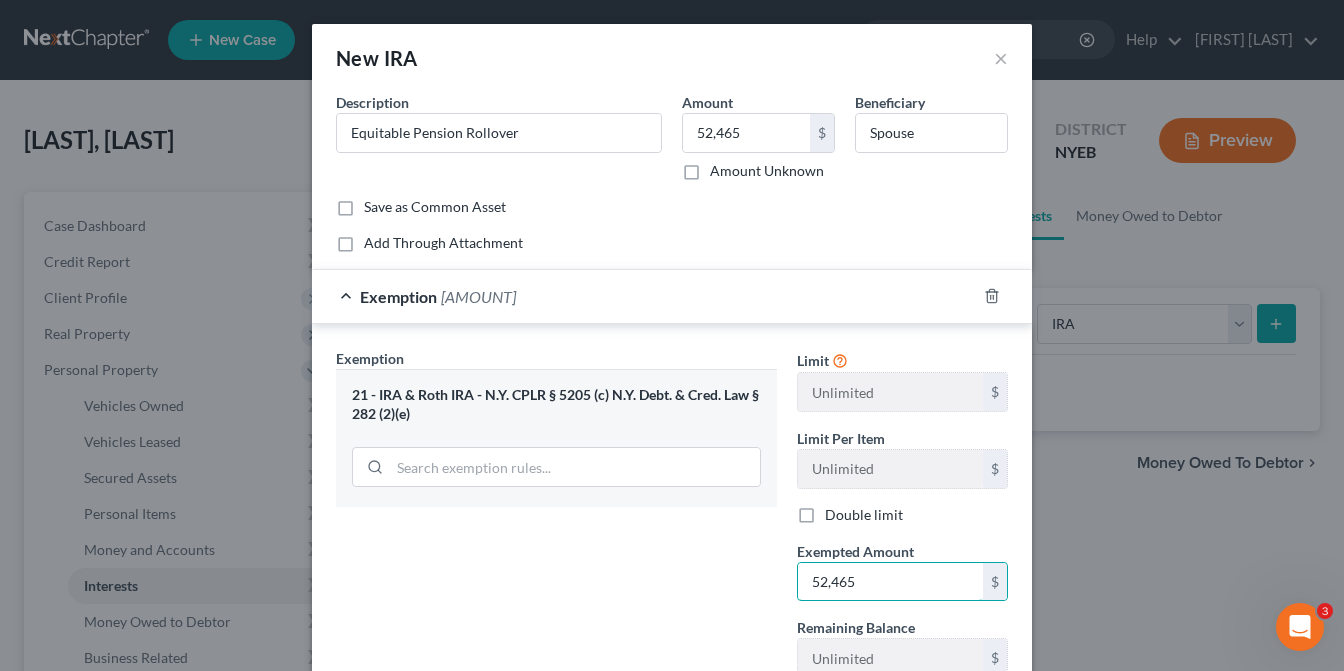 type on "52,465" 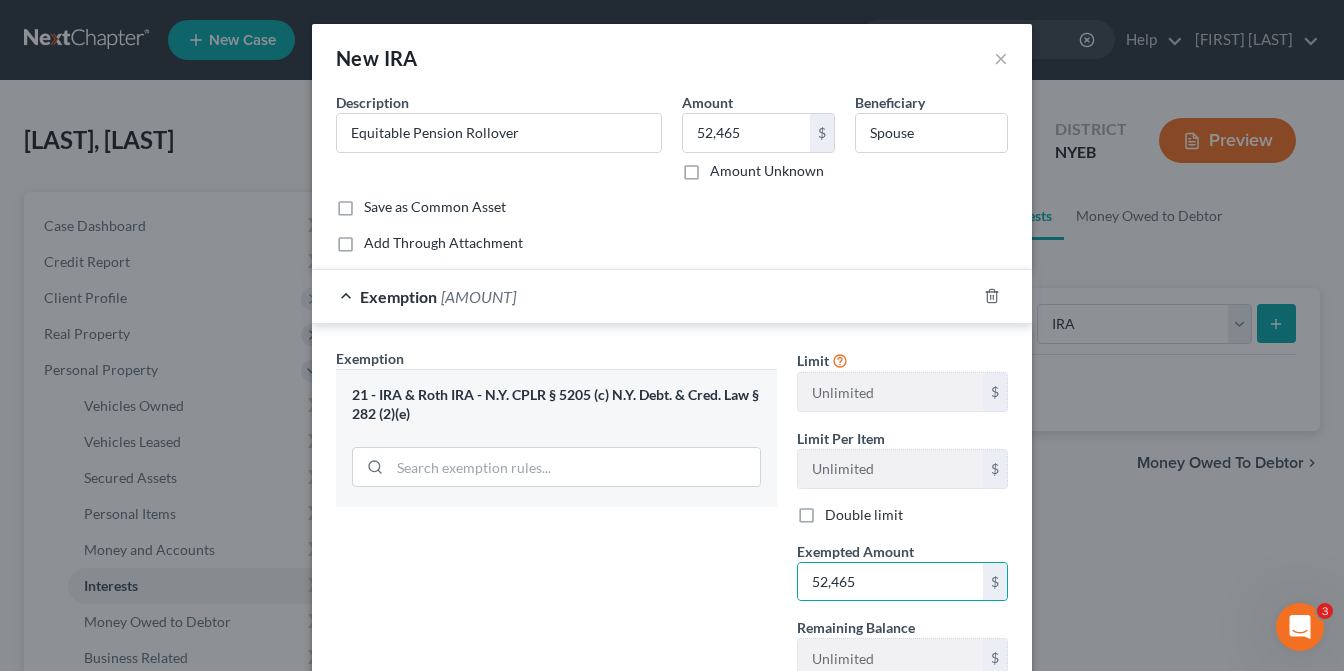 click on "Exemption Set must be selected for CA. Exemption * 21 - IRA & Roth IRA - N.Y. CPLR § 5205 (c) N.Y. Debt. & Cred. Law § 282 (2)(e)" at bounding box center (556, 521) 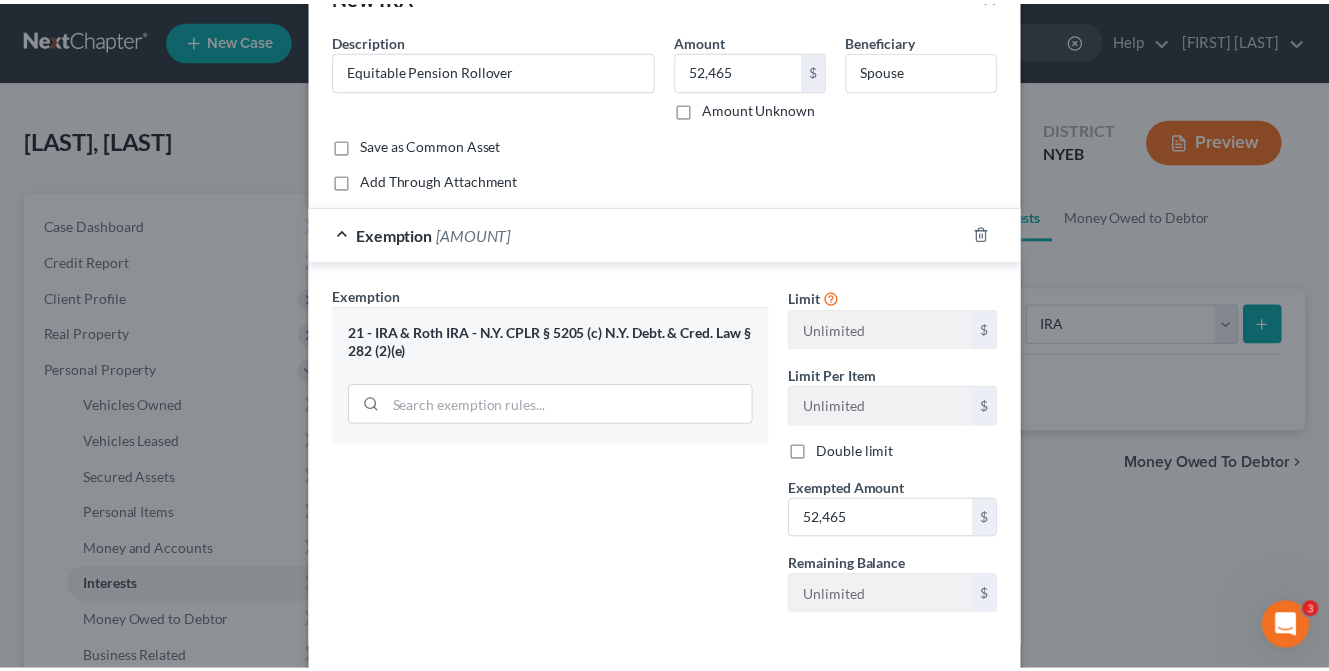 scroll, scrollTop: 147, scrollLeft: 0, axis: vertical 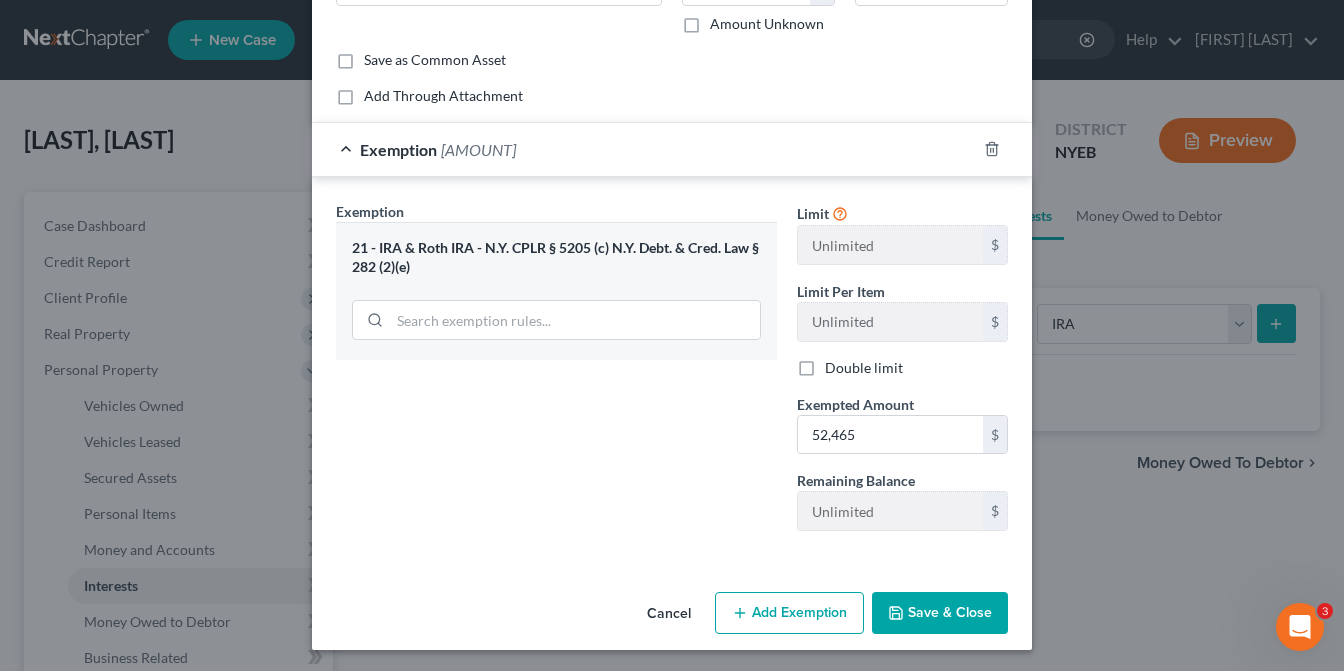 click on "Save & Close" at bounding box center [940, 613] 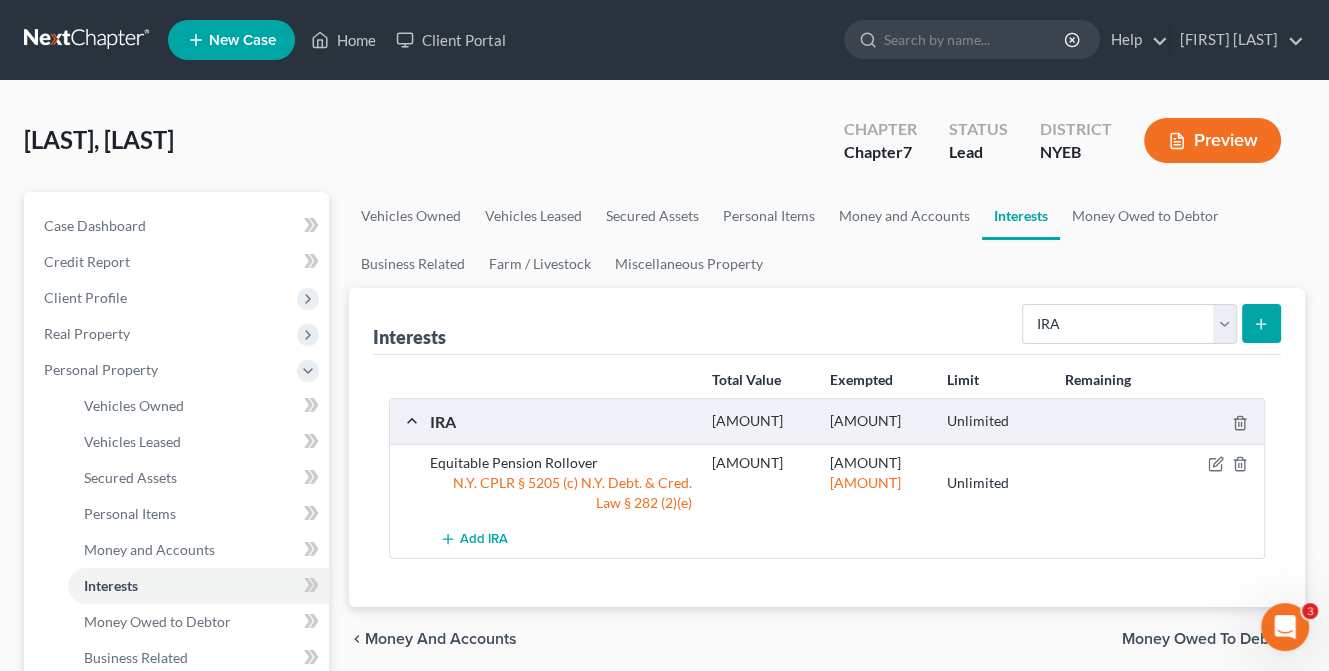 click on "Money Owed to Debtor" at bounding box center [1205, 639] 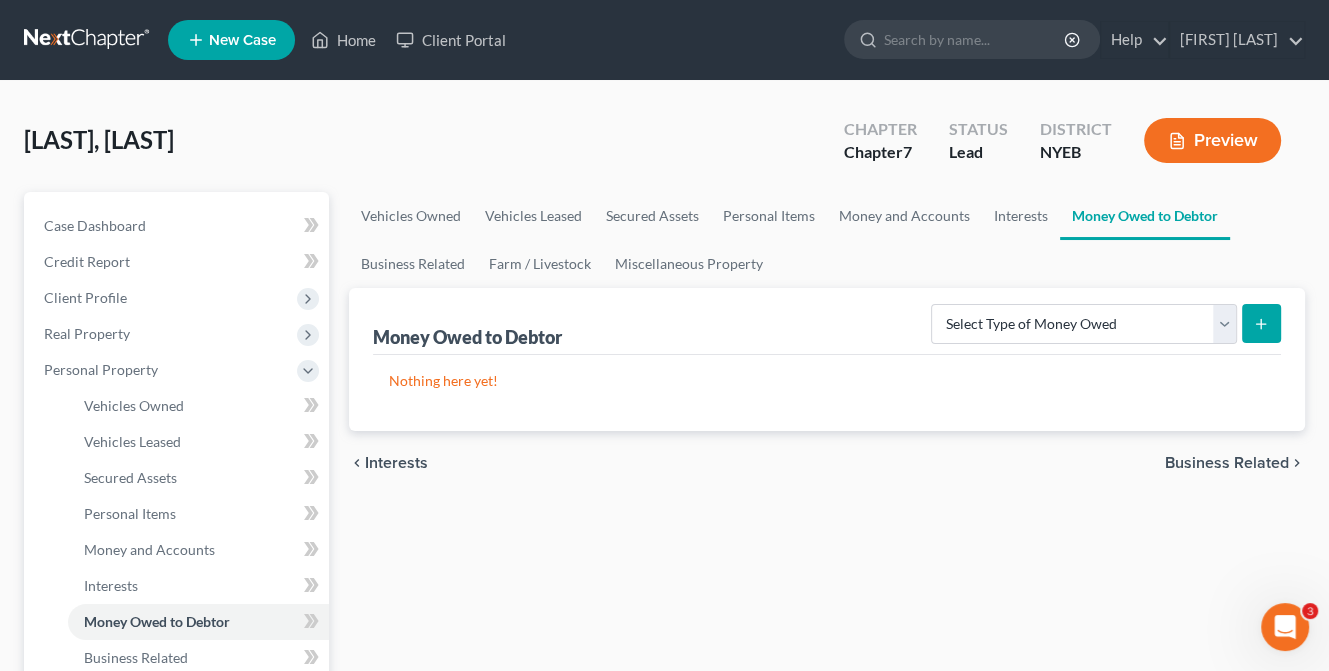 click on "Business Related" at bounding box center [1227, 463] 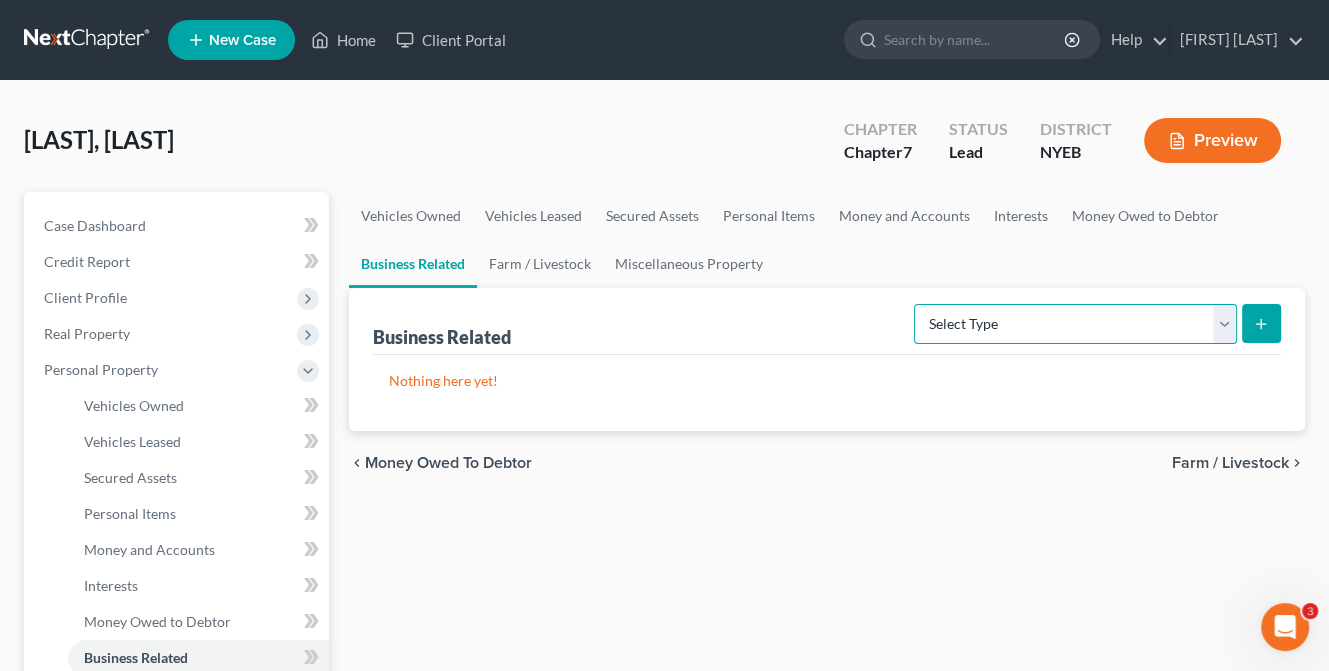 click on "Select Type Customer Lists Franchises Inventory Licenses Machinery Office Equipment, Furnishings, Supplies Other Business Related Property Not Listed Patents, Copyrights, Intellectual Property" at bounding box center [1075, 324] 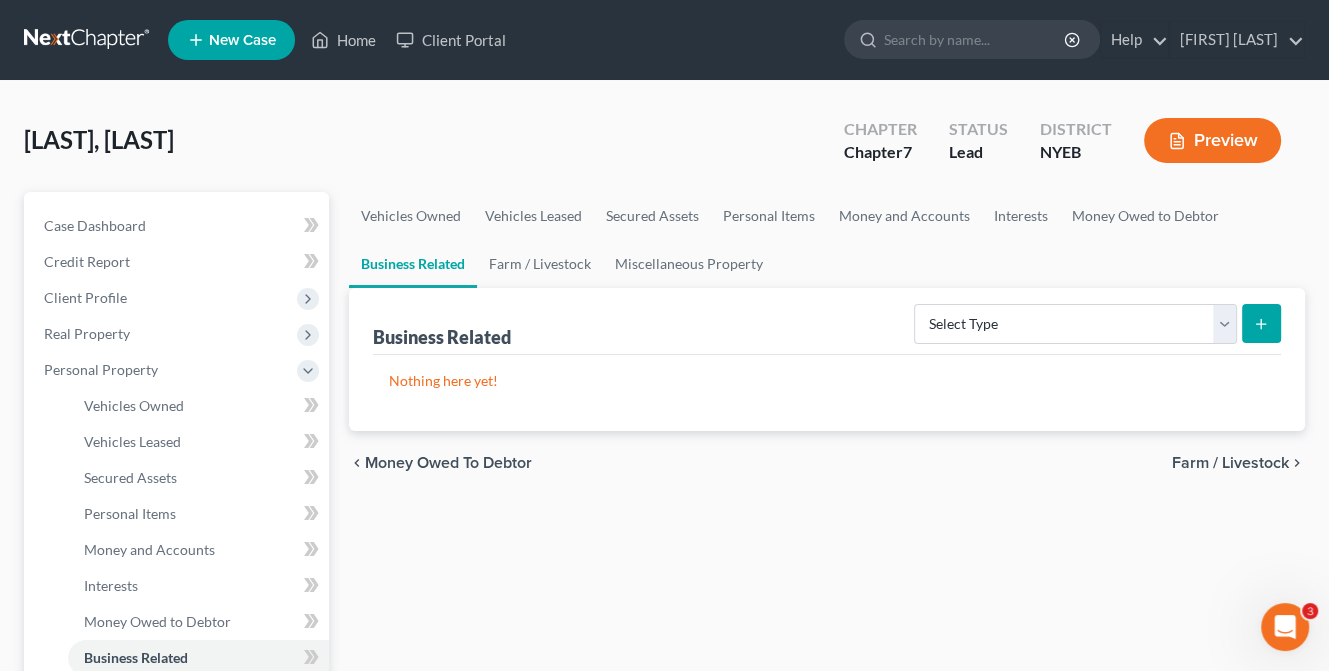 click on "Vehicles Owned
Vehicles Leased
Secured Assets
Personal Items
Money and Accounts
Interests
Money Owed to Debtor
Business Related
Farm / Livestock
Miscellaneous Property
Business Related Select Type Customer Lists Franchises Inventory Licenses Machinery Office Equipment, Furnishings, Supplies Other Business Related Property Not Listed Patents, Copyrights, Intellectual Property
Nothing here yet!
chevron_left
Money Owed to Debtor
Farm / Livestock
chevron_right" at bounding box center [827, 769] 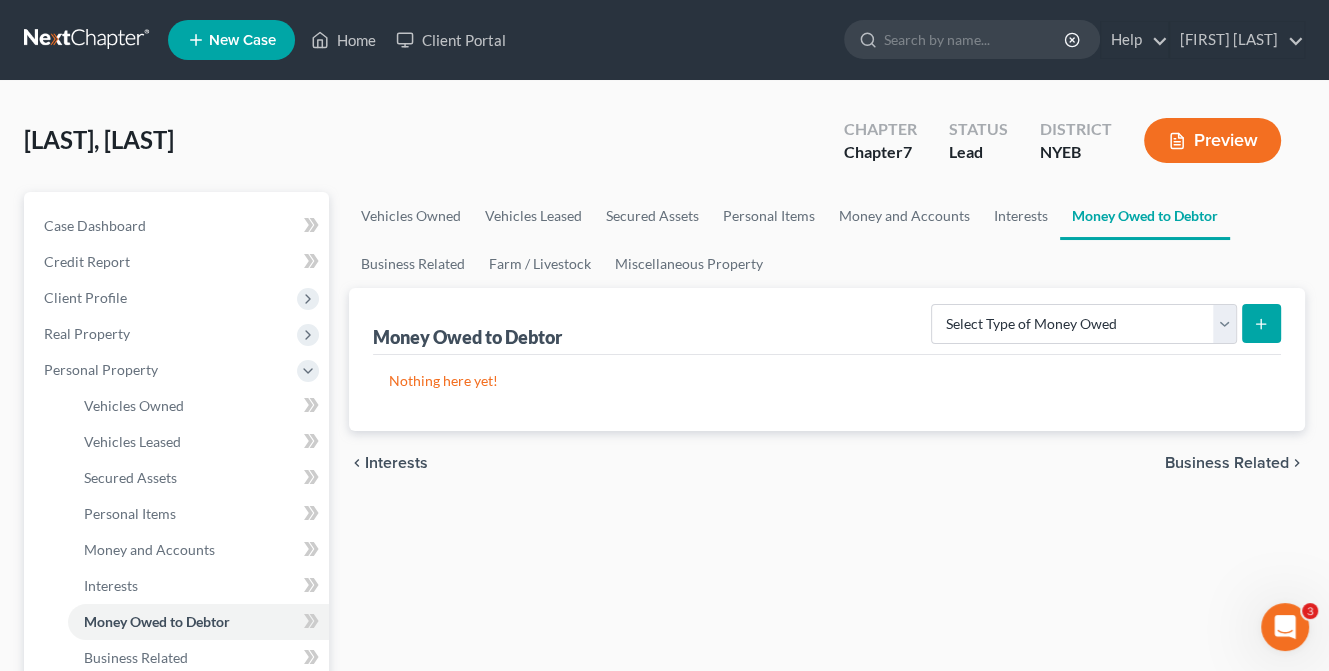 click on "Interests" at bounding box center [396, 463] 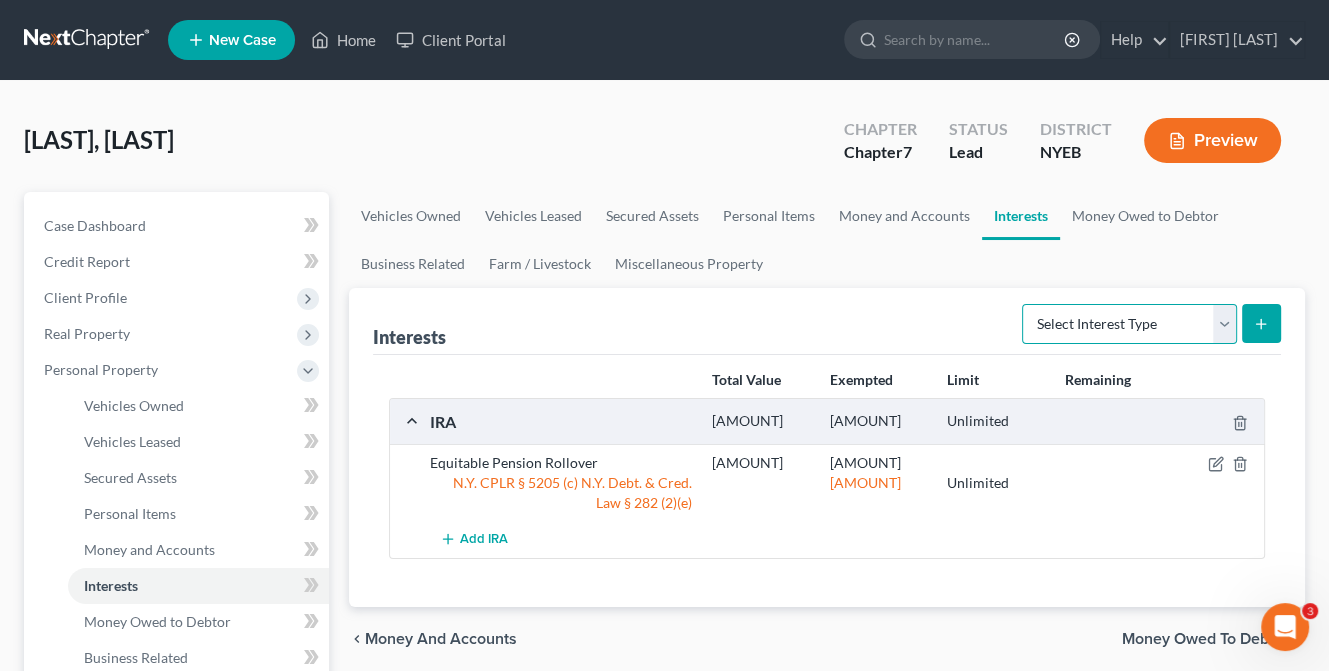click on "Select Interest Type 401K Annuity Bond Education IRA Government Bond Government Pension Plan Incorporated Business IRA Joint Venture (Active) Joint Venture (Inactive) Keogh Mutual Fund Other Retirement Plan Partnership (Active) Partnership (Inactive) Pension Plan Stock Term Life Insurance Unincorporated Business Whole Life Insurance" at bounding box center (1129, 324) 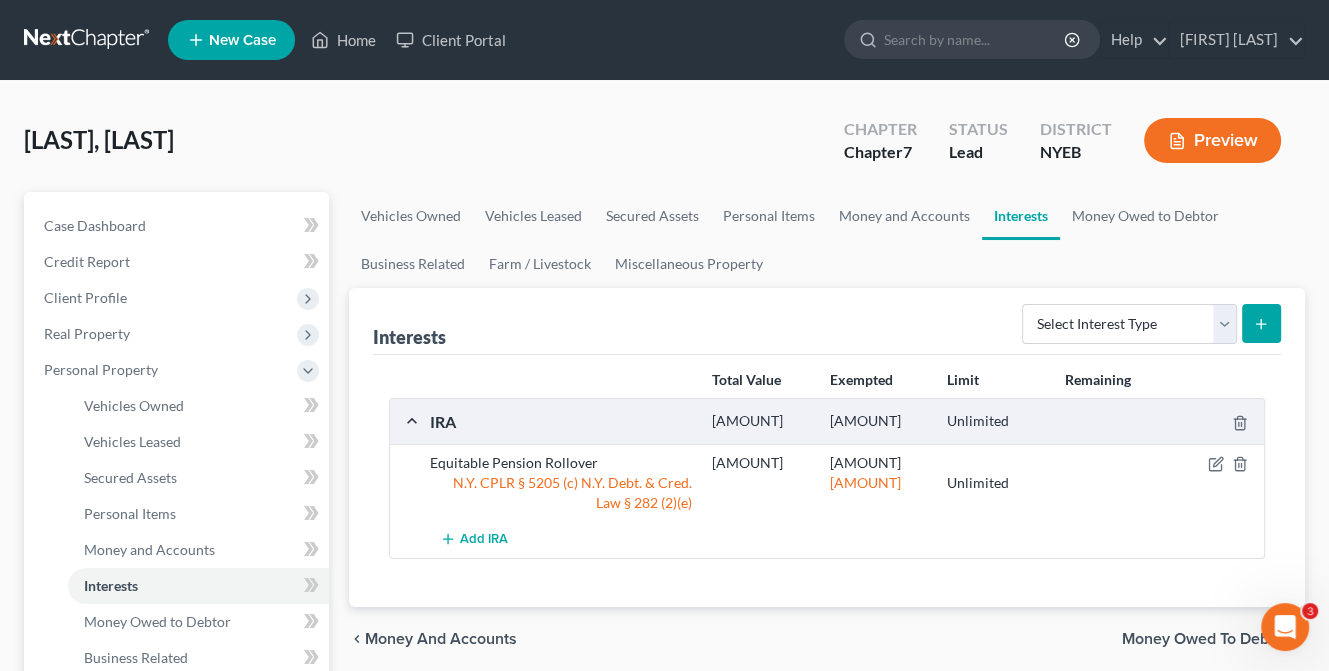 click on "chevron_left
Money and Accounts
Money Owed to Debtor
chevron_right" at bounding box center (827, 639) 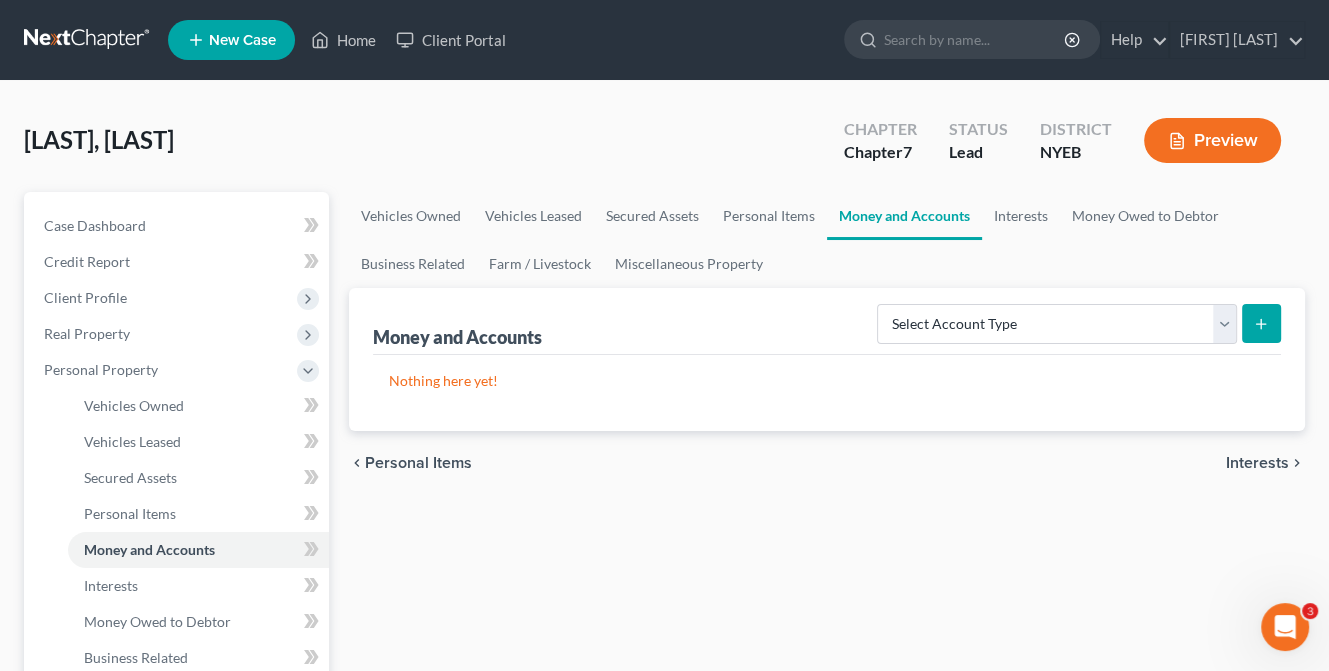 click on "Personal Items" at bounding box center (418, 463) 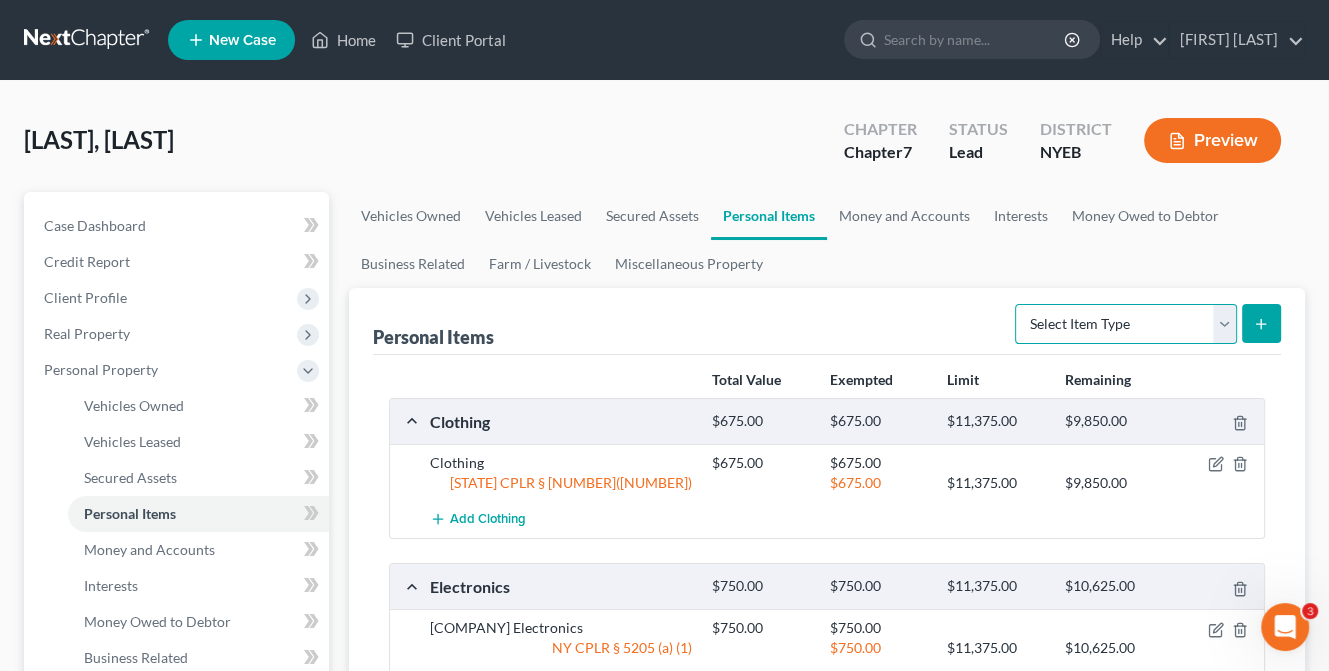 click on "Select Item Type Clothing Collectibles Of Value Electronics Firearms Household Goods Jewelry Other Pet(s) Sports & Hobby Equipment" at bounding box center (1126, 324) 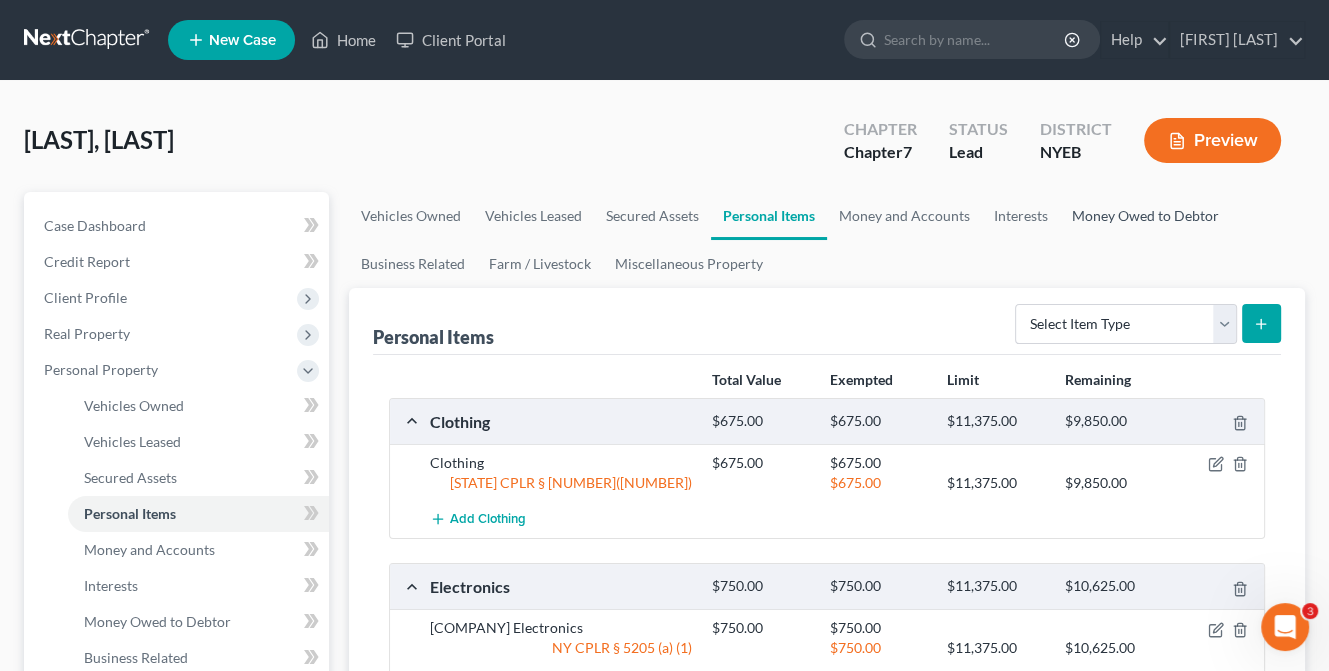 click on "Money Owed to Debtor" at bounding box center [1145, 216] 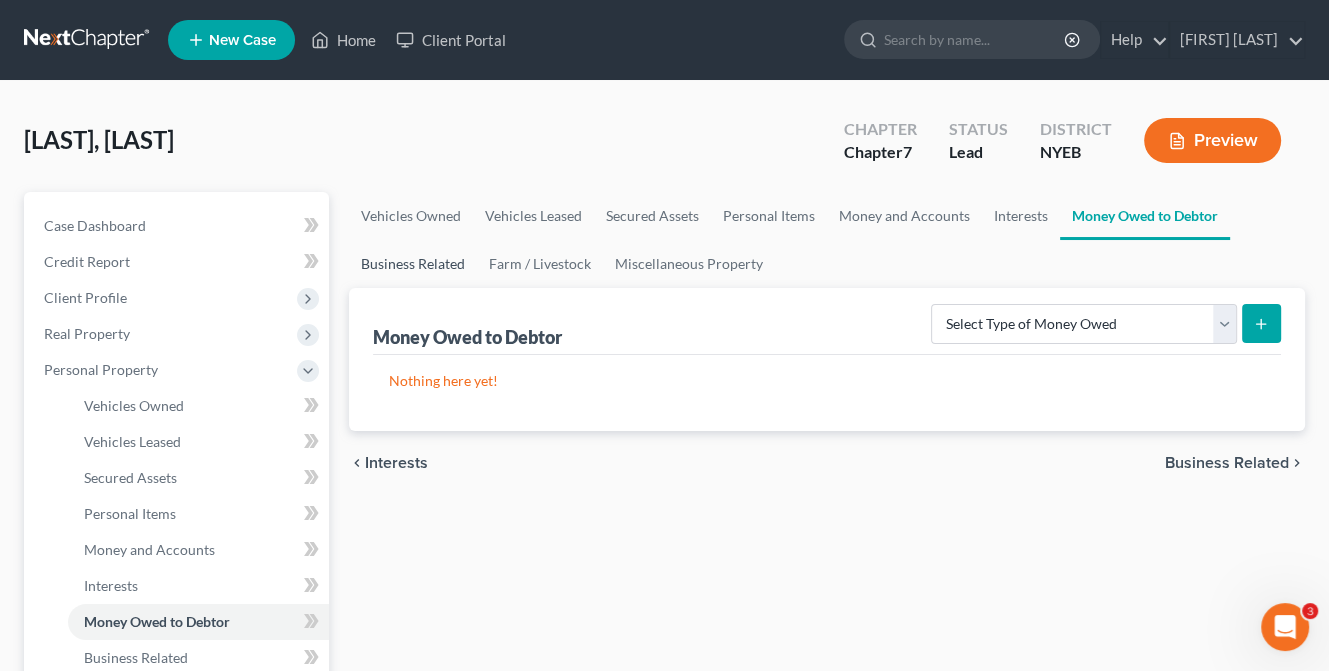 click on "Business Related" at bounding box center [413, 264] 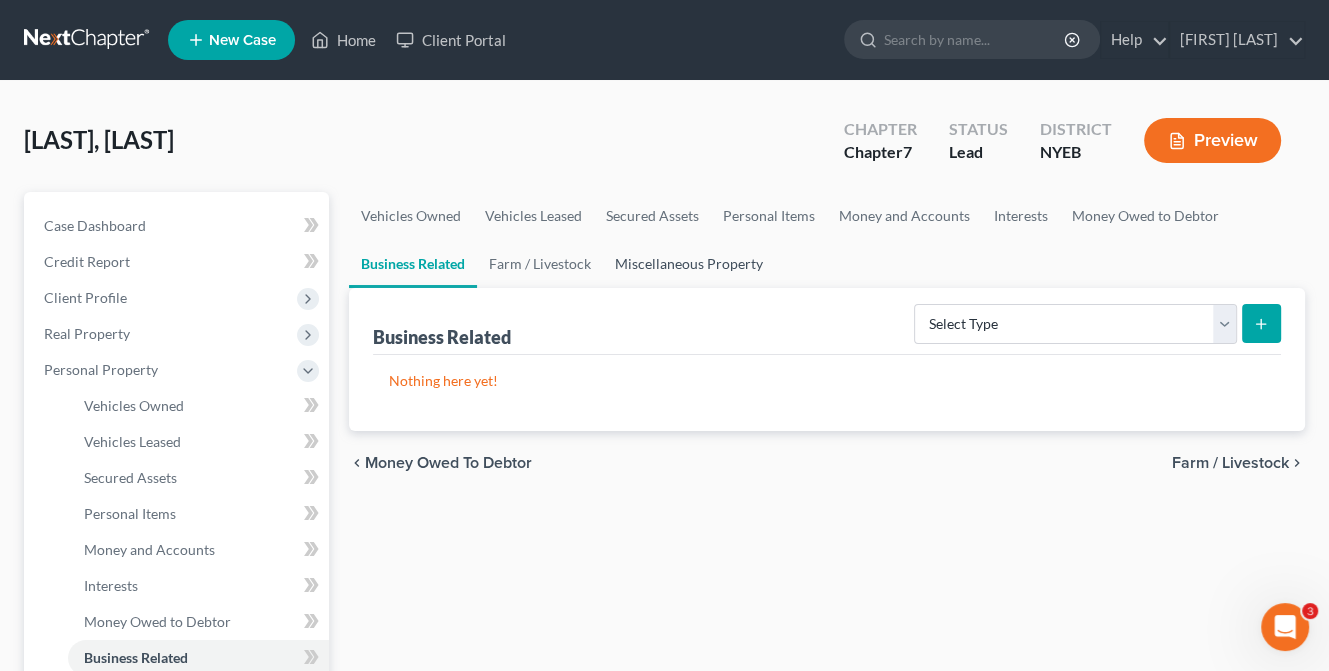 click on "Miscellaneous Property" at bounding box center [689, 264] 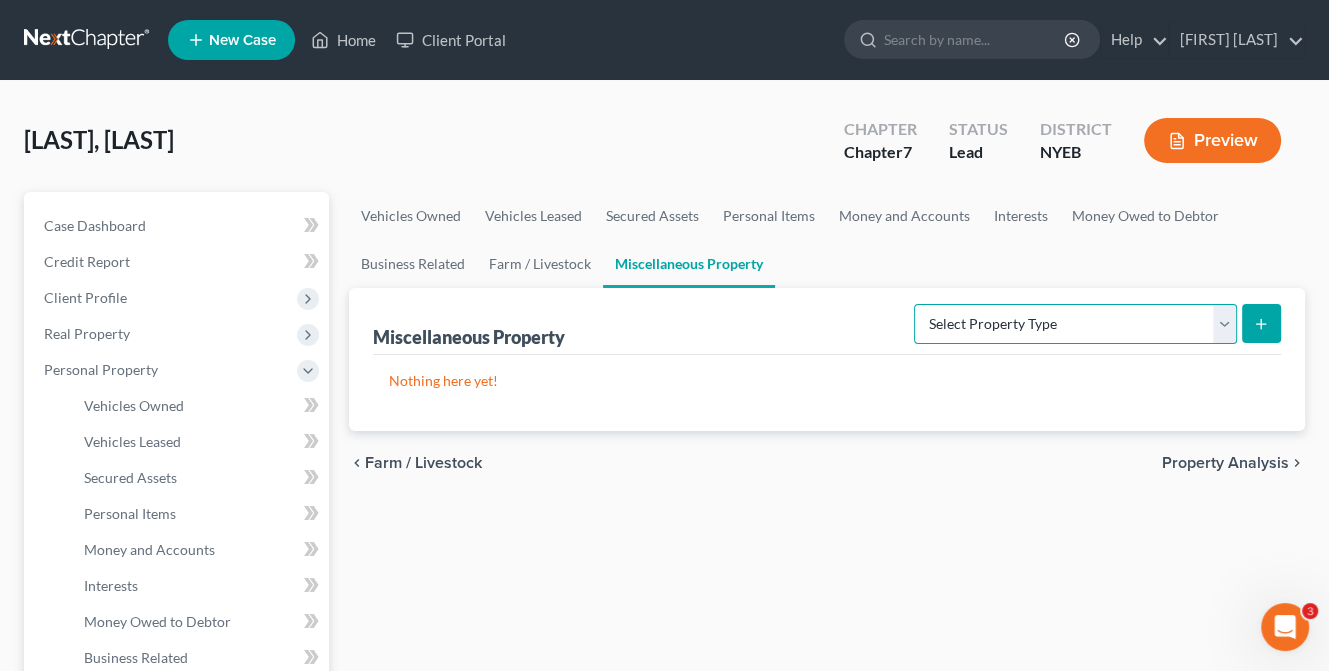 click on "Select Property Type Assigned for Creditor Benefit Within 1 Year Holding for Another Not Yet Listed Stored Within 1 Year Transferred" at bounding box center [1075, 324] 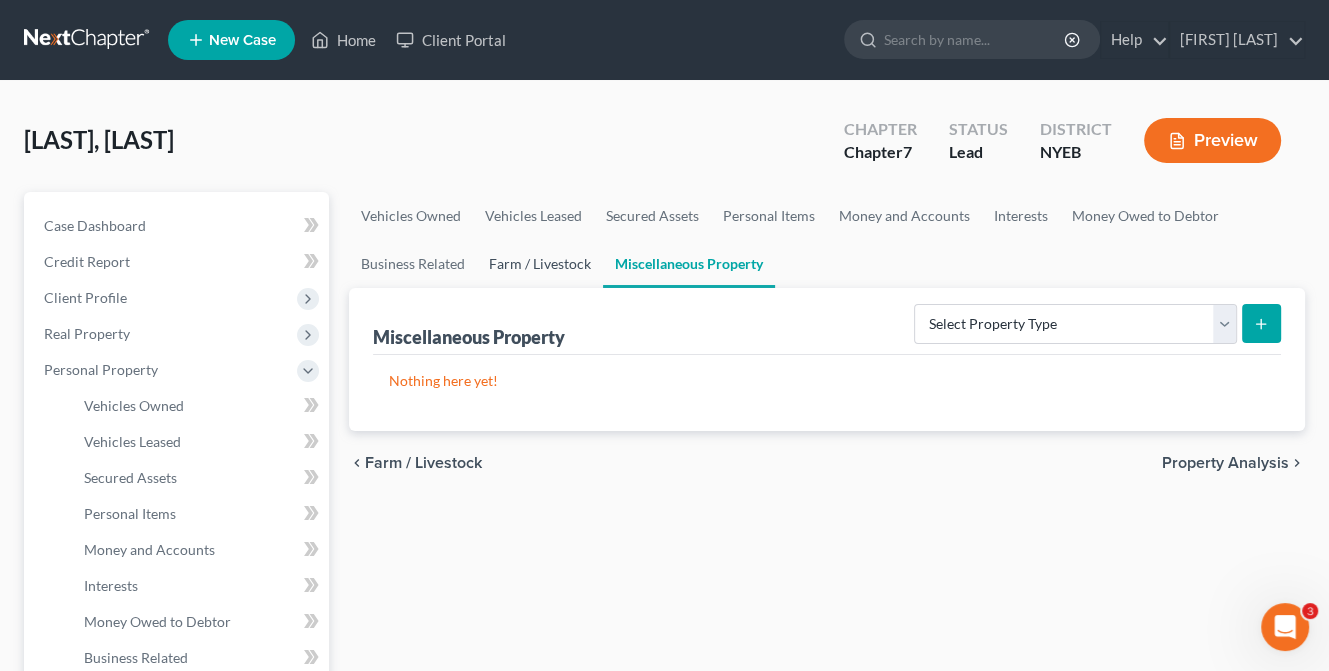 click on "Farm / Livestock" at bounding box center [540, 264] 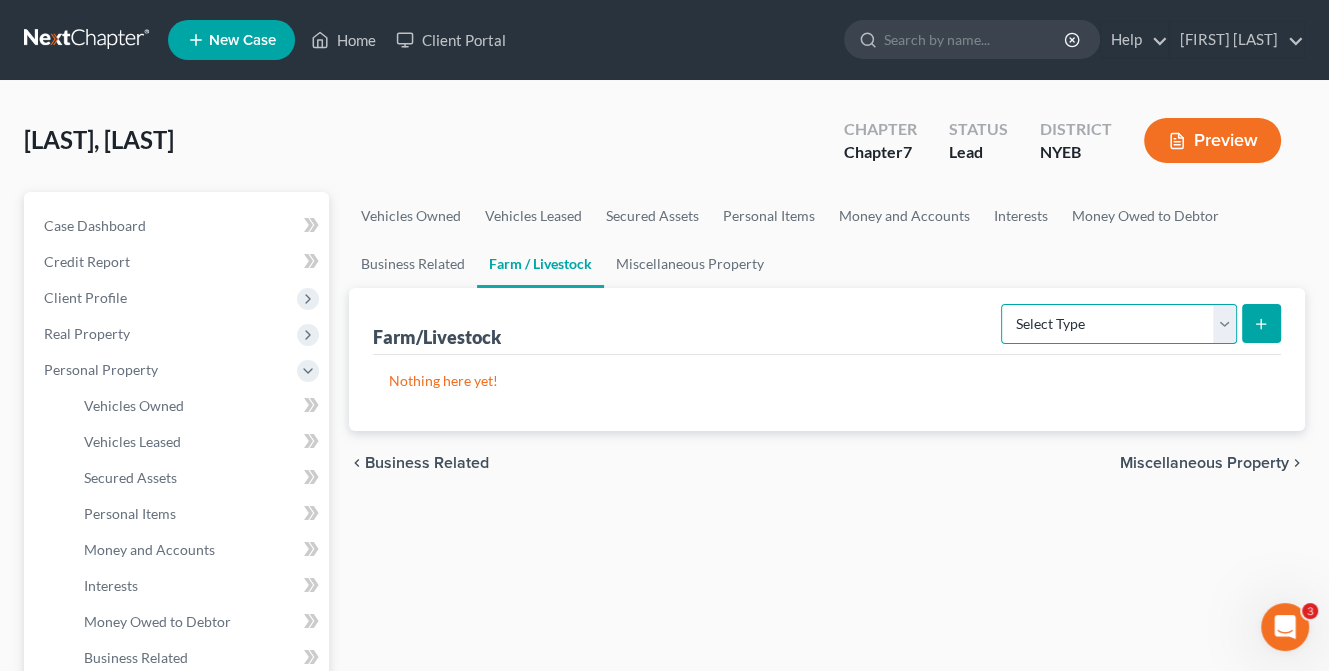 click on "Select Type Animals & Livestock Crops: Growing or Harvested Farming Equipment Farming Supplies Other Farm Property" at bounding box center [1119, 324] 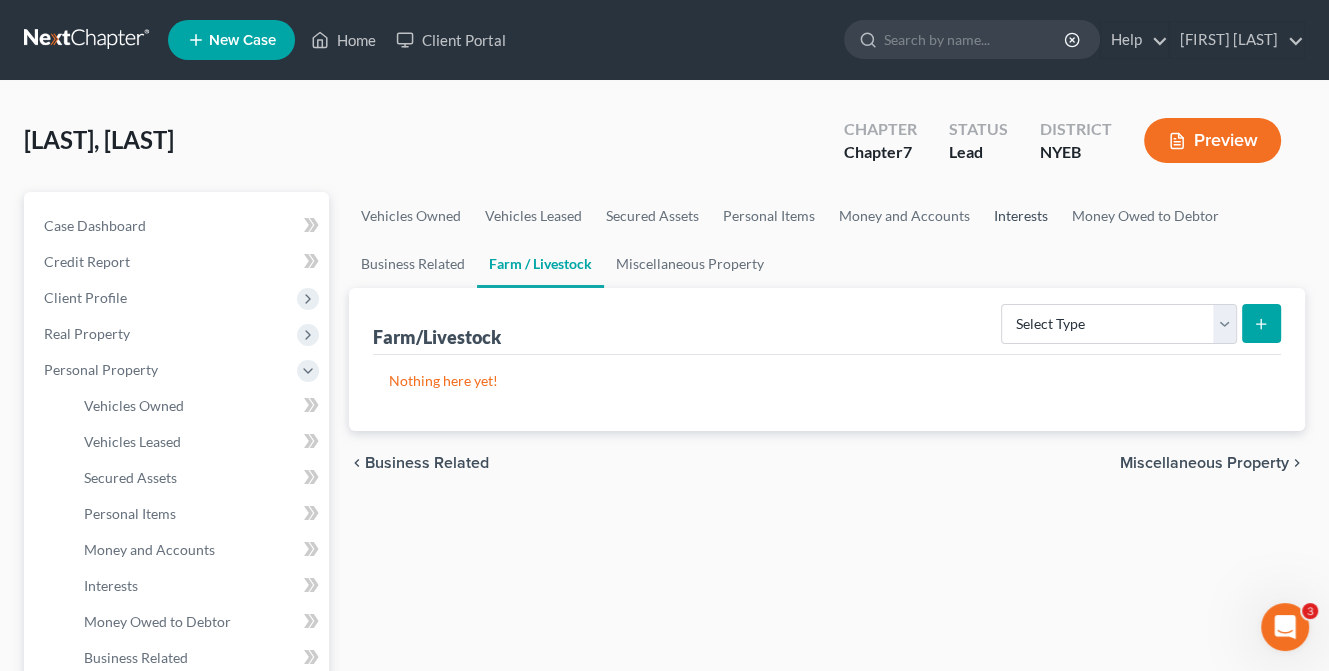 click on "Interests" at bounding box center [1021, 216] 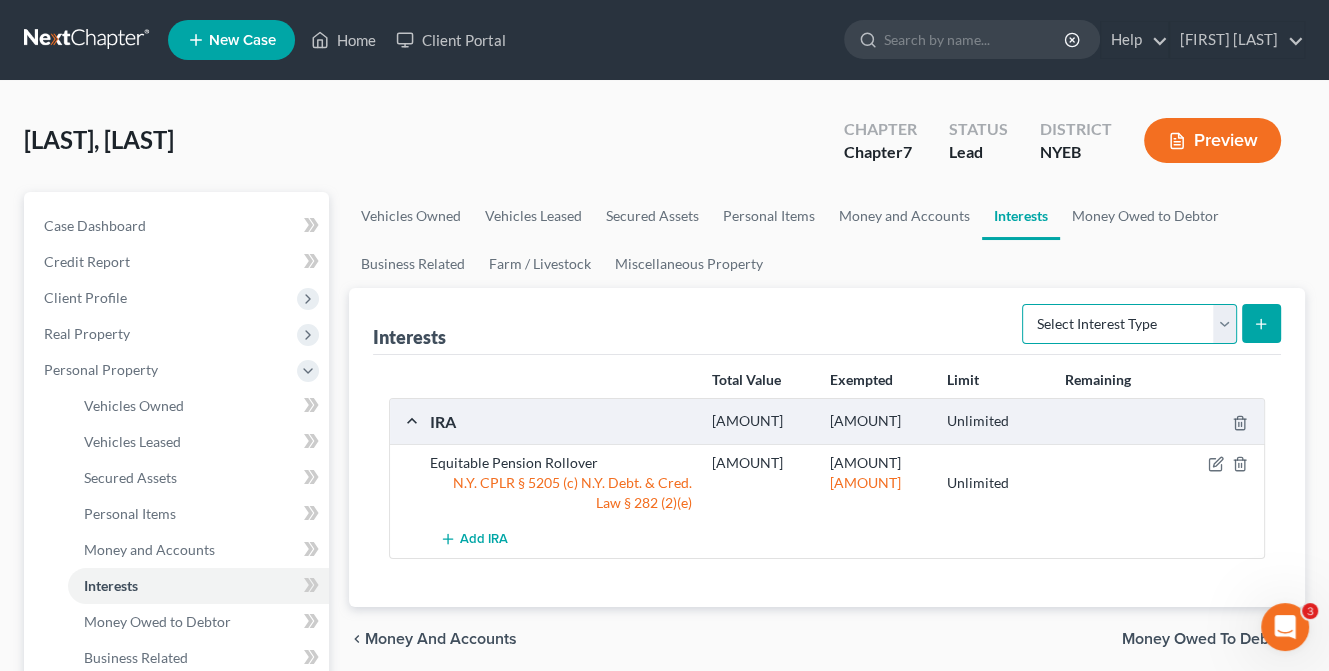 click on "Select Interest Type 401K Annuity Bond Education IRA Government Bond Government Pension Plan Incorporated Business IRA Joint Venture (Active) Joint Venture (Inactive) Keogh Mutual Fund Other Retirement Plan Partnership (Active) Partnership (Inactive) Pension Plan Stock Term Life Insurance Unincorporated Business Whole Life Insurance" at bounding box center (1129, 324) 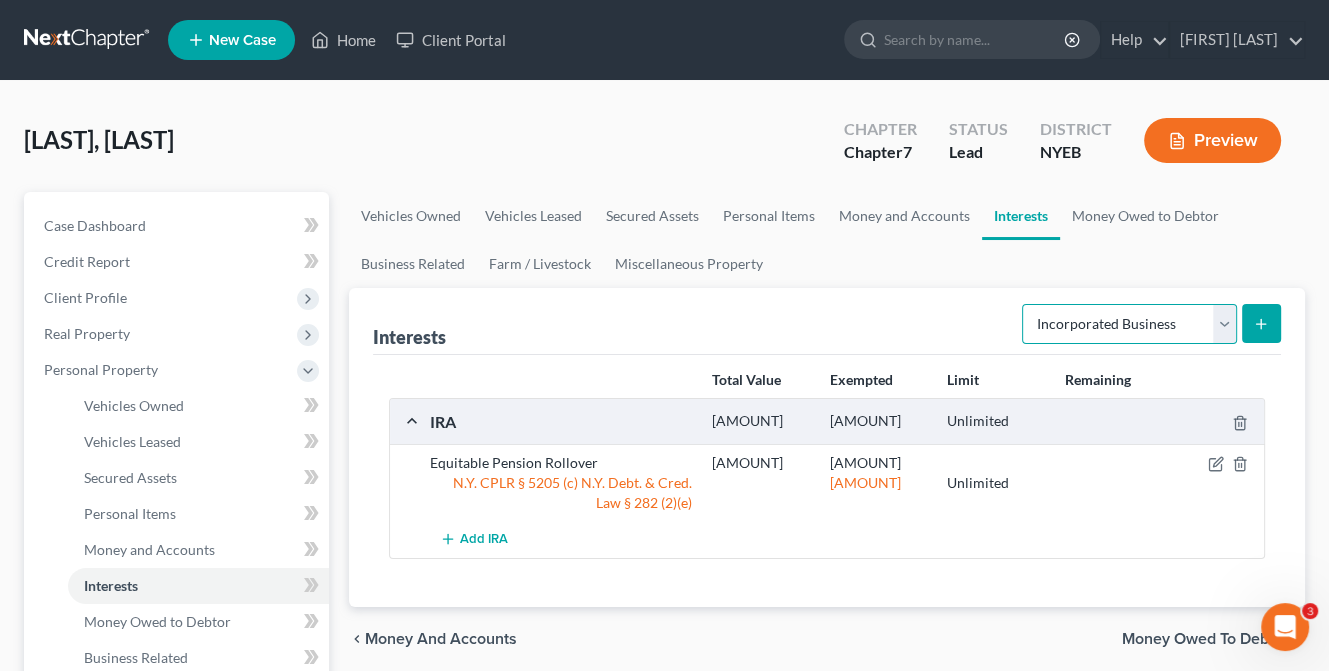 click on "Select Interest Type 401K Annuity Bond Education IRA Government Bond Government Pension Plan Incorporated Business IRA Joint Venture (Active) Joint Venture (Inactive) Keogh Mutual Fund Other Retirement Plan Partnership (Active) Partnership (Inactive) Pension Plan Stock Term Life Insurance Unincorporated Business Whole Life Insurance" at bounding box center (1129, 324) 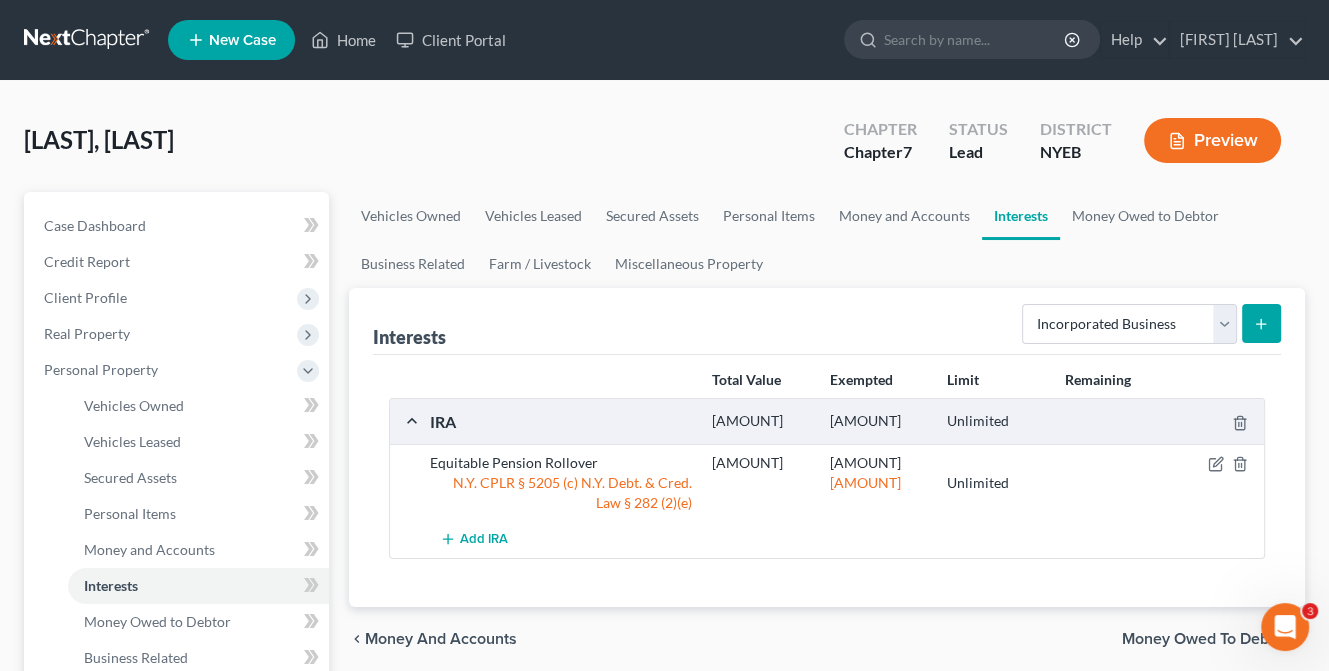 click 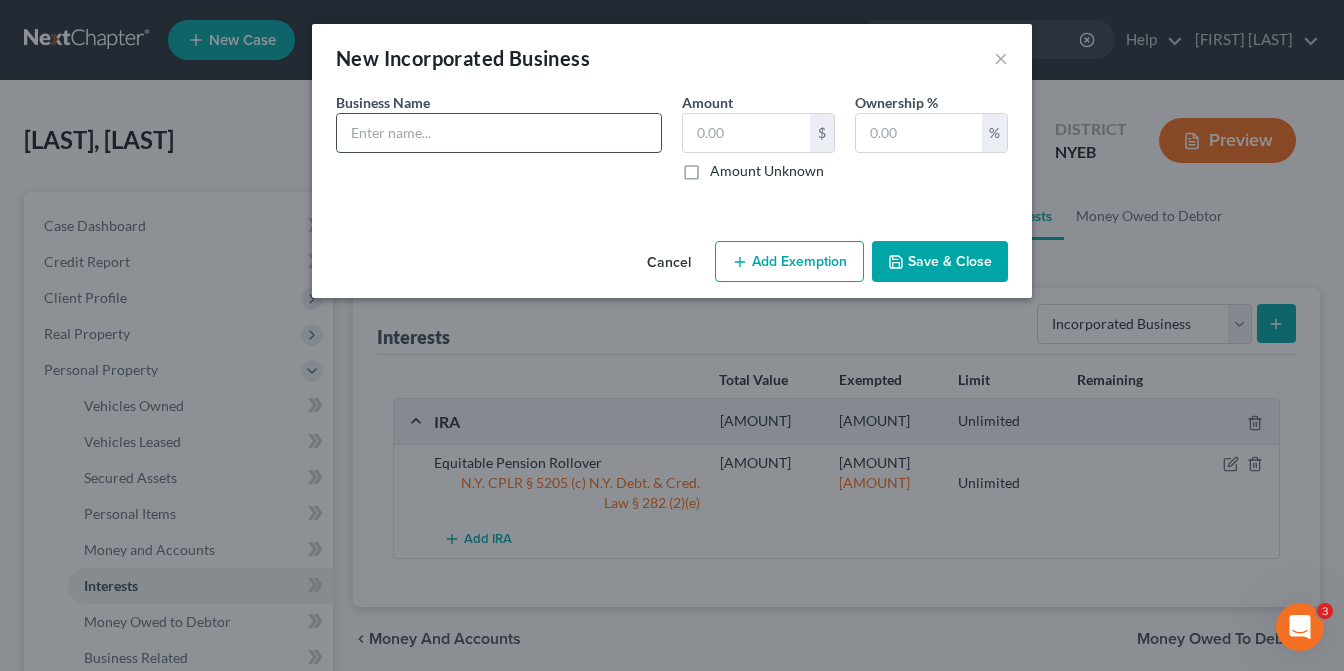 click at bounding box center [499, 133] 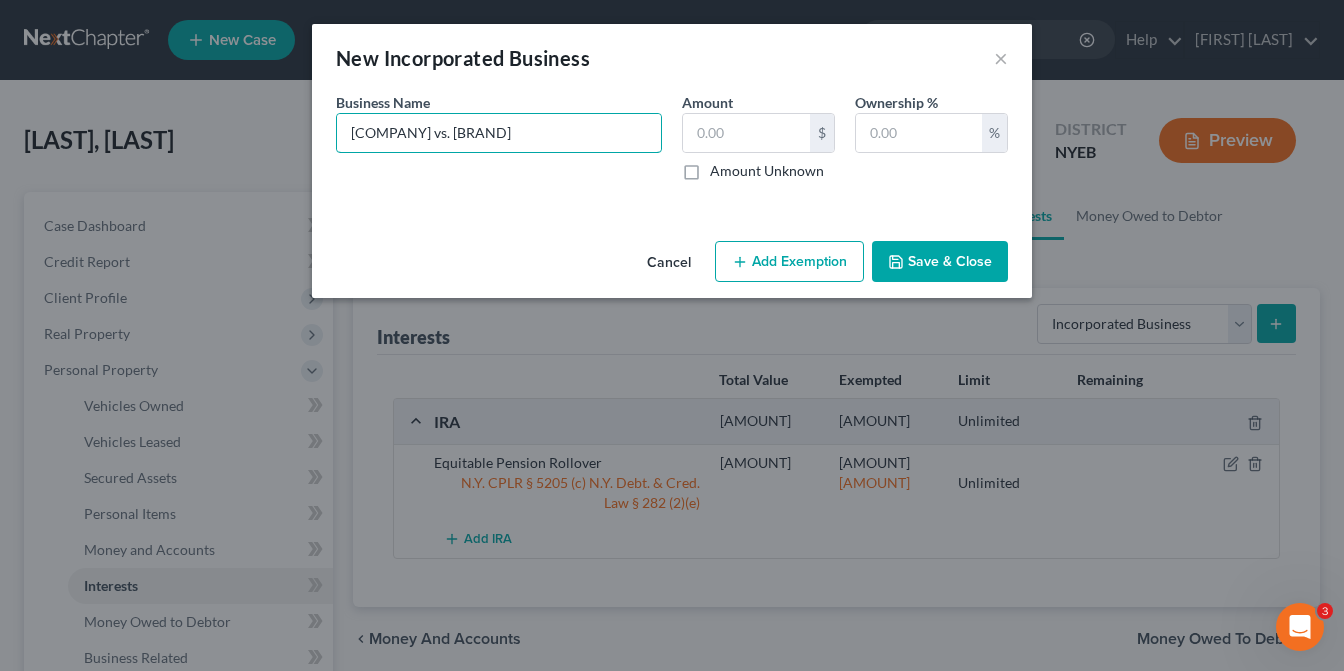 type on "[COMPANY] vs. [BRAND]" 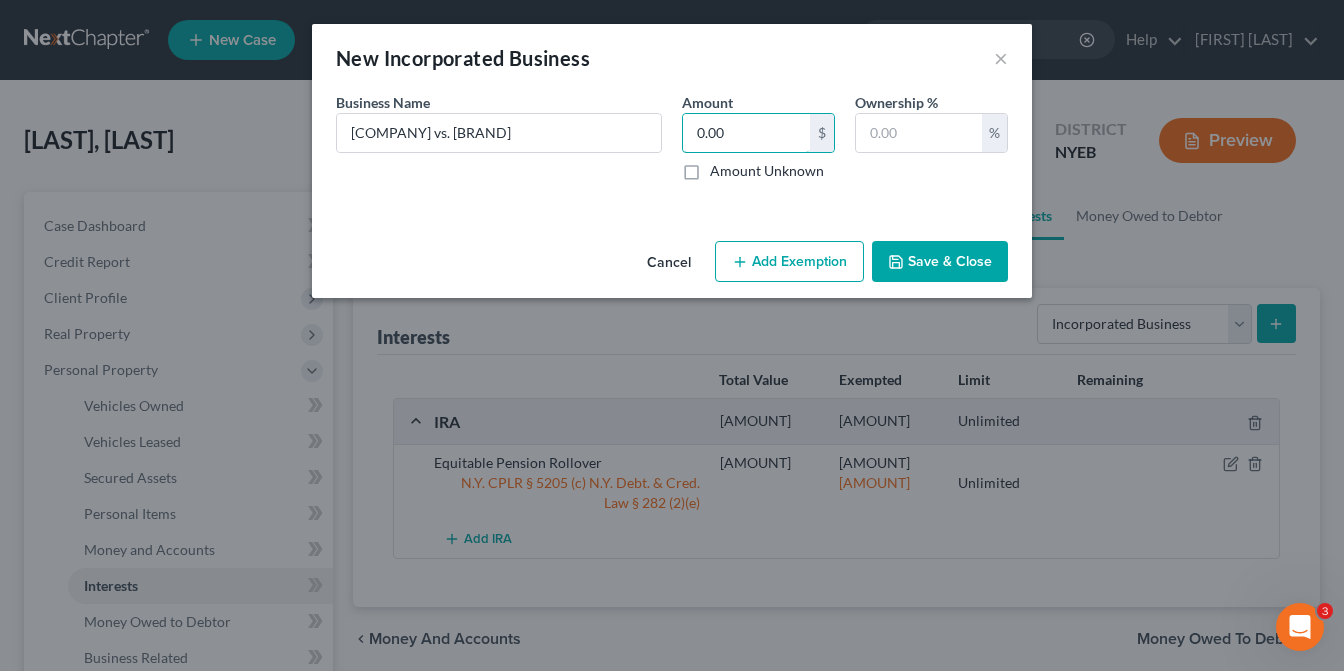 type on "0.00" 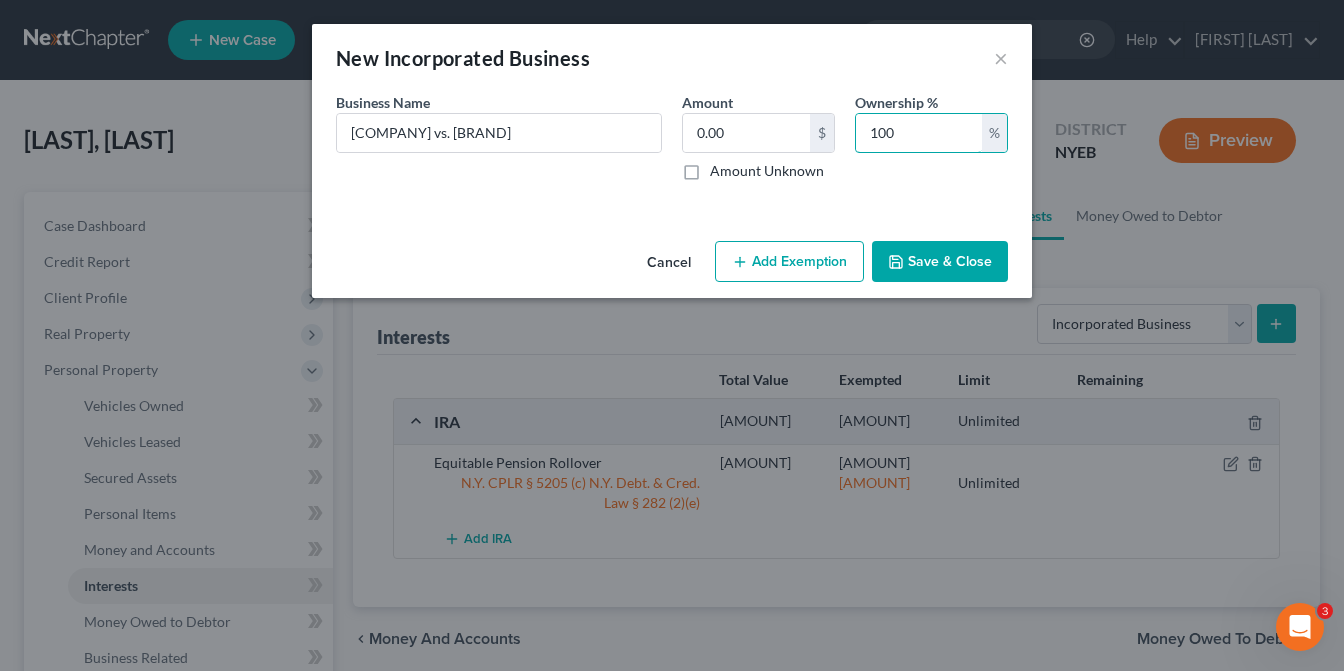 type on "100" 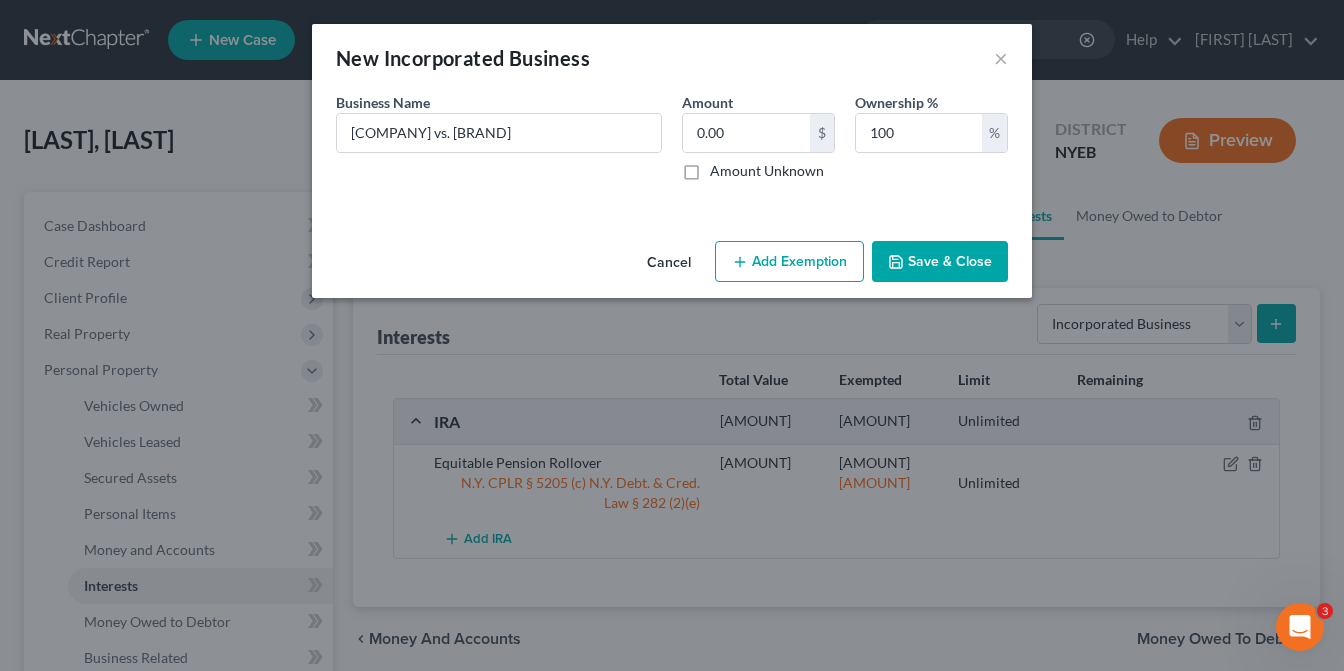 type 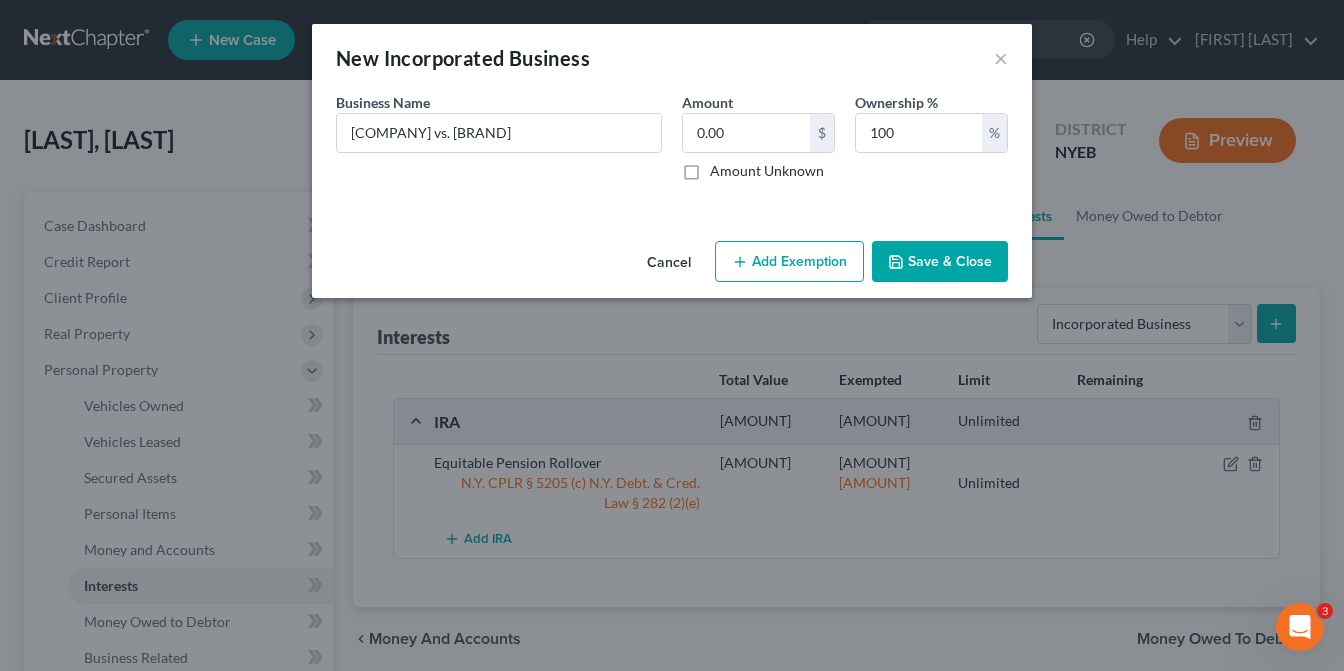 click on "Save & Close" at bounding box center (940, 262) 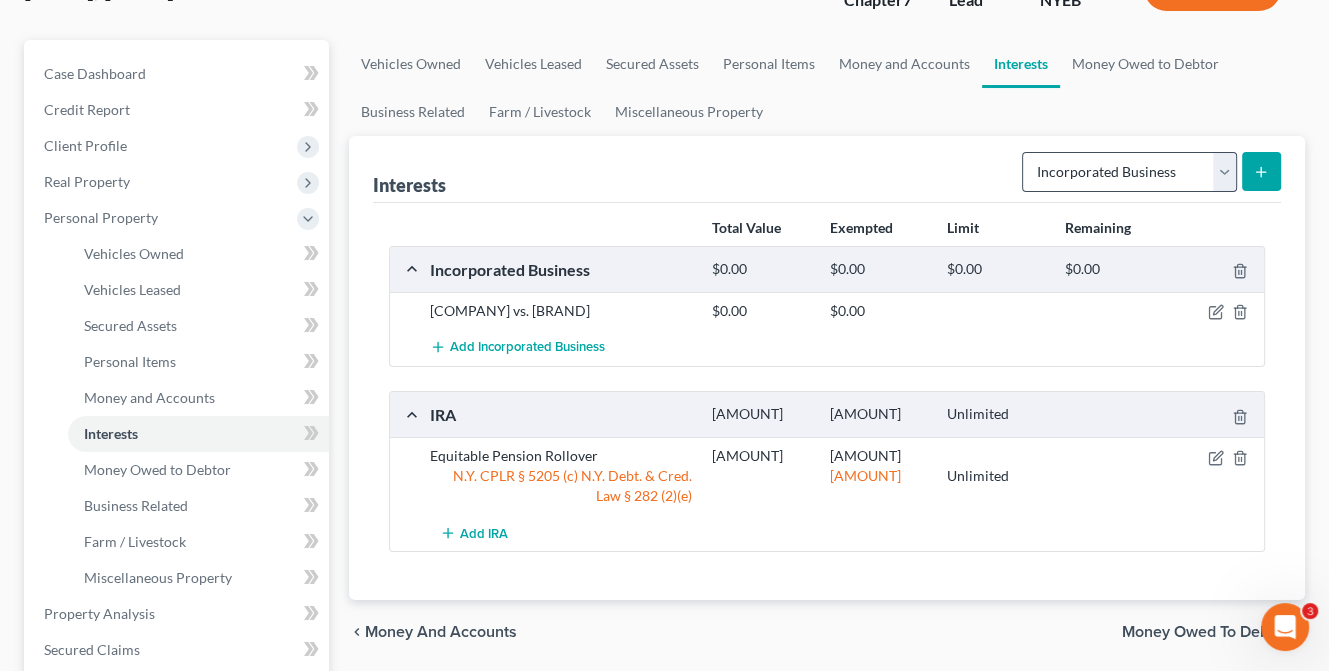 scroll, scrollTop: 300, scrollLeft: 0, axis: vertical 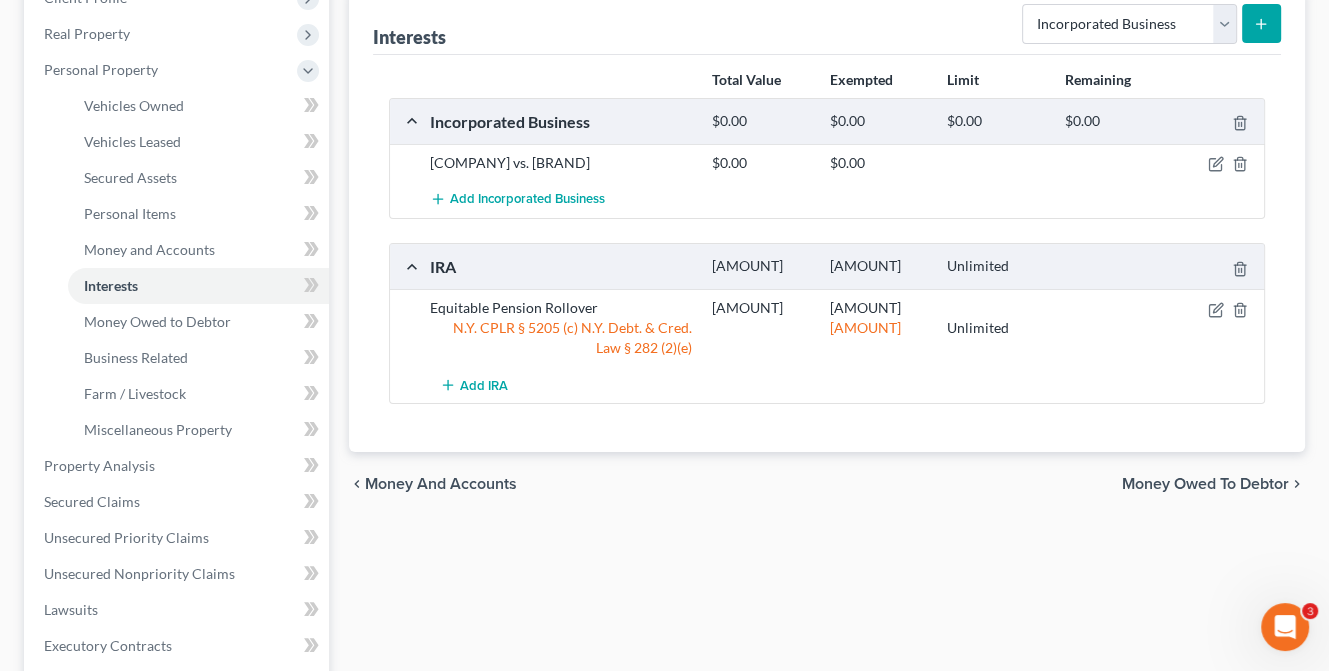 click on "Money Owed to Debtor" at bounding box center [1205, 484] 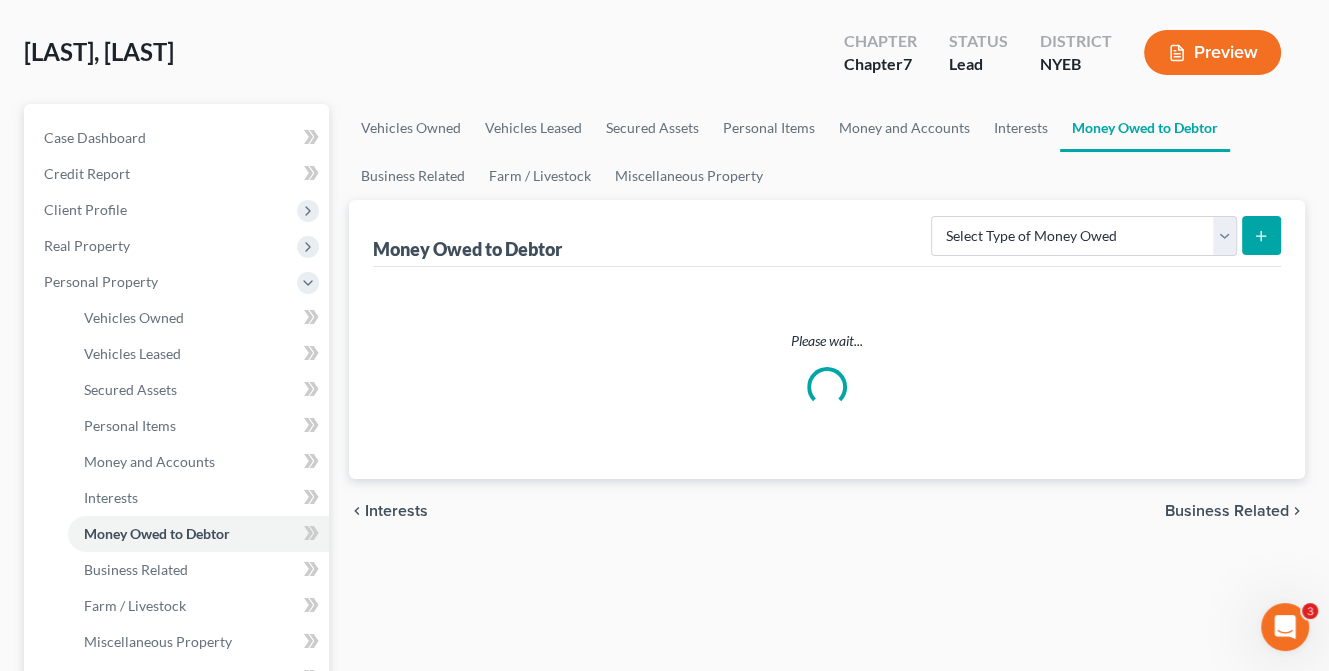 scroll, scrollTop: 0, scrollLeft: 0, axis: both 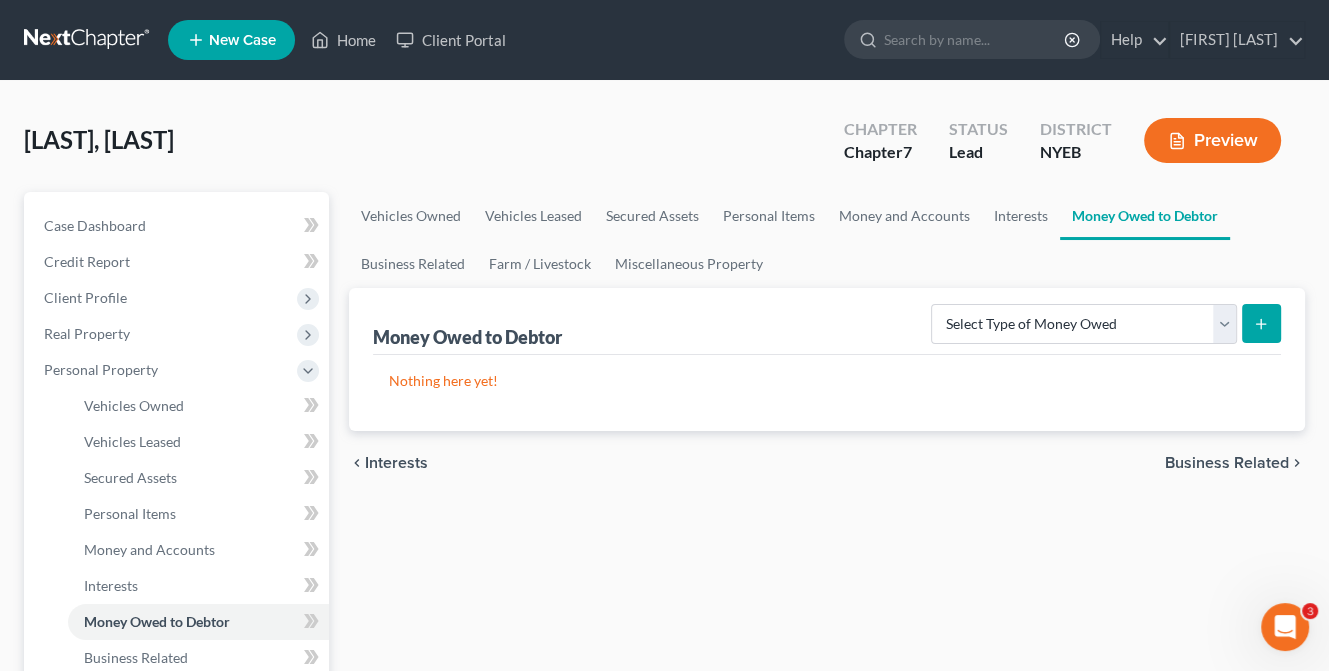 click on "Business Related" at bounding box center (1227, 463) 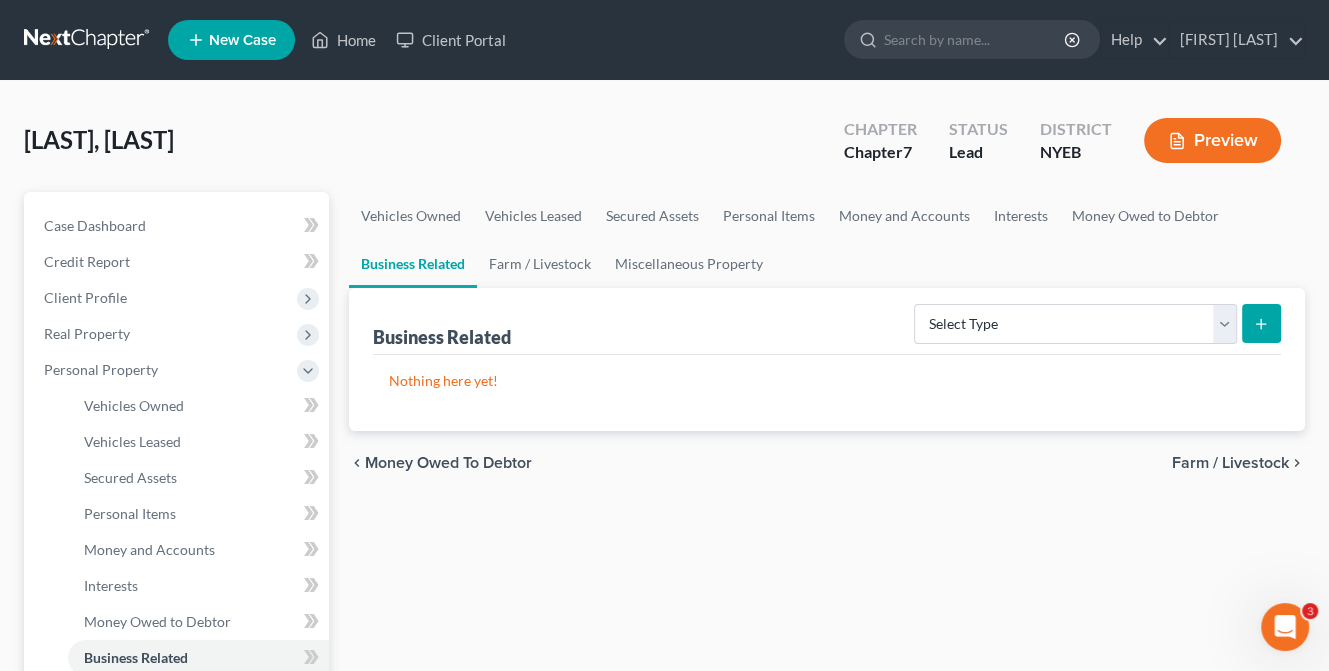 click on "chevron_left
Money Owed to Debtor
Farm / Livestock
chevron_right" at bounding box center [827, 463] 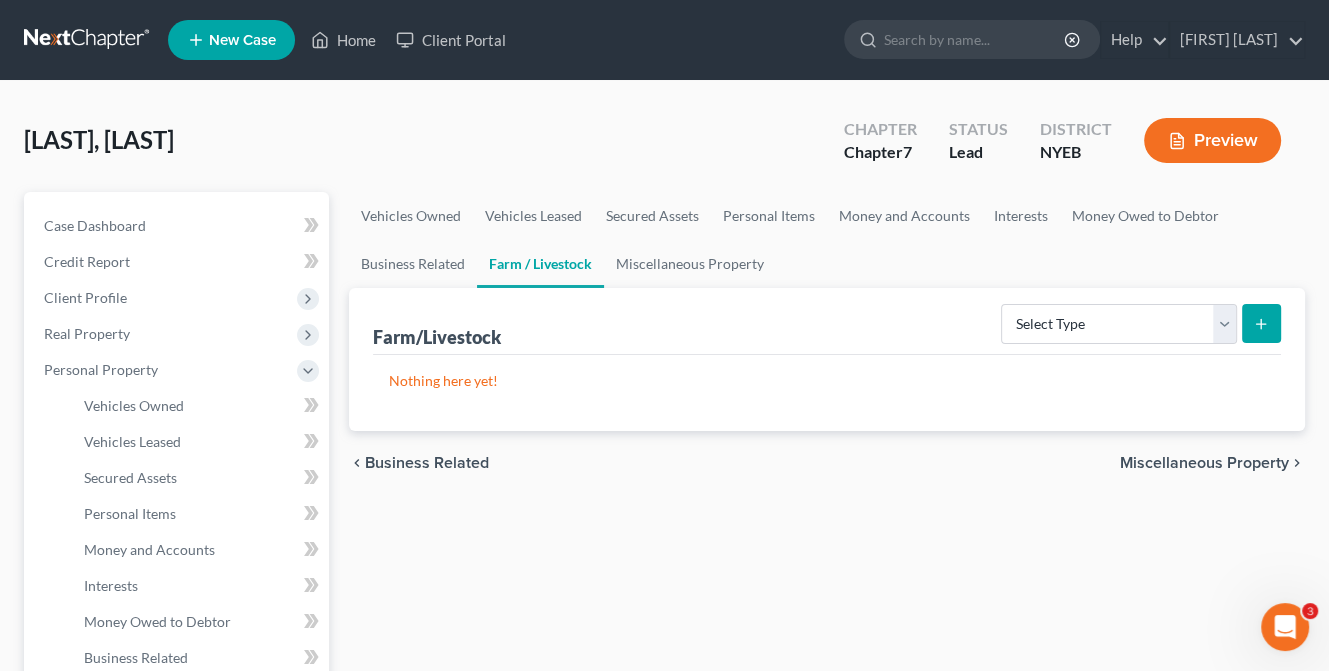 click on "Miscellaneous Property" at bounding box center (1204, 463) 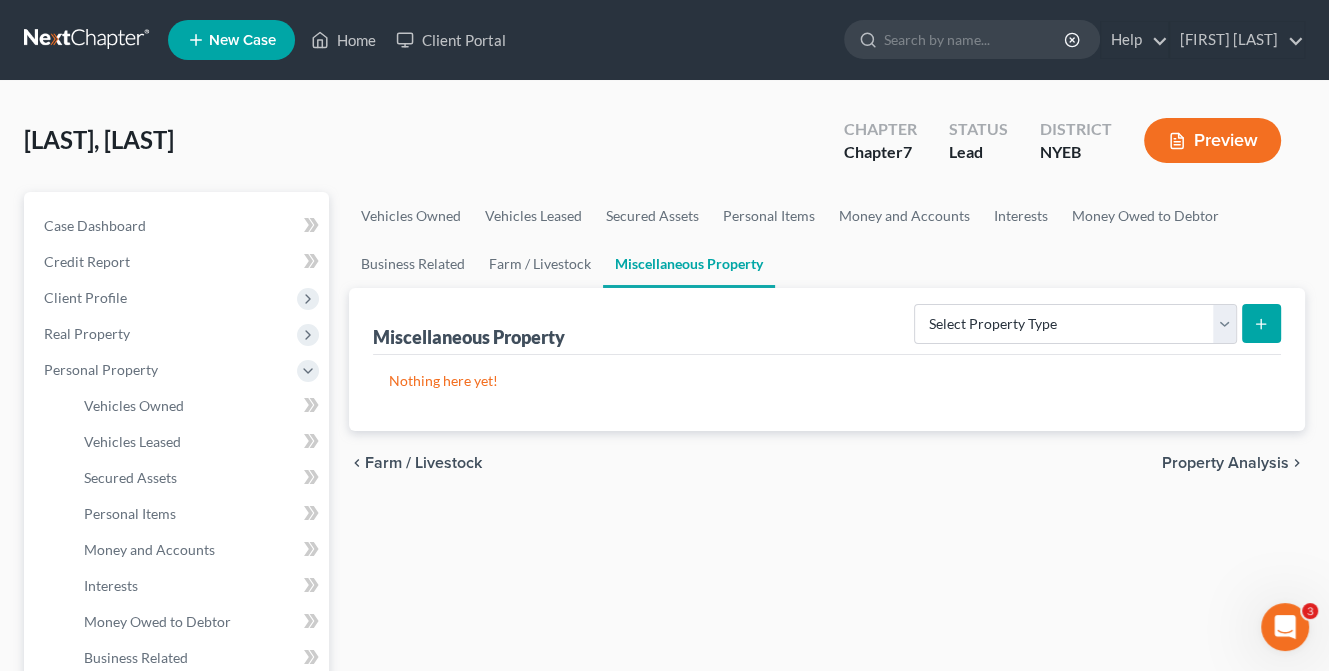 click on "Property Analysis" at bounding box center [1225, 463] 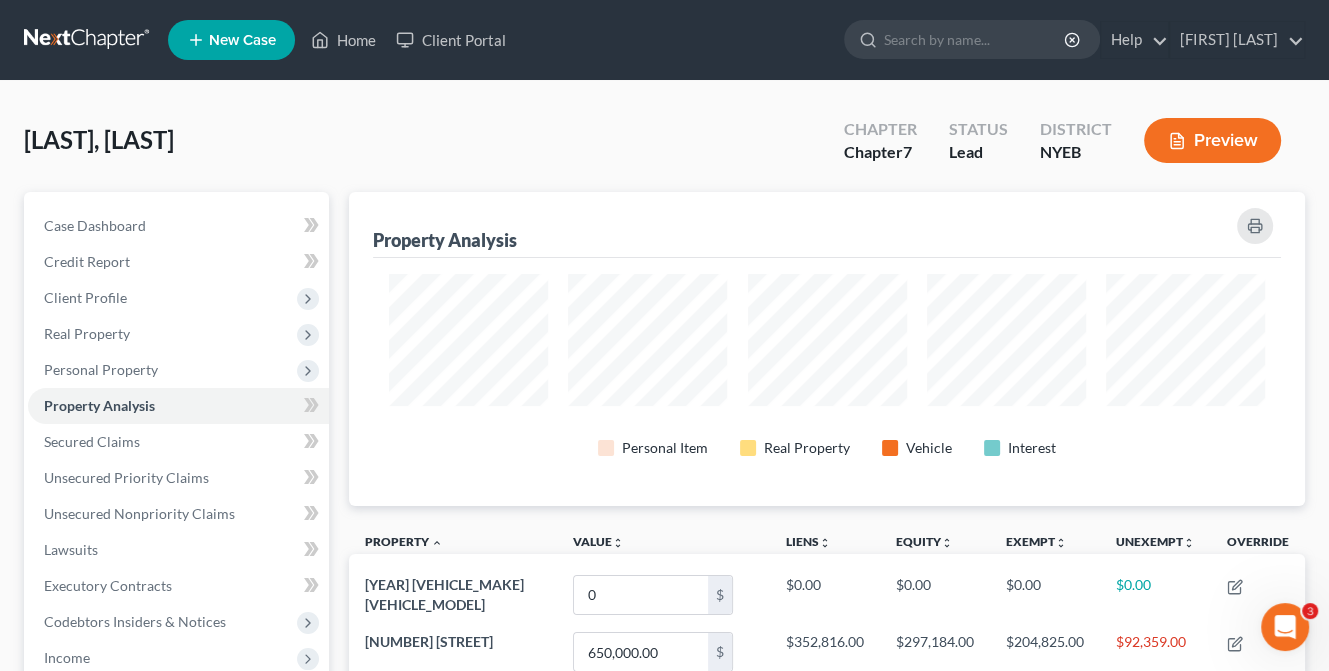 scroll, scrollTop: 999686, scrollLeft: 999044, axis: both 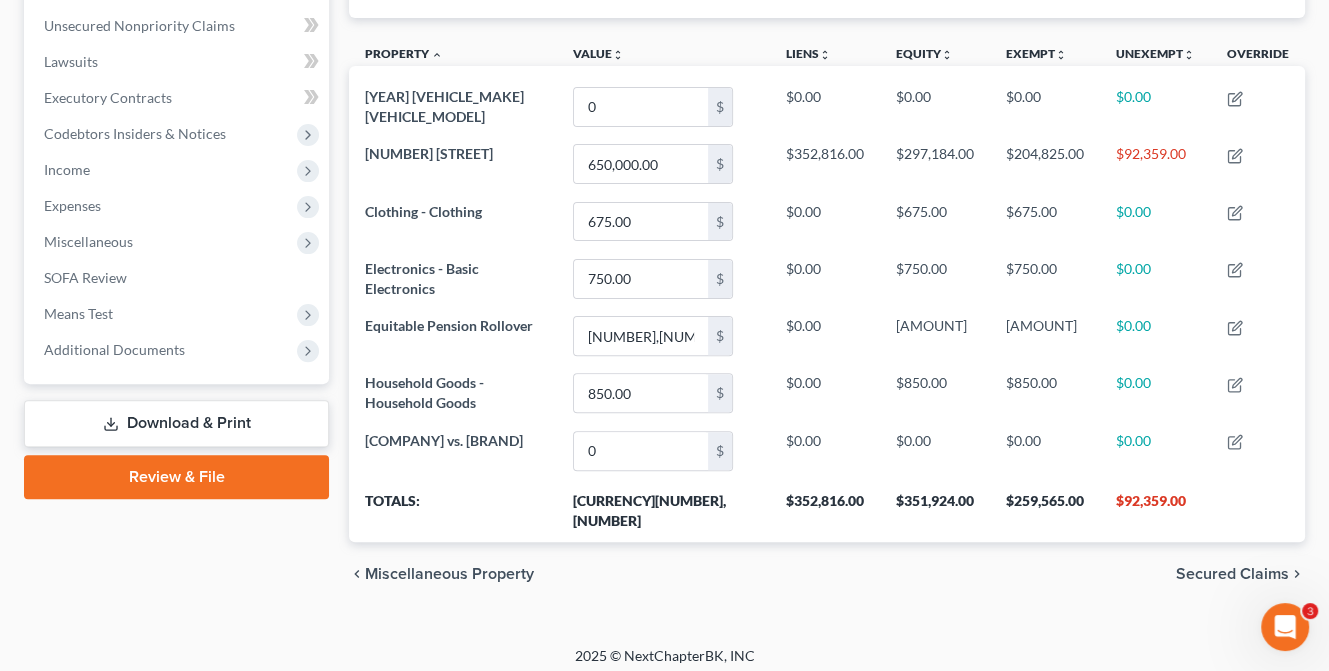 click on "Secured Claims" at bounding box center (1232, 574) 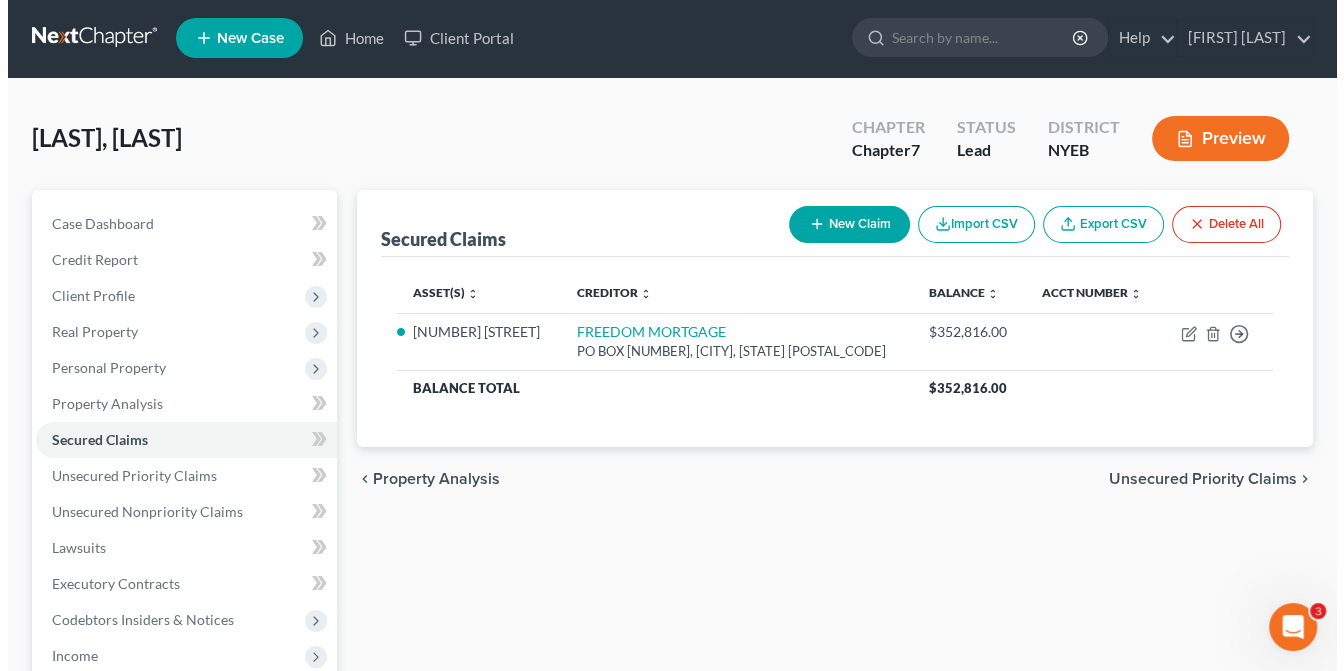 scroll, scrollTop: 0, scrollLeft: 0, axis: both 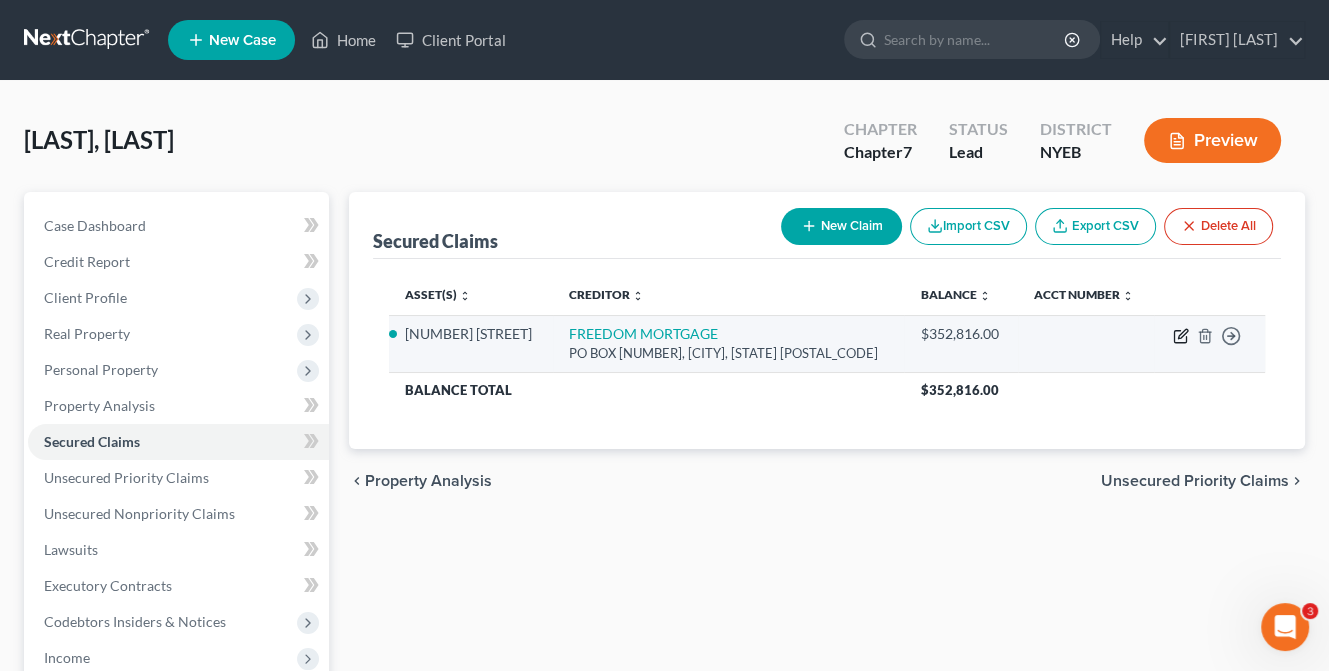 click 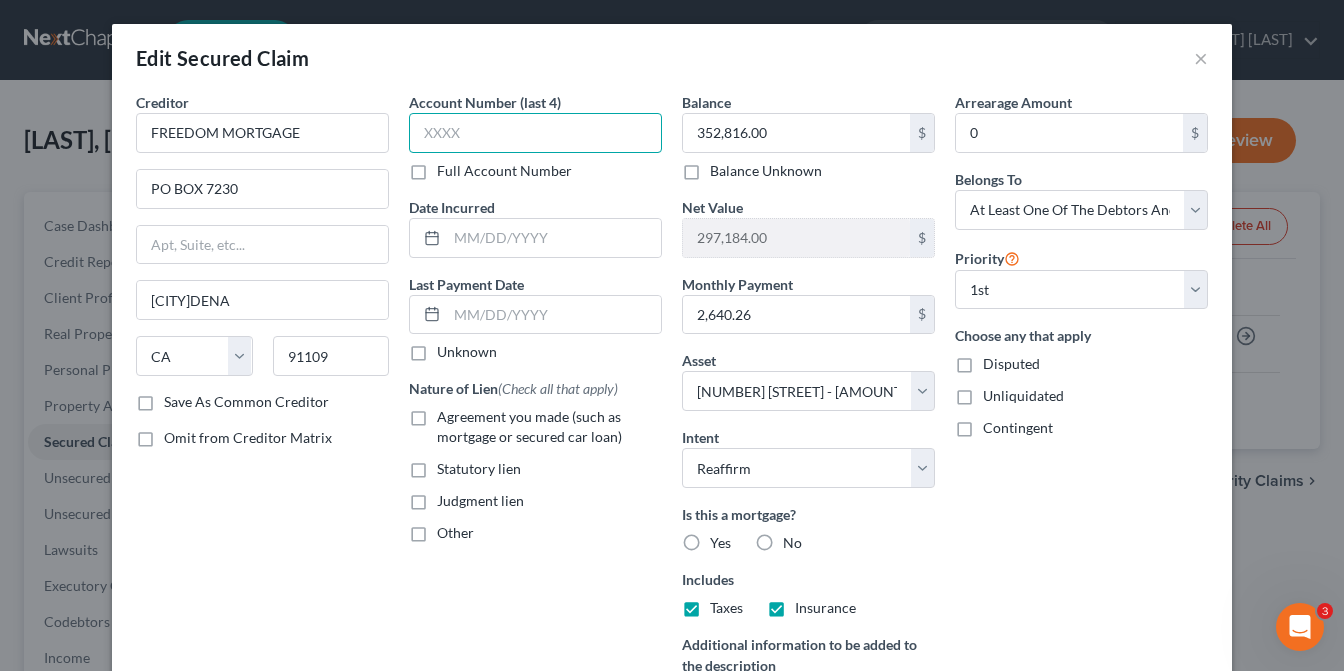 click at bounding box center [535, 133] 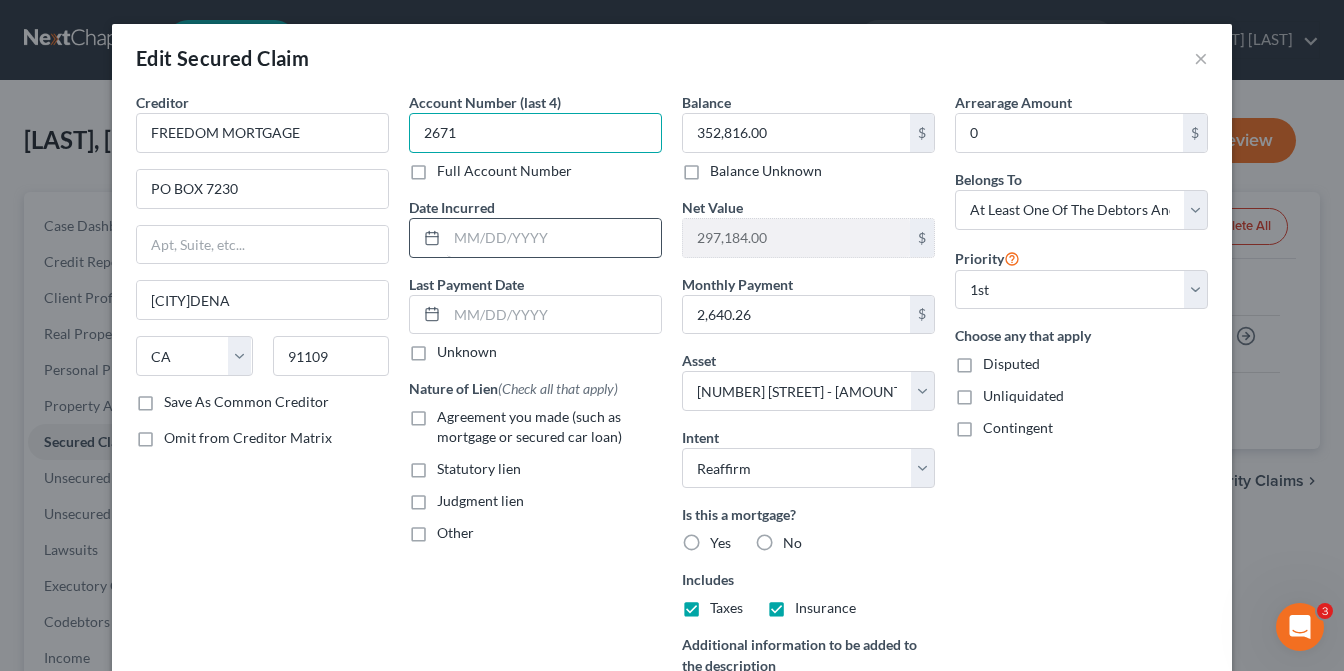 type on "2671" 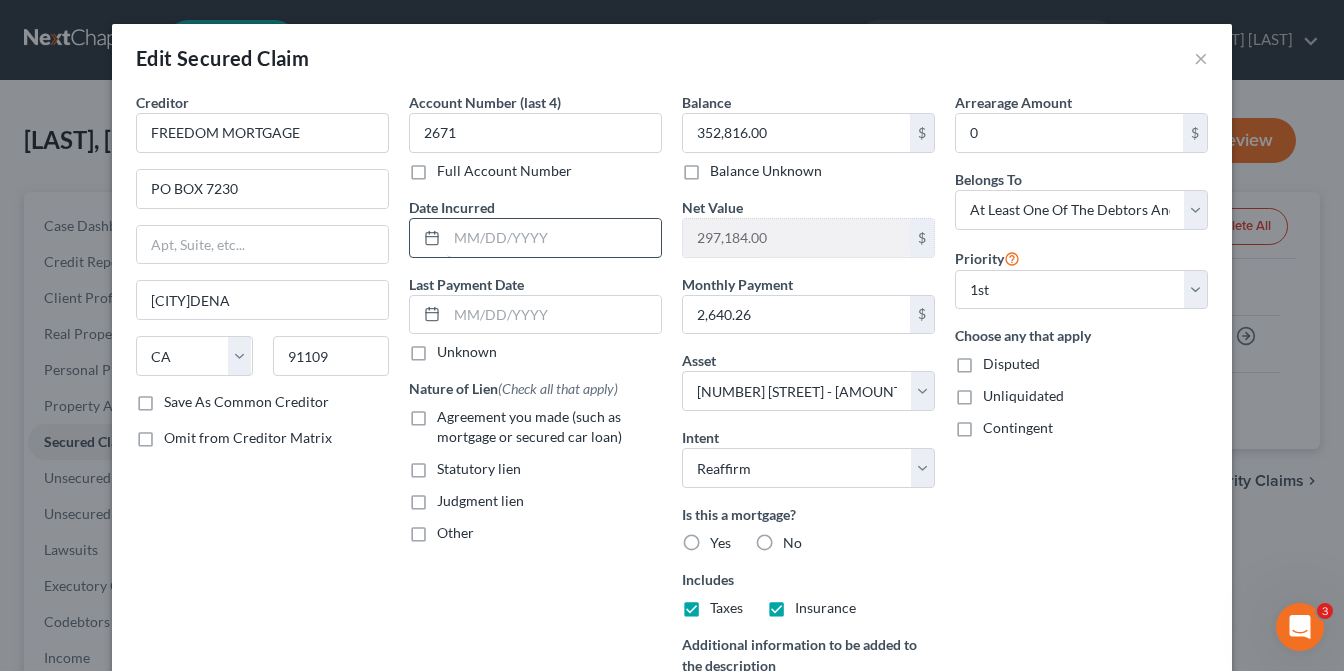 click at bounding box center [554, 238] 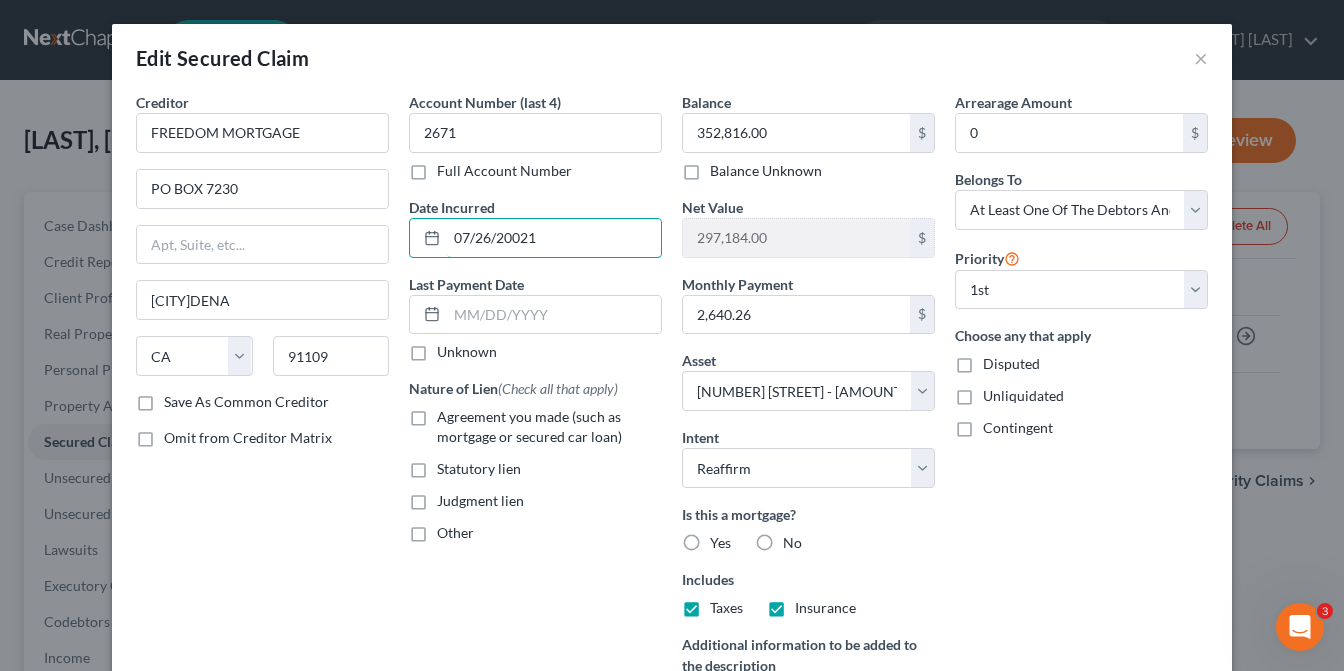 type on "07/26/20021" 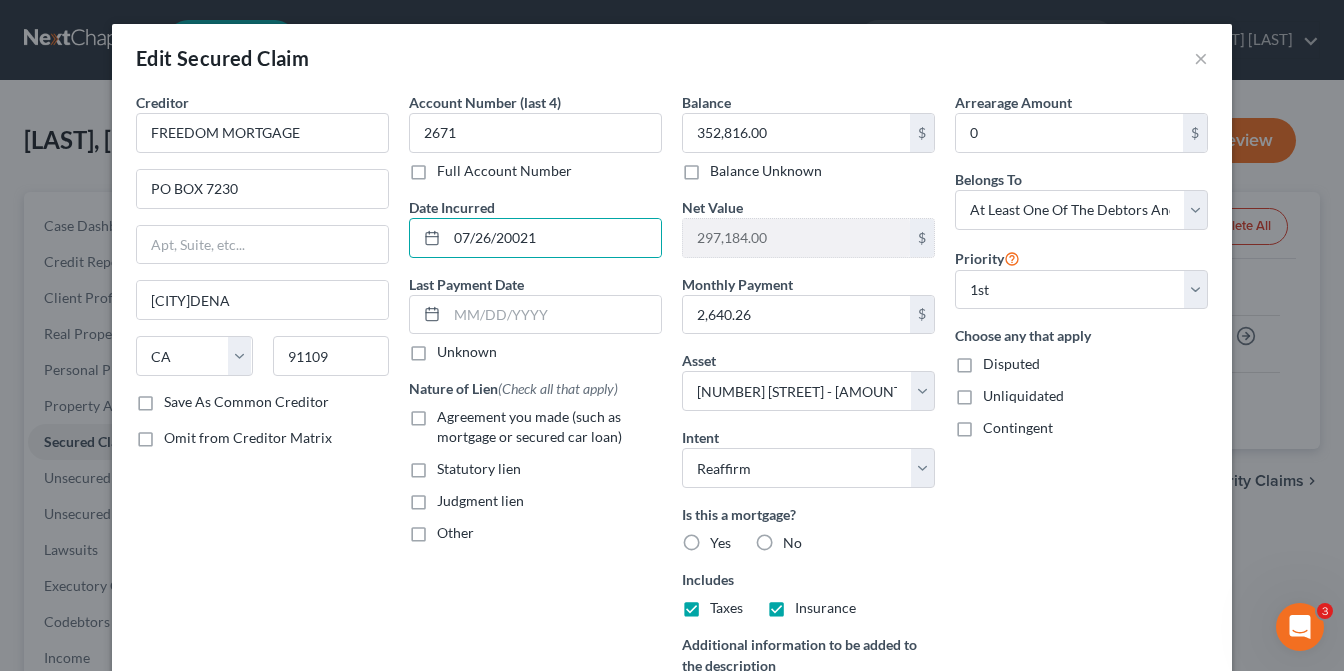 click on "Agreement you made (such as mortgage or secured car loan)" at bounding box center (549, 427) 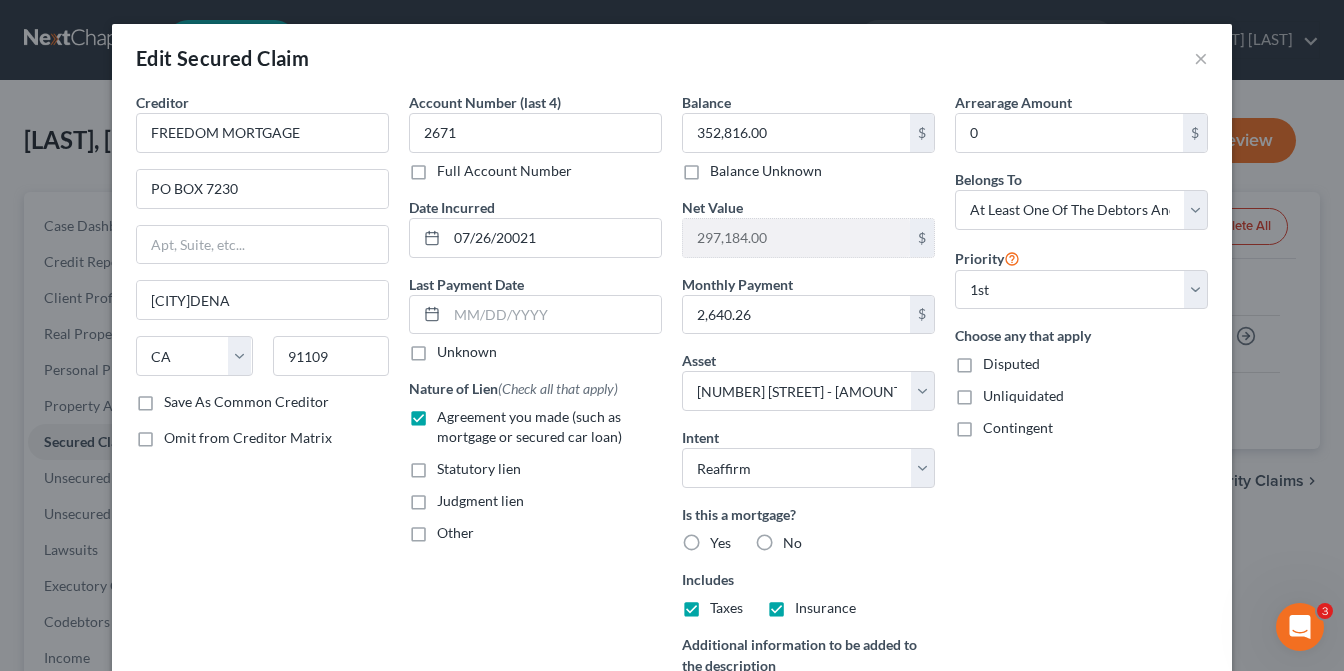 click on "Save As Common Creditor" at bounding box center [246, 402] 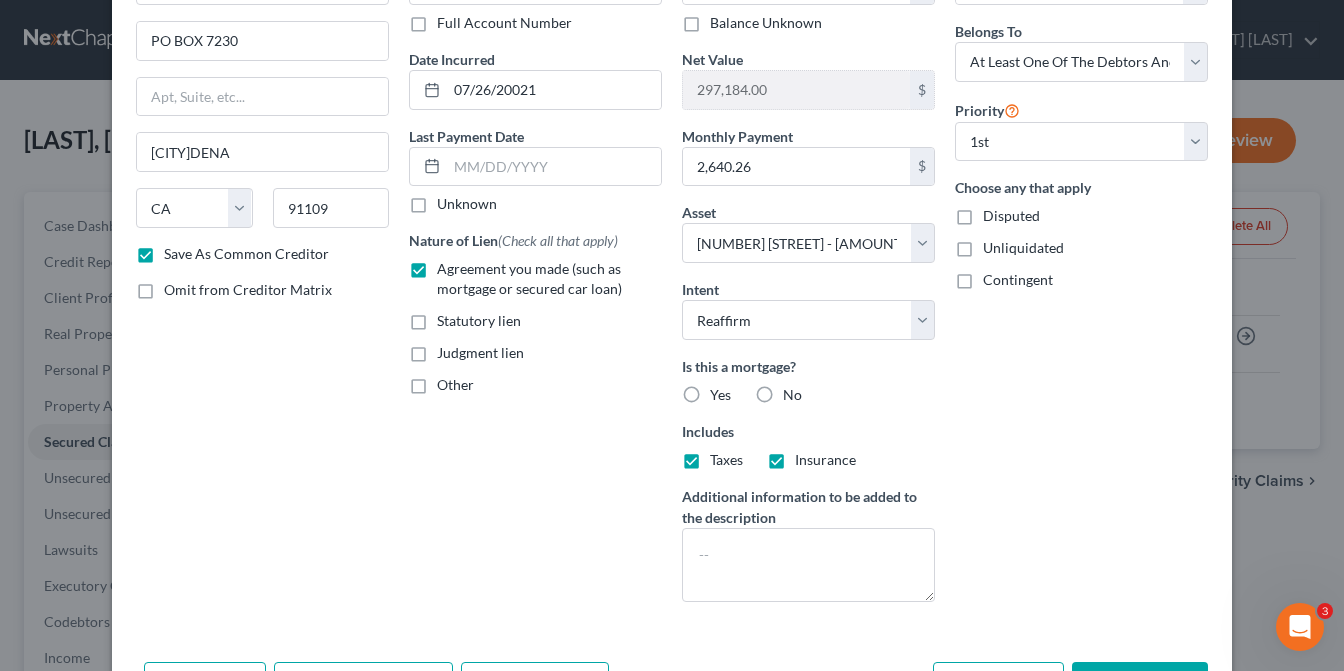 scroll, scrollTop: 200, scrollLeft: 0, axis: vertical 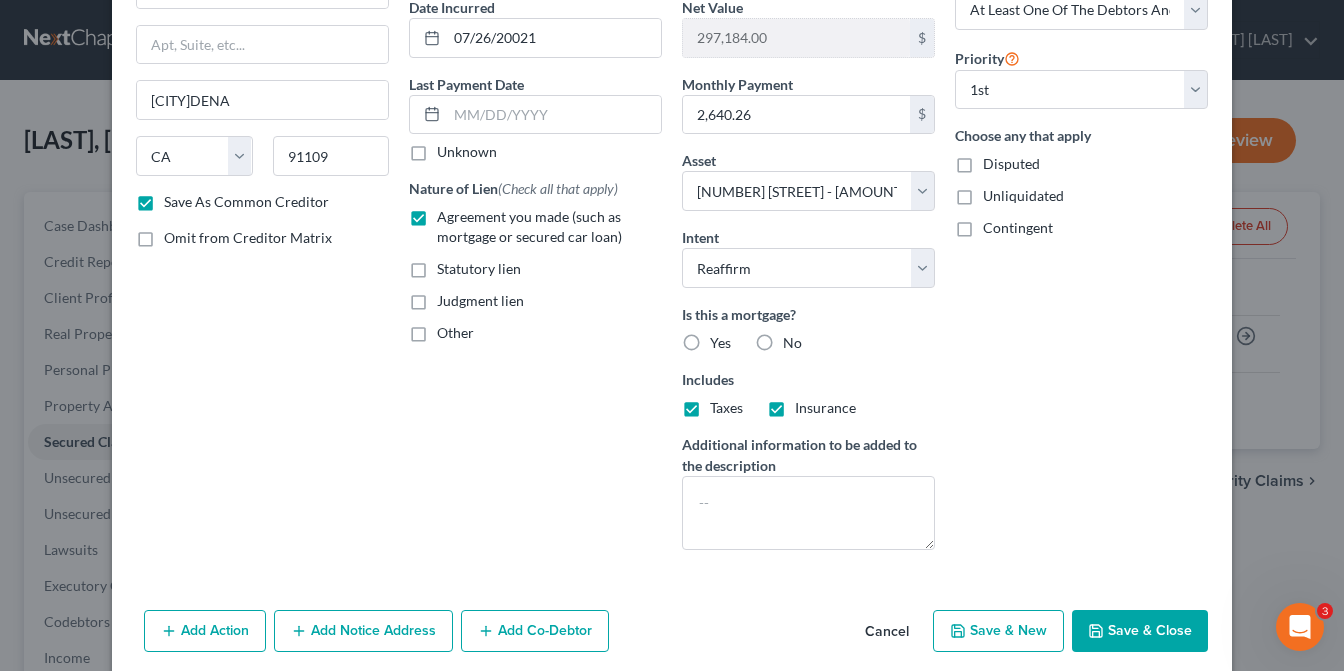 click on "Yes" at bounding box center (720, 343) 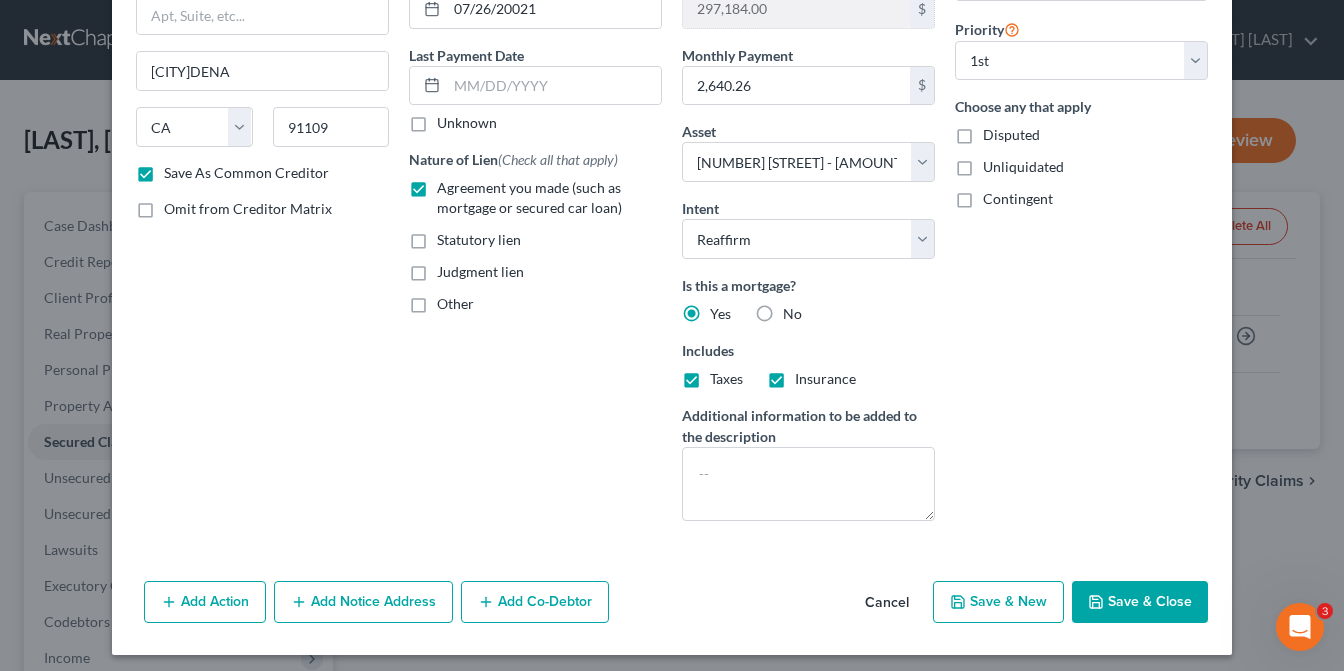 scroll, scrollTop: 234, scrollLeft: 0, axis: vertical 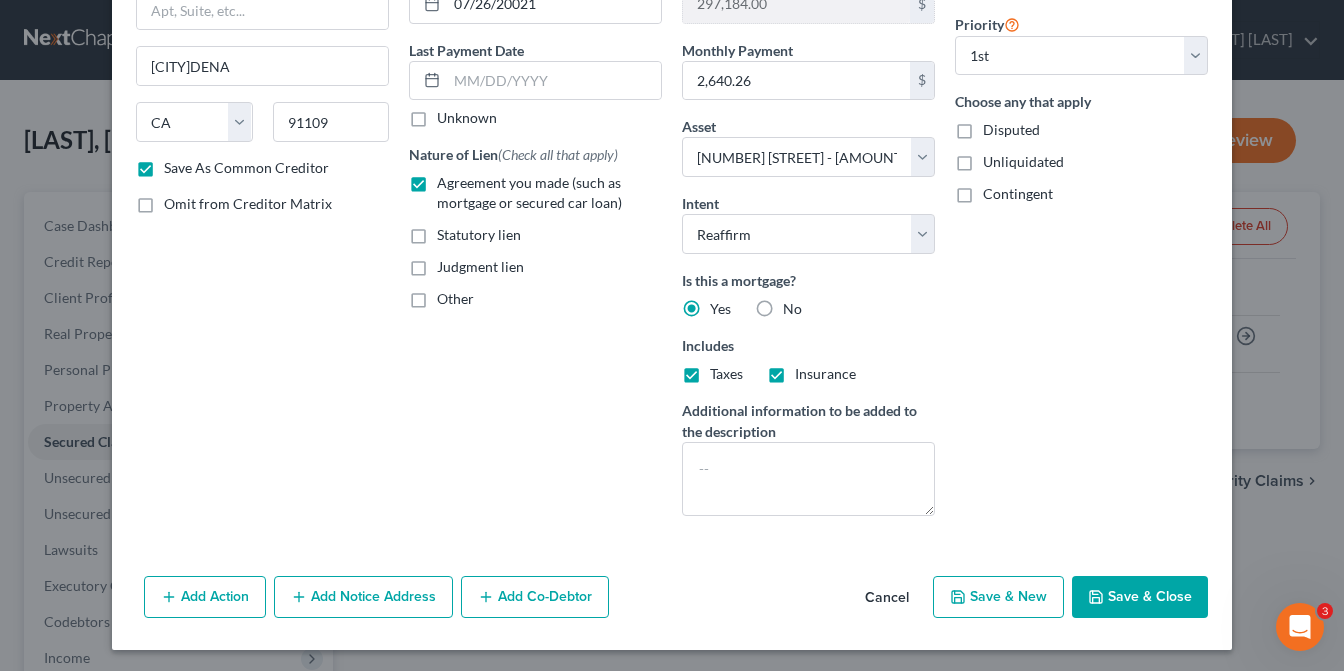click on "Save & Close" at bounding box center [1140, 597] 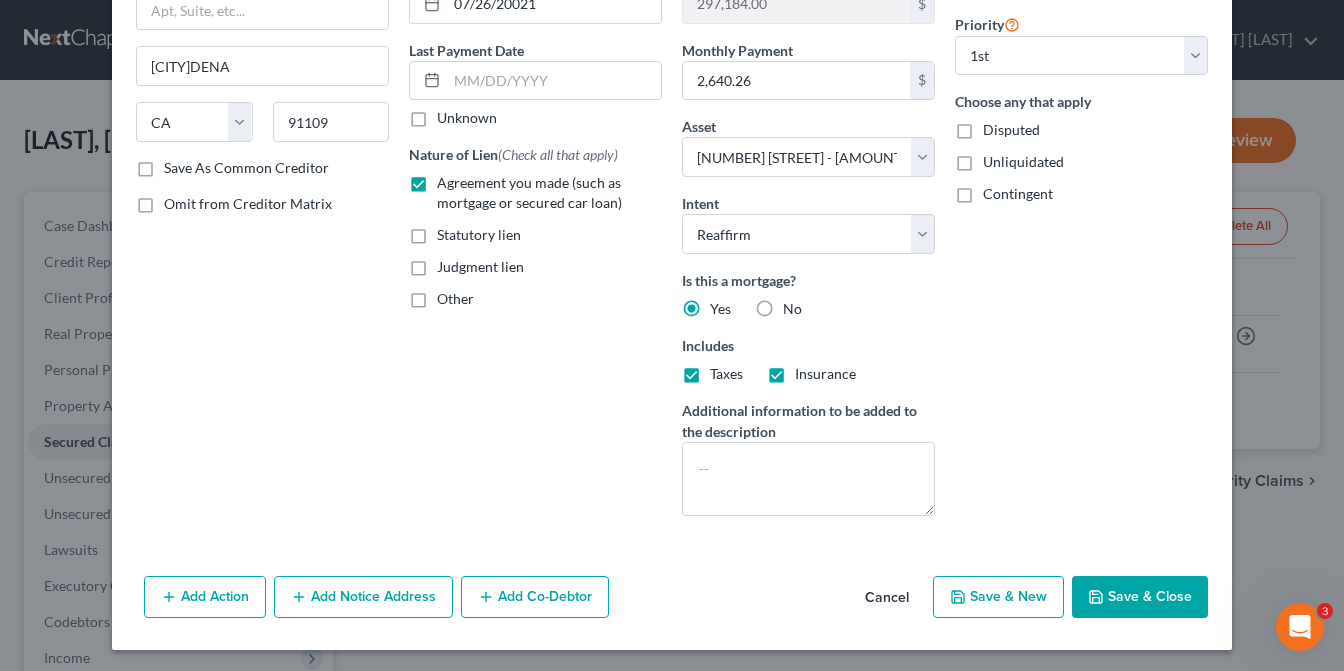 checkbox on "false" 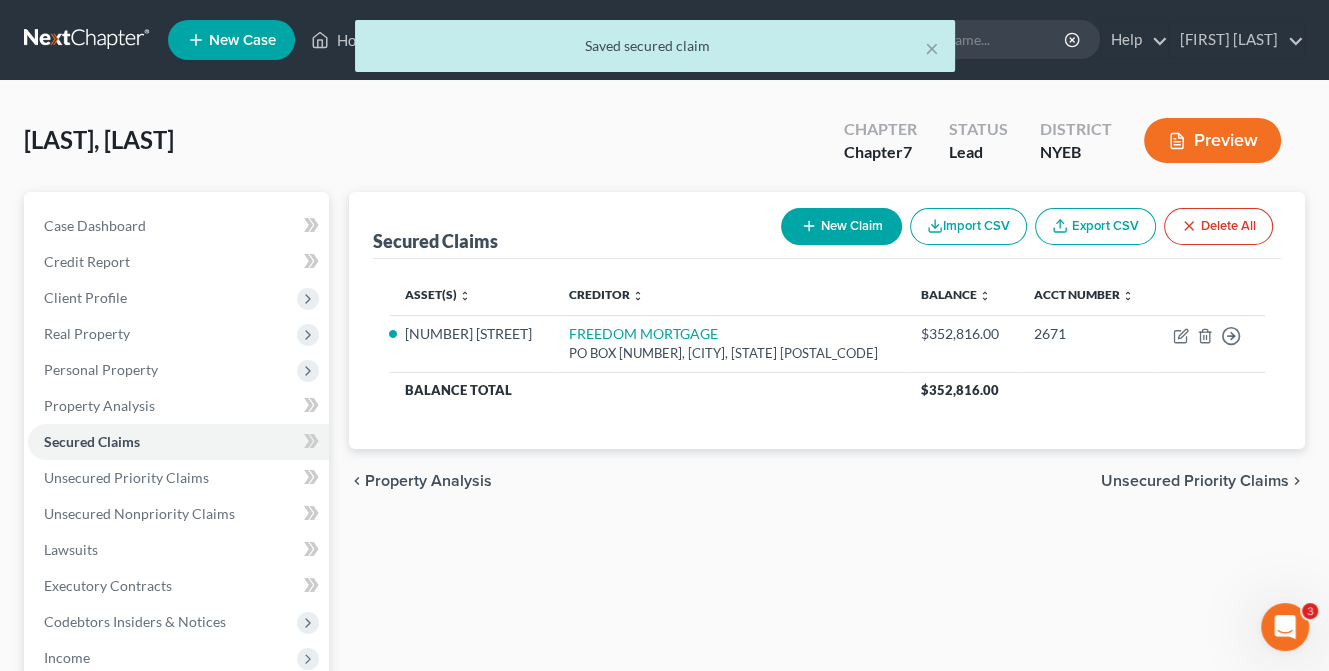 click on "Unsecured Priority Claims" at bounding box center (1195, 481) 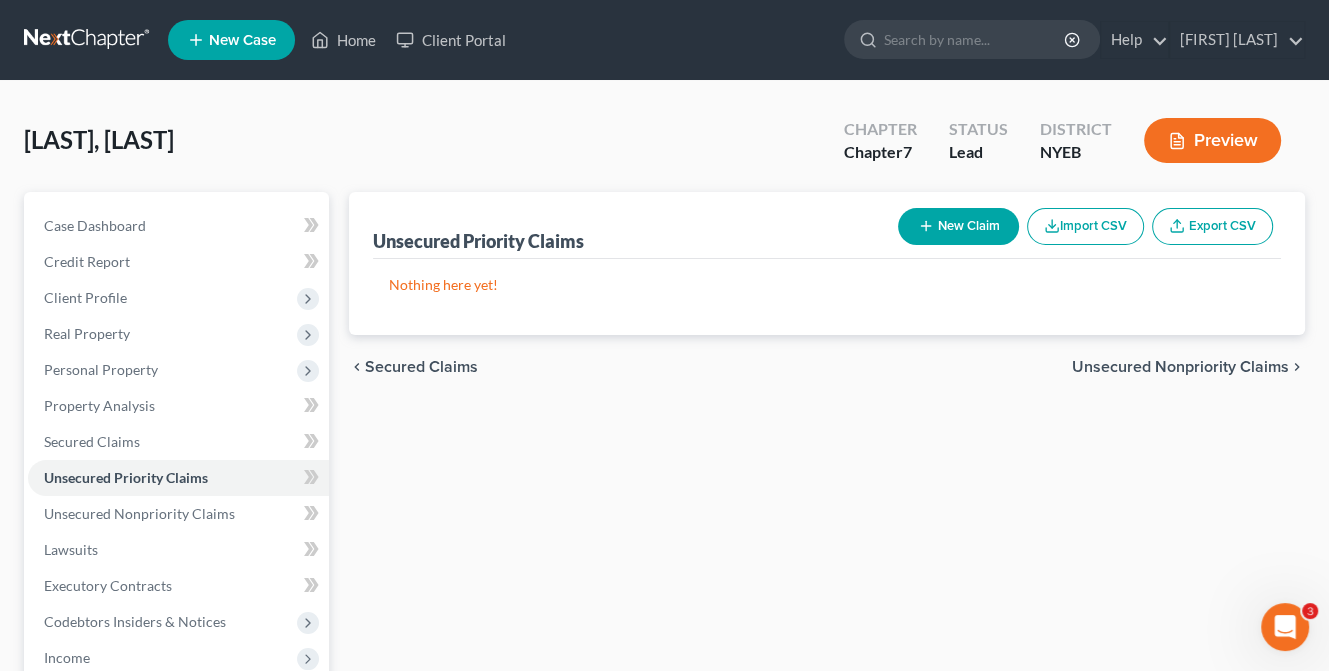 click on "Unsecured Nonpriority Claims" at bounding box center (1180, 367) 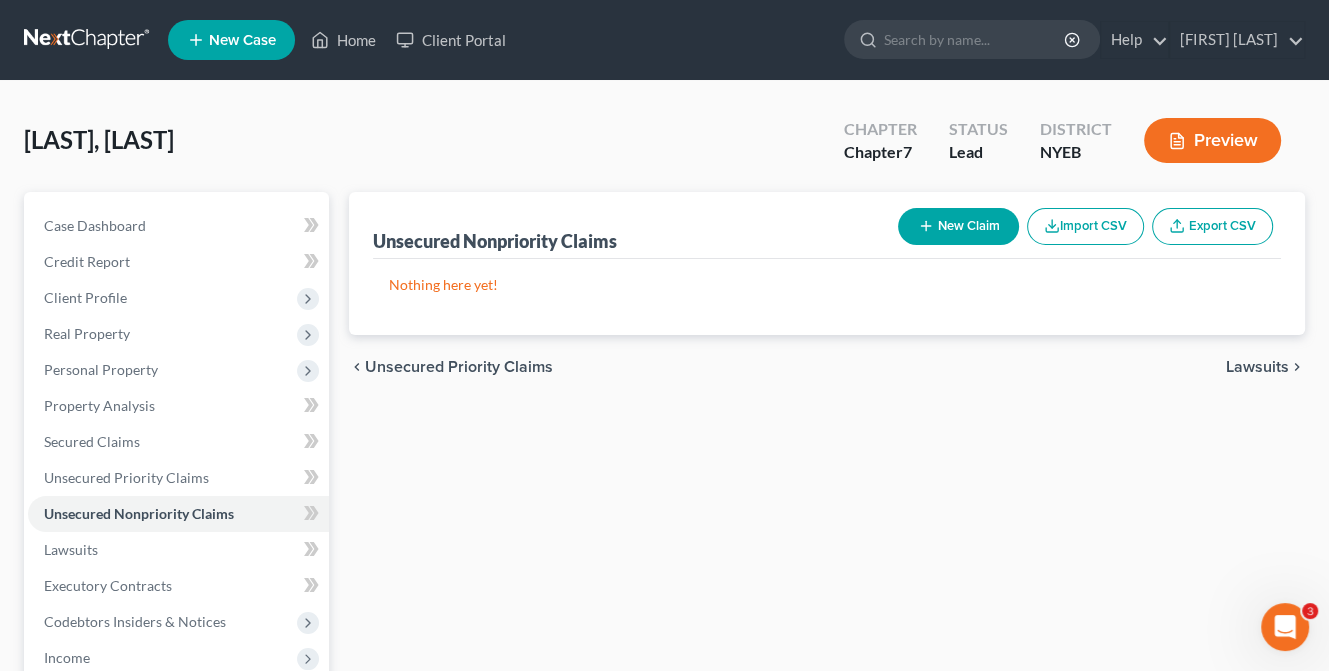 click on "New Claim" at bounding box center (958, 226) 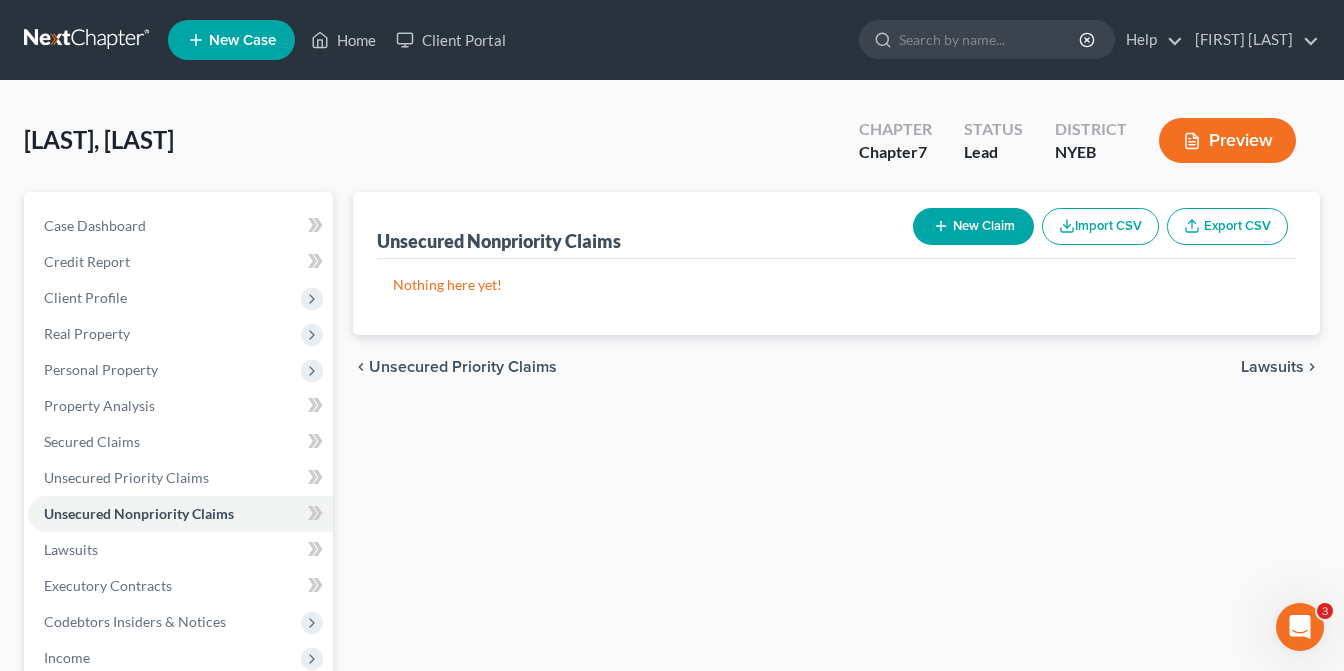 select on "0" 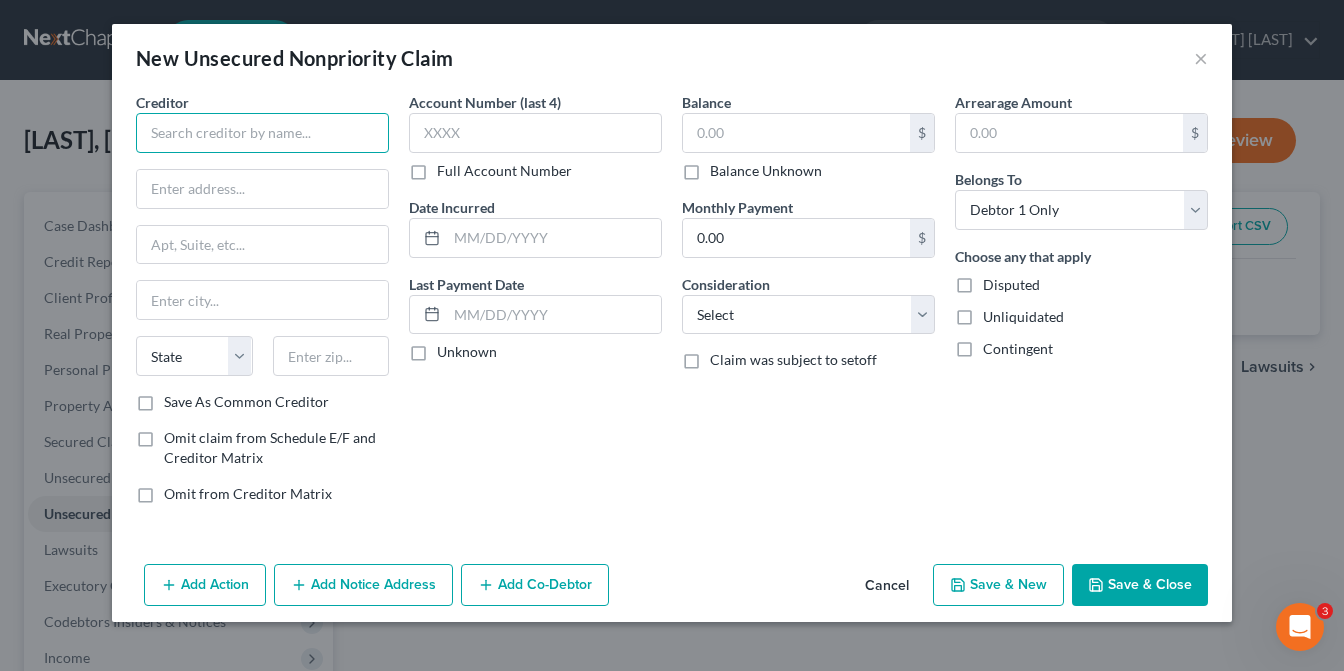 click at bounding box center (262, 133) 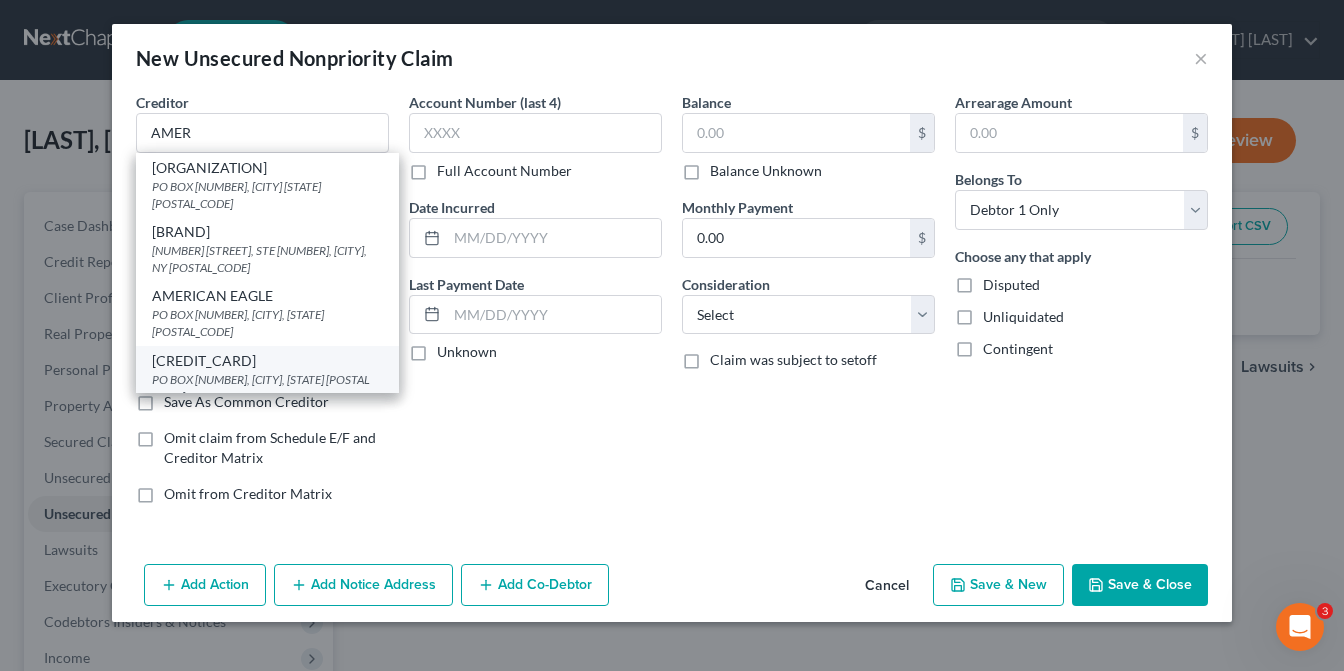 click on "[CREDIT_CARD]" at bounding box center (267, 361) 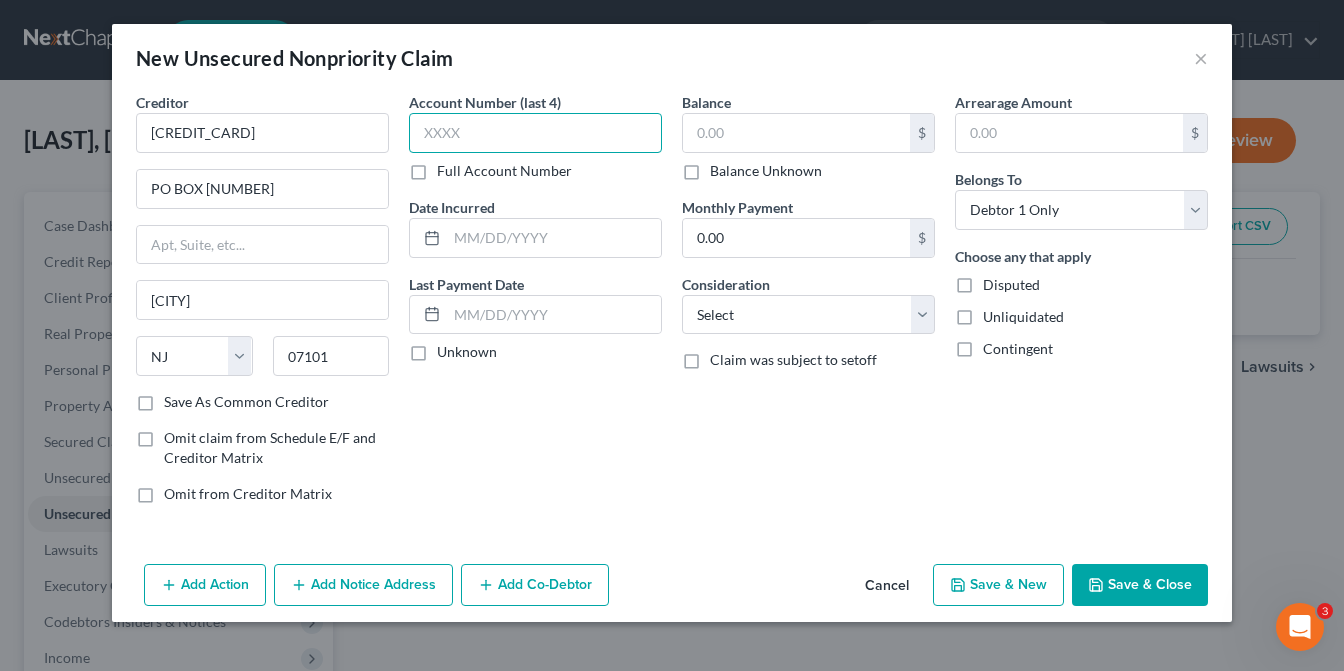 click at bounding box center [535, 133] 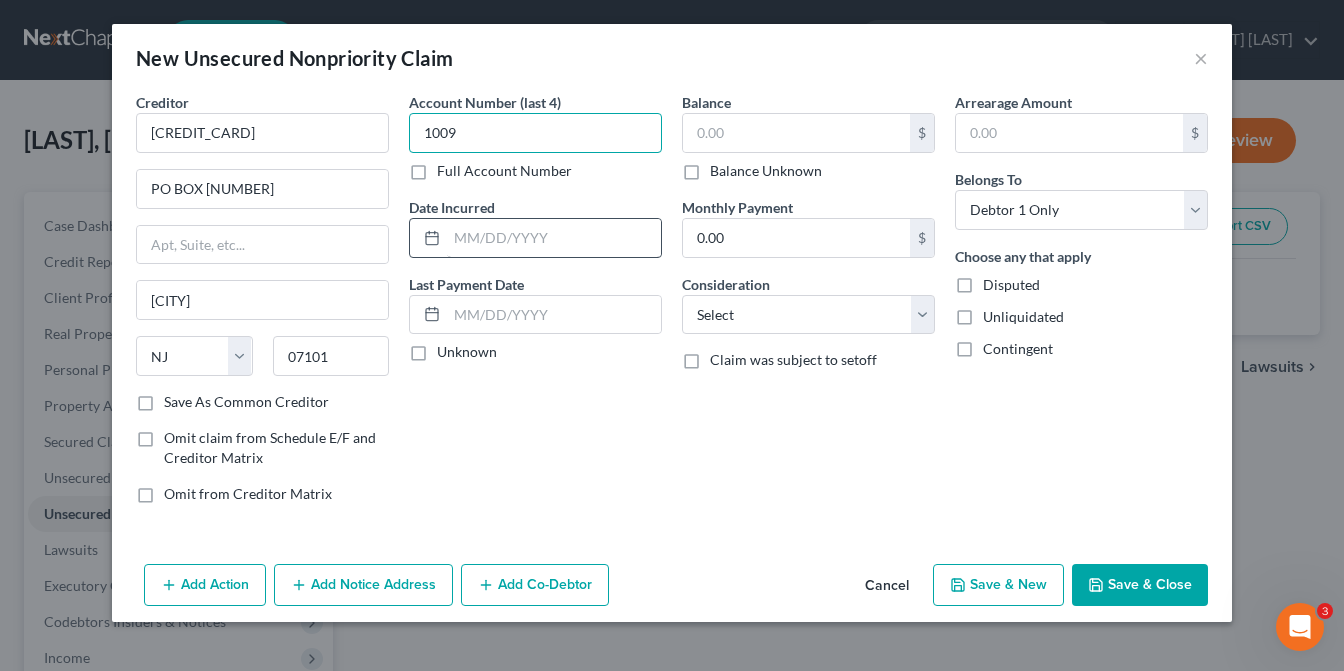 type on "1009" 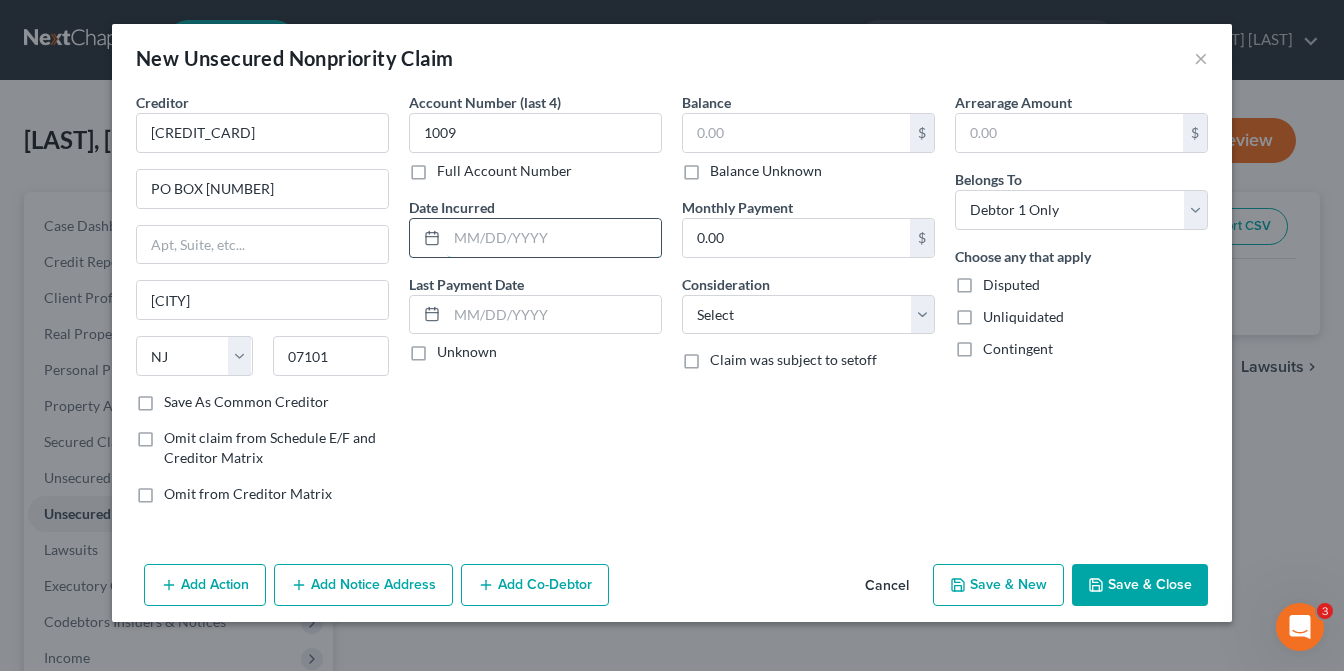 click at bounding box center (554, 238) 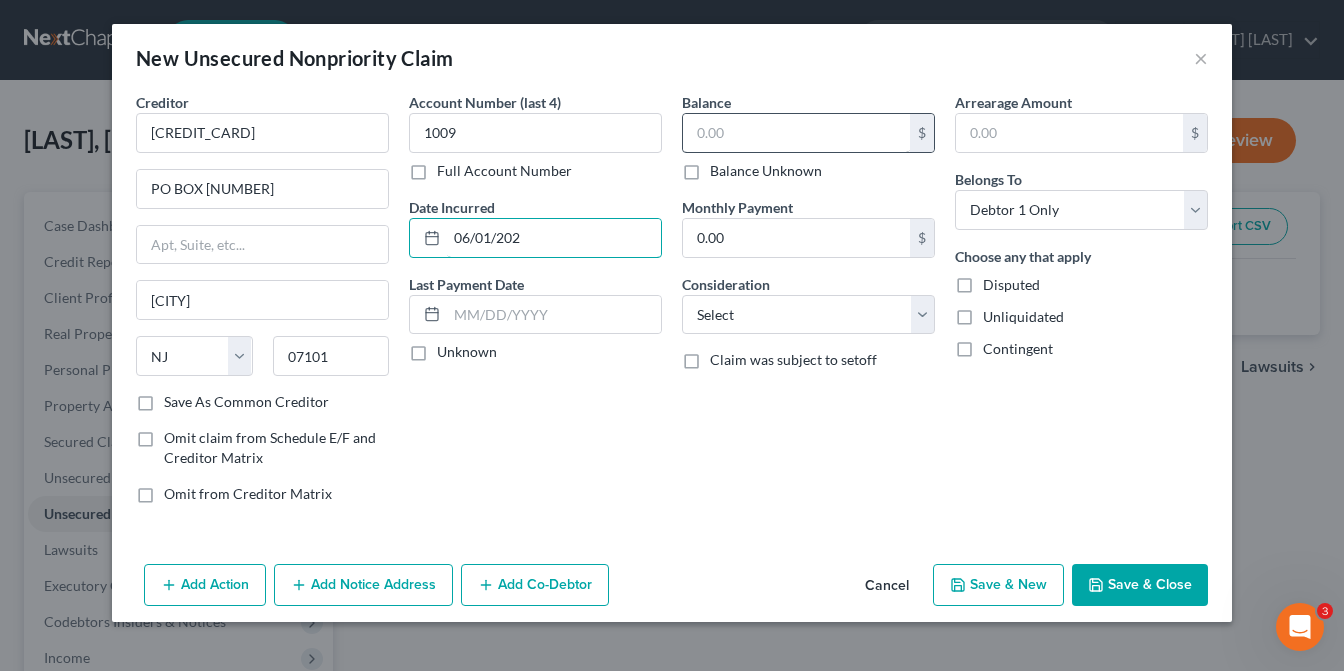 type on "06/01/202" 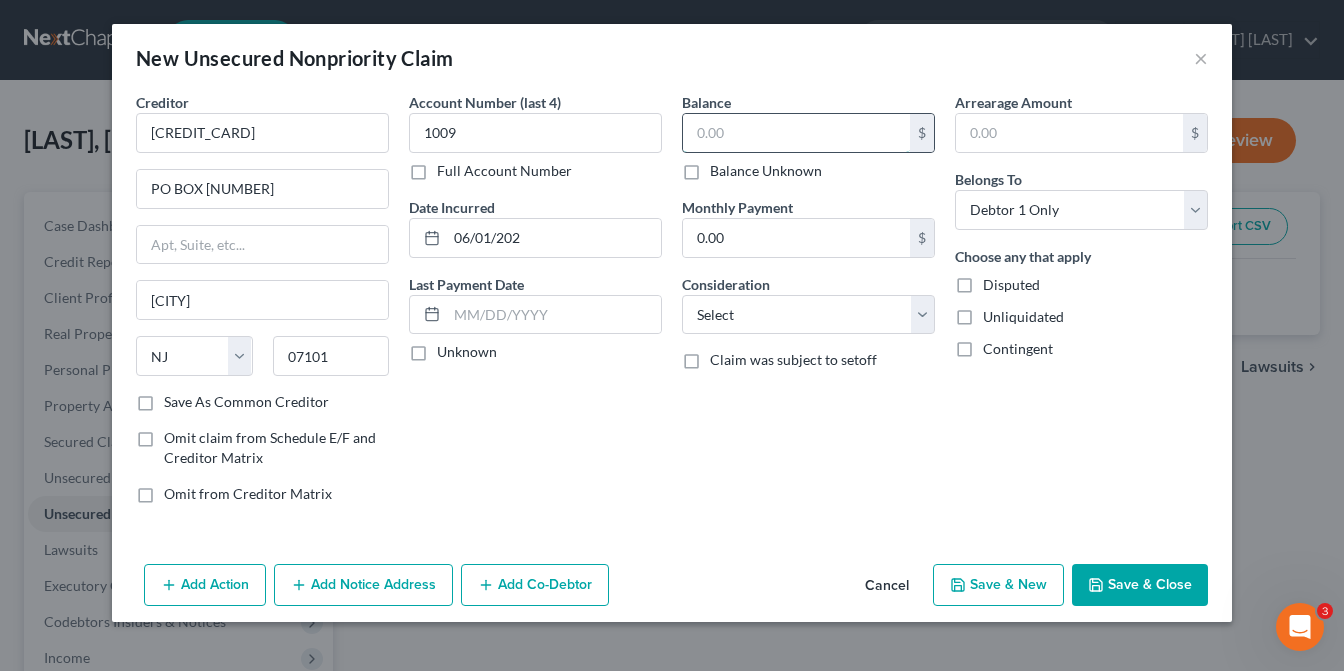 click at bounding box center [796, 133] 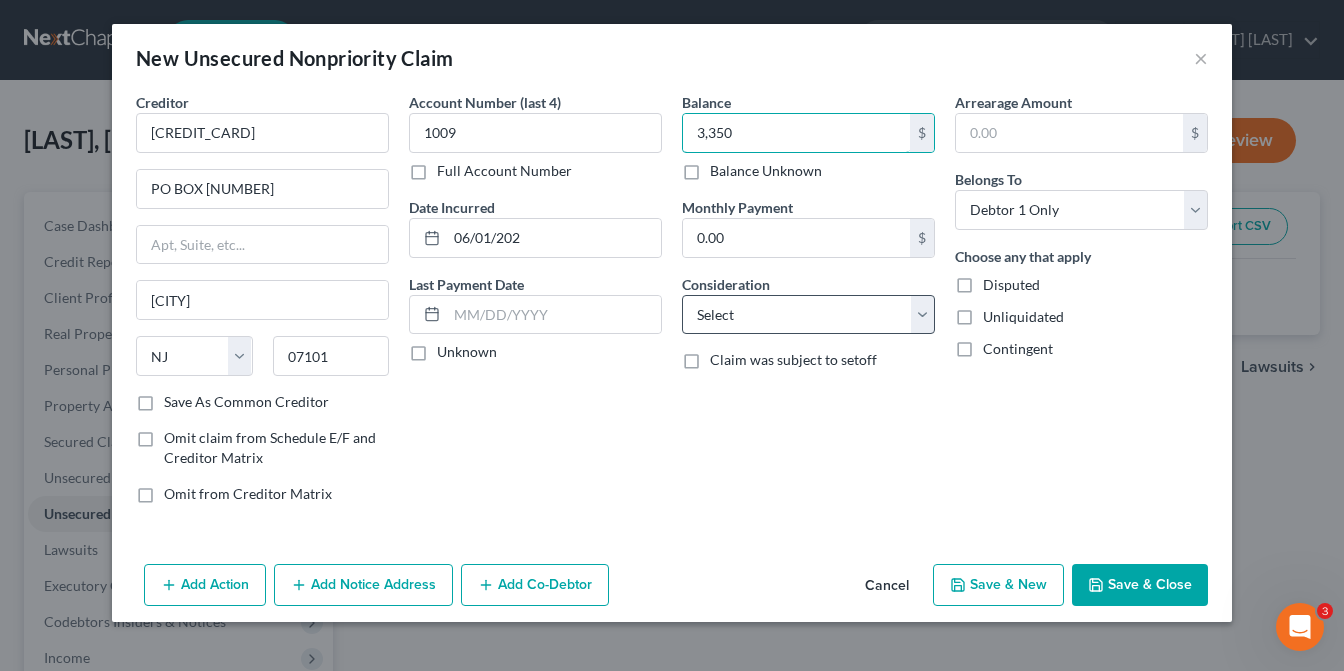 type on "3,350" 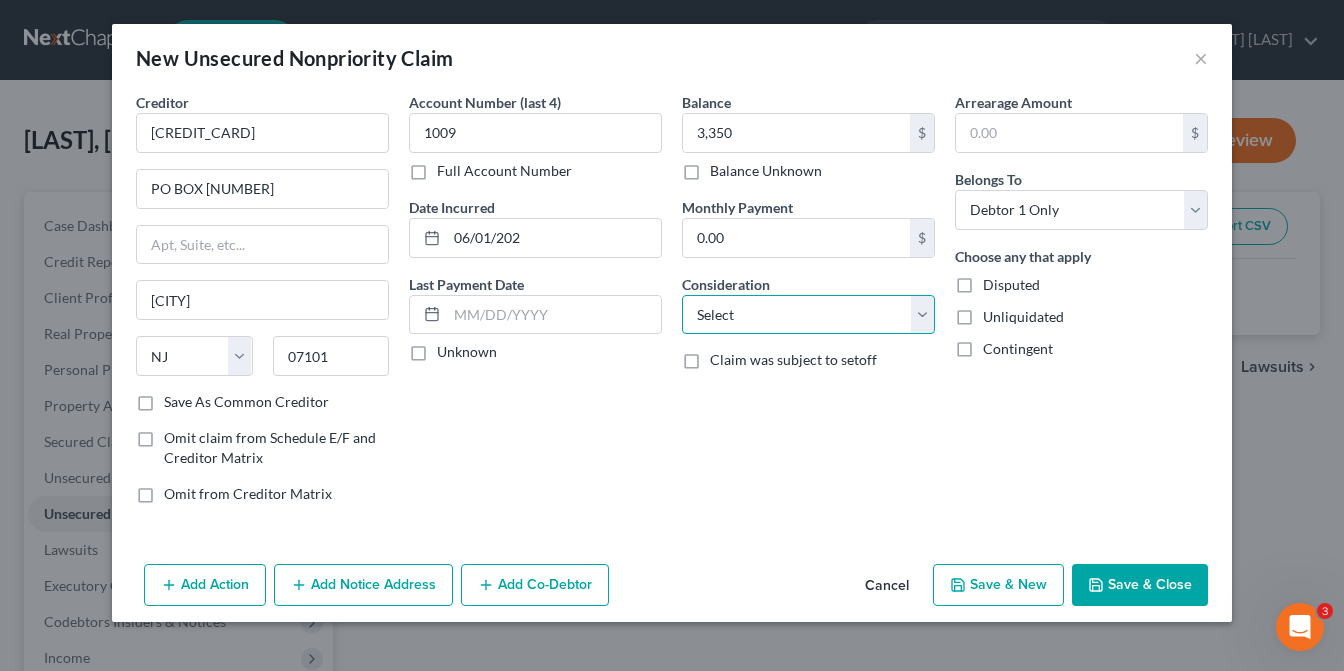 click on "Select Cable / Satellite Services Collection Agency Credit Card Debt Debt Counseling / Attorneys Deficiency Balance Domestic Support Obligations Home / Car Repairs Income Taxes Judgment Liens Medical Services Monies Loaned / Advanced Mortgage Obligation From Divorce Or Separation Obligation To Pensions Other Overdrawn Bank Account Promised To Help Pay Creditors Student Loans Suppliers And Vendors Telephone / Internet Services Utility Services" at bounding box center (808, 315) 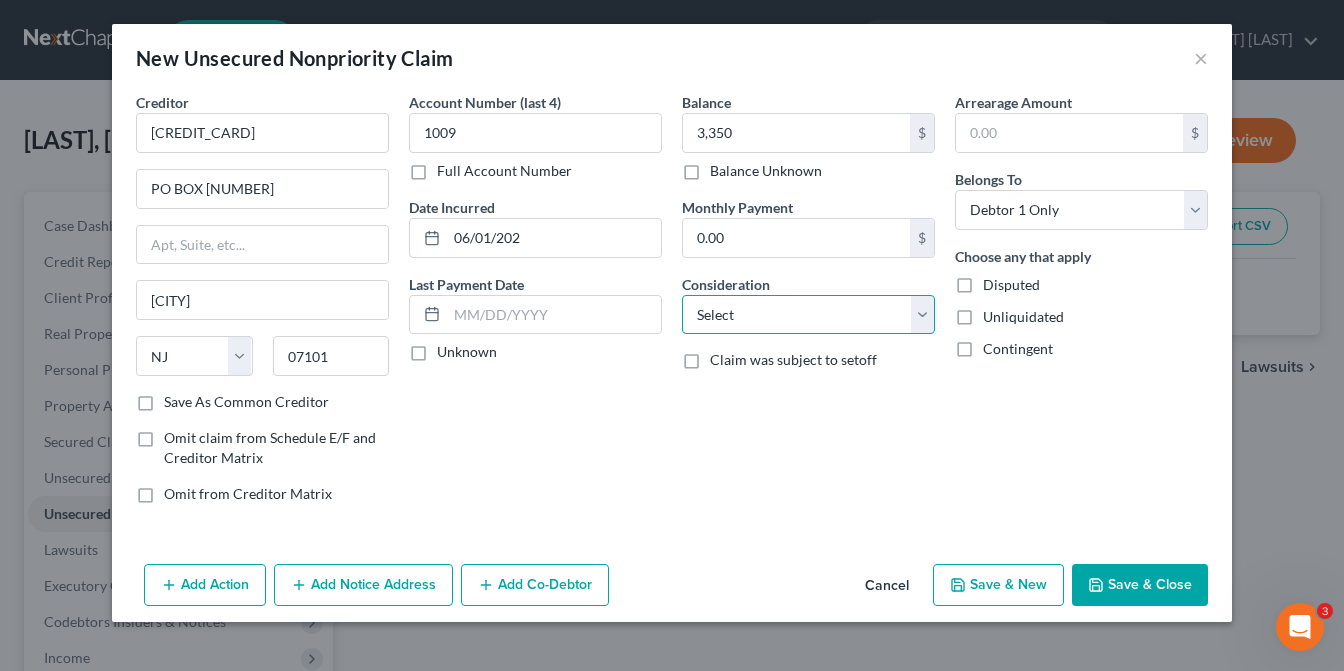 select on "2" 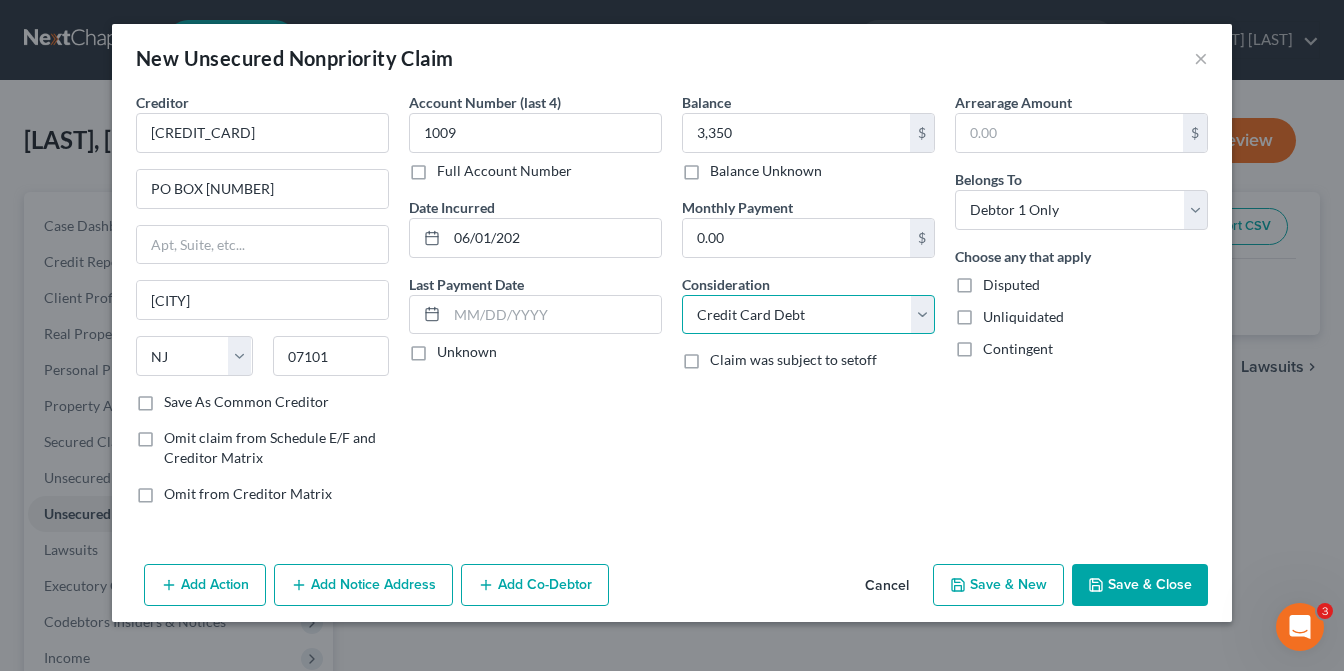 click on "Select Cable / Satellite Services Collection Agency Credit Card Debt Debt Counseling / Attorneys Deficiency Balance Domestic Support Obligations Home / Car Repairs Income Taxes Judgment Liens Medical Services Monies Loaned / Advanced Mortgage Obligation From Divorce Or Separation Obligation To Pensions Other Overdrawn Bank Account Promised To Help Pay Creditors Student Loans Suppliers And Vendors Telephone / Internet Services Utility Services" at bounding box center [808, 315] 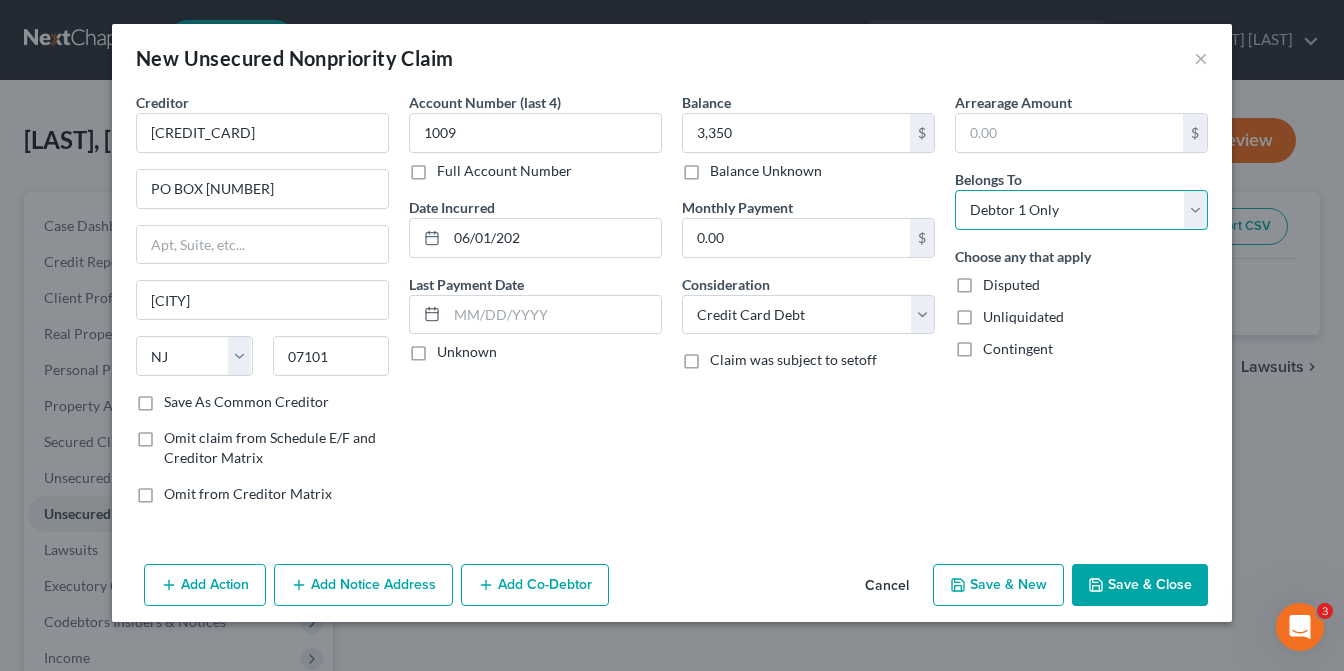 click on "Select Debtor 1 Only Debtor 2 Only Debtor 1 And Debtor 2 Only At Least One Of The Debtors And Another Community Property" at bounding box center (1081, 210) 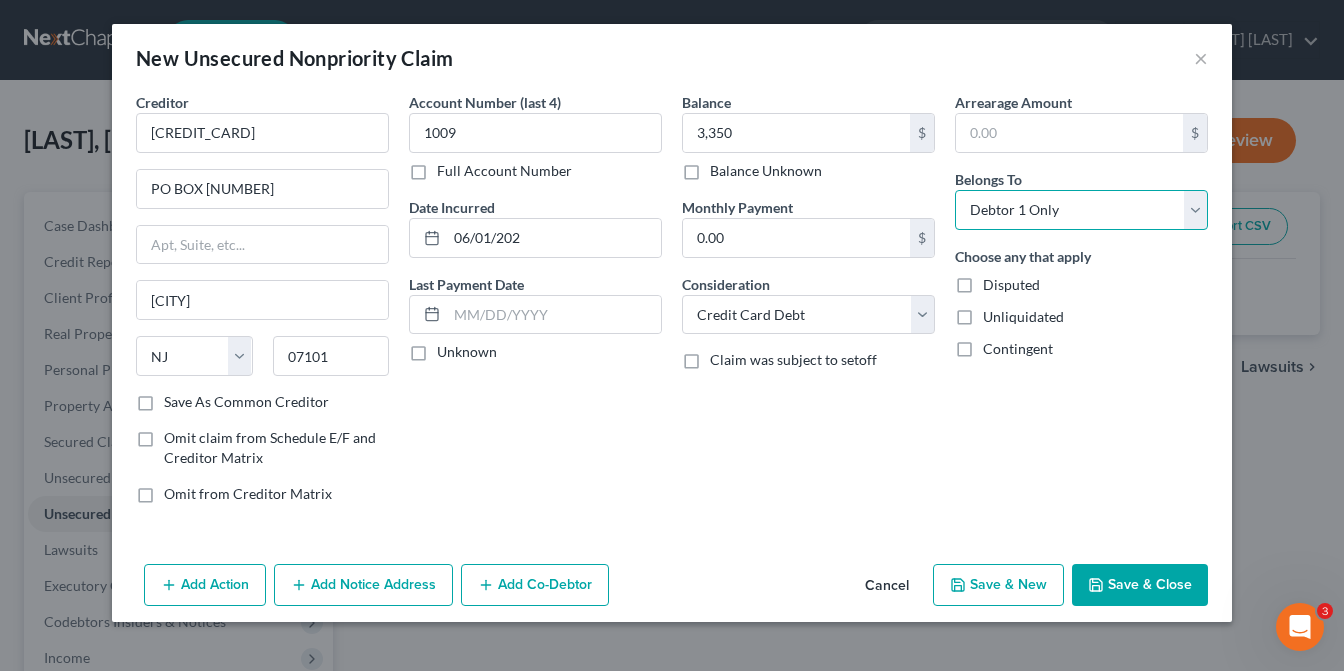 click on "Select Debtor 1 Only Debtor 2 Only Debtor 1 And Debtor 2 Only At Least One Of The Debtors And Another Community Property" at bounding box center (1081, 210) 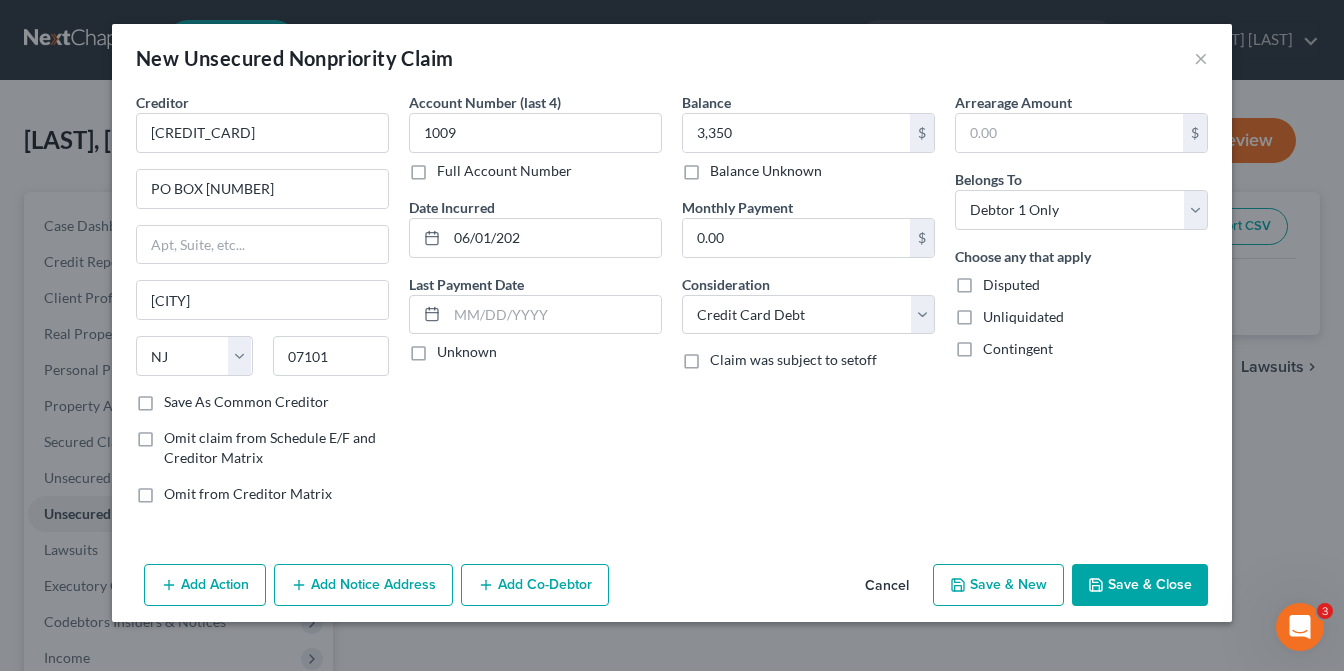 click on "Balance
3,350.00 $
Balance Unknown
Balance Undetermined
3,350 $
Balance Unknown
Monthly Payment 0.00 $ Consideration Select Cable / Satellite Services Collection Agency Credit Card Debt Debt Counseling / Attorneys Deficiency Balance Domestic Support Obligations Home / Car Repairs Income Taxes Judgment Liens Medical Services Monies Loaned / Advanced Mortgage Obligation To Pensions Other Overdrawn Bank Account Promised To Help Pay Creditors Student Loans Suppliers And Vendors Telephone / Internet Services Utility Services Claim was subject to setoff" at bounding box center (808, 306) 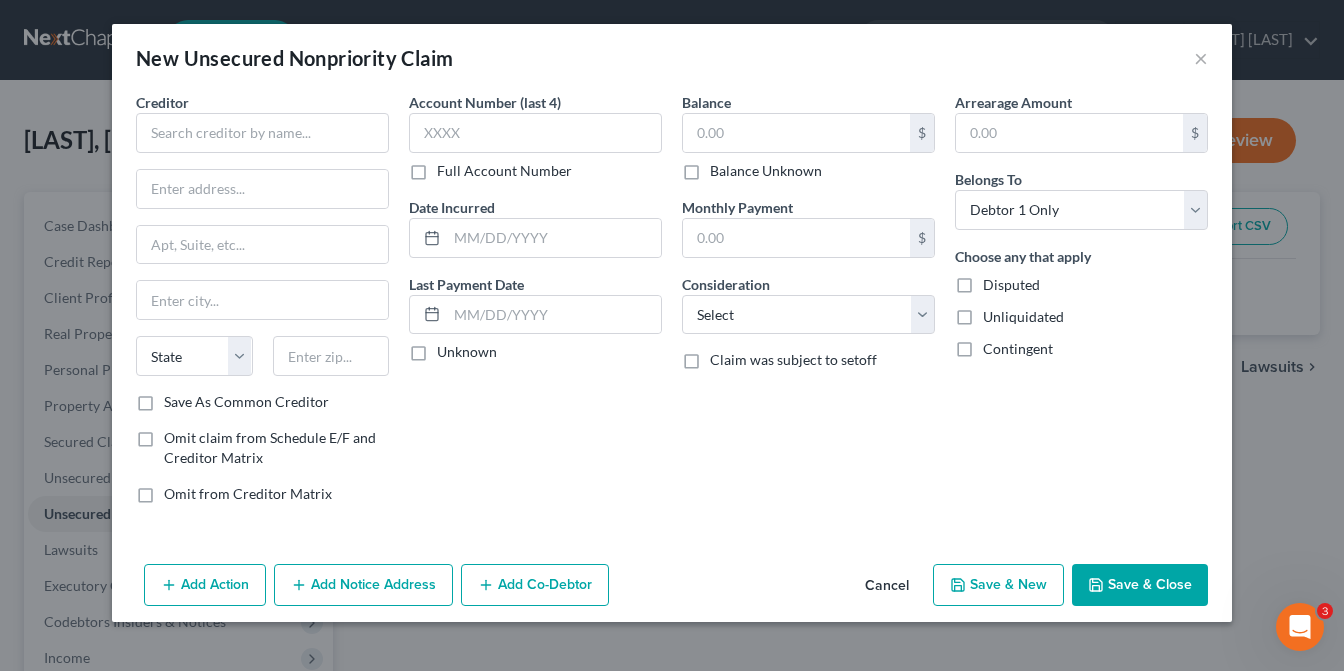 type on "3,350.00" 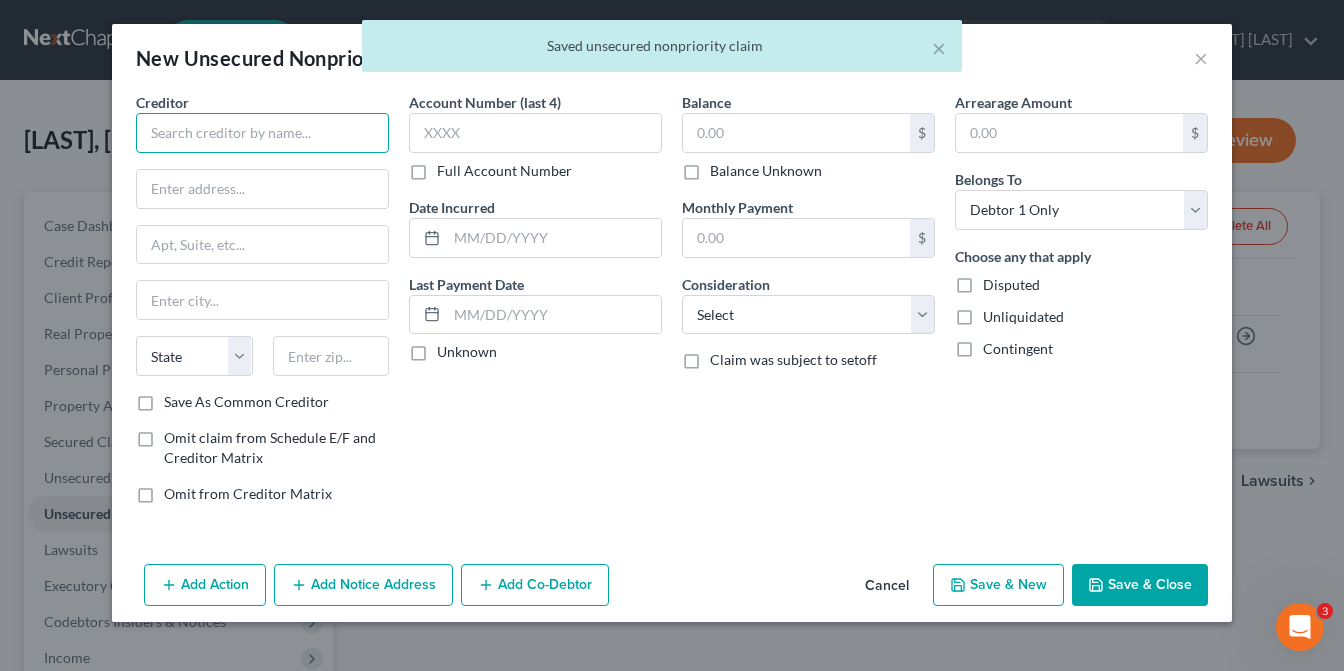 click at bounding box center [262, 133] 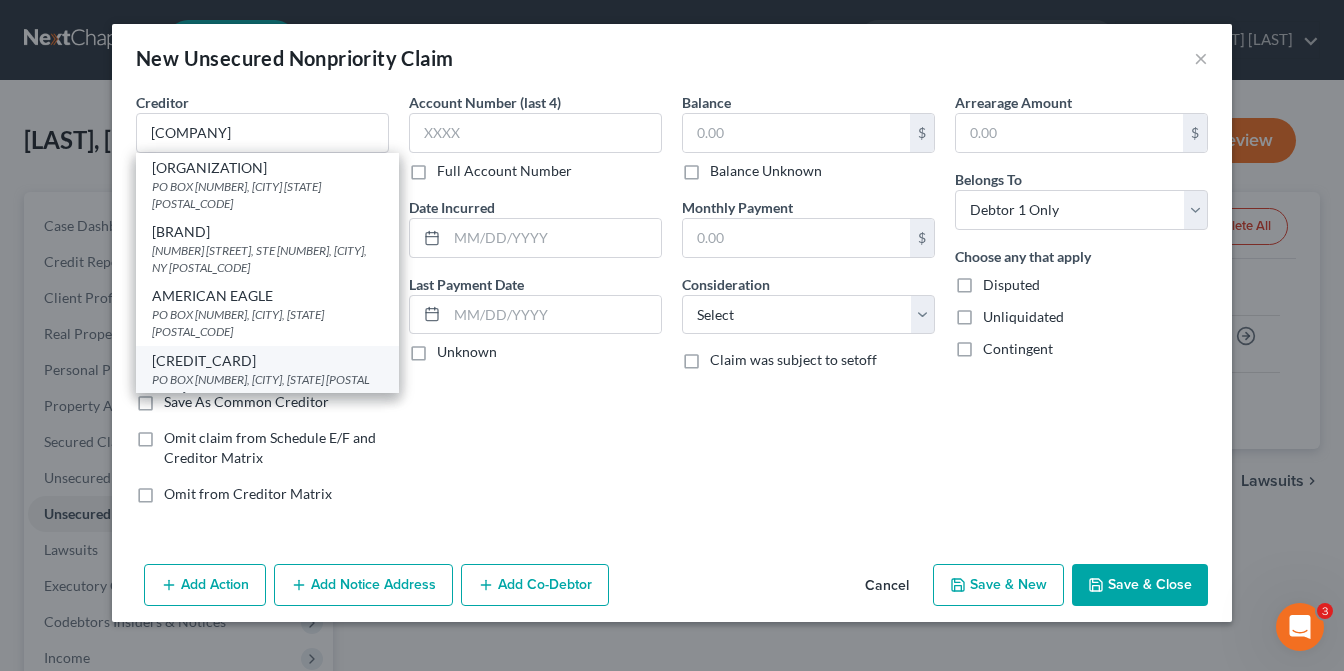 click on "[CREDIT_CARD]" at bounding box center [267, 361] 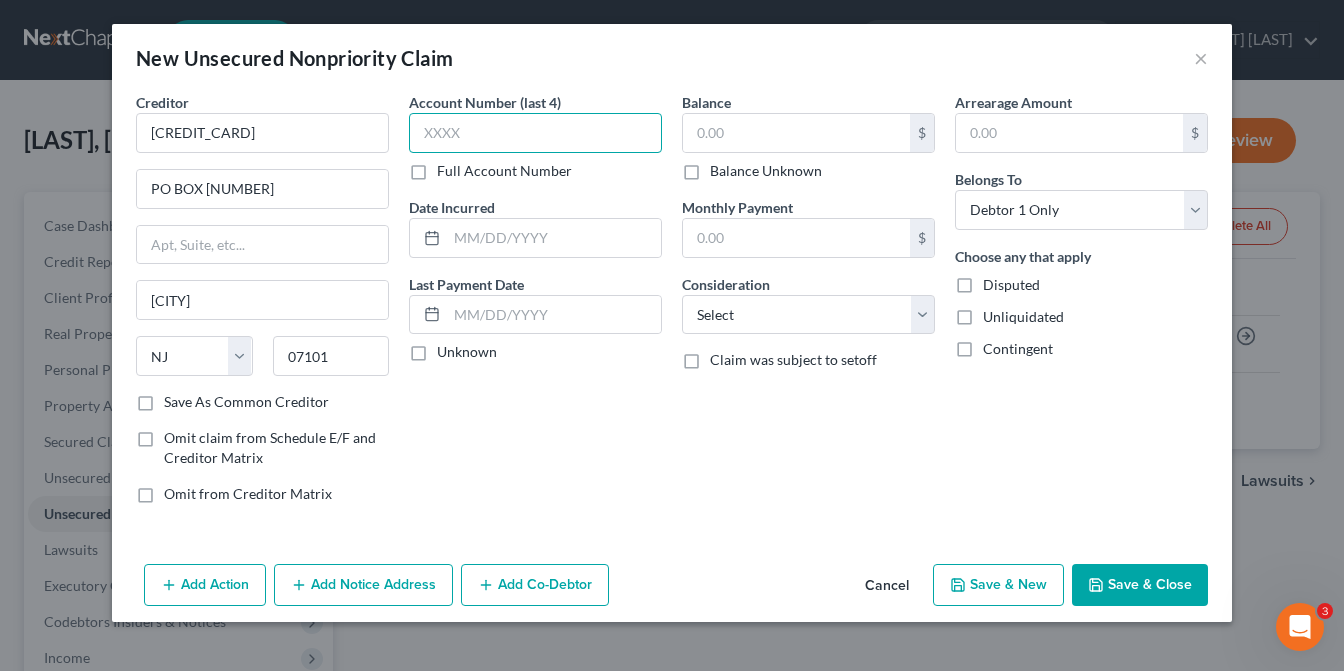 click at bounding box center [535, 133] 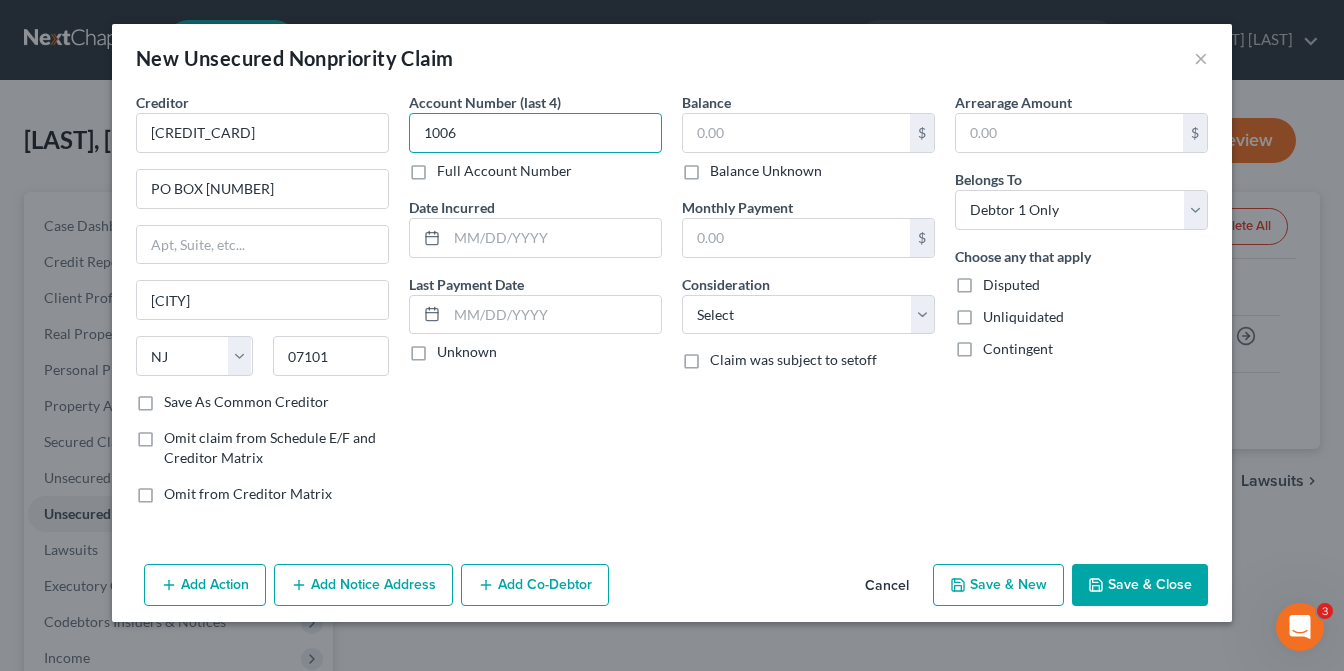 type on "1006" 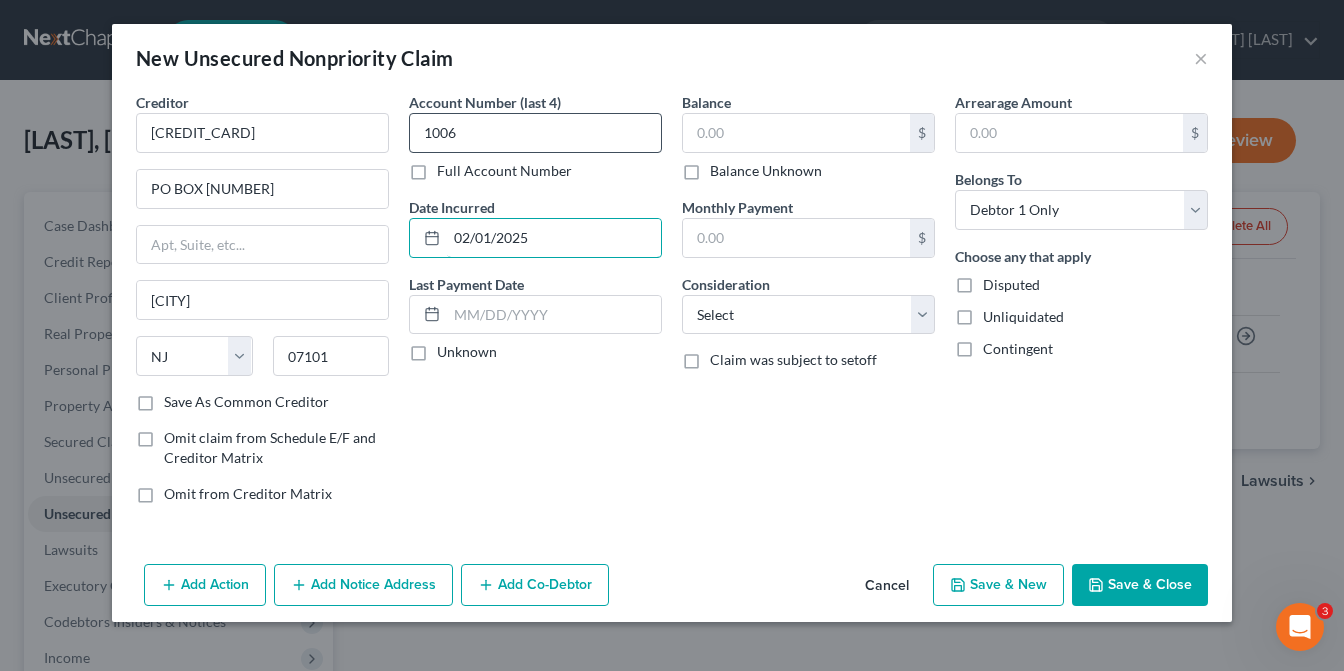 type on "02/01/2025" 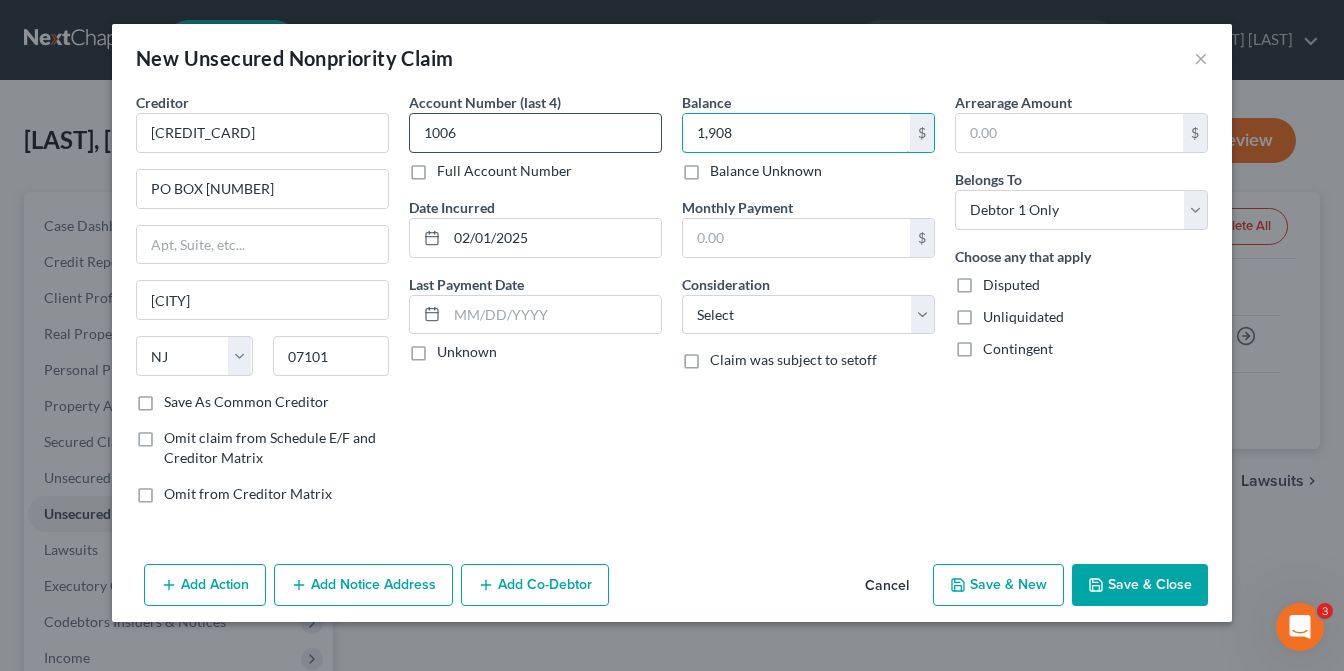 type on "1,908" 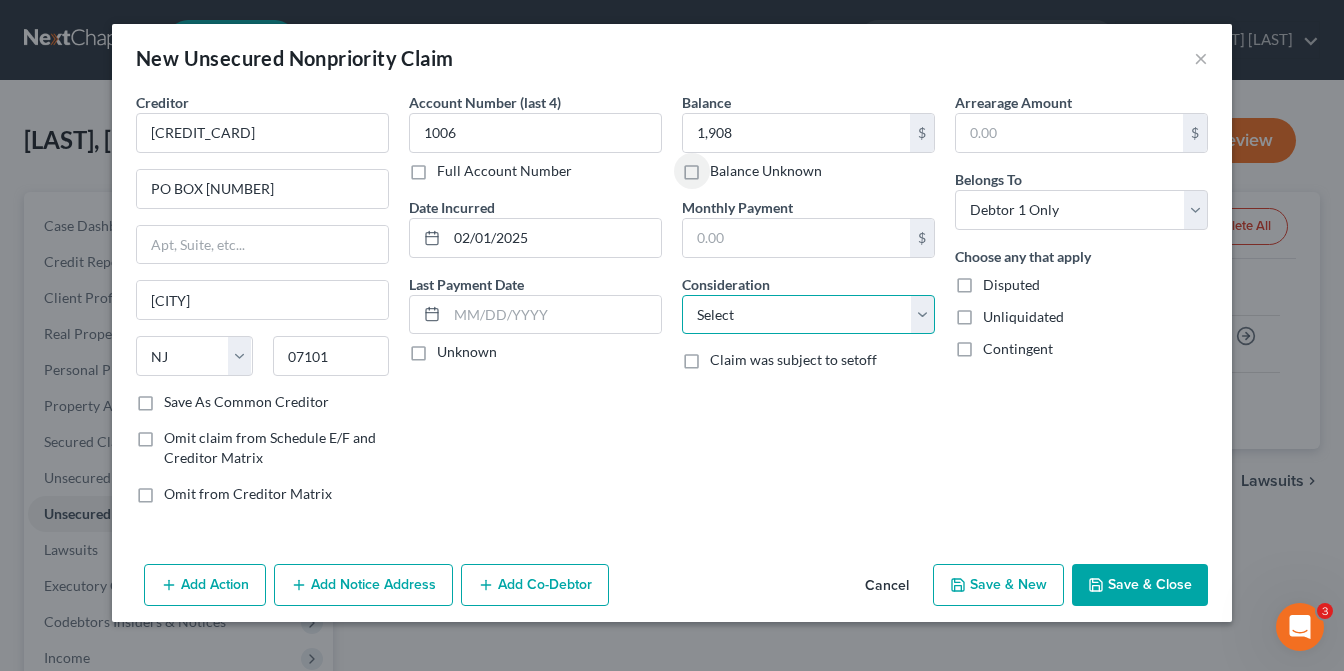 click on "Select Cable / Satellite Services Collection Agency Credit Card Debt Debt Counseling / Attorneys Deficiency Balance Domestic Support Obligations Home / Car Repairs Income Taxes Judgment Liens Medical Services Monies Loaned / Advanced Mortgage Obligation From Divorce Or Separation Obligation To Pensions Other Overdrawn Bank Account Promised To Help Pay Creditors Student Loans Suppliers And Vendors Telephone / Internet Services Utility Services" at bounding box center (808, 315) 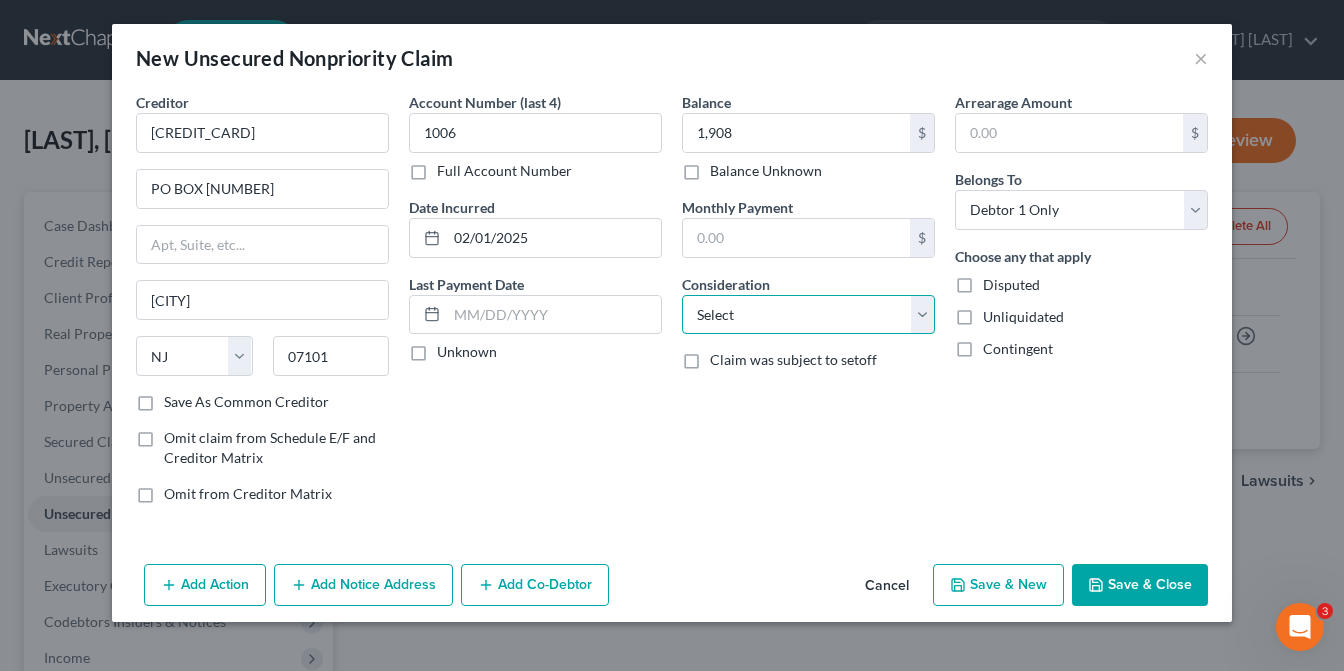 select on "2" 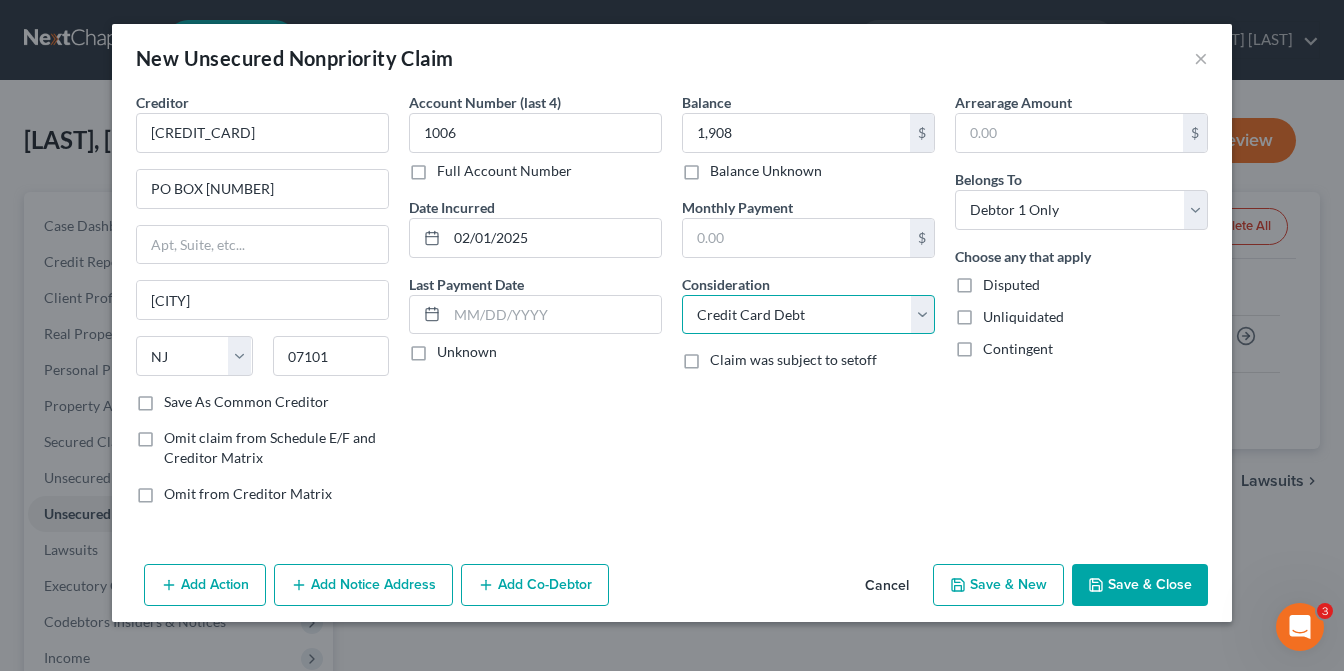 click on "Select Cable / Satellite Services Collection Agency Credit Card Debt Debt Counseling / Attorneys Deficiency Balance Domestic Support Obligations Home / Car Repairs Income Taxes Judgment Liens Medical Services Monies Loaned / Advanced Mortgage Obligation From Divorce Or Separation Obligation To Pensions Other Overdrawn Bank Account Promised To Help Pay Creditors Student Loans Suppliers And Vendors Telephone / Internet Services Utility Services" at bounding box center (808, 315) 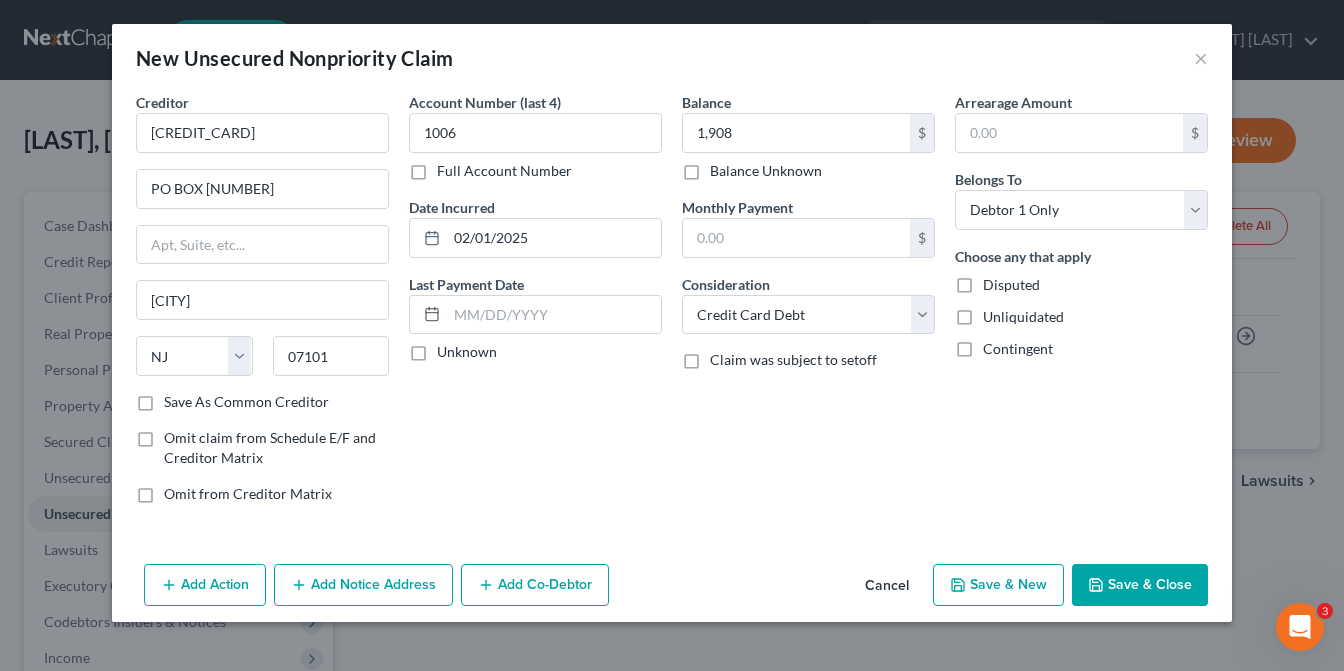 click on "Add Notice Address" at bounding box center (363, 585) 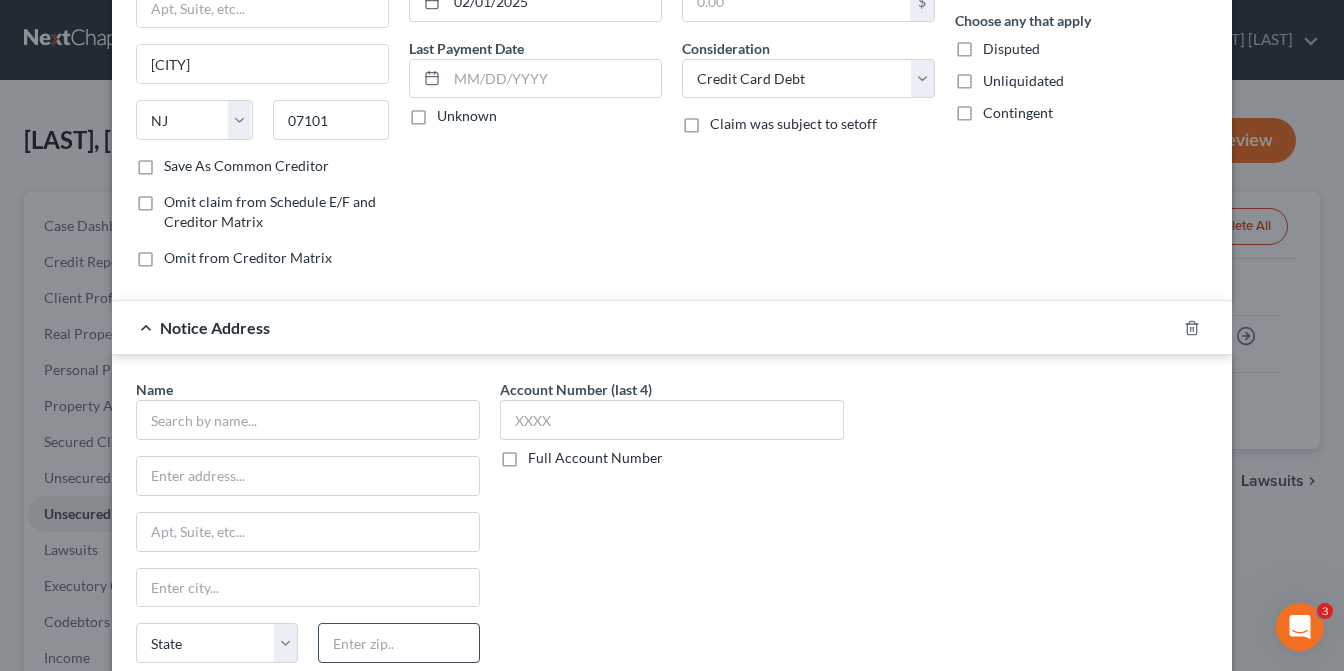 scroll, scrollTop: 400, scrollLeft: 0, axis: vertical 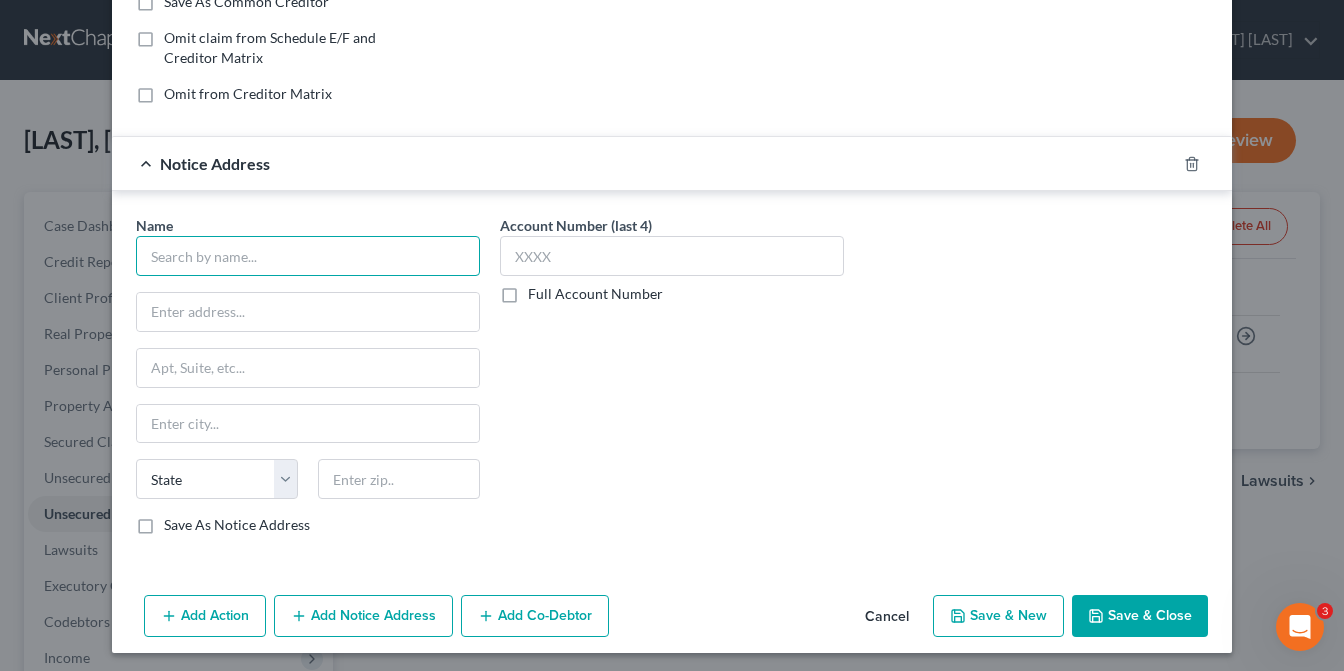 click at bounding box center [308, 256] 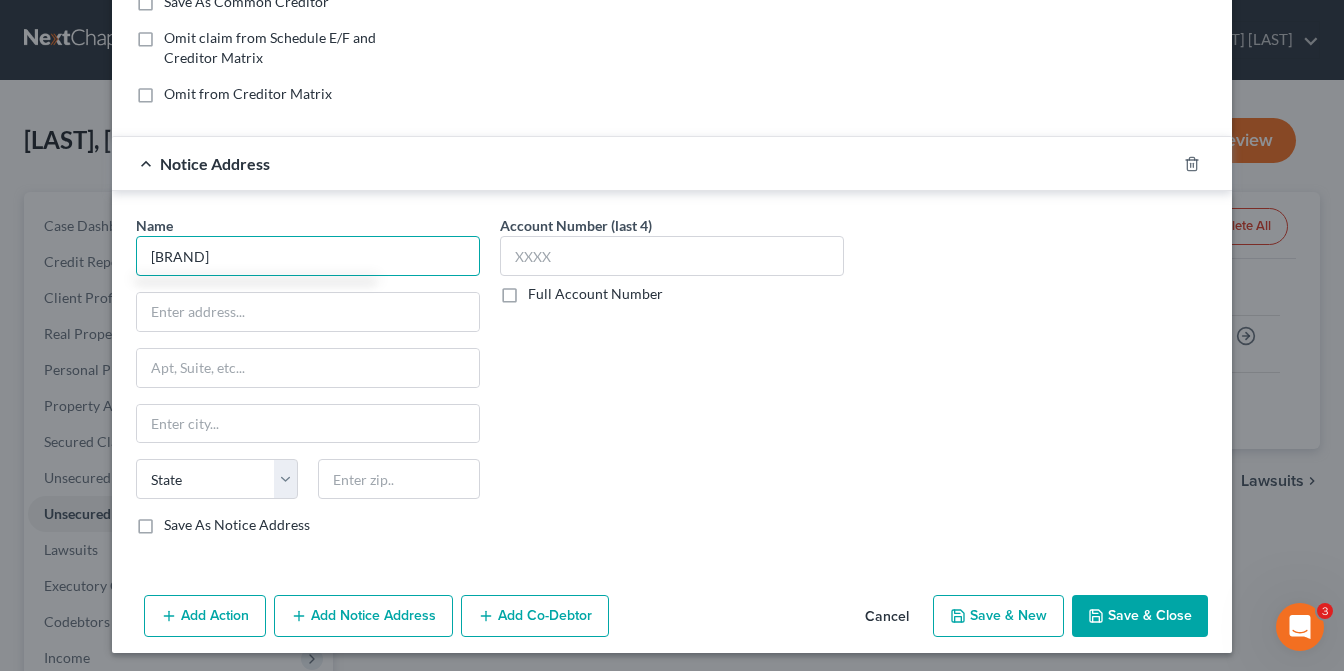 type on "[BRAND]" 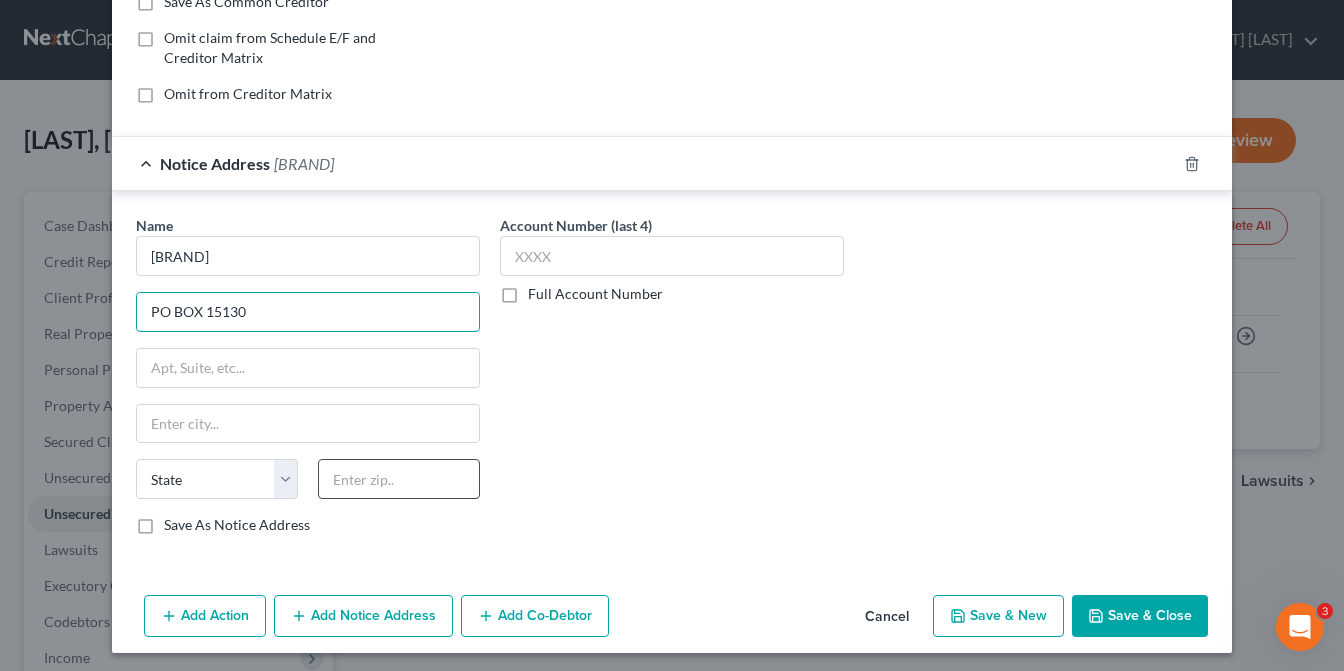type on "PO BOX 15130" 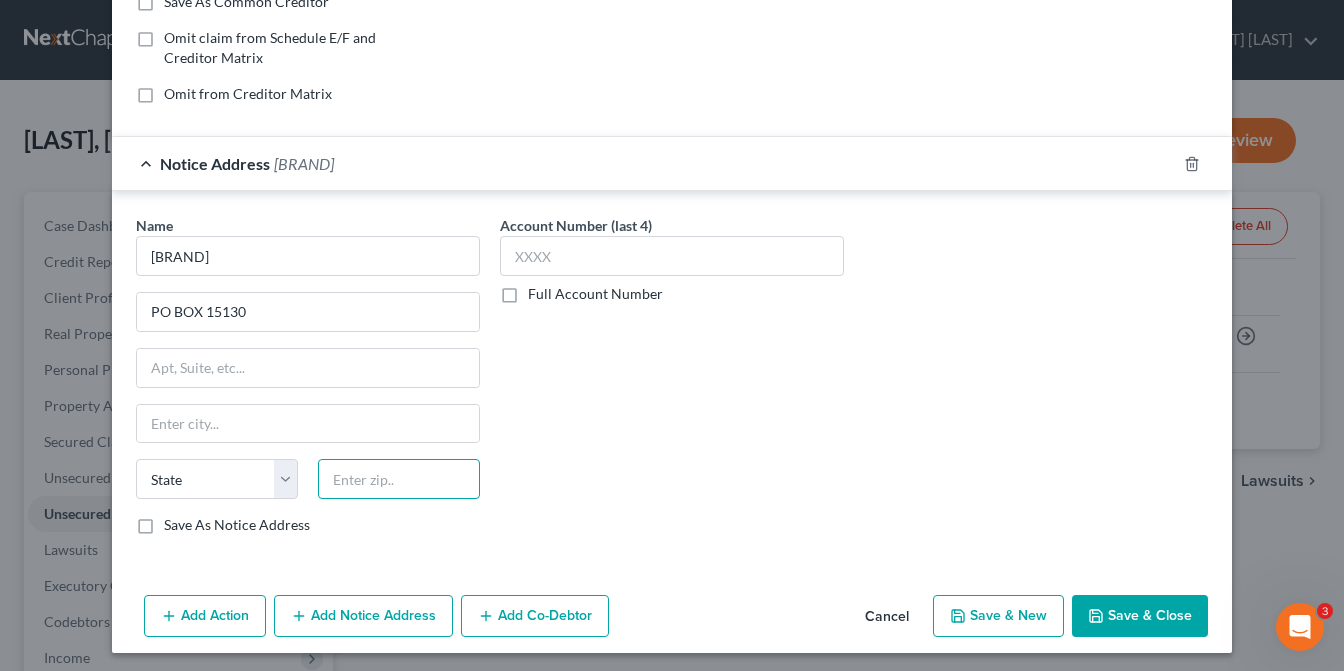 click at bounding box center (399, 479) 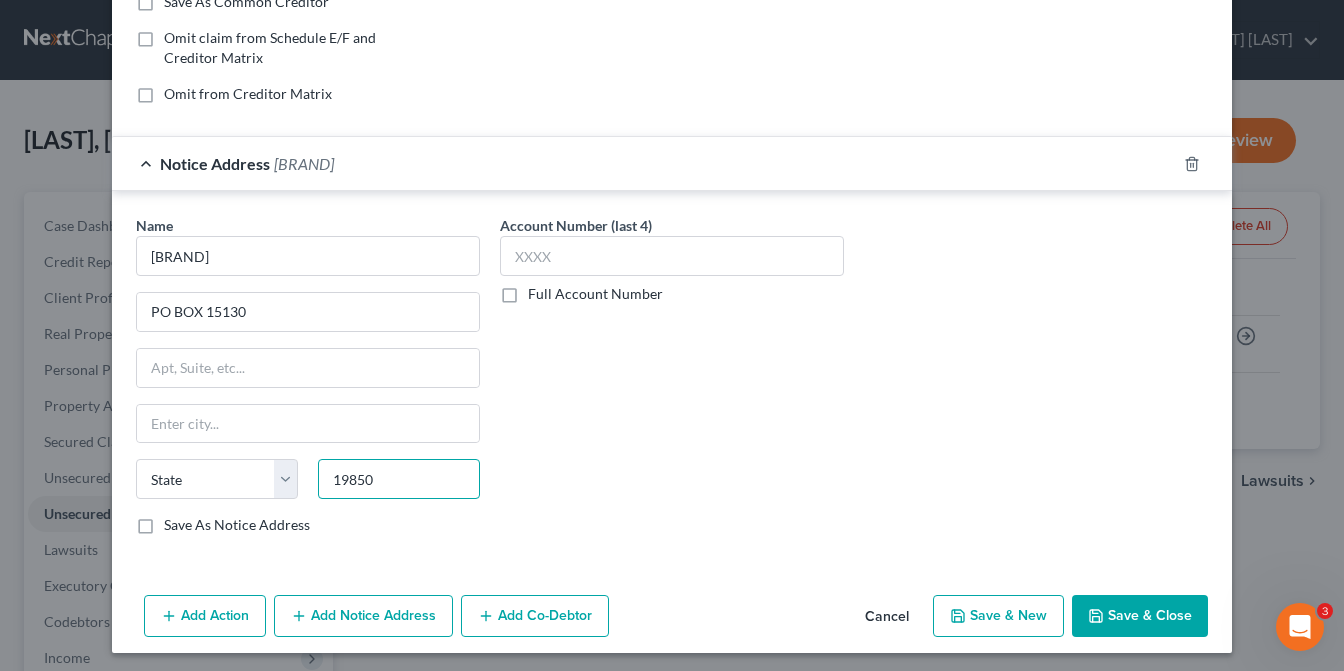 type on "19850" 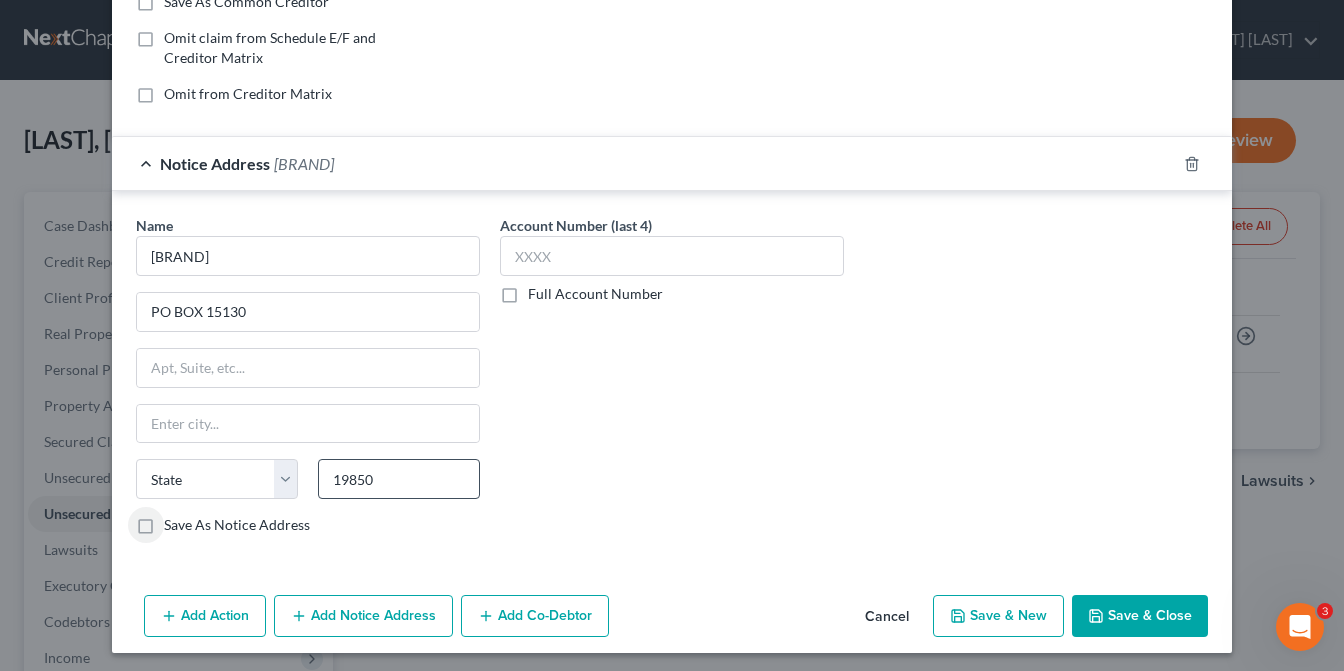 type on "Wilmington" 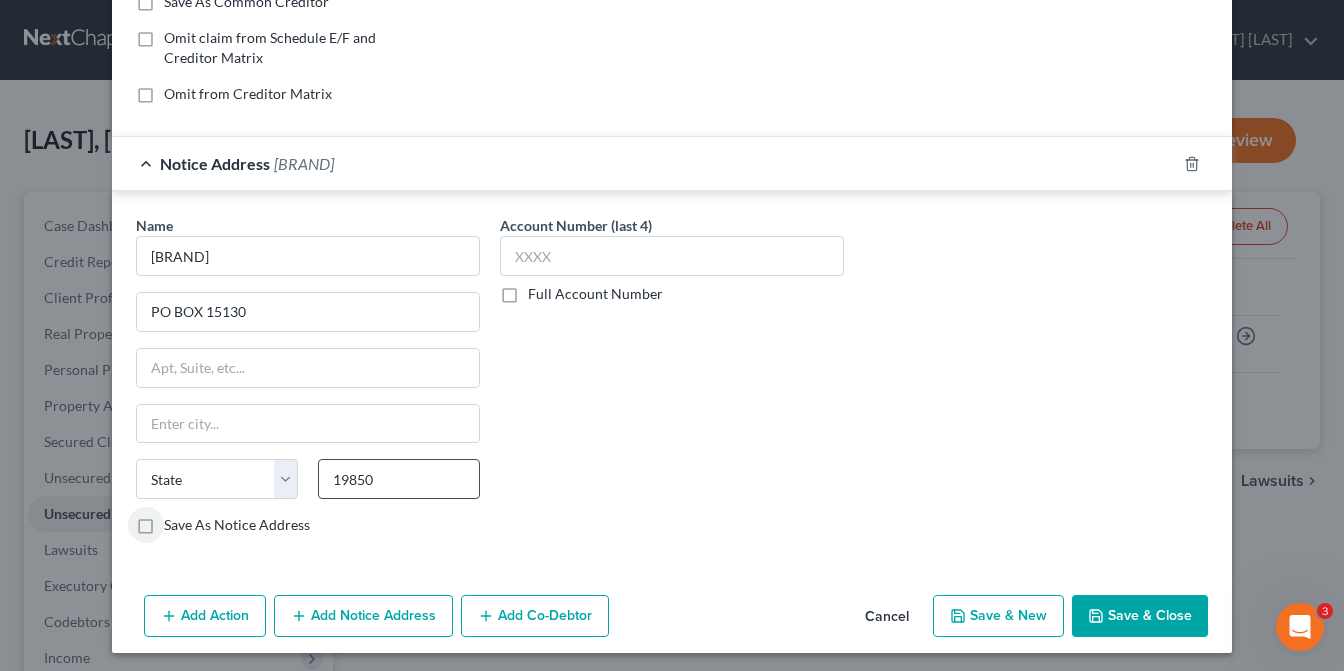 select on "7" 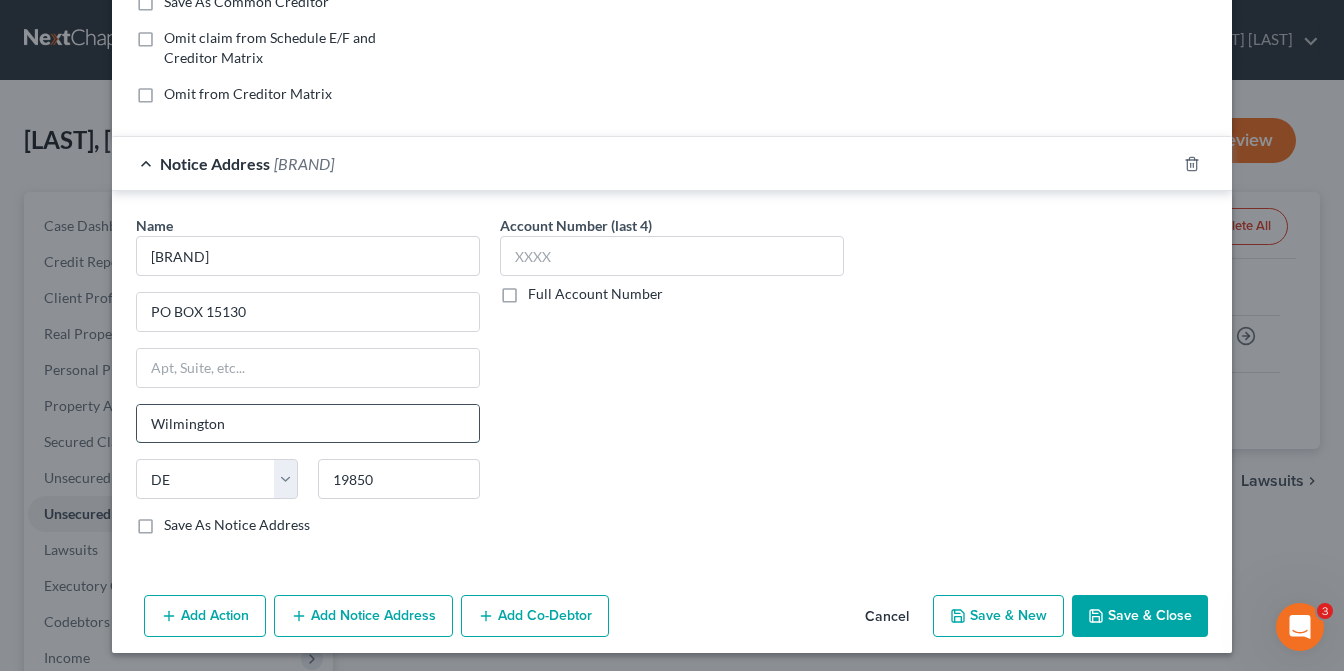 click on "Wilmington" at bounding box center (308, 424) 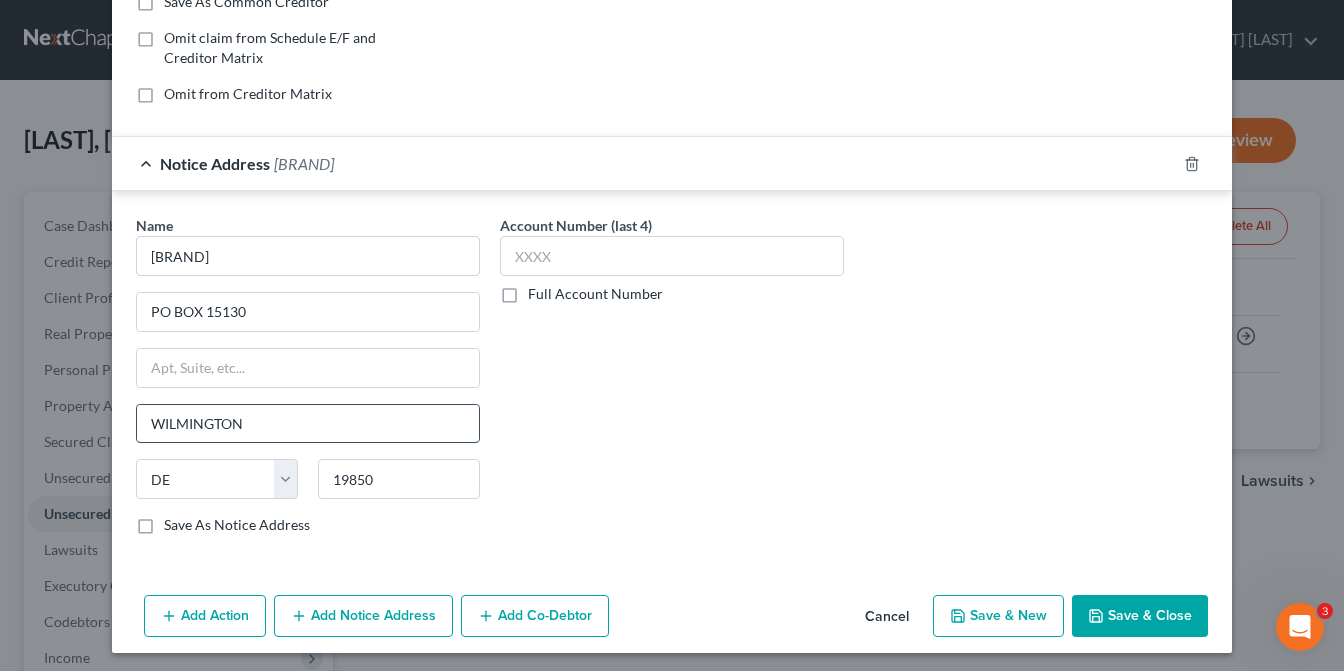 type on "WILMINGTON" 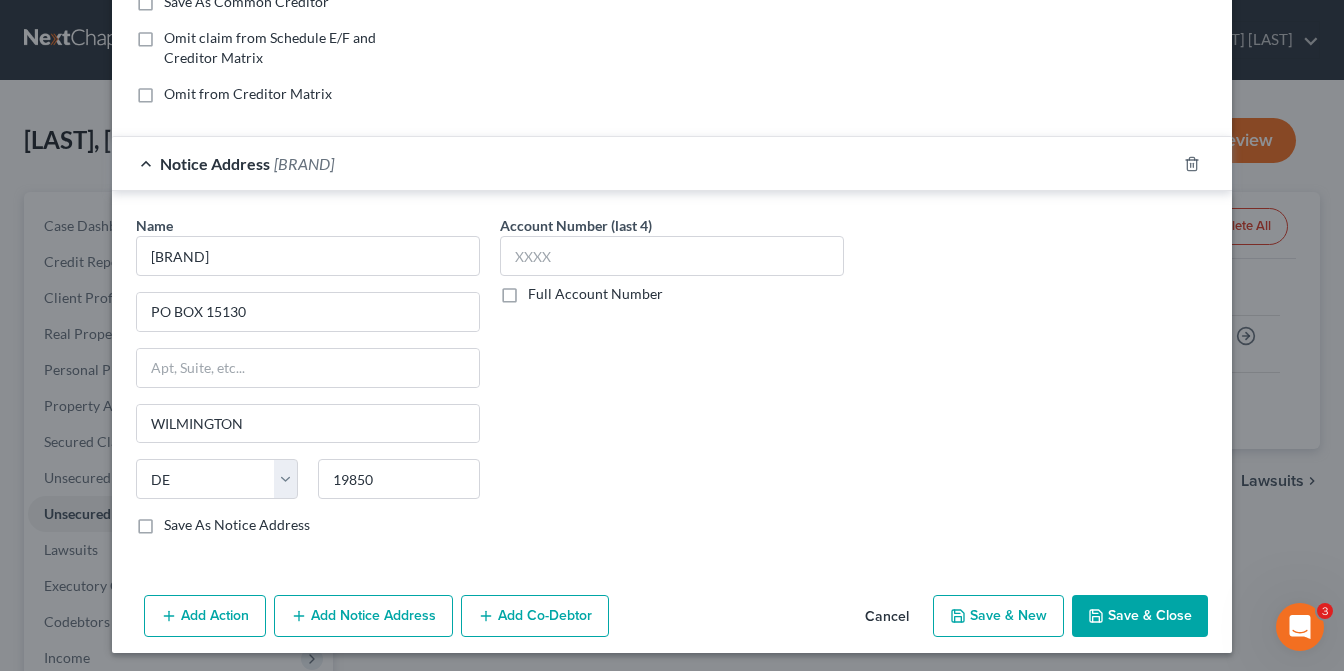 click on "Save As Notice Address" at bounding box center [237, 525] 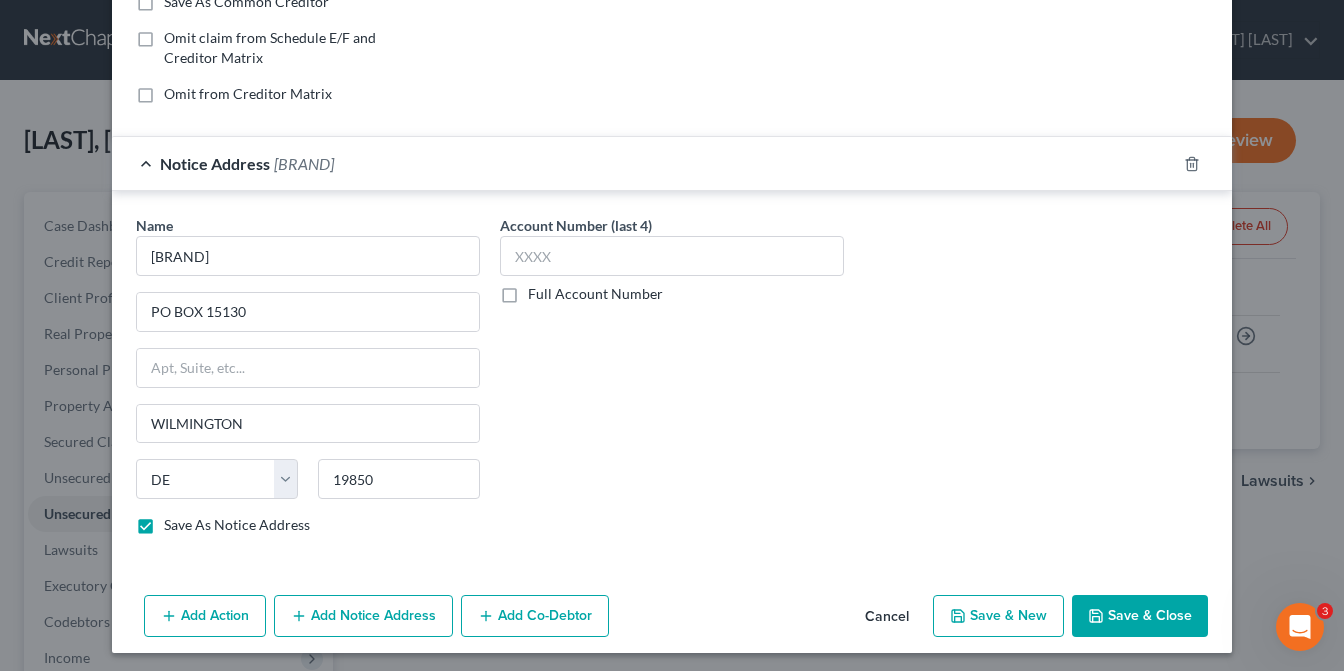 click on "Save & Close" at bounding box center (1140, 616) 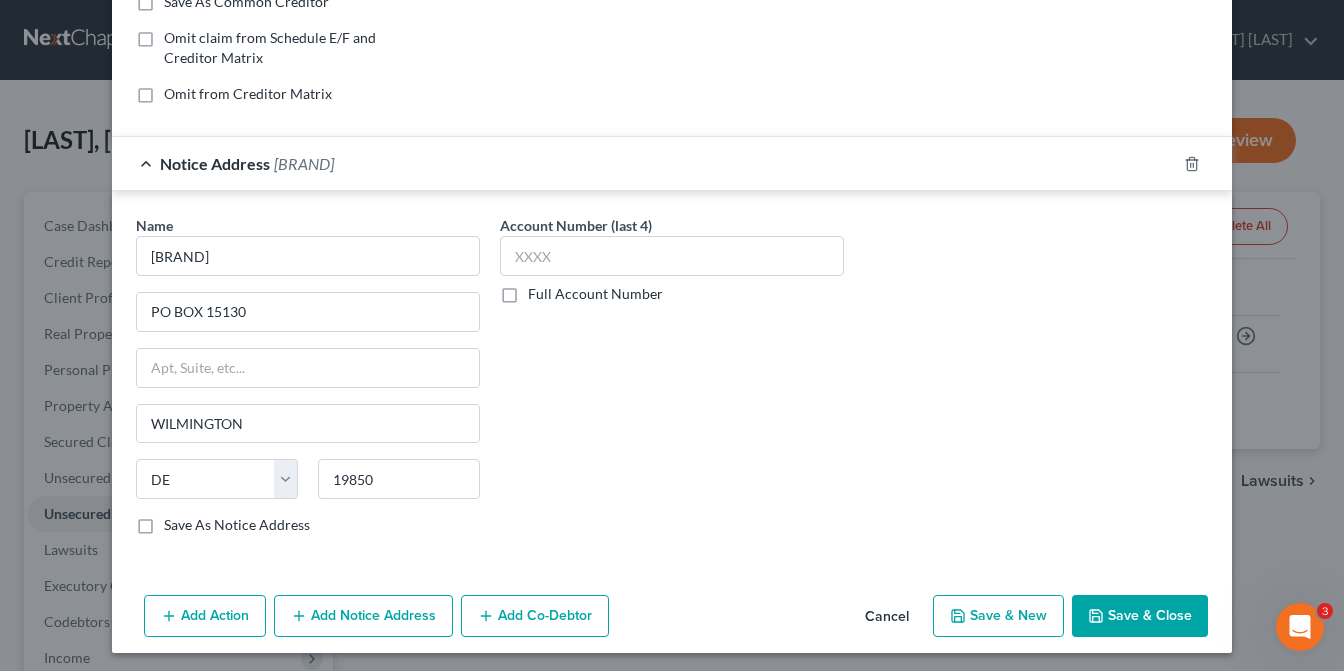 checkbox on "false" 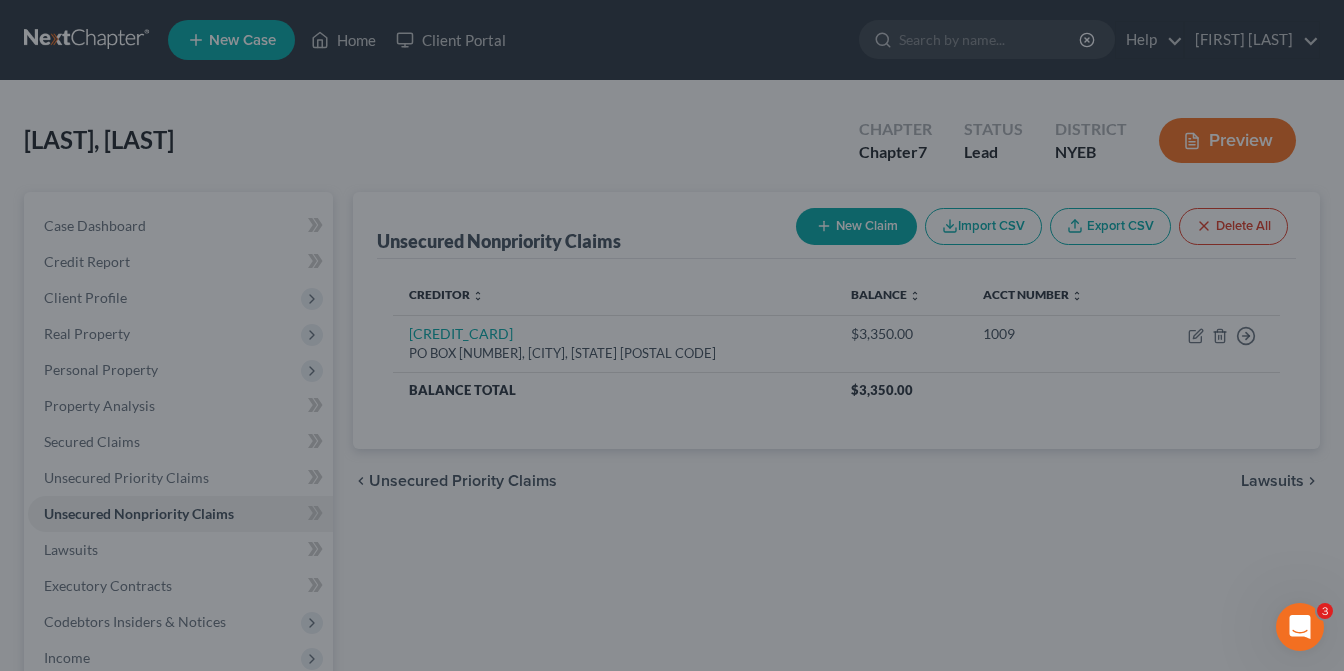 type on "1,908.00" 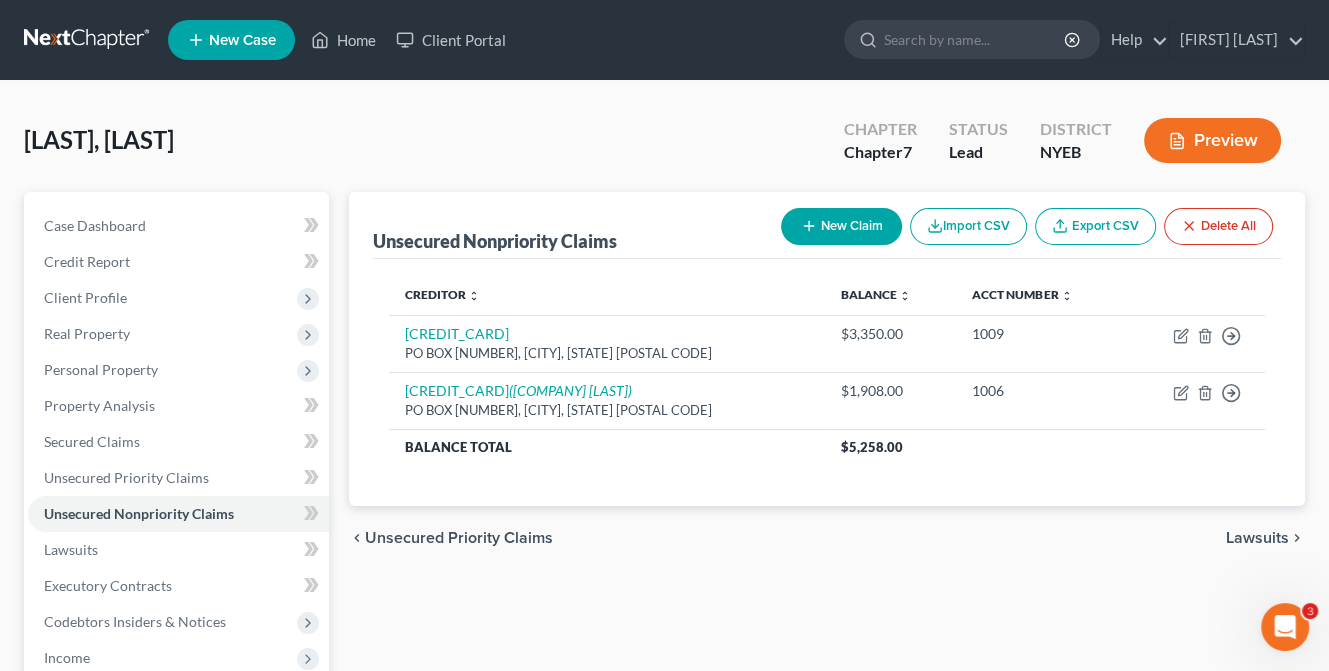 click on "New Claim" at bounding box center [841, 226] 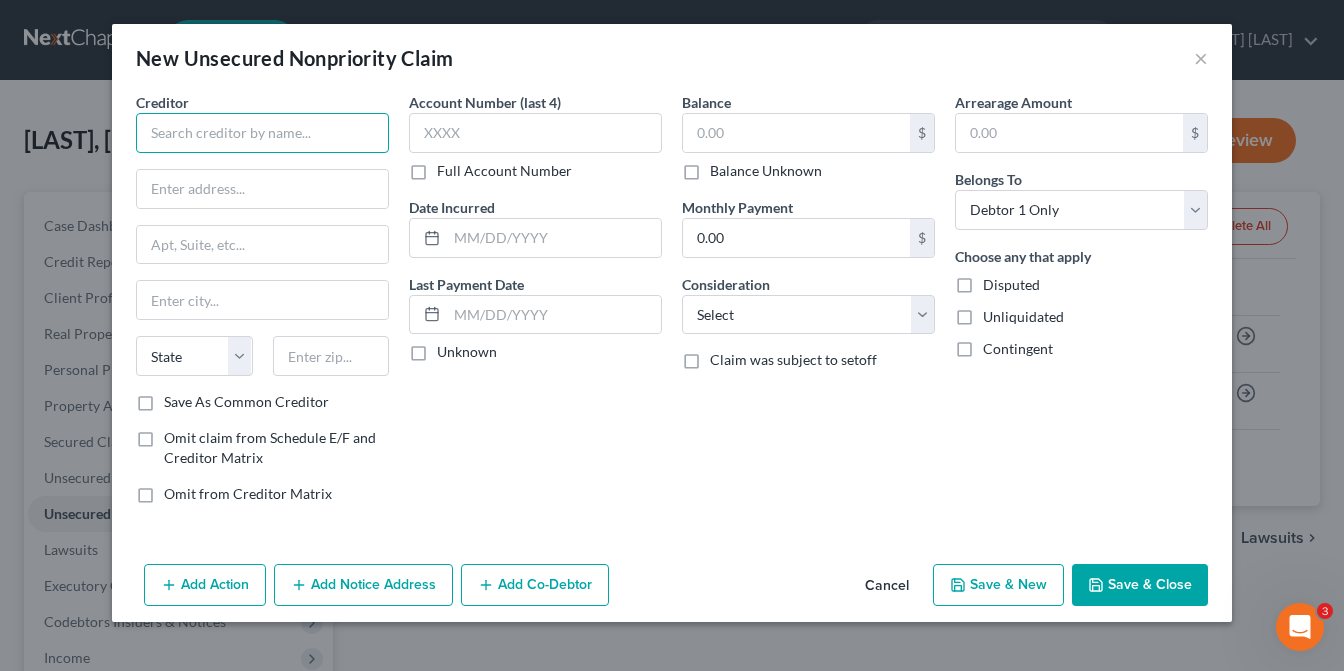 click at bounding box center (262, 133) 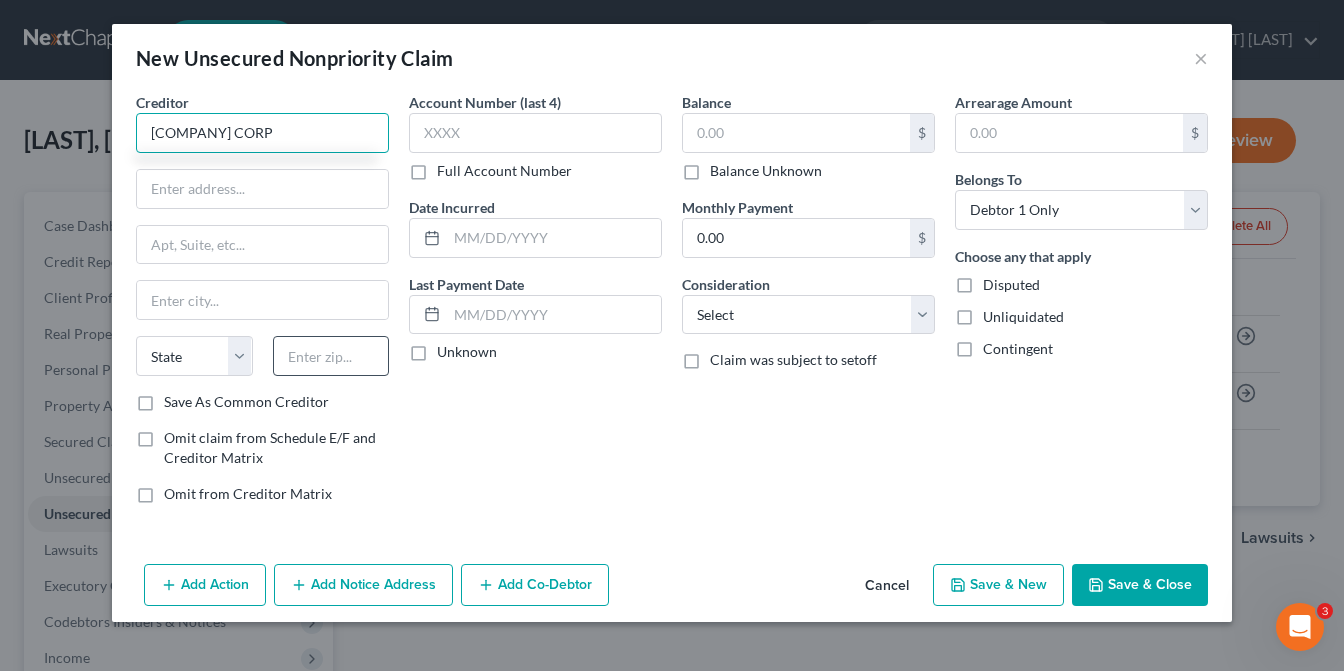 type on "[COMPANY] CORP" 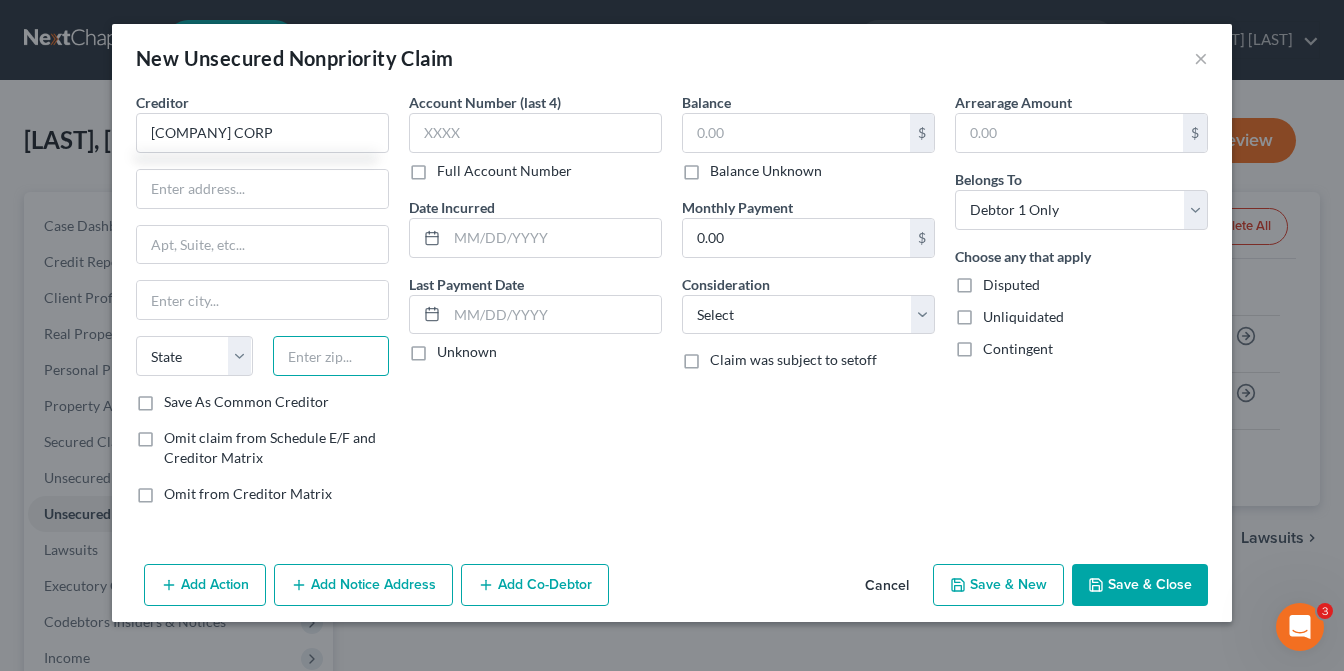 click at bounding box center (331, 356) 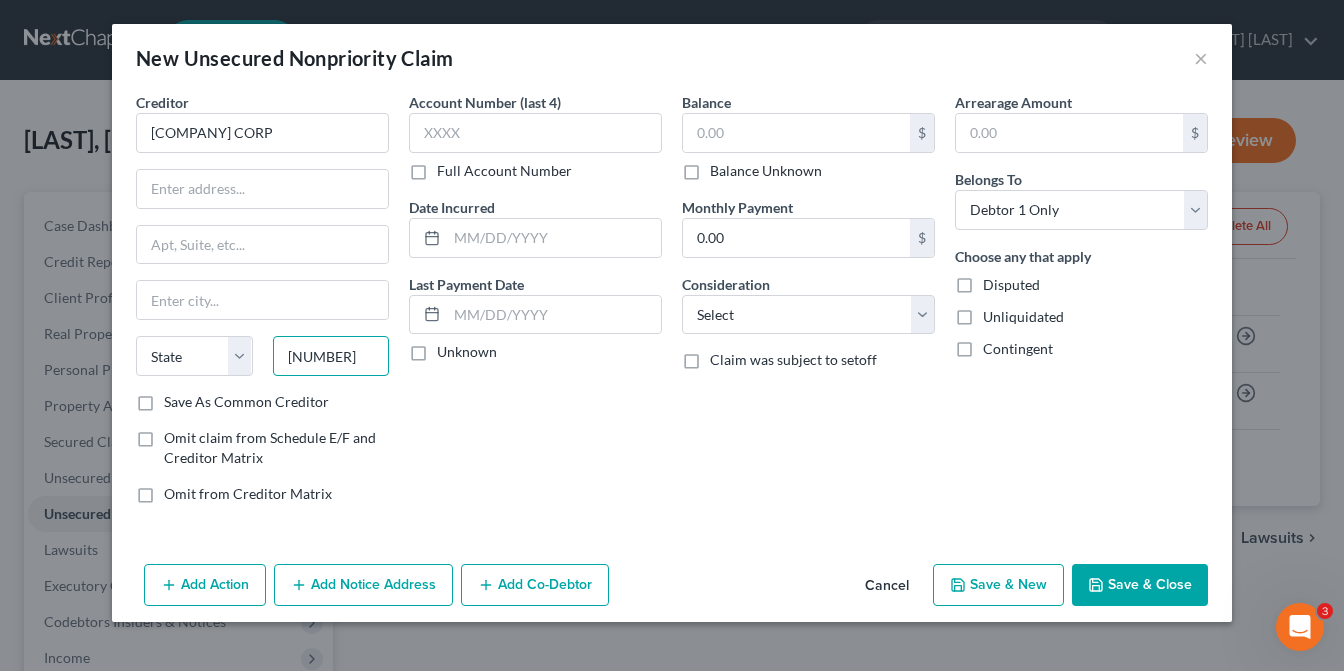type on "[NUMBER]" 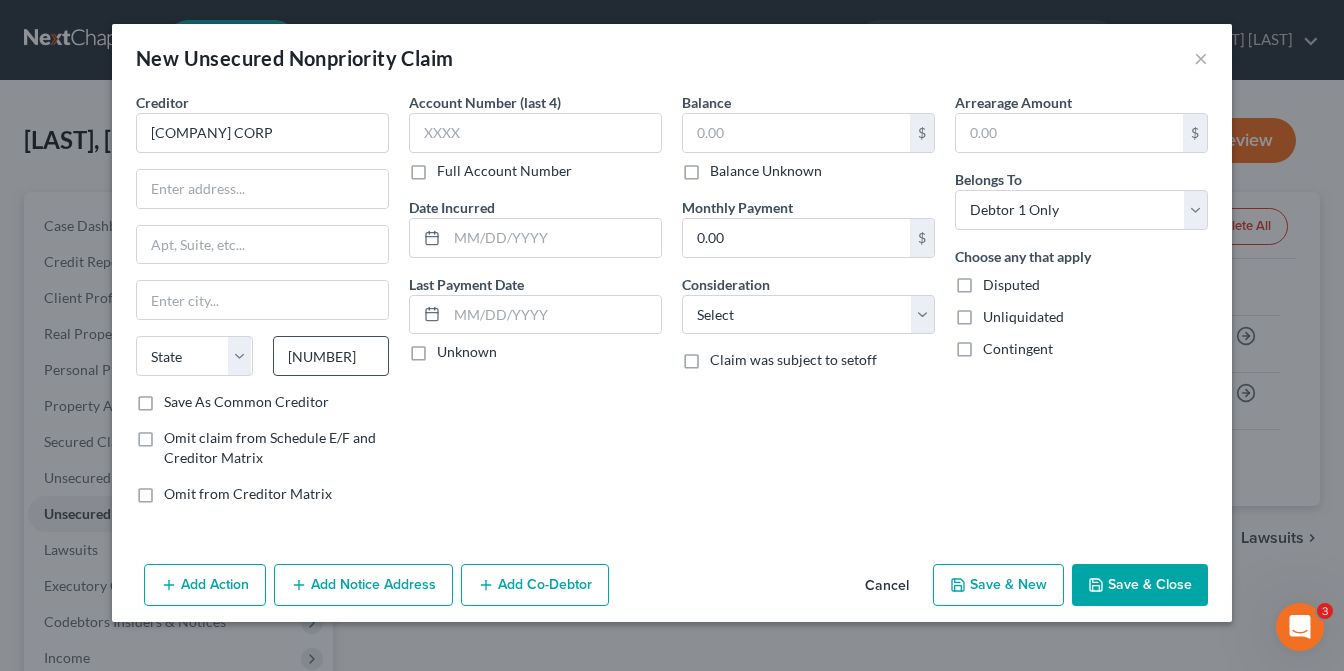 type on "[CITY]" 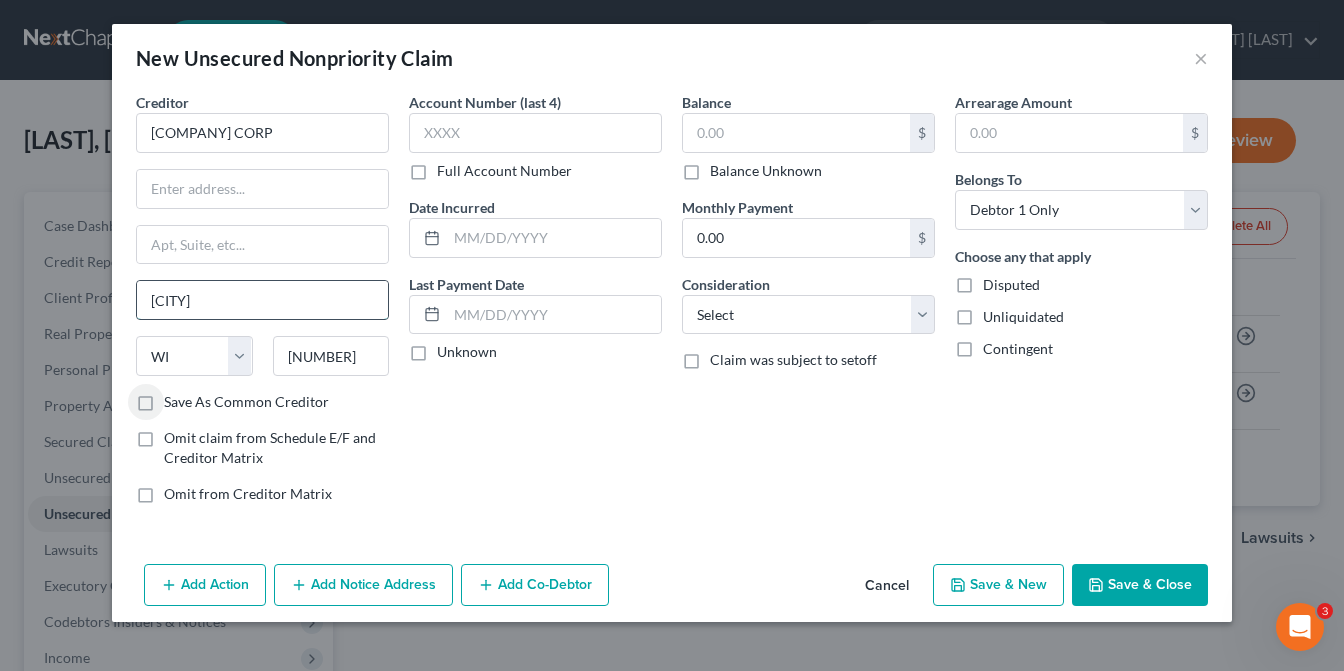 click on "[CITY]" at bounding box center (262, 300) 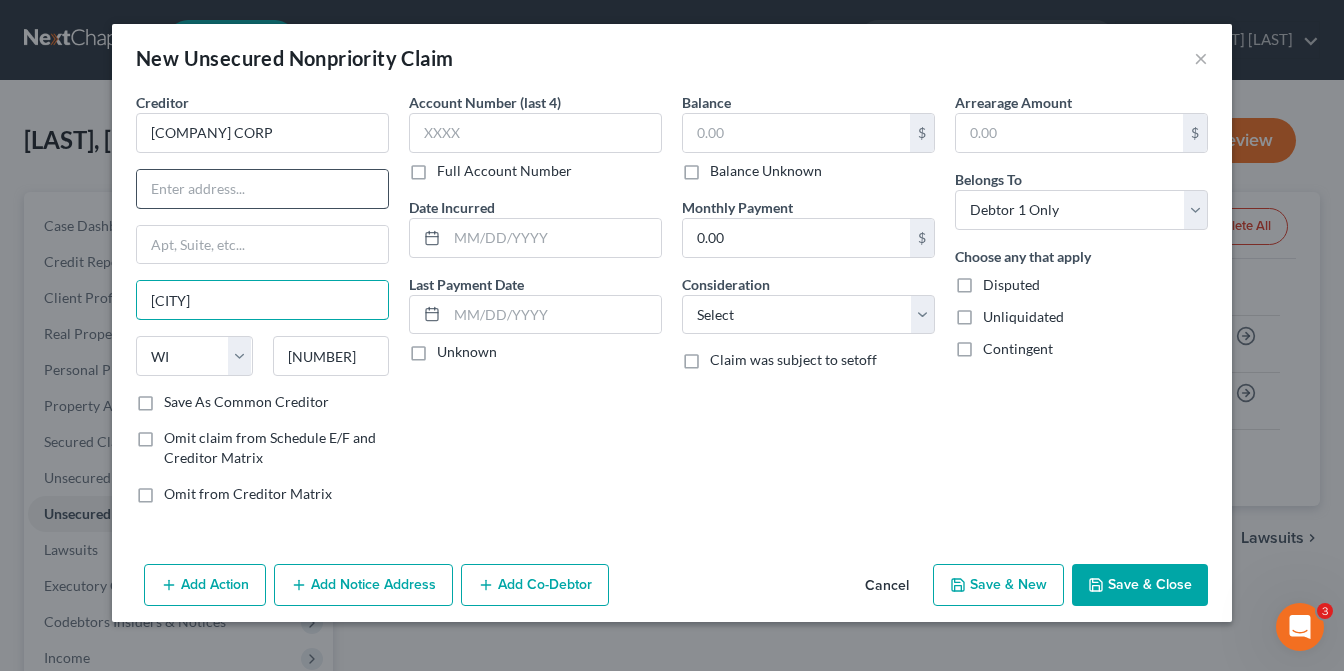 type on "[CITY]" 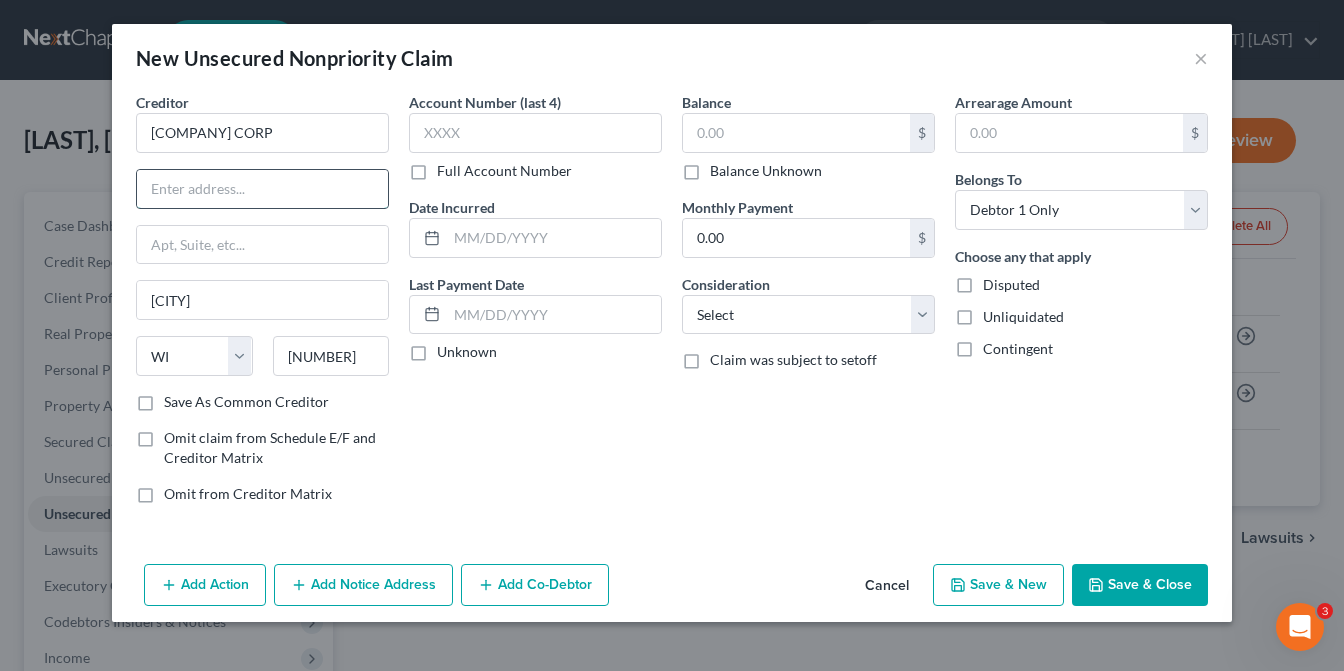 click at bounding box center (262, 189) 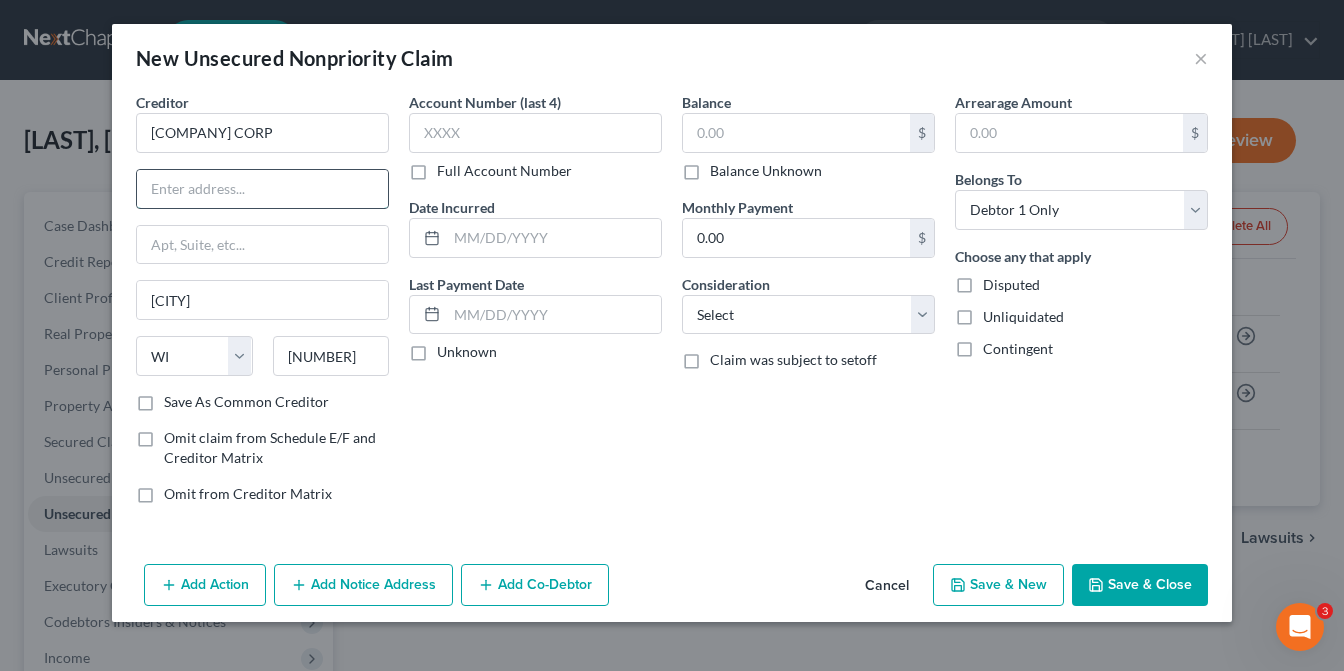 type on "A" 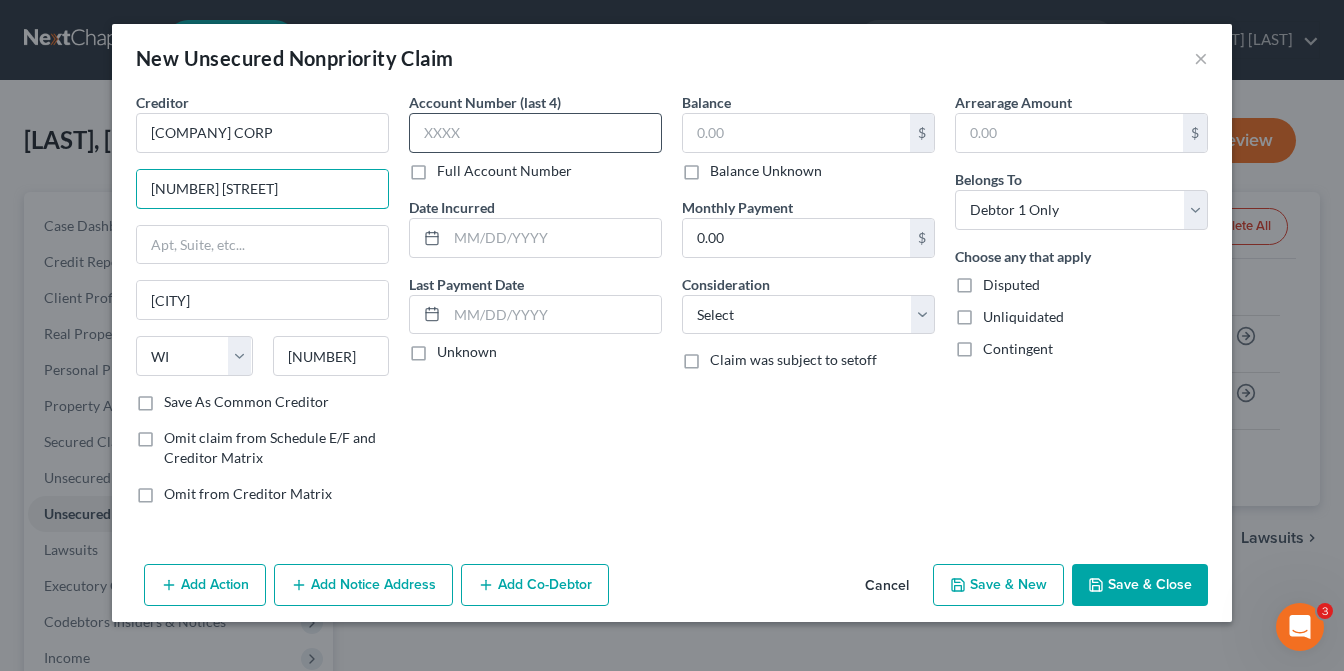 type on "[NUMBER] [STREET]" 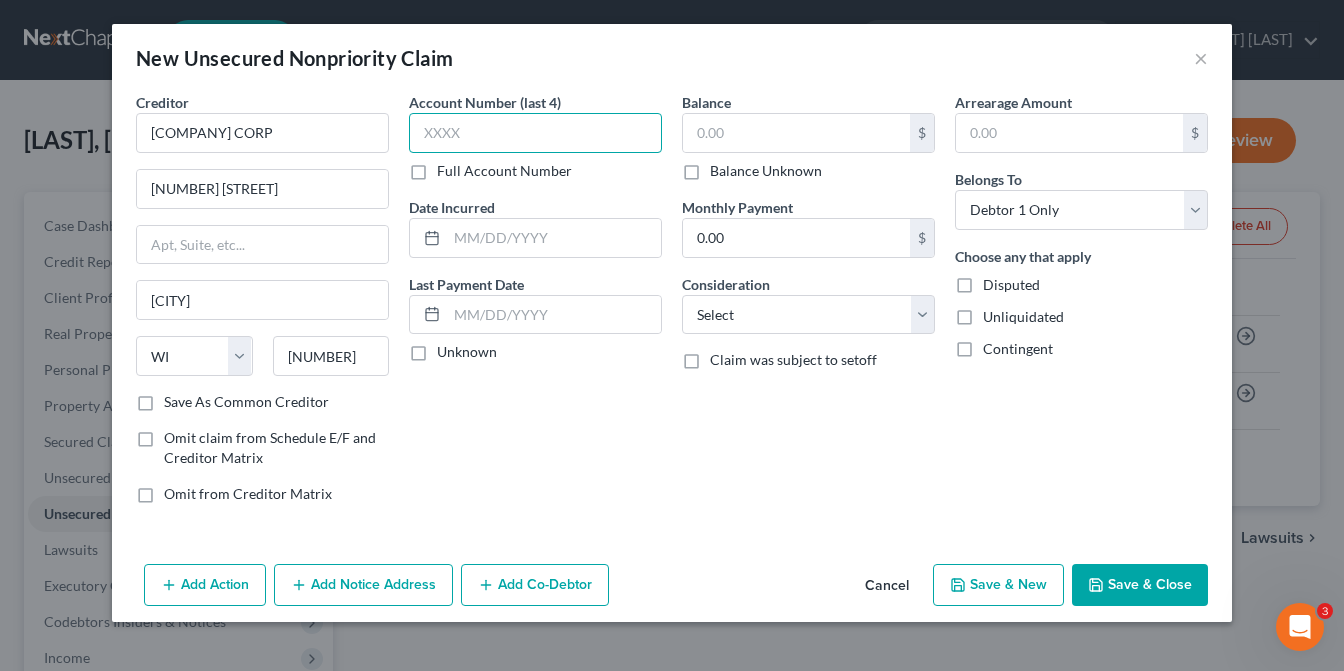 click at bounding box center [535, 133] 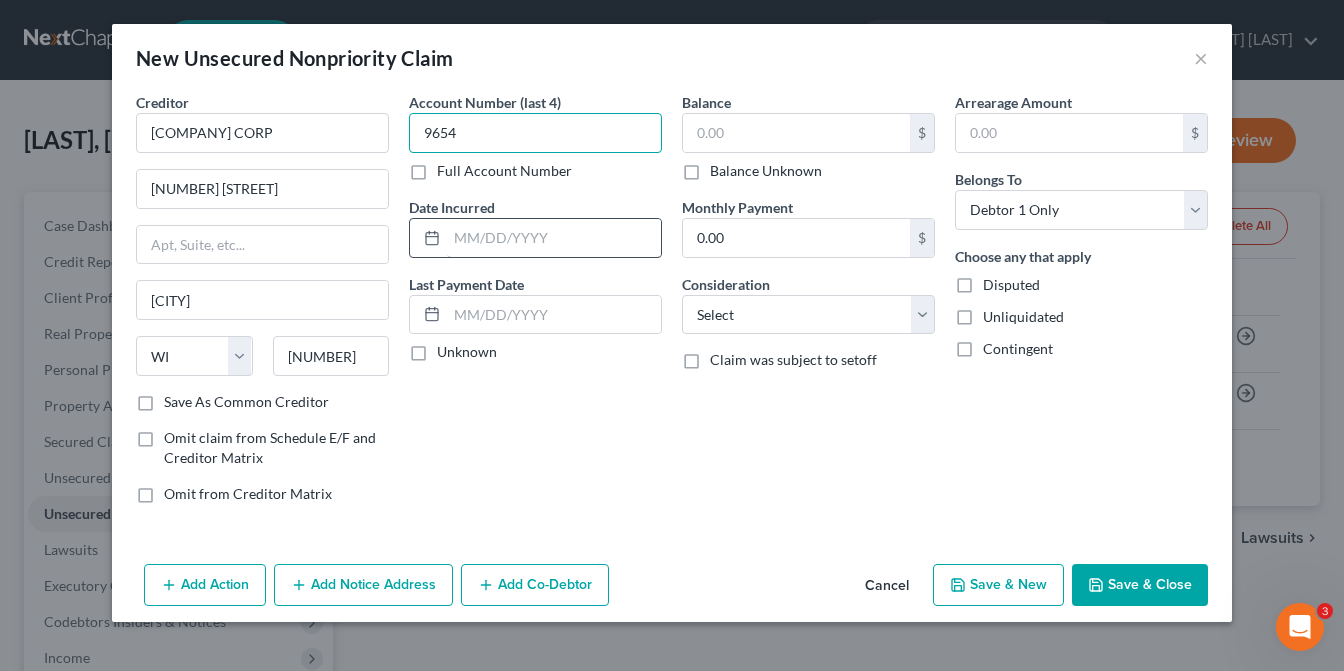 type on "9654" 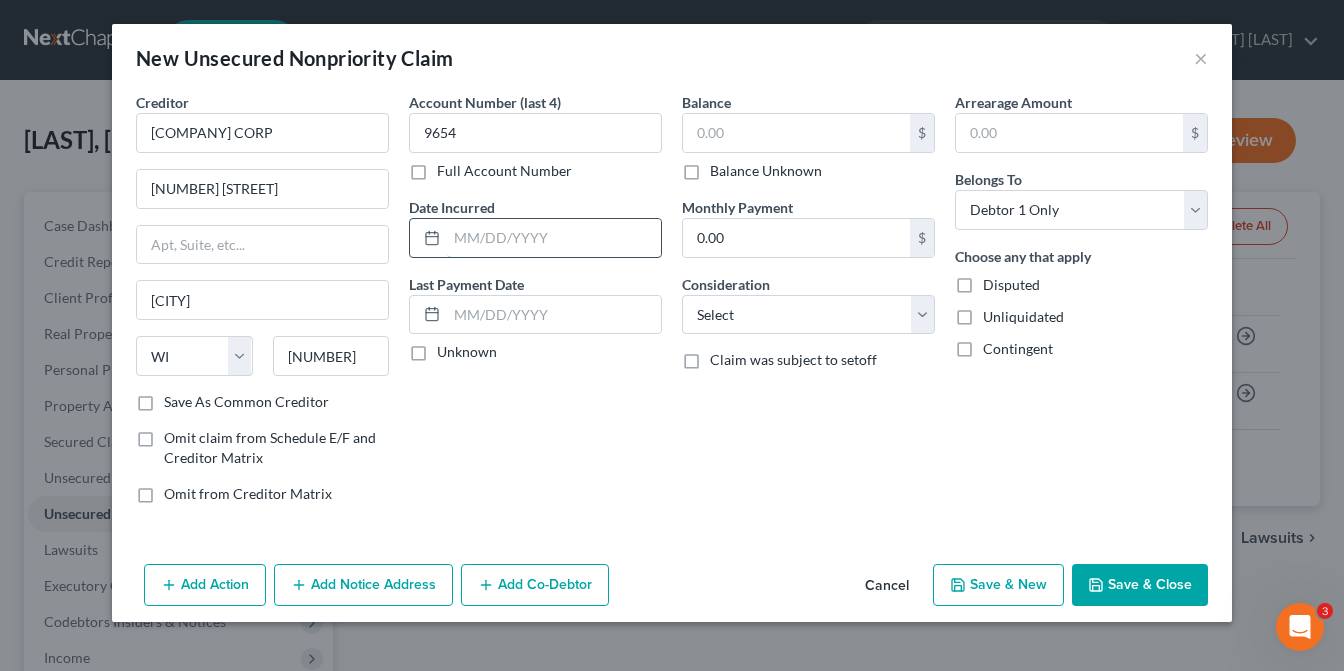 click at bounding box center [554, 238] 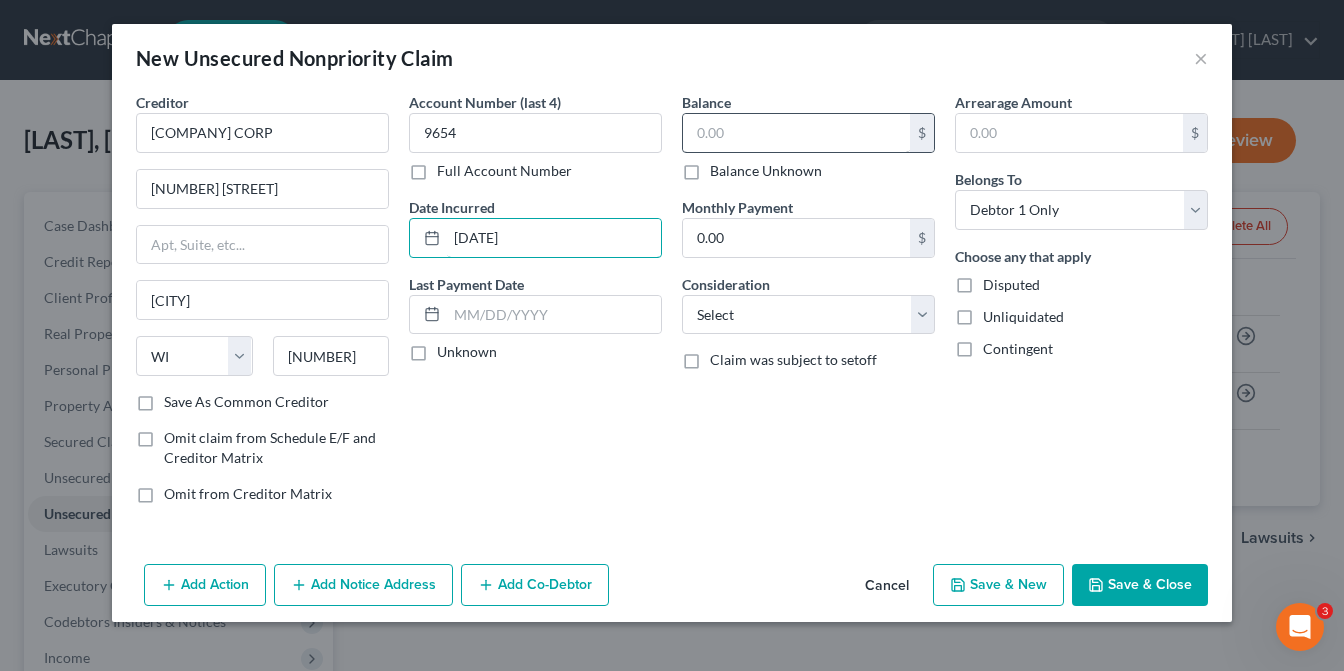 type on "[DATE]" 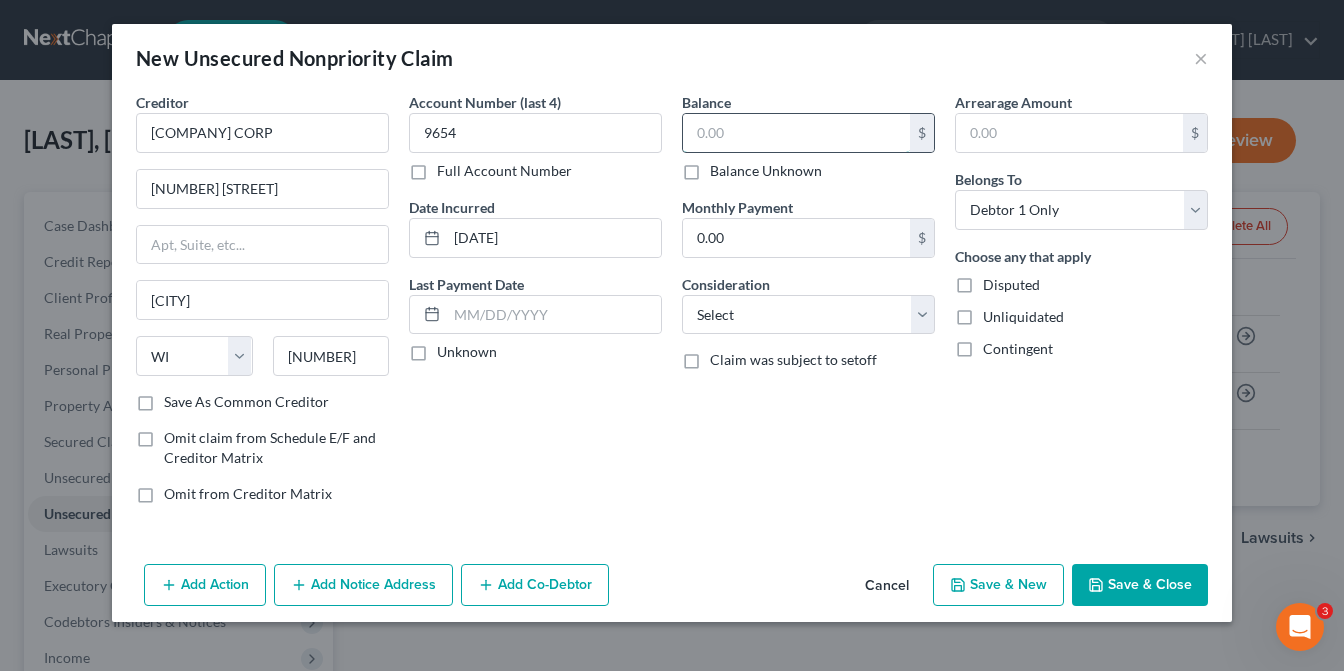 click at bounding box center [796, 133] 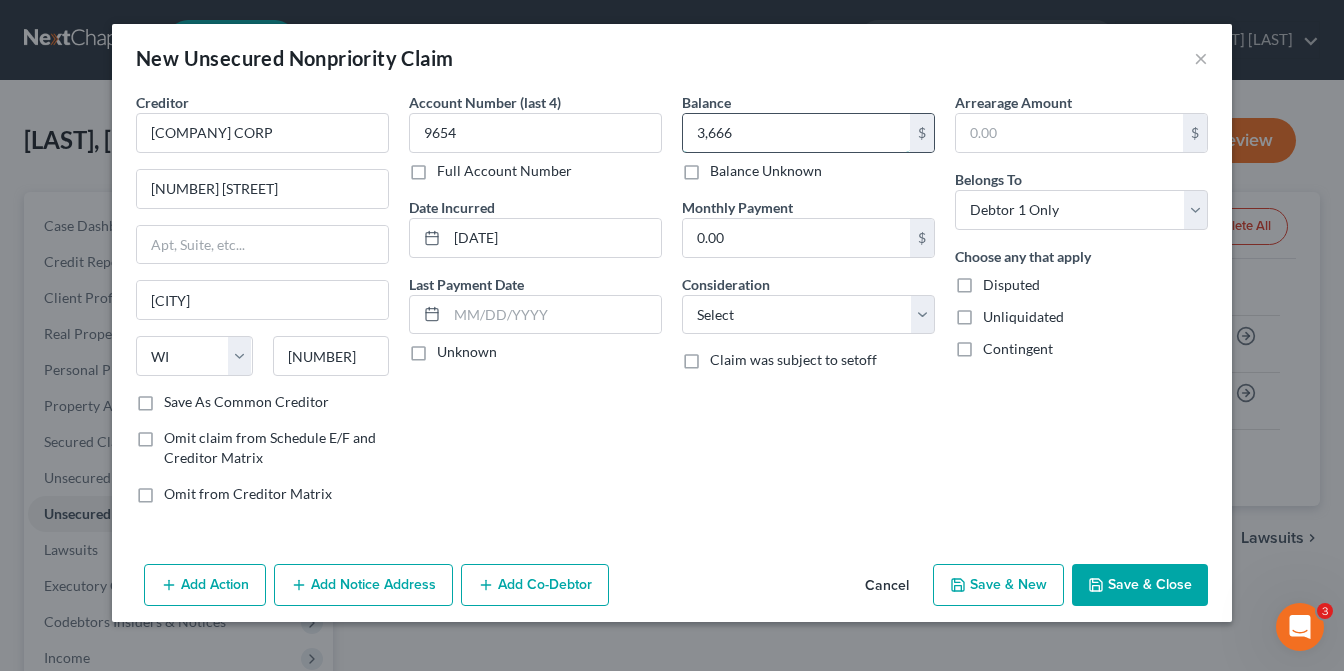 type on "3,666" 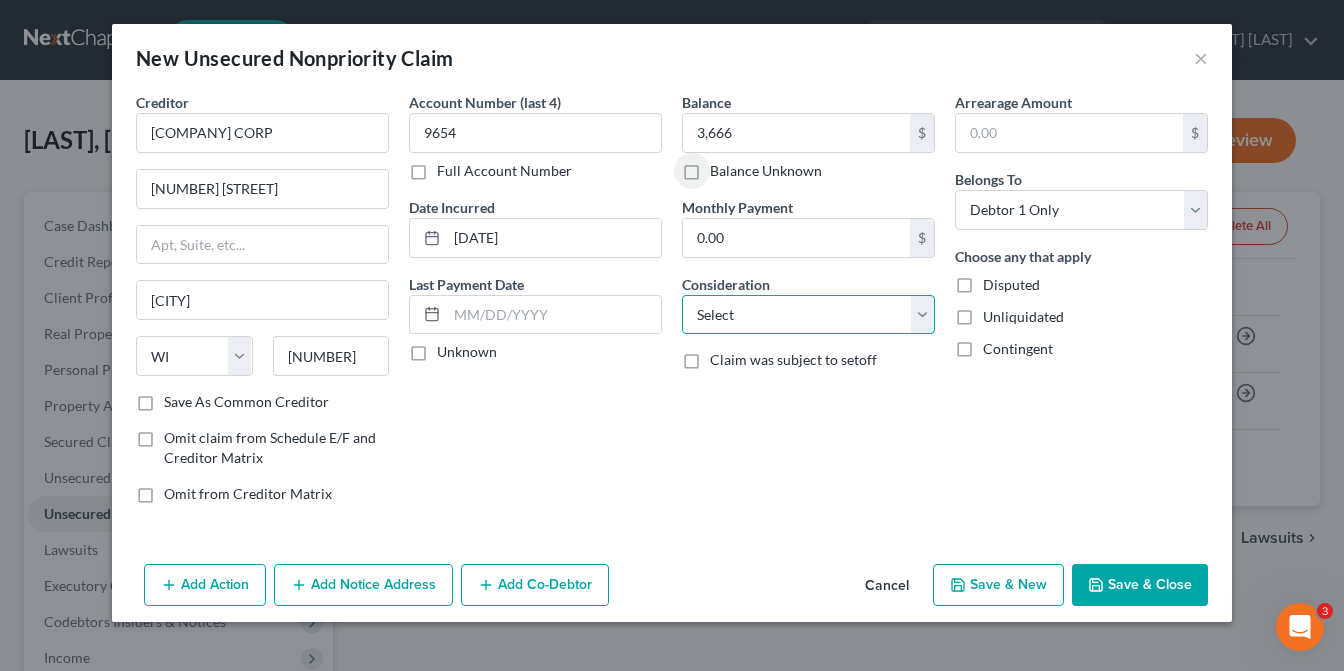 click on "Select Cable / Satellite Services Collection Agency Credit Card Debt Debt Counseling / Attorneys Deficiency Balance Domestic Support Obligations Home / Car Repairs Income Taxes Judgment Liens Medical Services Monies Loaned / Advanced Mortgage Obligation From Divorce Or Separation Obligation To Pensions Other Overdrawn Bank Account Promised To Help Pay Creditors Student Loans Suppliers And Vendors Telephone / Internet Services Utility Services" at bounding box center (808, 315) 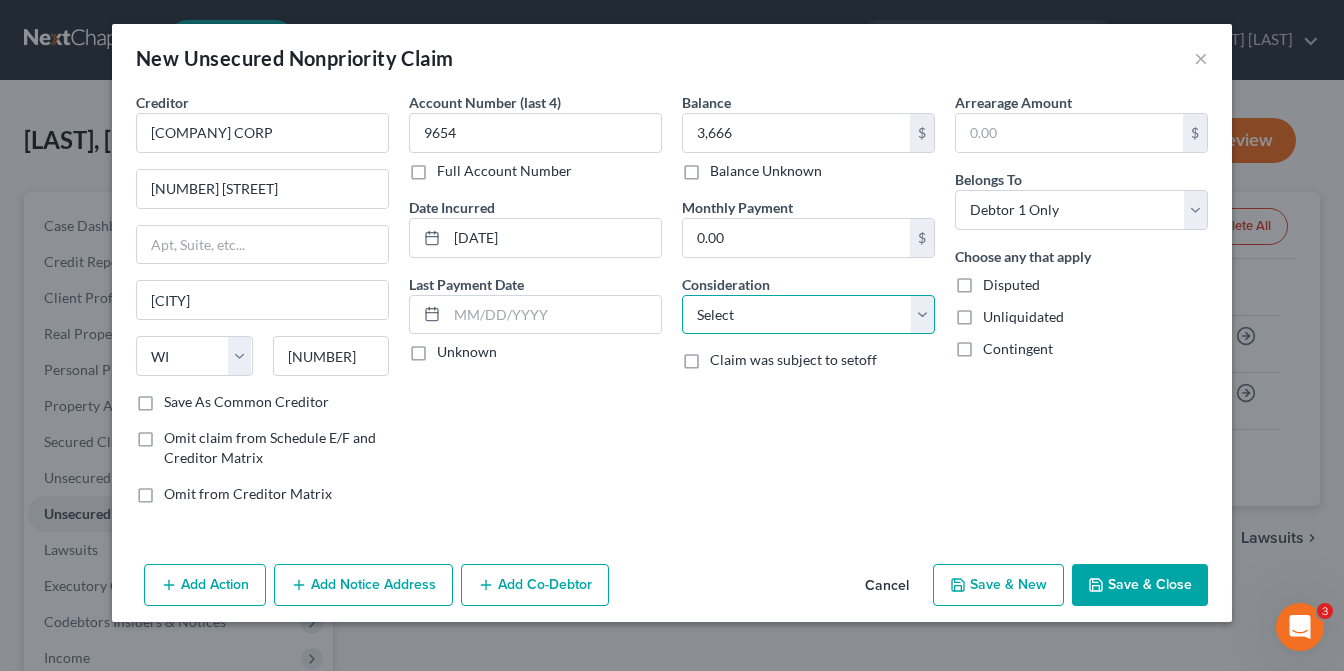 select on "14" 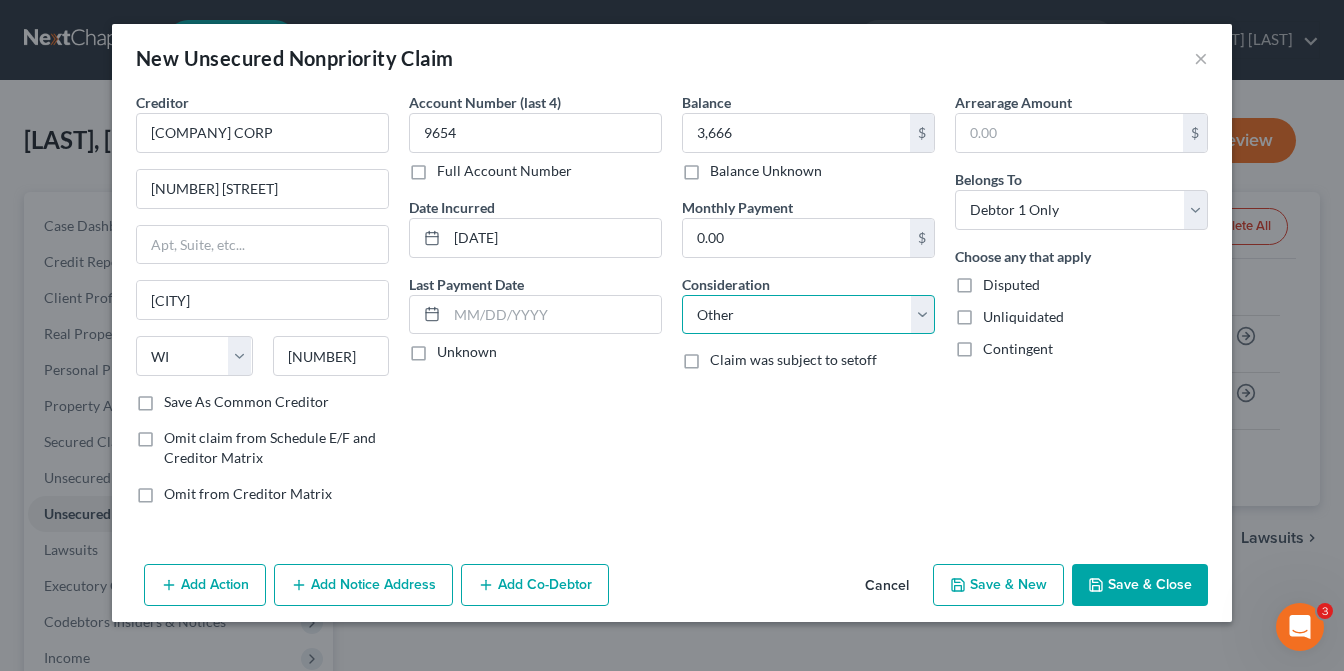 click on "Select Cable / Satellite Services Collection Agency Credit Card Debt Debt Counseling / Attorneys Deficiency Balance Domestic Support Obligations Home / Car Repairs Income Taxes Judgment Liens Medical Services Monies Loaned / Advanced Mortgage Obligation From Divorce Or Separation Obligation To Pensions Other Overdrawn Bank Account Promised To Help Pay Creditors Student Loans Suppliers And Vendors Telephone / Internet Services Utility Services" at bounding box center (808, 315) 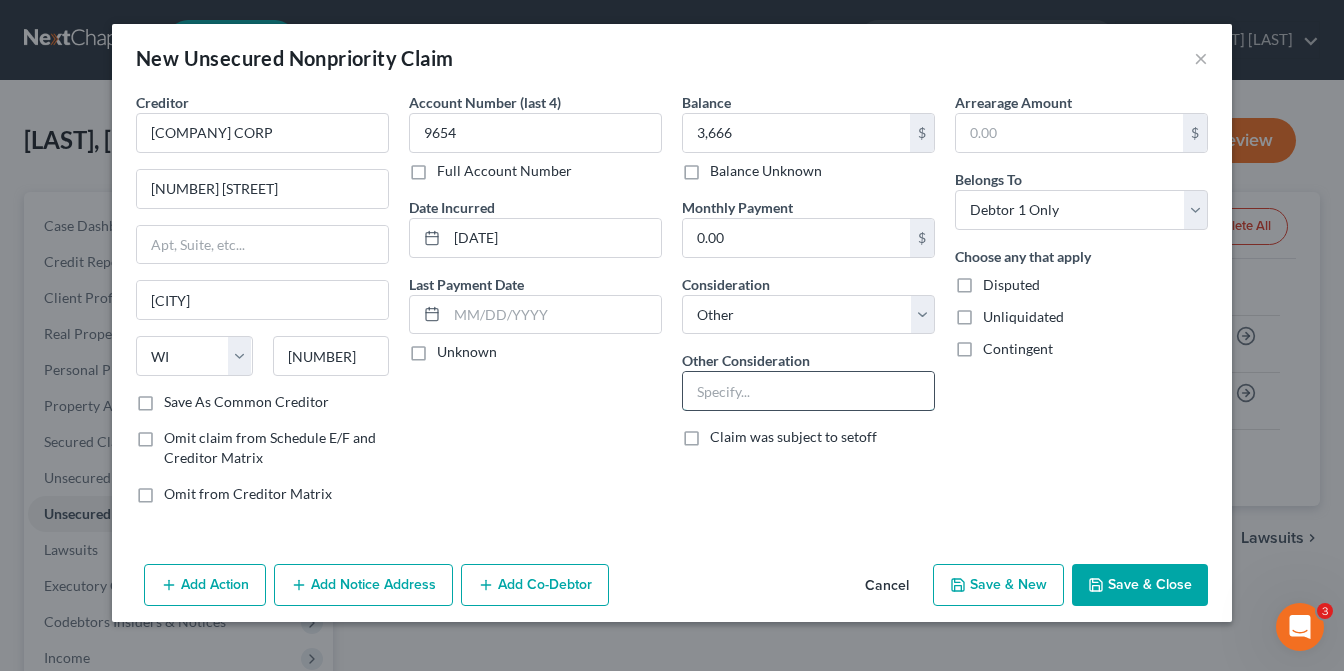 click at bounding box center [808, 391] 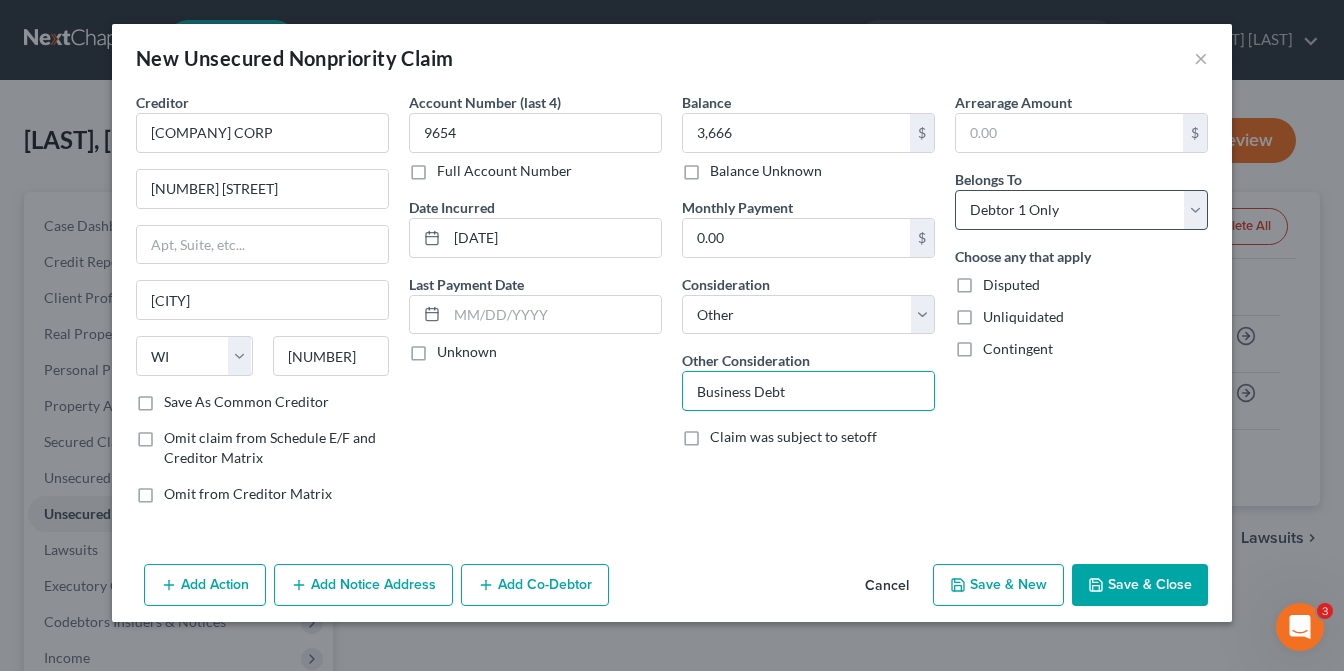 type on "Business Debt" 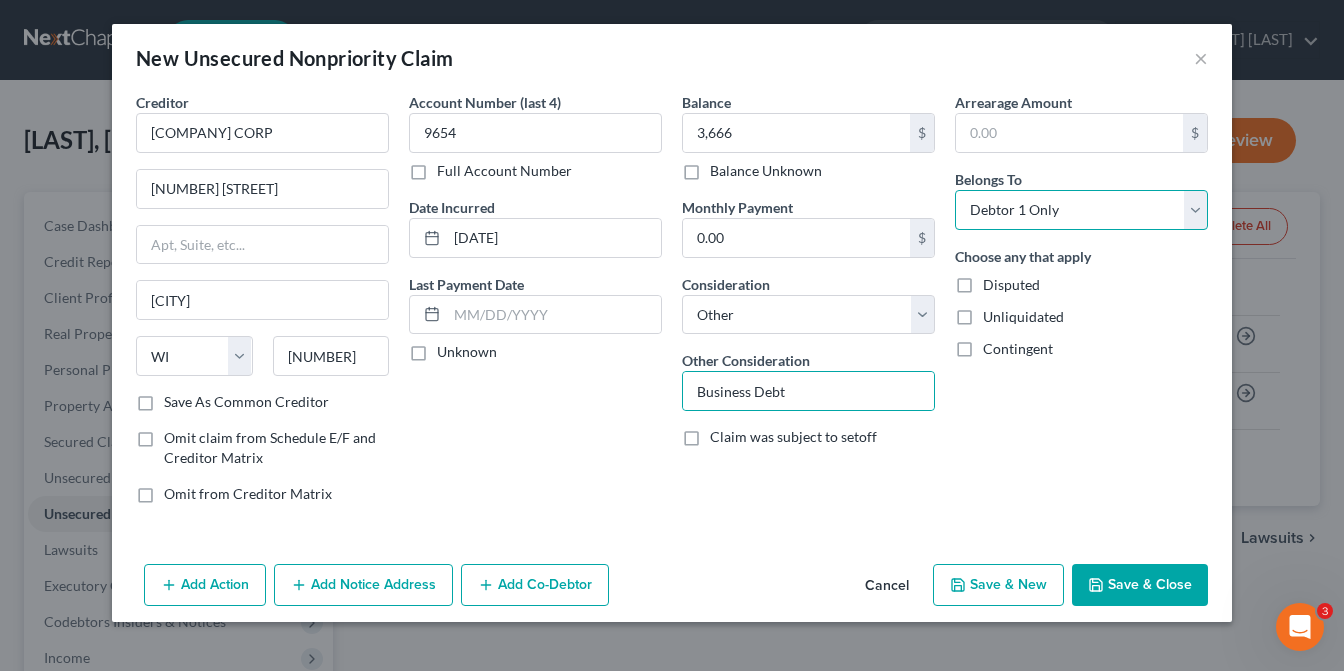 click on "Select Debtor 1 Only Debtor 2 Only Debtor 1 And Debtor 2 Only At Least One Of The Debtors And Another Community Property" at bounding box center [1081, 210] 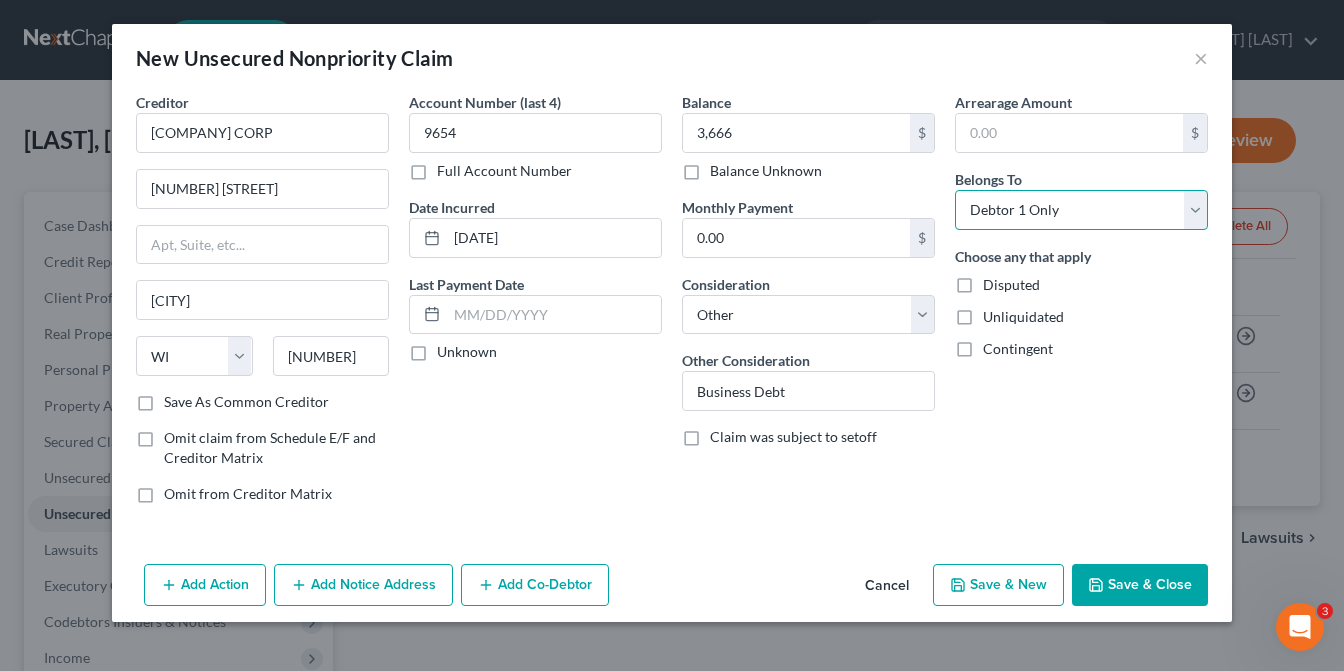click on "Select Debtor 1 Only Debtor 2 Only Debtor 1 And Debtor 2 Only At Least One Of The Debtors And Another Community Property" at bounding box center [1081, 210] 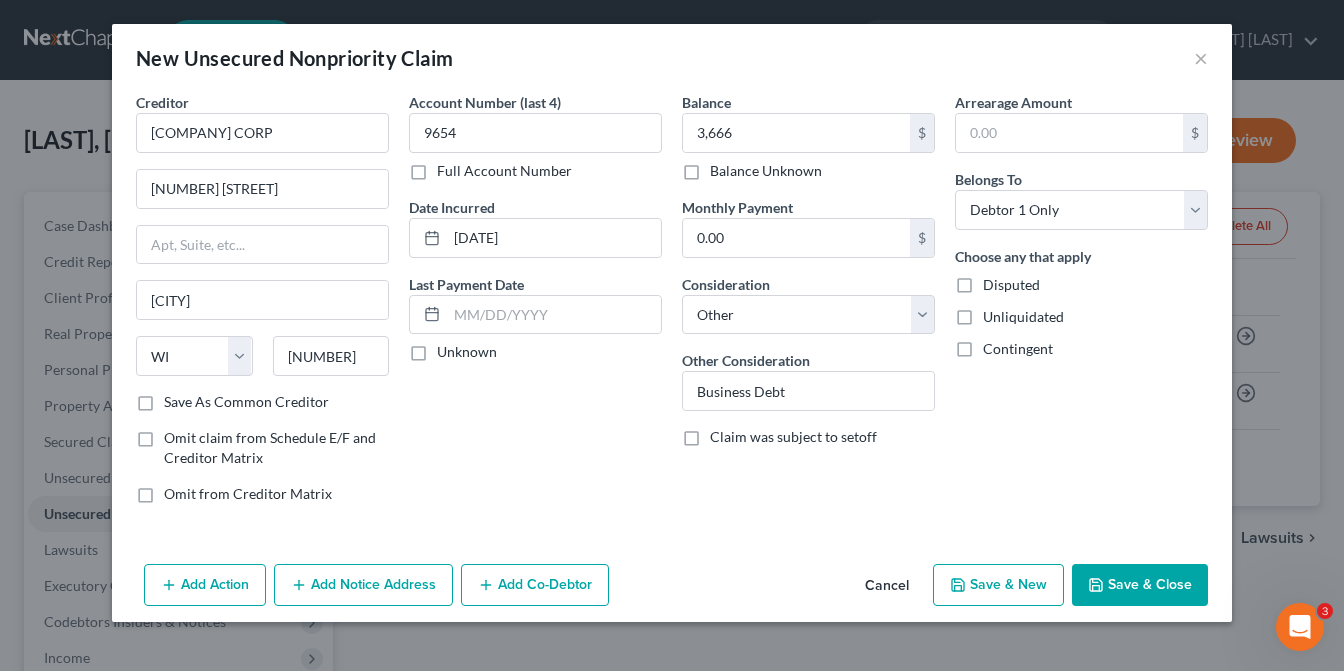 click on "Add Co-Debtor" at bounding box center [535, 585] 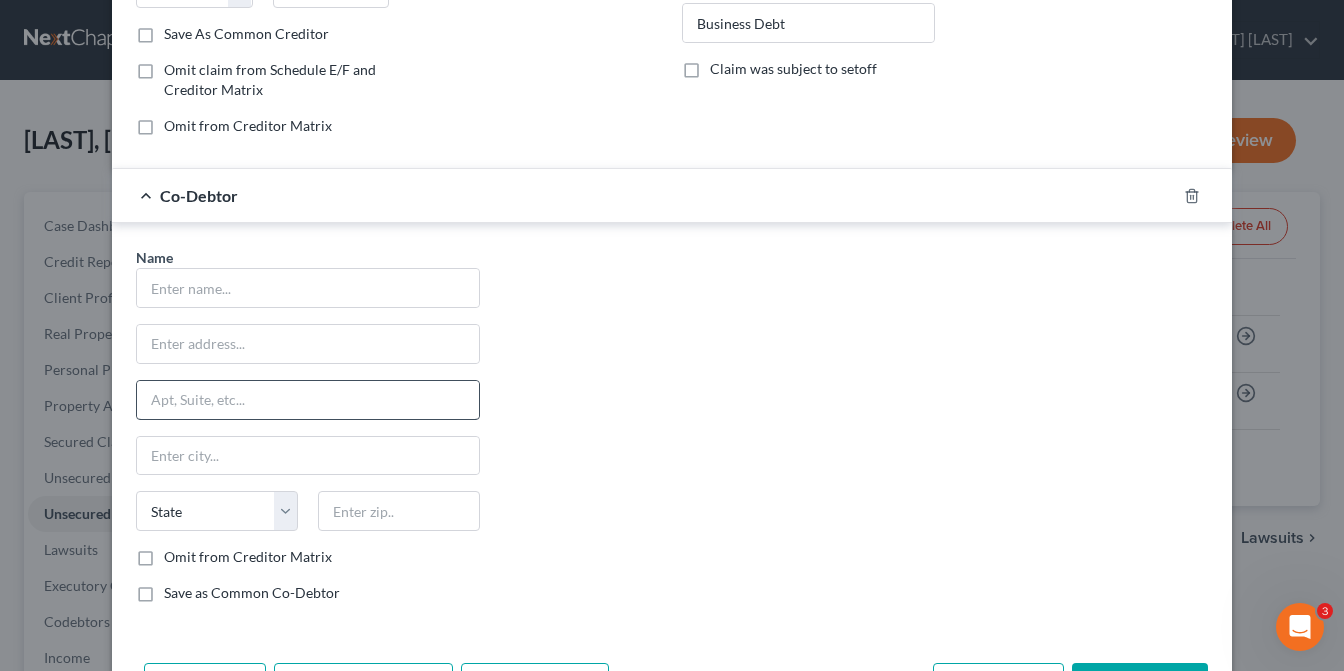 scroll, scrollTop: 400, scrollLeft: 0, axis: vertical 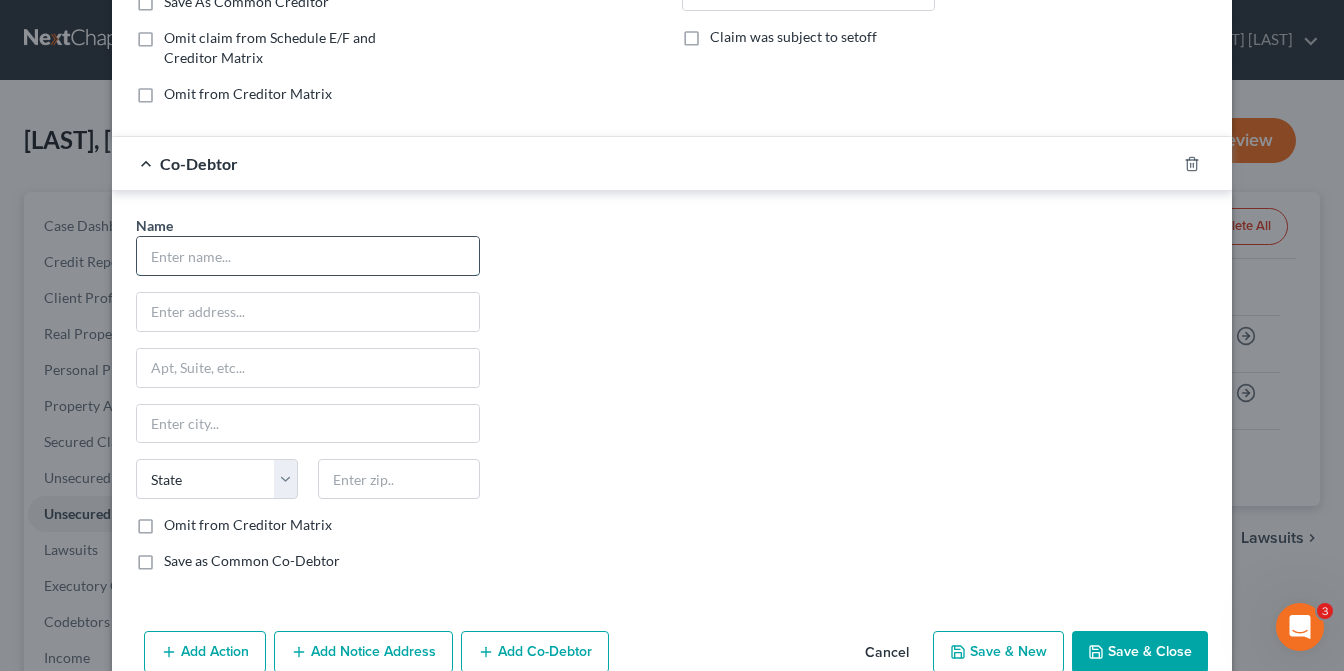 click at bounding box center [308, 256] 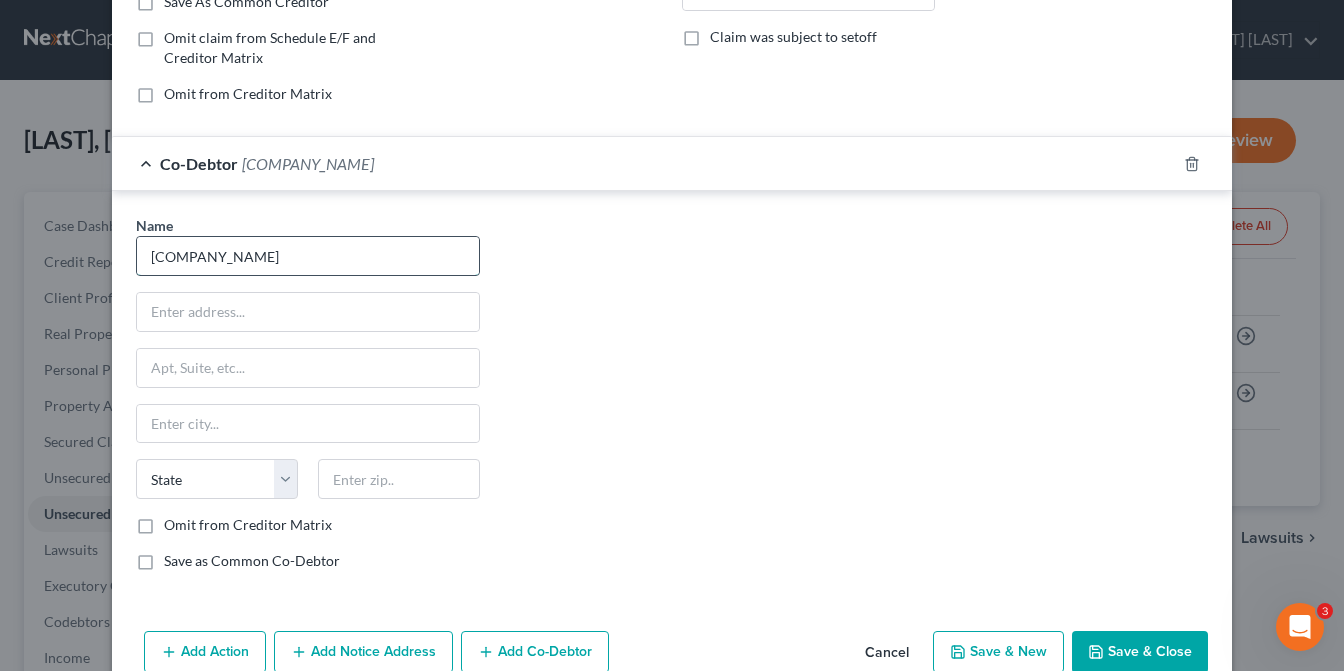 type on "[COMPANY_NAME]" 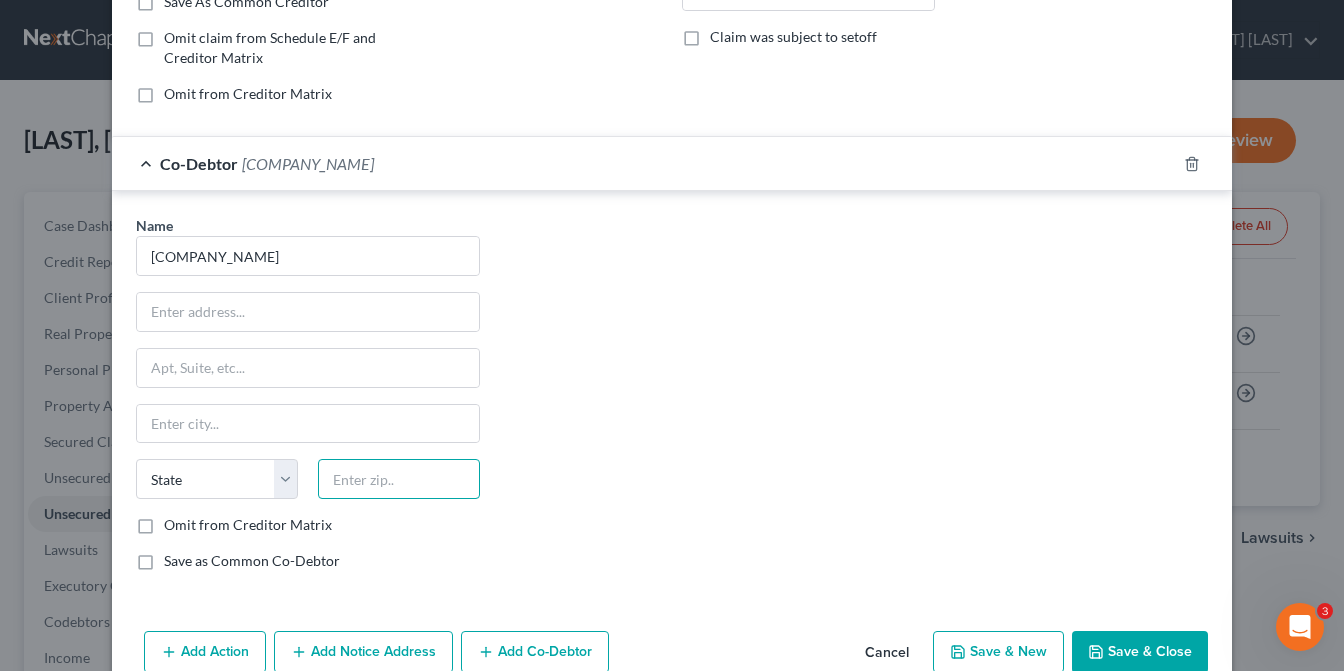 click at bounding box center (399, 479) 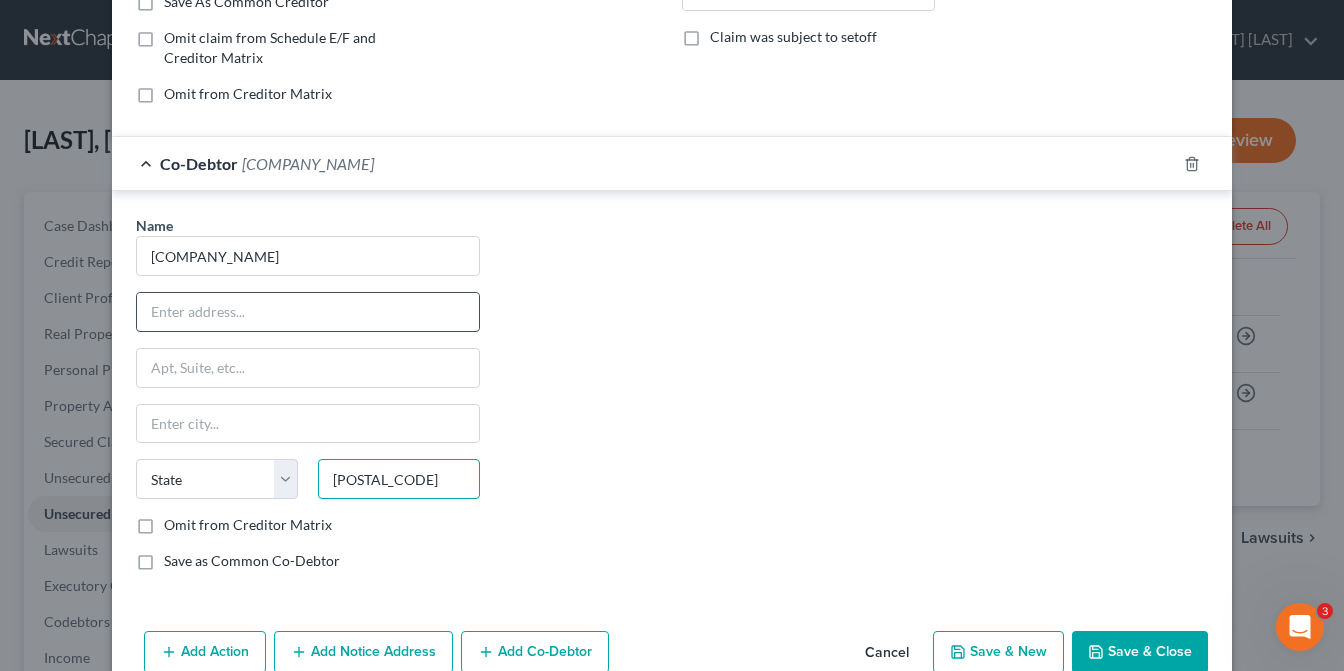 type on "[POSTAL_CODE]" 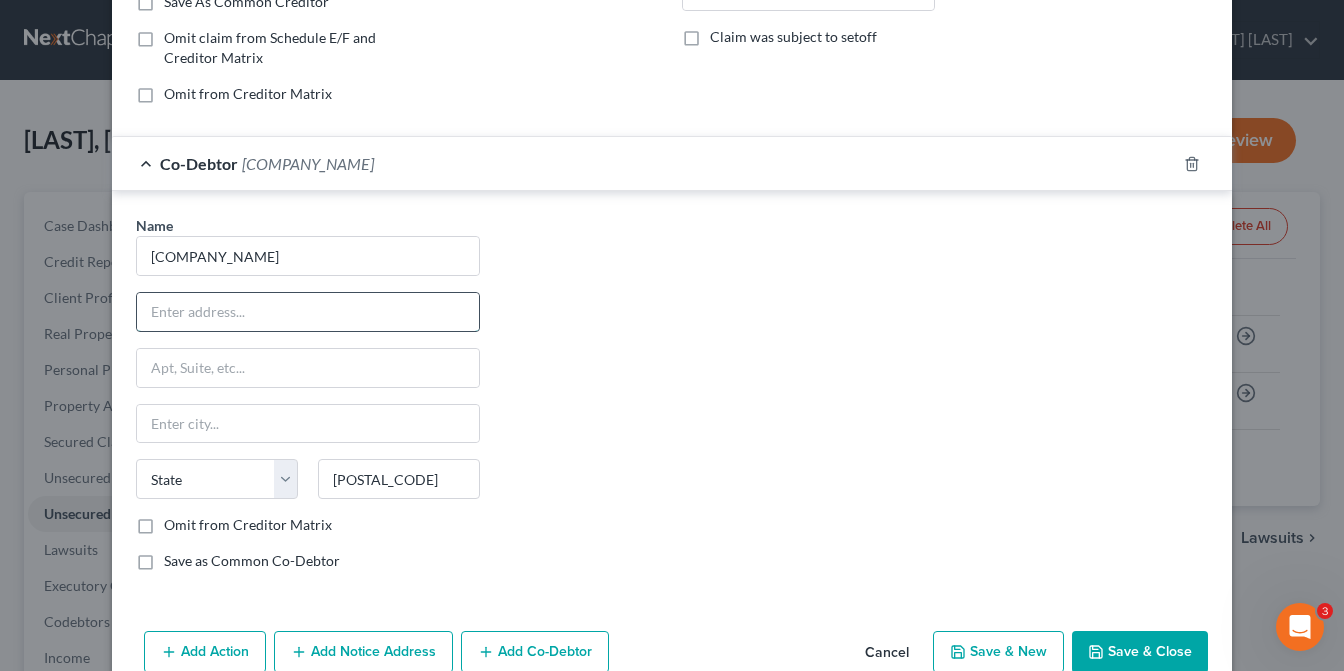 type on "[LAST]" 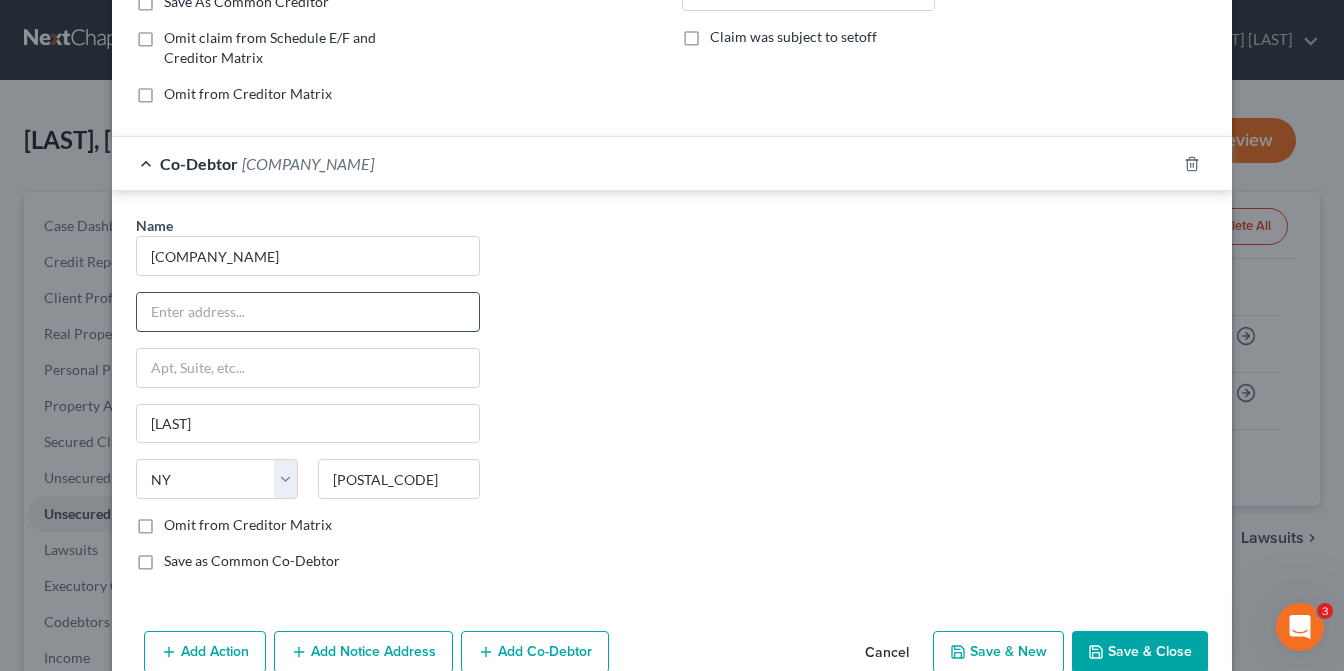 click at bounding box center [308, 312] 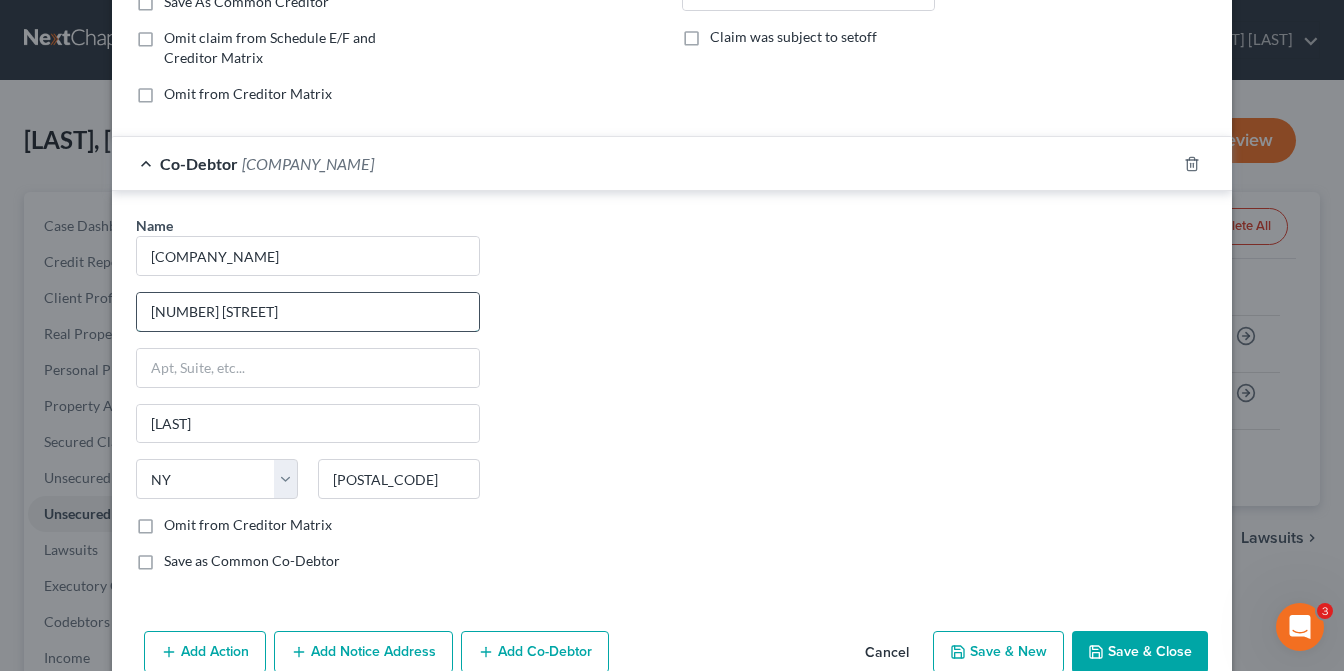 type on "[NUMBER] [STREET]" 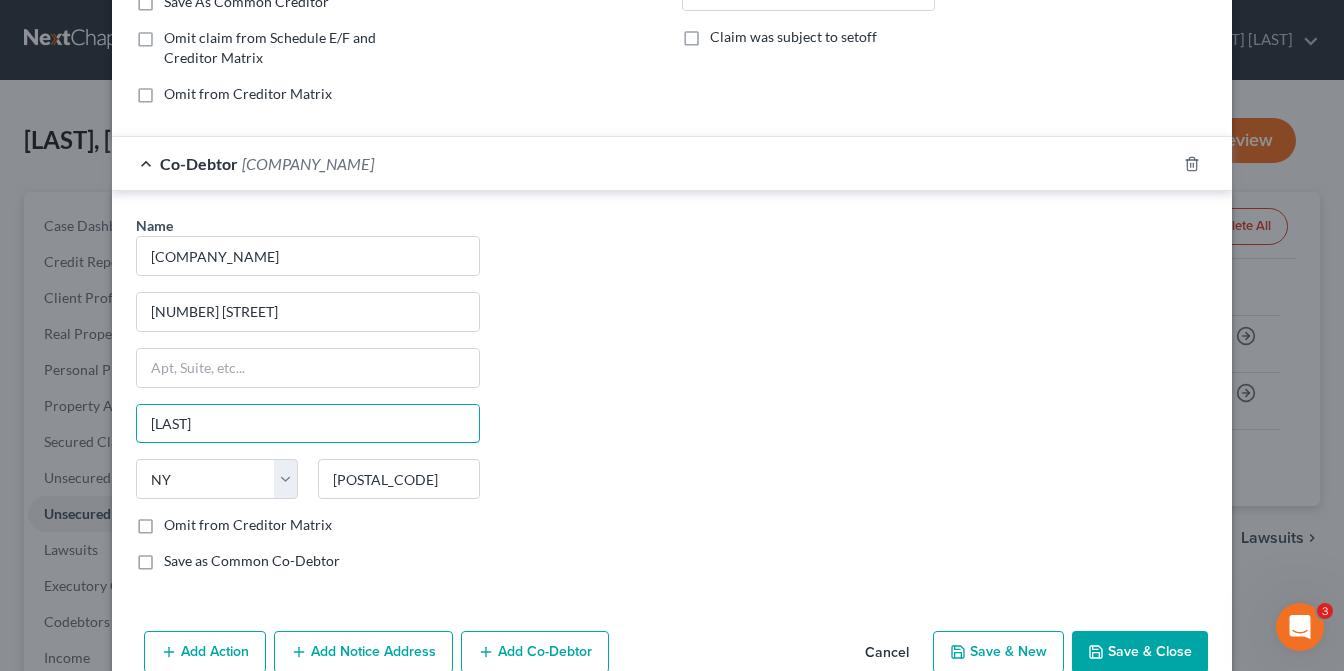 type on "[LAST]" 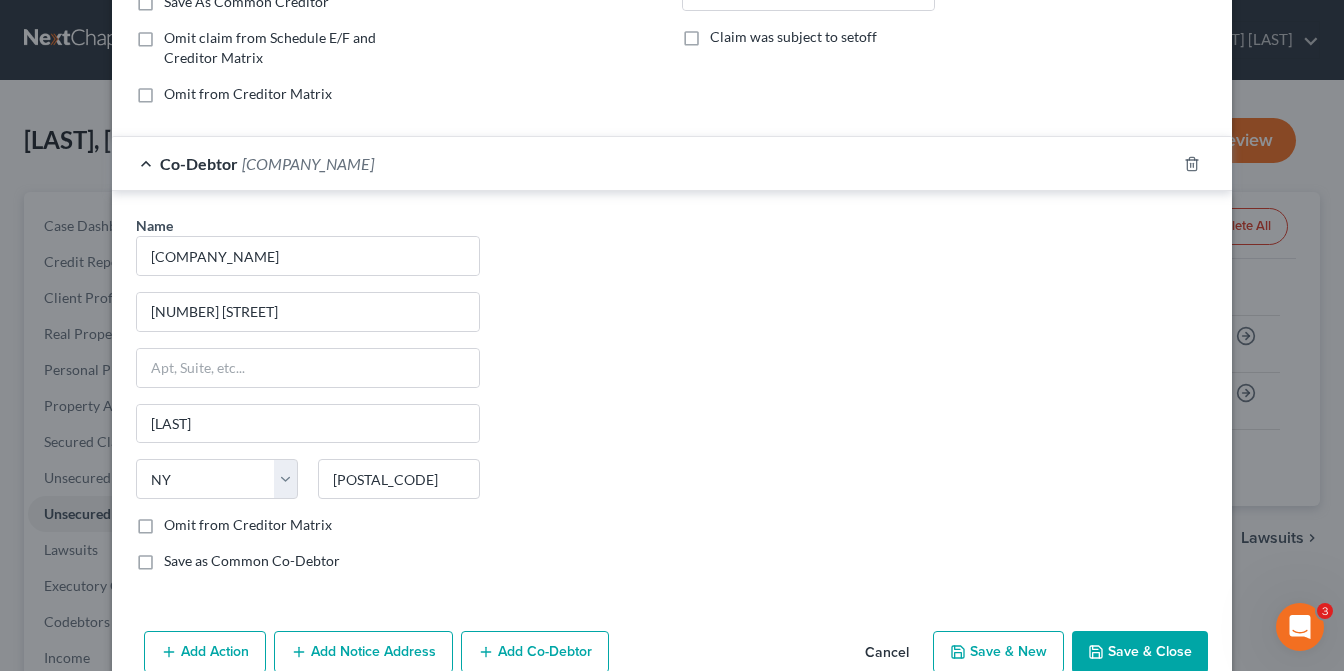 click on "Save as Common Co-Debtor" at bounding box center [252, 561] 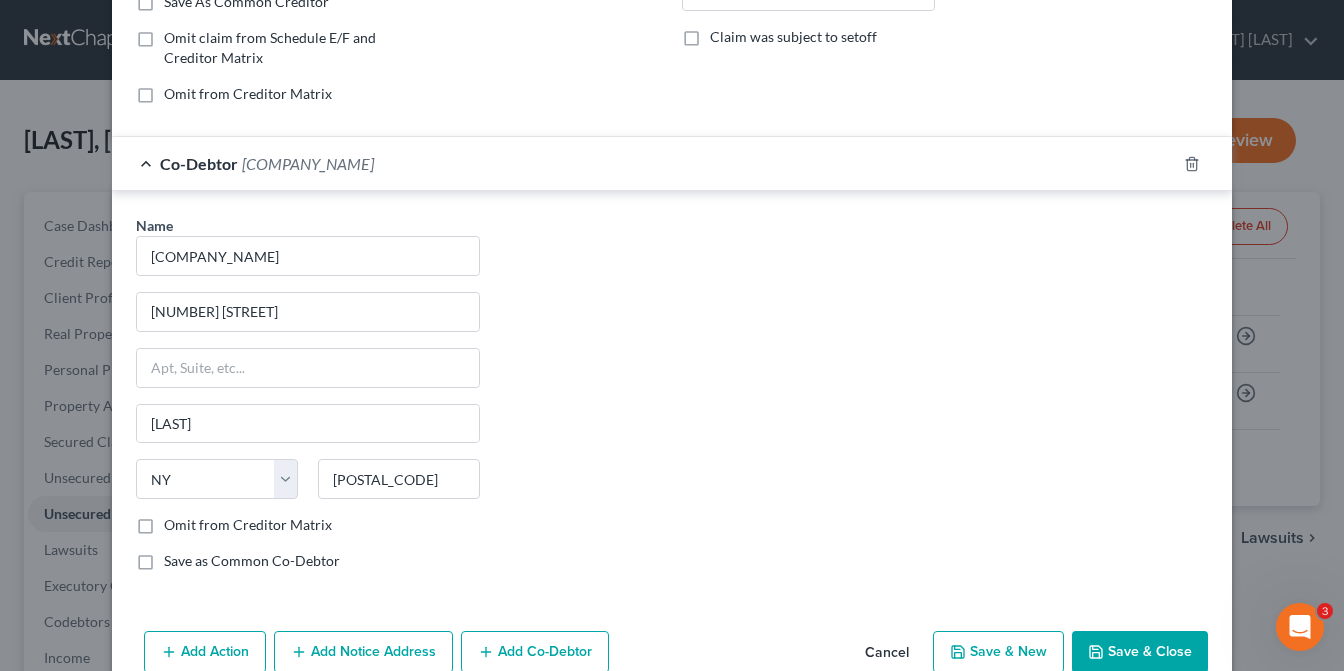 click on "Save as Common Co-Debtor" at bounding box center (178, 557) 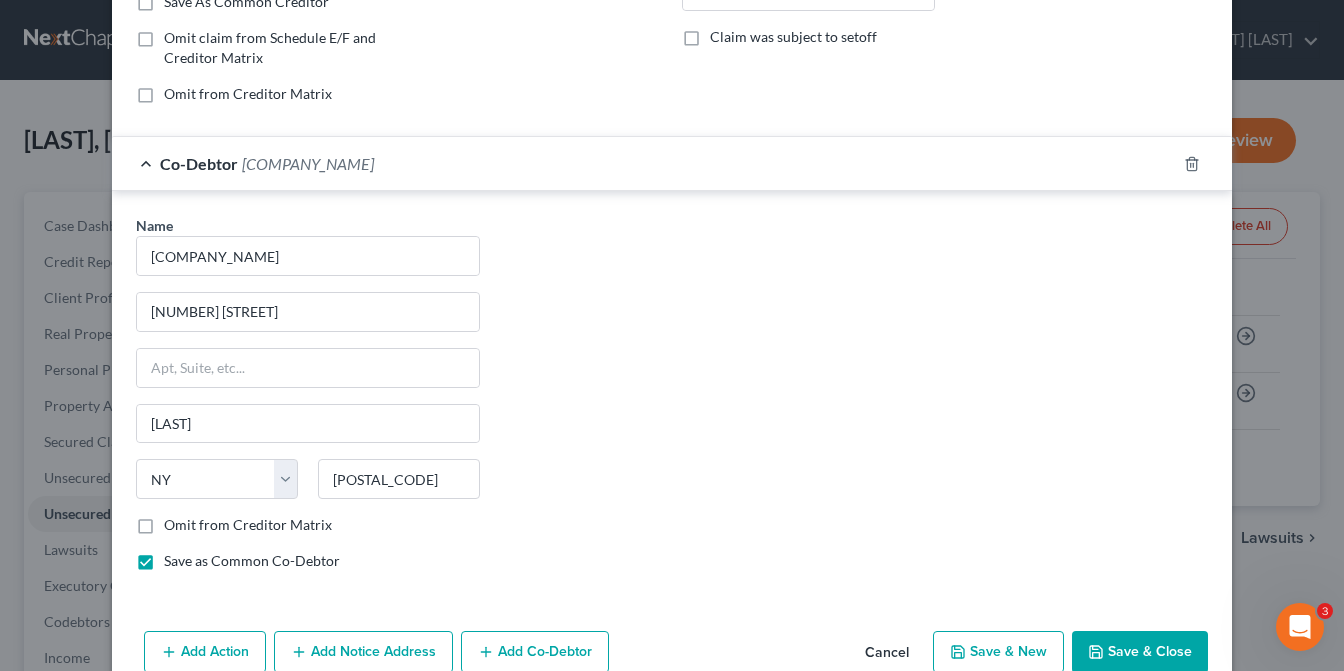 click on "Save & Close" at bounding box center [1140, 652] 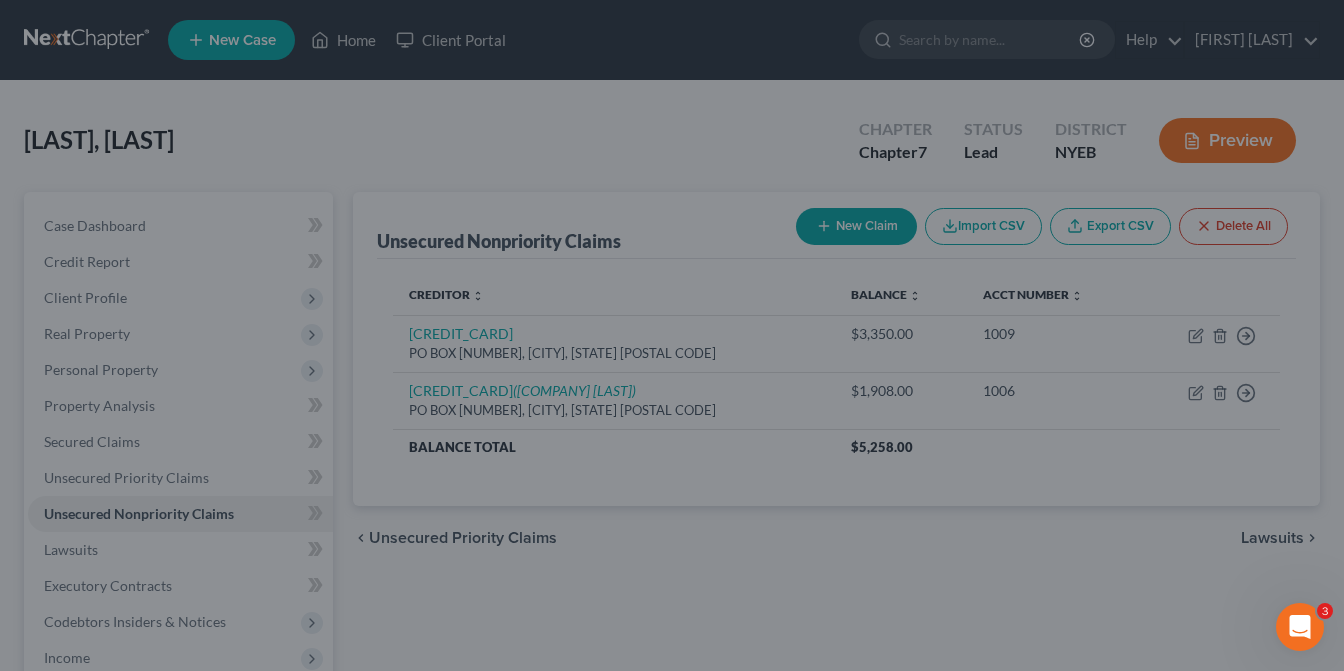 type on "3,666.00" 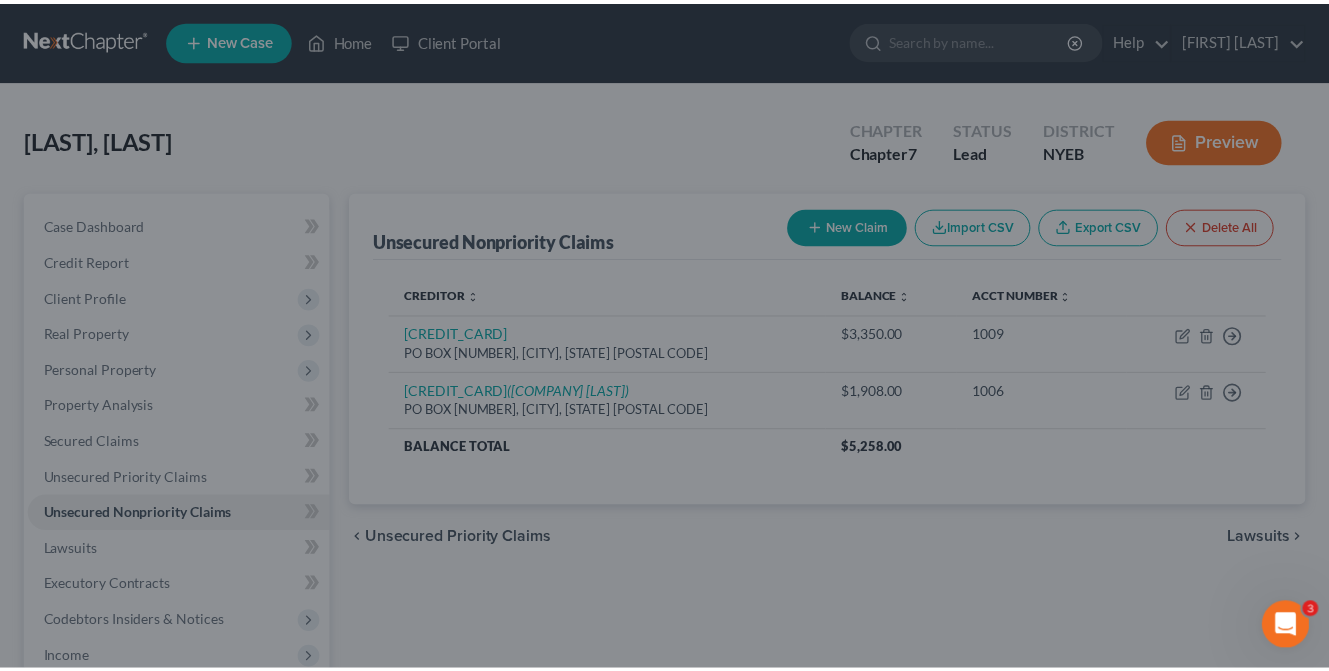 scroll, scrollTop: 0, scrollLeft: 0, axis: both 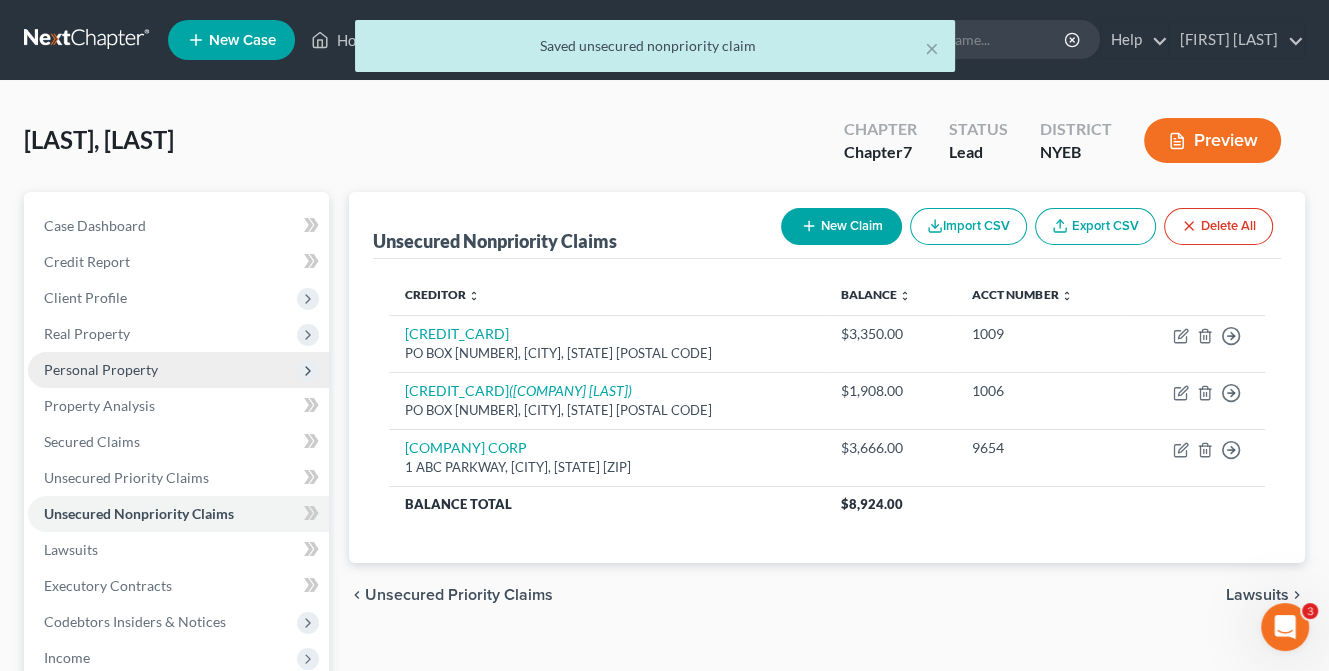 click on "Personal Property" at bounding box center (178, 370) 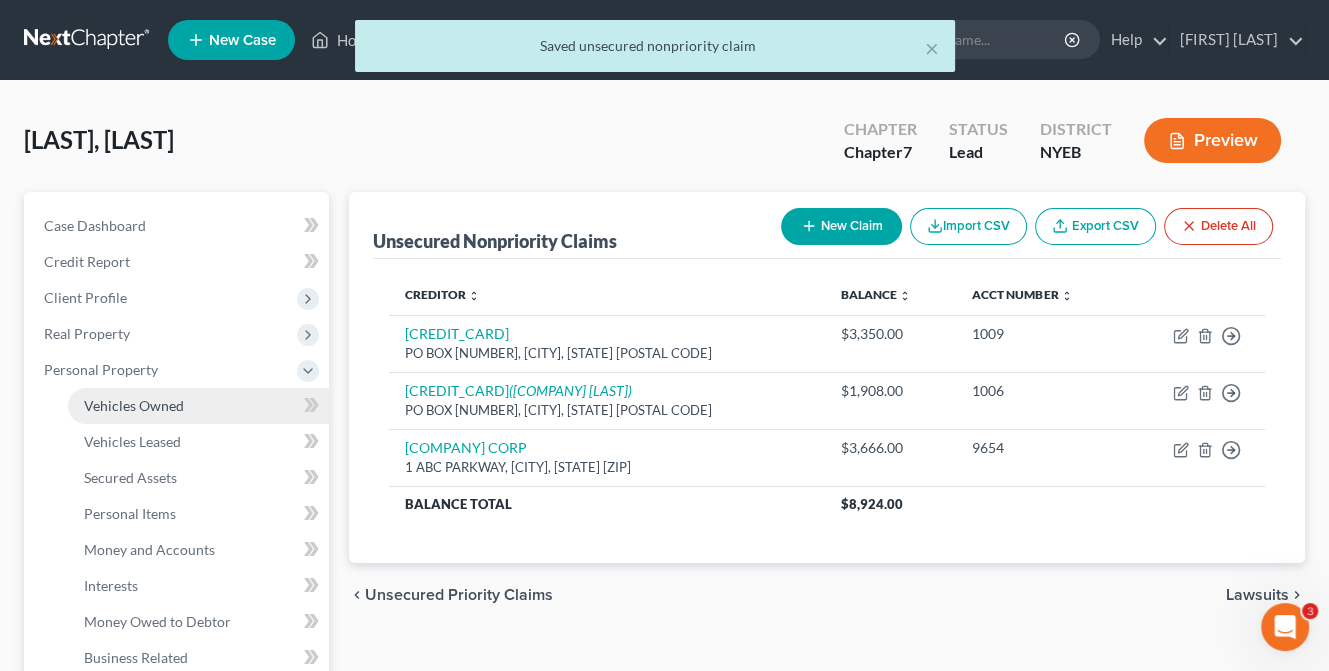 click on "Vehicles Owned" at bounding box center (134, 405) 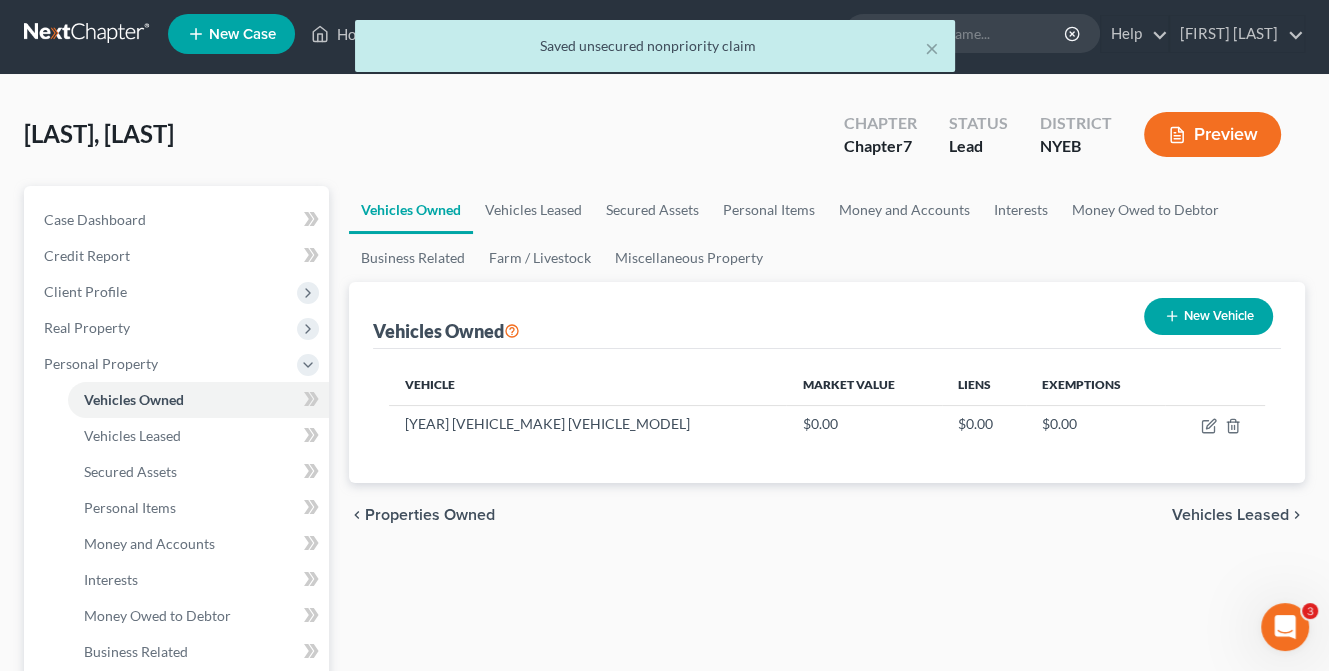 scroll, scrollTop: 400, scrollLeft: 0, axis: vertical 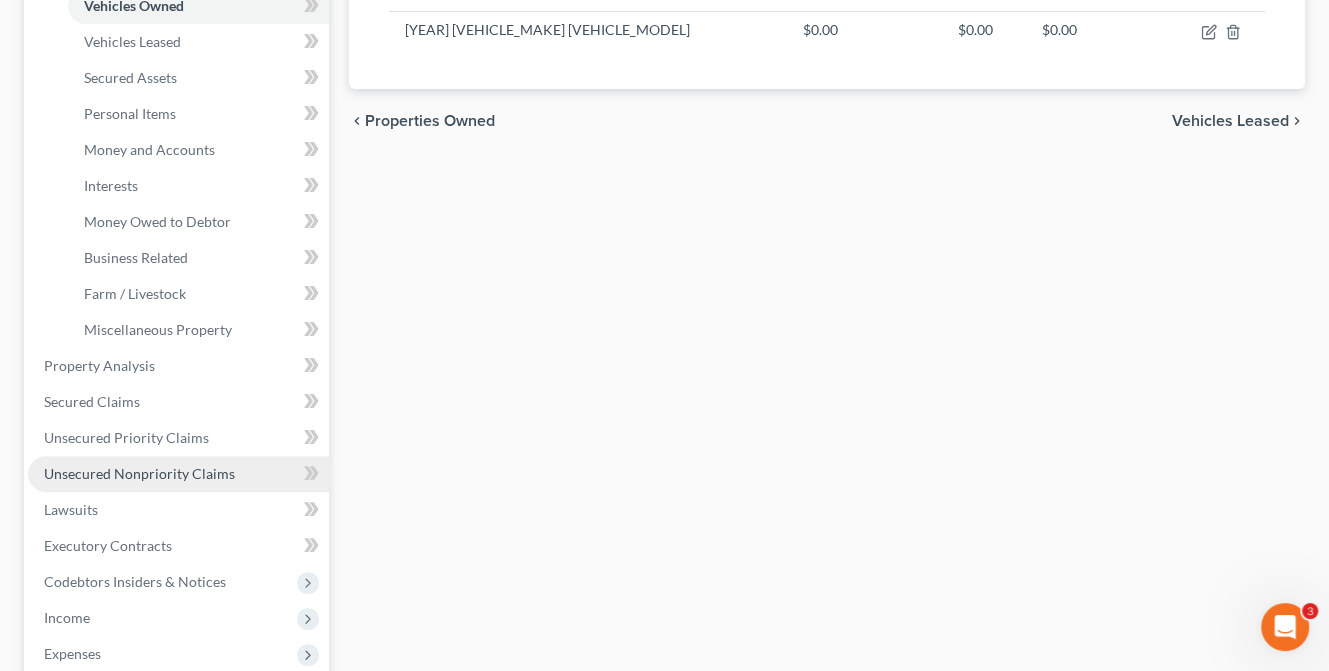 click on "Unsecured Nonpriority Claims" at bounding box center (139, 473) 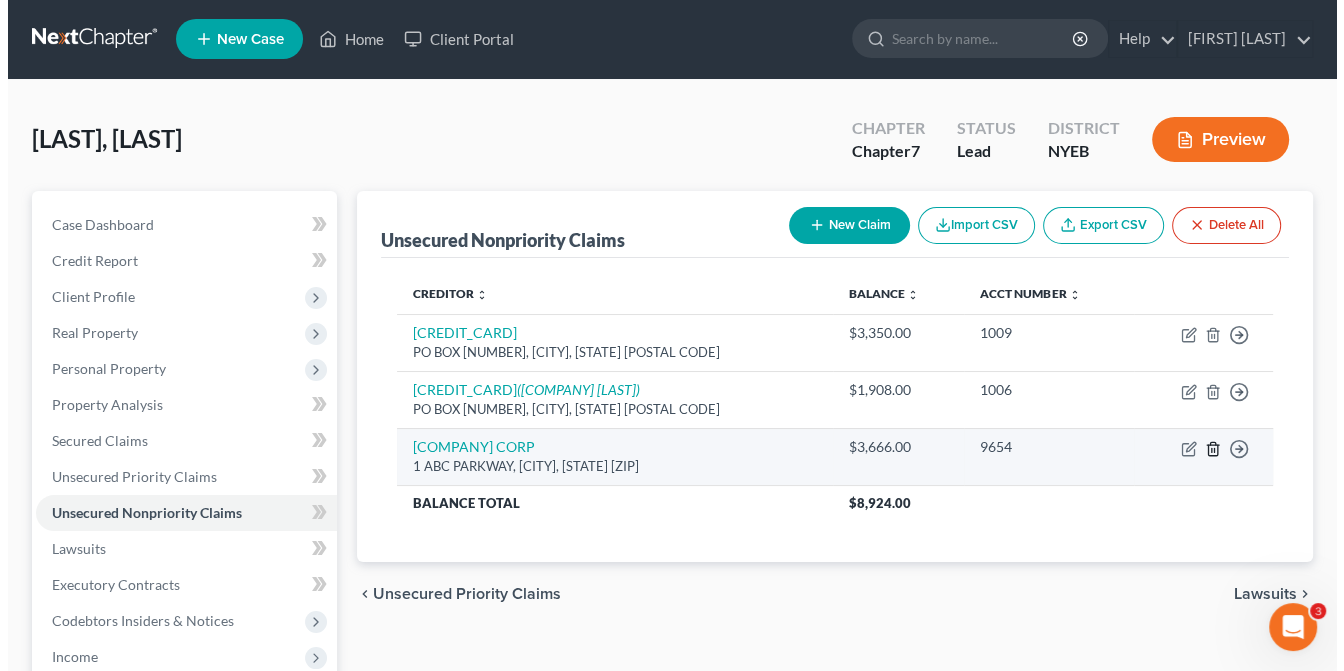 scroll, scrollTop: 0, scrollLeft: 0, axis: both 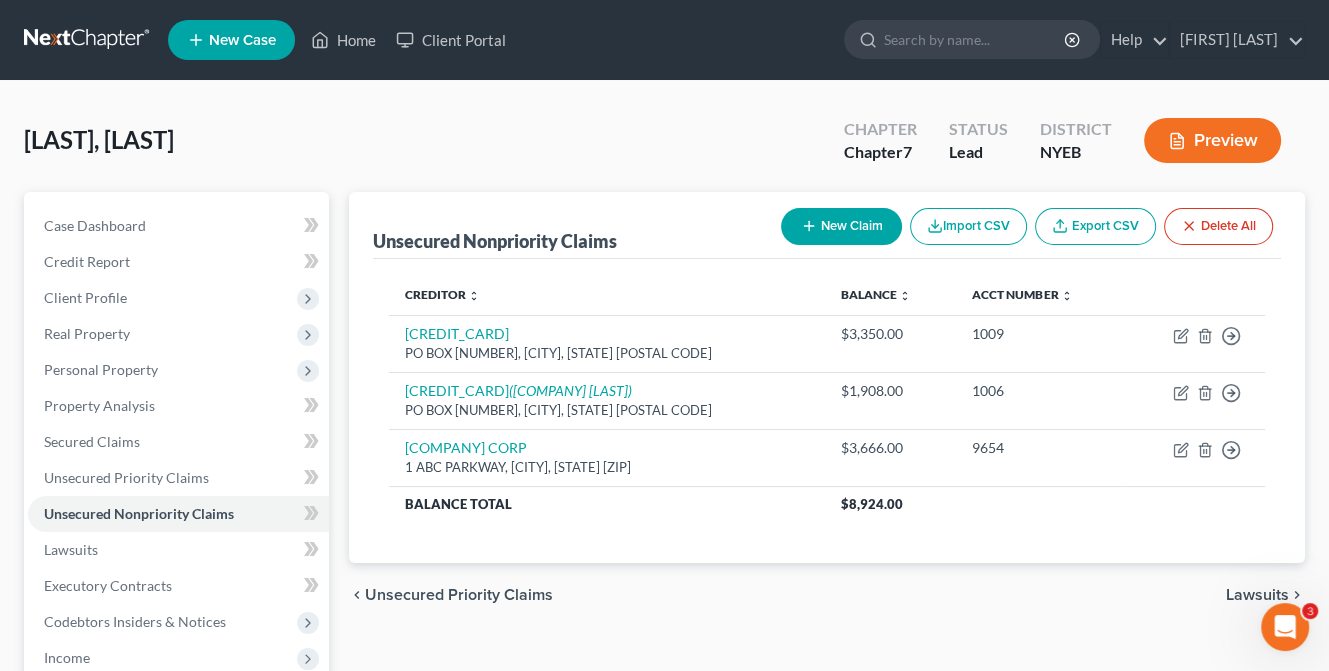 click on "New Claim" at bounding box center [841, 226] 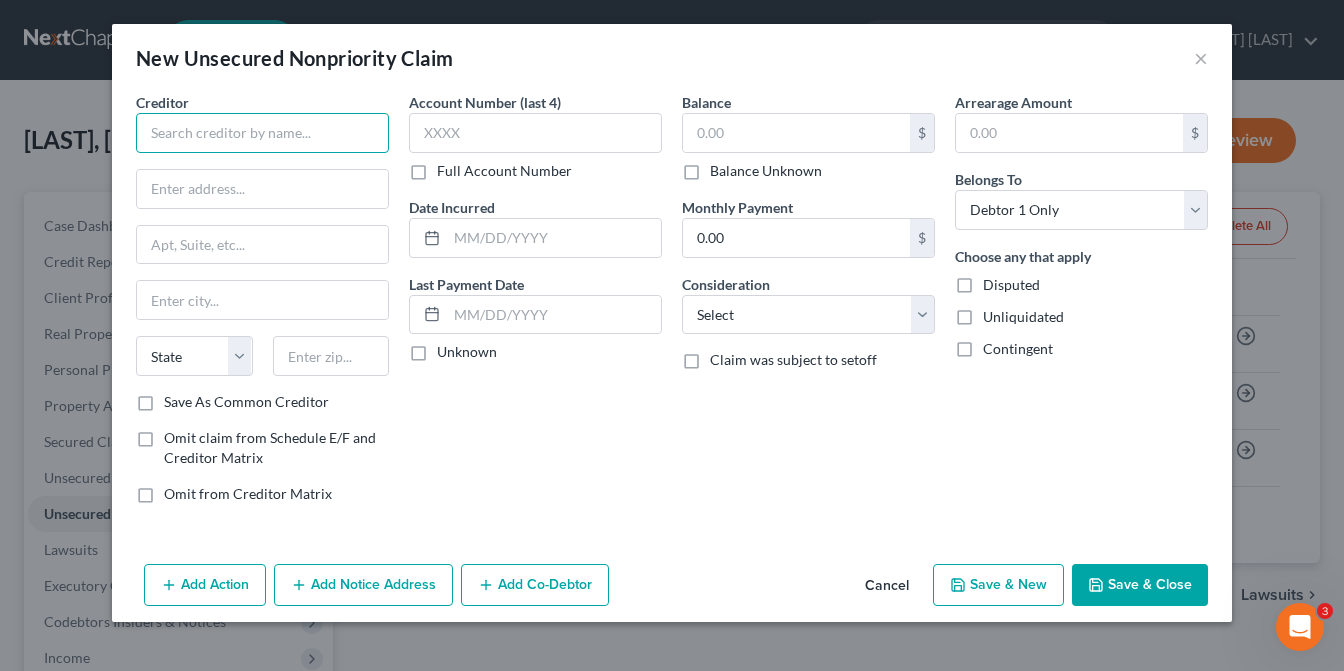 click at bounding box center (262, 133) 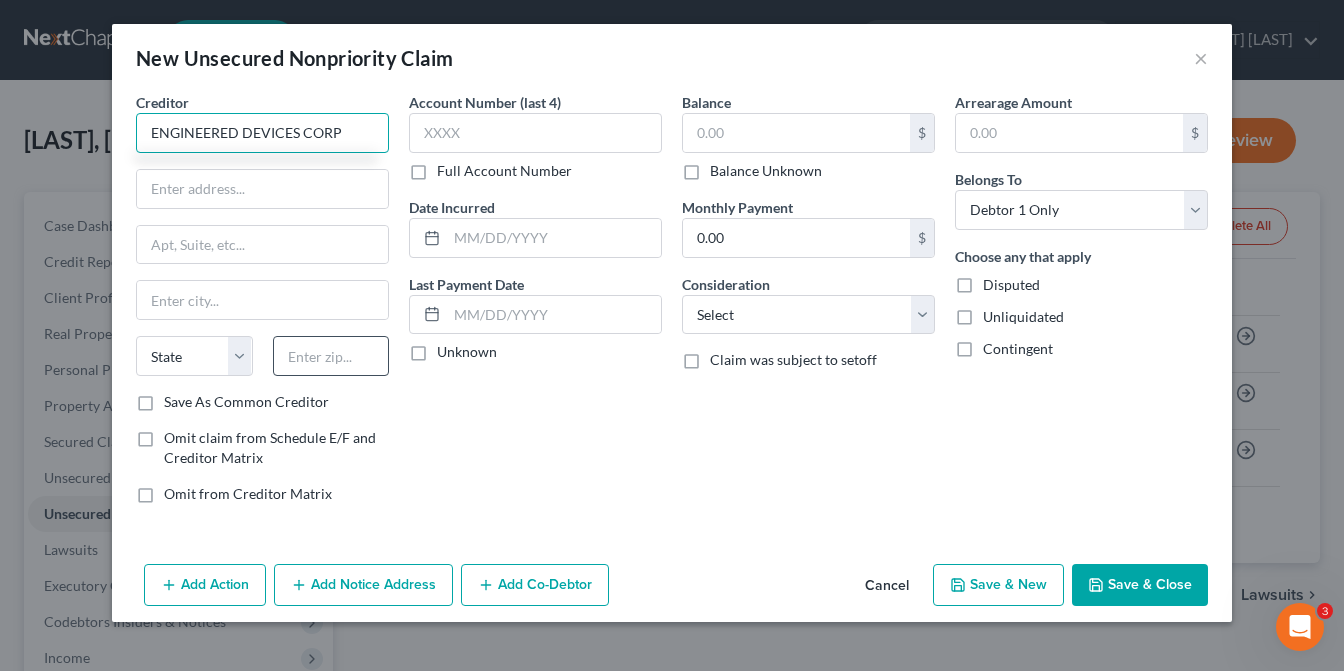type on "ENGINEERED DEVICES CORP" 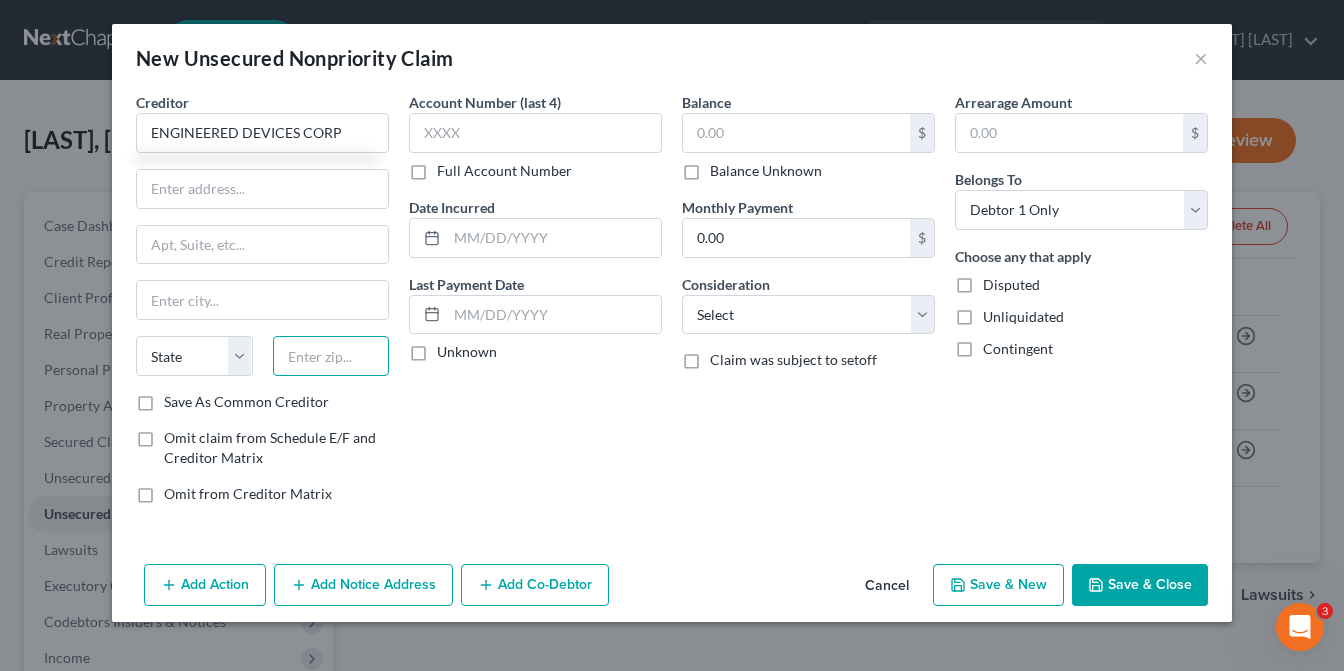 click at bounding box center (331, 356) 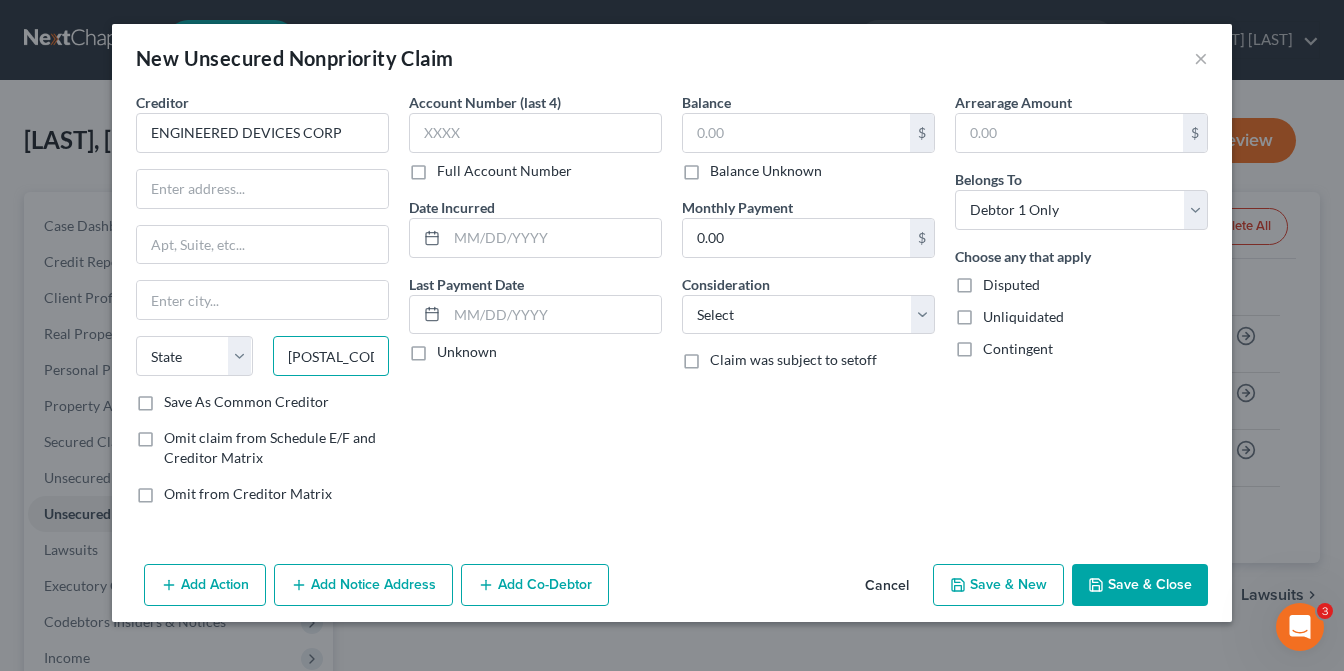 type on "[POSTAL_CODE]" 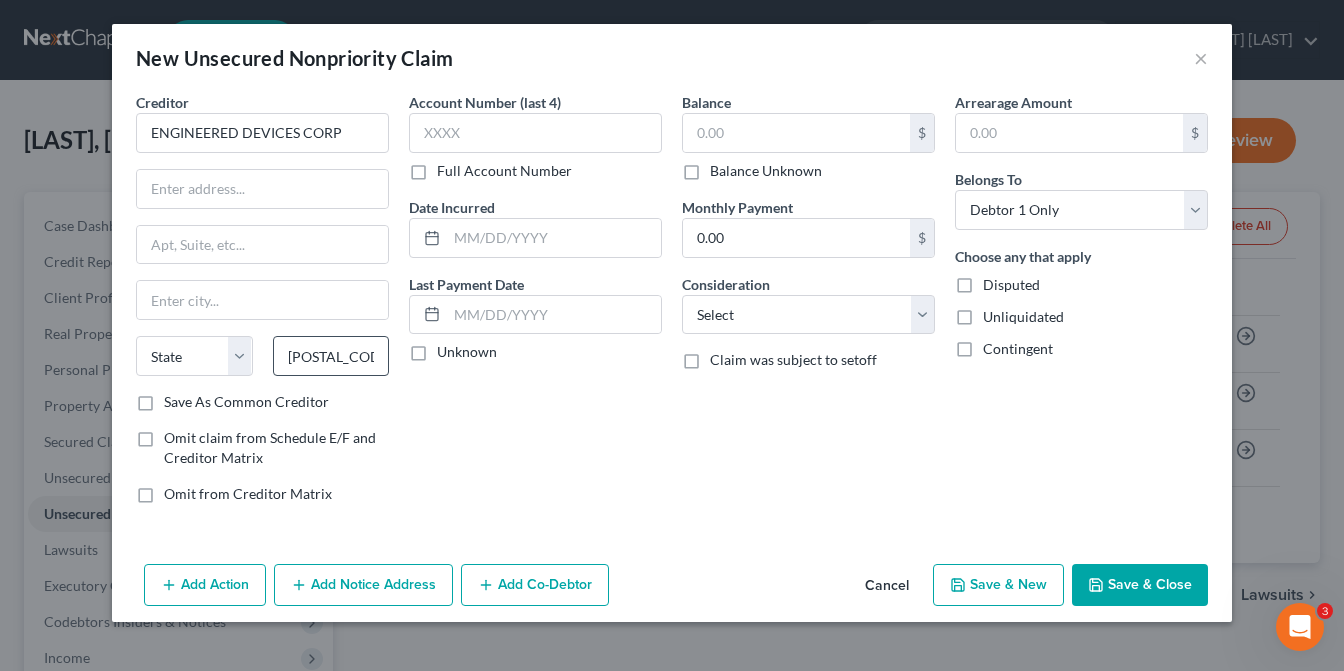 type on "[CITY]" 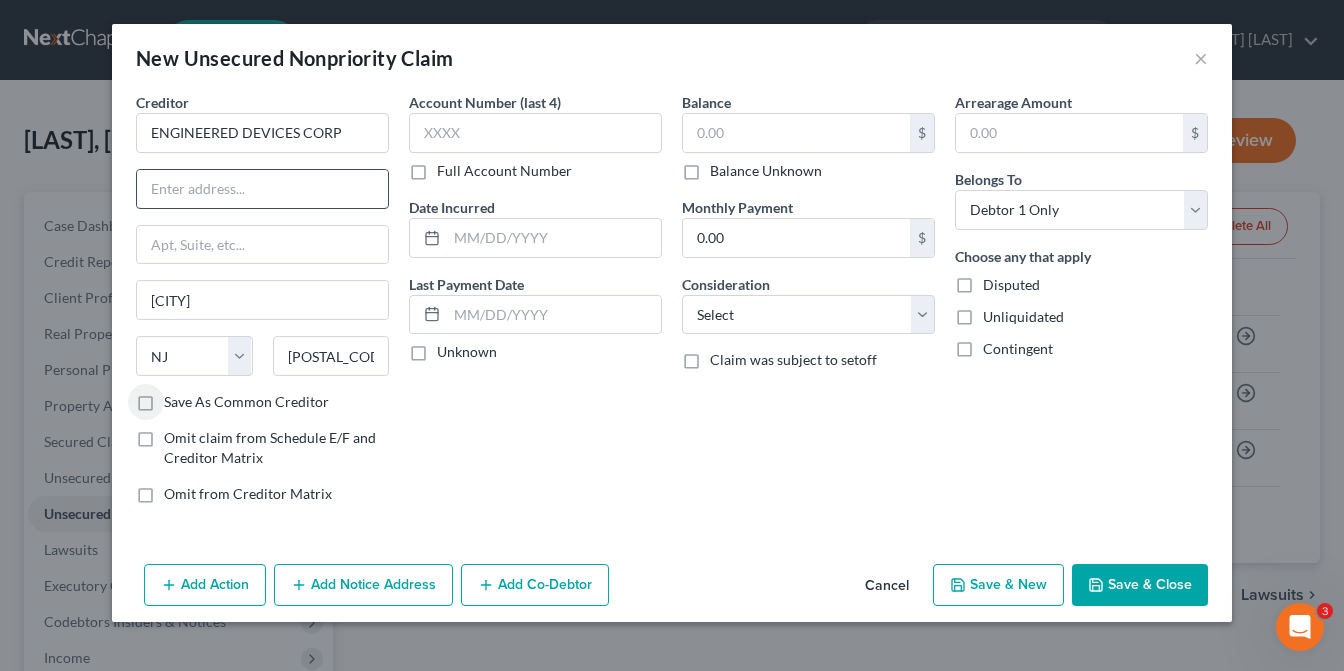 click at bounding box center [262, 189] 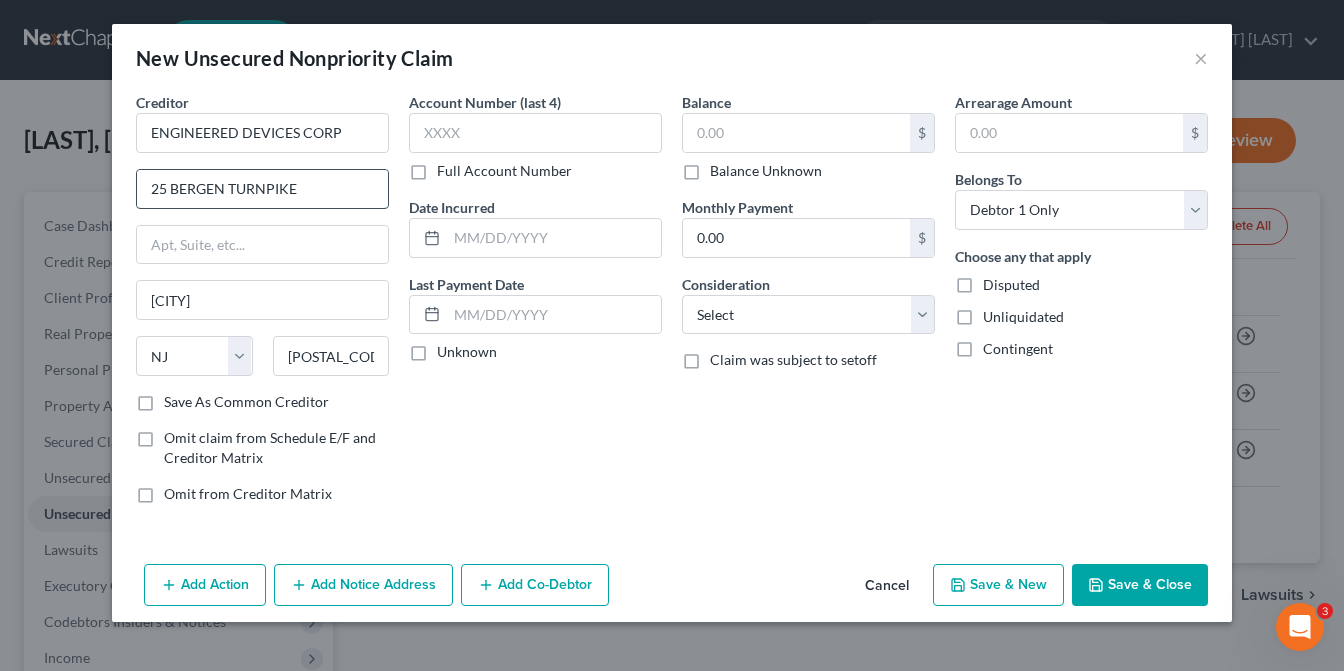 type on "25 BERGEN TURNPIKE" 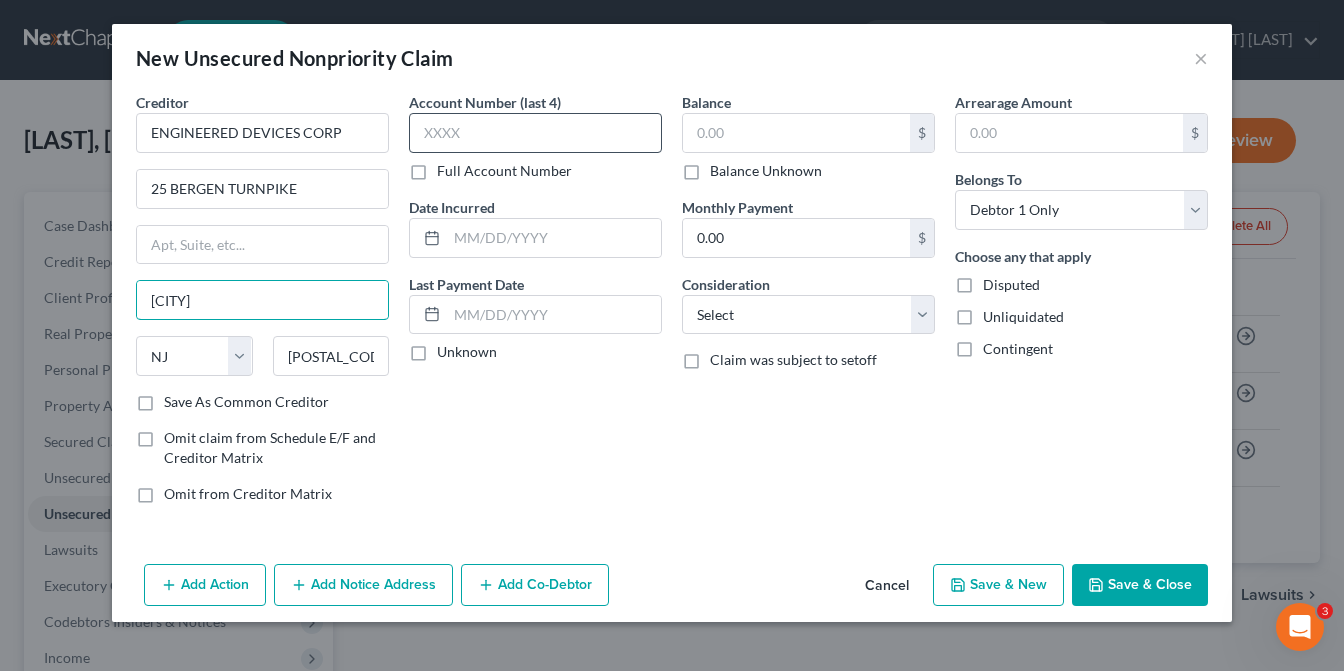 type on "[CITY]" 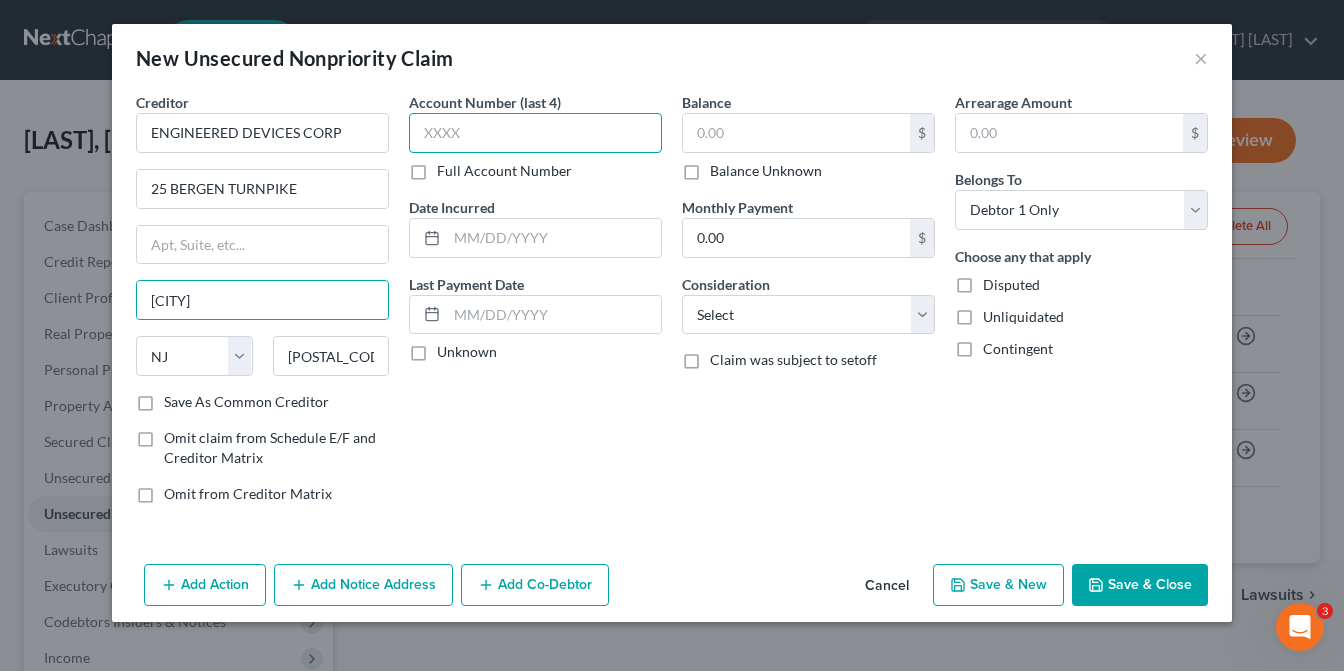 click at bounding box center (535, 133) 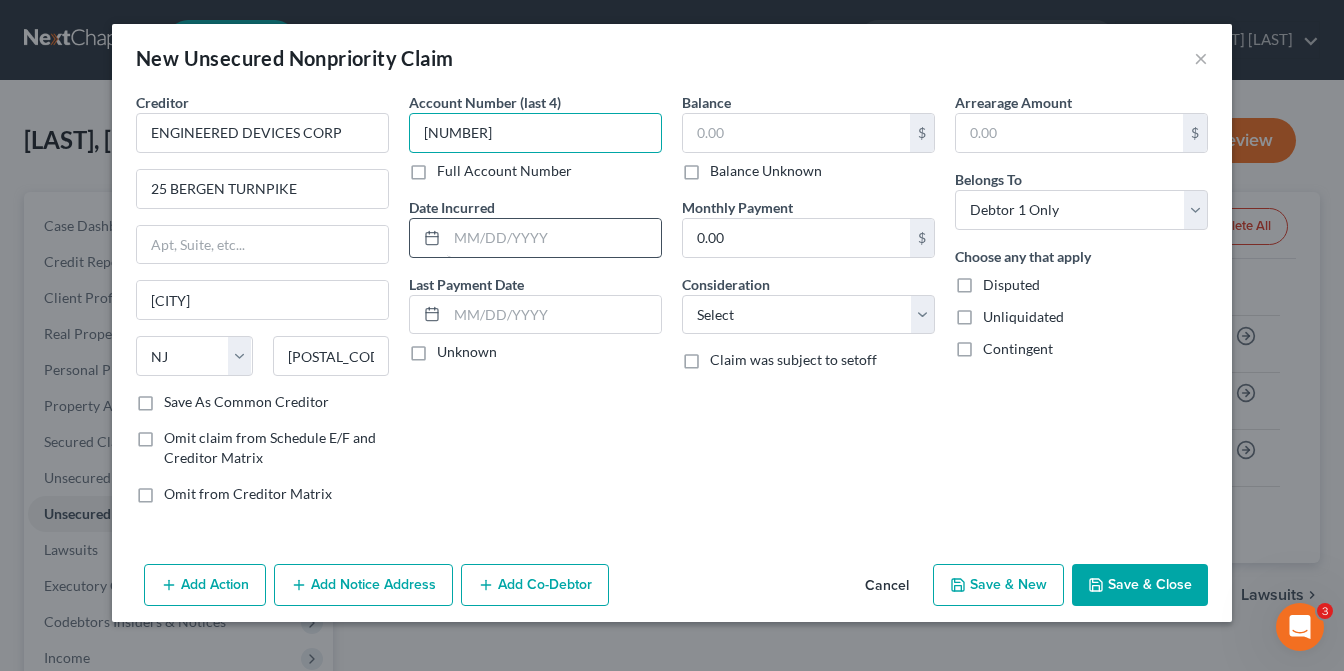 type on "[NUMBER]" 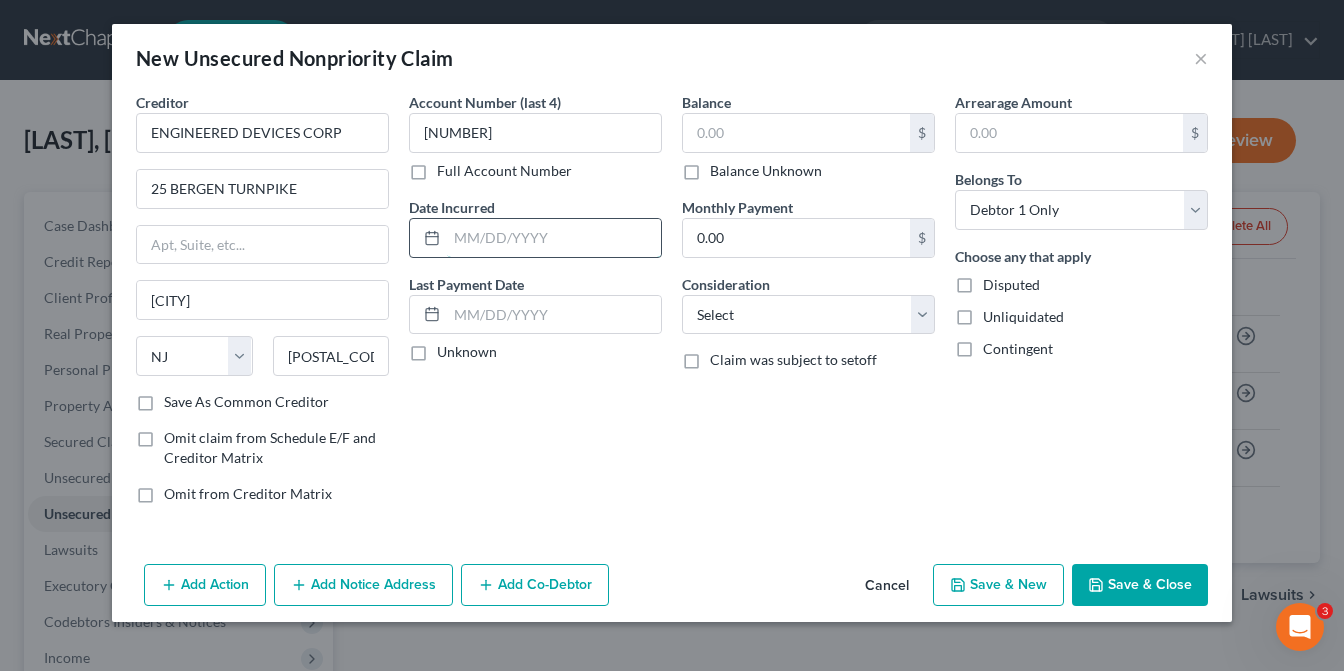 click at bounding box center (554, 238) 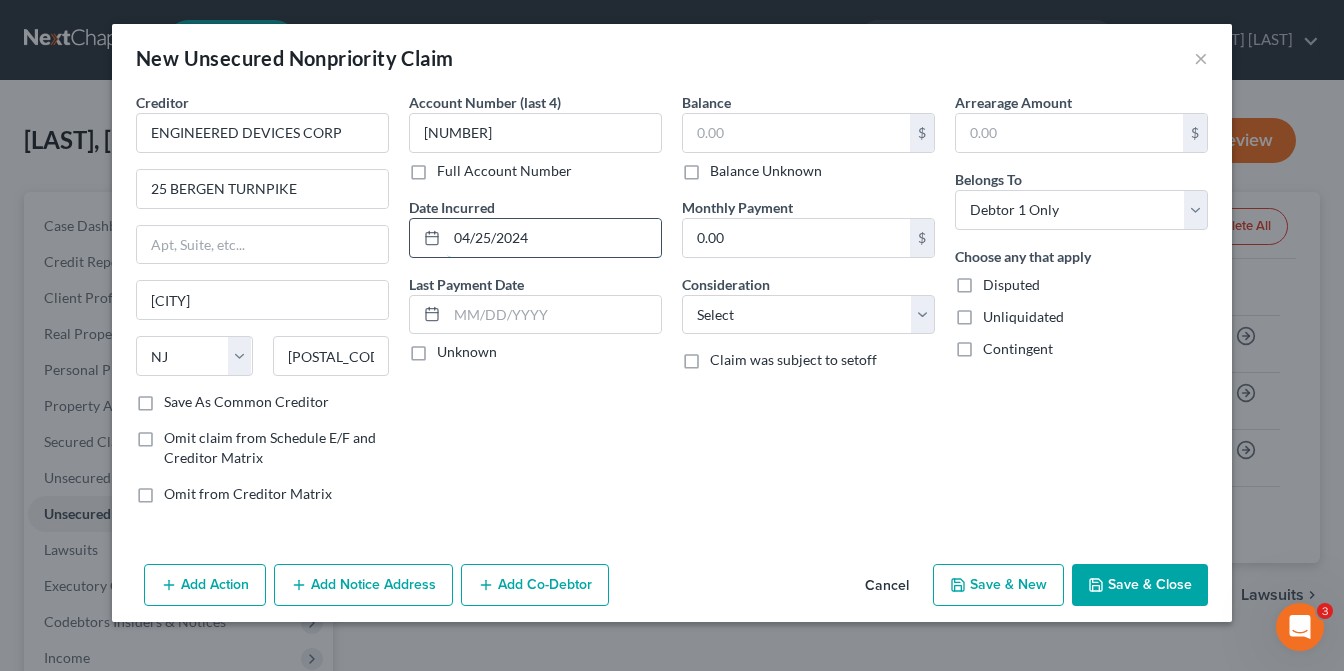 type on "04/25/2024" 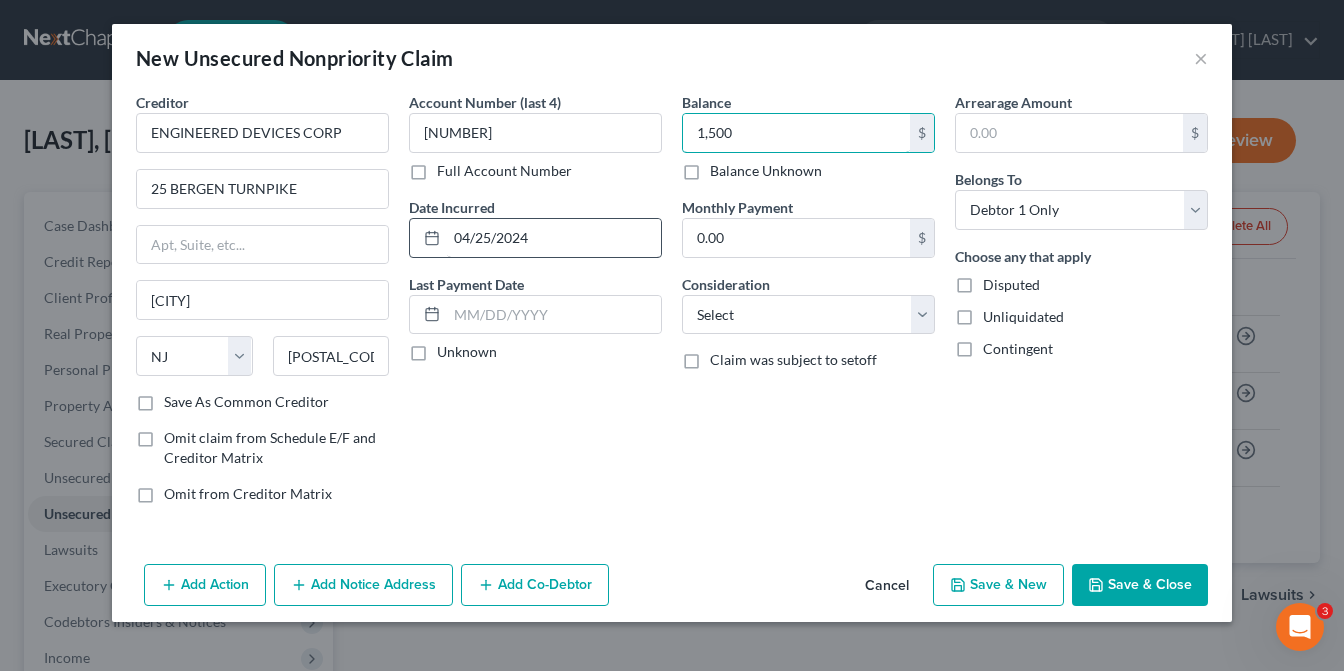 type on "1,500" 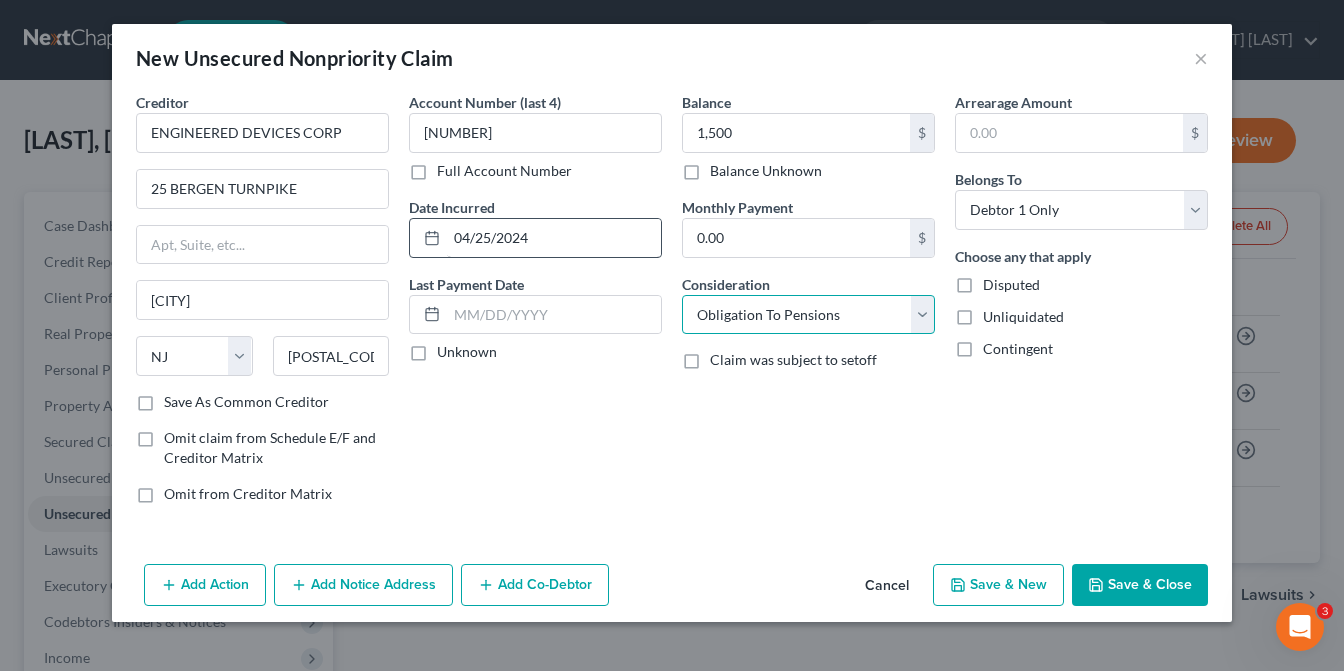 select on "14" 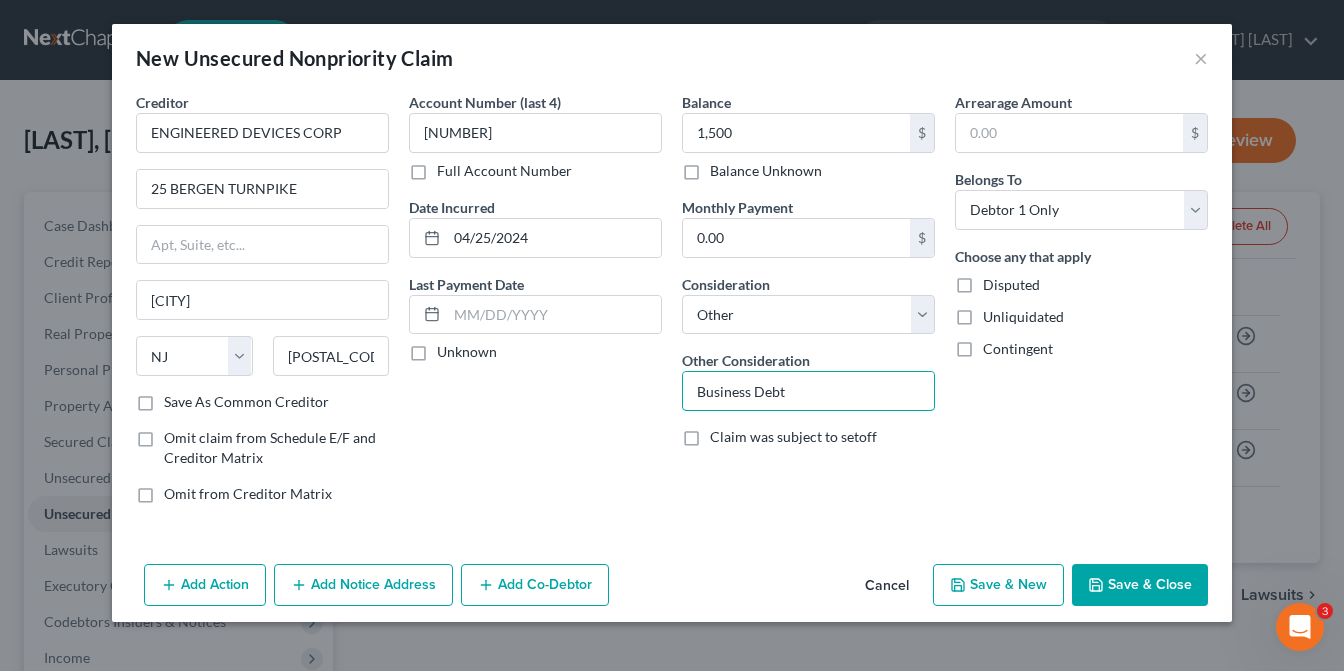 type on "Business Debt" 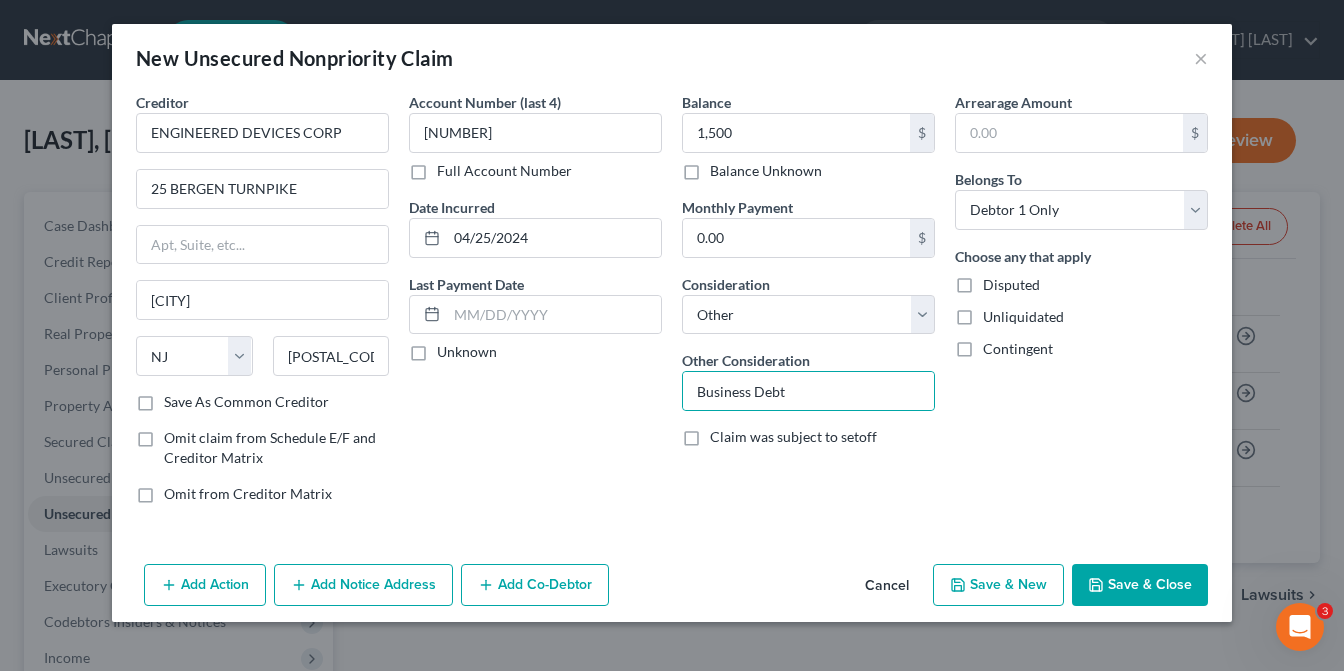 click on "Add Co-Debtor" at bounding box center (535, 585) 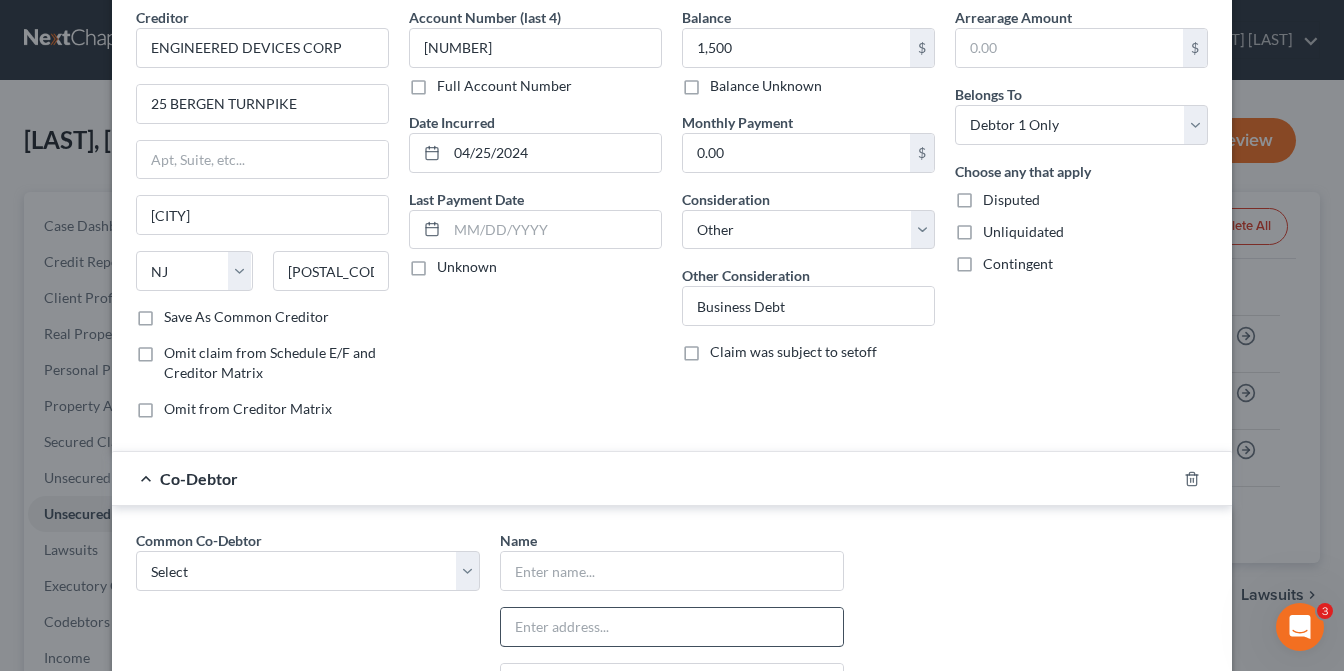 scroll, scrollTop: 200, scrollLeft: 0, axis: vertical 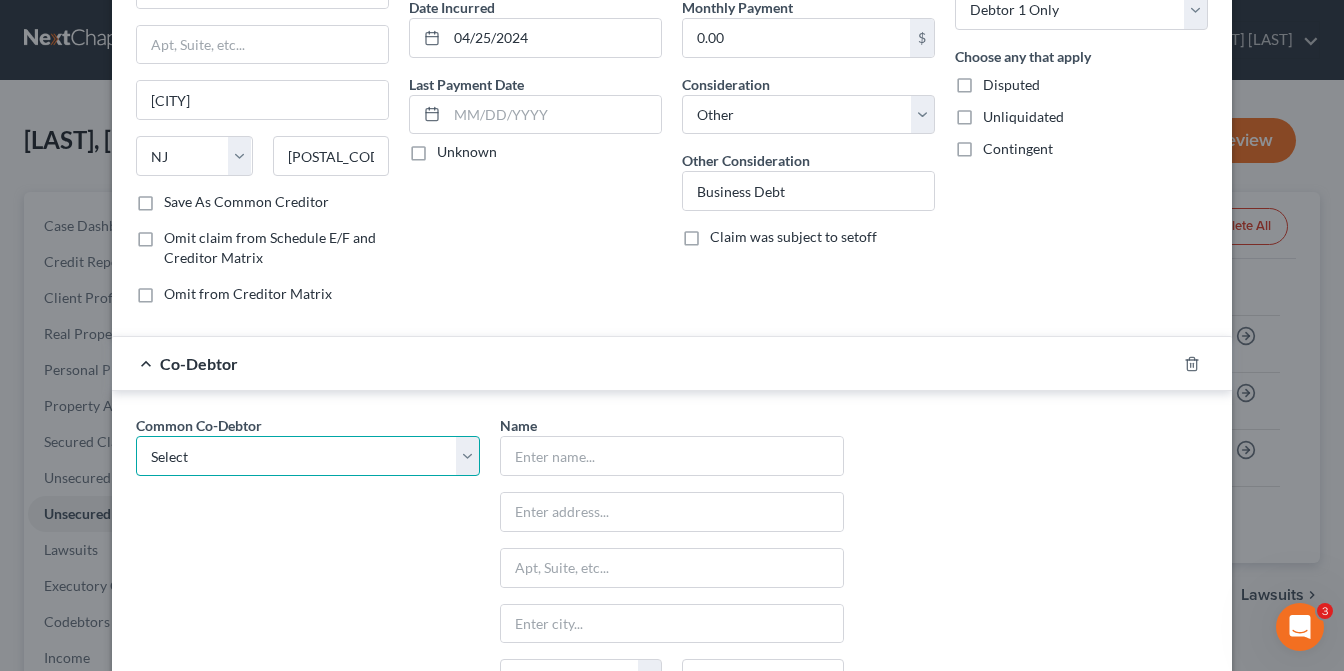 click on "Select WARRIOR REBAR S COPR" at bounding box center (308, 456) 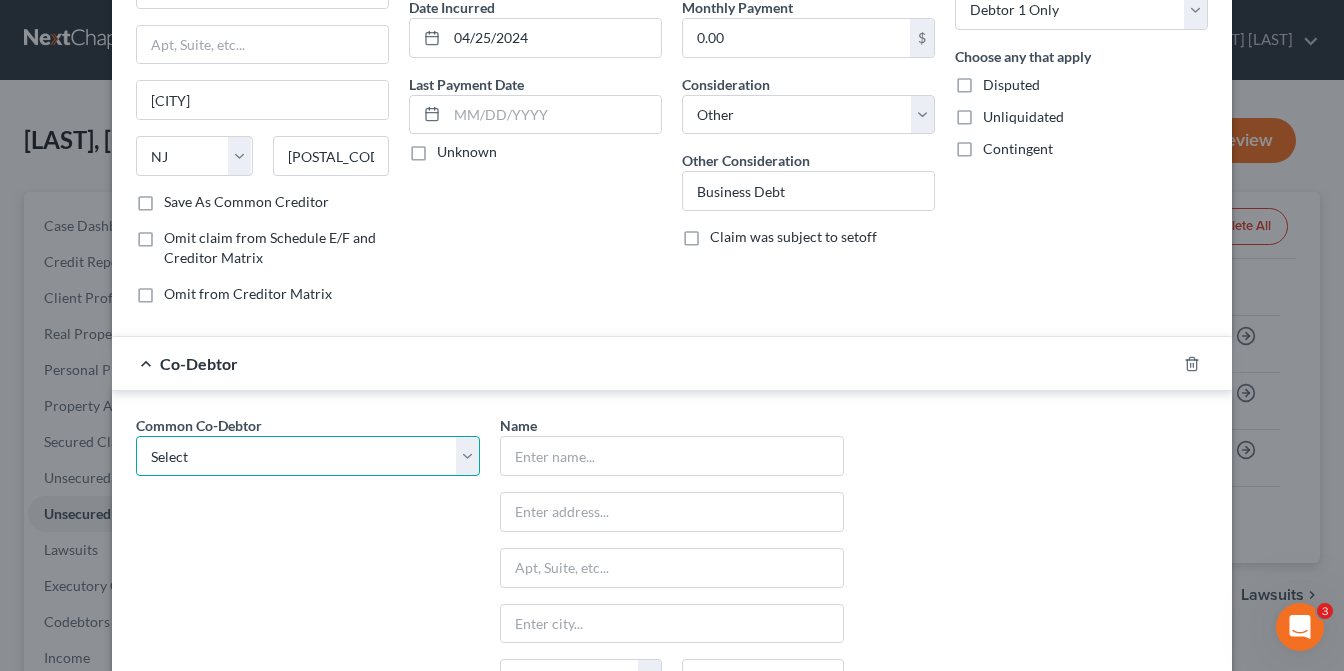 select on "0" 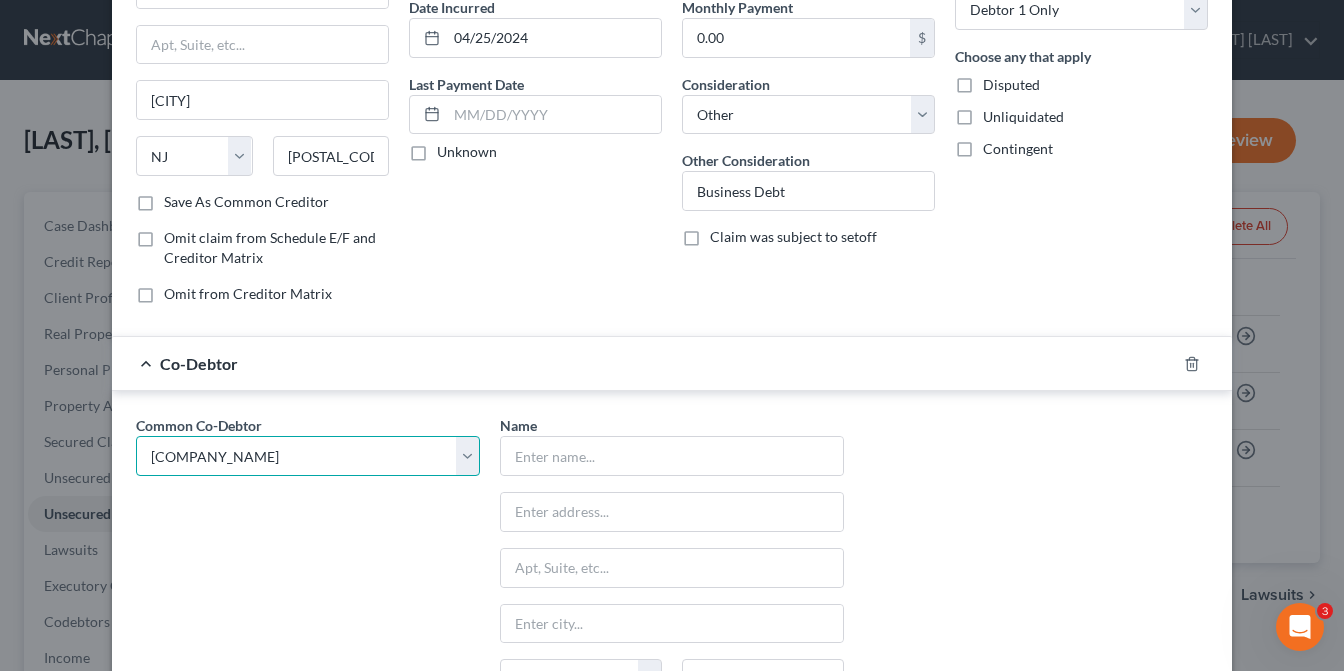 click on "Select WARRIOR REBAR S COPR" at bounding box center [308, 456] 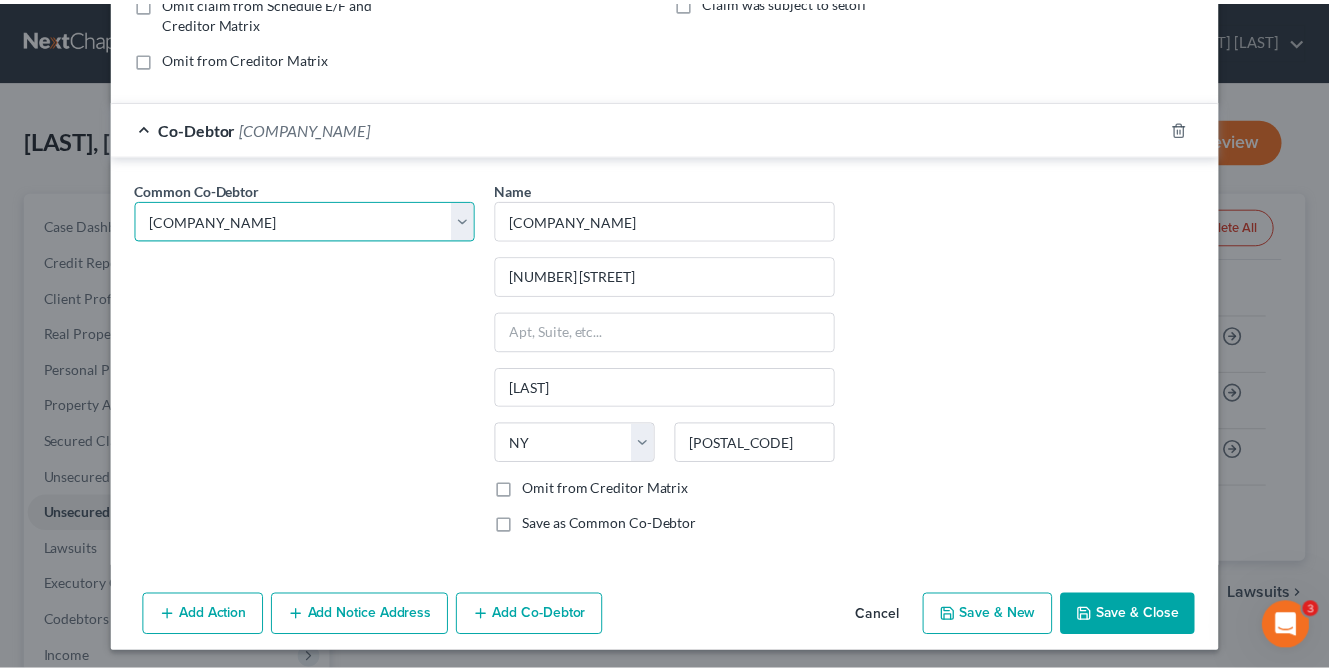 scroll, scrollTop: 437, scrollLeft: 0, axis: vertical 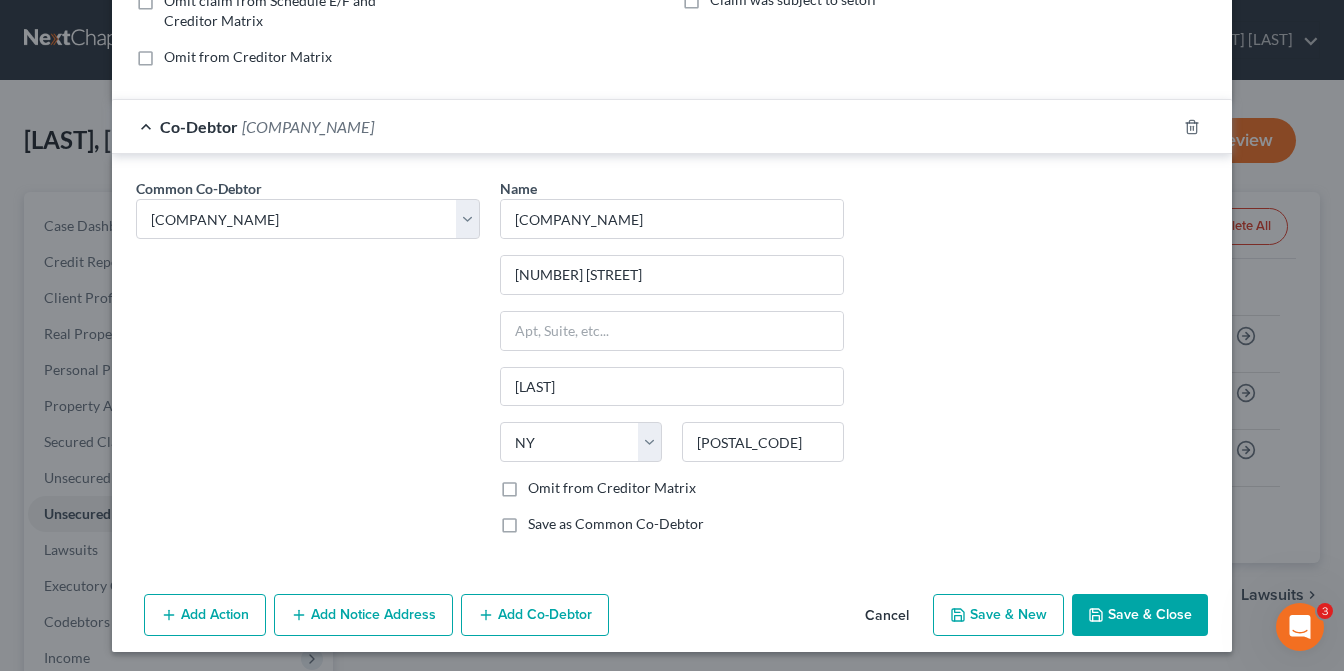 click on "Save & Close" at bounding box center (1140, 615) 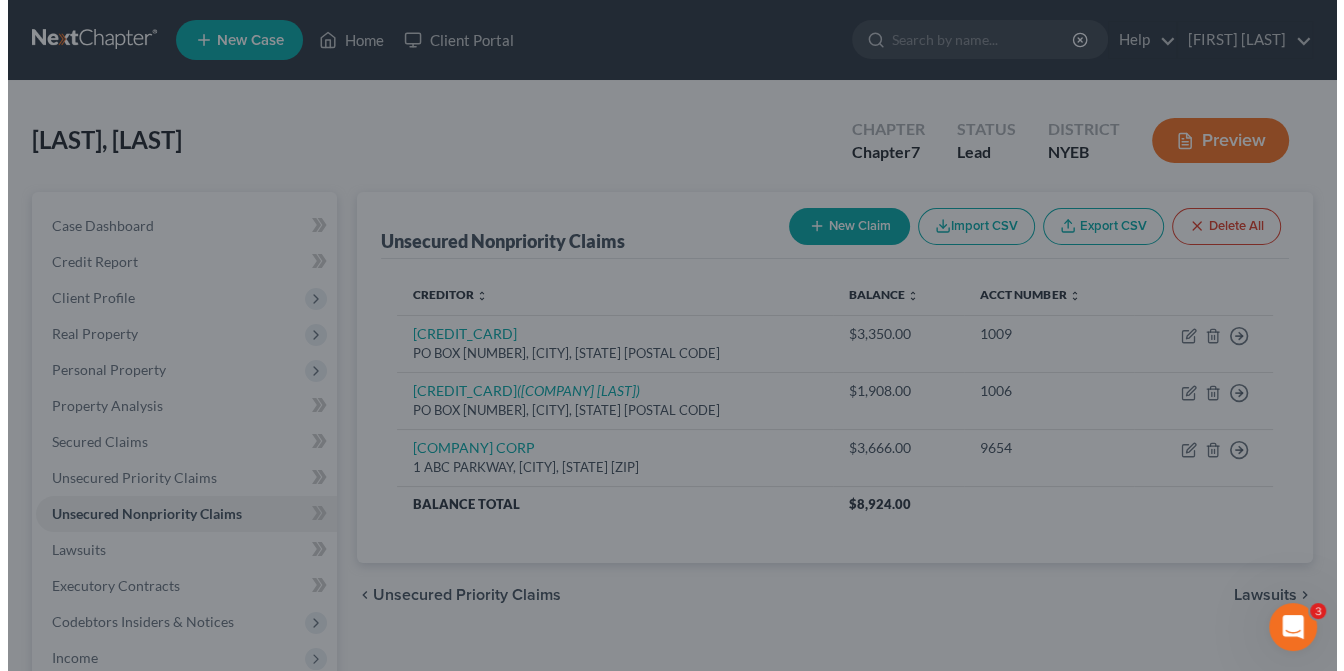 scroll, scrollTop: 0, scrollLeft: 0, axis: both 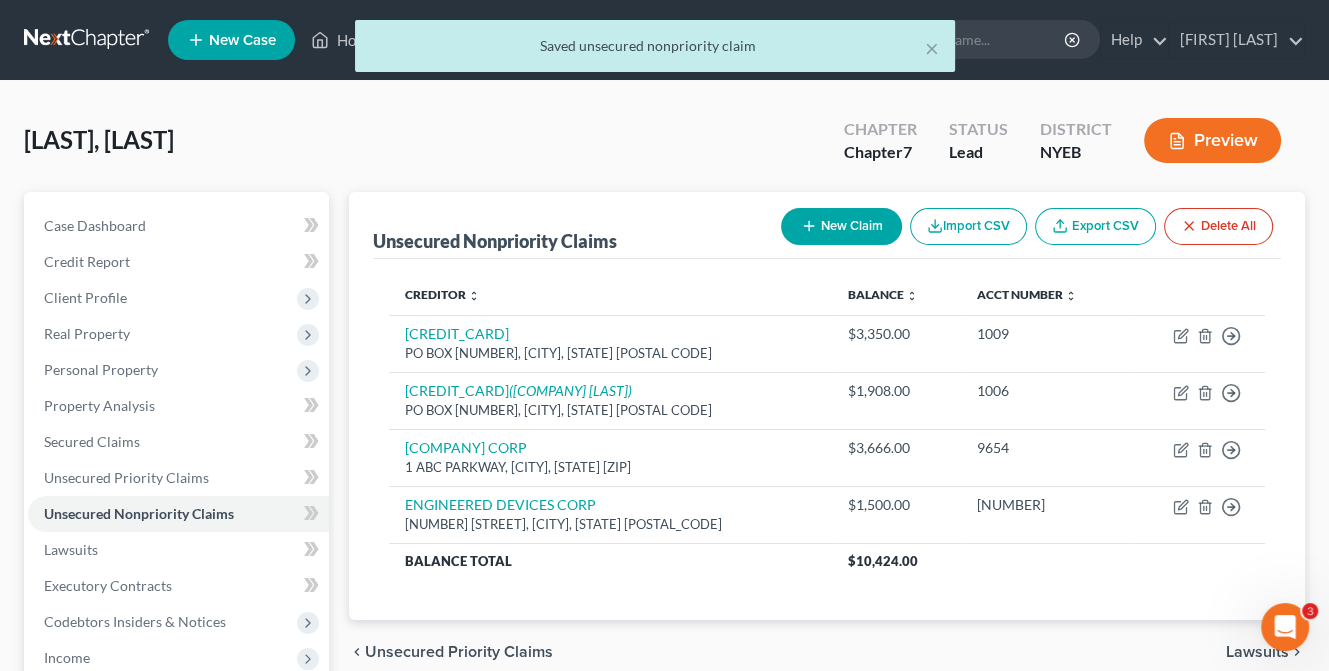 click on "New Claim" at bounding box center [841, 226] 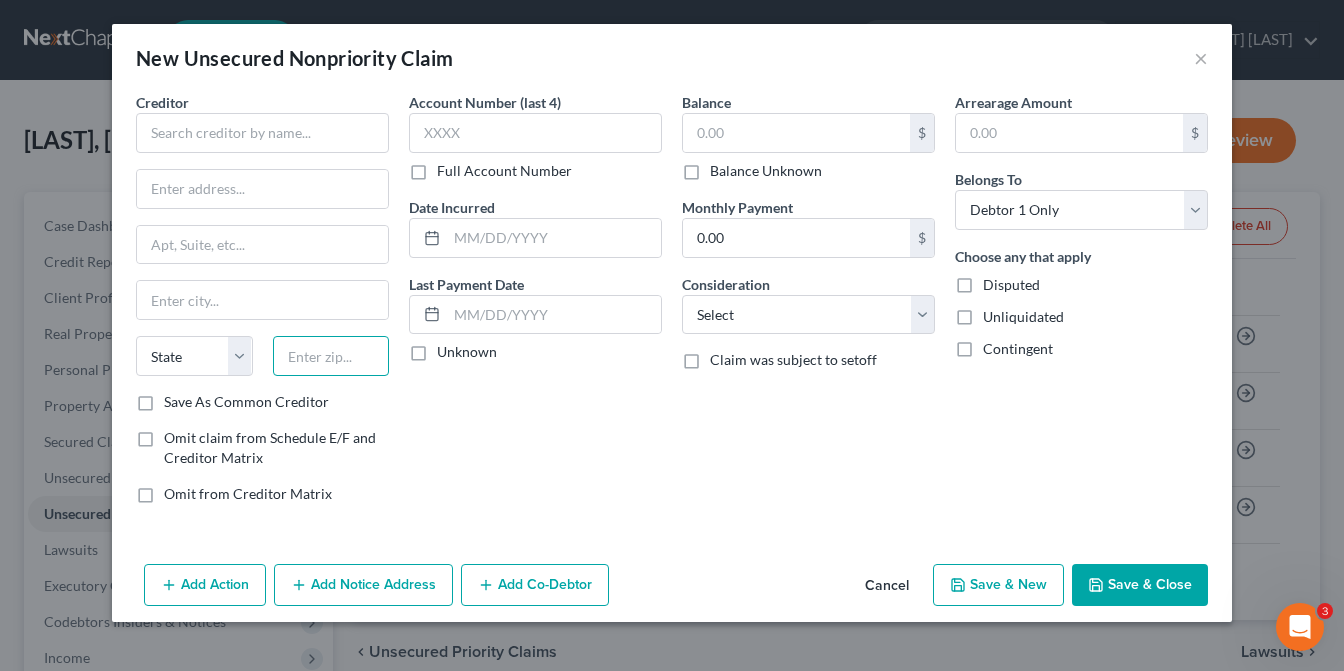 click at bounding box center (331, 356) 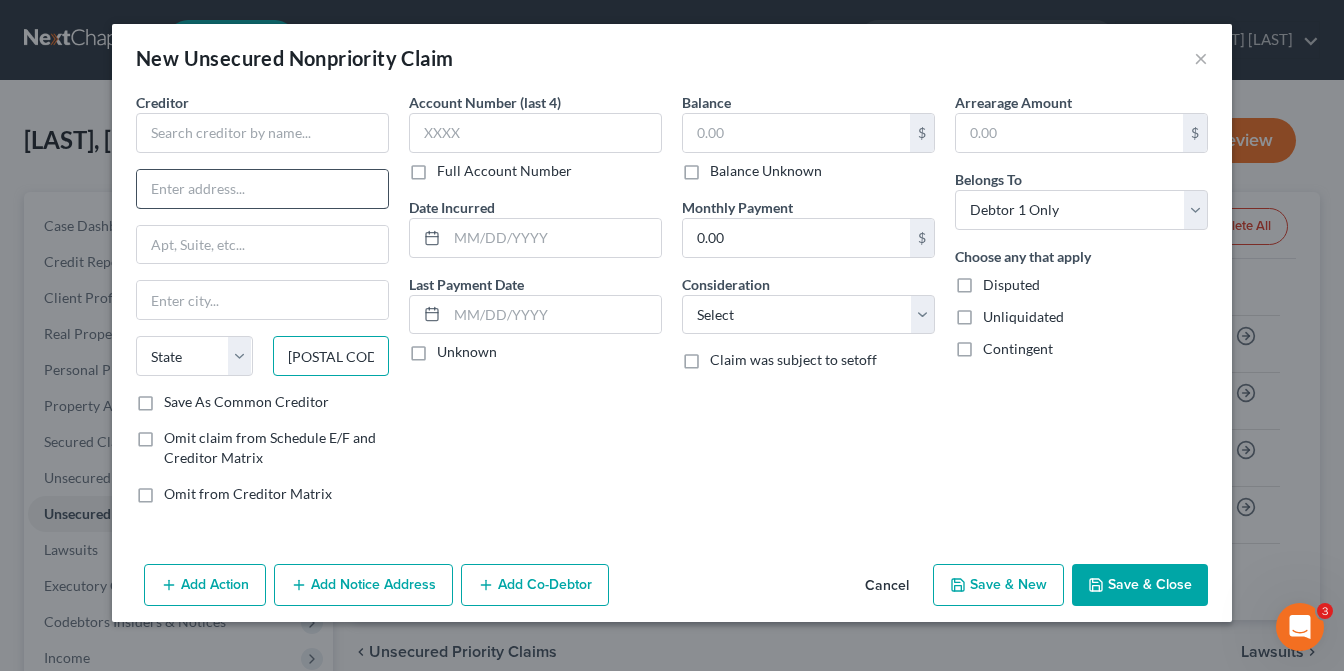 type on "[POSTAL CODE]" 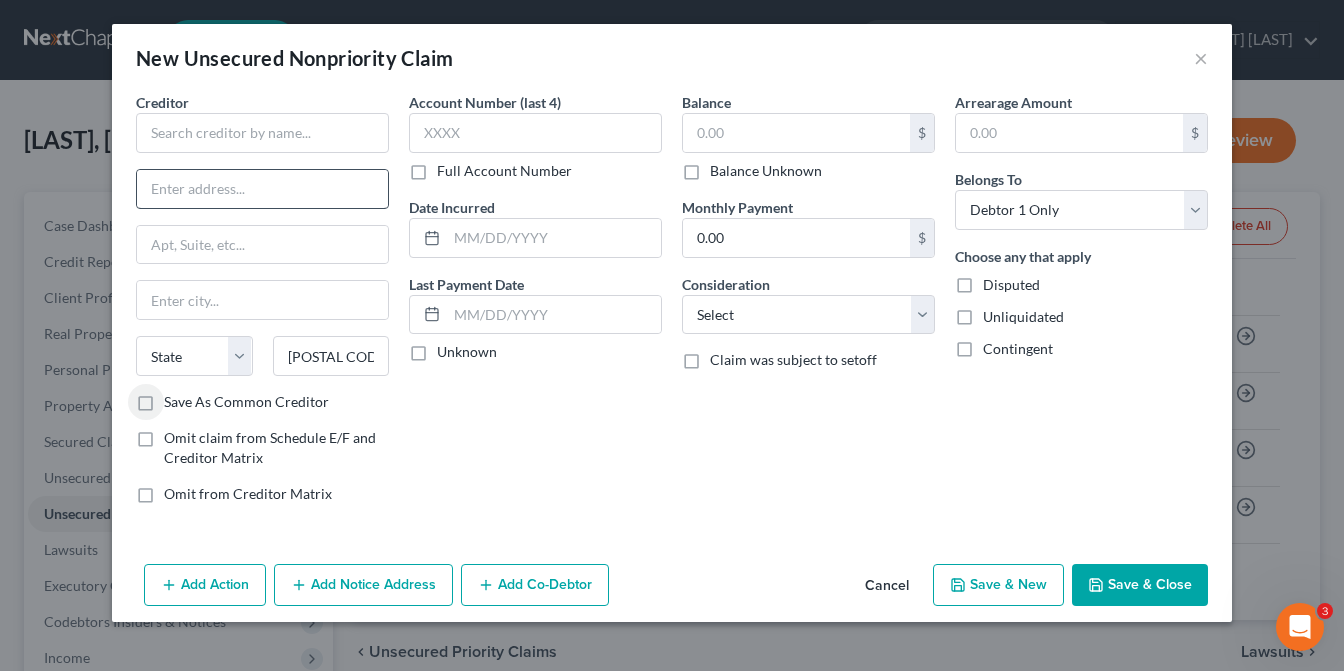 type on "Middletown" 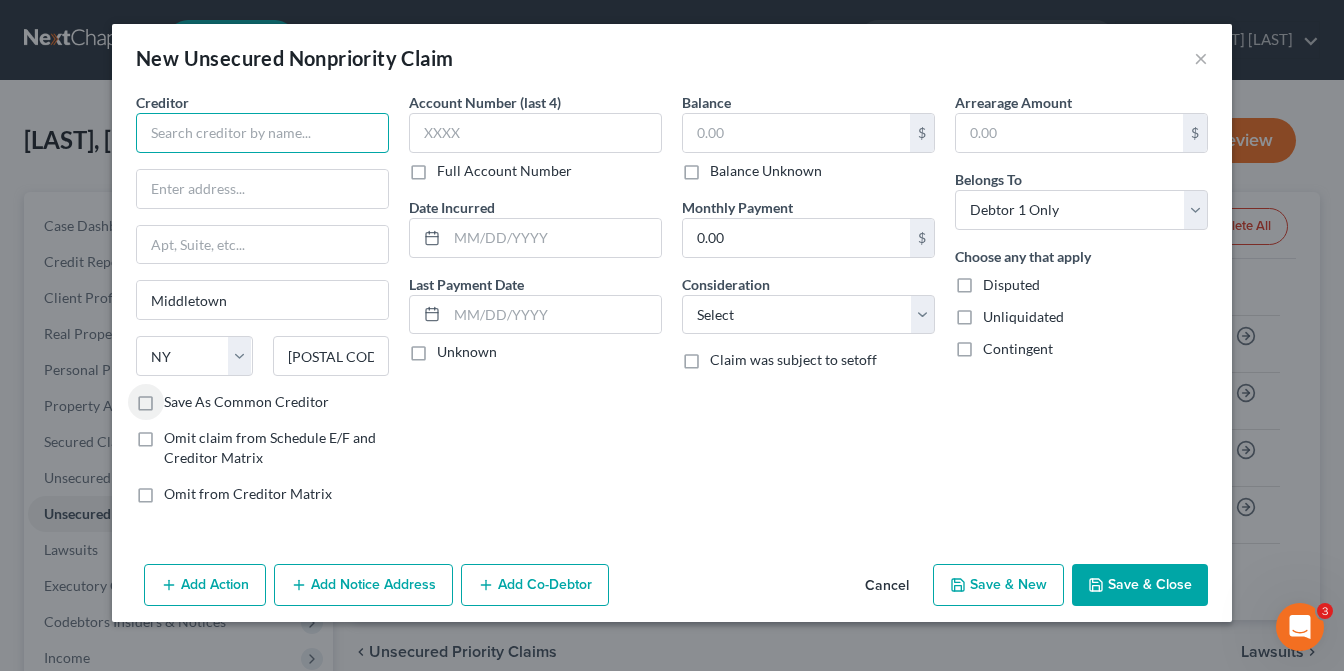 click at bounding box center [262, 133] 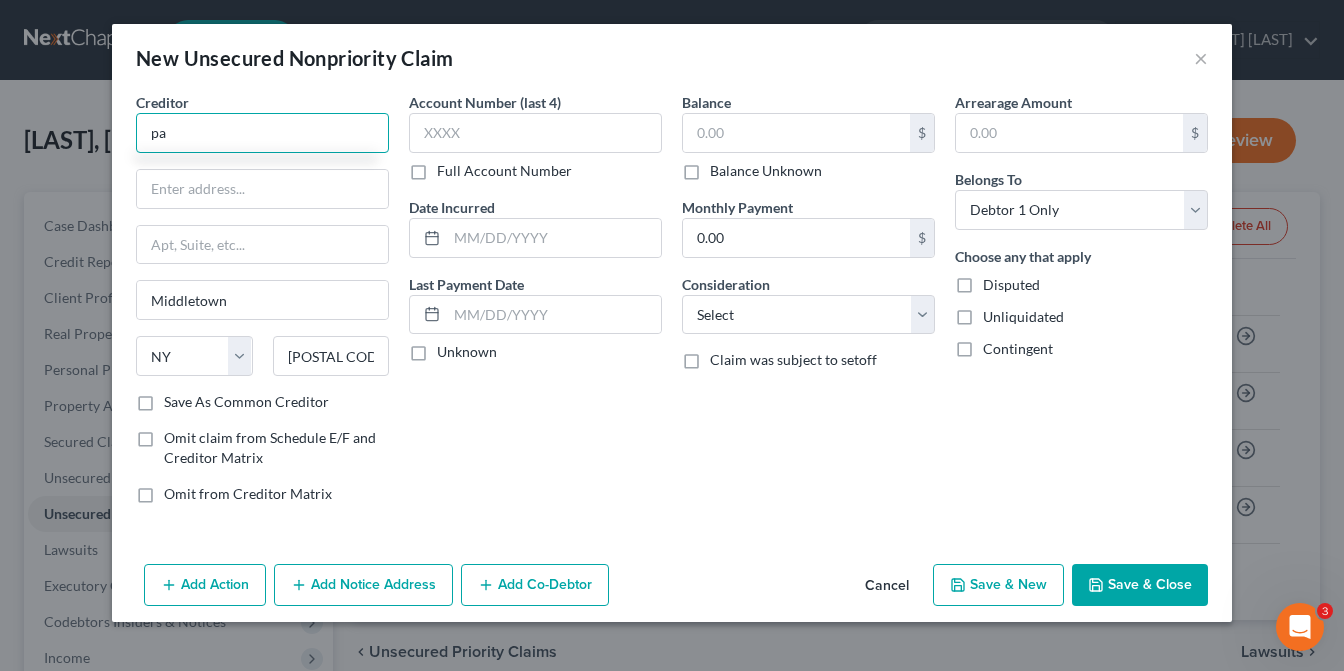 type on "p" 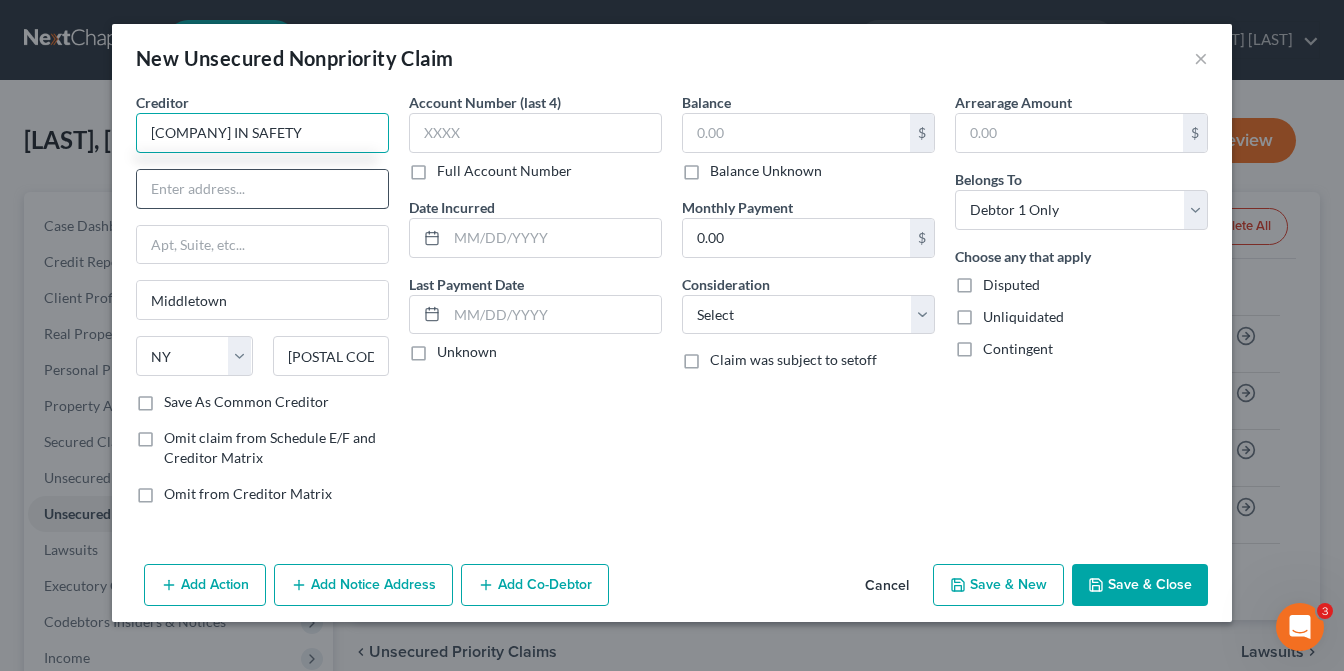 type on "[COMPANY] IN SAFETY" 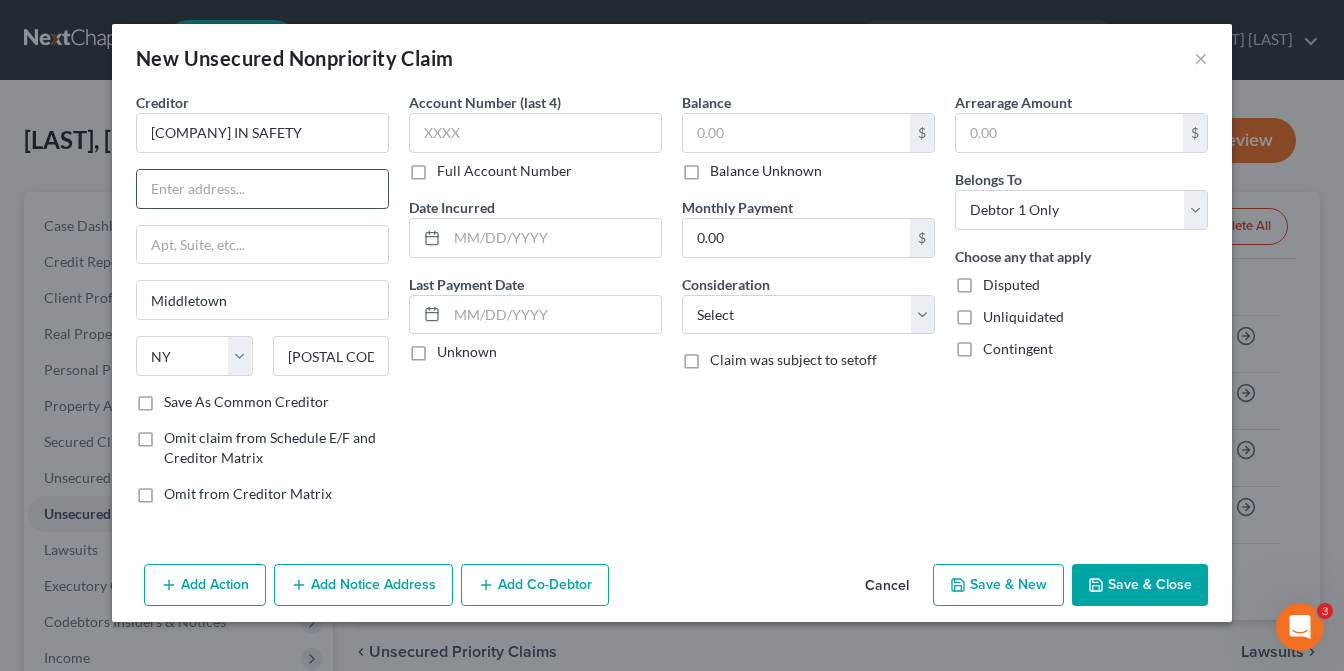 click at bounding box center (262, 189) 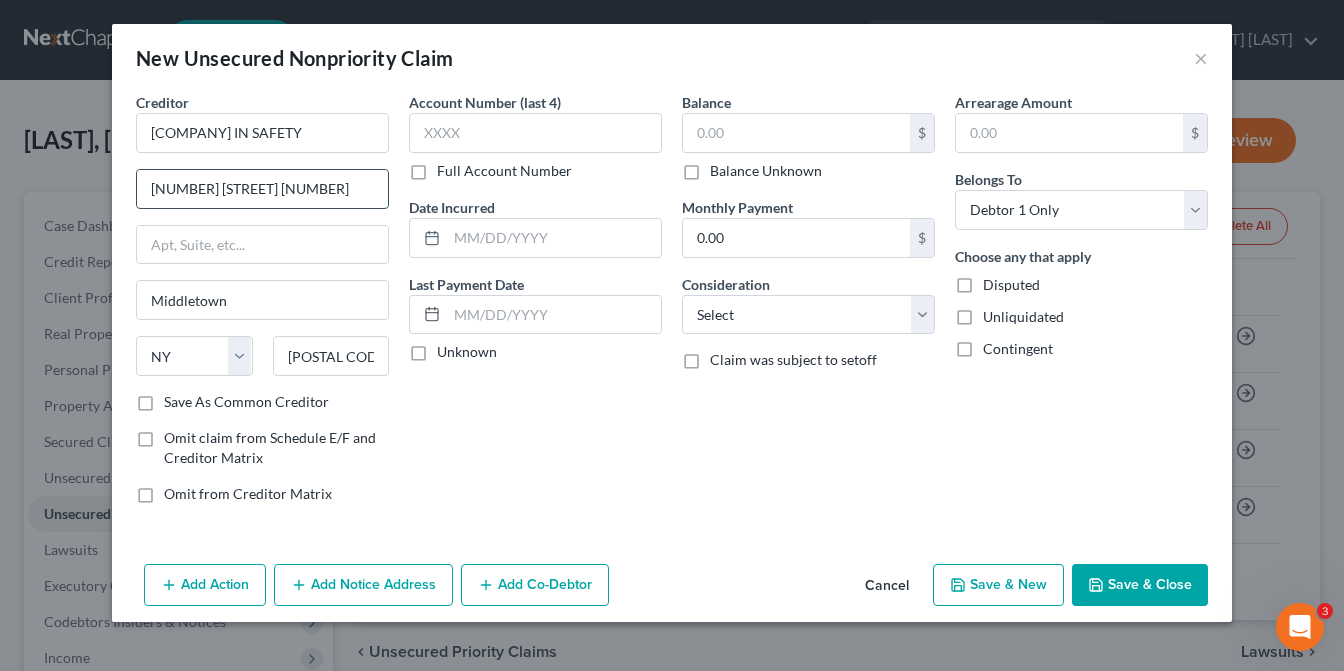 type on "[NUMBER] [STREET] [NUMBER]" 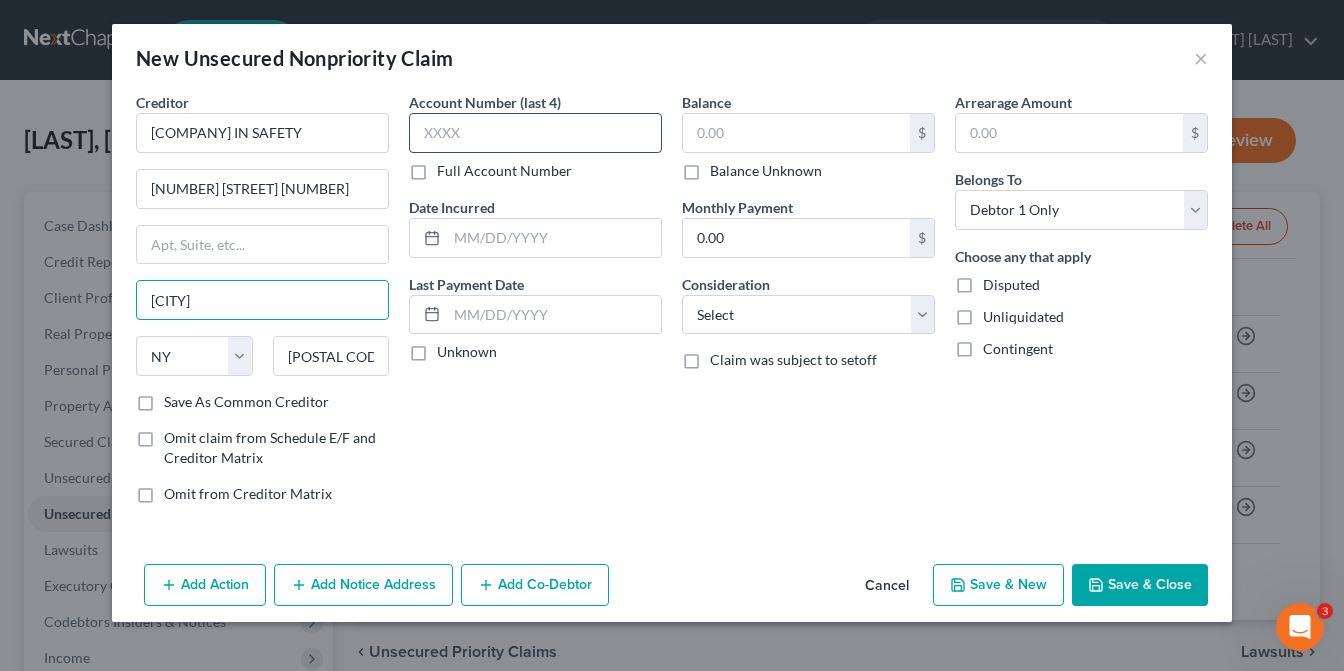 type on "[CITY]" 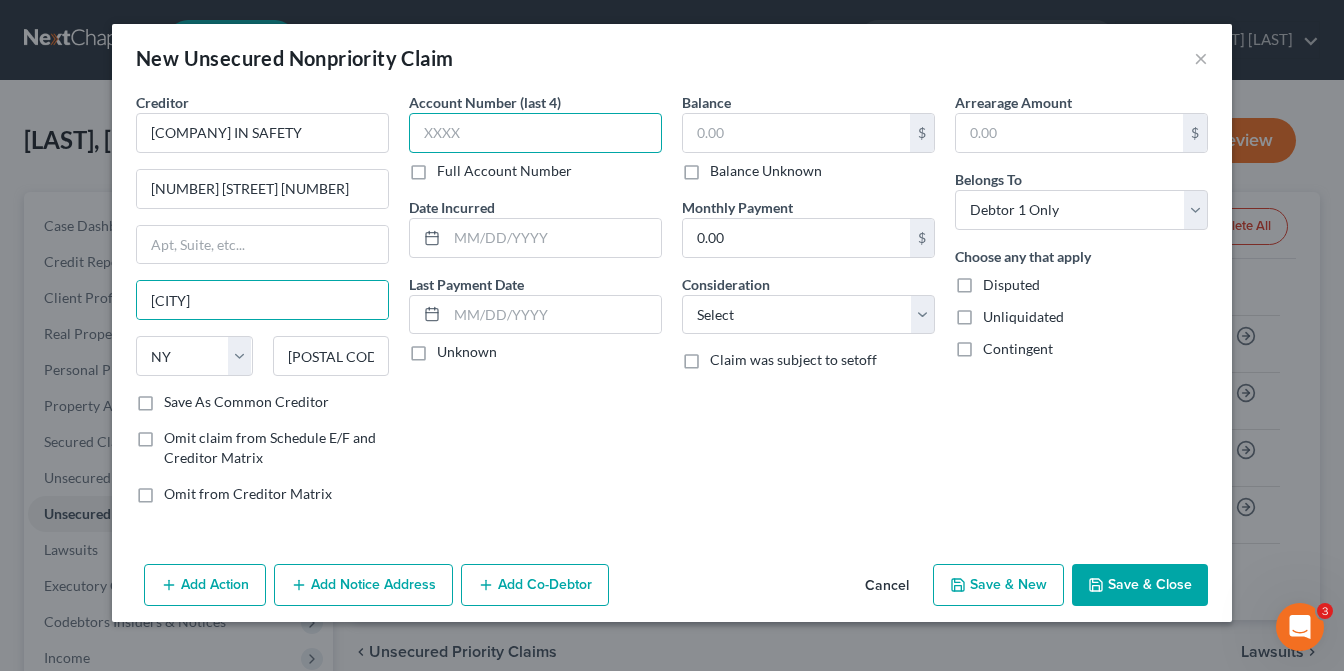 click at bounding box center [535, 133] 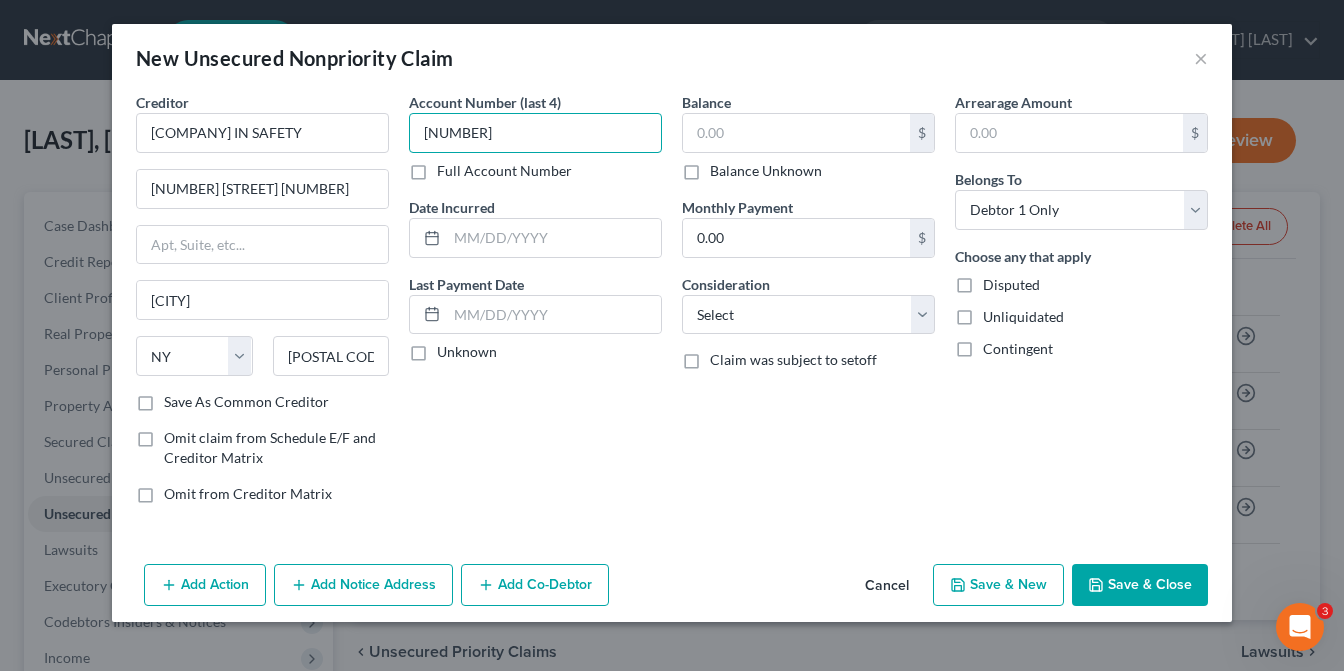 type on "[NUMBER]" 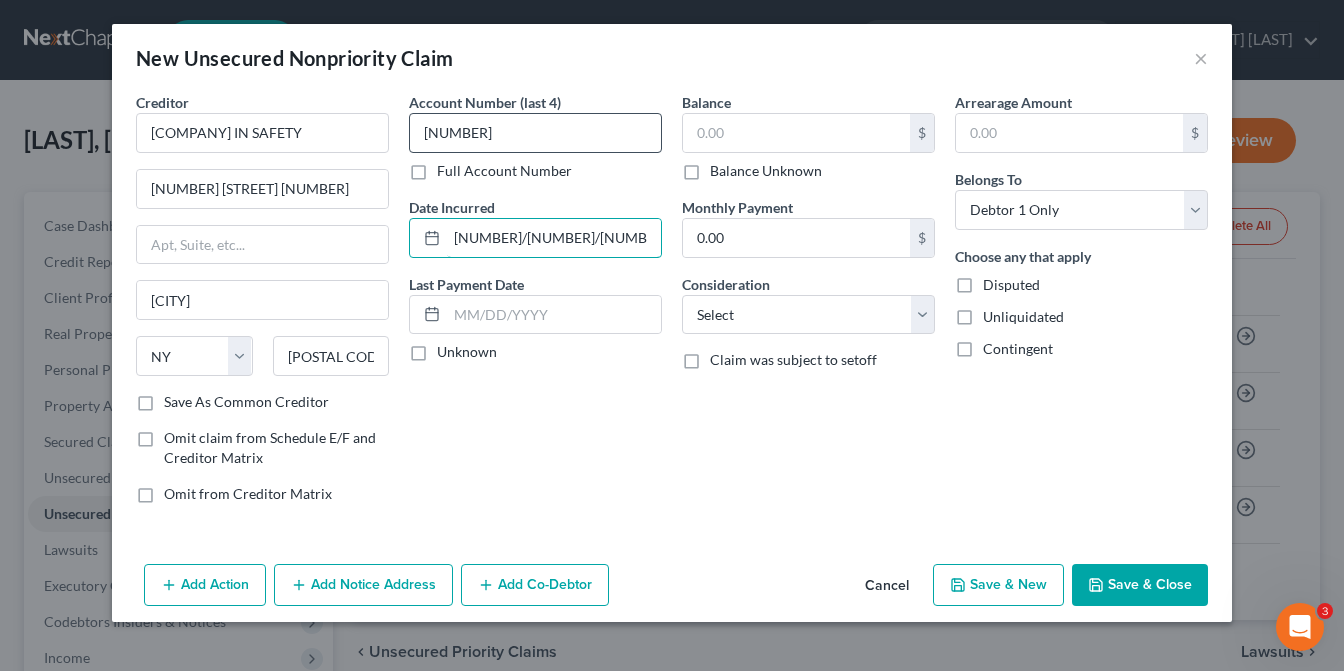 type on "[NUMBER]/[NUMBER]/[NUMBER]" 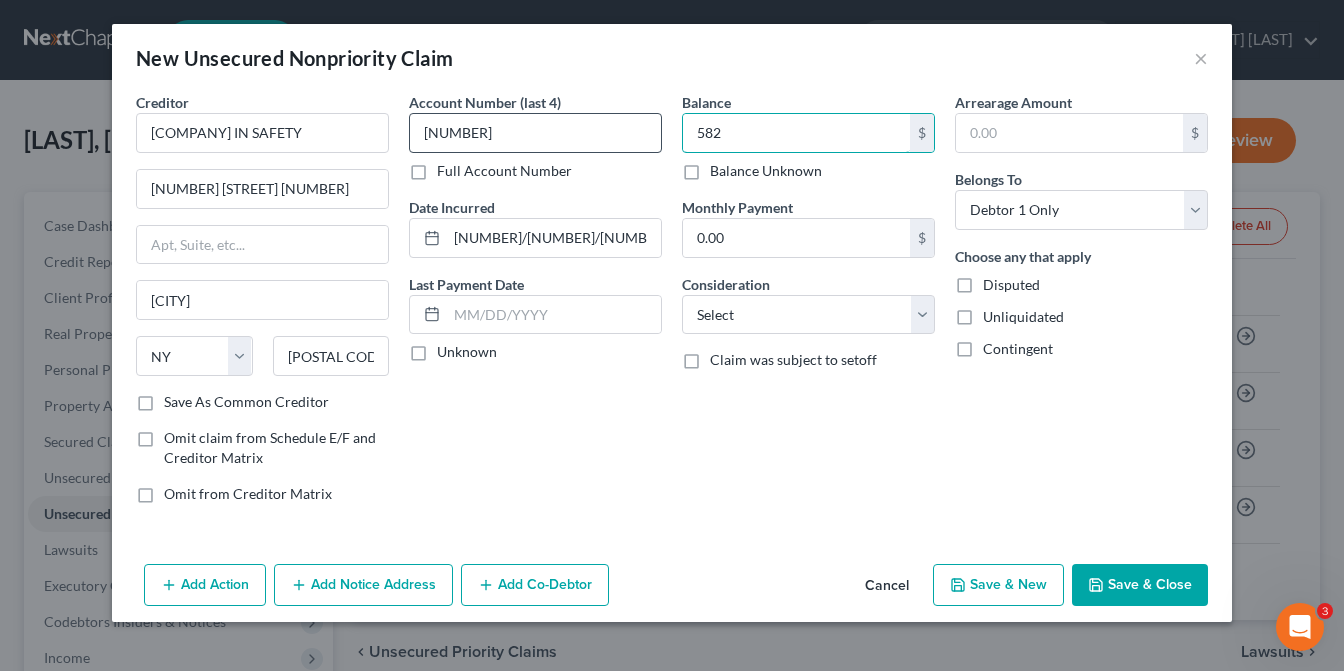 type on "582" 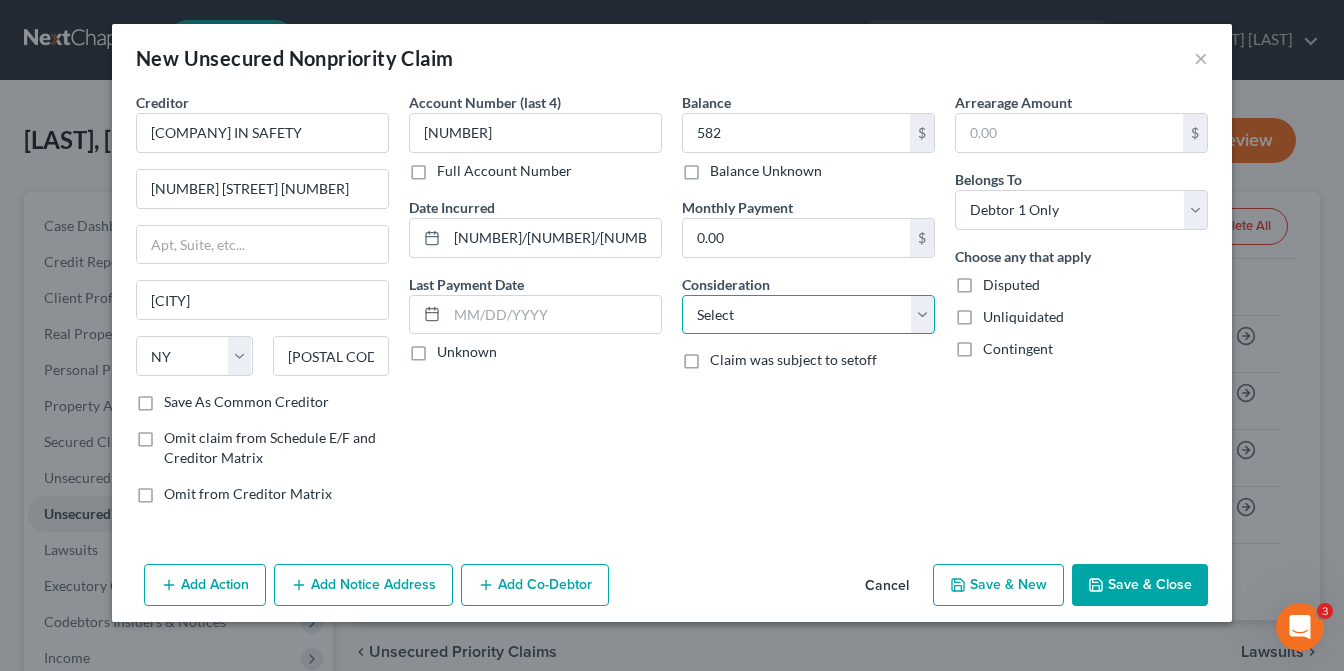 click on "Select Cable / Satellite Services Collection Agency Credit Card Debt Debt Counseling / Attorneys Deficiency Balance Domestic Support Obligations Home / Car Repairs Income Taxes Judgment Liens Medical Services Monies Loaned / Advanced Mortgage Obligation From Divorce Or Separation Obligation To Pensions Other Overdrawn Bank Account Promised To Help Pay Creditors Student Loans Suppliers And Vendors Telephone / Internet Services Utility Services" at bounding box center [808, 315] 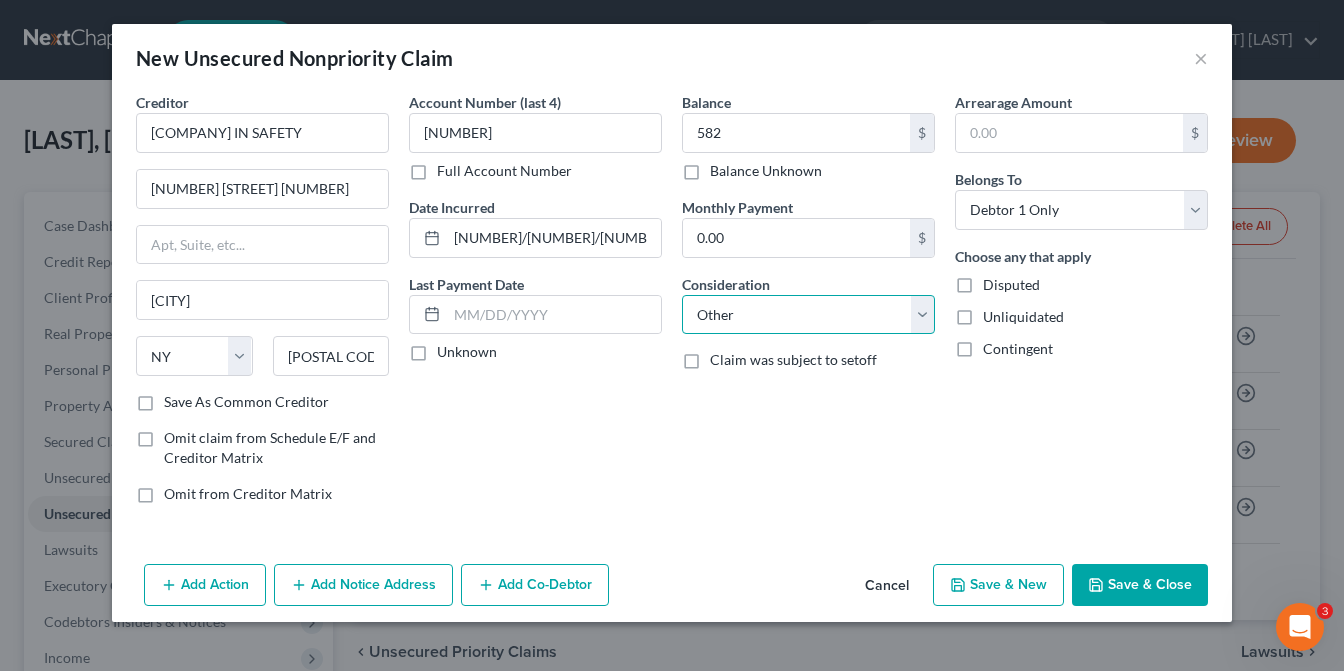 click on "Select Cable / Satellite Services Collection Agency Credit Card Debt Debt Counseling / Attorneys Deficiency Balance Domestic Support Obligations Home / Car Repairs Income Taxes Judgment Liens Medical Services Monies Loaned / Advanced Mortgage Obligation From Divorce Or Separation Obligation To Pensions Other Overdrawn Bank Account Promised To Help Pay Creditors Student Loans Suppliers And Vendors Telephone / Internet Services Utility Services" at bounding box center (808, 315) 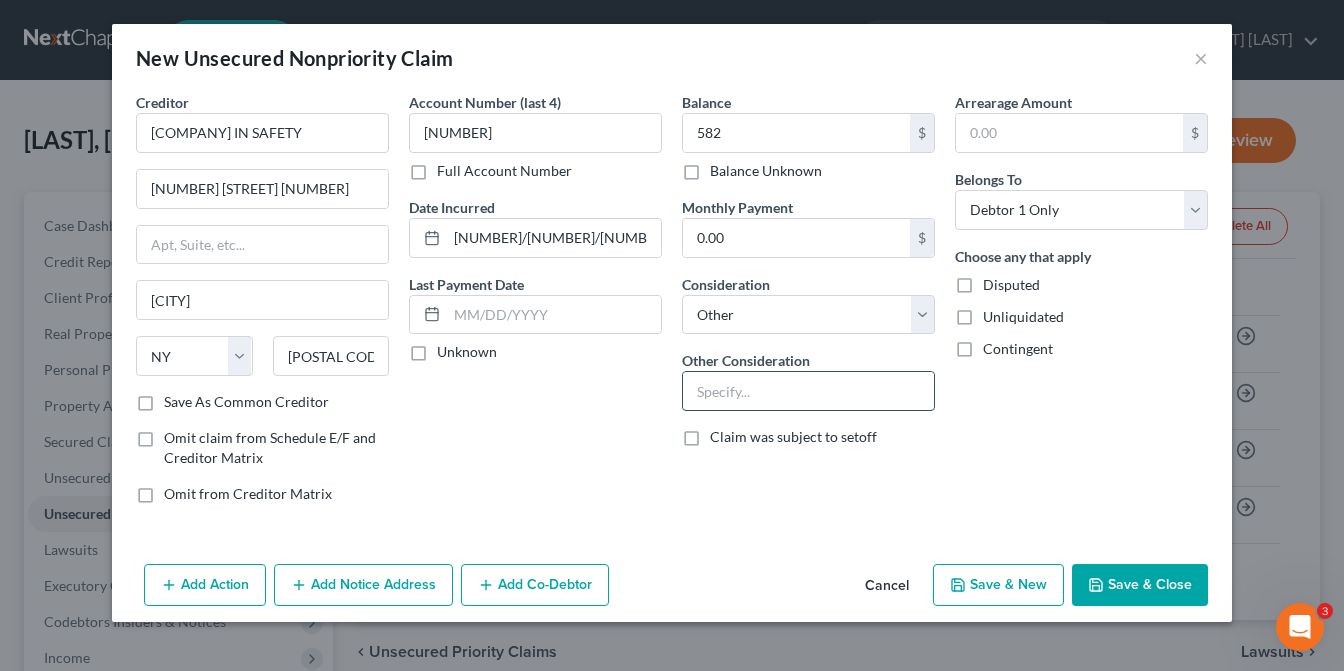 click at bounding box center [808, 391] 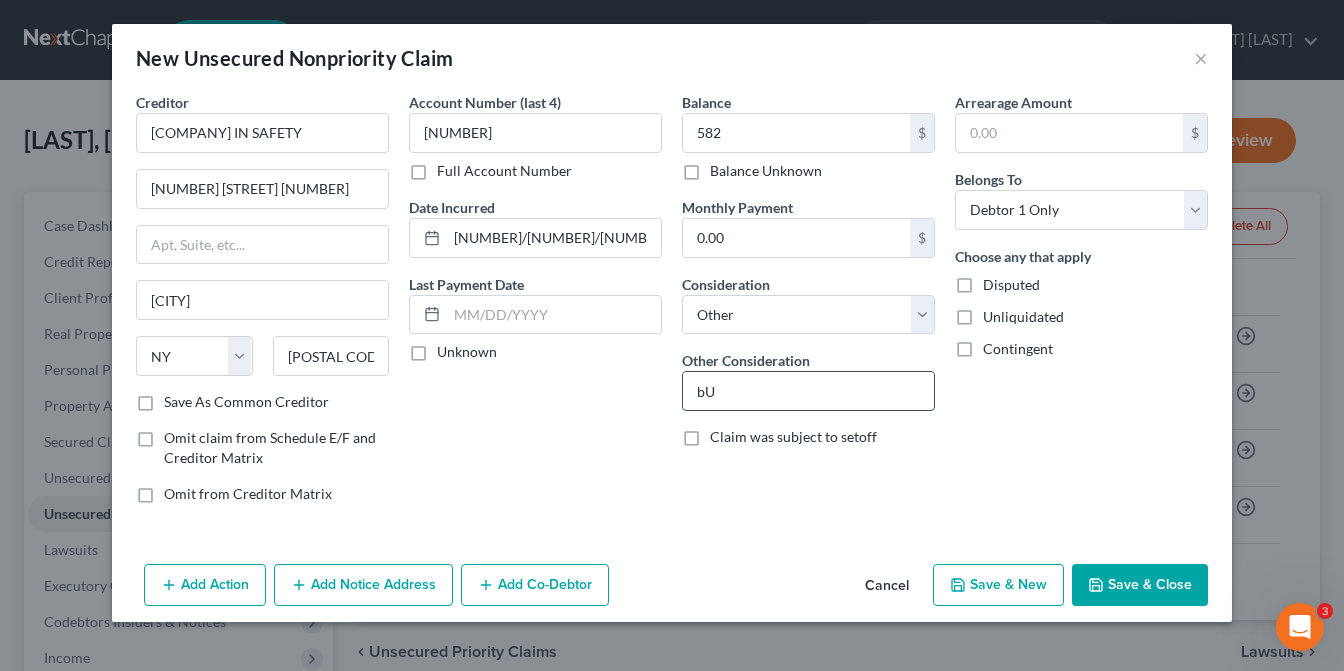 type on "b" 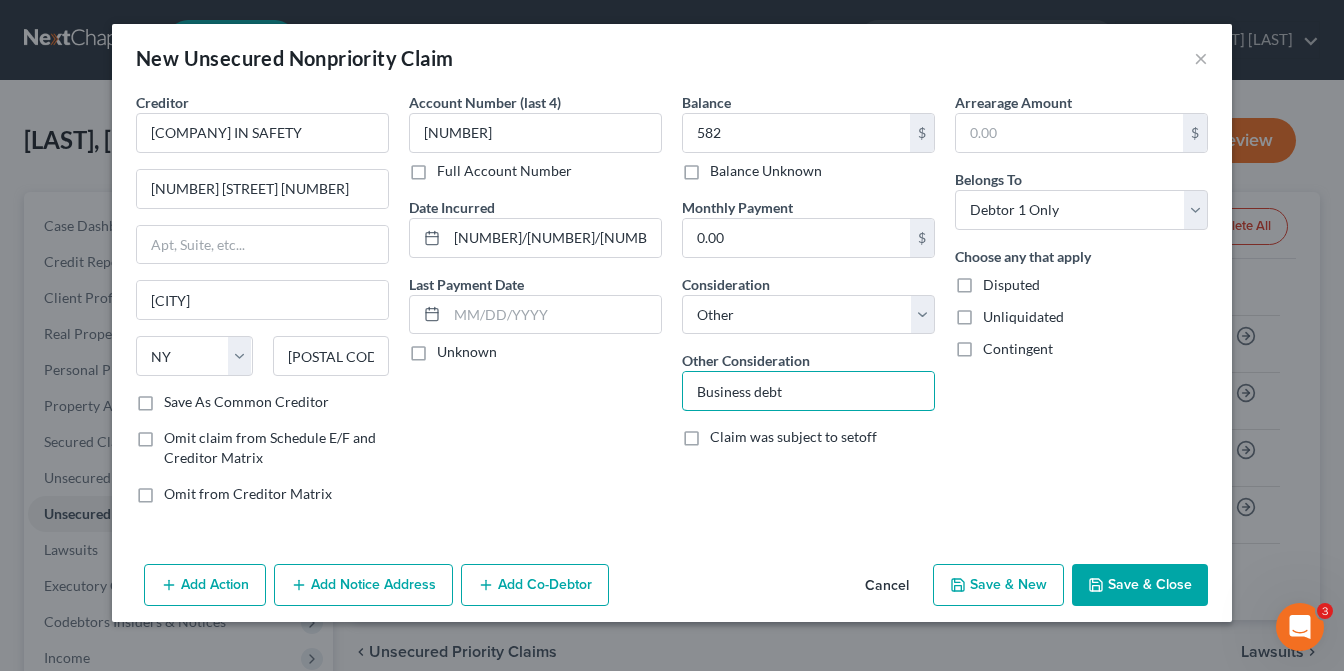 type 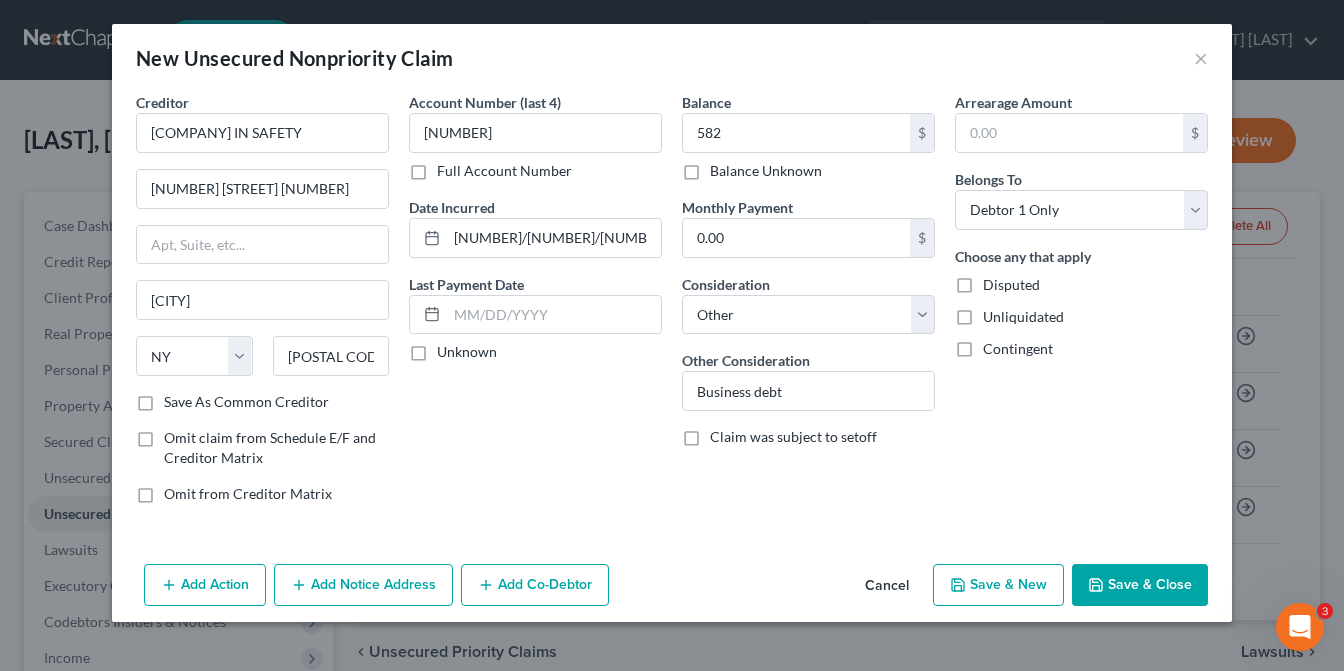 click on "Add Co-Debtor" at bounding box center (535, 585) 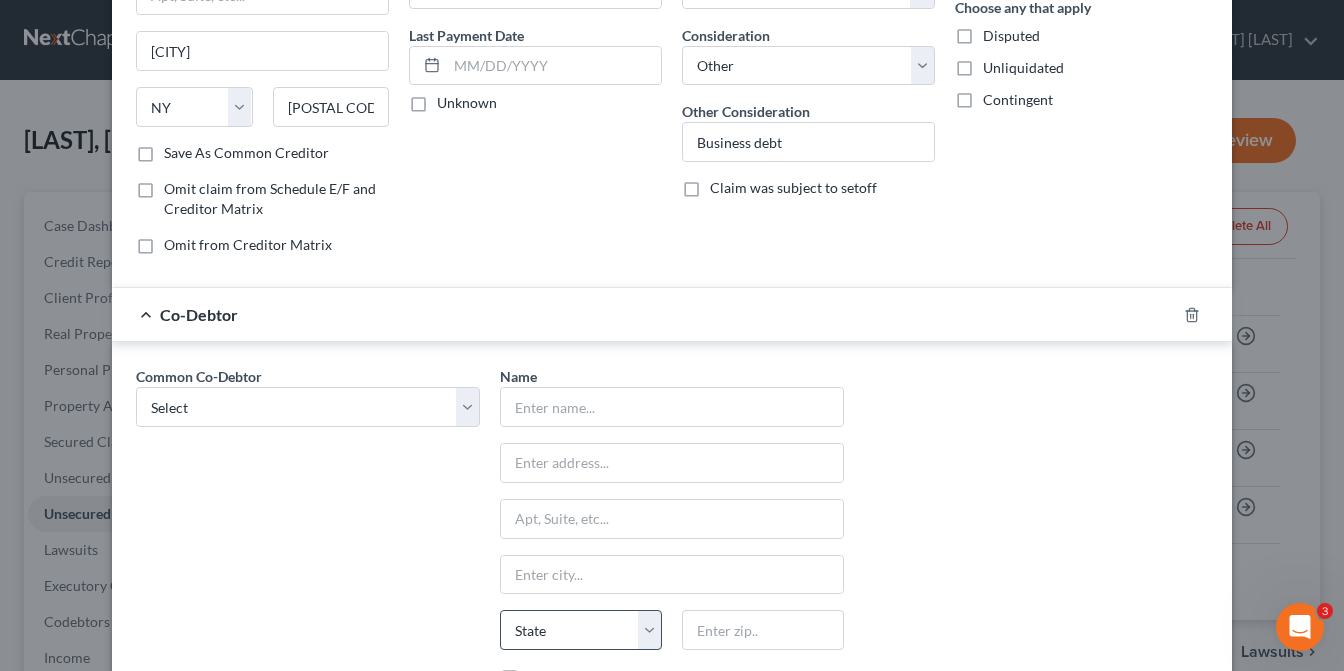 scroll, scrollTop: 400, scrollLeft: 0, axis: vertical 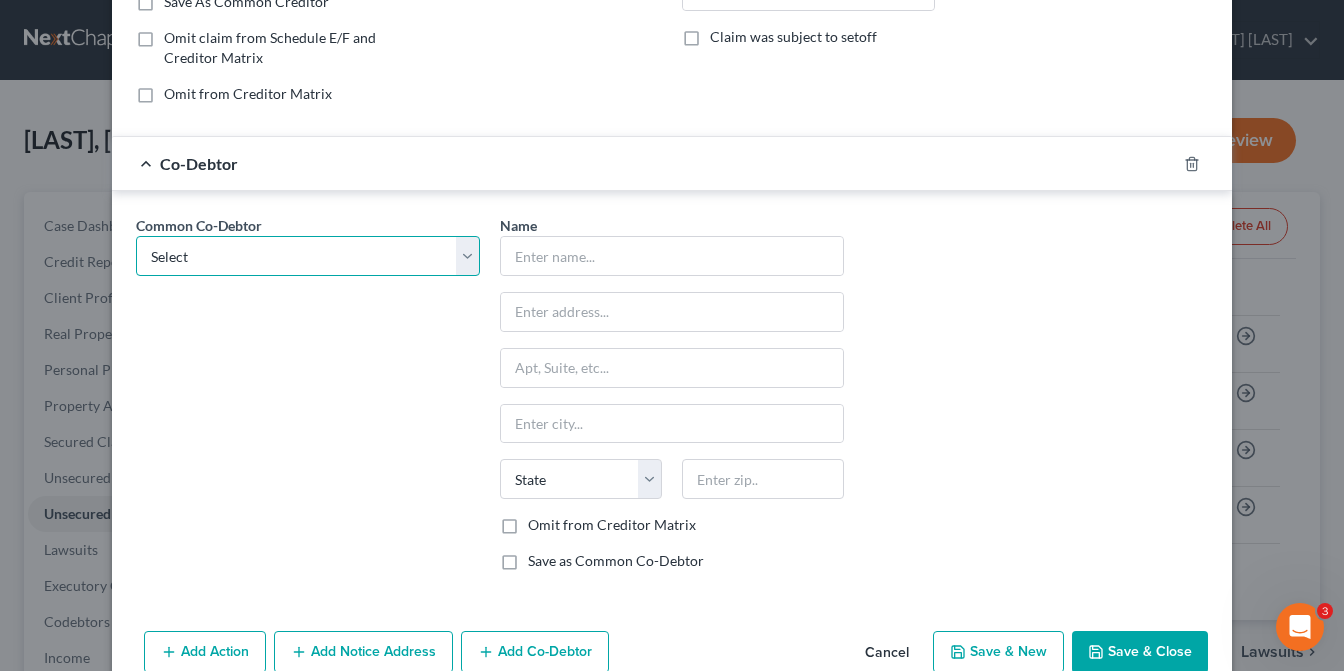 click on "Select WARRIOR REBAR S COPR" at bounding box center (308, 256) 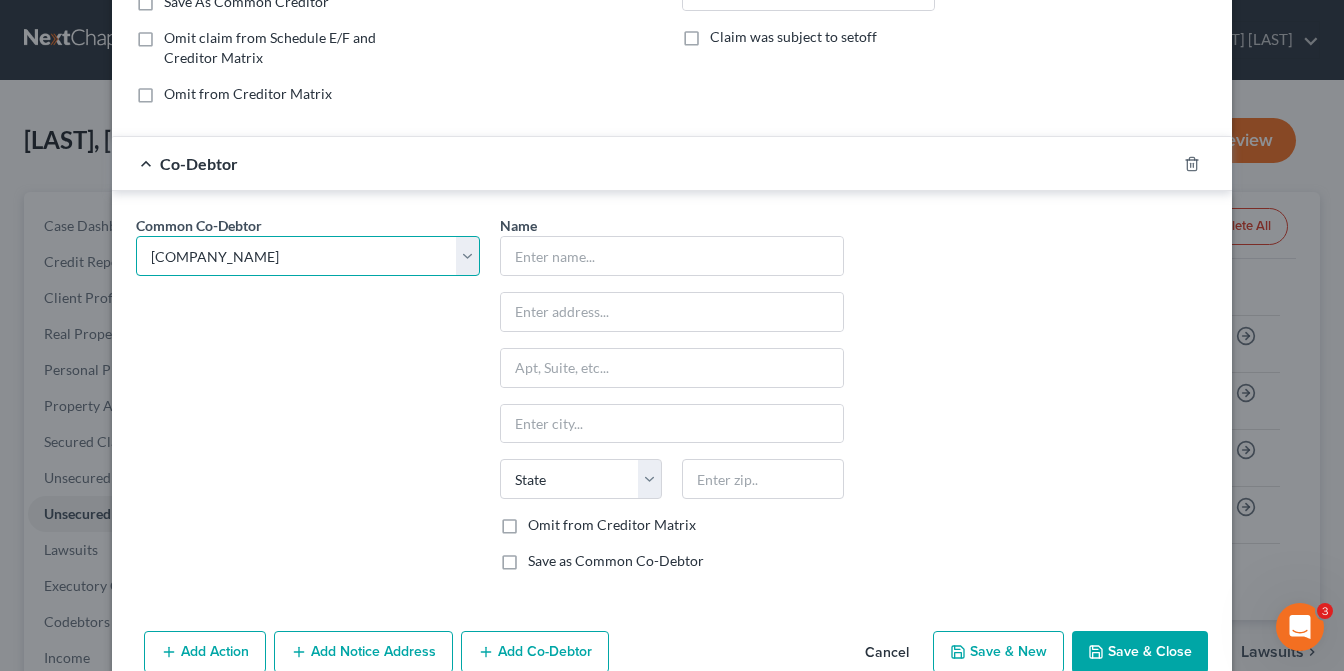 click on "Select WARRIOR REBAR S COPR" at bounding box center [308, 256] 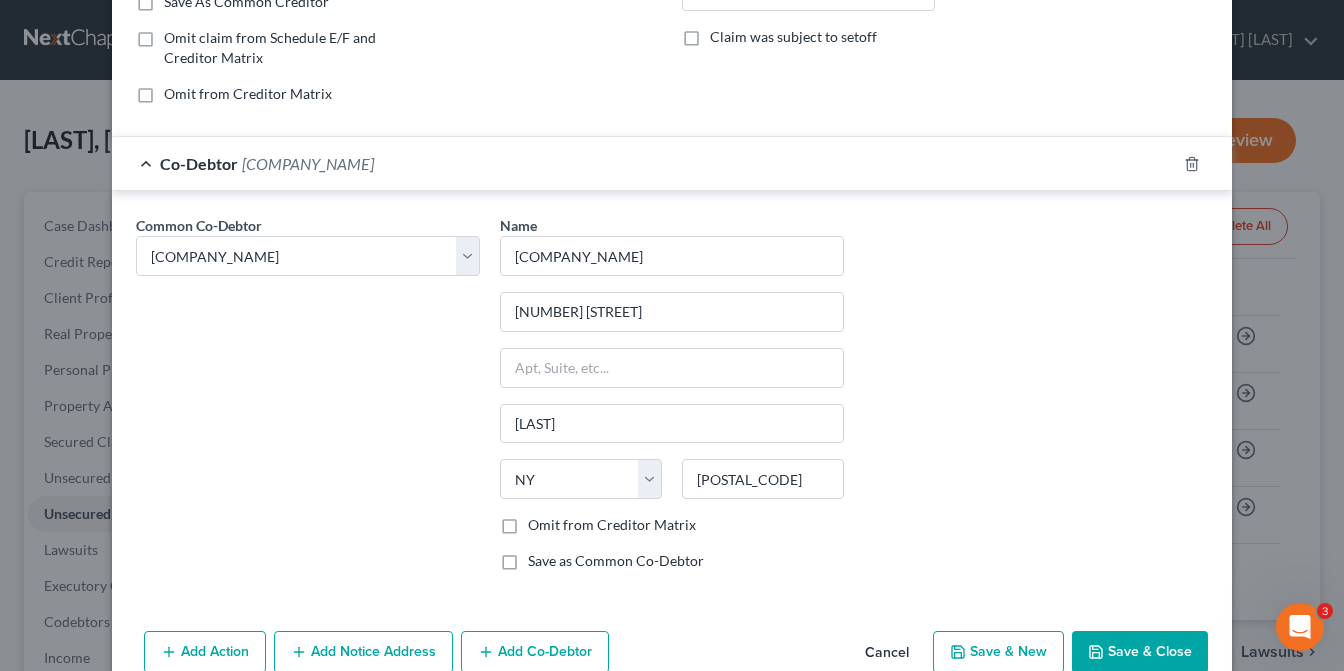click on "Save & New" at bounding box center (998, 652) 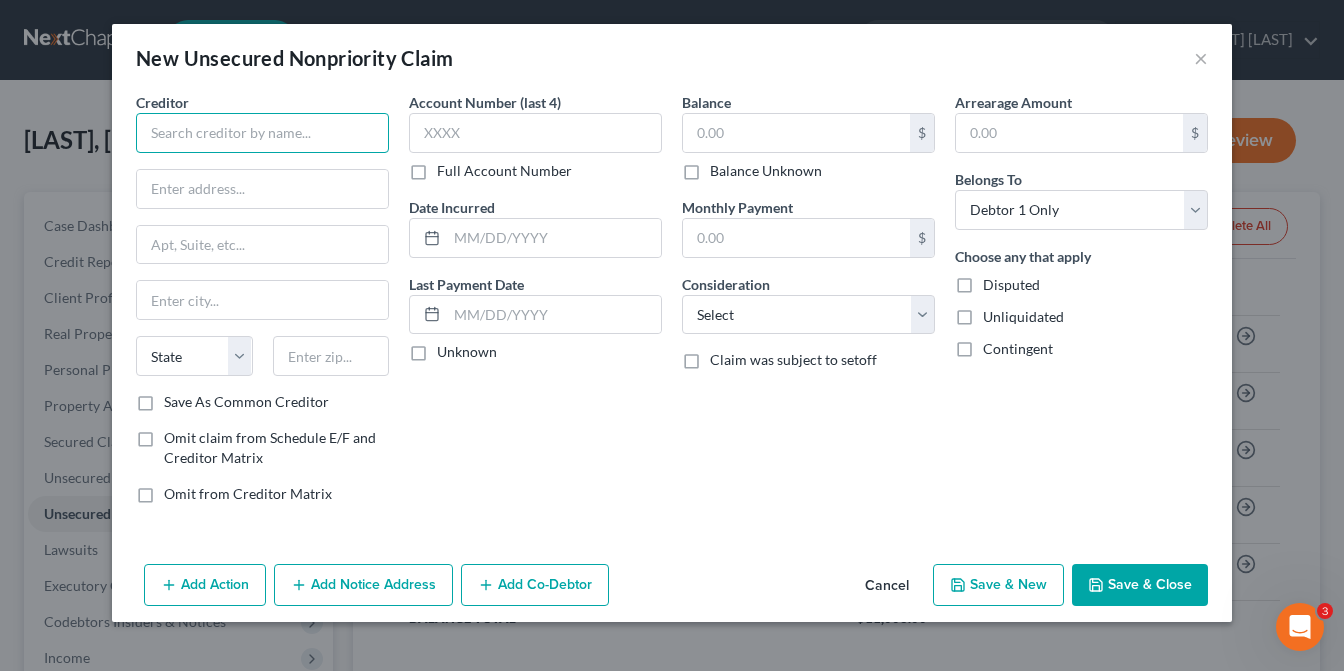 click at bounding box center [262, 133] 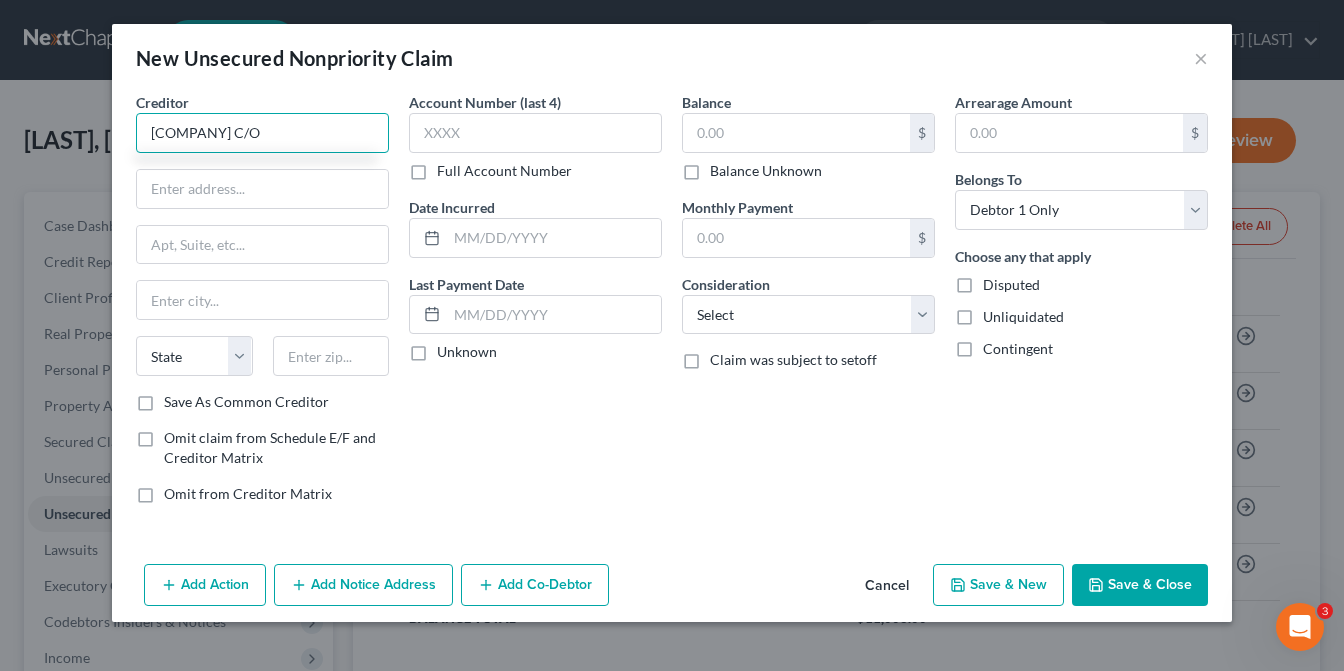 scroll, scrollTop: 0, scrollLeft: 67, axis: horizontal 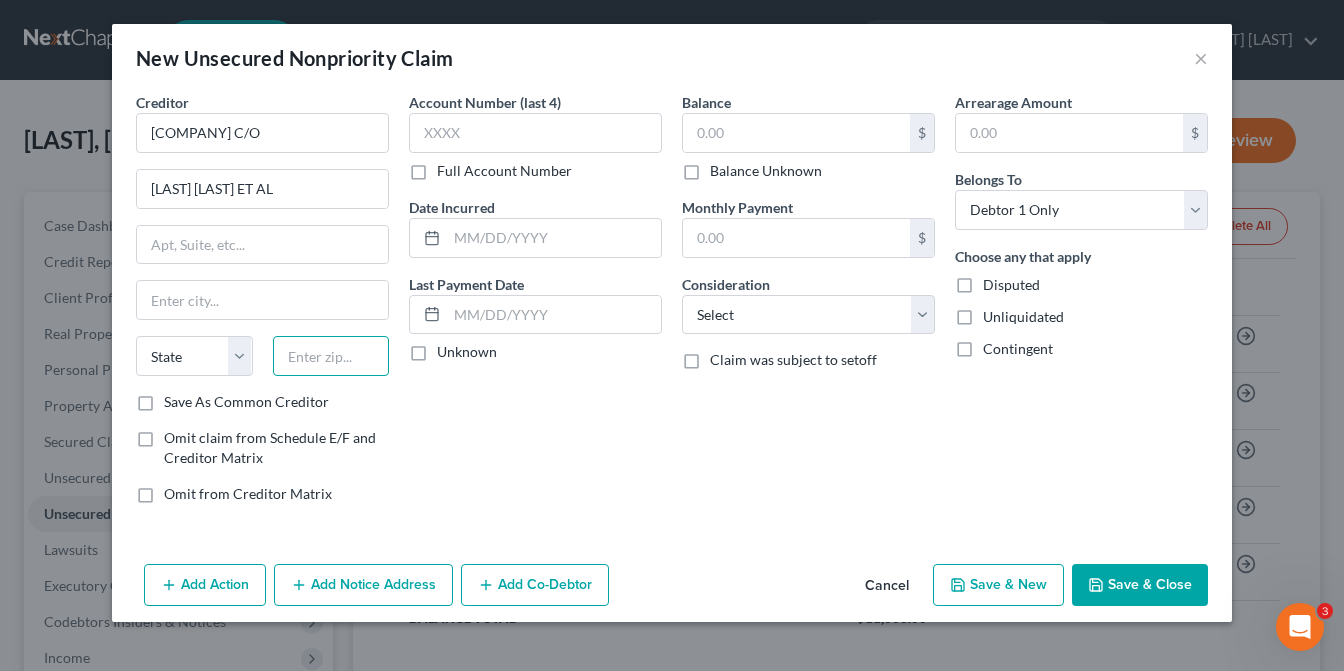 click at bounding box center [331, 356] 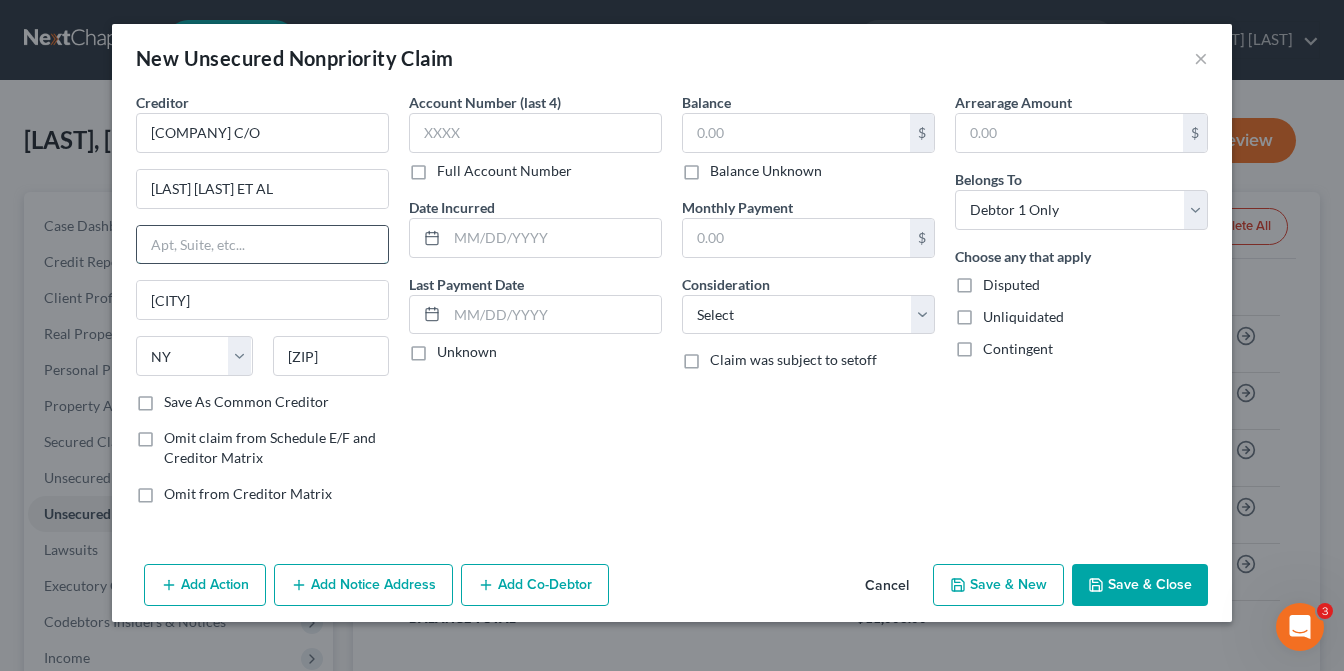 click at bounding box center [262, 245] 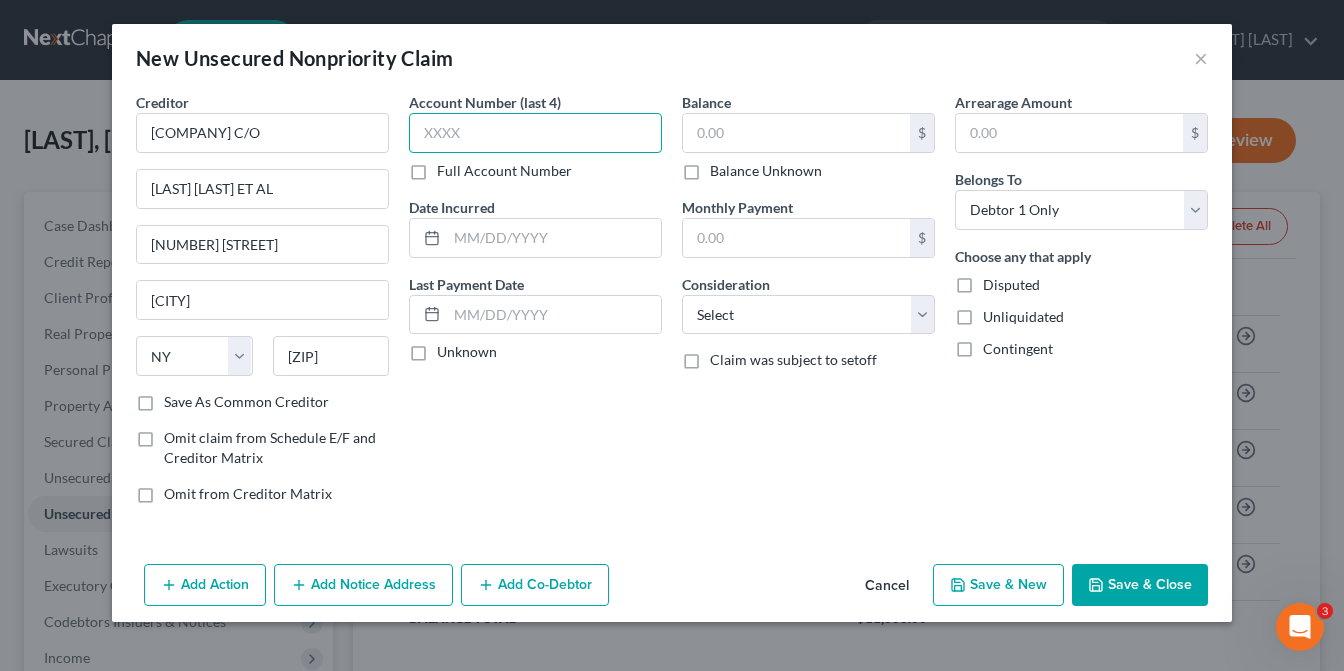 click at bounding box center [535, 133] 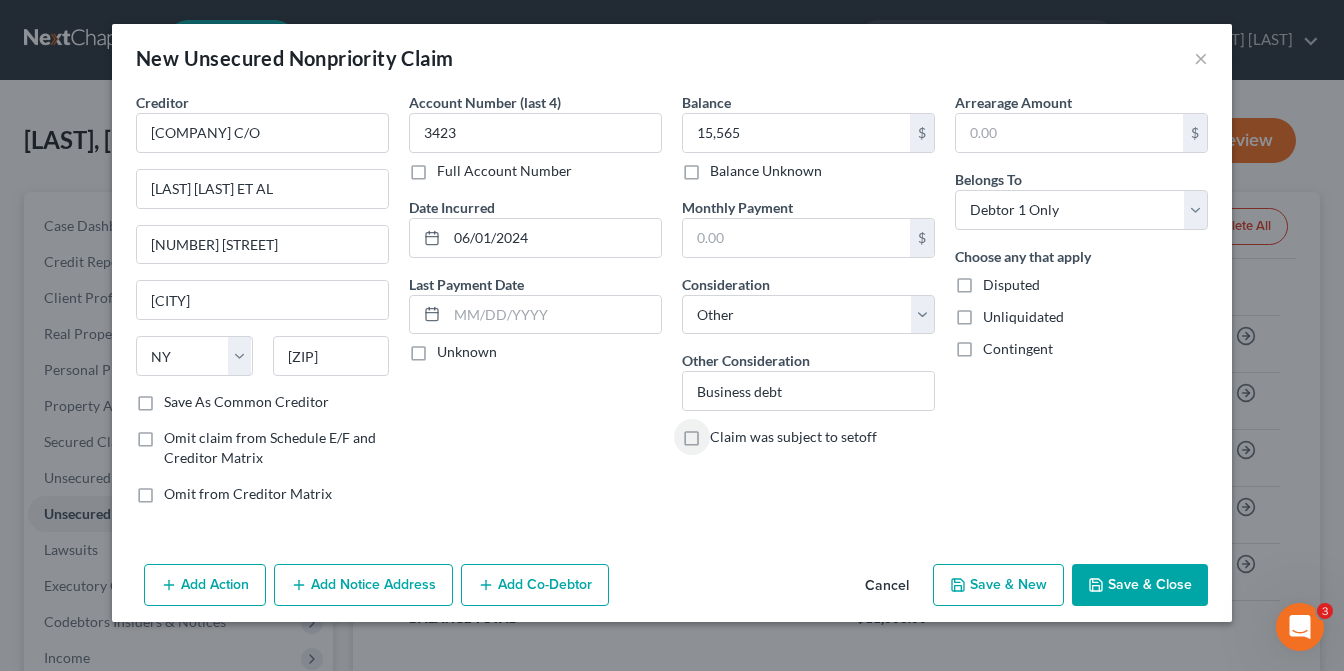 click on "Add Co-Debtor" at bounding box center [535, 585] 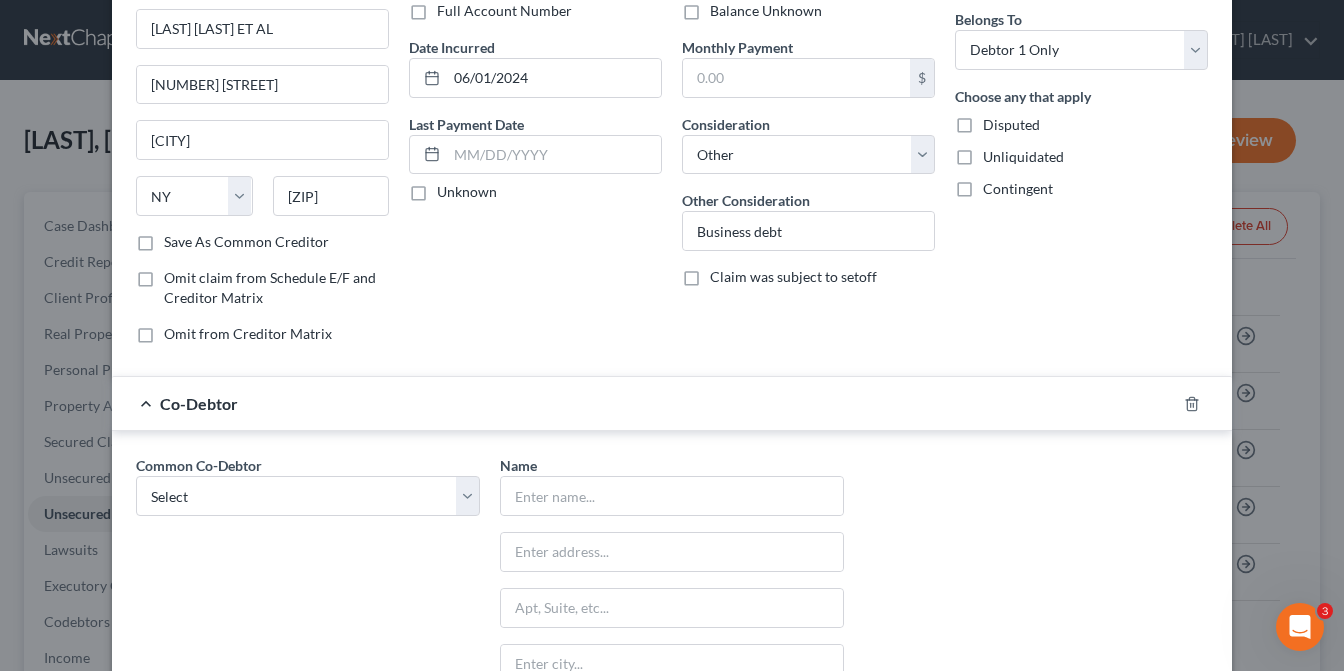scroll, scrollTop: 300, scrollLeft: 0, axis: vertical 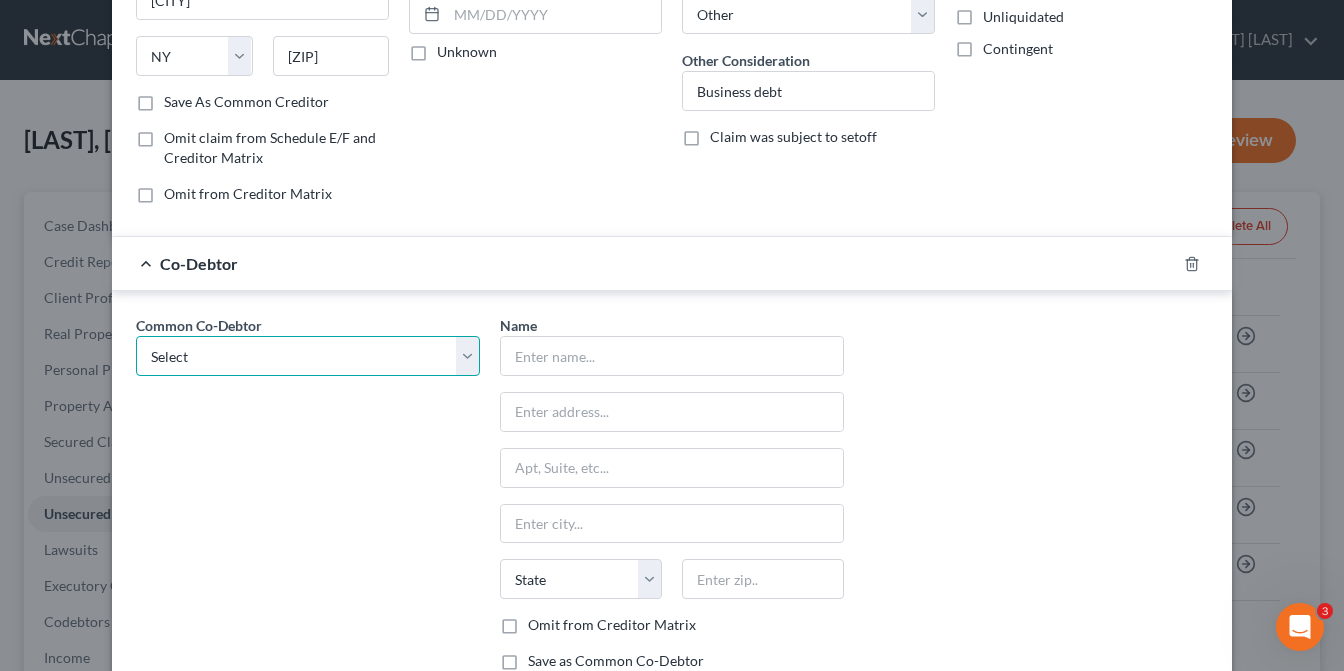 click on "Select WARRIOR REBAR S COPR" at bounding box center [308, 356] 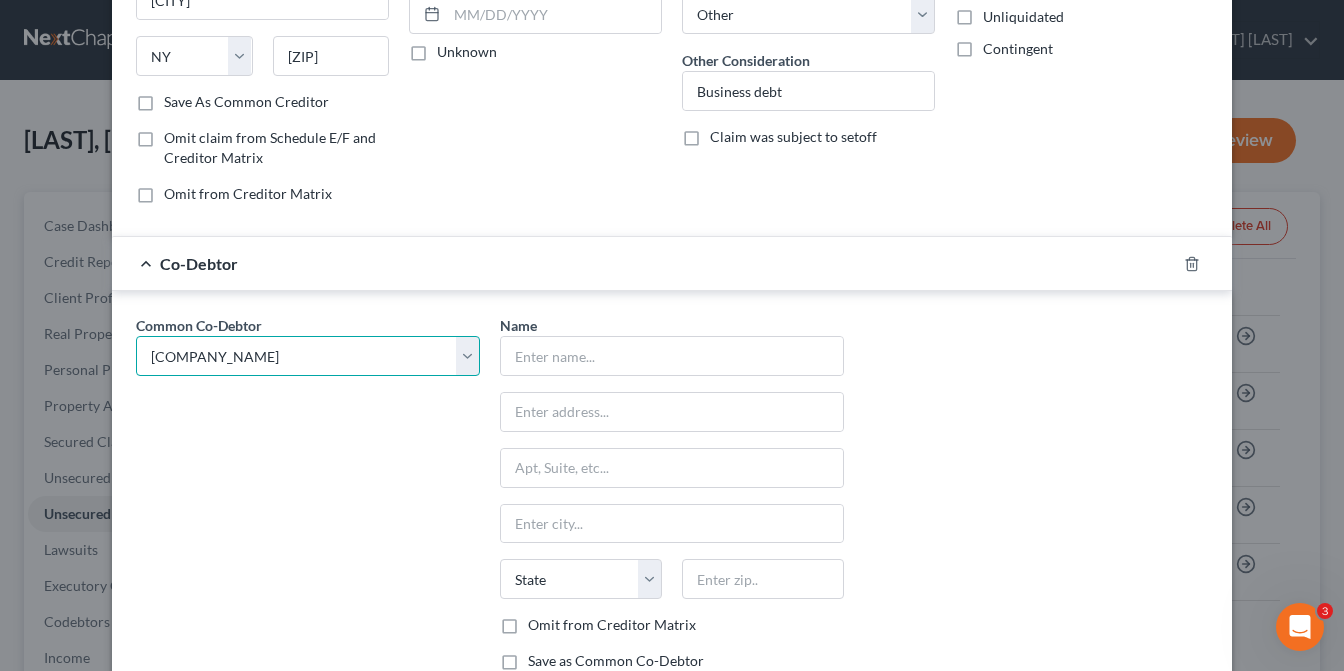 click on "Select WARRIOR REBAR S COPR" at bounding box center (308, 356) 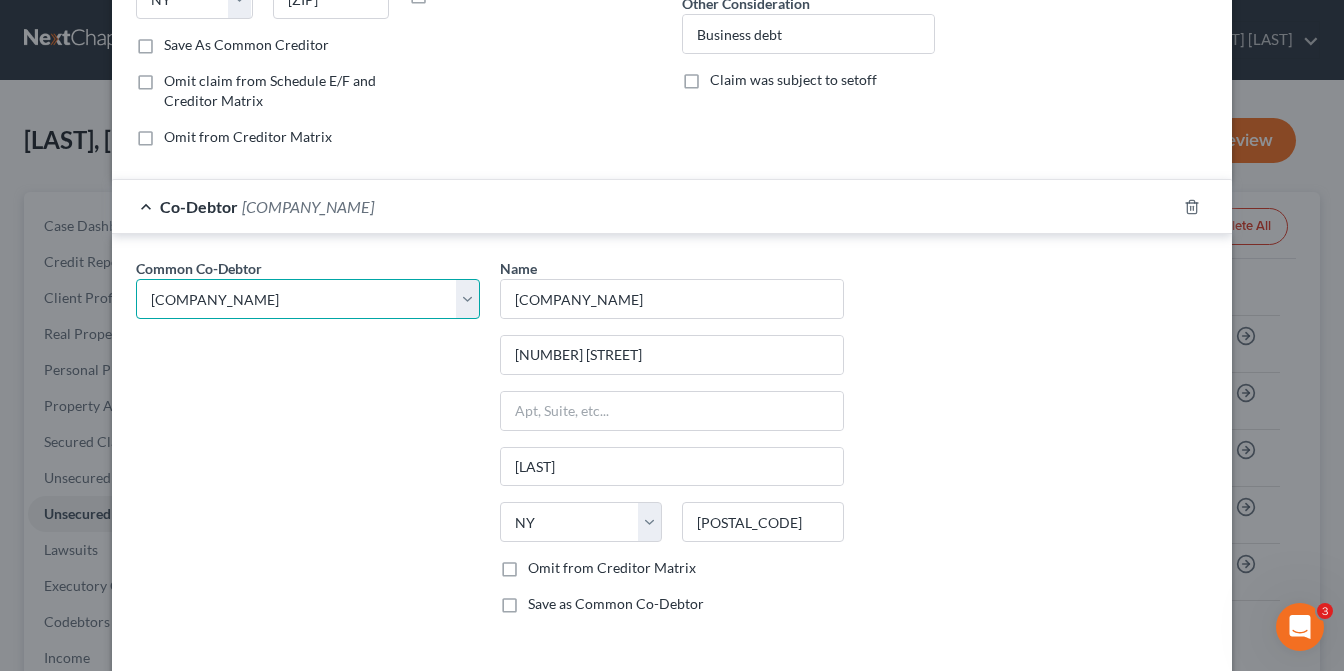 scroll, scrollTop: 437, scrollLeft: 0, axis: vertical 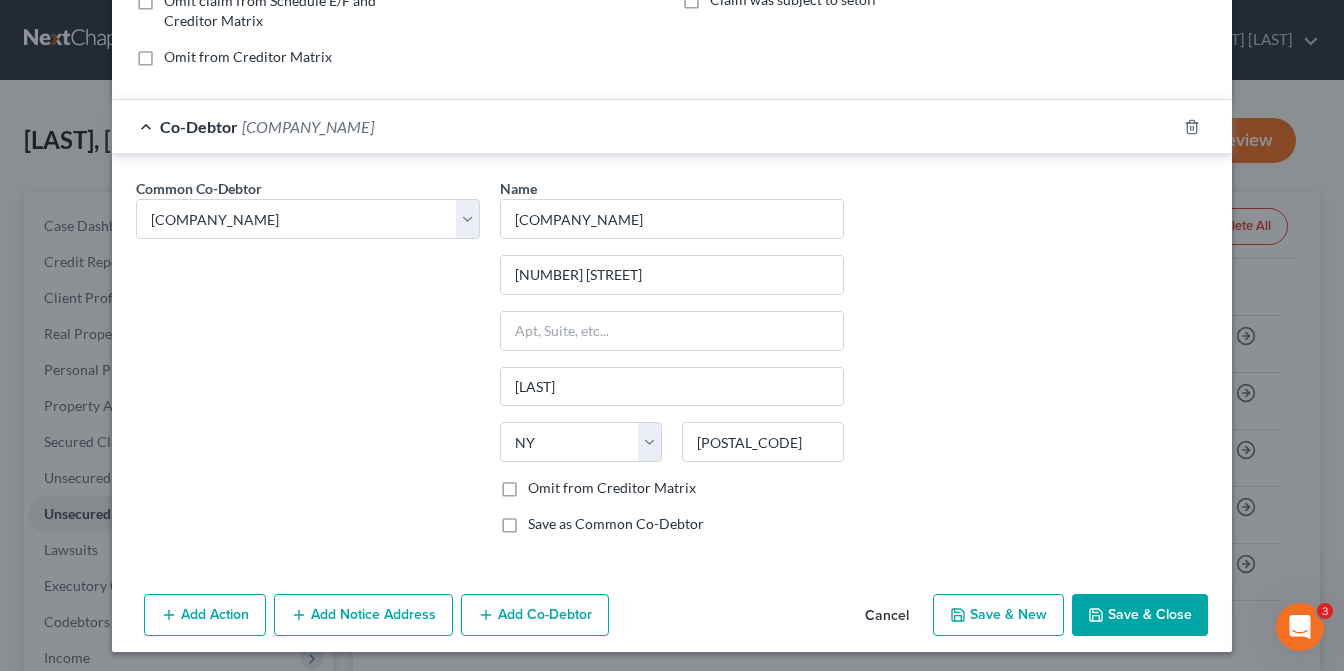 click on "Save & New" at bounding box center (998, 615) 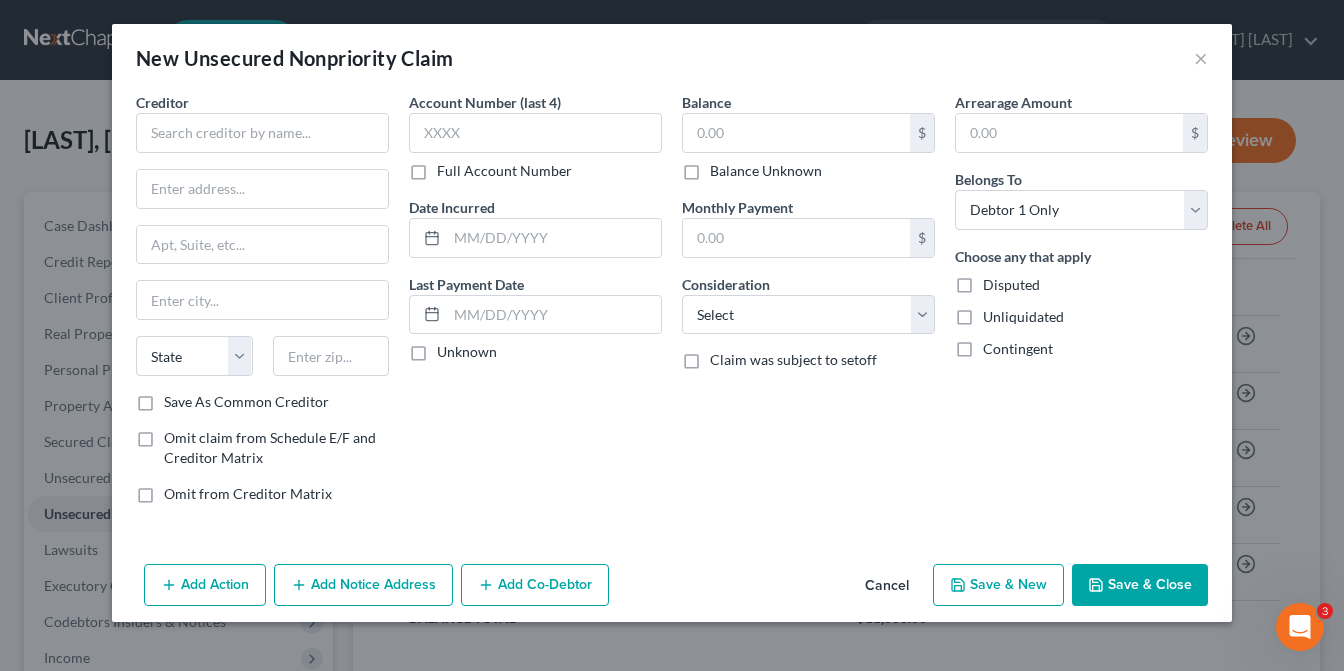scroll, scrollTop: 0, scrollLeft: 0, axis: both 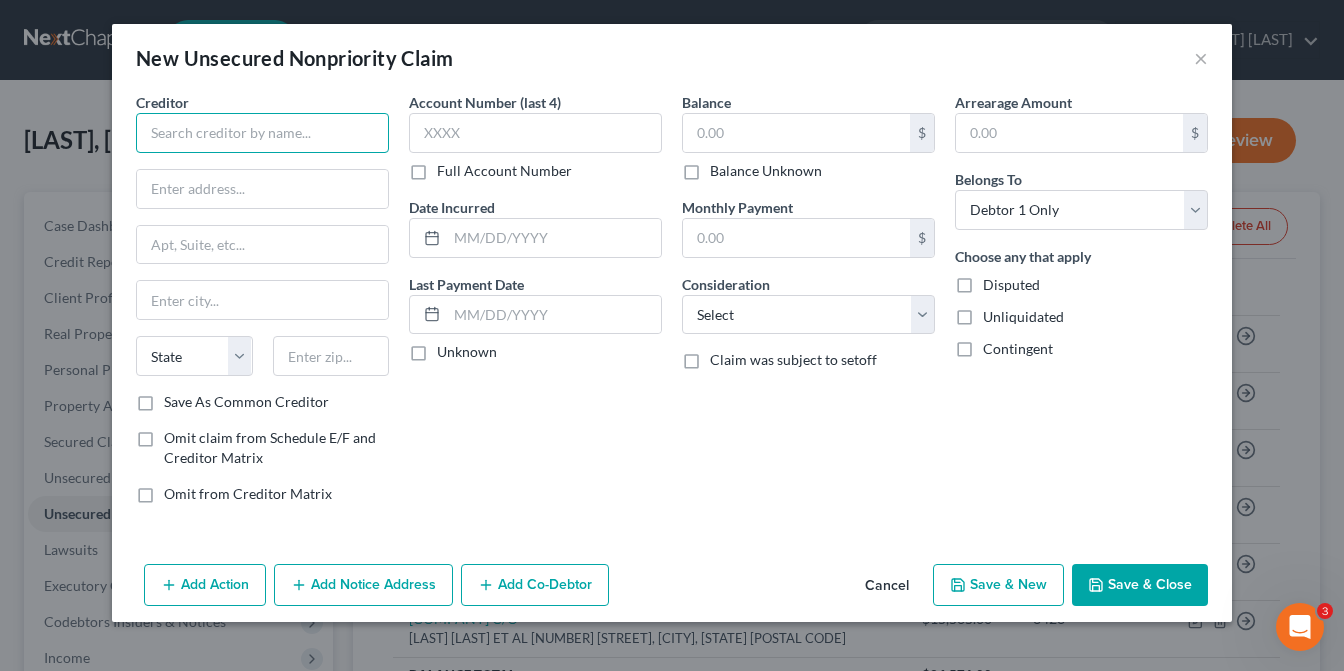 click at bounding box center (262, 133) 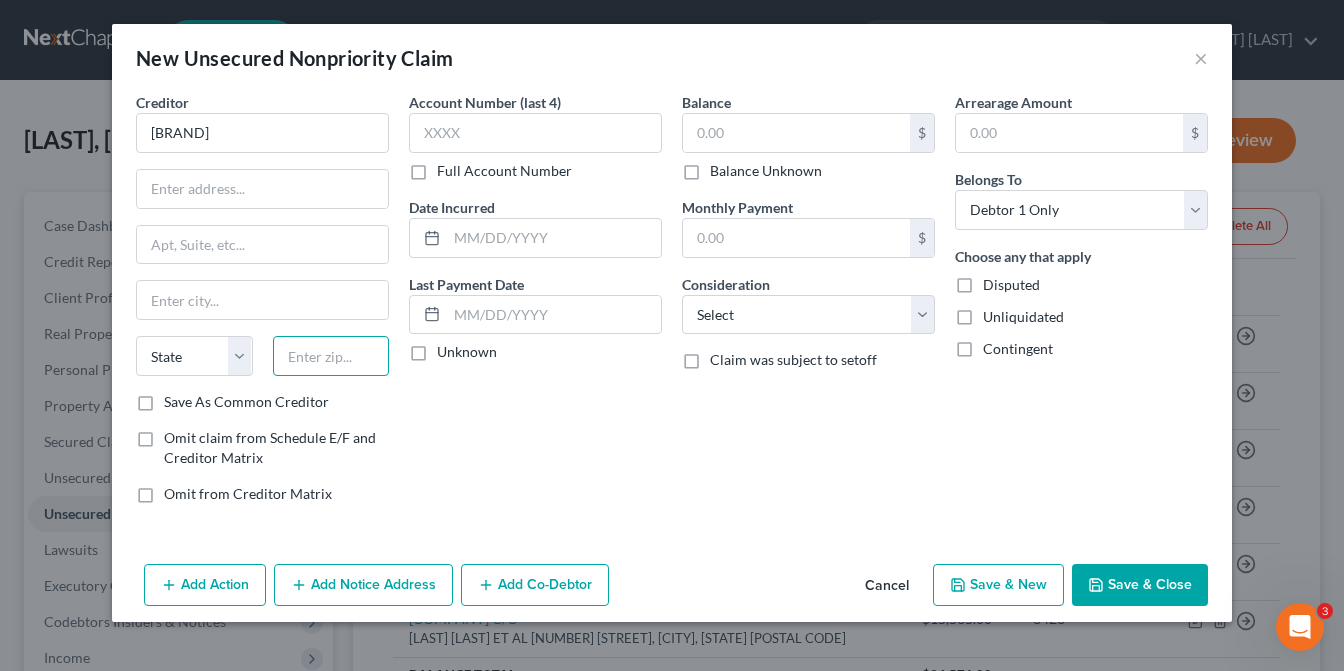 click at bounding box center (331, 356) 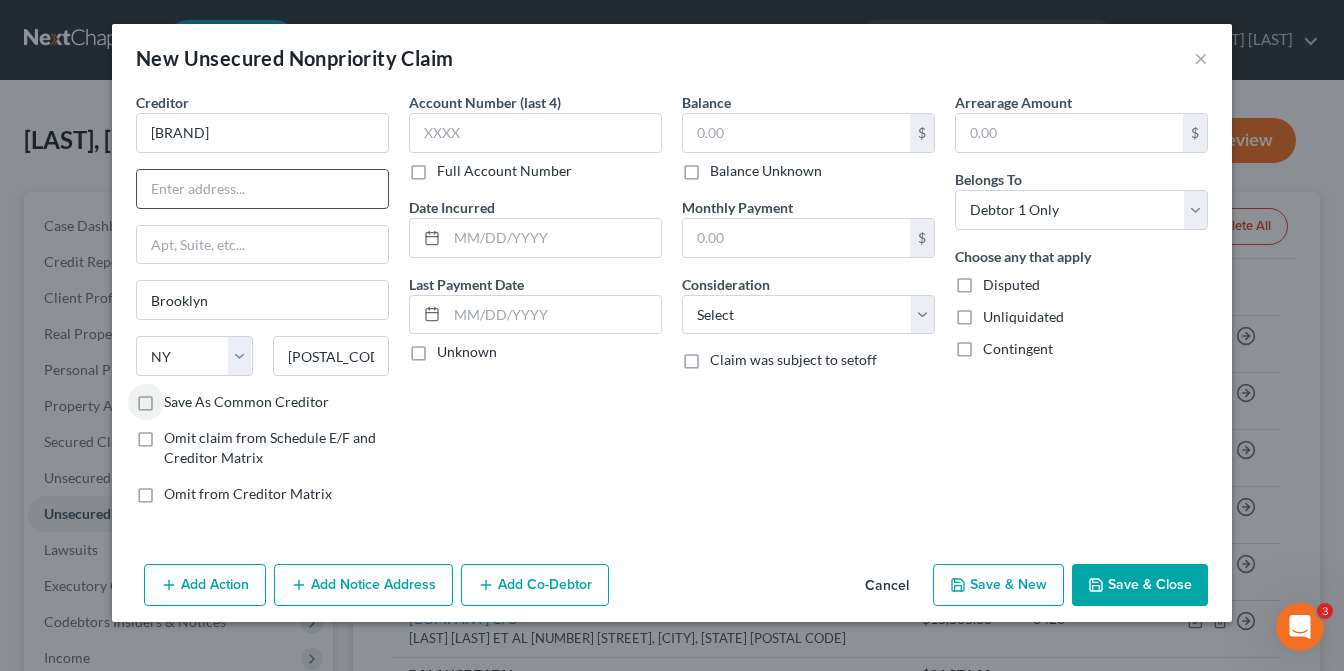 click at bounding box center (262, 189) 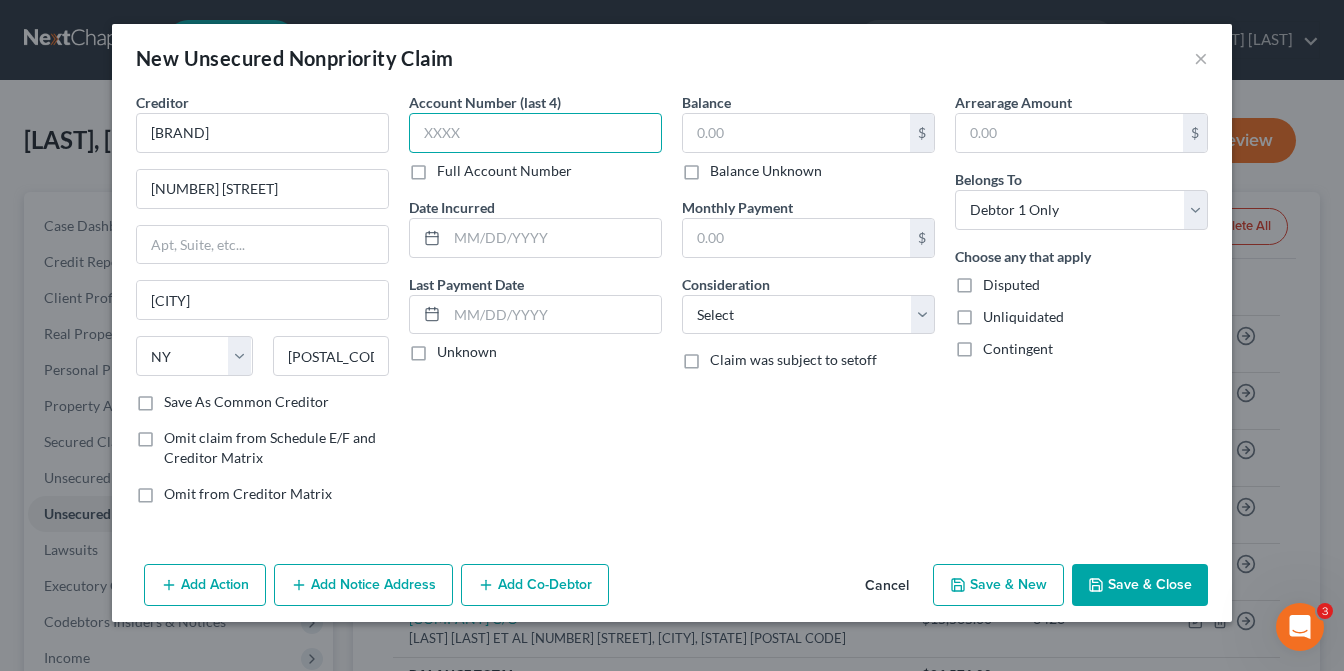 click at bounding box center (535, 133) 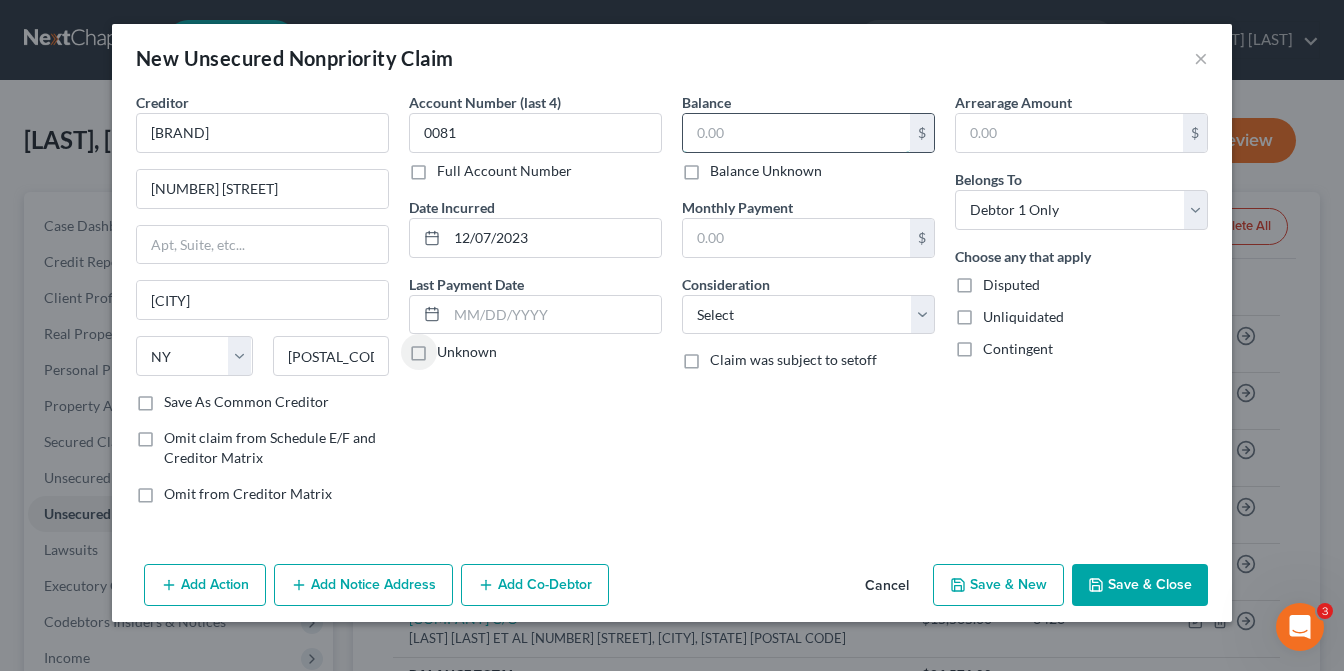 click at bounding box center [796, 133] 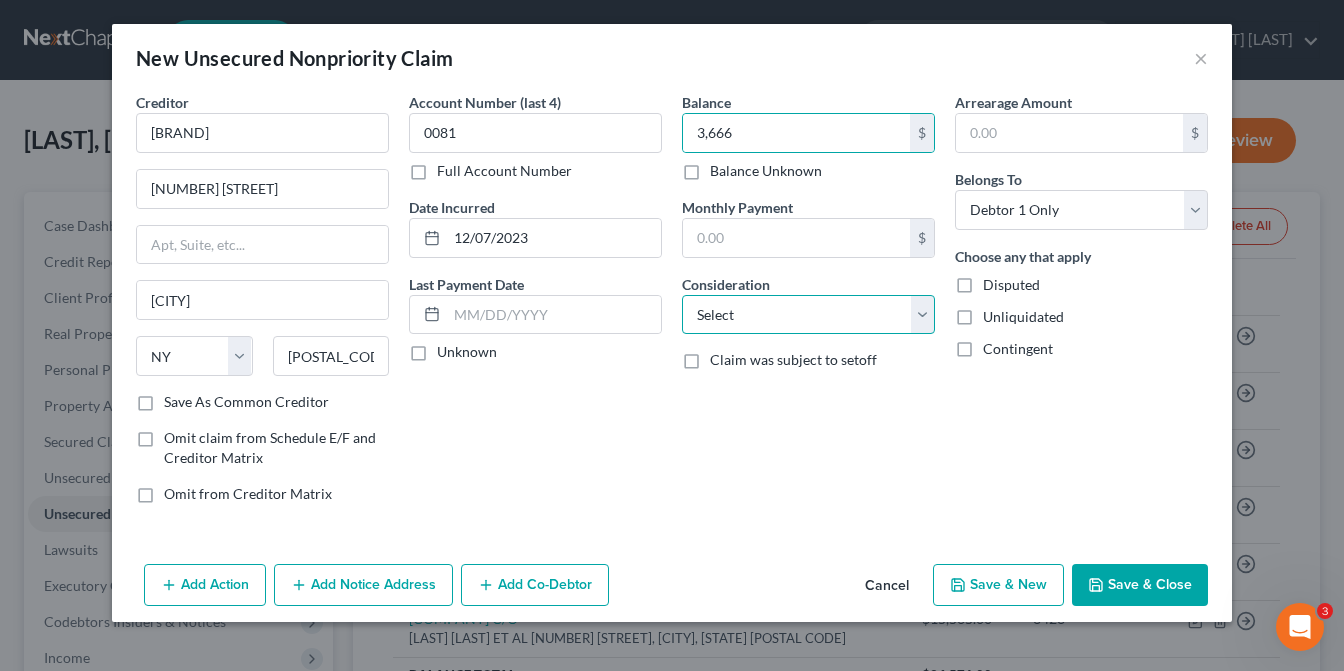 click on "Select Cable / Satellite Services Collection Agency Credit Card Debt Debt Counseling / Attorneys Deficiency Balance Domestic Support Obligations Home / Car Repairs Income Taxes Judgment Liens Medical Services Monies Loaned / Advanced Mortgage Obligation From Divorce Or Separation Obligation To Pensions Other Overdrawn Bank Account Promised To Help Pay Creditors Student Loans Suppliers And Vendors Telephone / Internet Services Utility Services" at bounding box center [808, 315] 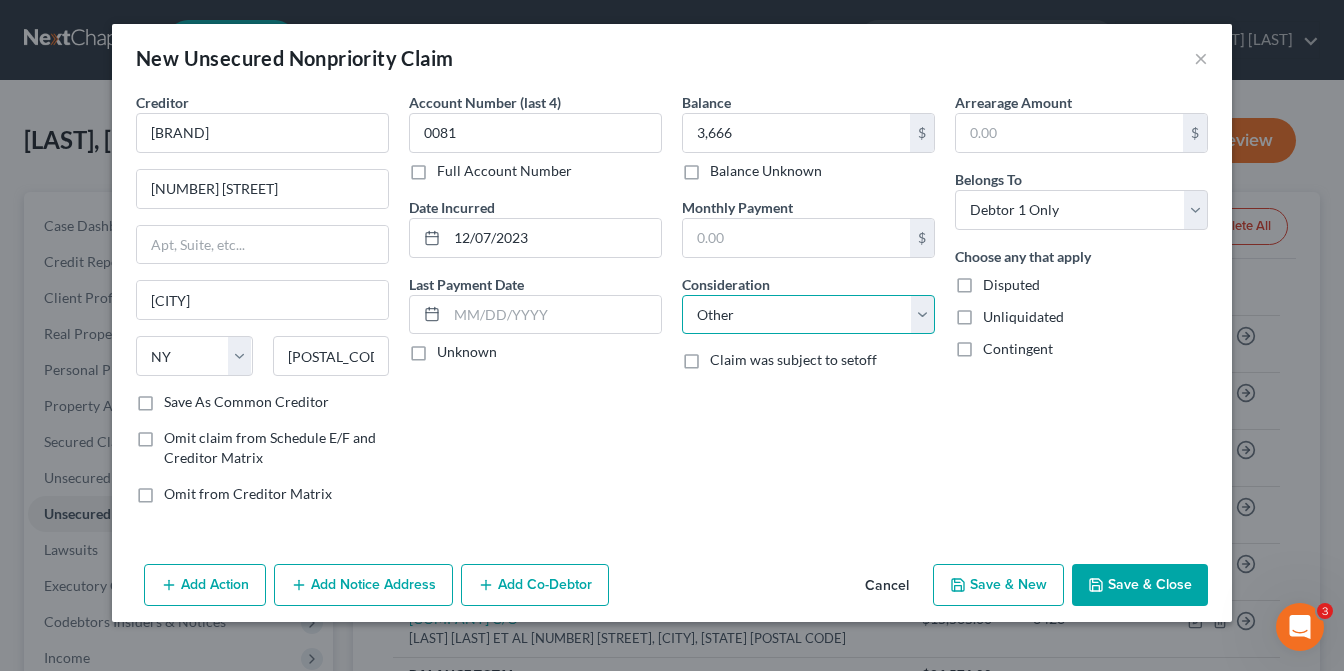 click on "Select Cable / Satellite Services Collection Agency Credit Card Debt Debt Counseling / Attorneys Deficiency Balance Domestic Support Obligations Home / Car Repairs Income Taxes Judgment Liens Medical Services Monies Loaned / Advanced Mortgage Obligation From Divorce Or Separation Obligation To Pensions Other Overdrawn Bank Account Promised To Help Pay Creditors Student Loans Suppliers And Vendors Telephone / Internet Services Utility Services" at bounding box center (808, 315) 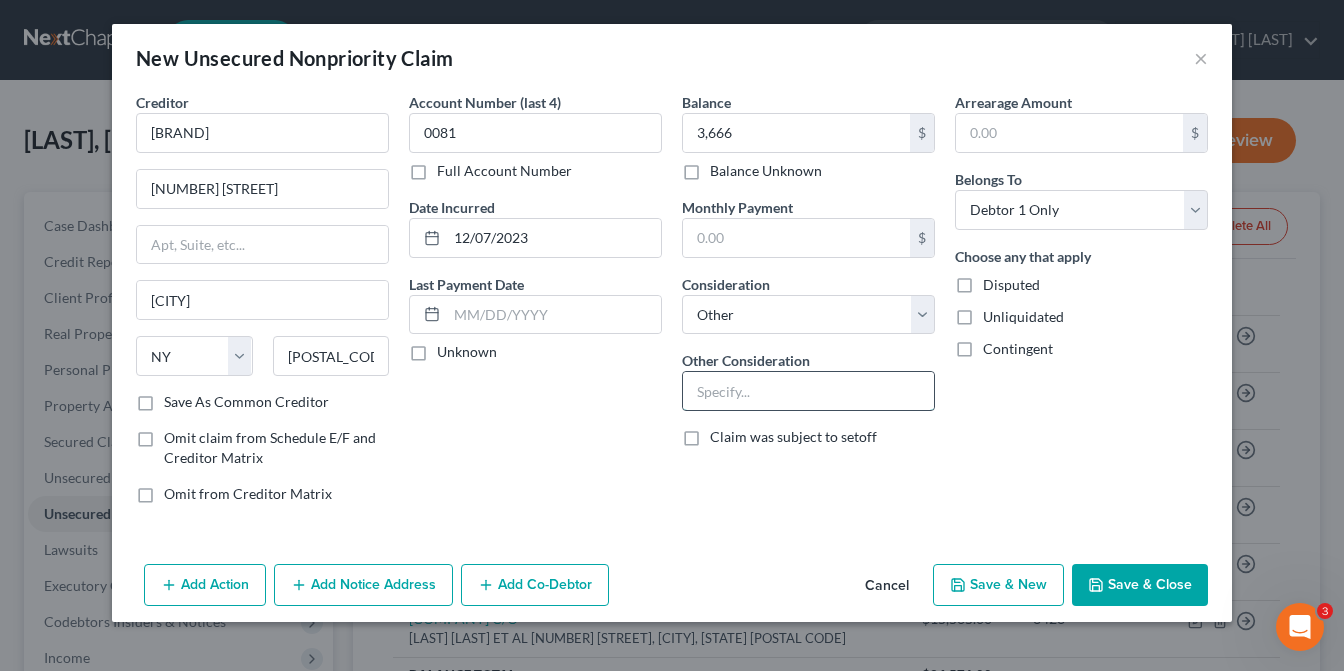click at bounding box center (808, 391) 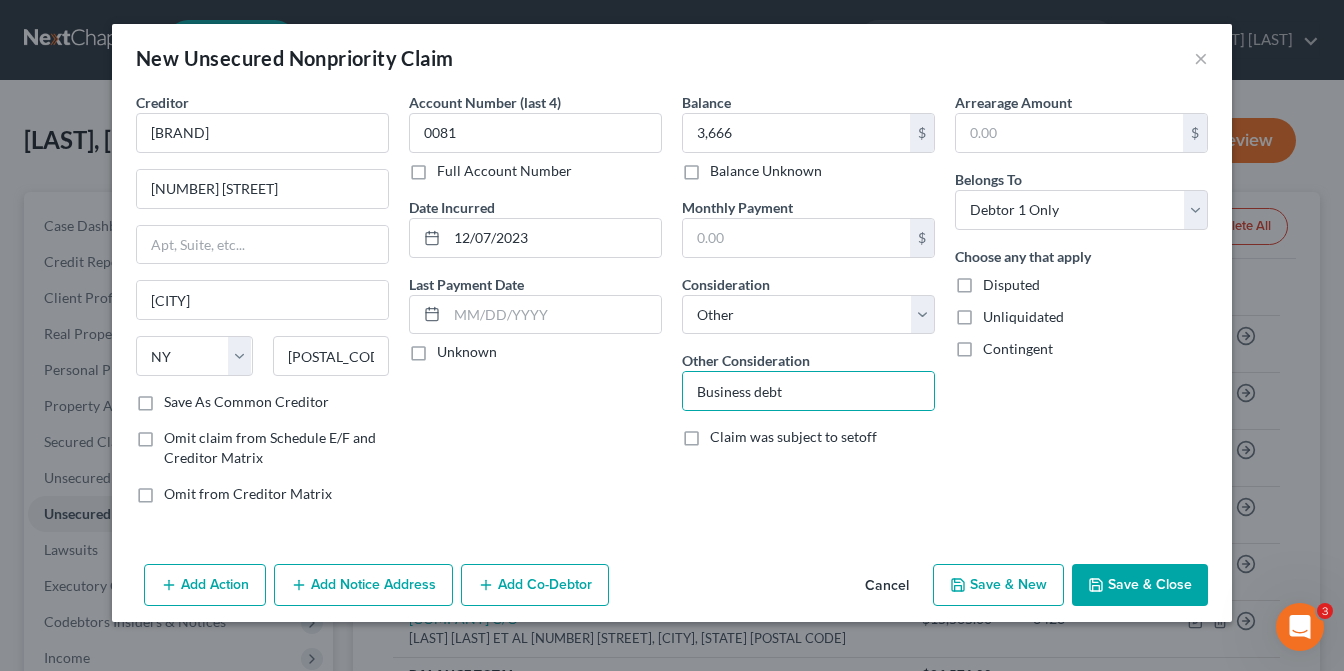 click on "Add Co-Debtor" at bounding box center [535, 585] 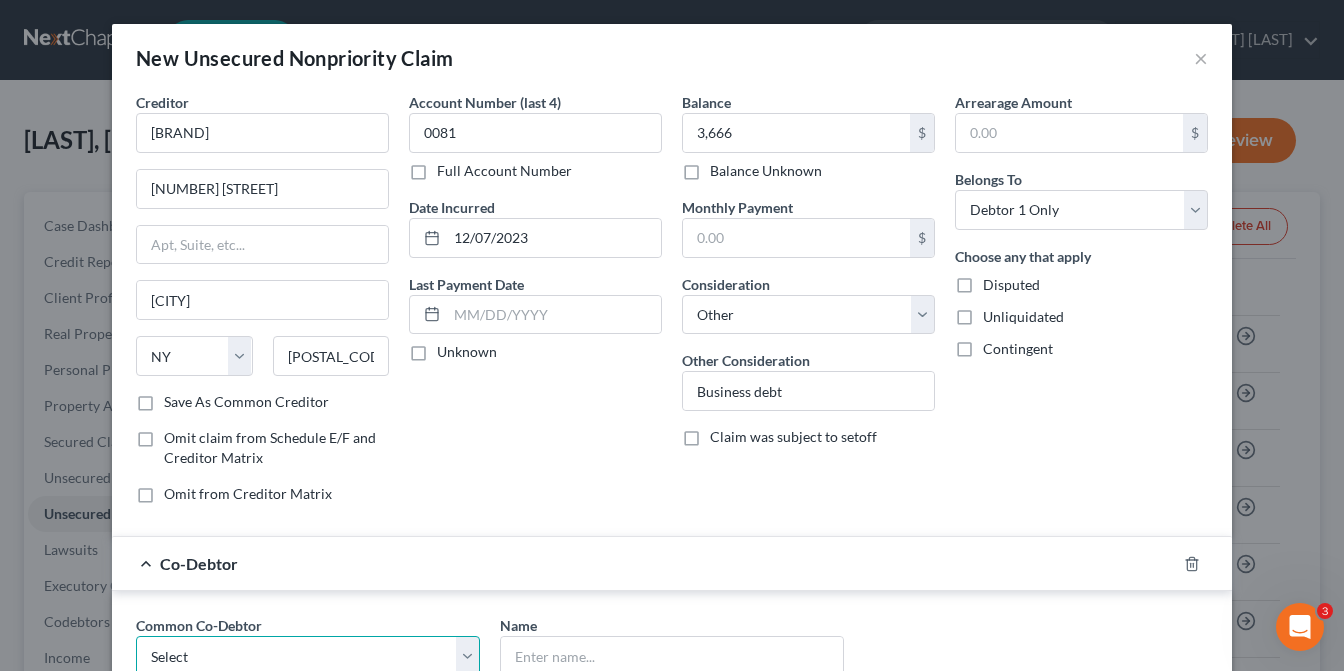 scroll, scrollTop: 2, scrollLeft: 0, axis: vertical 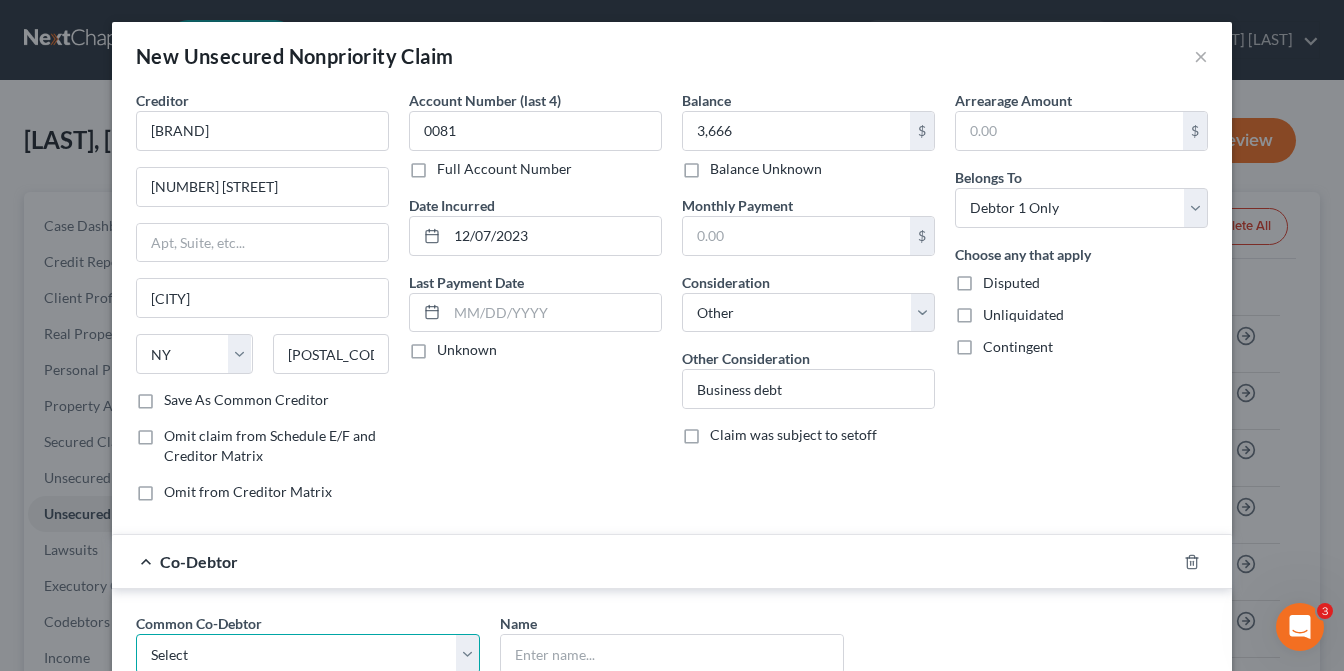 click on "Select WARRIOR REBAR S COPR" at bounding box center (308, 654) 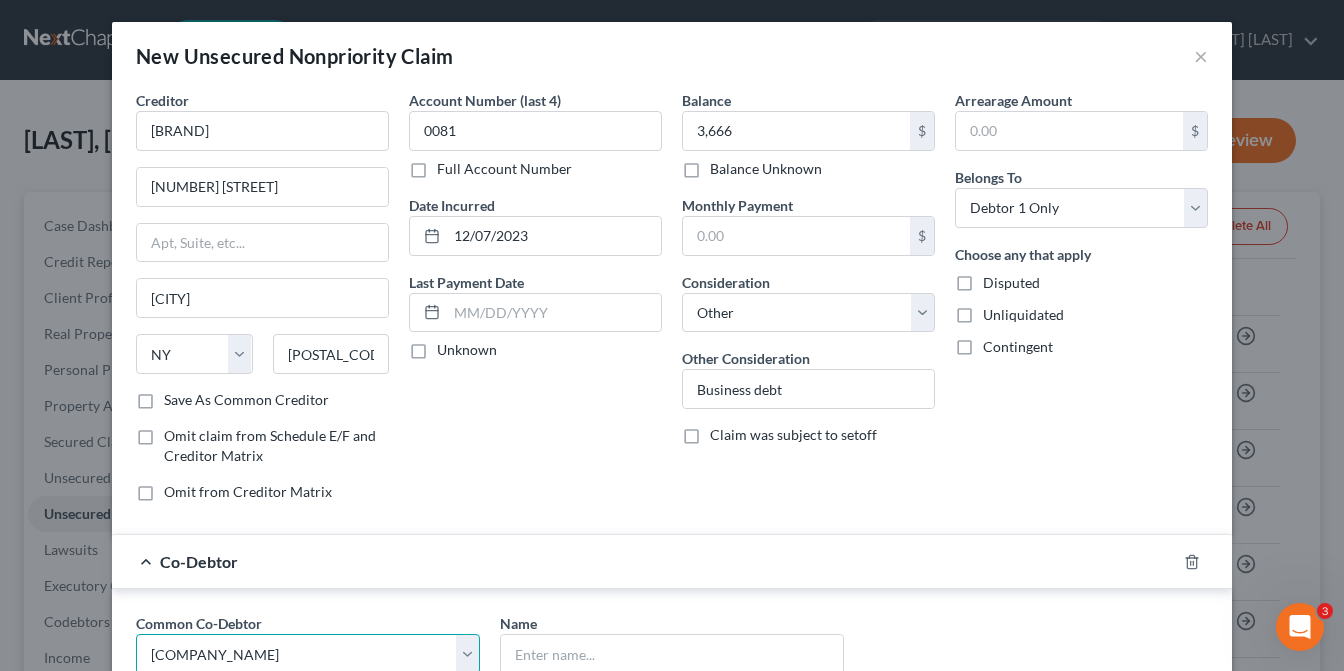 click on "Select WARRIOR REBAR S COPR" at bounding box center [308, 654] 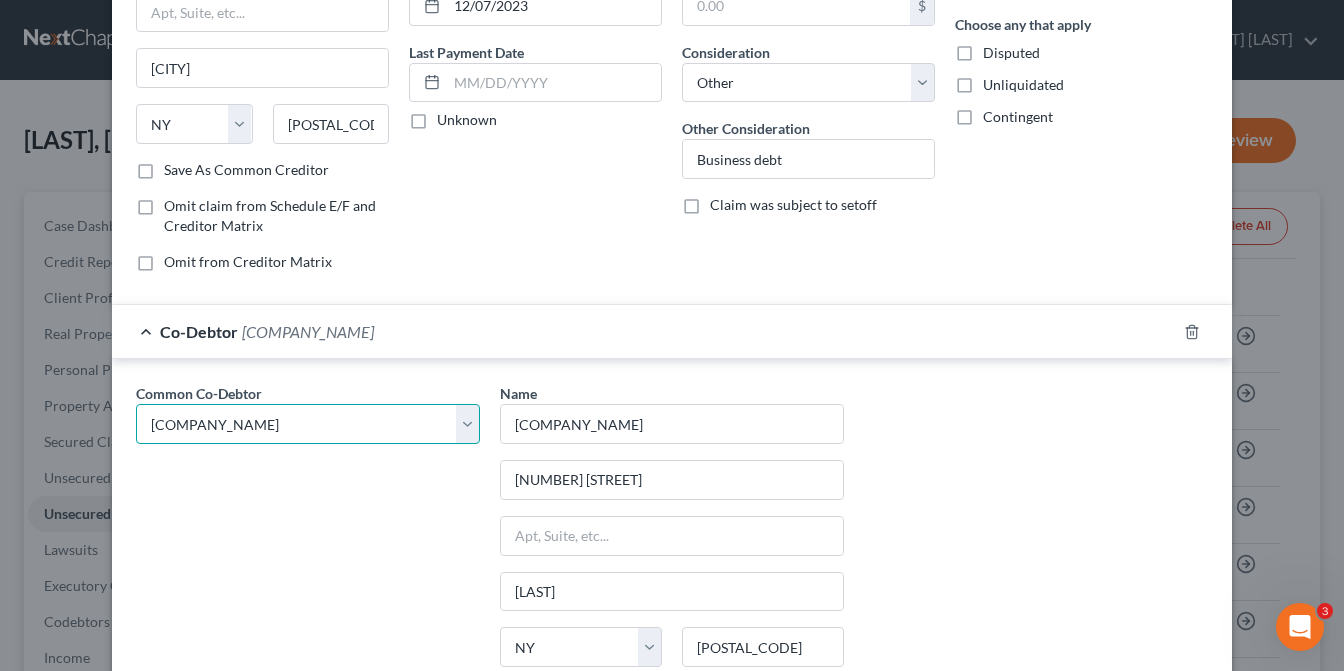 scroll, scrollTop: 402, scrollLeft: 0, axis: vertical 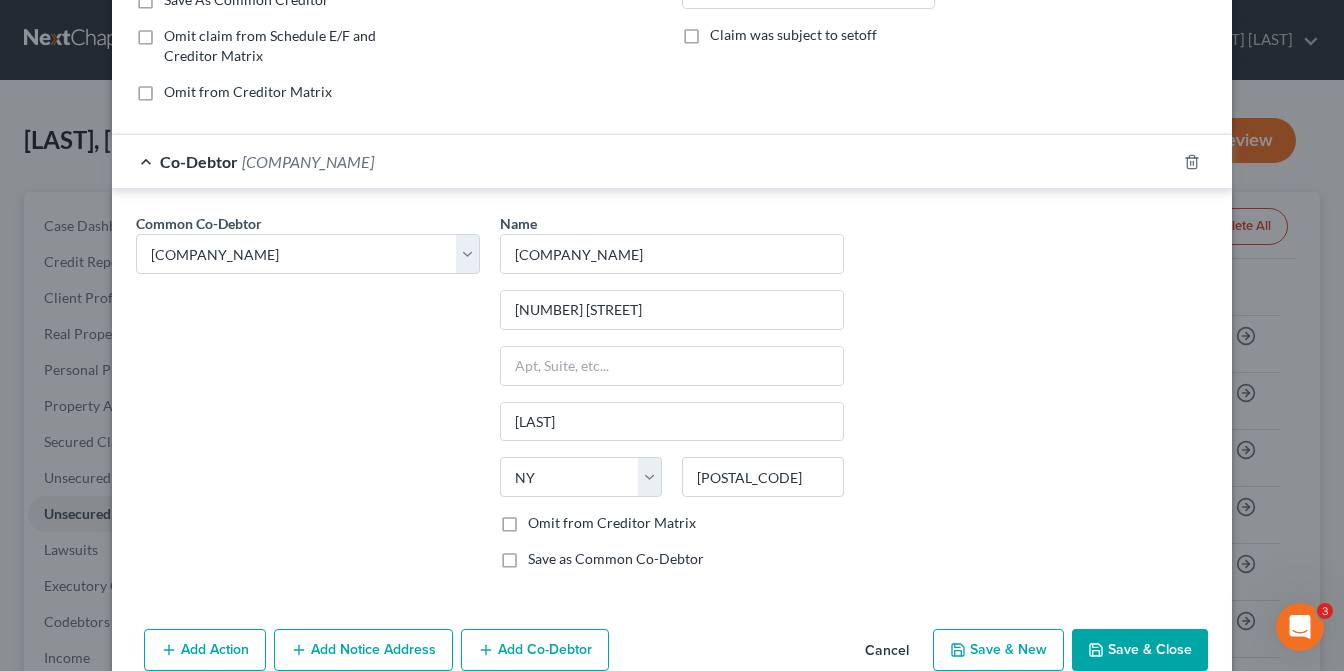 click on "Save & New" at bounding box center (998, 650) 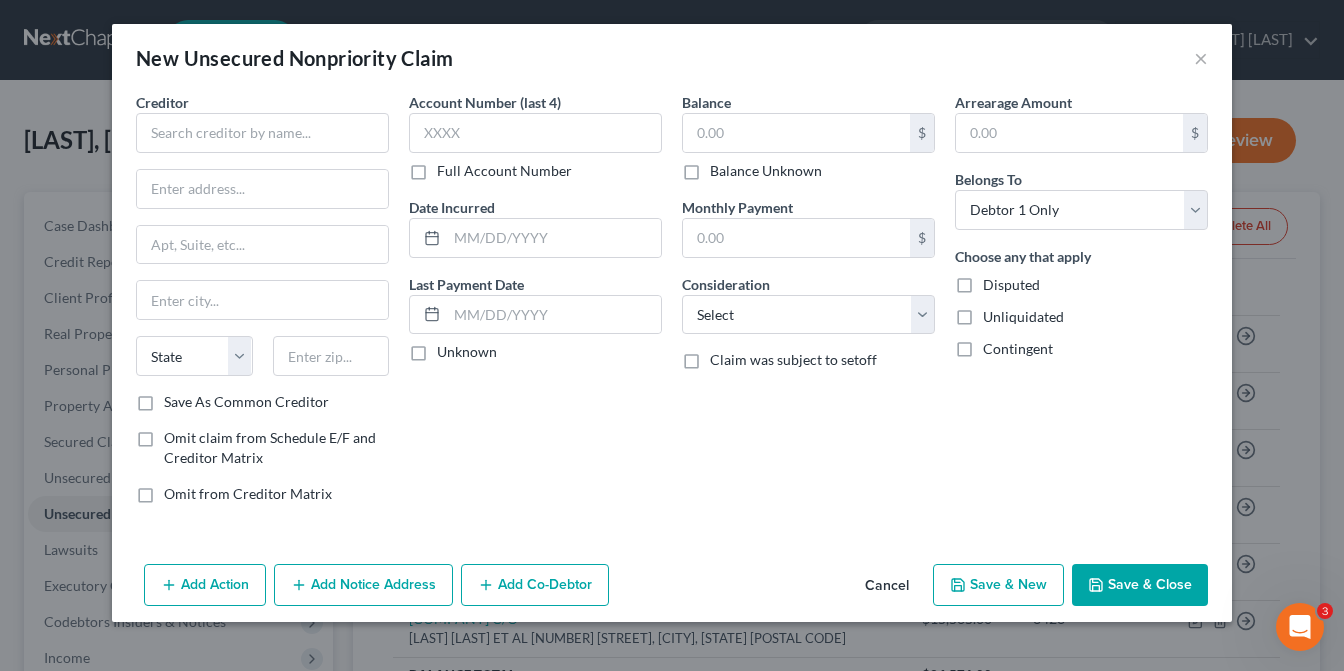 scroll, scrollTop: 0, scrollLeft: 0, axis: both 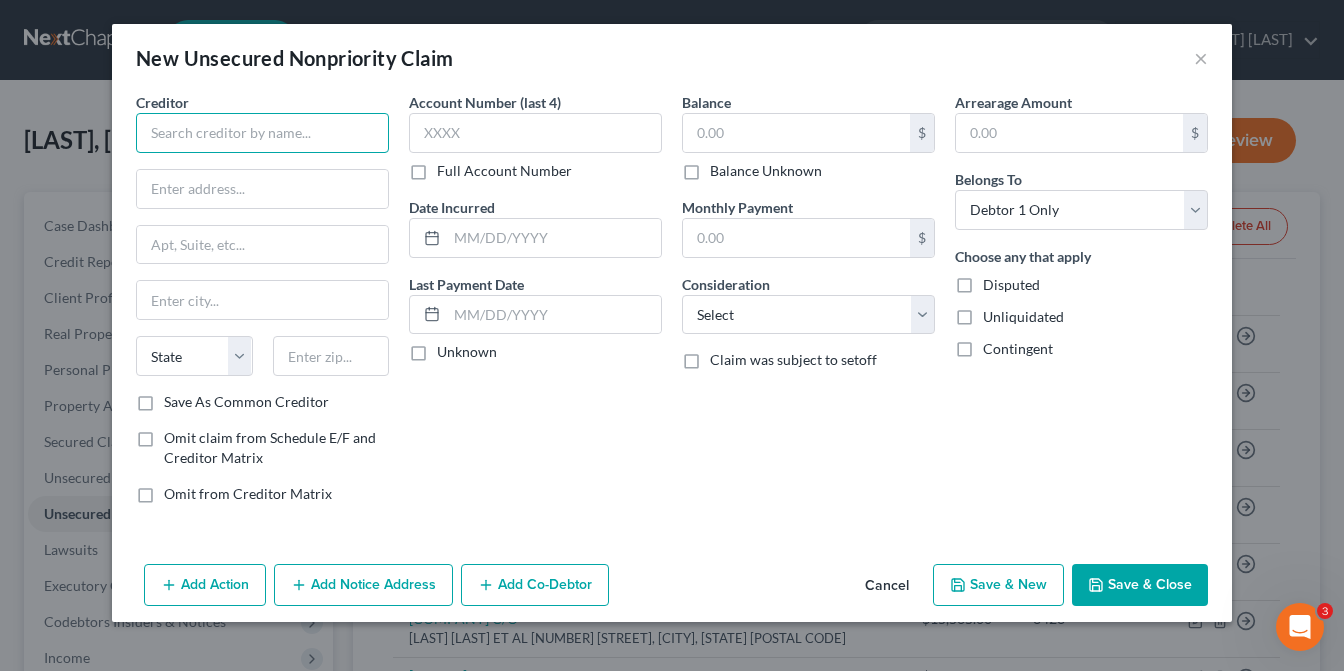 click at bounding box center [262, 133] 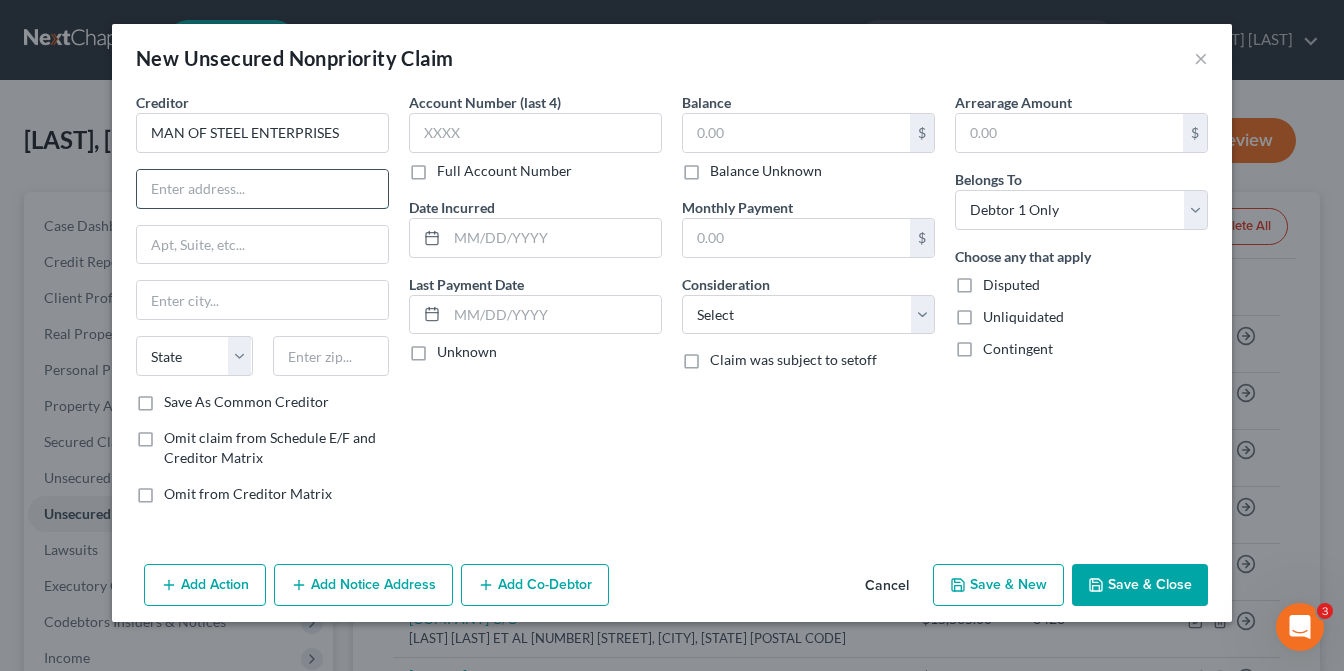 click at bounding box center (262, 189) 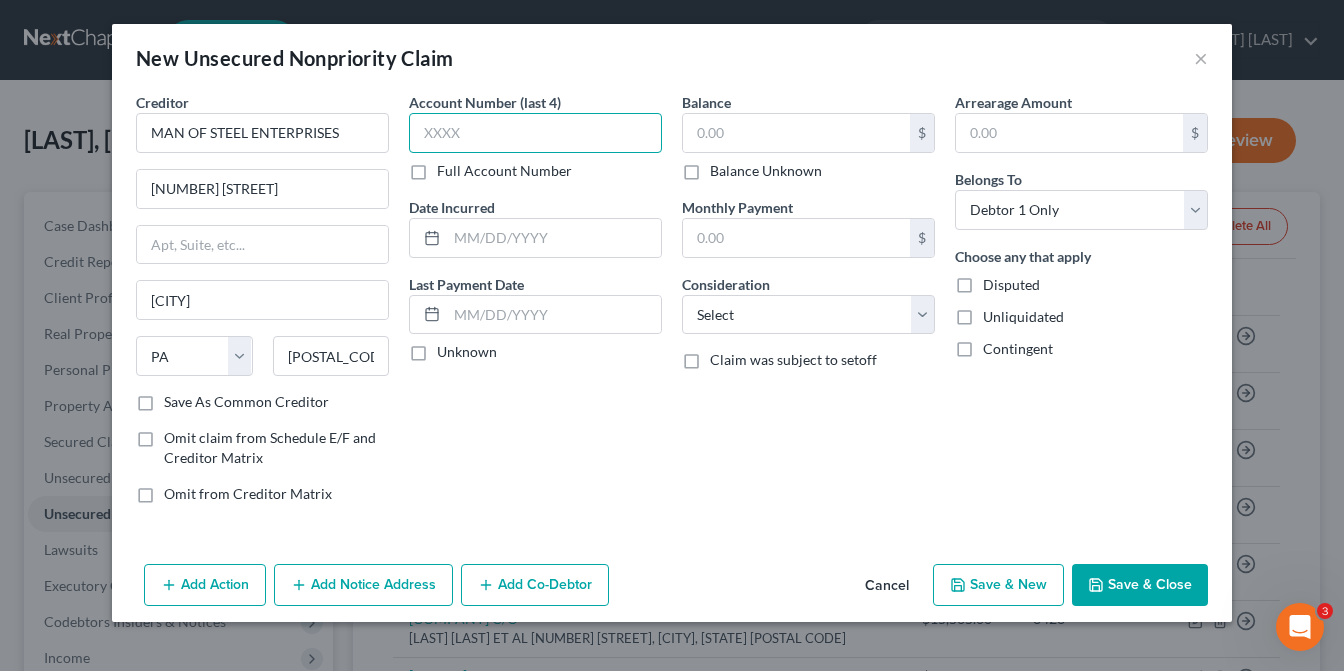 click at bounding box center (535, 133) 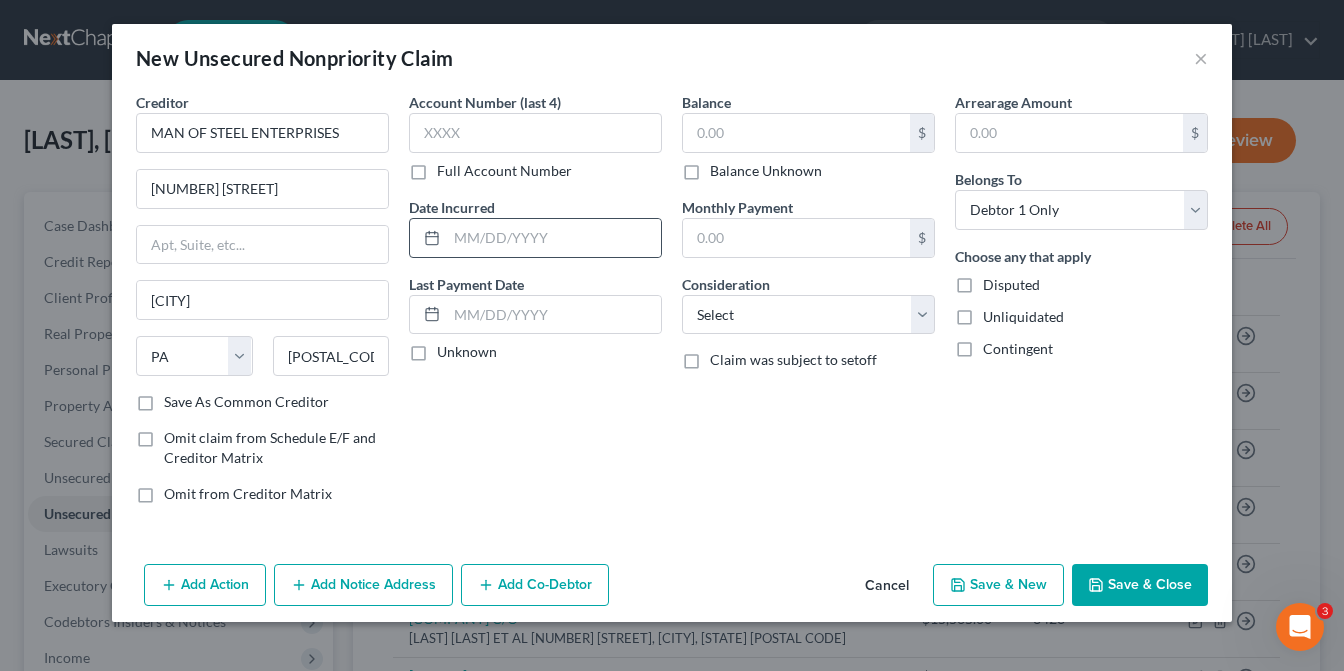 click at bounding box center (428, 238) 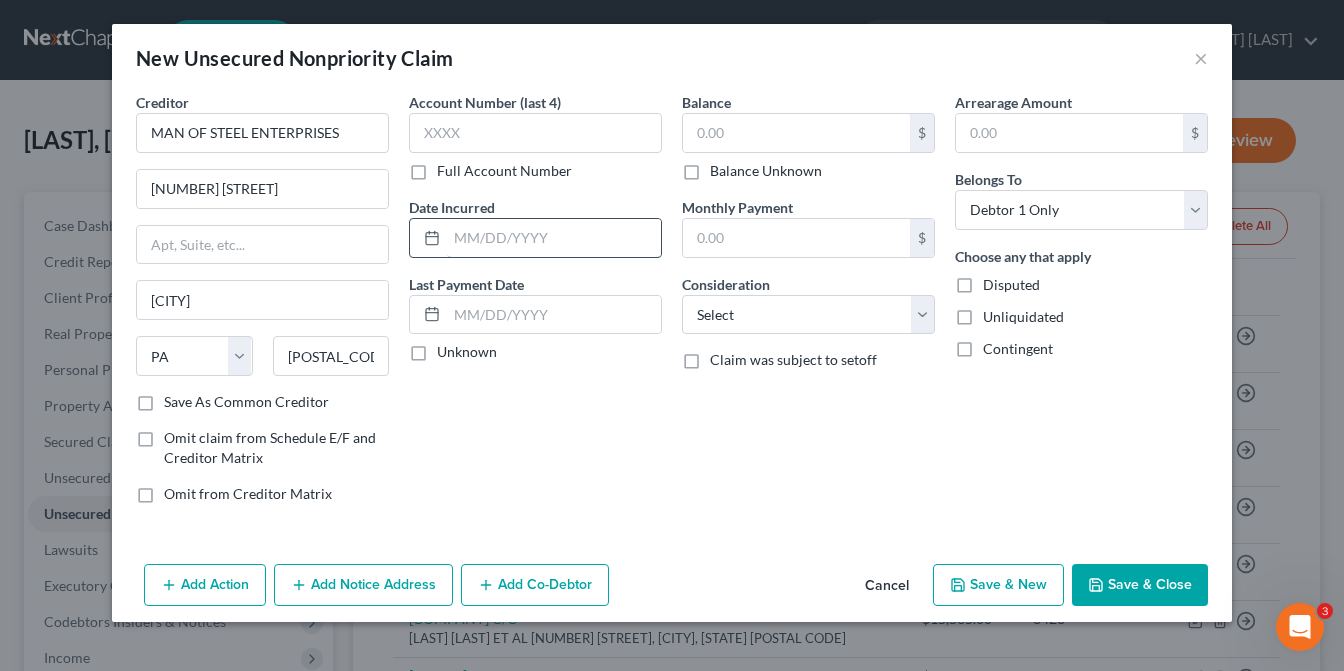 click at bounding box center [554, 238] 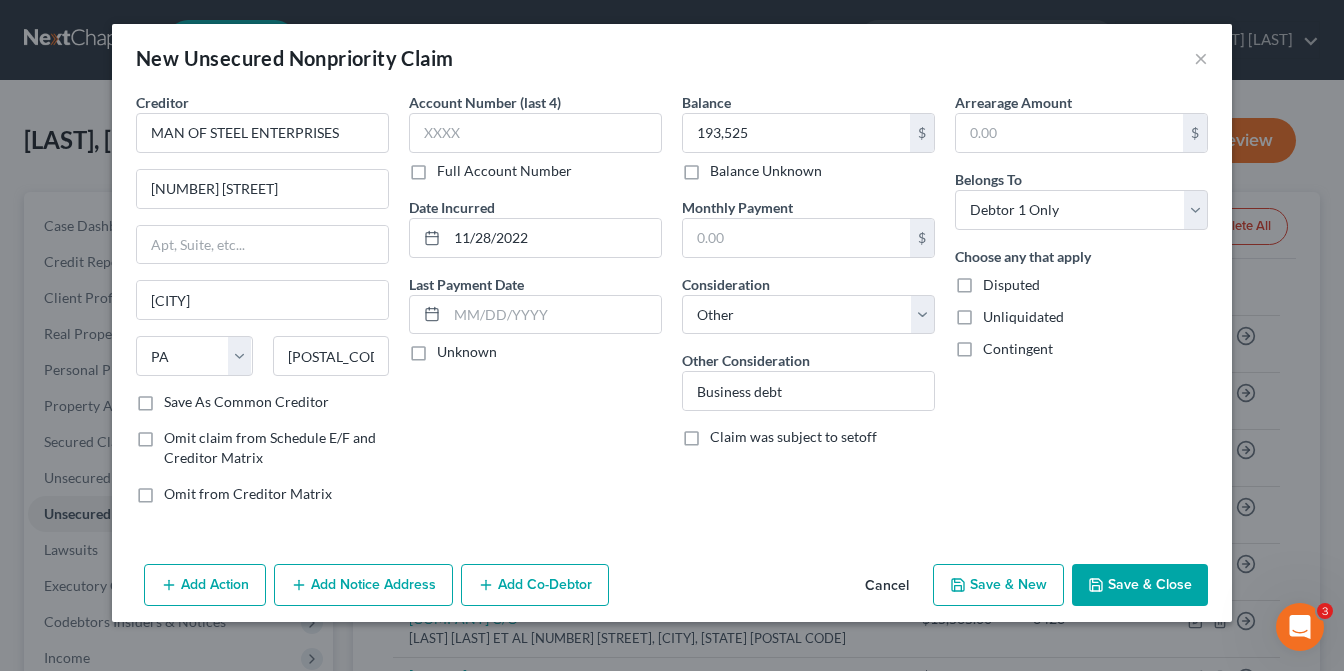 click on "Add Notice Address" at bounding box center [363, 585] 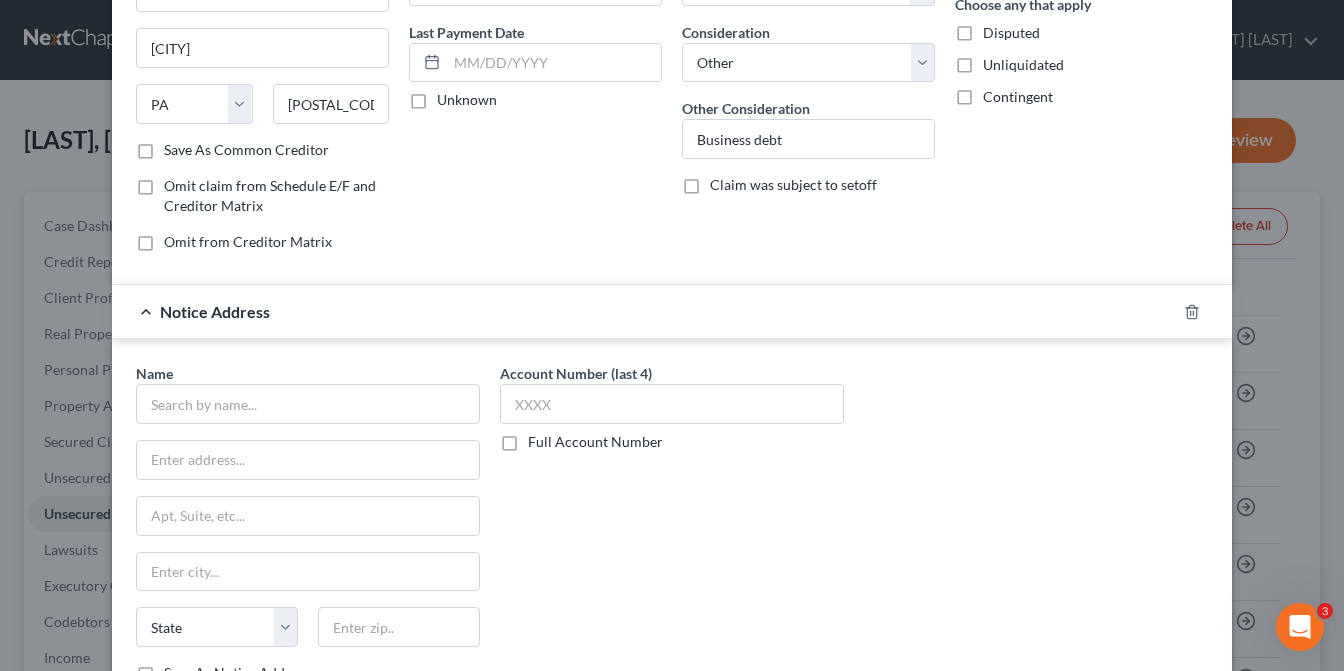 scroll, scrollTop: 300, scrollLeft: 0, axis: vertical 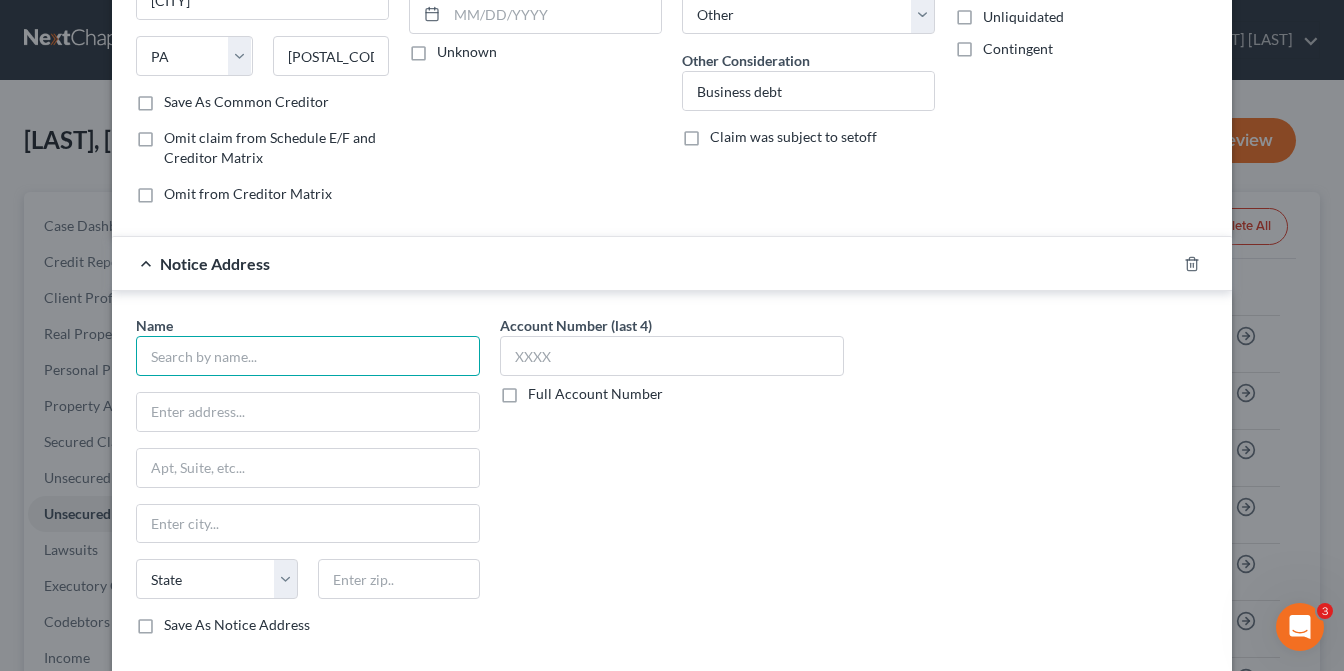 click at bounding box center [308, 356] 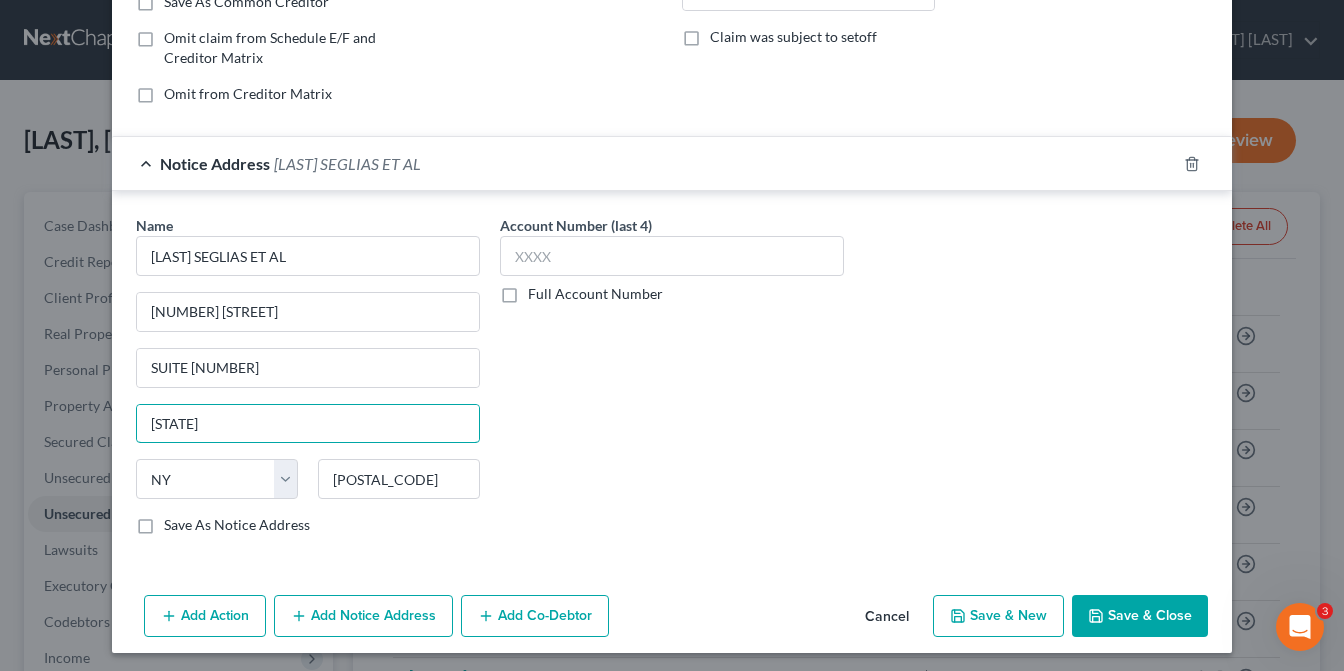 scroll, scrollTop: 401, scrollLeft: 0, axis: vertical 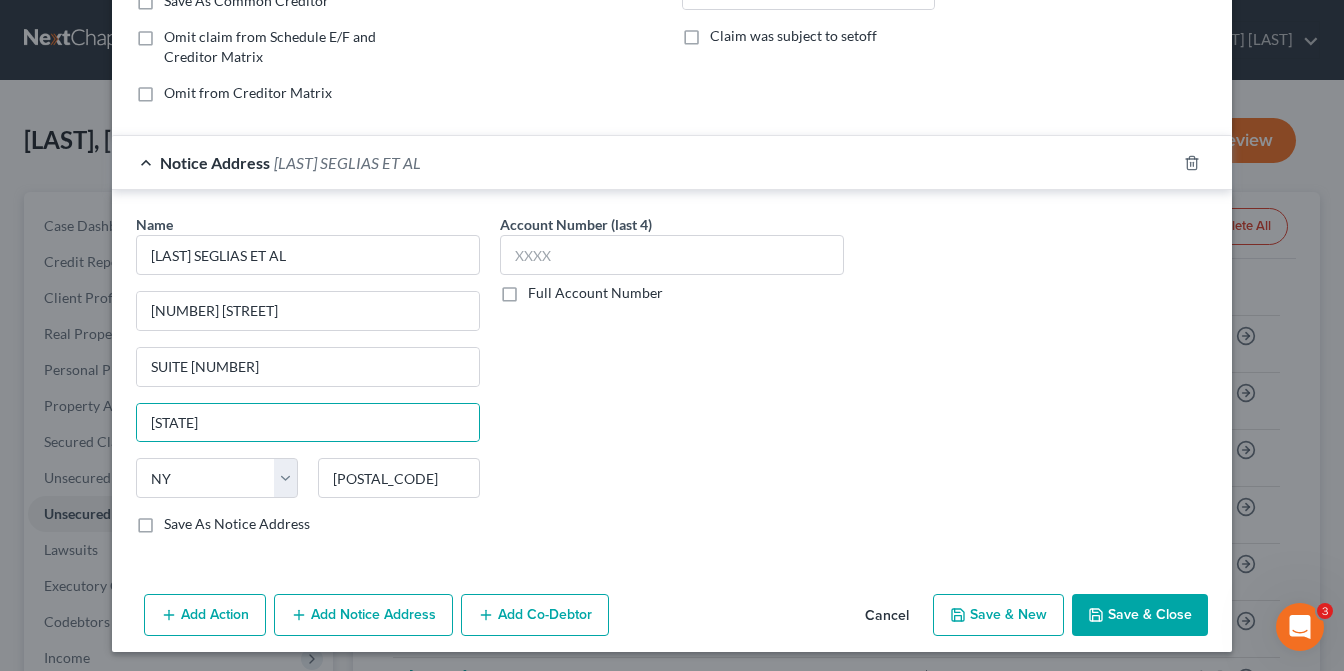 click on "Add Action" at bounding box center [205, 615] 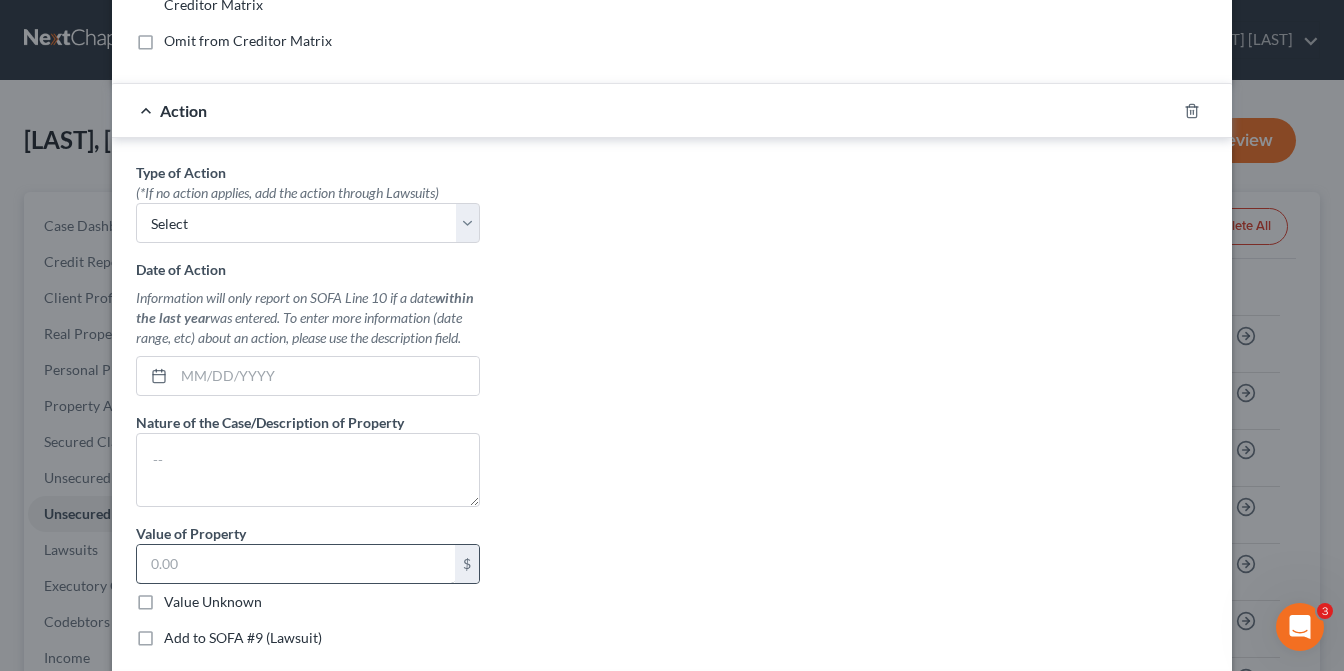 scroll, scrollTop: 501, scrollLeft: 0, axis: vertical 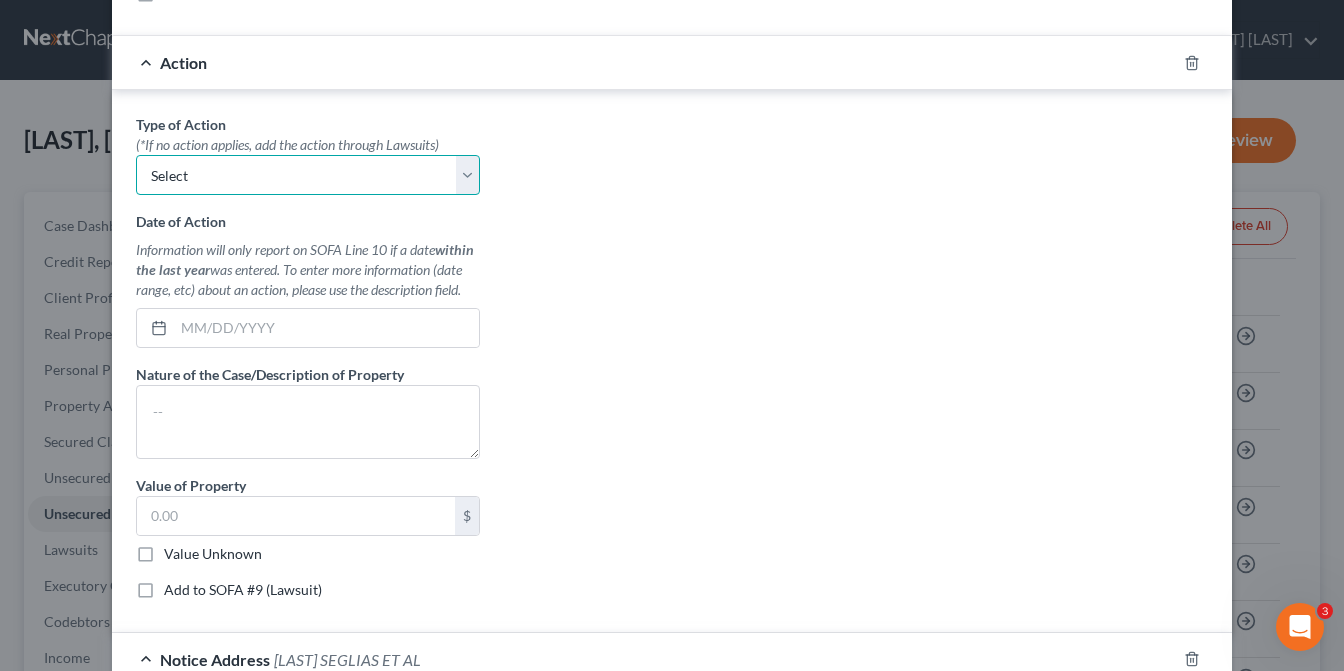 click on "Select Repossession Garnishment Foreclosure Personal Injury Attached, Seized, Or Levied" at bounding box center [308, 175] 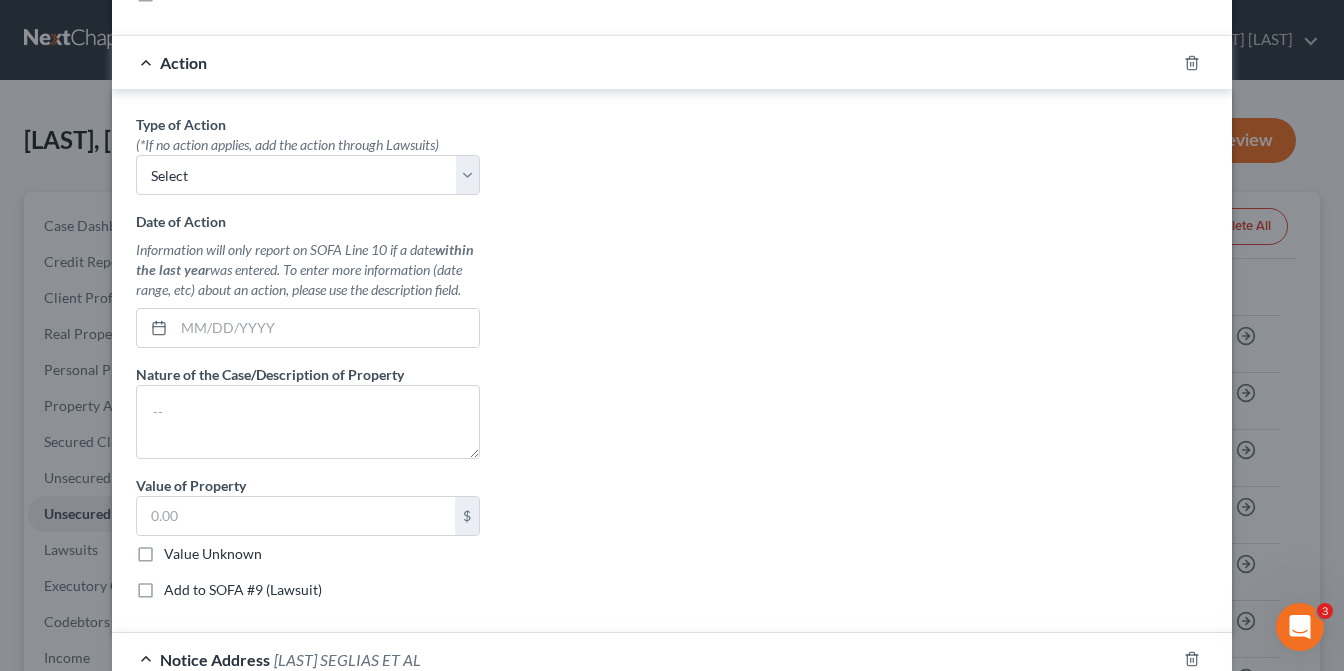 click on "Type of Action
*
(*If no action applies, add the action through Lawsuits) Select Repossession Garnishment Foreclosure Personal Injury Attached, Seized, Or Levied Date of Action Information will only report on SOFA Line 10 if a date  within the last year  was entered. To enter more information (date range, etc) about an action, please use the description field.         Nature of the Case/Description of Property Value of Property
$
Value Unknown
Balance Undetermined
$
Value Unknown
Add to SOFA #9 (Lawsuit)" at bounding box center [672, 364] 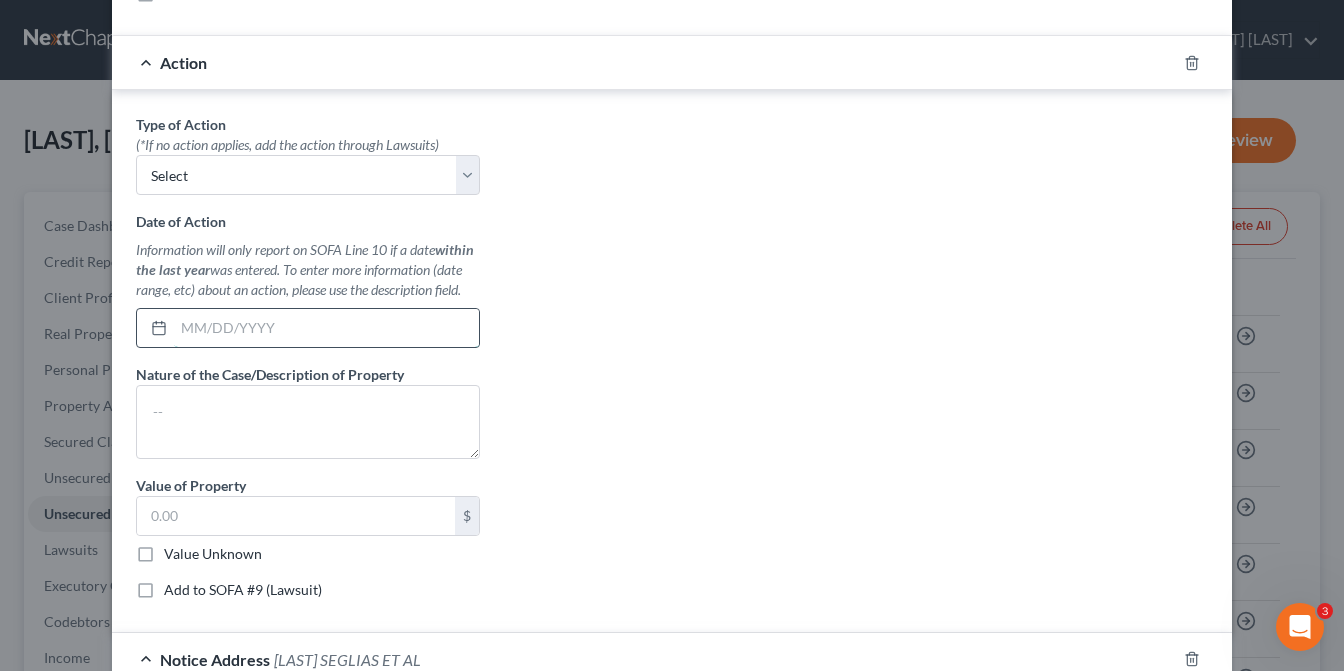 click at bounding box center (326, 328) 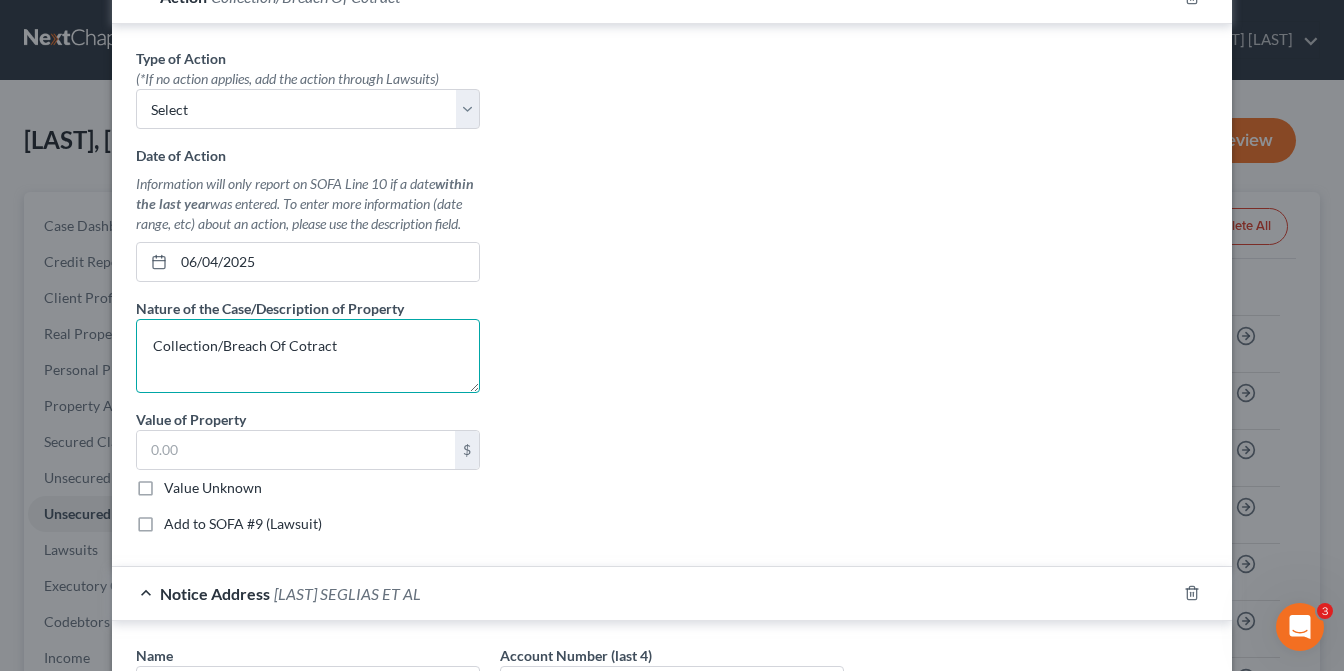 scroll, scrollTop: 601, scrollLeft: 0, axis: vertical 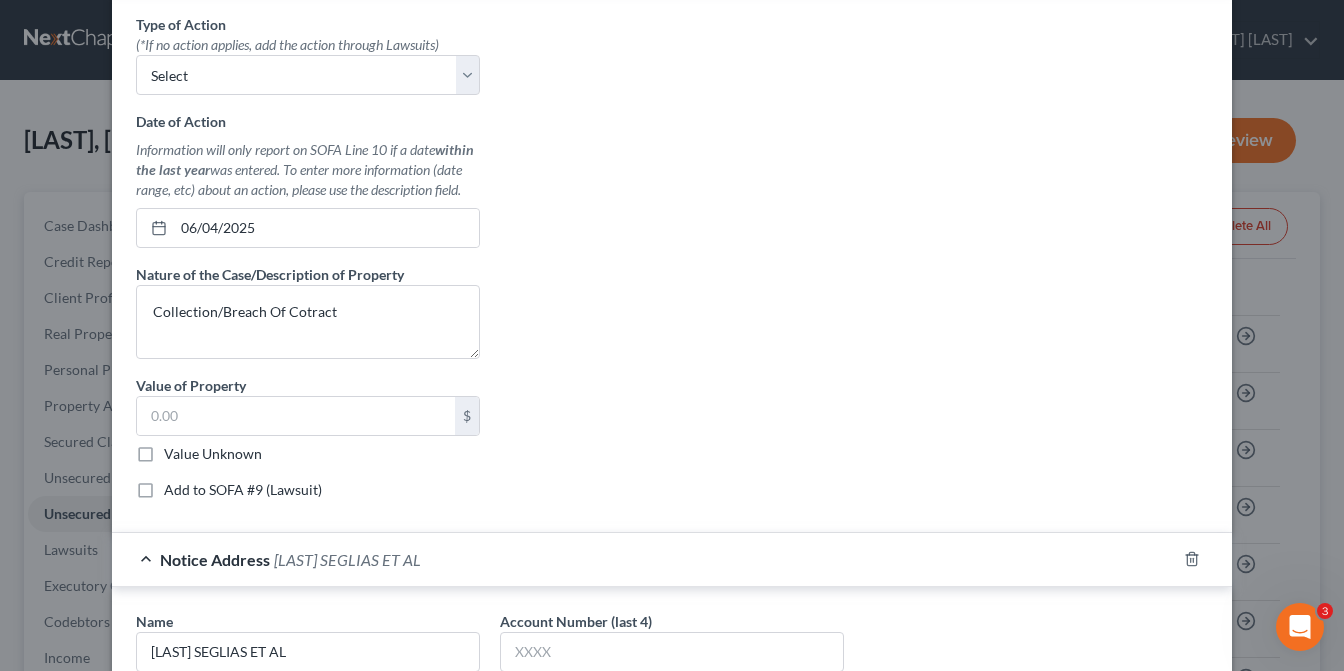 click on "Value Unknown" at bounding box center [213, 454] 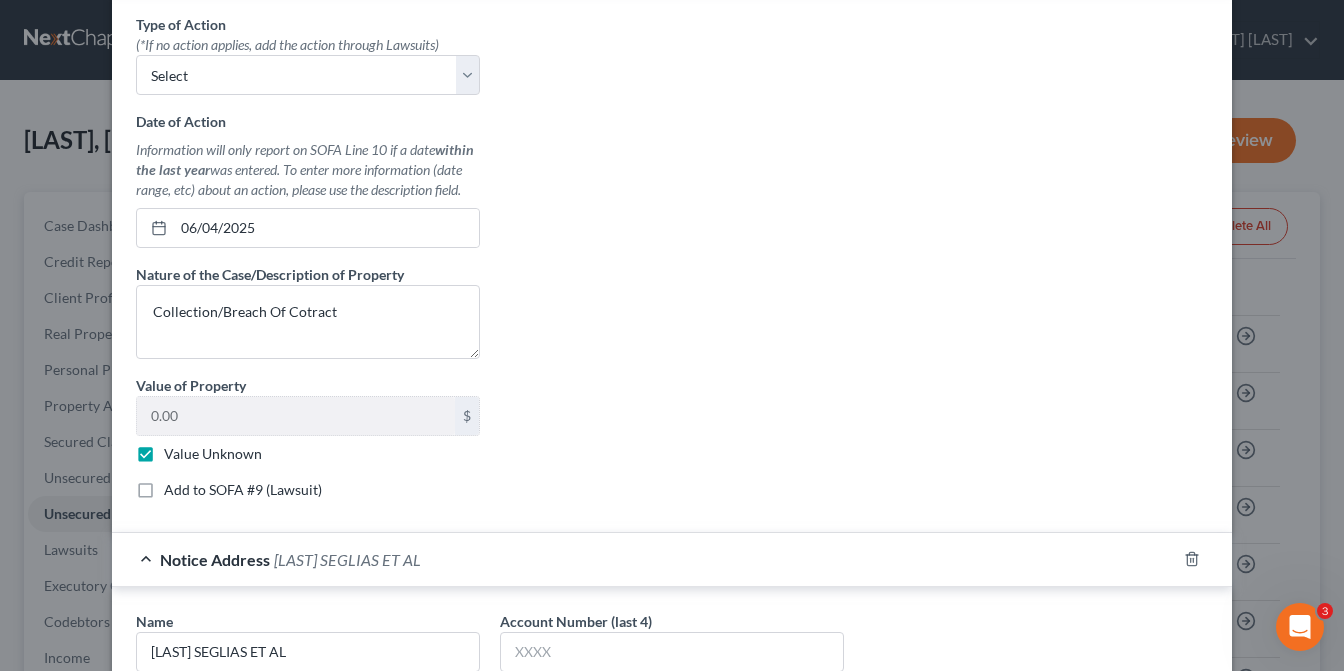click on "Add to SOFA #9 (Lawsuit)" at bounding box center [243, 490] 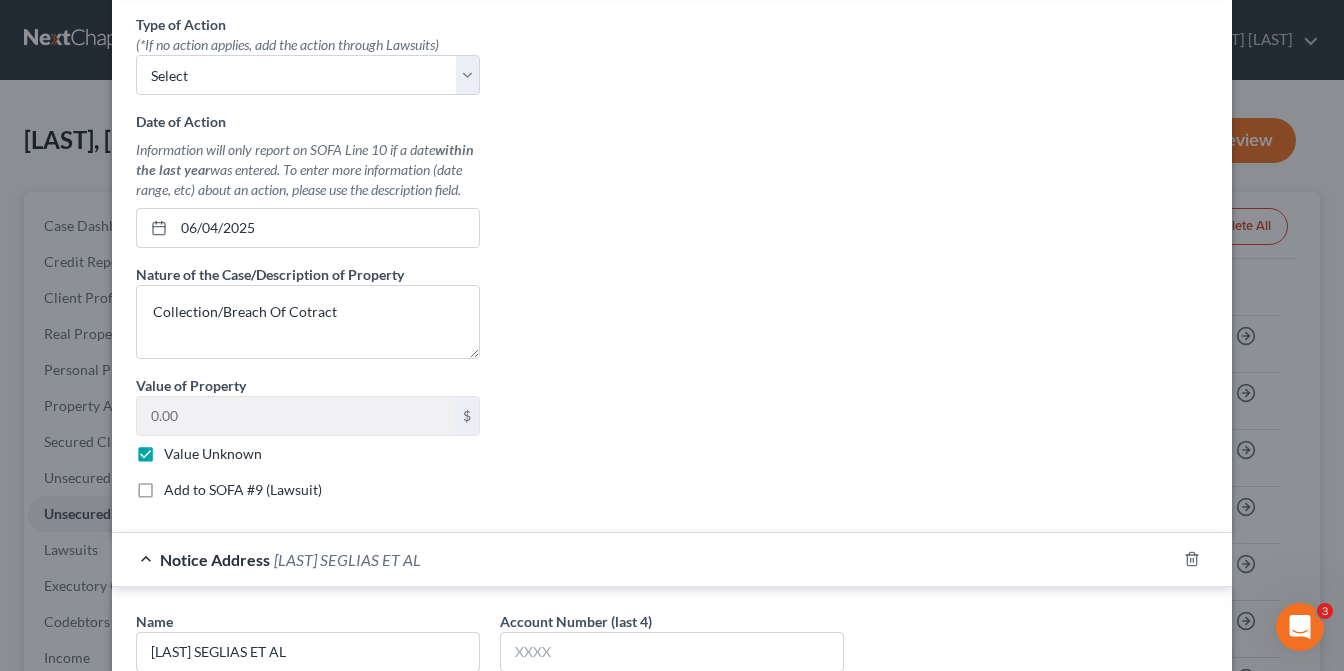 click on "Add to SOFA #9 (Lawsuit)" at bounding box center [178, 486] 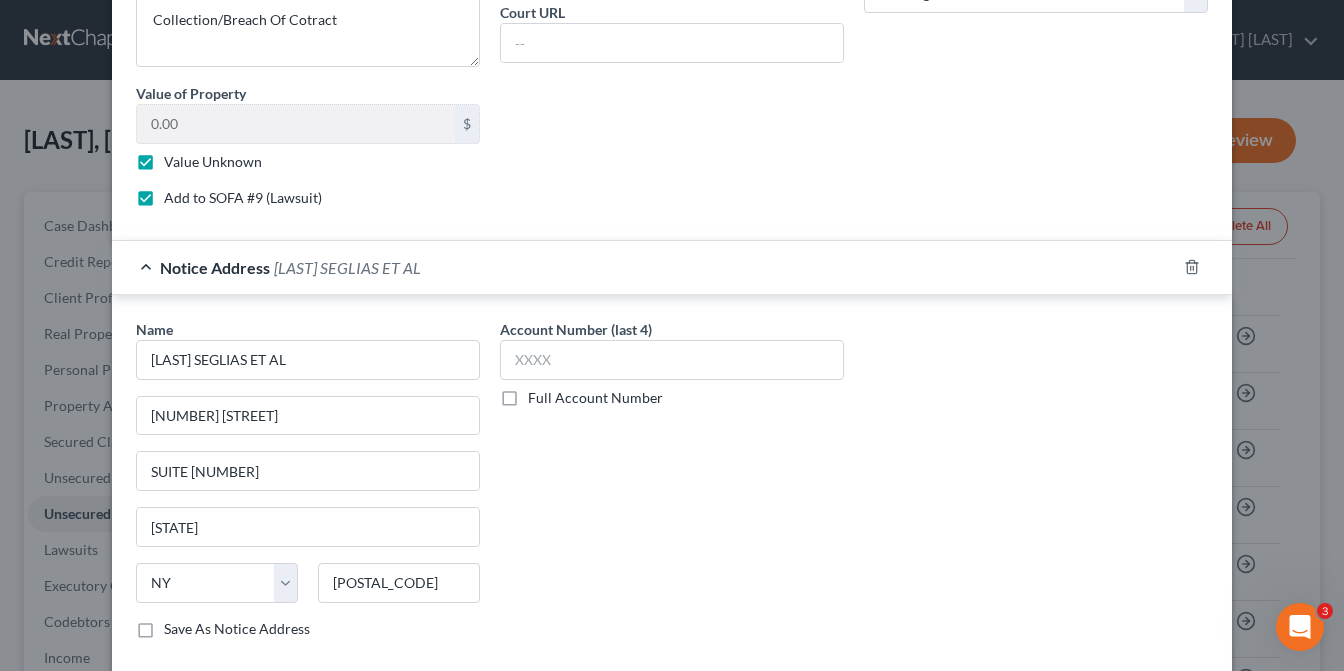 scroll, scrollTop: 996, scrollLeft: 0, axis: vertical 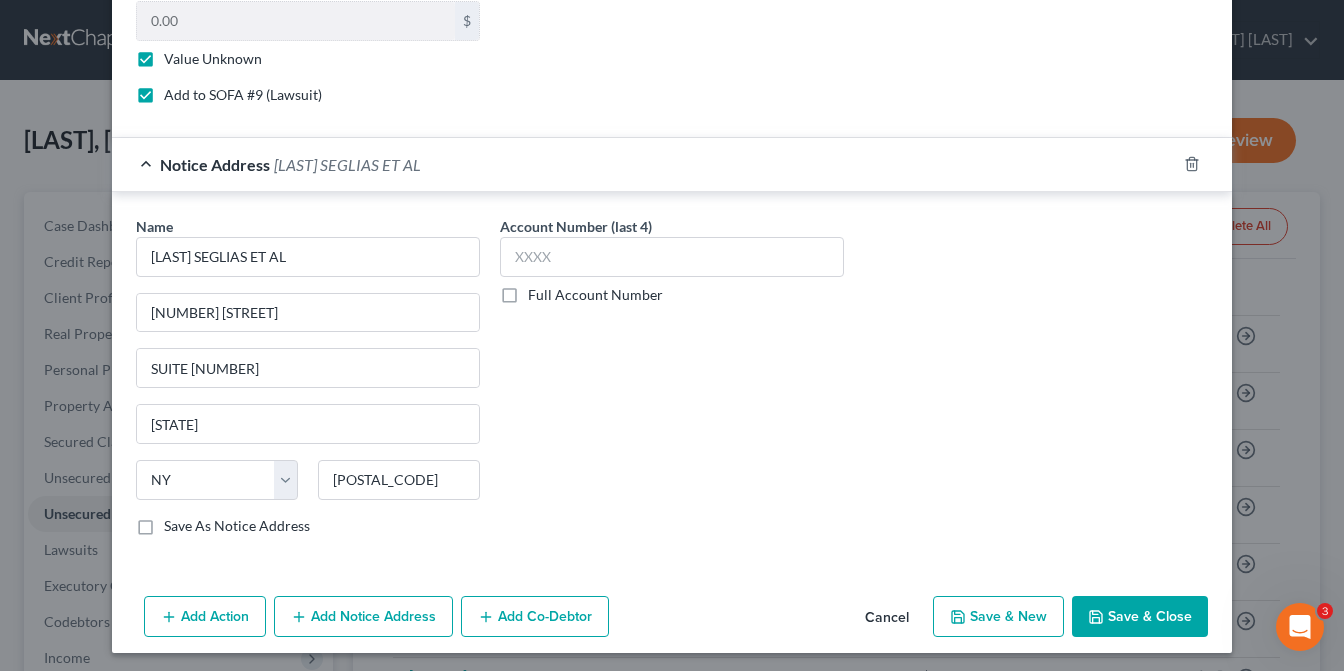 click on "Add Co-Debtor" at bounding box center (535, 617) 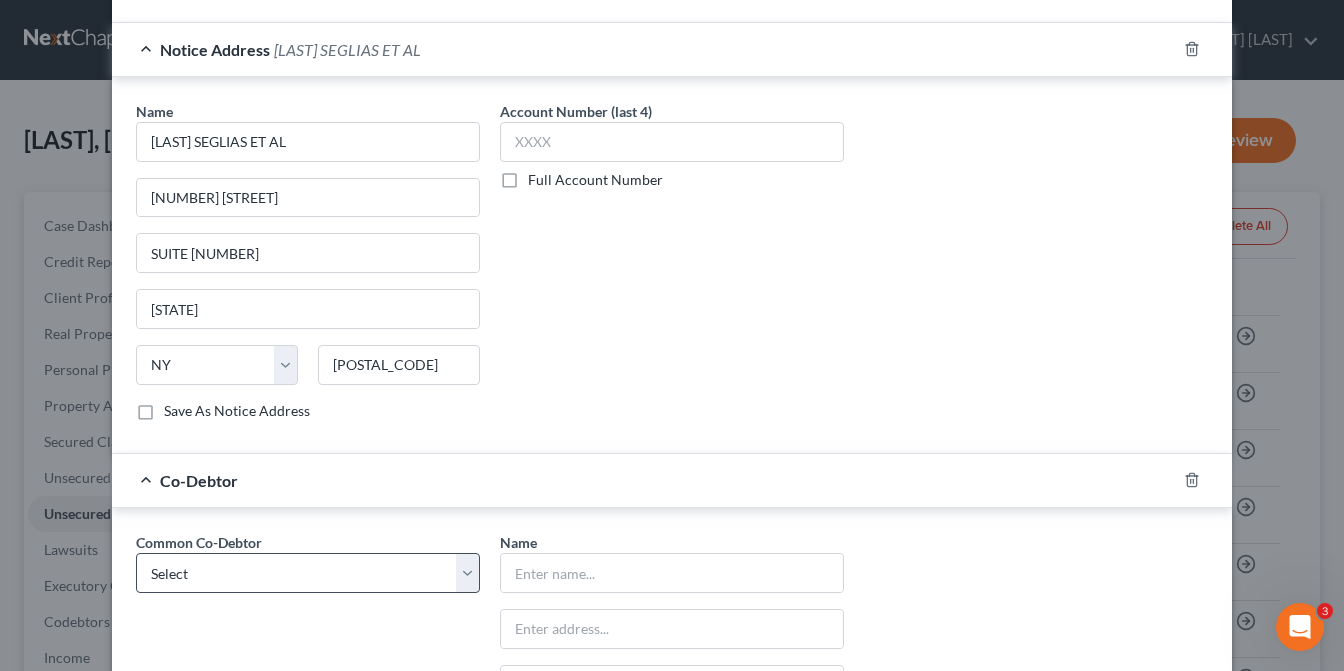 scroll, scrollTop: 1196, scrollLeft: 0, axis: vertical 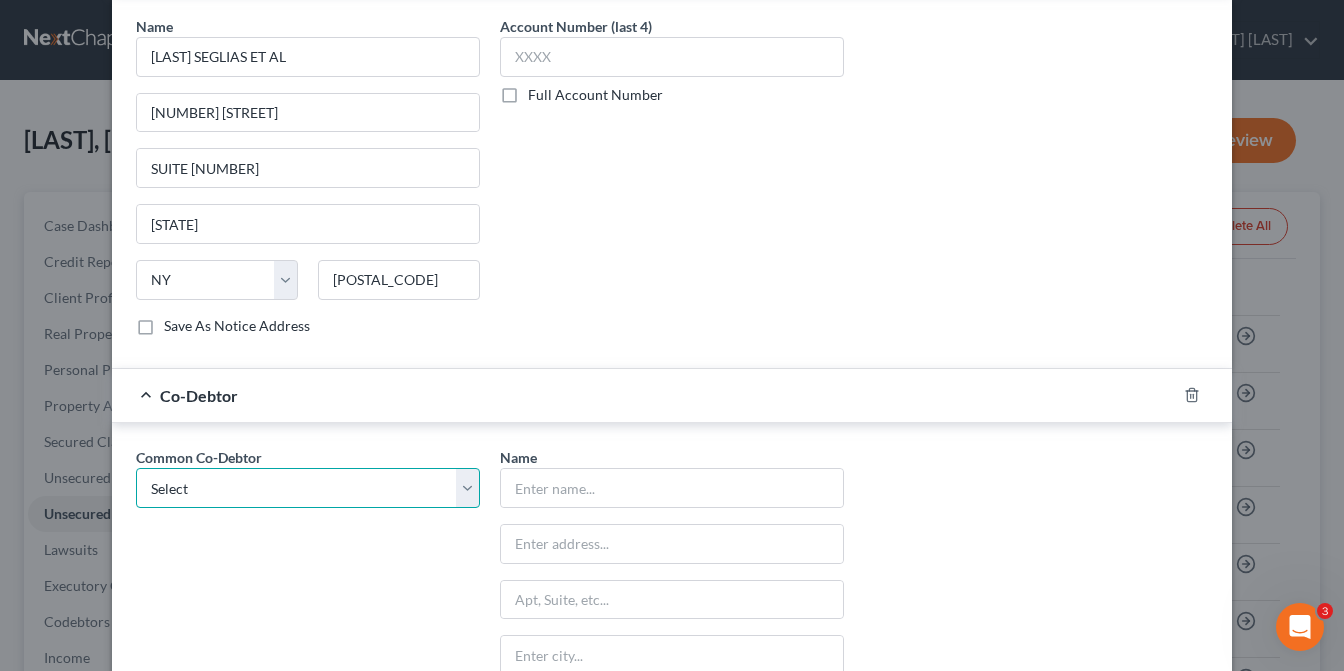 click on "Select WARRIOR REBAR S COPR" at bounding box center (308, 488) 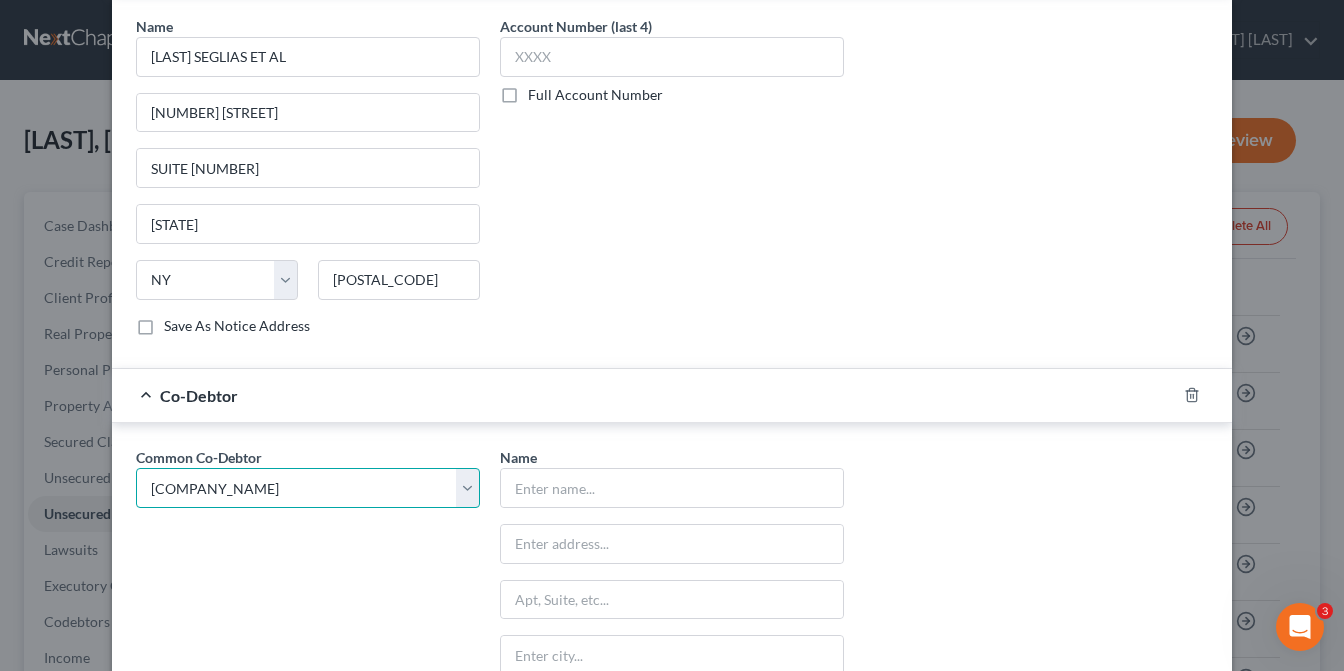 click on "Select WARRIOR REBAR S COPR" at bounding box center [308, 488] 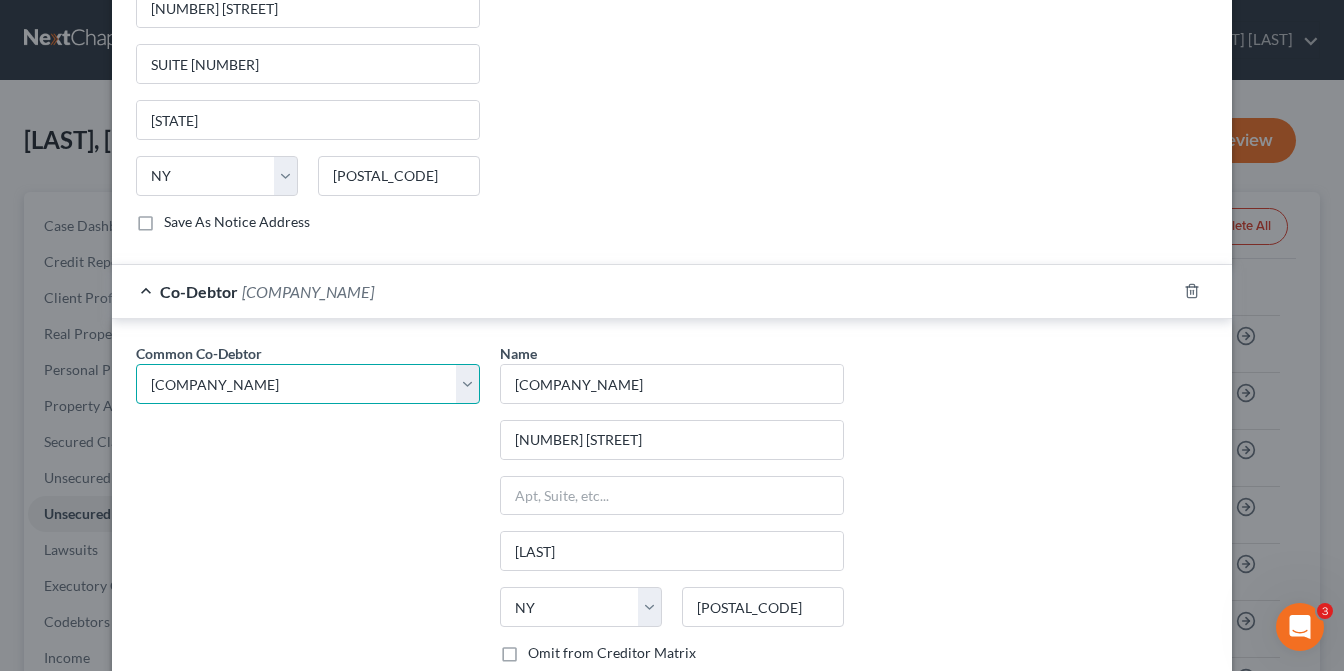 scroll, scrollTop: 1460, scrollLeft: 0, axis: vertical 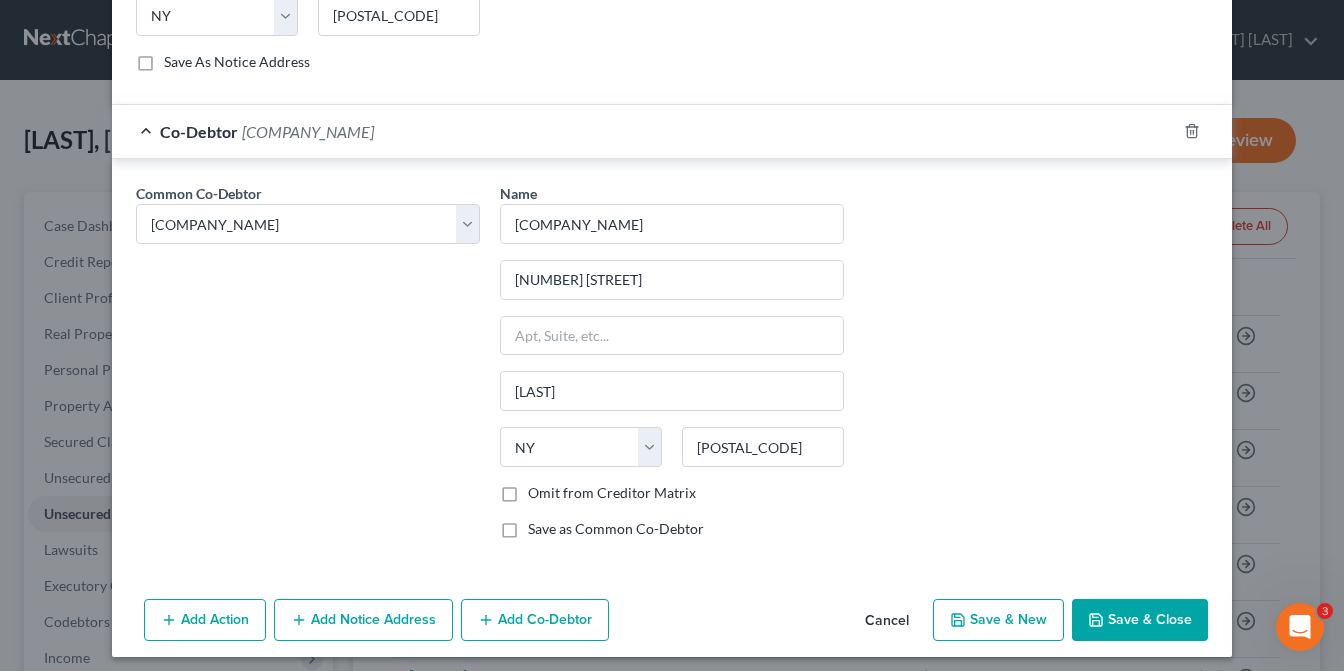 click on "Save & New" at bounding box center (998, 620) 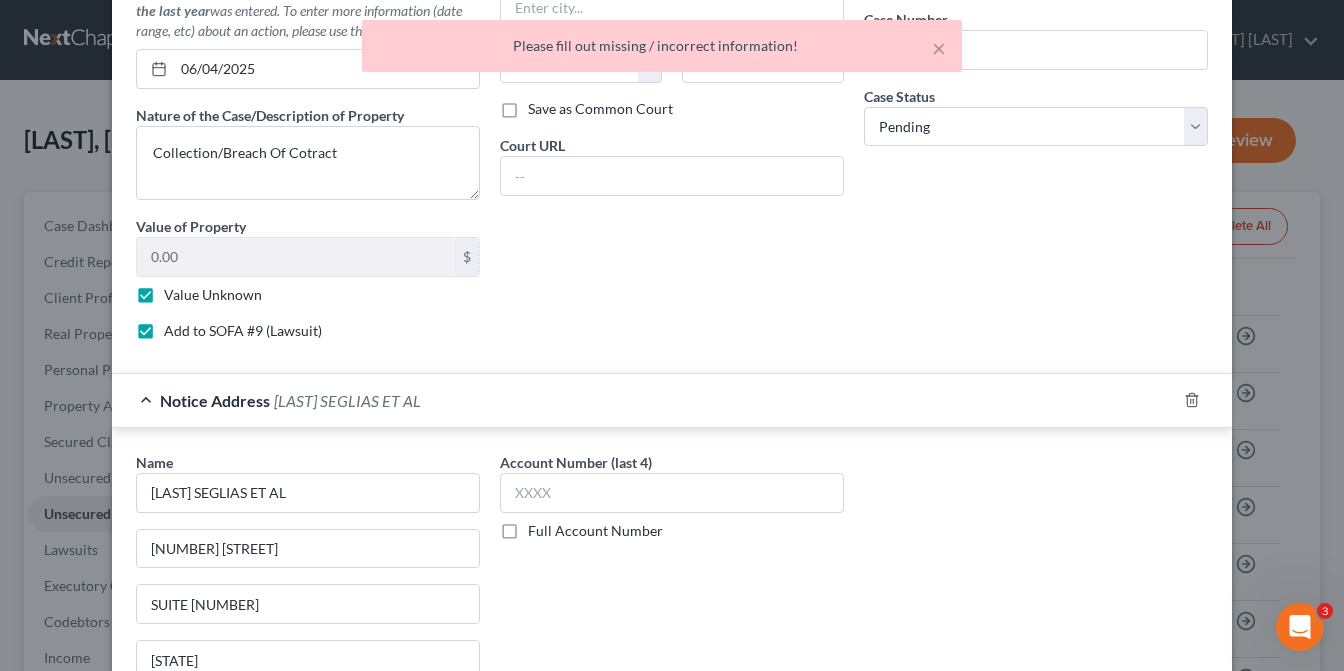 scroll, scrollTop: 360, scrollLeft: 0, axis: vertical 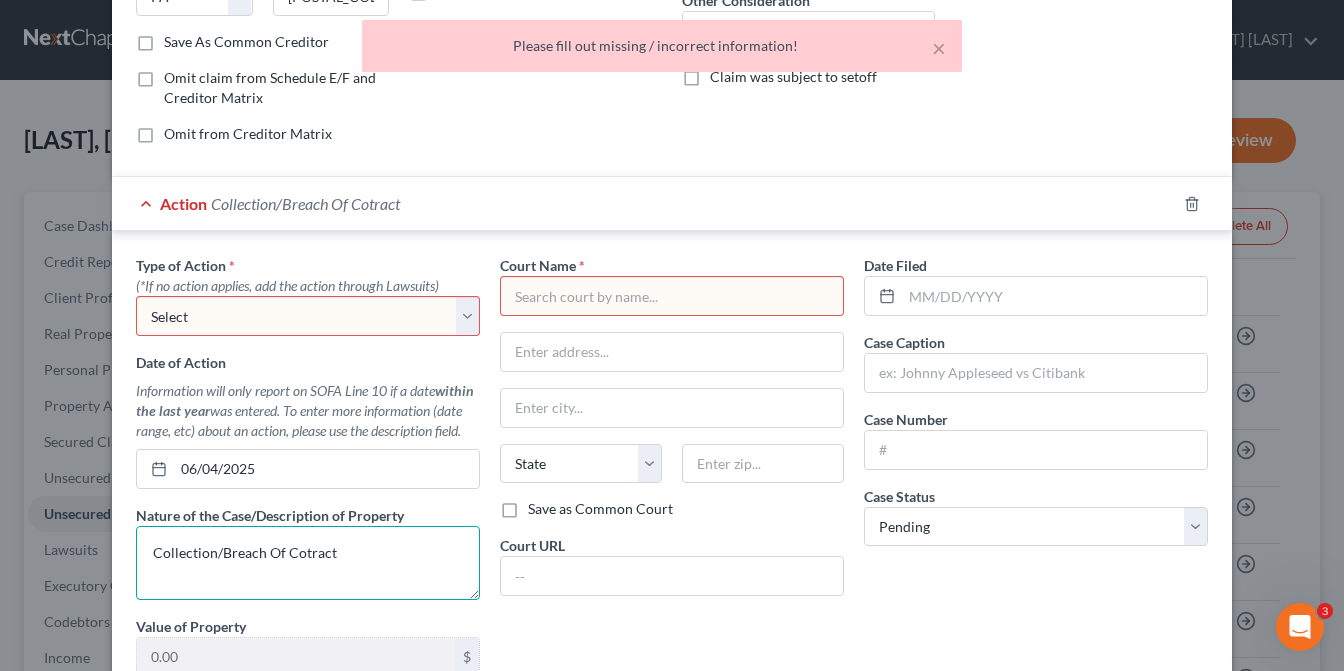 click on "Collection/Breach Of Cotract" at bounding box center (308, 563) 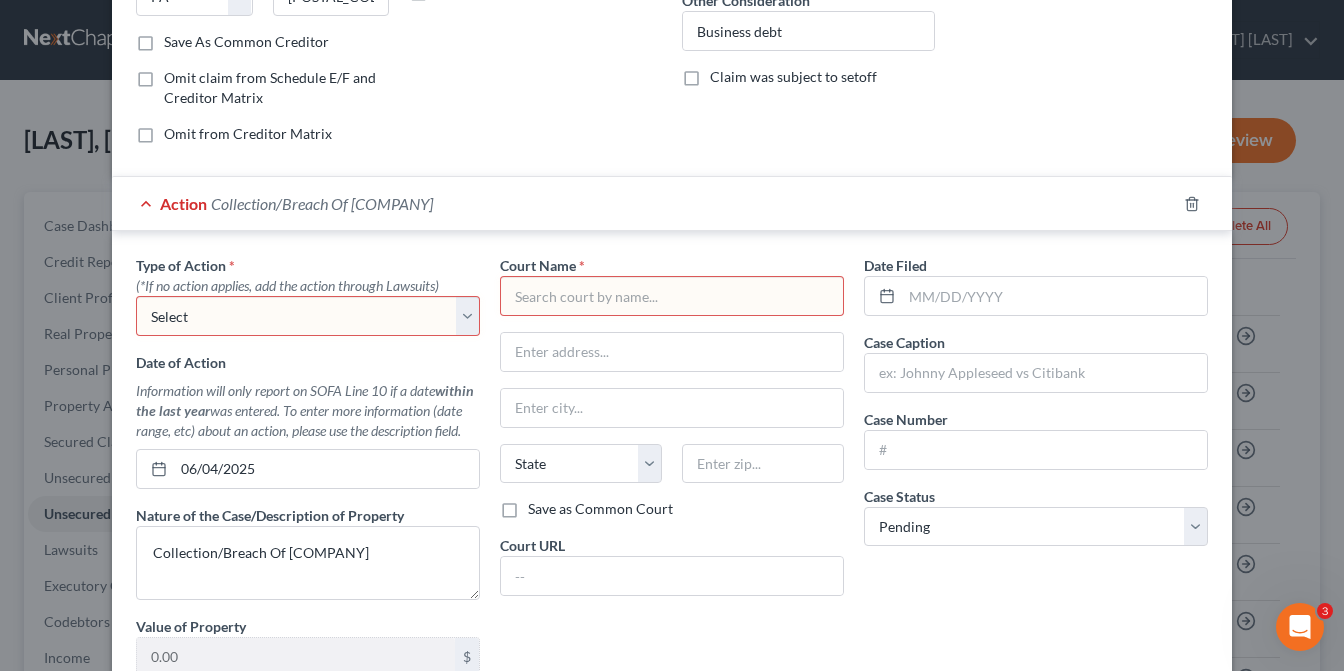 click on "Select Repossession Garnishment Foreclosure Personal Injury Attached, Seized, Or Levied" at bounding box center [308, 316] 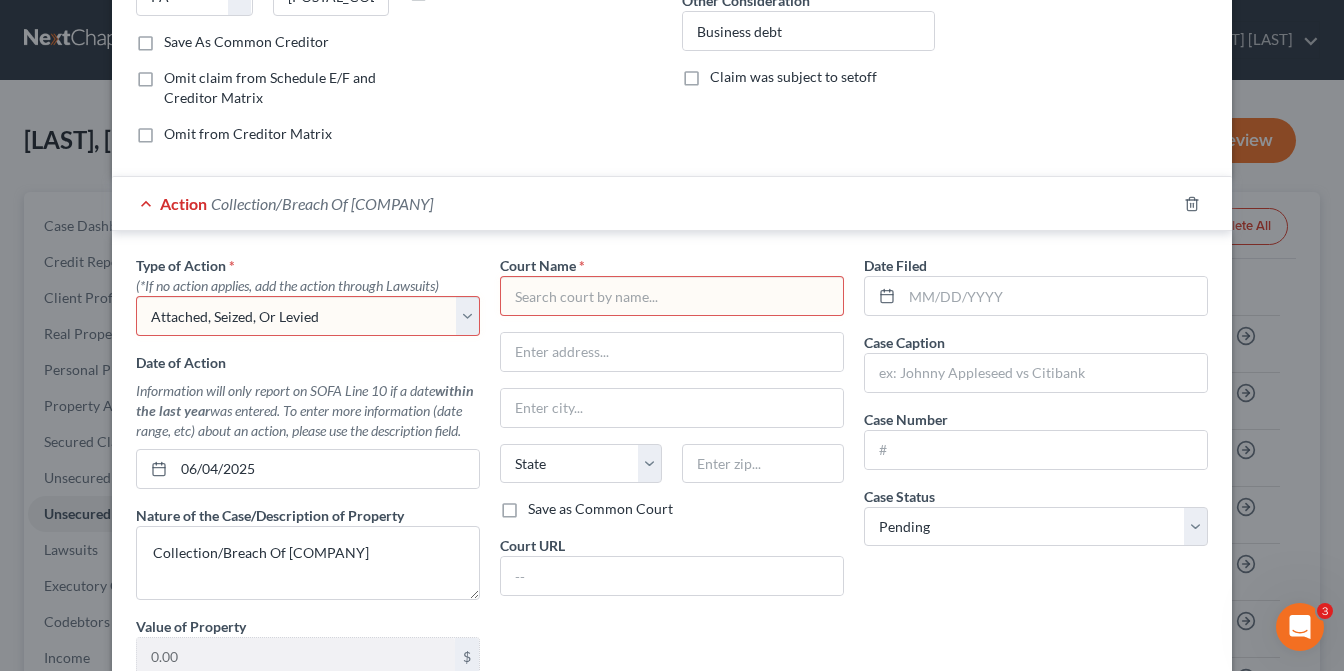 click on "Select Repossession Garnishment Foreclosure Personal Injury Attached, Seized, Or Levied" at bounding box center (308, 316) 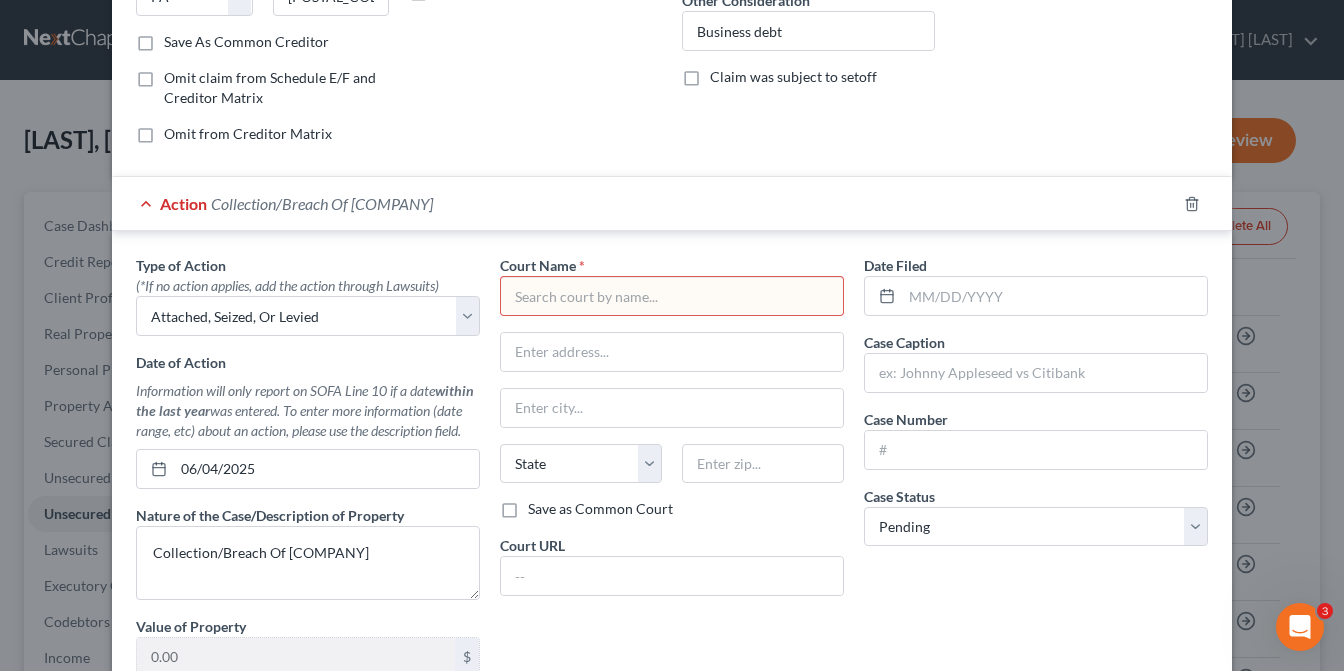 click at bounding box center [672, 296] 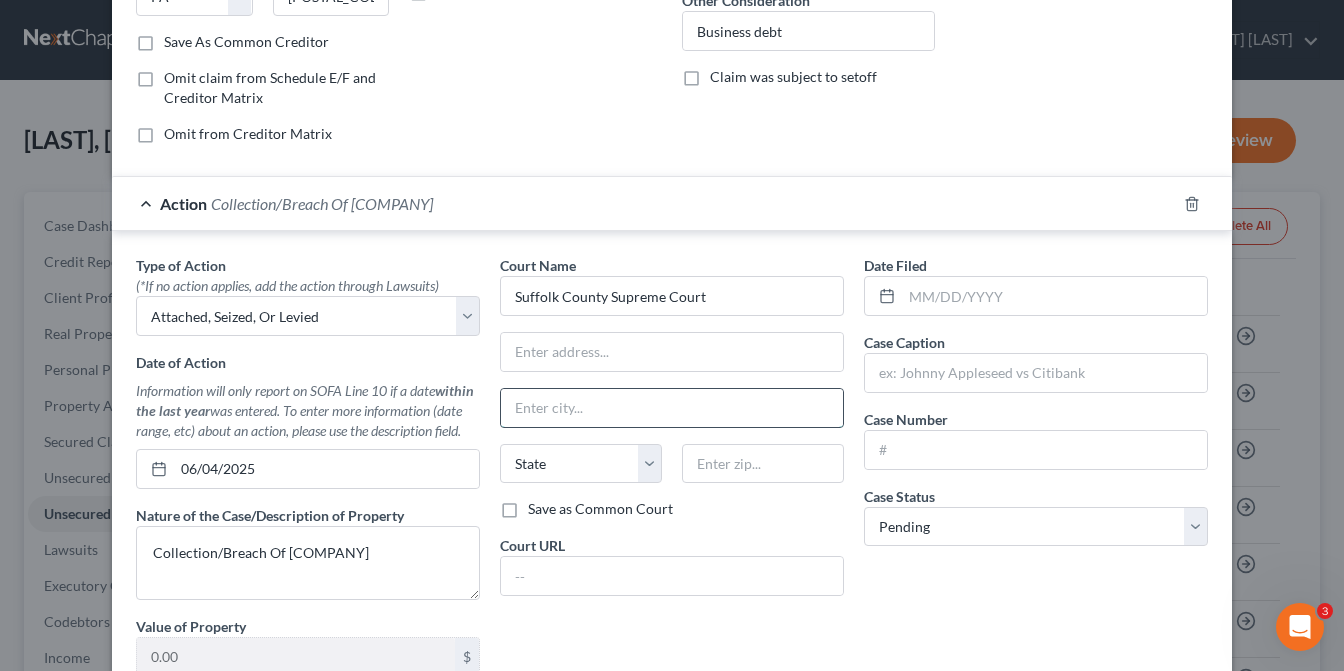 click at bounding box center [672, 408] 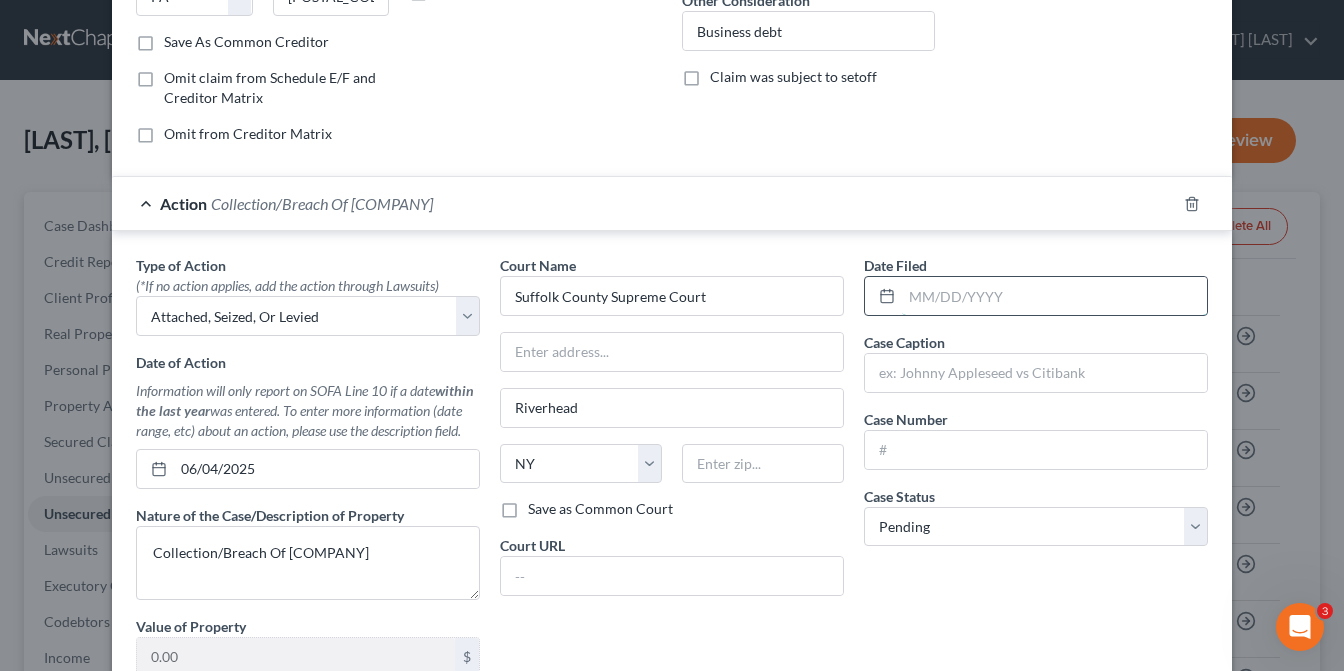 click at bounding box center [1054, 296] 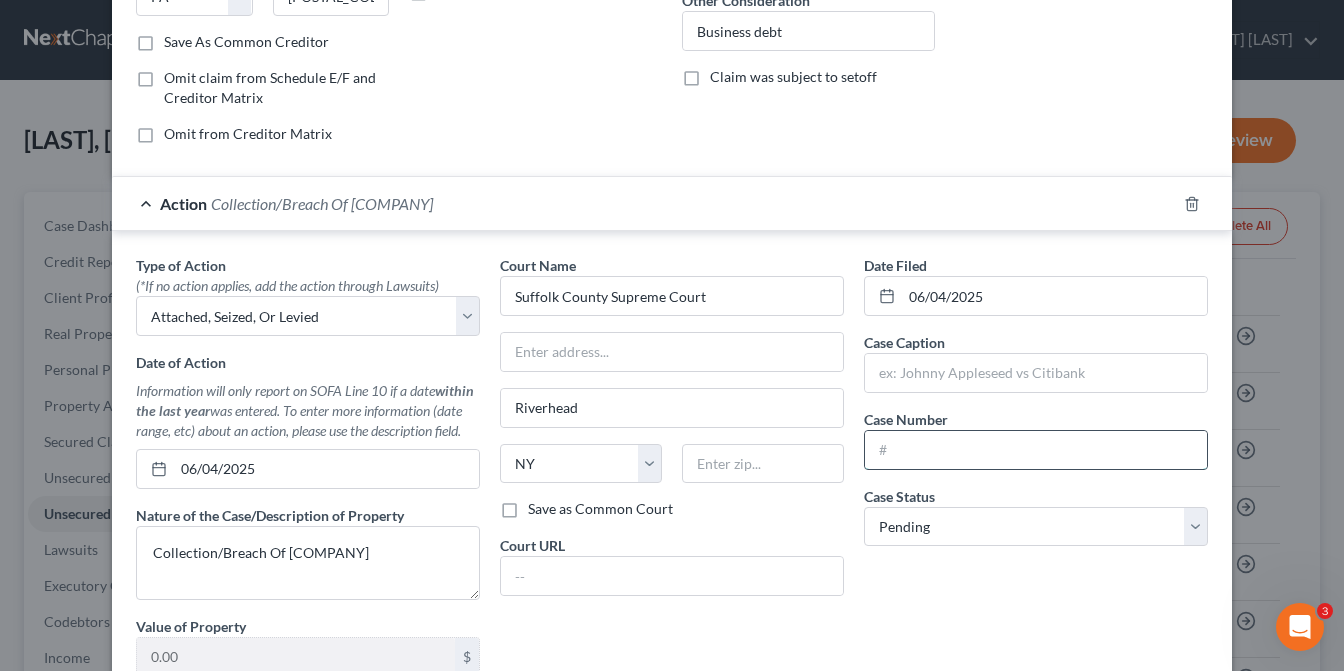 click at bounding box center (1036, 450) 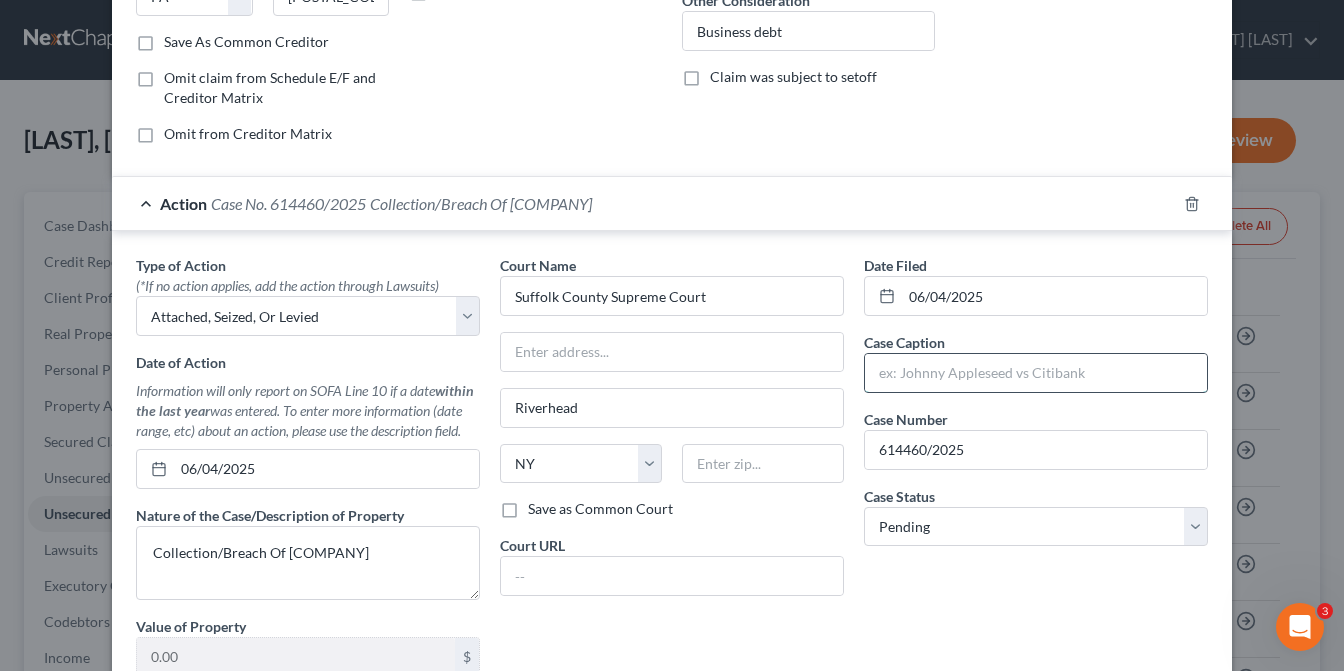 click at bounding box center (1036, 373) 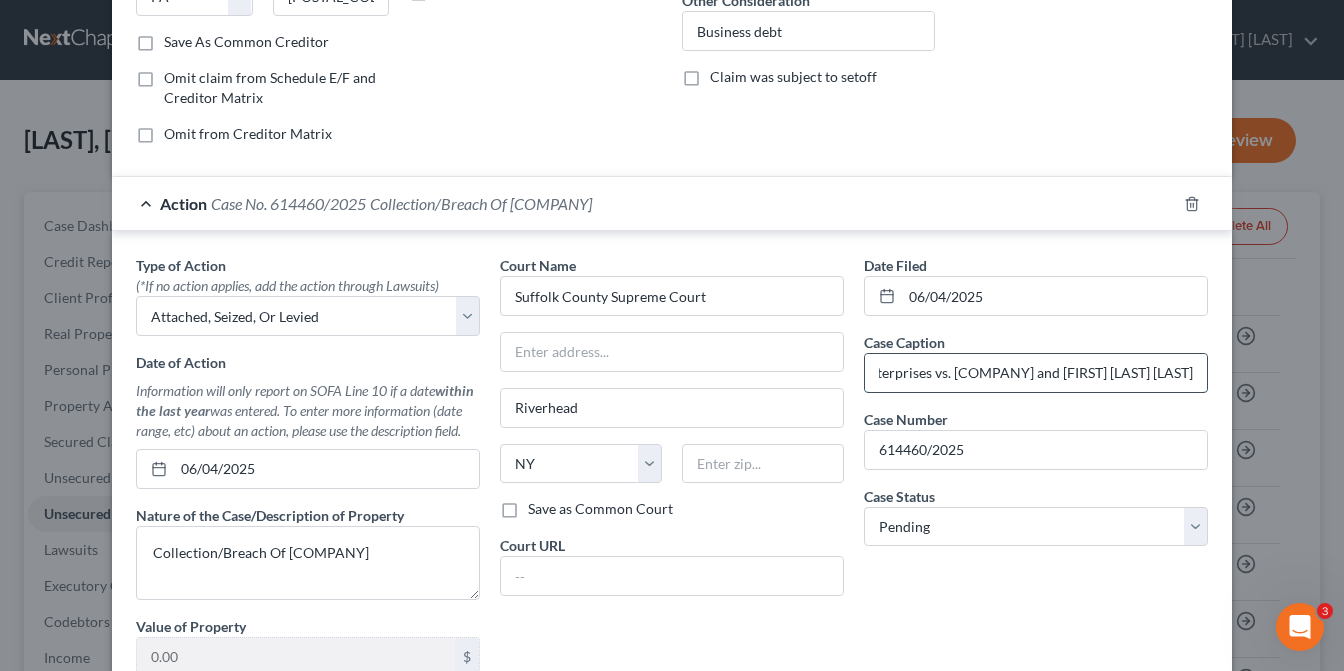 scroll, scrollTop: 0, scrollLeft: 128, axis: horizontal 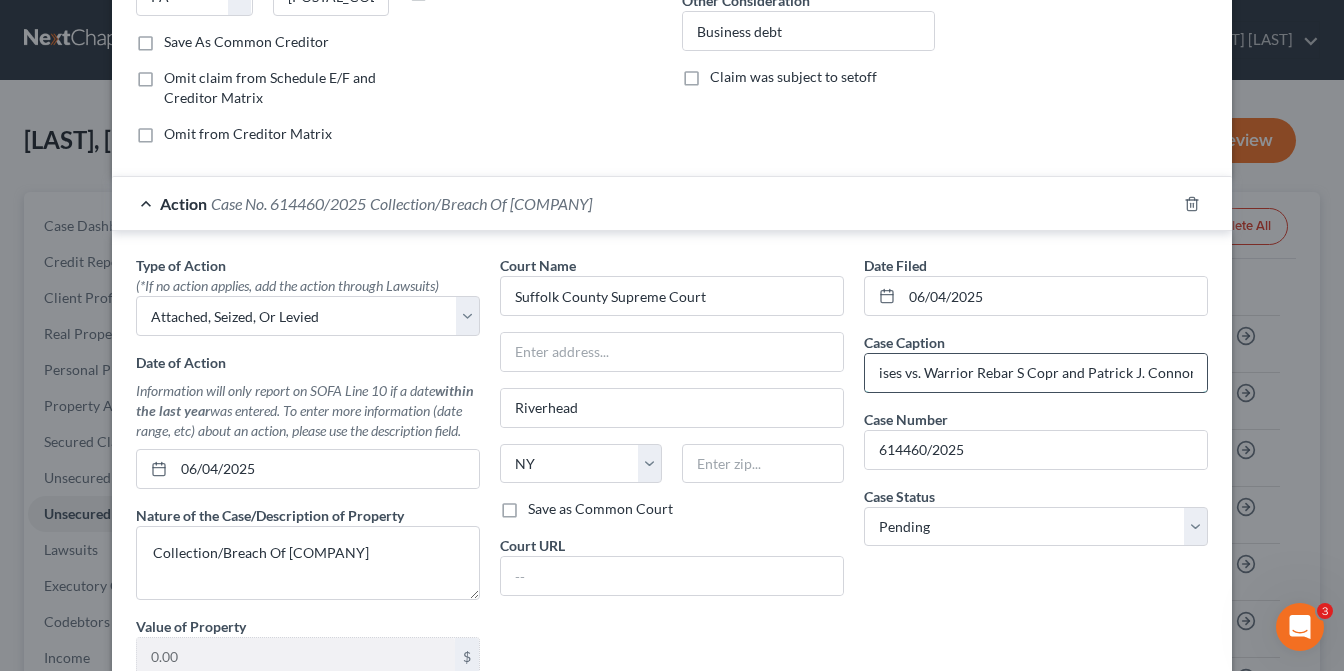 click on "Men of Steel Enterprises vs. Warrior Rebar S Copr and Patrick J. Connors" at bounding box center (1036, 373) 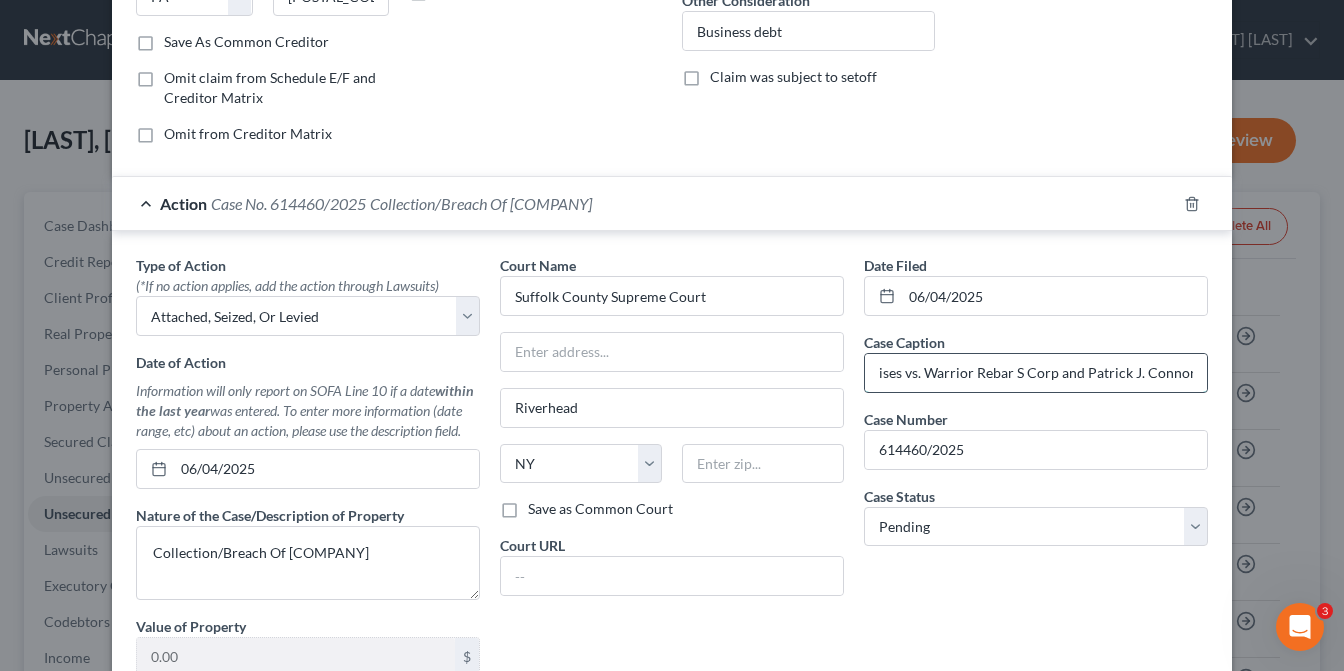 scroll, scrollTop: 0, scrollLeft: 120, axis: horizontal 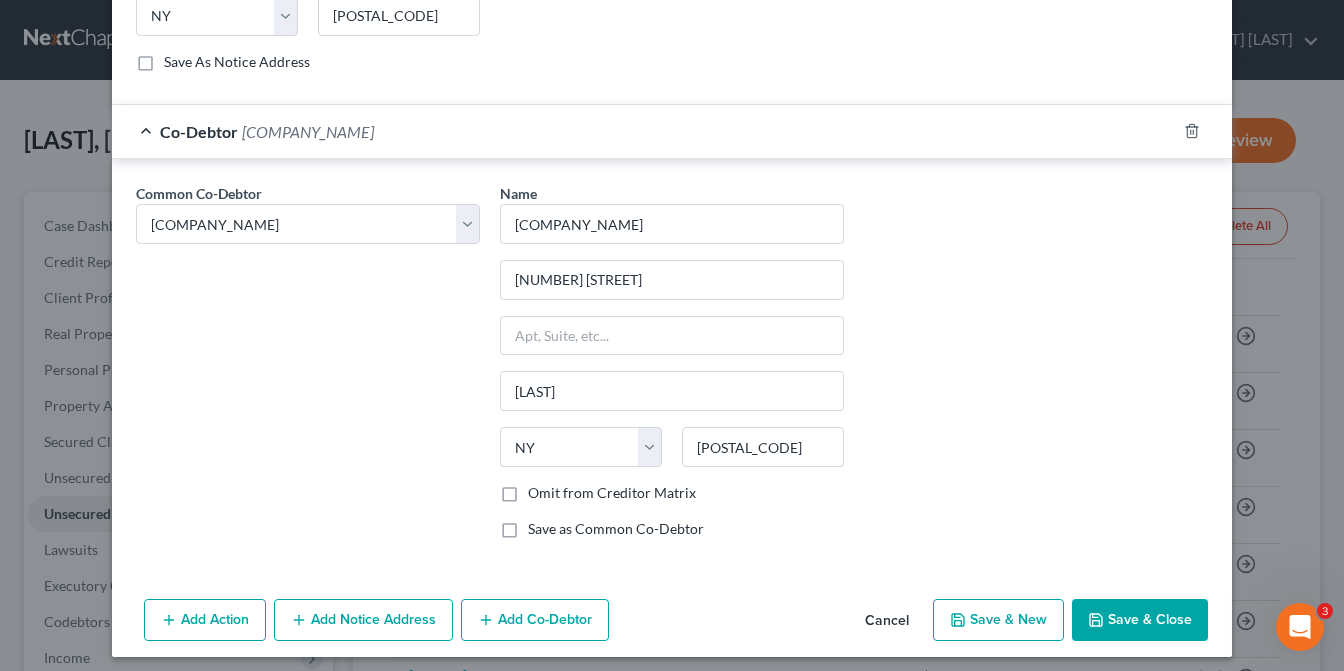 click on "Save & New" at bounding box center (998, 620) 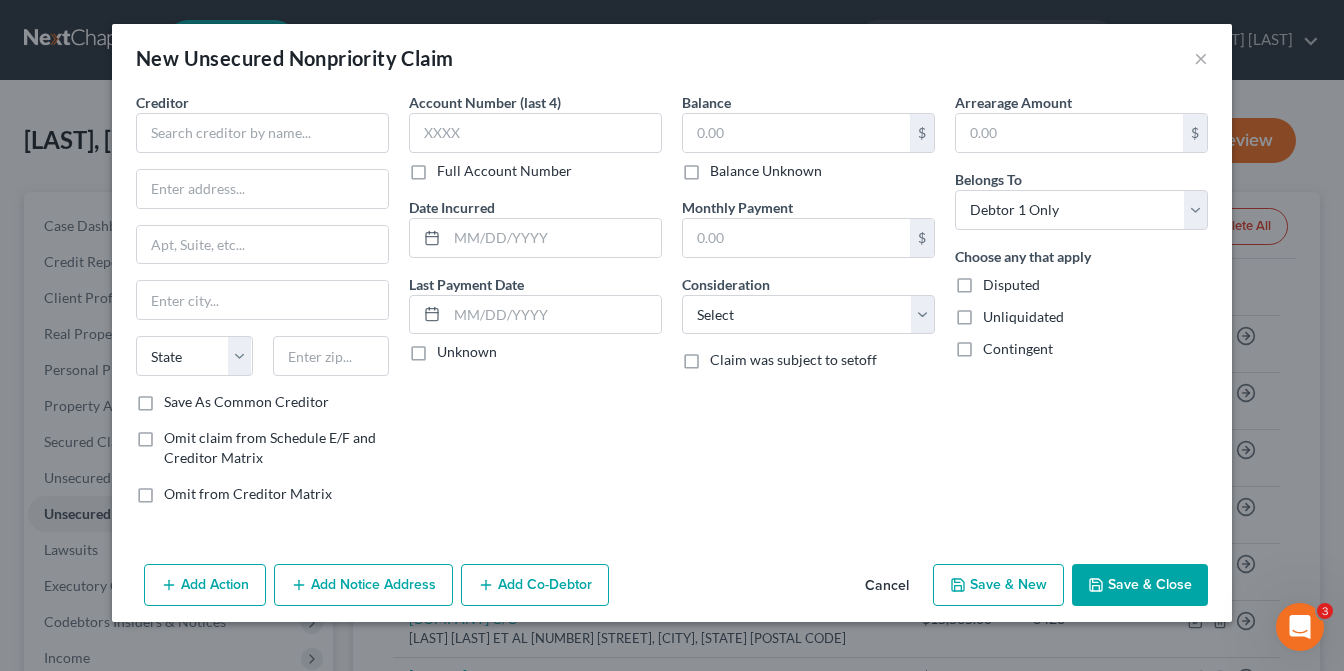 scroll, scrollTop: 0, scrollLeft: 0, axis: both 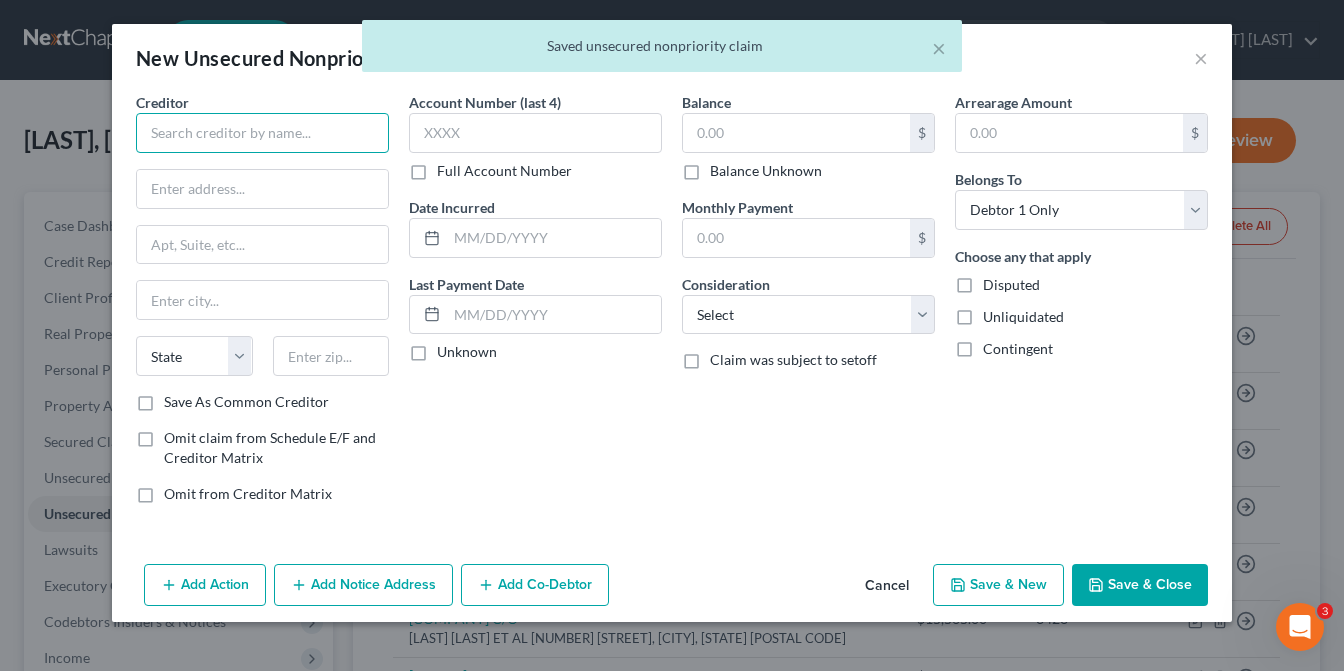 click at bounding box center (262, 133) 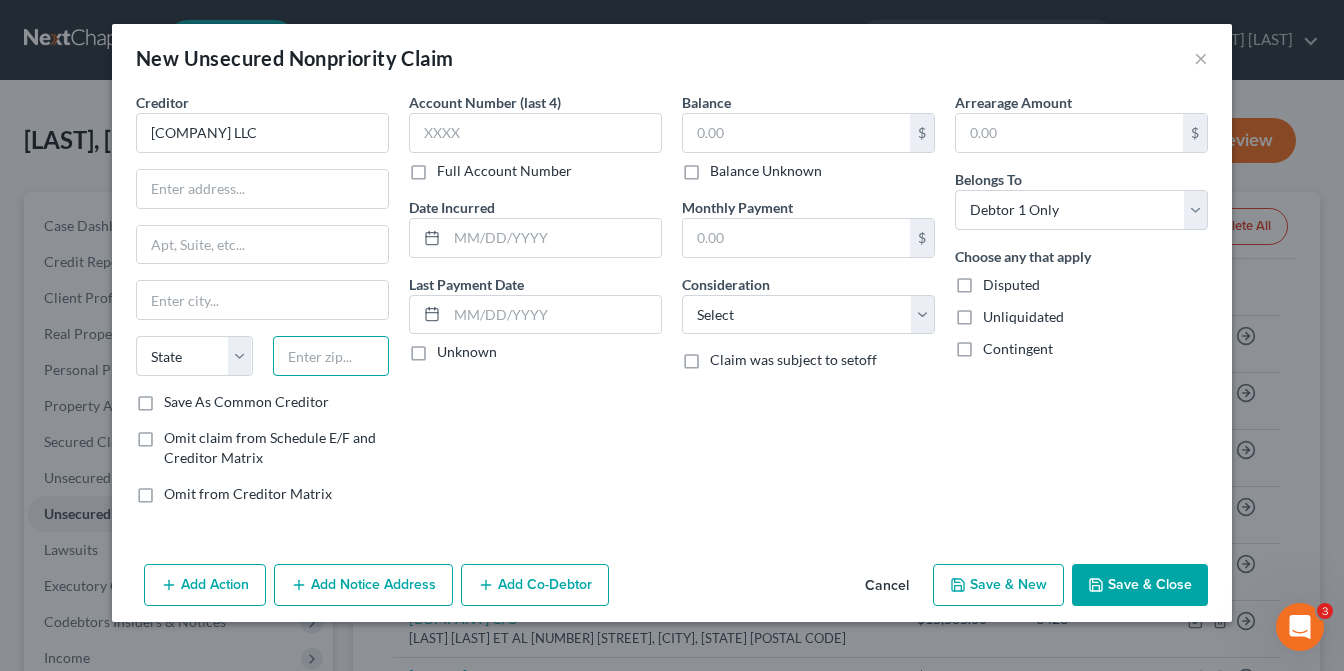 click at bounding box center (331, 356) 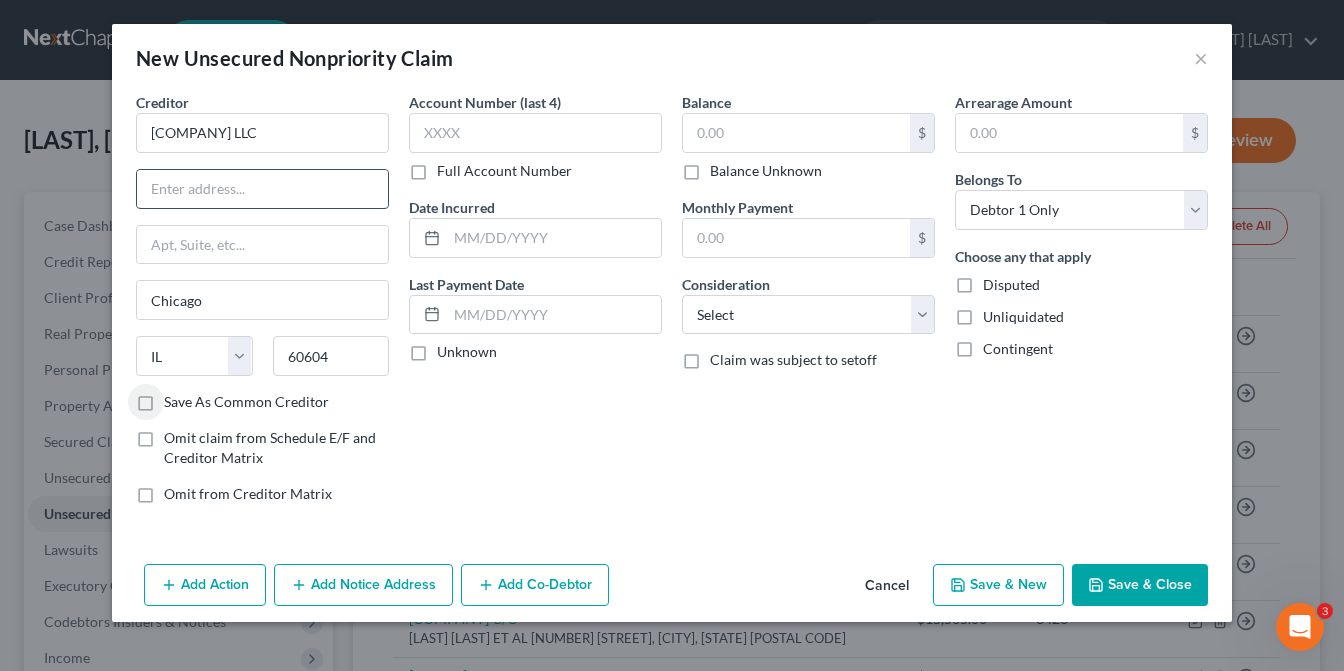 click at bounding box center (262, 189) 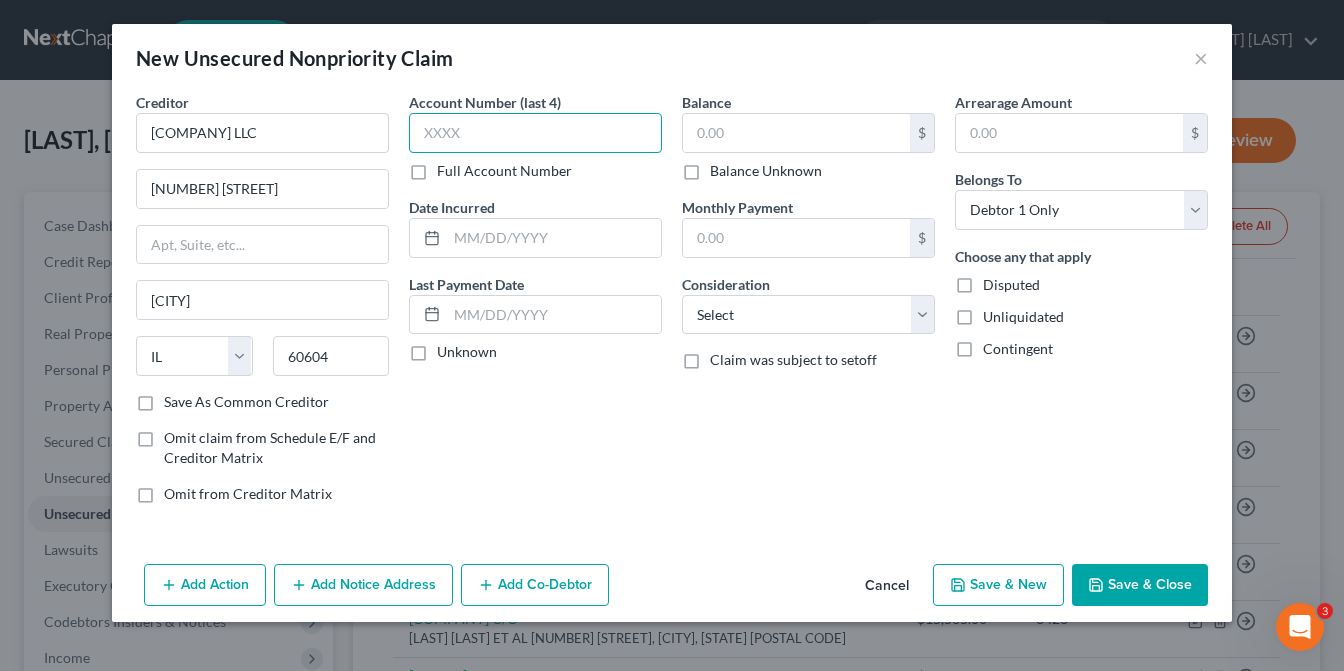 click at bounding box center (535, 133) 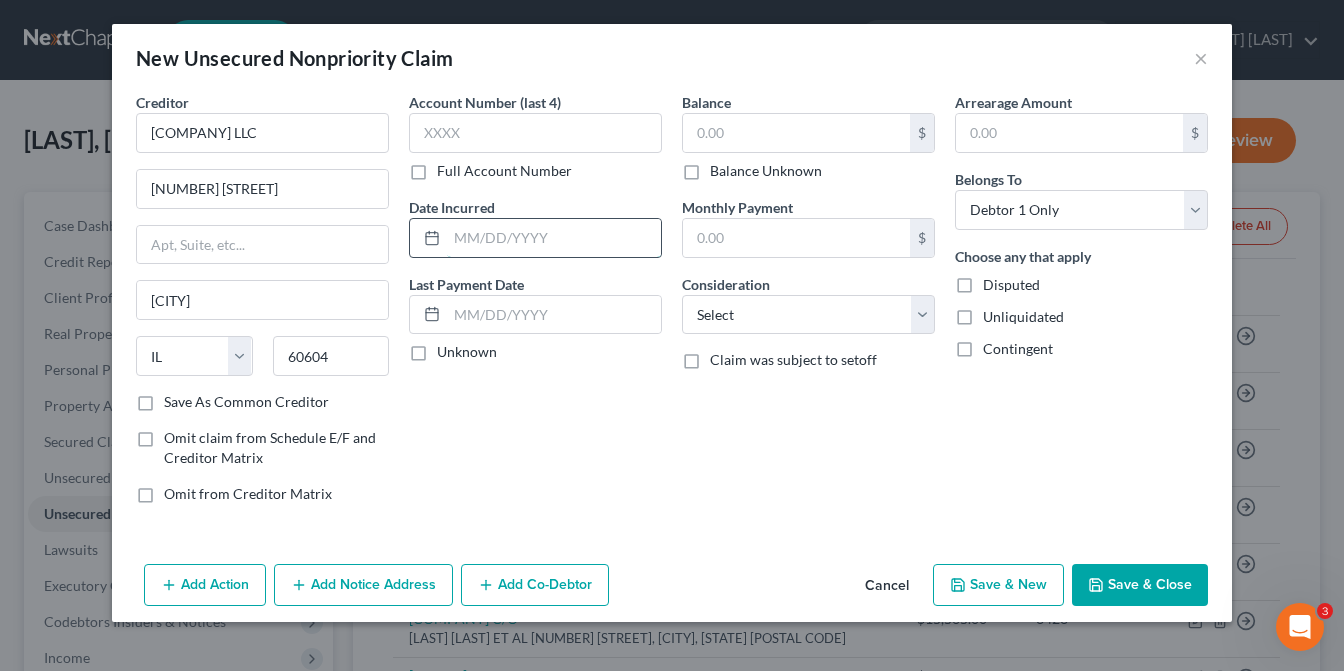 click at bounding box center (554, 238) 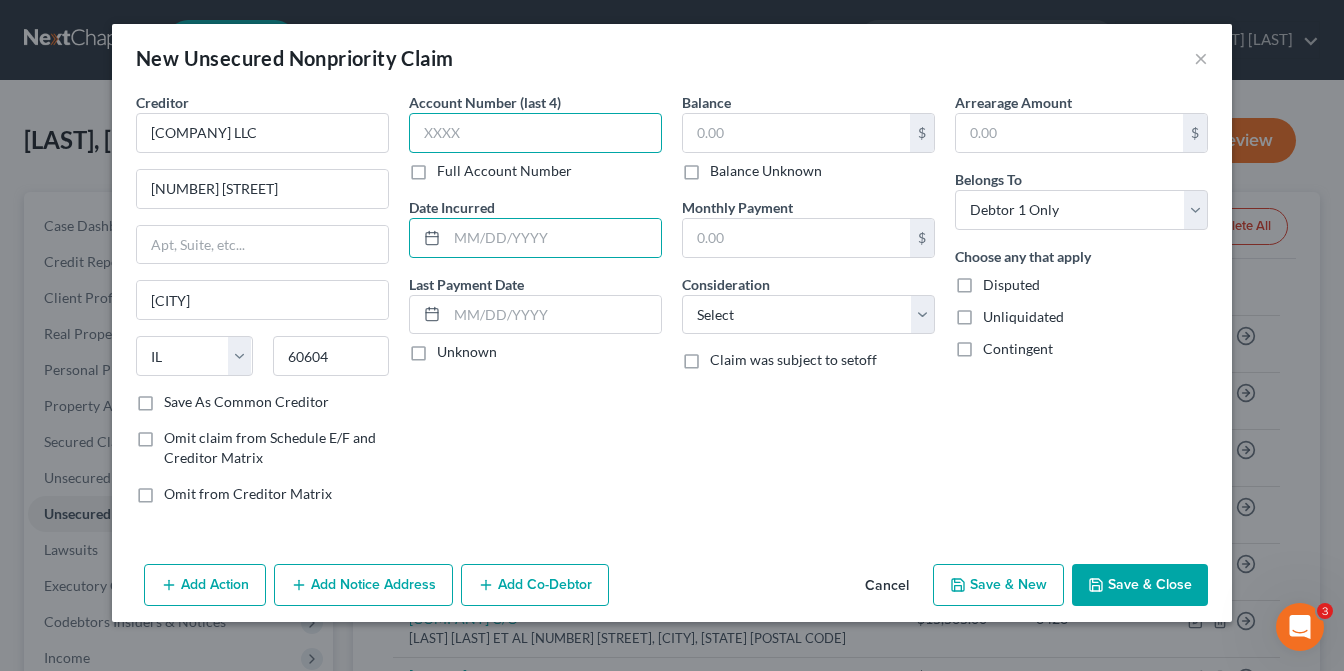 click at bounding box center [535, 133] 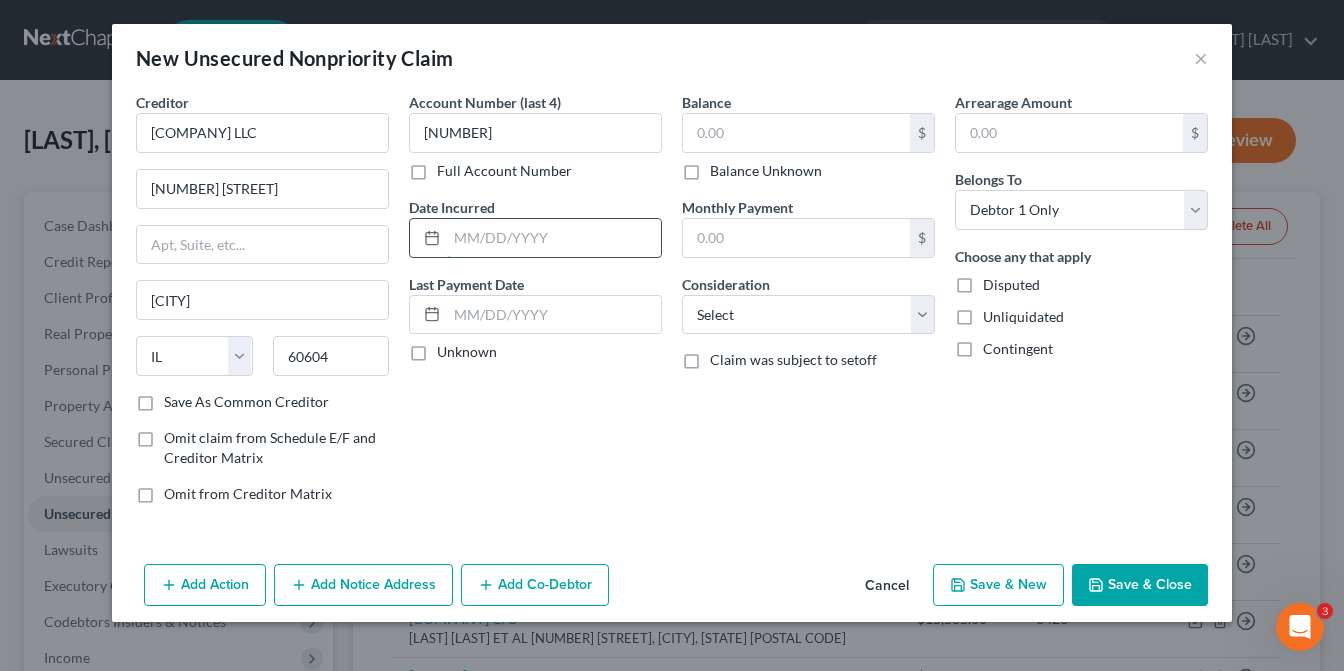 click at bounding box center (554, 238) 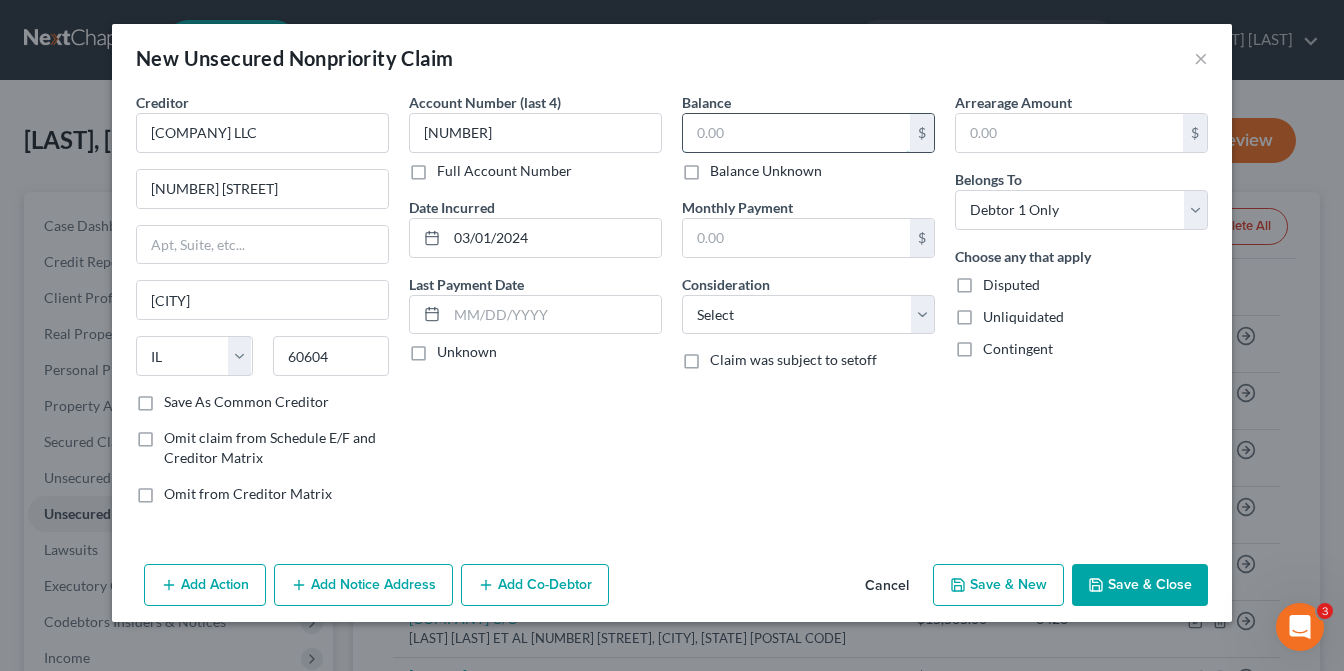 click at bounding box center (796, 133) 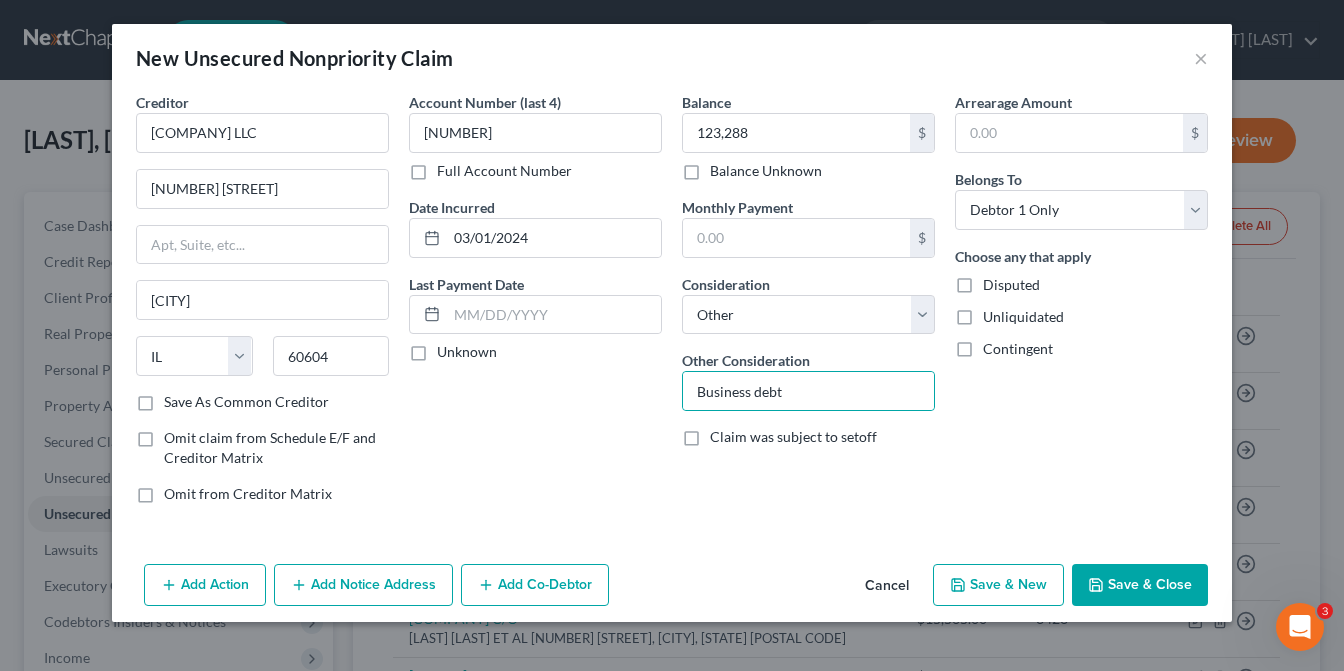 click on "Add Action" at bounding box center [205, 585] 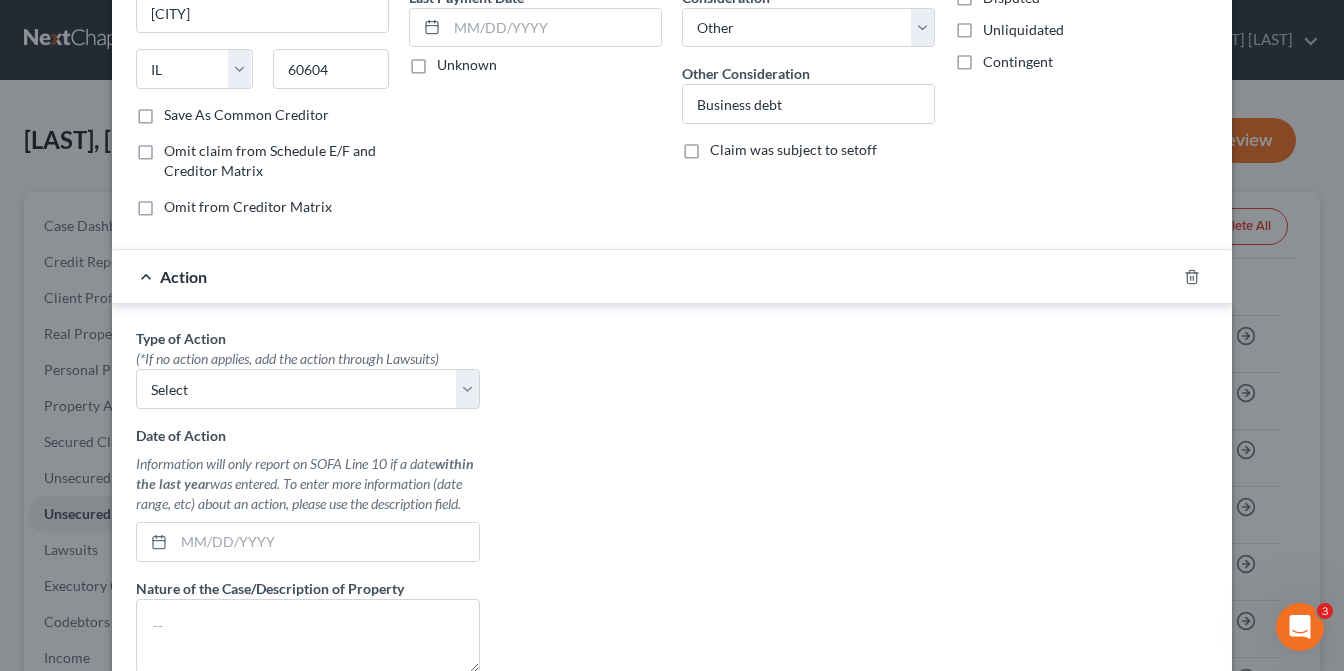 scroll, scrollTop: 300, scrollLeft: 0, axis: vertical 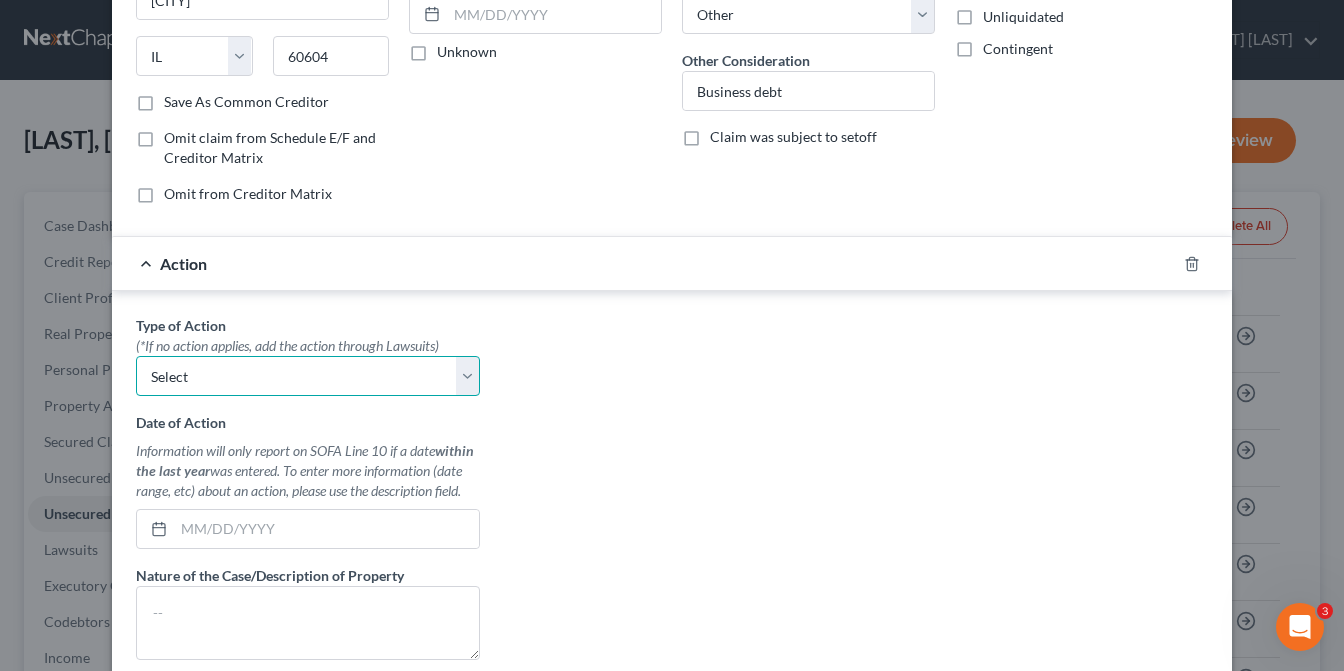 click on "Select Repossession Garnishment Foreclosure Personal Injury Attached, Seized, Or Levied" at bounding box center (308, 376) 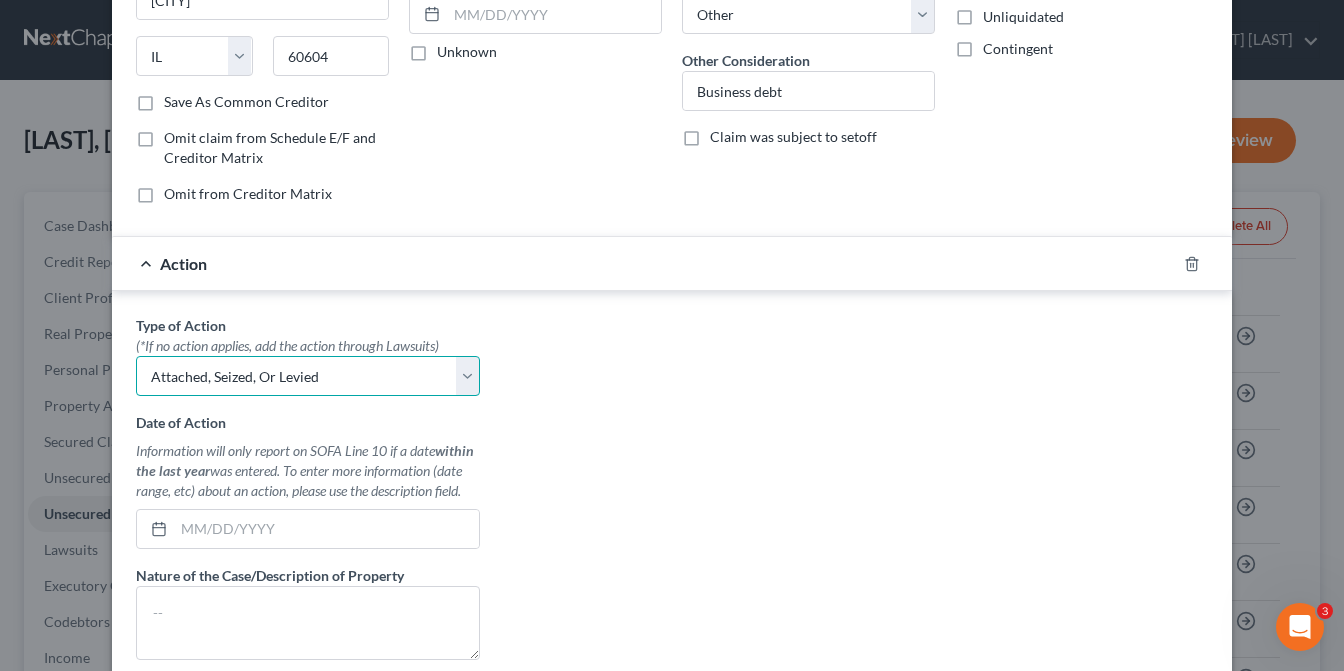 click on "Select Repossession Garnishment Foreclosure Personal Injury Attached, Seized, Or Levied" at bounding box center (308, 376) 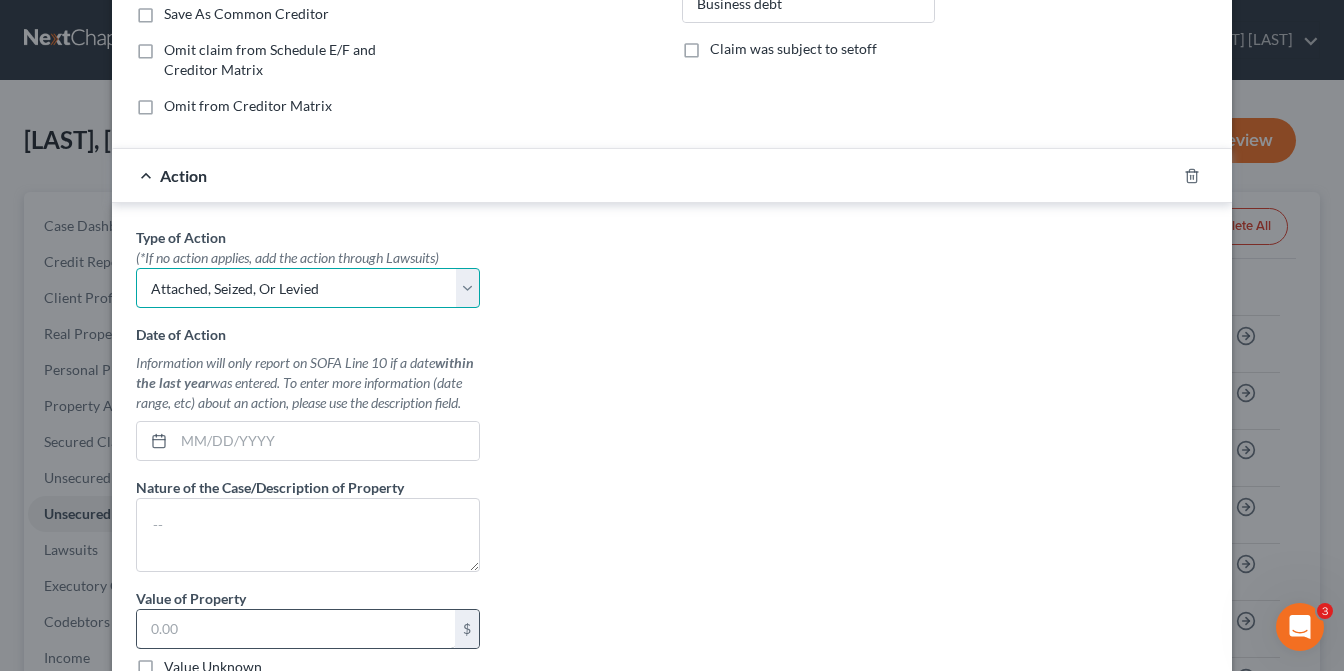 scroll, scrollTop: 500, scrollLeft: 0, axis: vertical 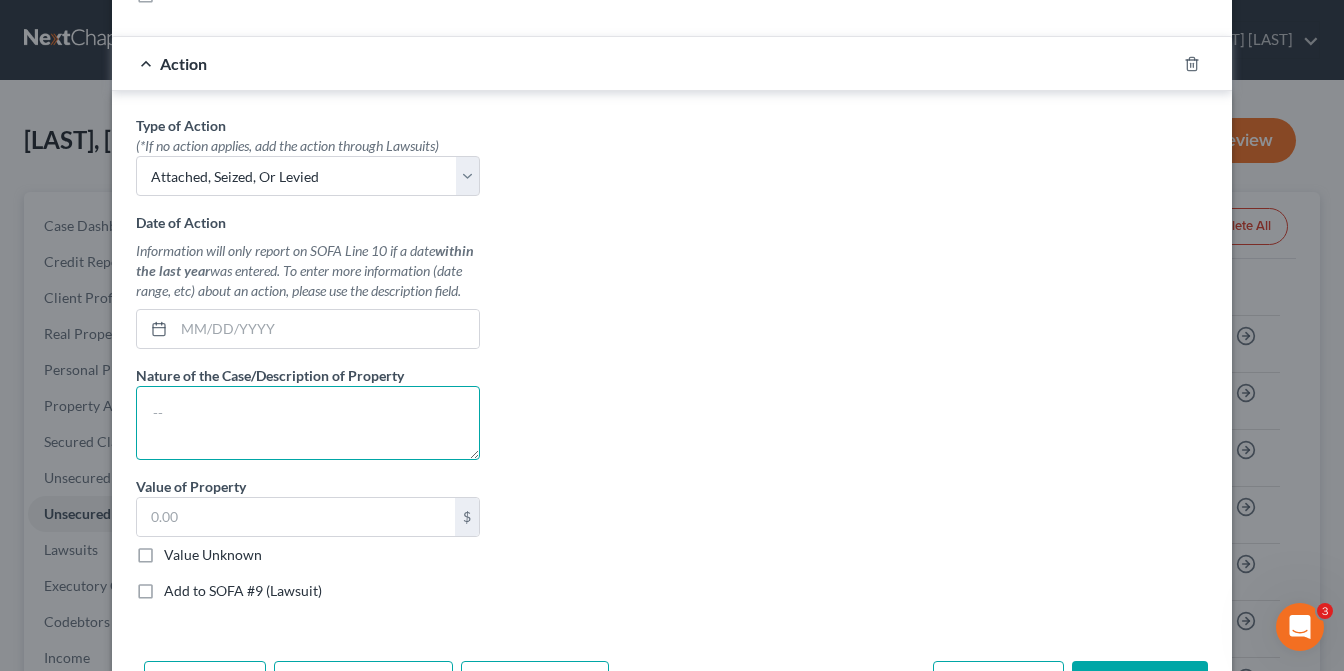 click at bounding box center (308, 423) 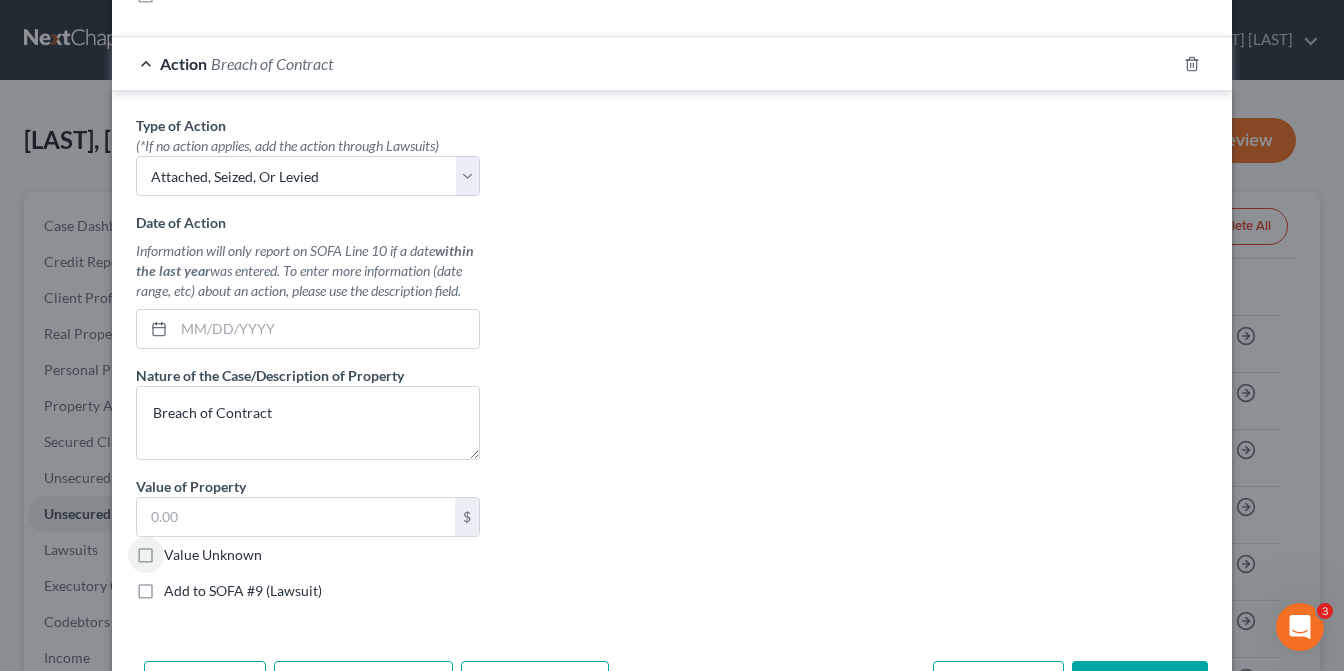 click on "Value Unknown" at bounding box center [213, 555] 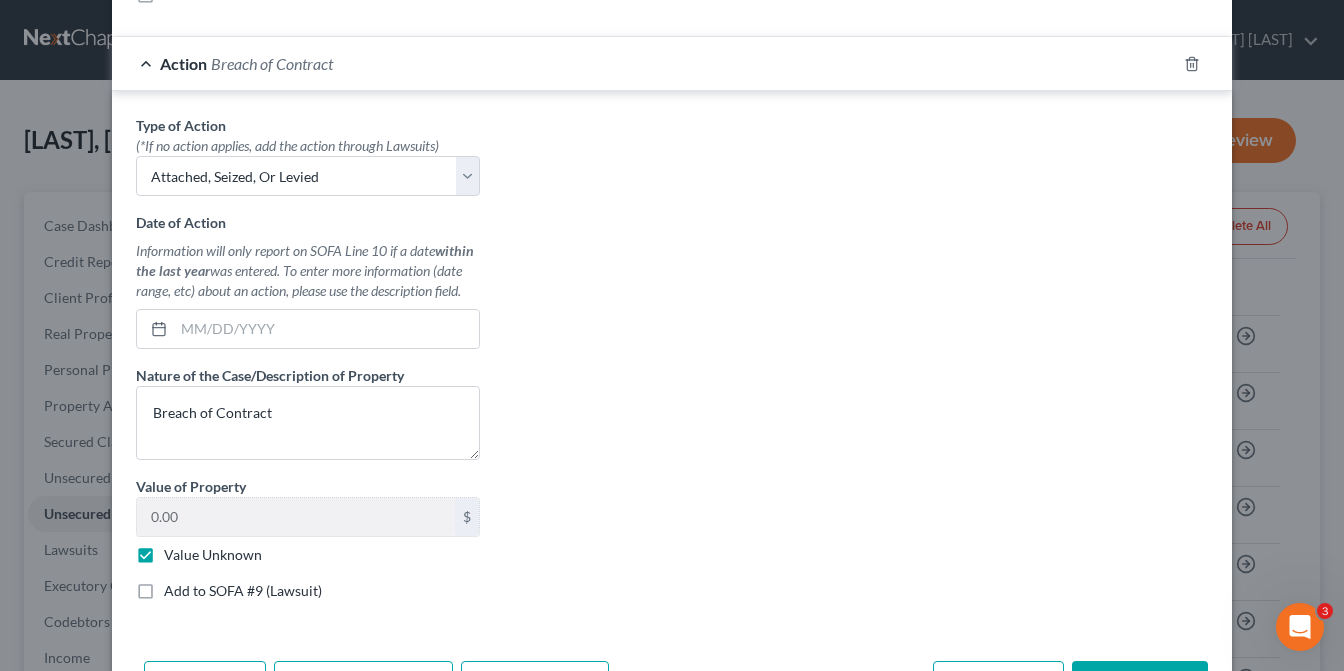 click on "Add to SOFA #9 (Lawsuit)" at bounding box center [243, 591] 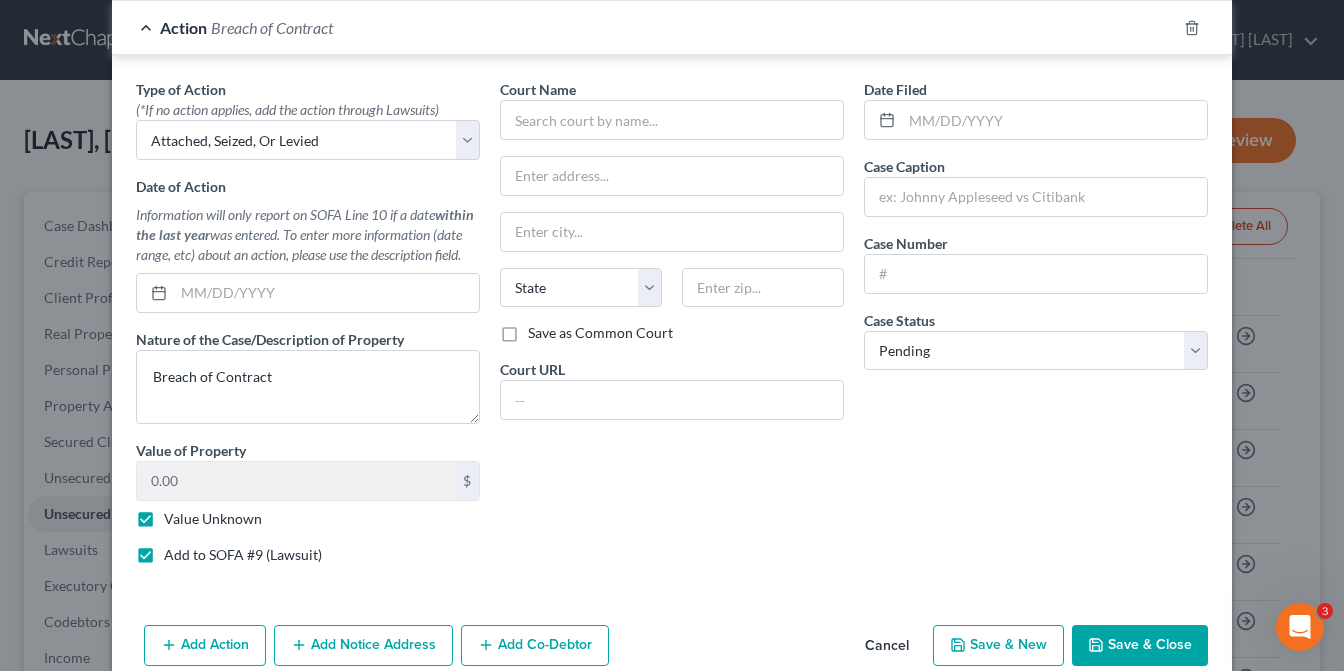 scroll, scrollTop: 567, scrollLeft: 0, axis: vertical 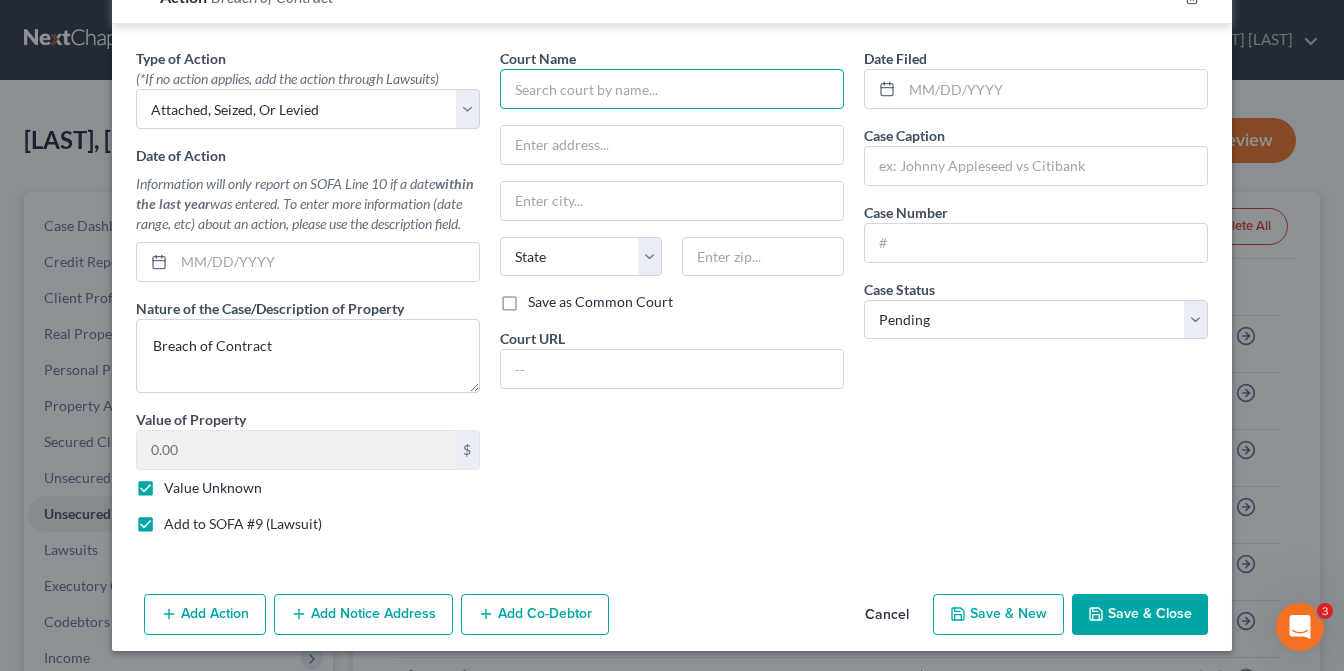 click at bounding box center [672, 89] 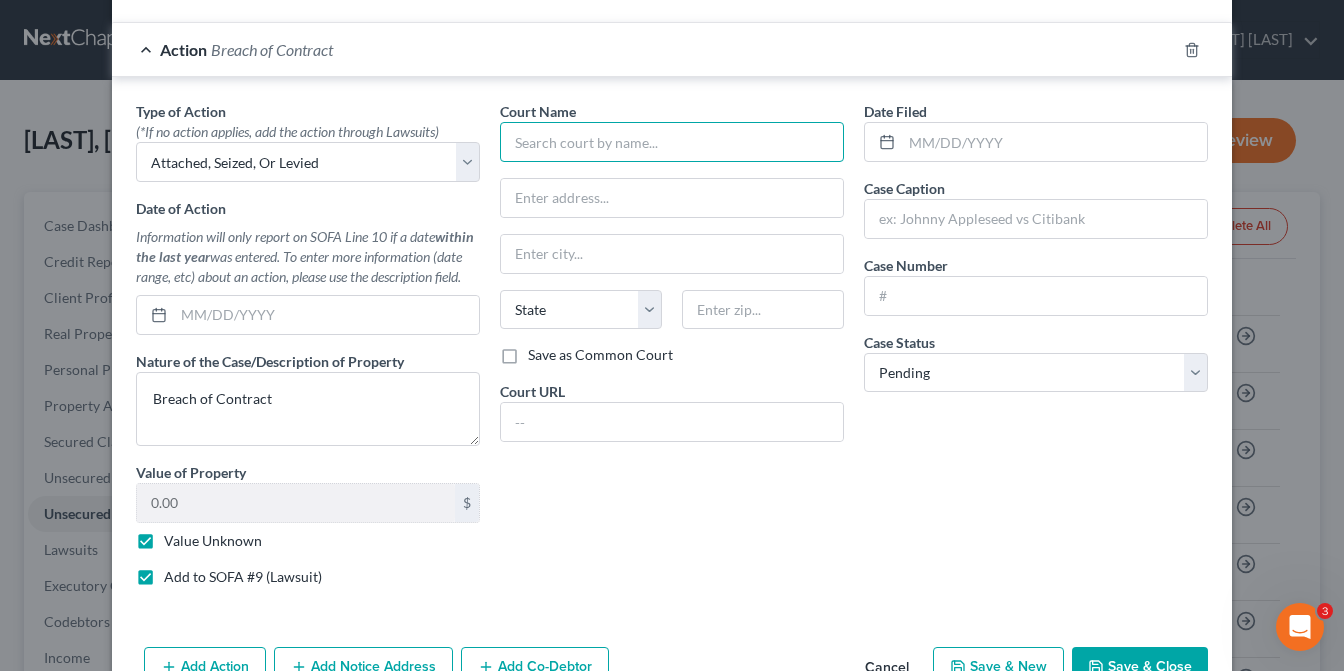 scroll, scrollTop: 467, scrollLeft: 0, axis: vertical 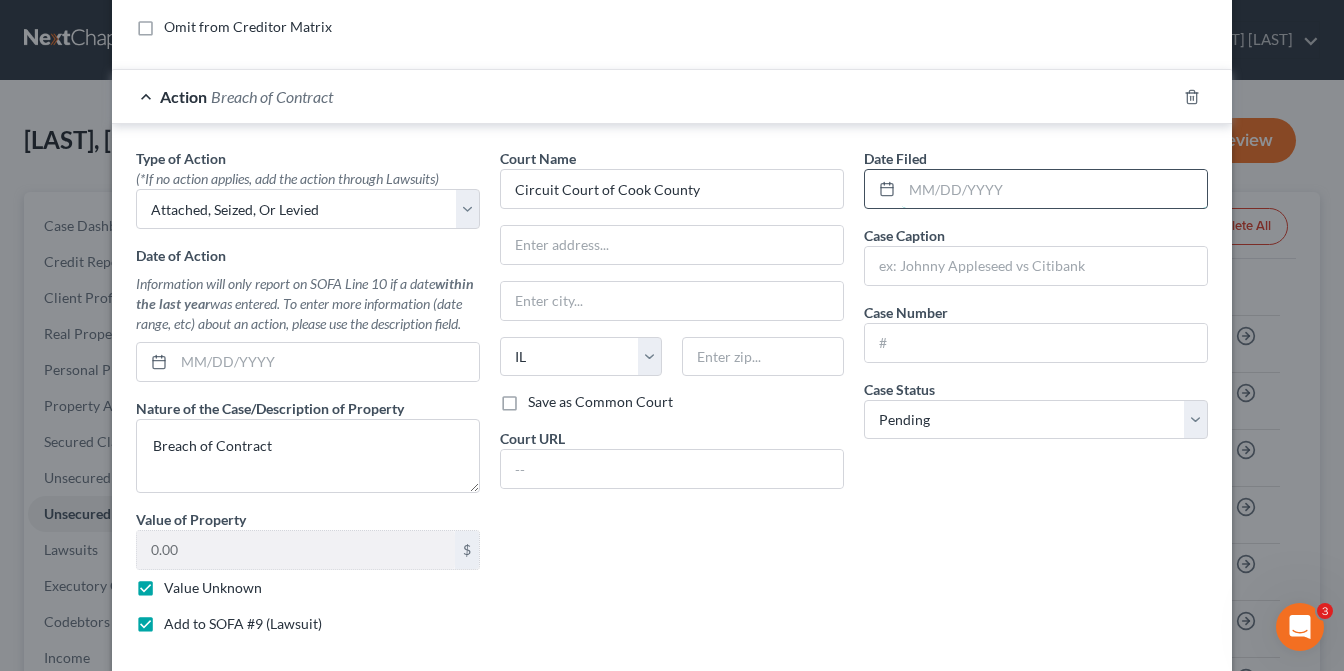 click at bounding box center [1054, 189] 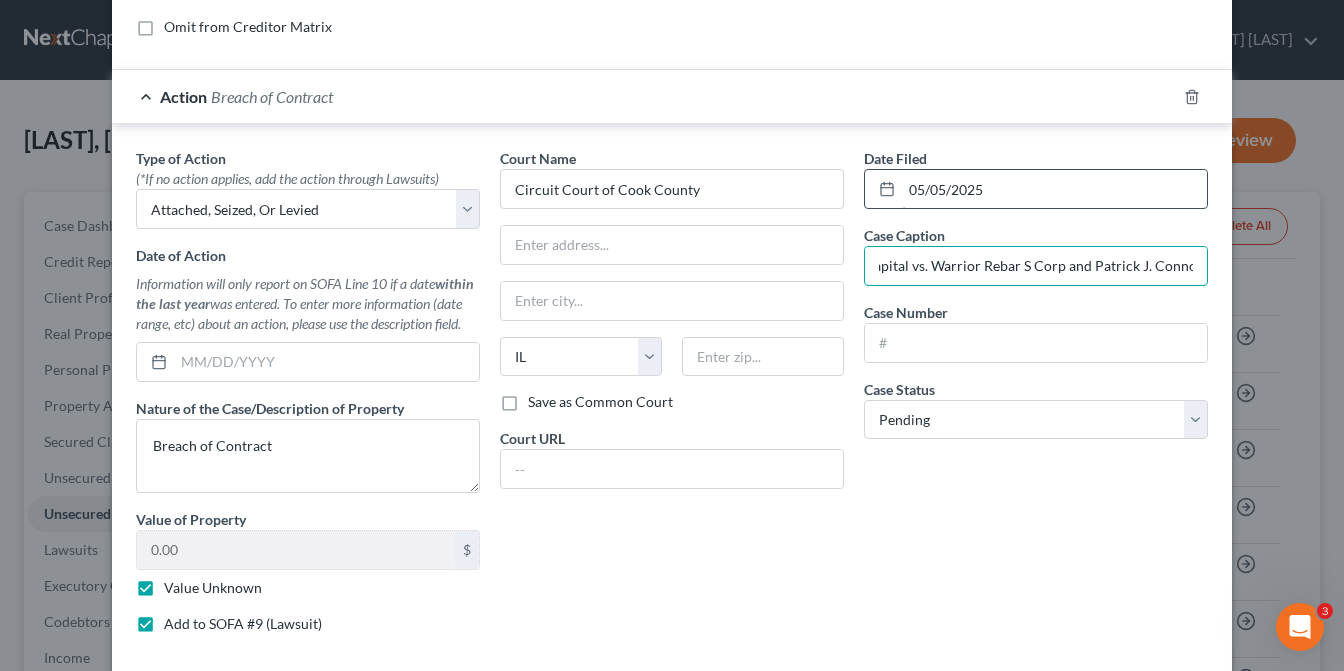 scroll, scrollTop: 0, scrollLeft: 82, axis: horizontal 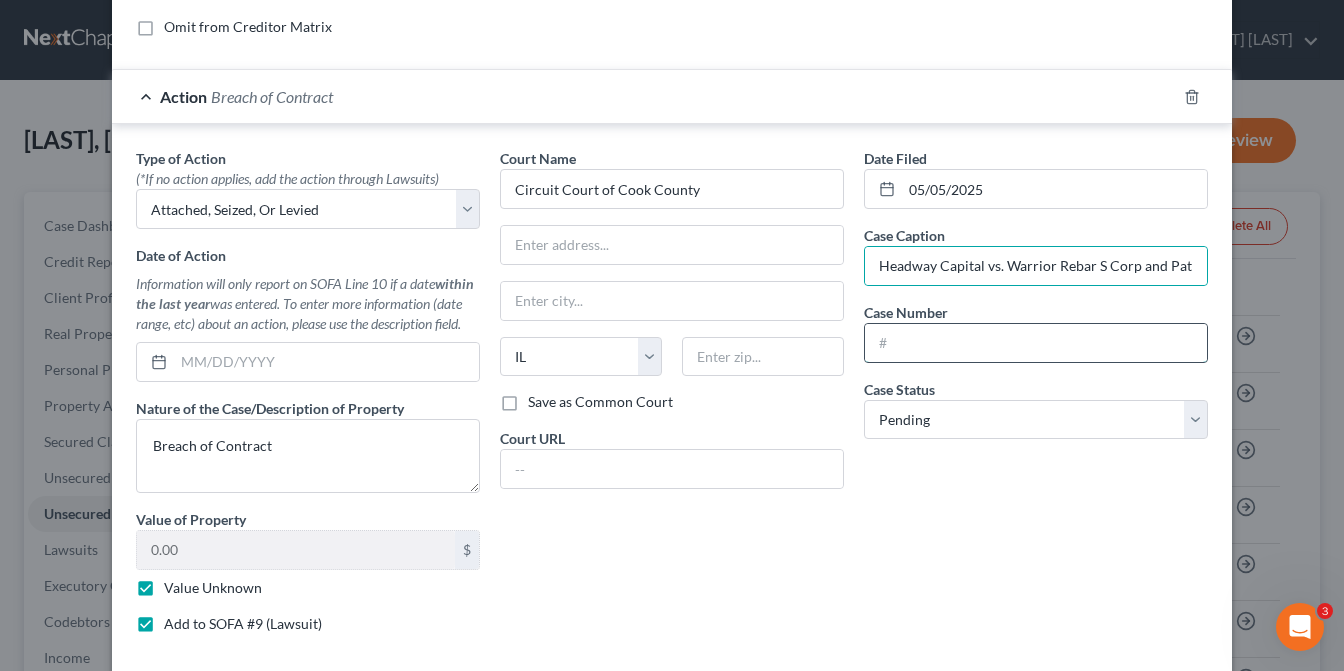 click at bounding box center (1036, 343) 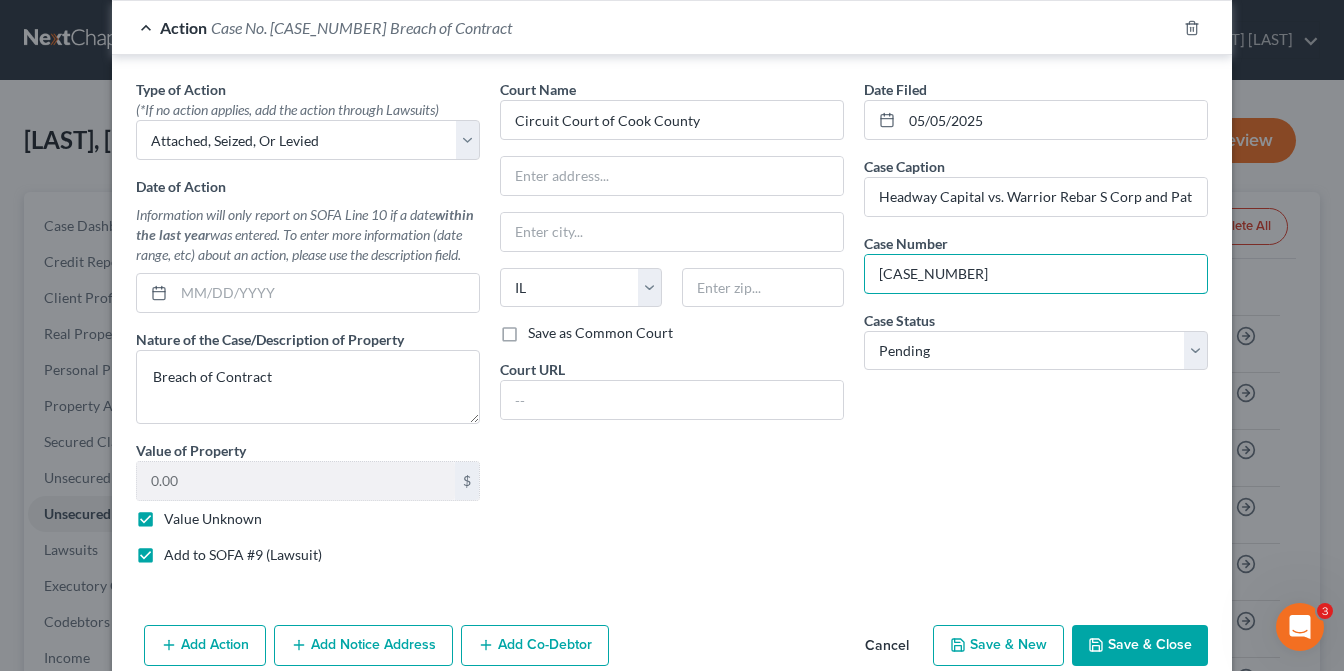scroll, scrollTop: 567, scrollLeft: 0, axis: vertical 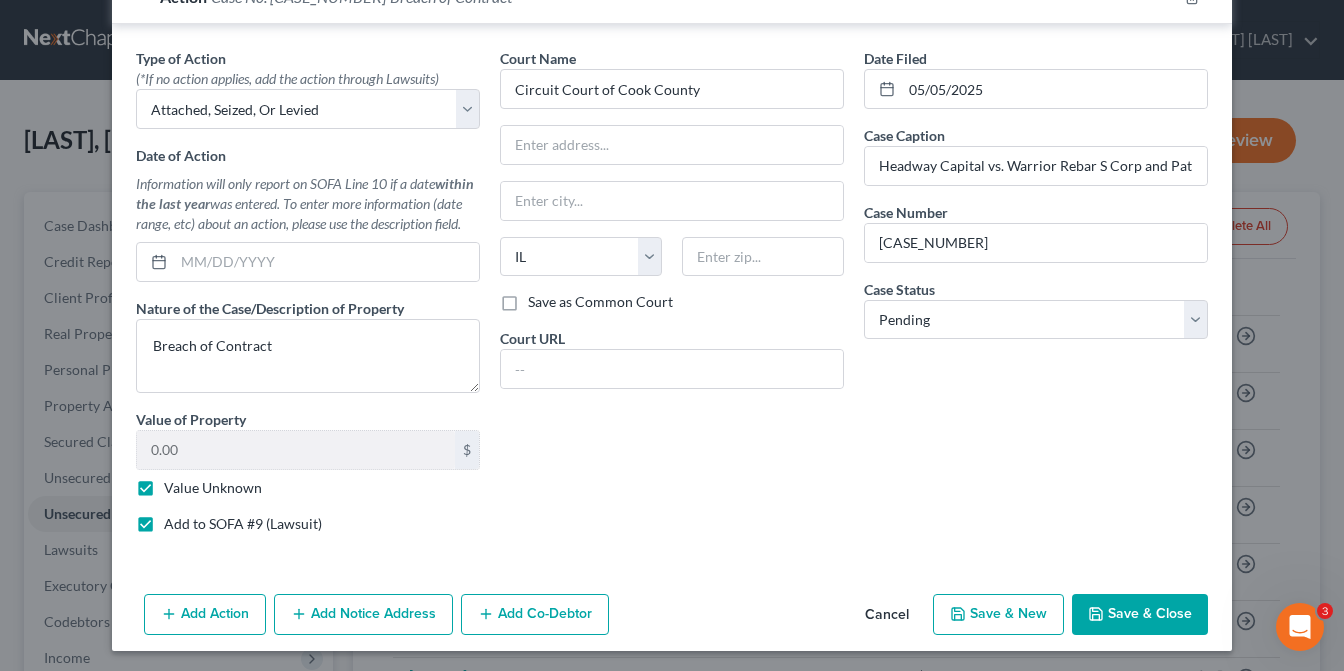 click on "Add Notice Address" at bounding box center (363, 615) 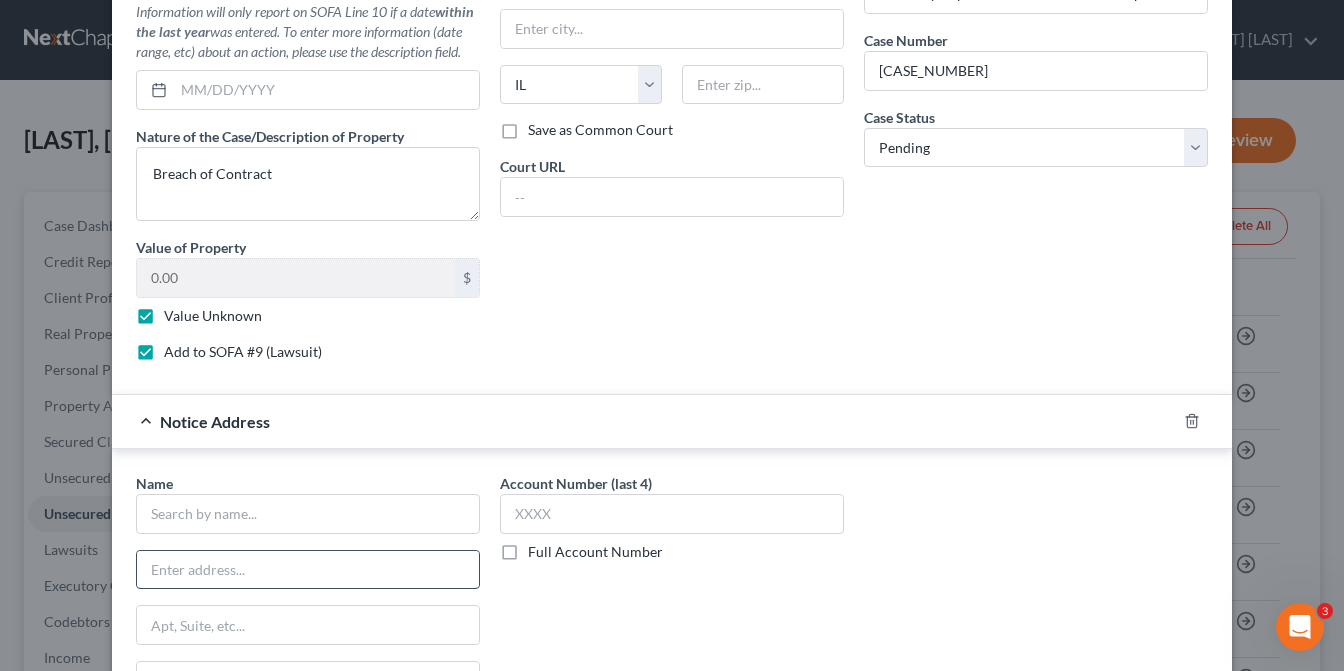 scroll, scrollTop: 867, scrollLeft: 0, axis: vertical 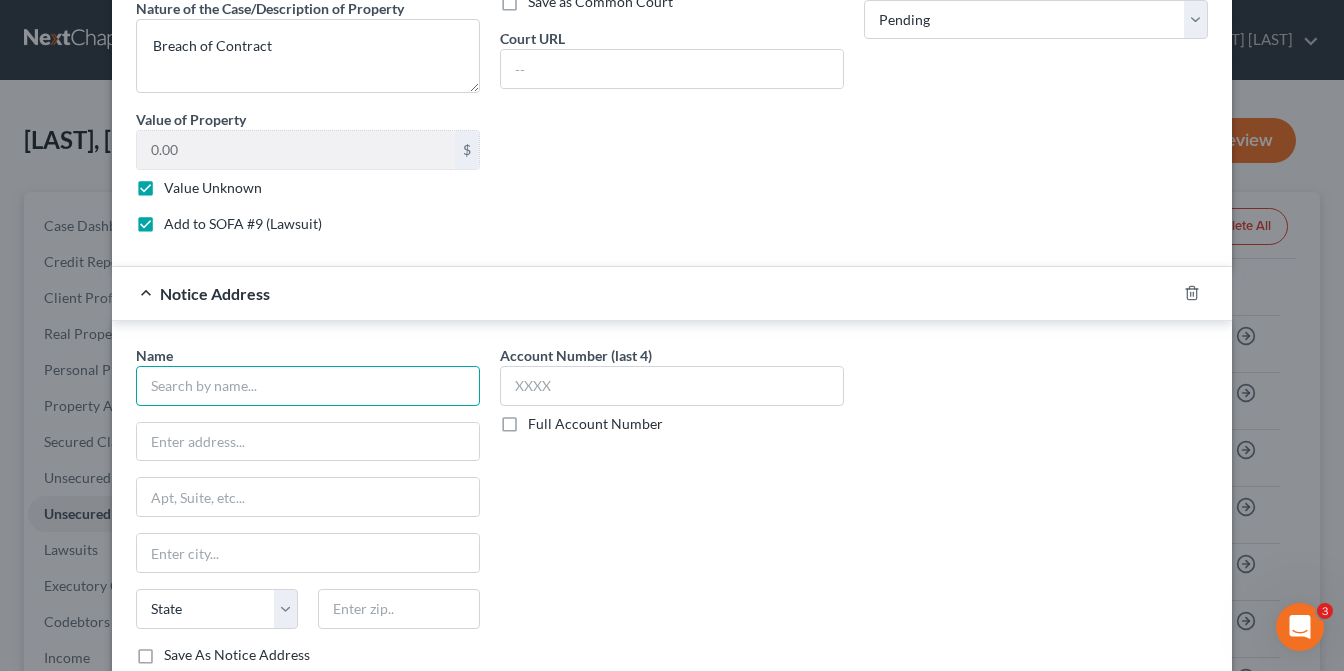 click at bounding box center (308, 386) 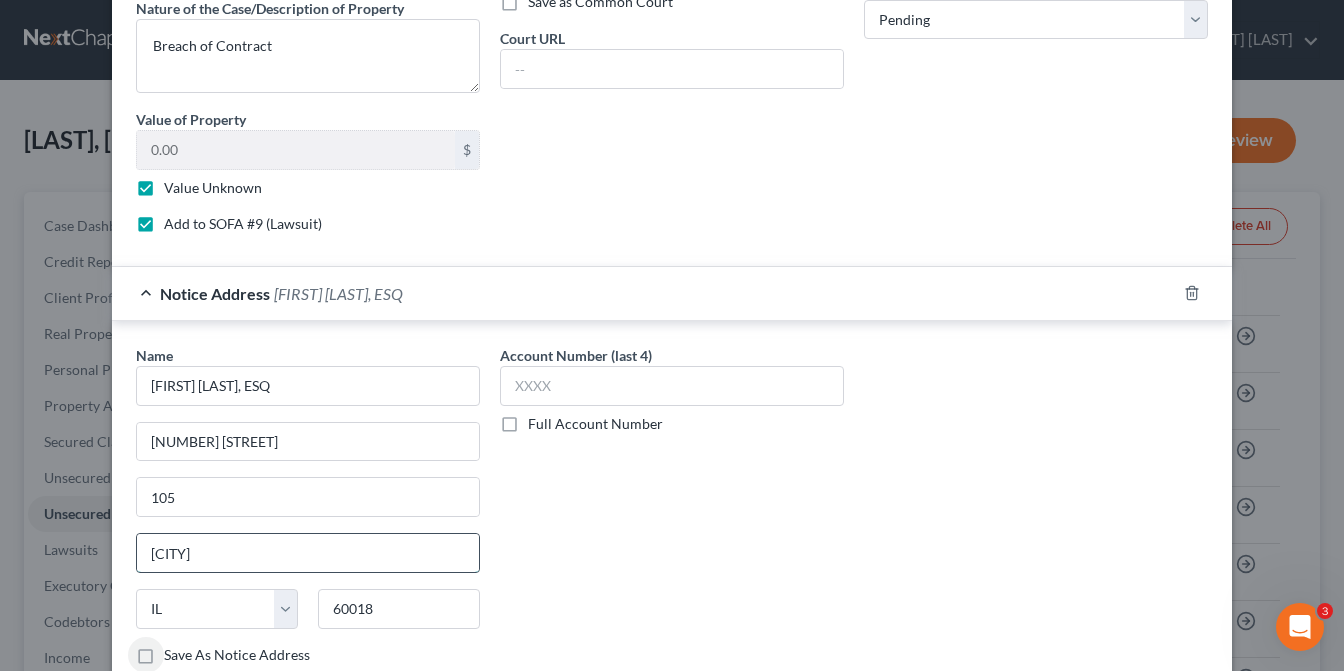click on "[CITY]" at bounding box center (308, 553) 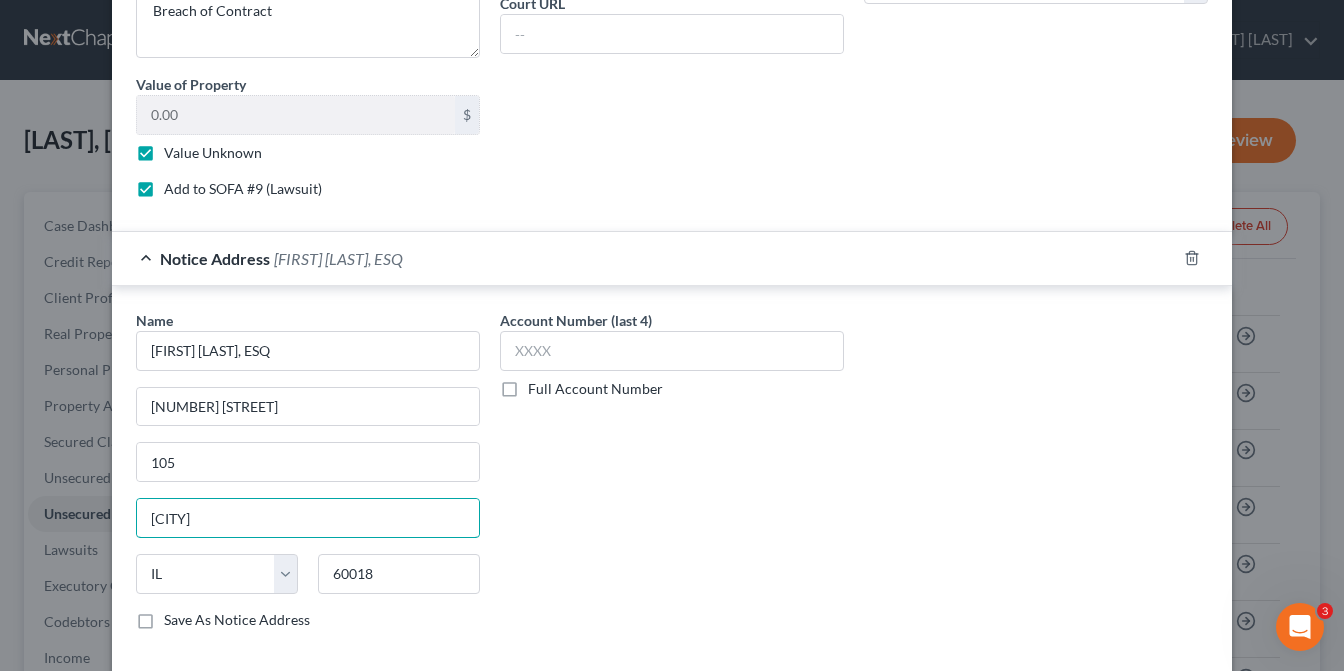 scroll, scrollTop: 996, scrollLeft: 0, axis: vertical 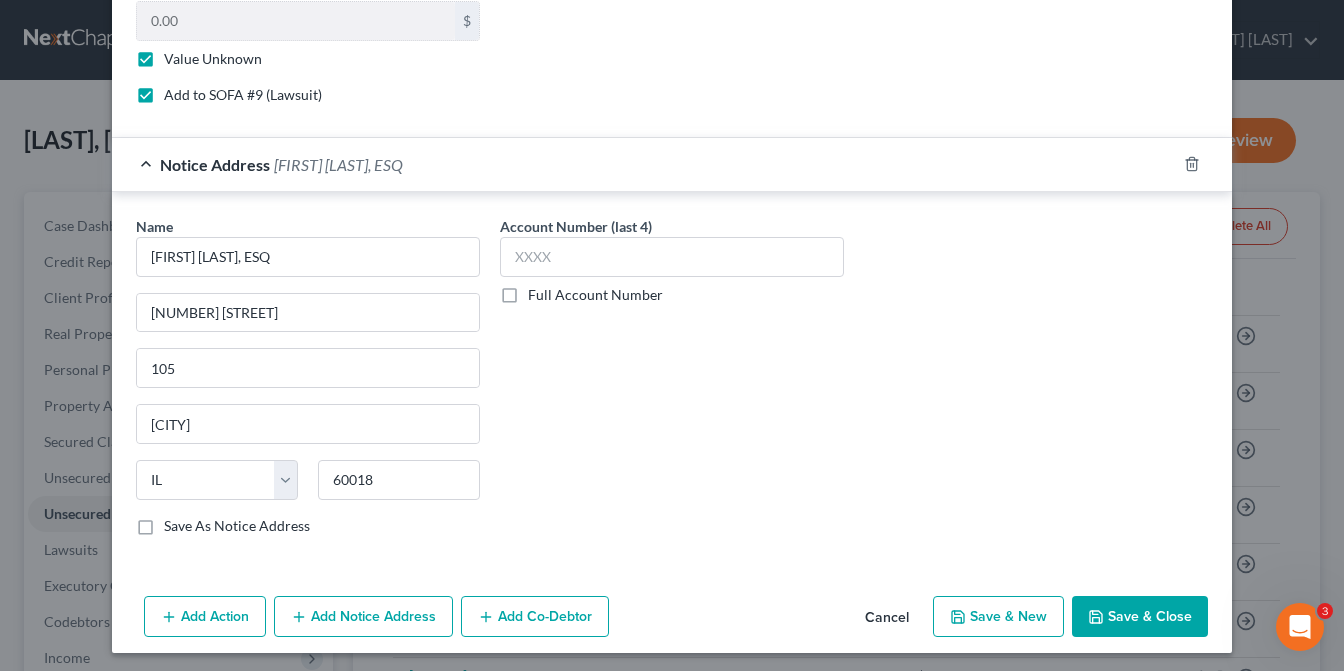 click on "Add Co-Debtor" at bounding box center [535, 617] 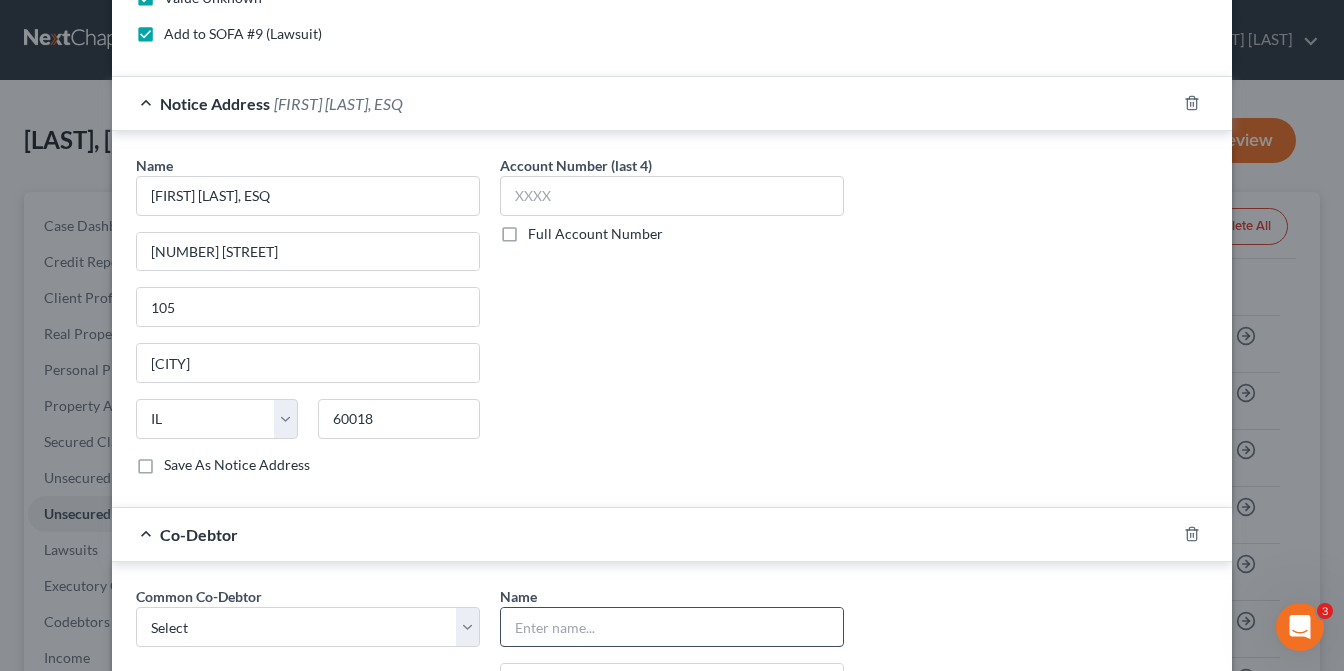 scroll, scrollTop: 1196, scrollLeft: 0, axis: vertical 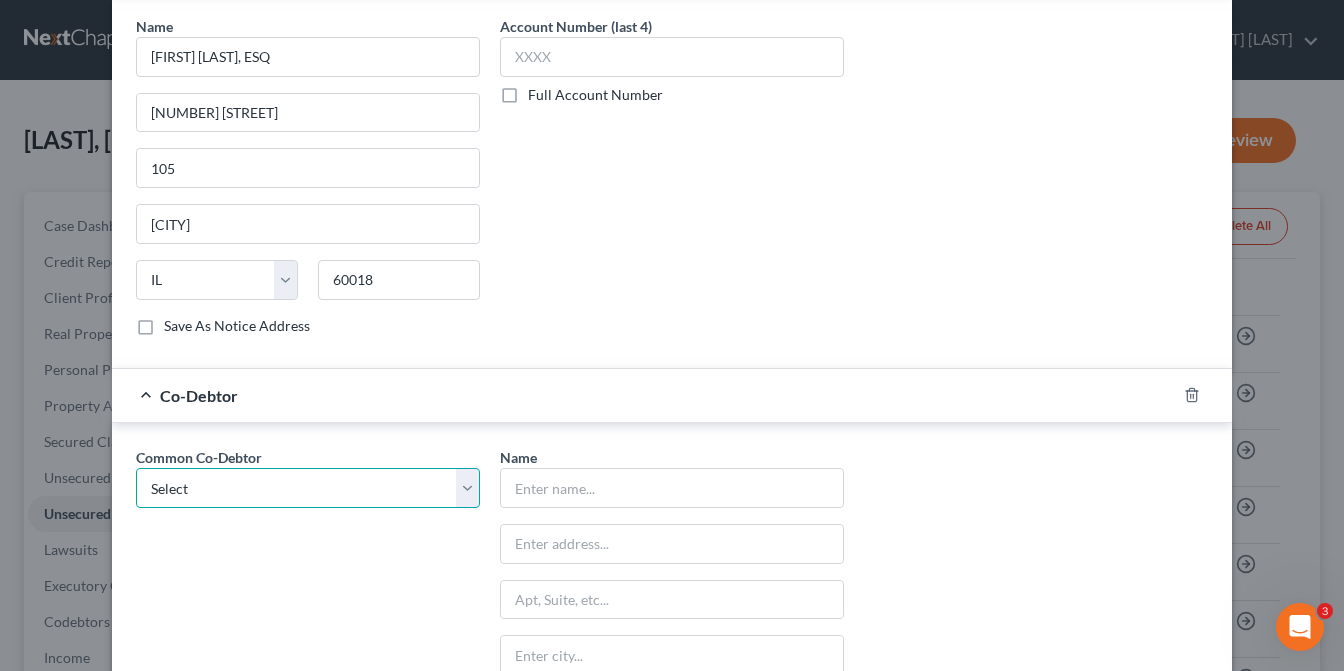 click on "Select WARRIOR REBAR S COPR" at bounding box center [308, 488] 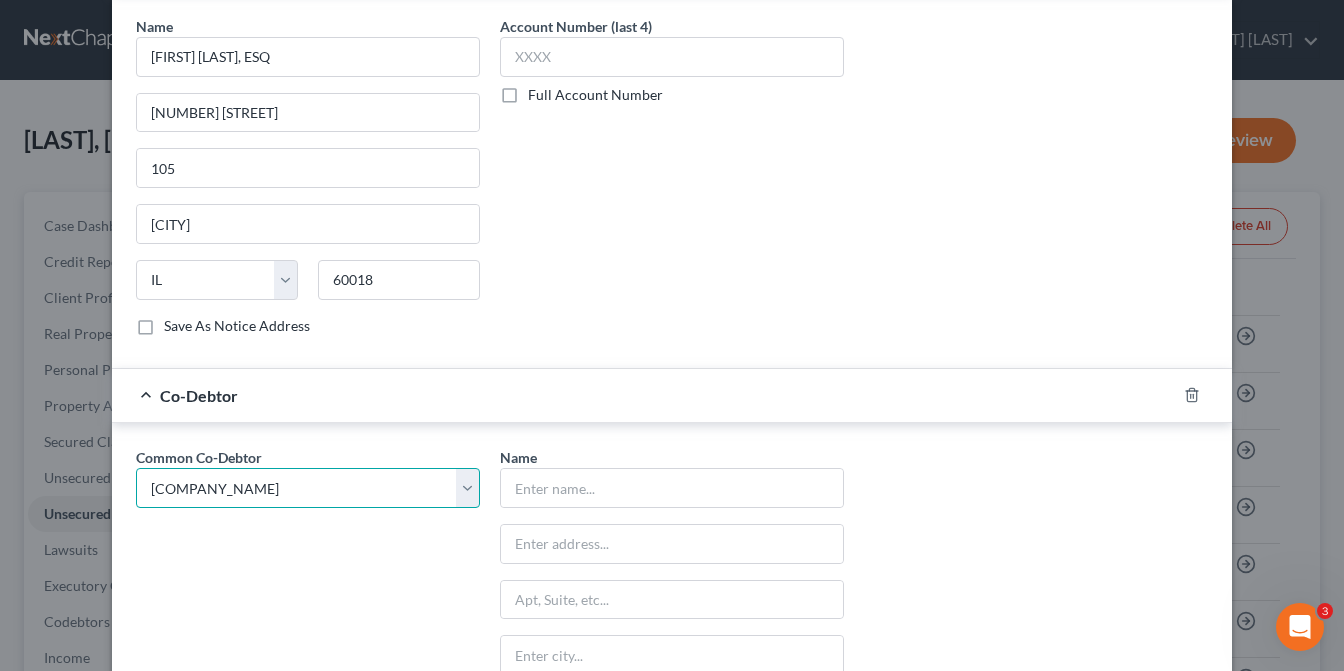 click on "Select WARRIOR REBAR S COPR" at bounding box center [308, 488] 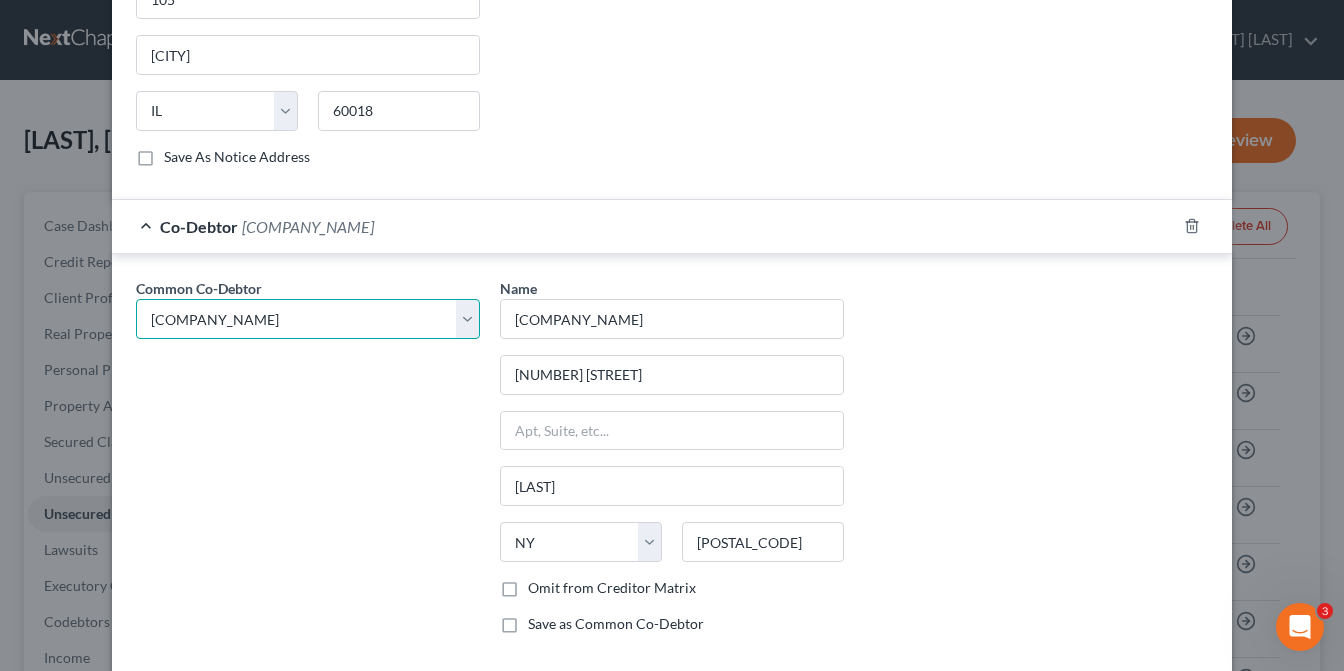 scroll, scrollTop: 1460, scrollLeft: 0, axis: vertical 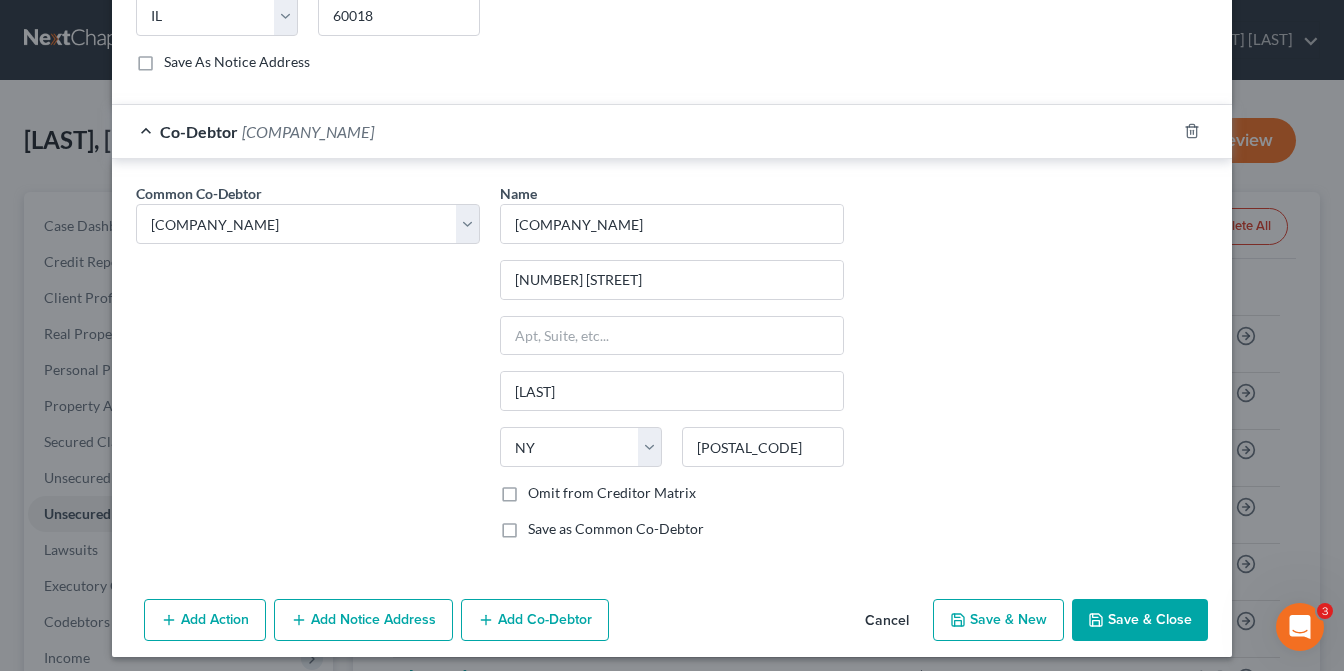 click on "Save & New" at bounding box center (998, 620) 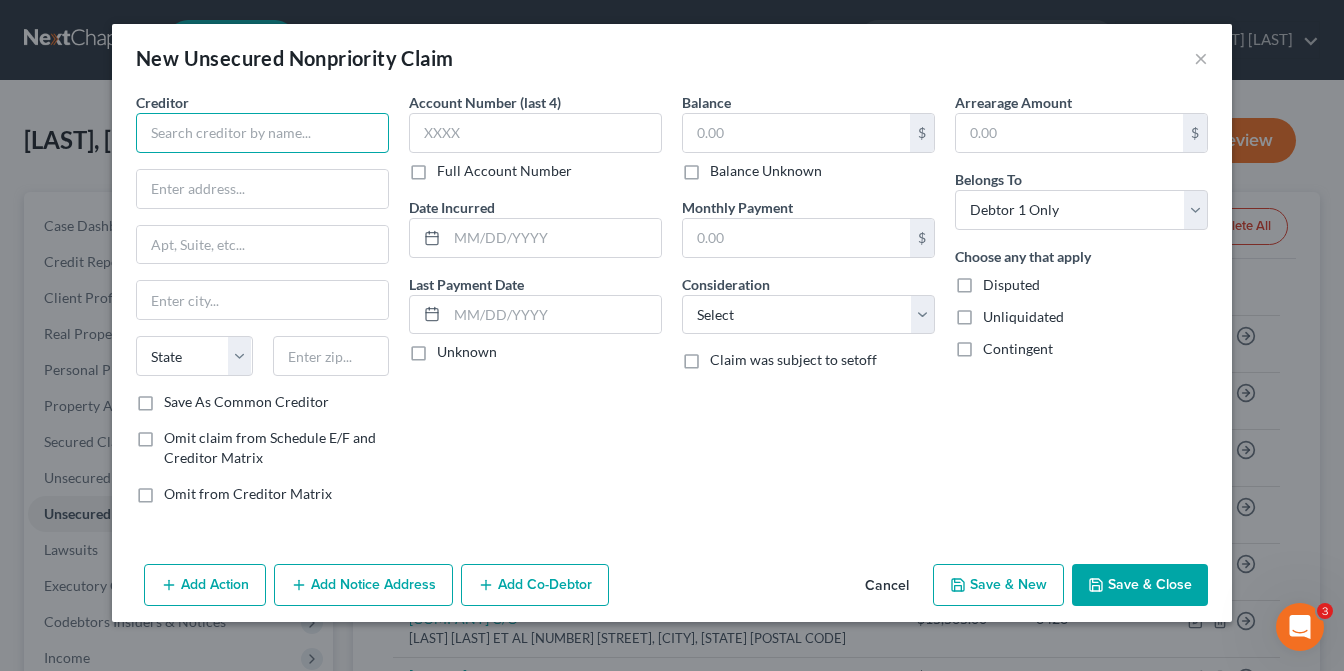 click at bounding box center (262, 133) 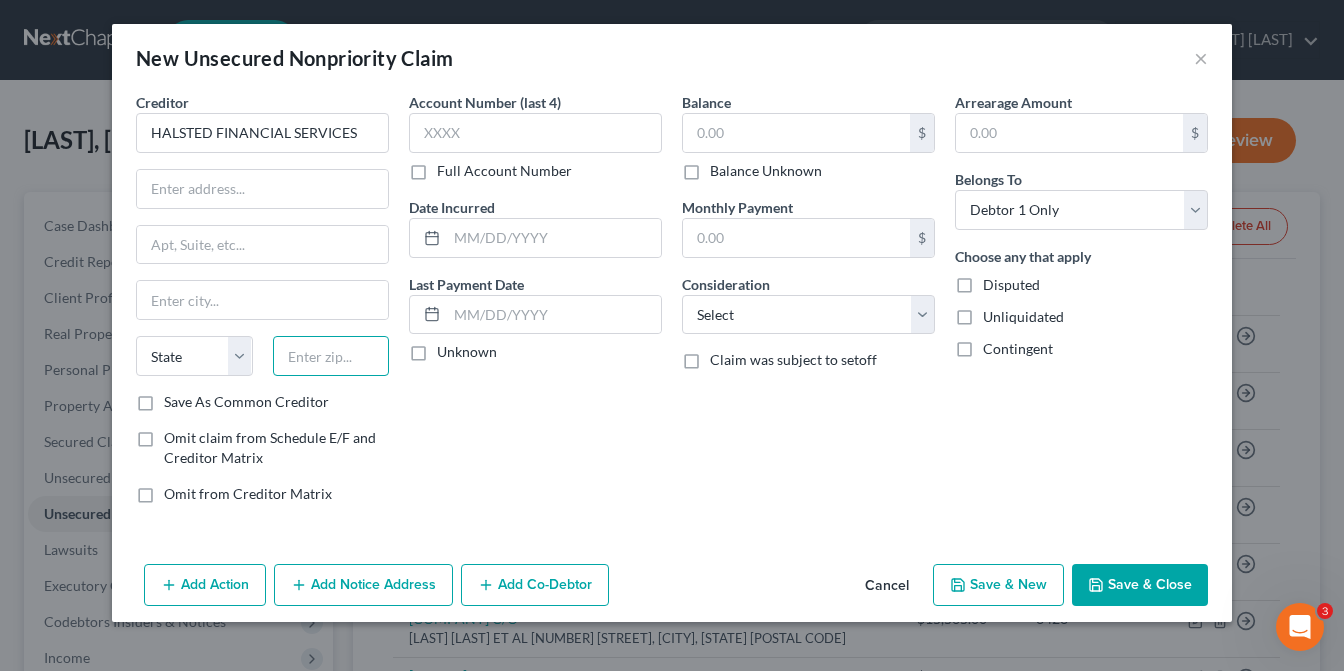 click at bounding box center (331, 356) 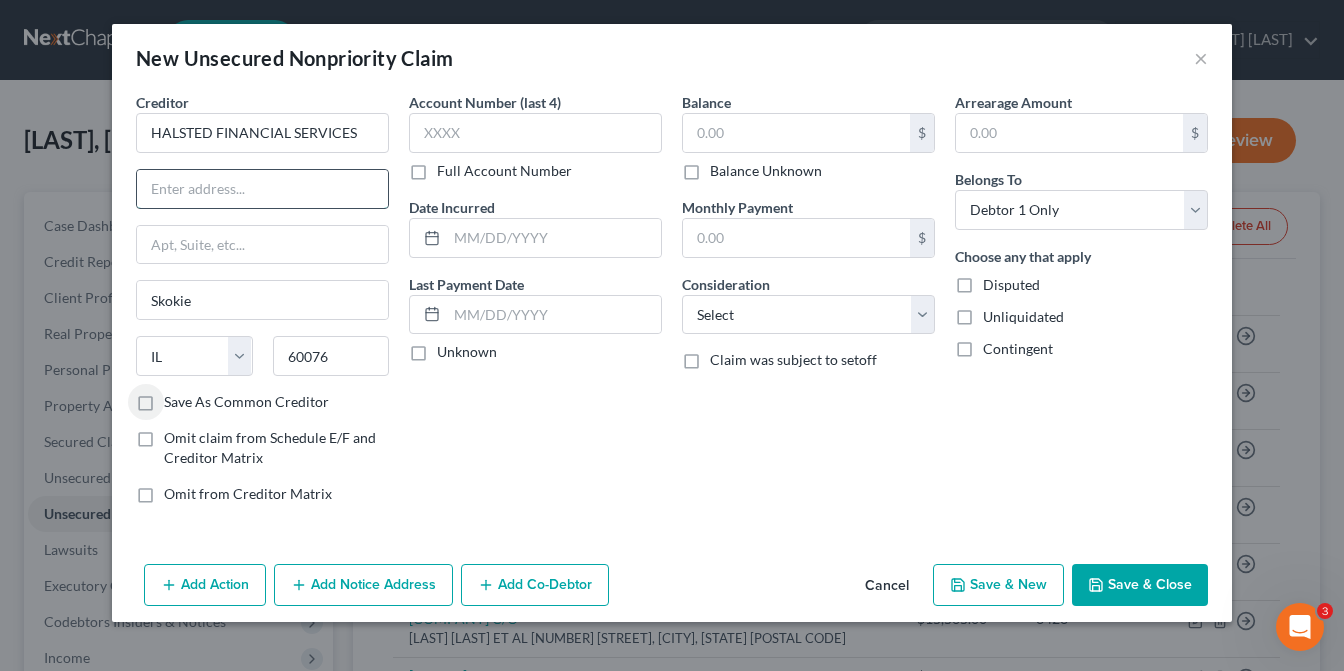 click at bounding box center [262, 189] 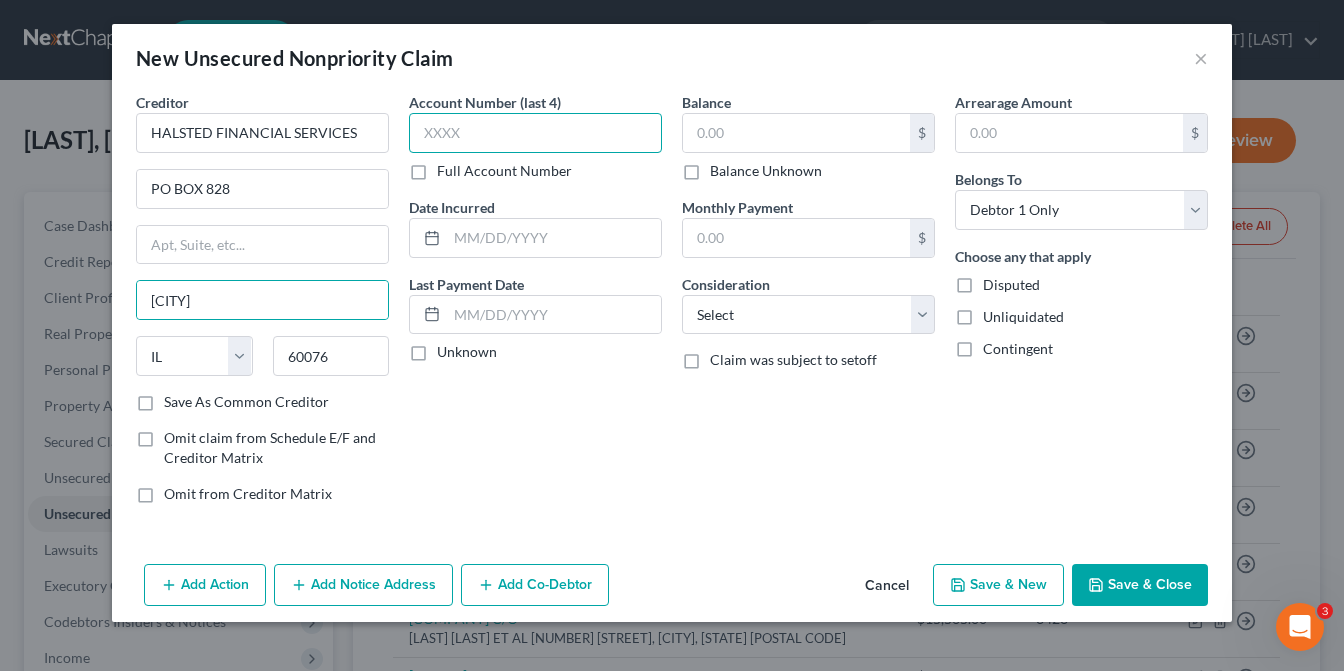 click at bounding box center (535, 133) 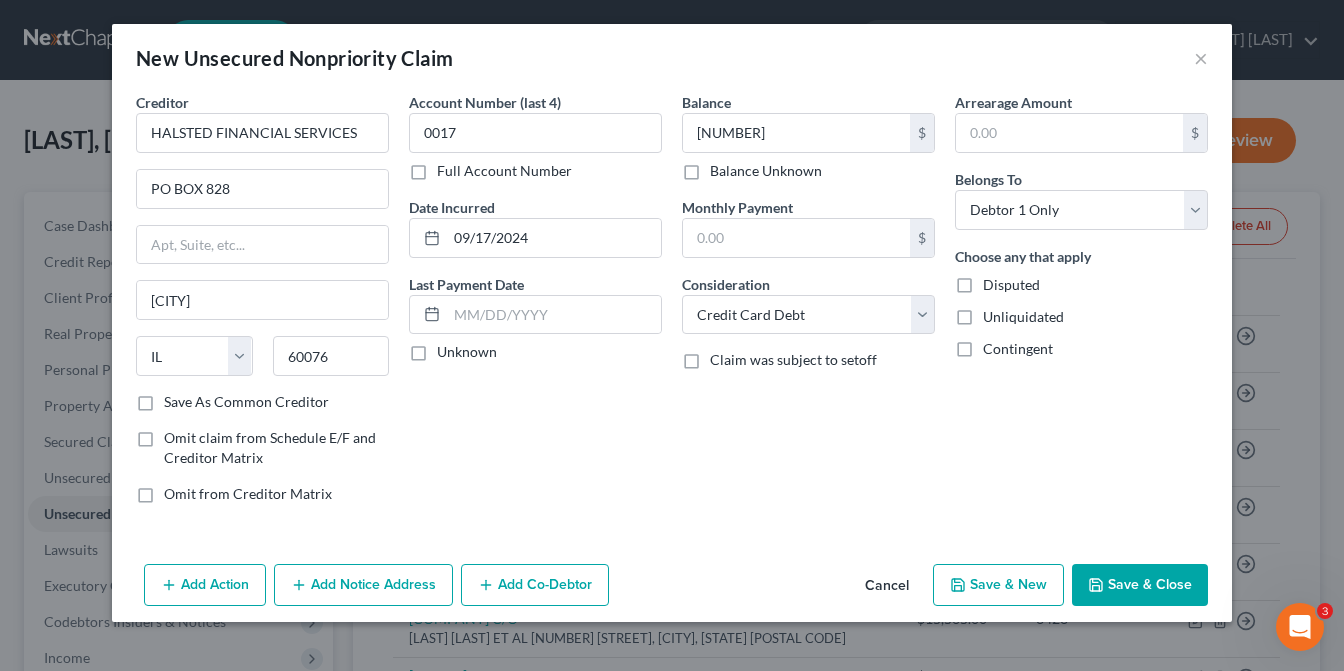 click on "Save & New" at bounding box center [998, 585] 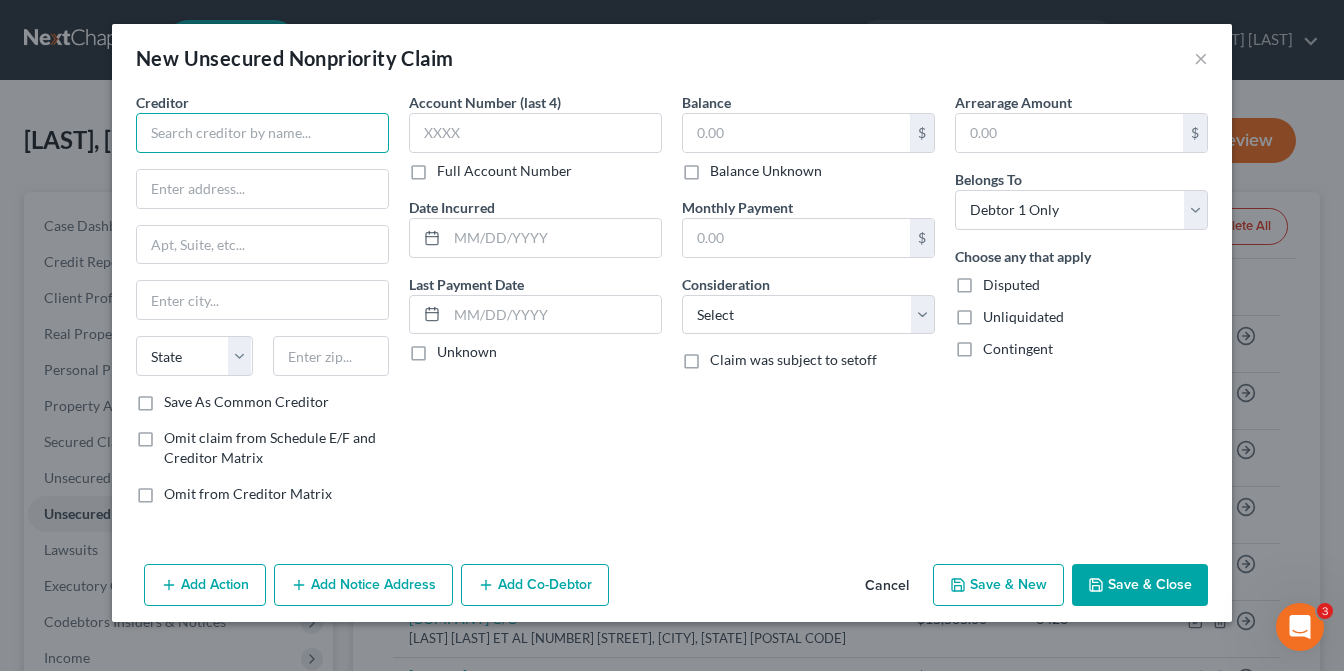click at bounding box center (262, 133) 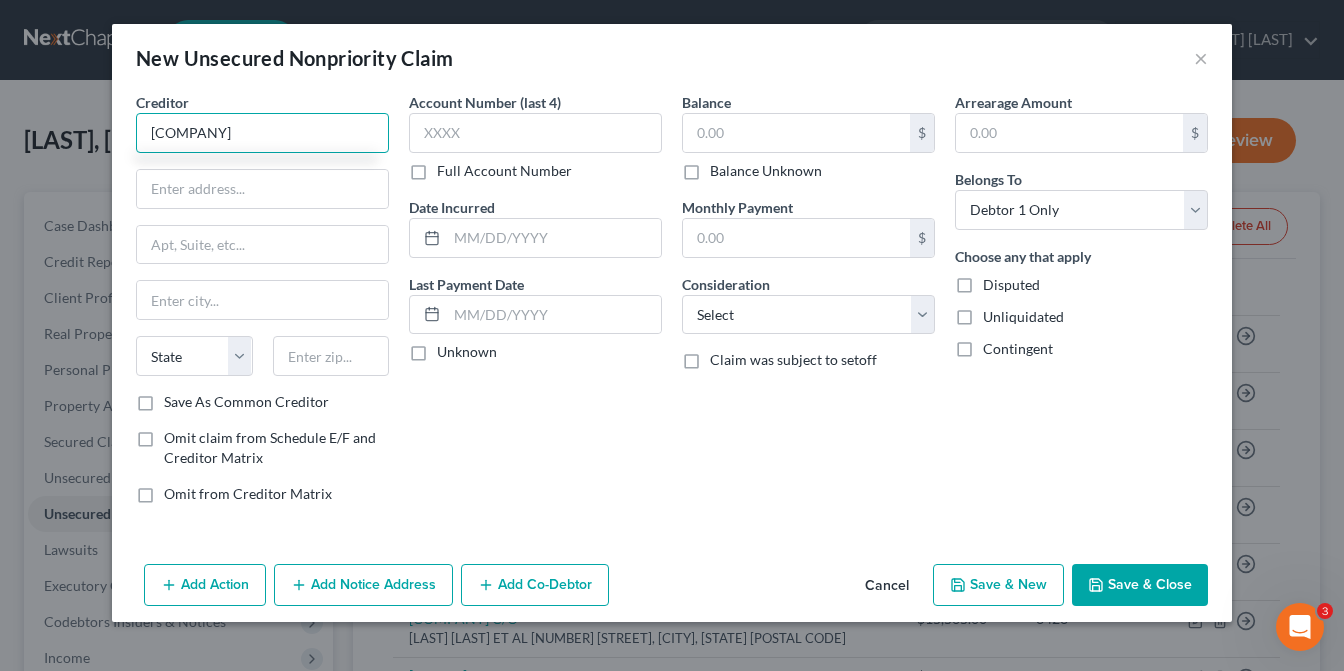 scroll, scrollTop: 0, scrollLeft: 20, axis: horizontal 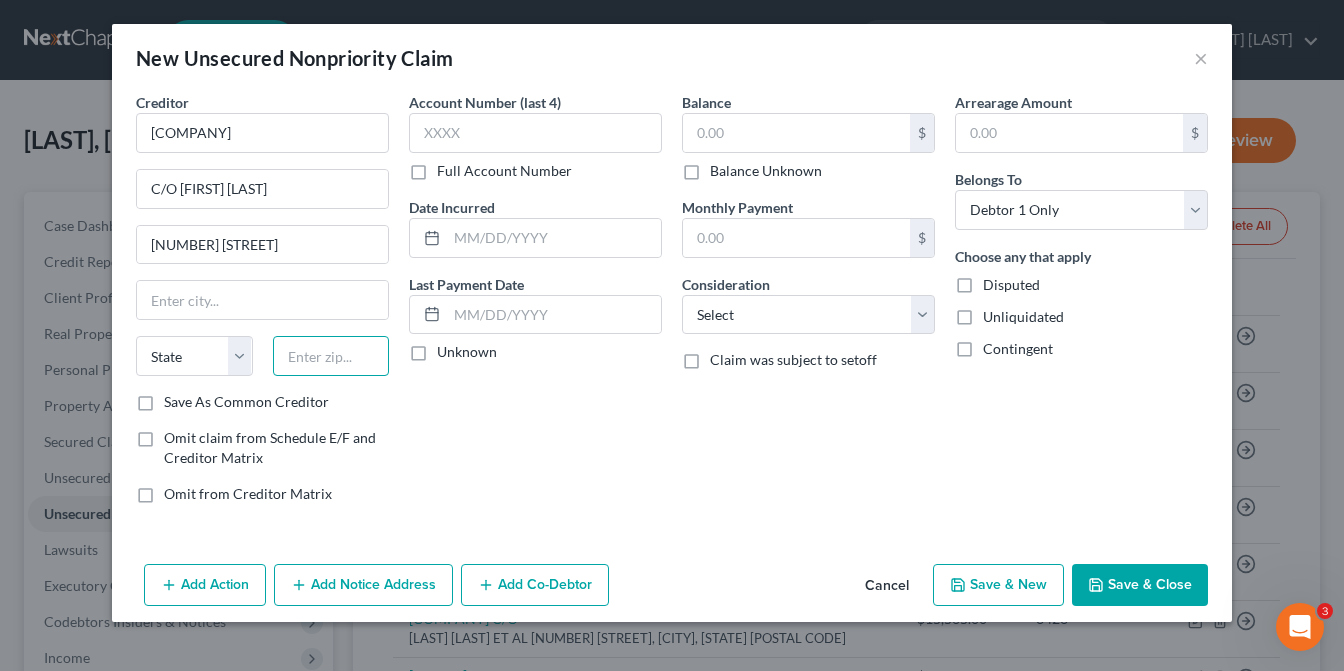click at bounding box center (331, 356) 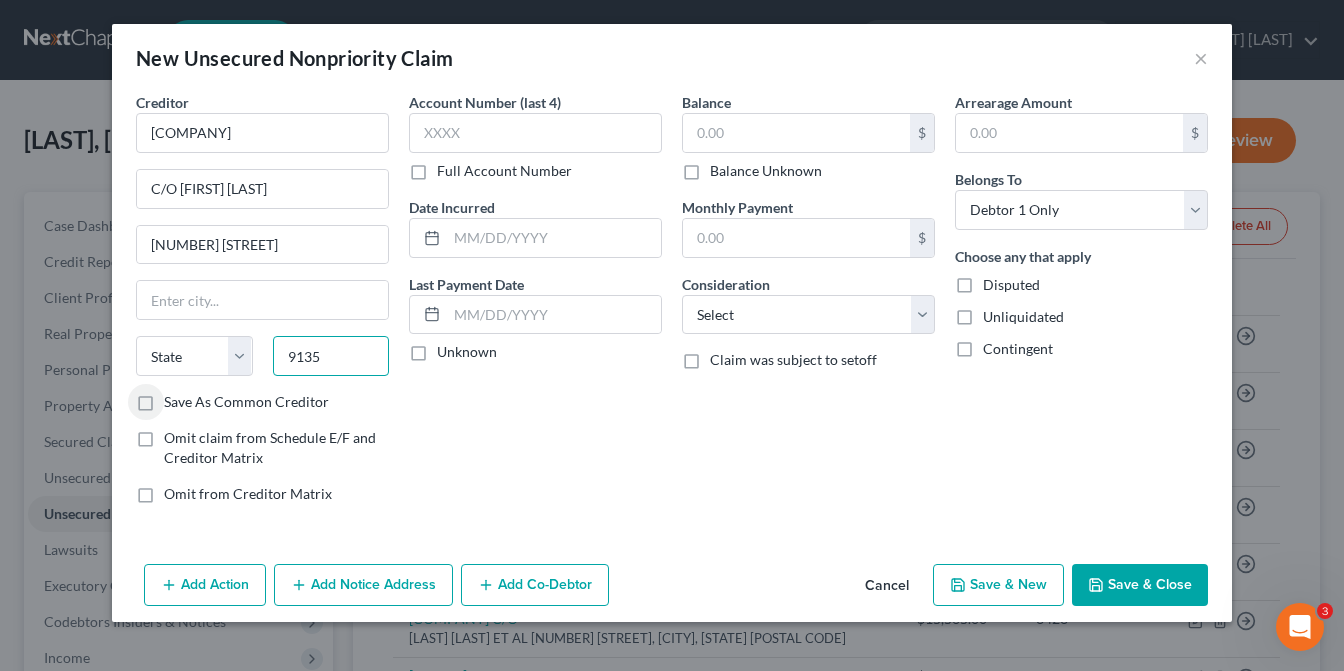click on "9135" at bounding box center [331, 356] 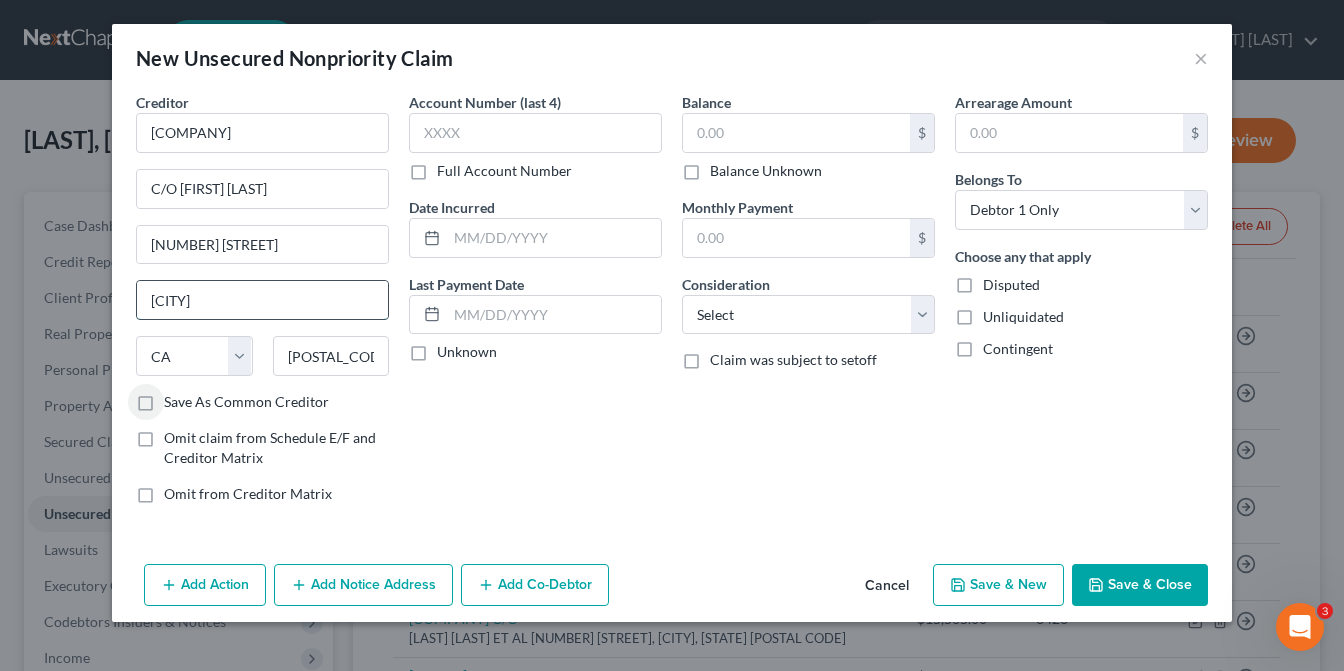 click on "[CITY]" at bounding box center [262, 300] 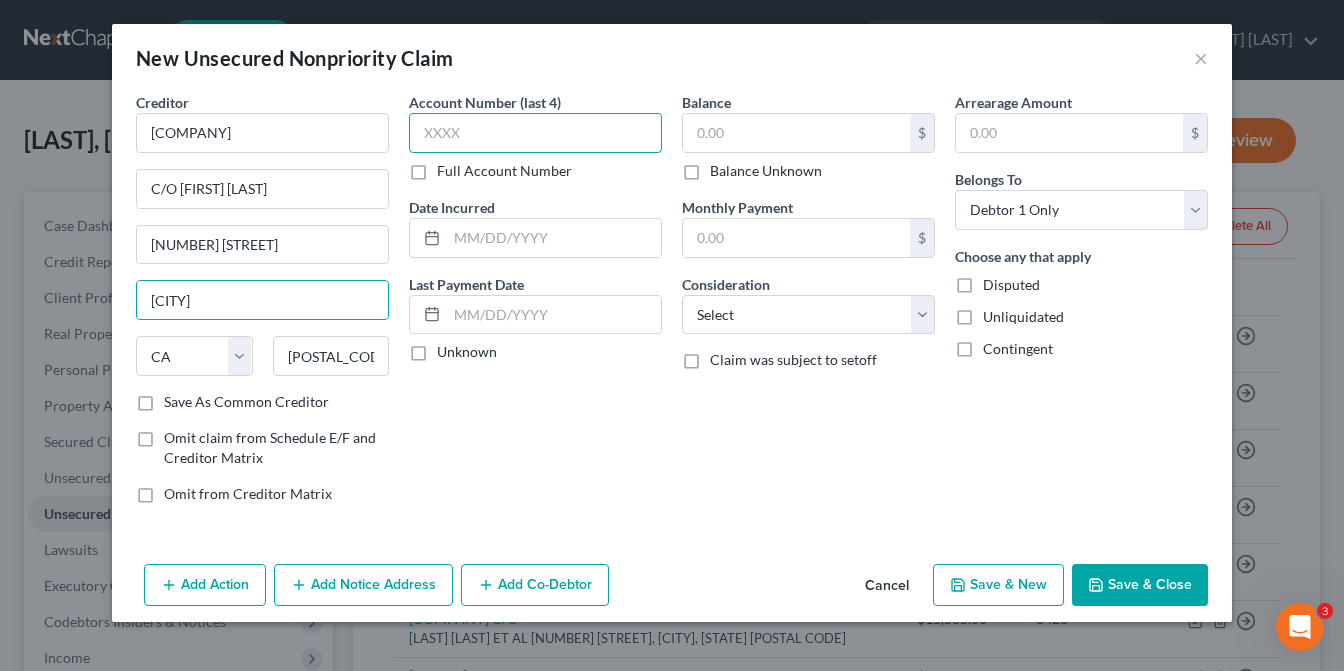 click at bounding box center [535, 133] 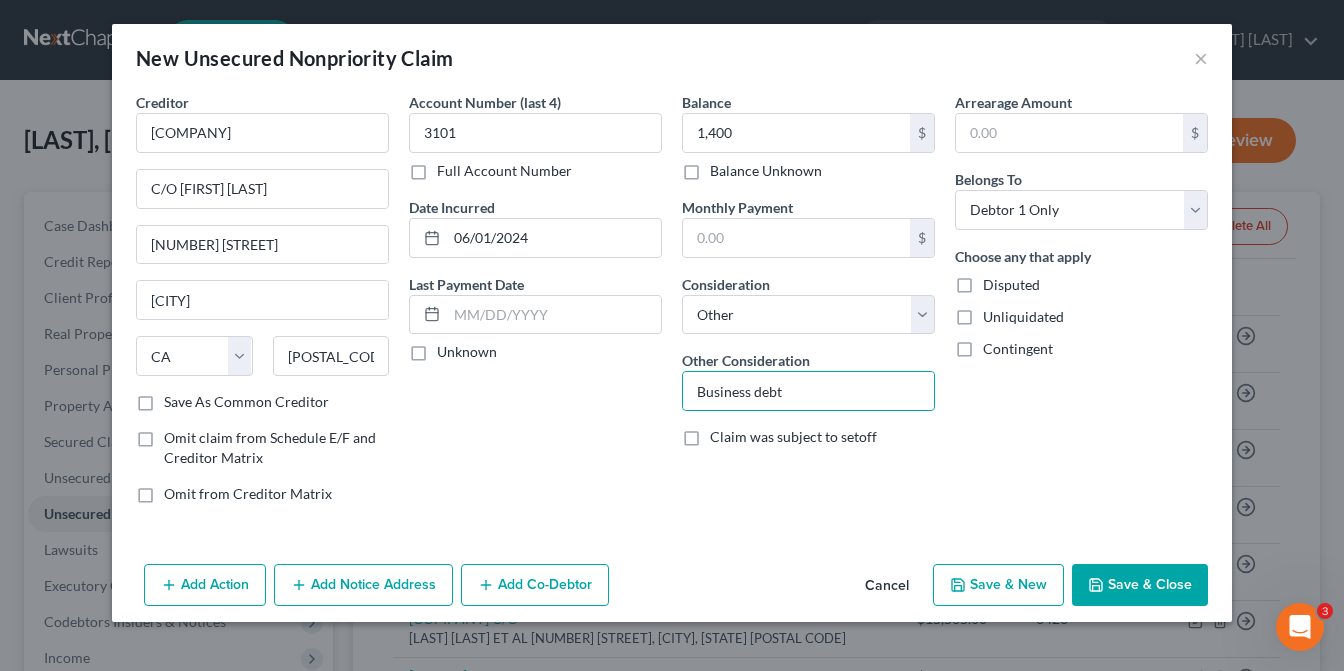 click on "Add Co-Debtor" at bounding box center (535, 585) 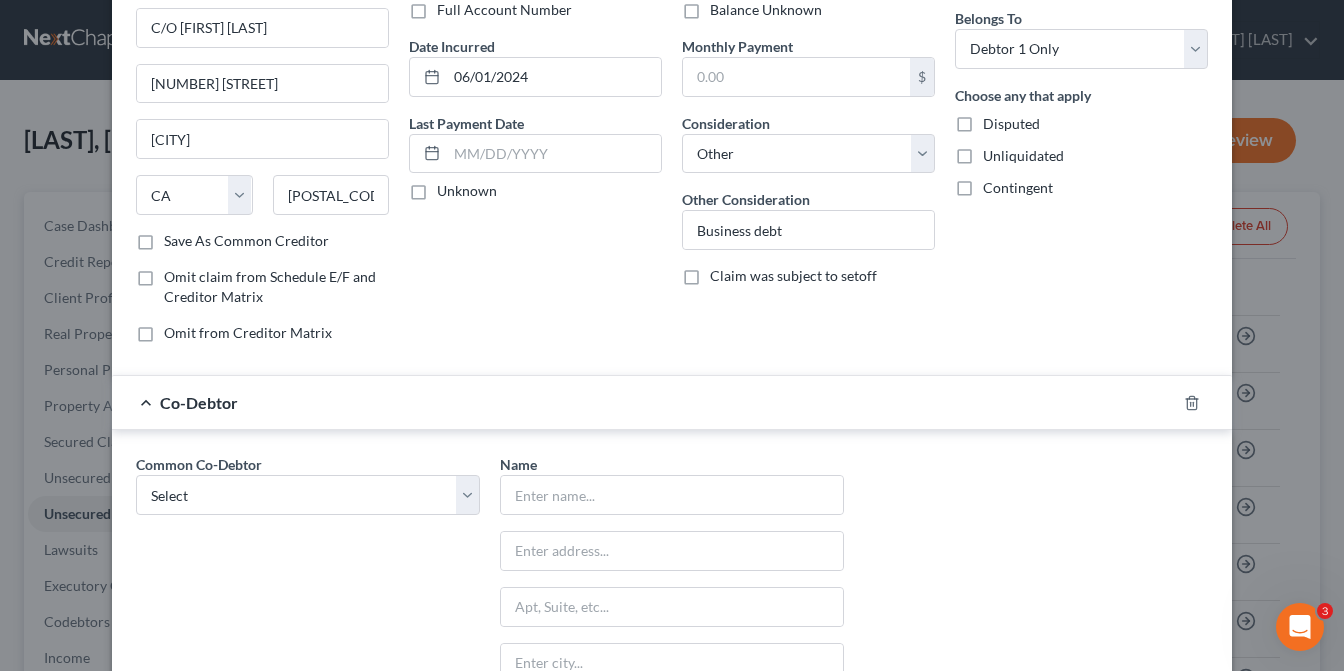 scroll, scrollTop: 300, scrollLeft: 0, axis: vertical 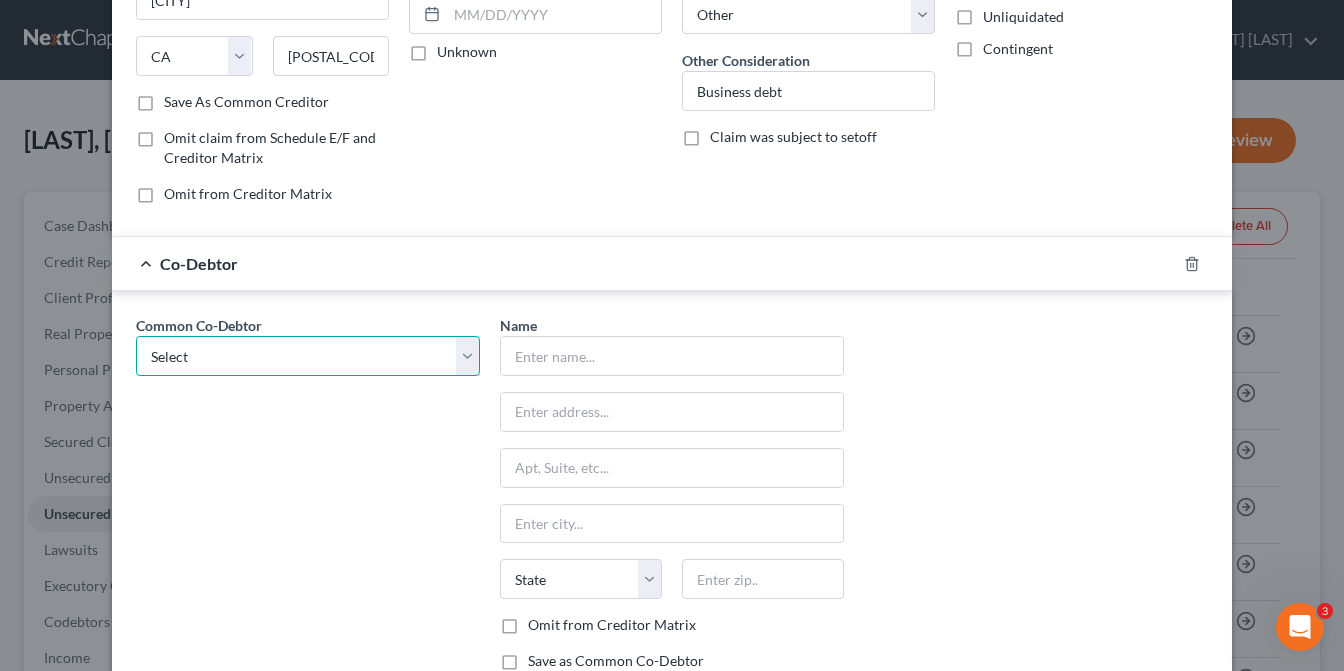 click on "Select WARRIOR REBAR S COPR" at bounding box center (308, 356) 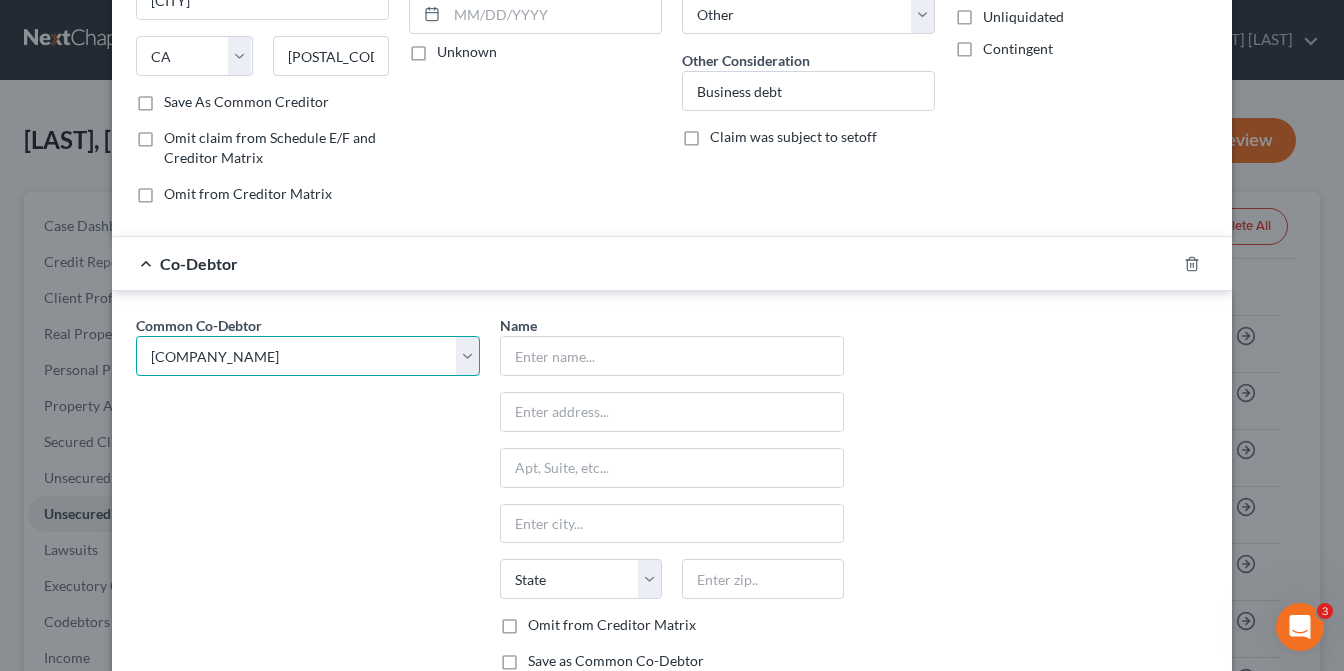 click on "Select WARRIOR REBAR S COPR" at bounding box center [308, 356] 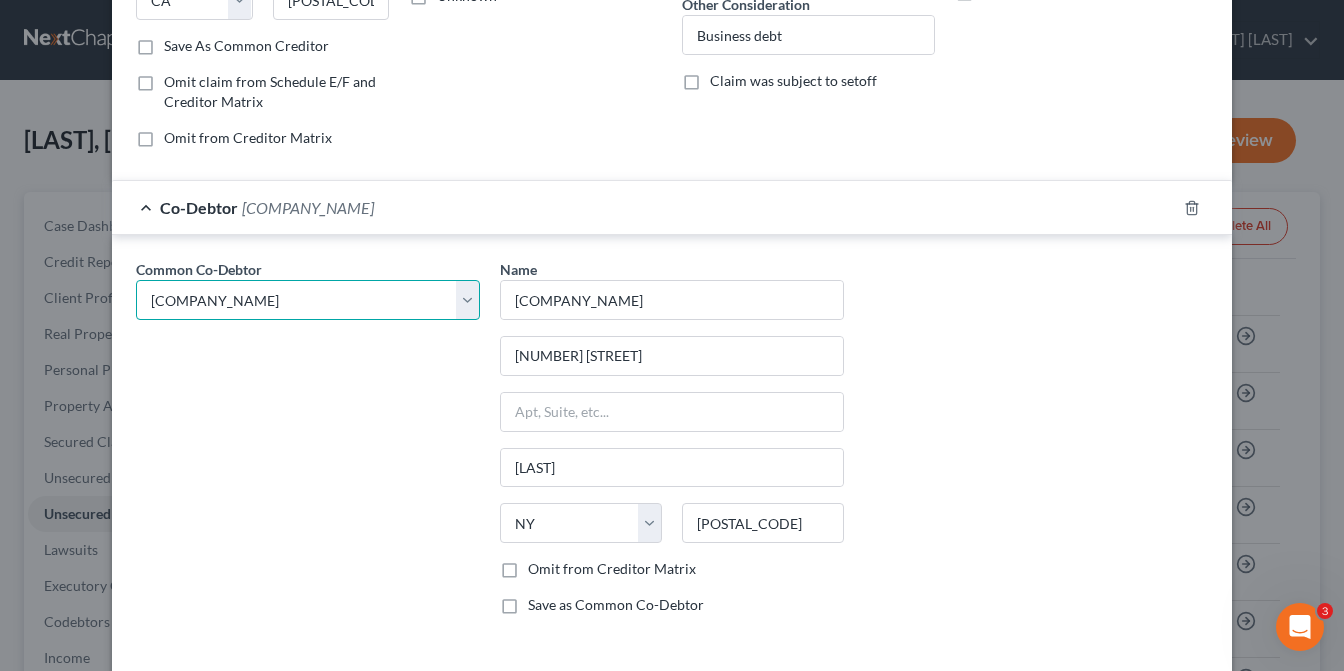 scroll, scrollTop: 437, scrollLeft: 0, axis: vertical 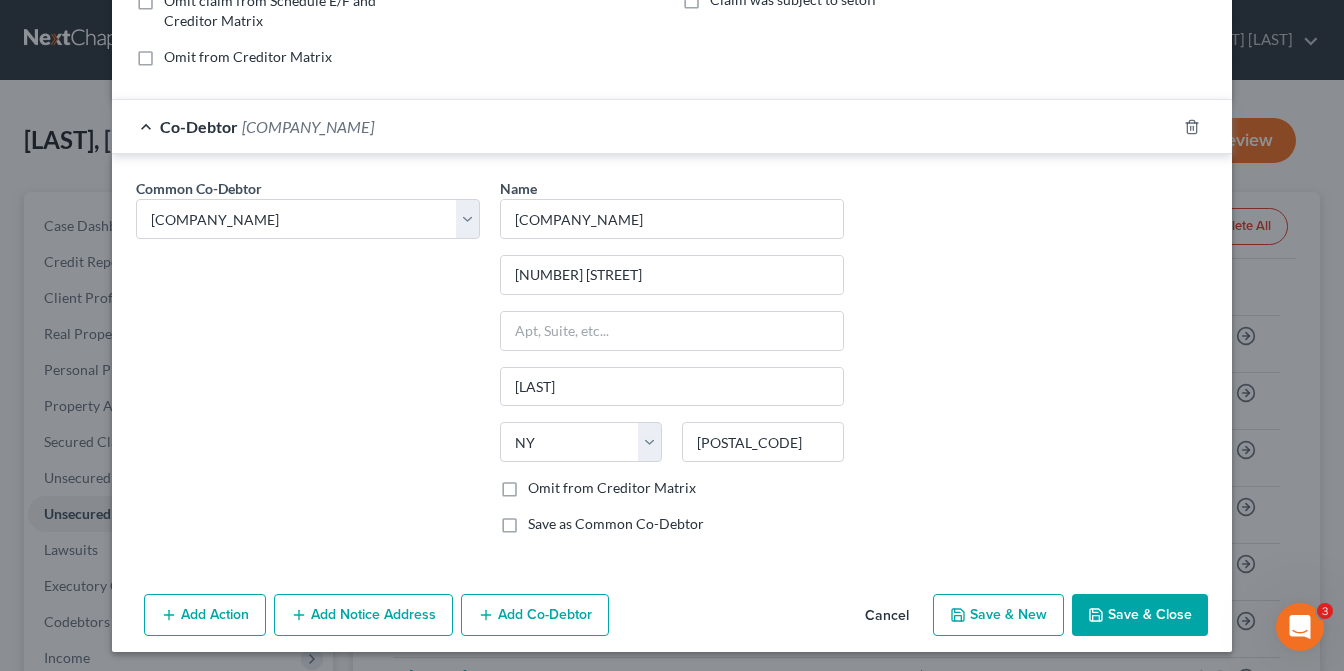 click on "Save & New" at bounding box center (998, 615) 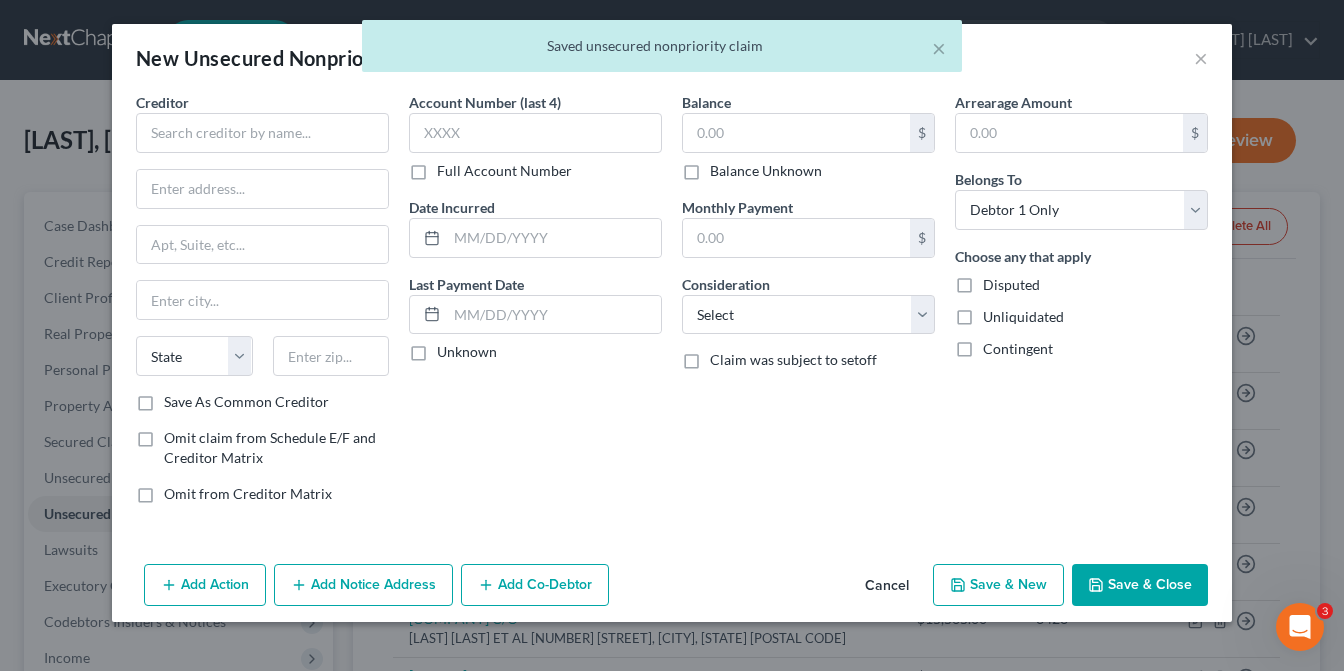 scroll, scrollTop: 0, scrollLeft: 0, axis: both 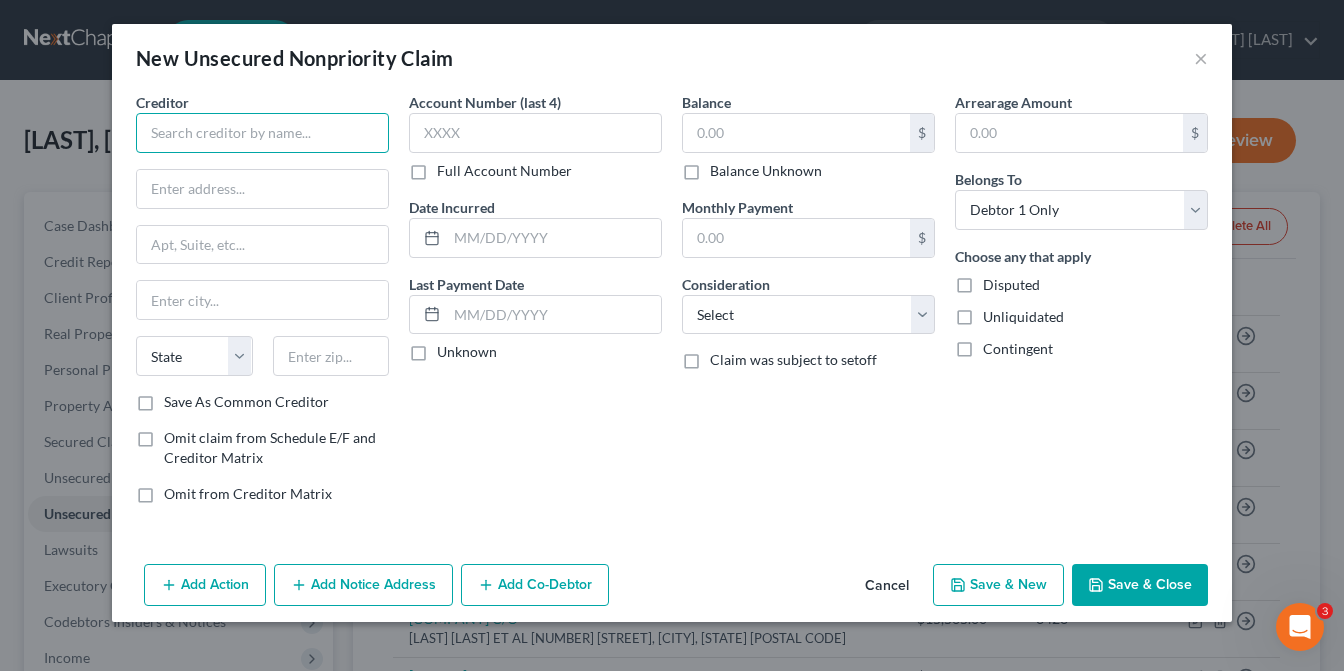 click at bounding box center (262, 133) 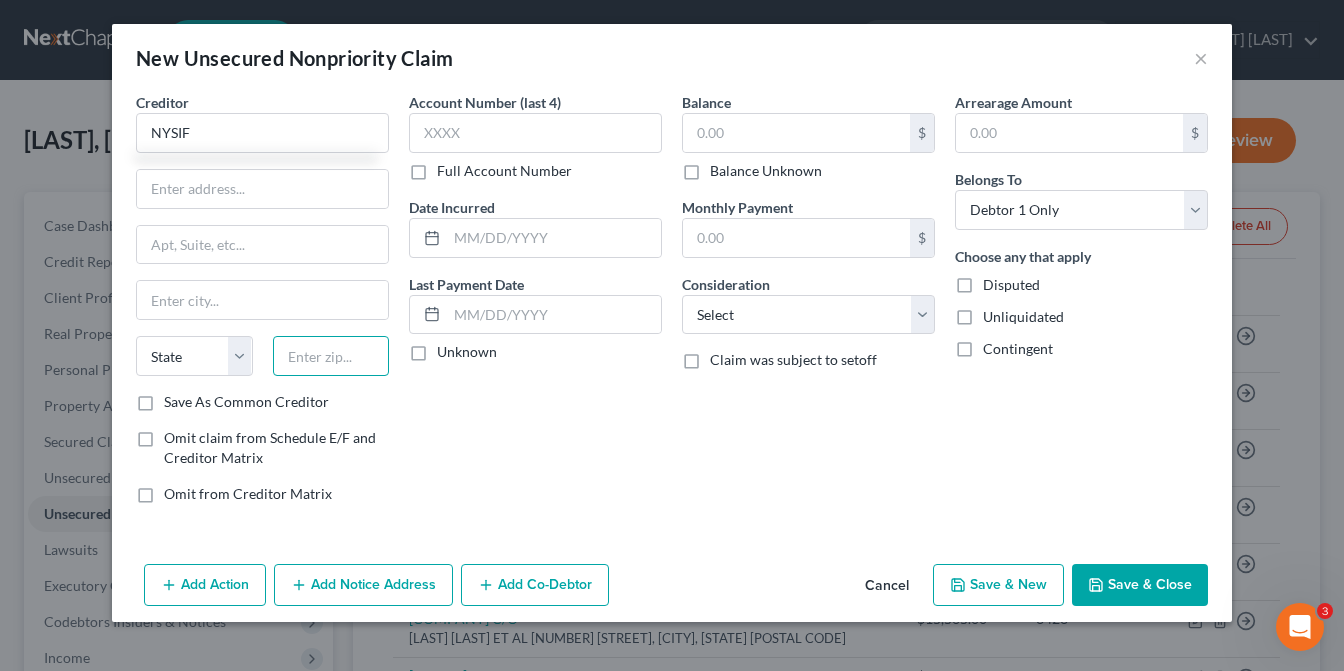 click at bounding box center (331, 356) 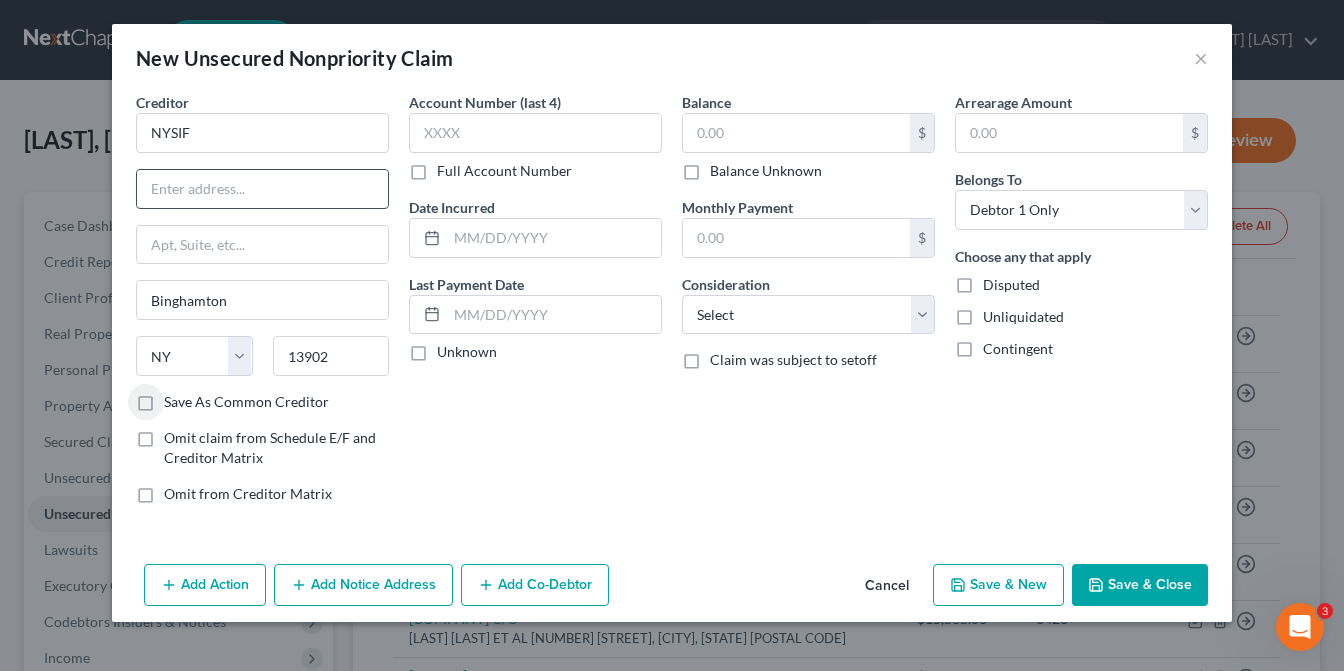 click at bounding box center (262, 189) 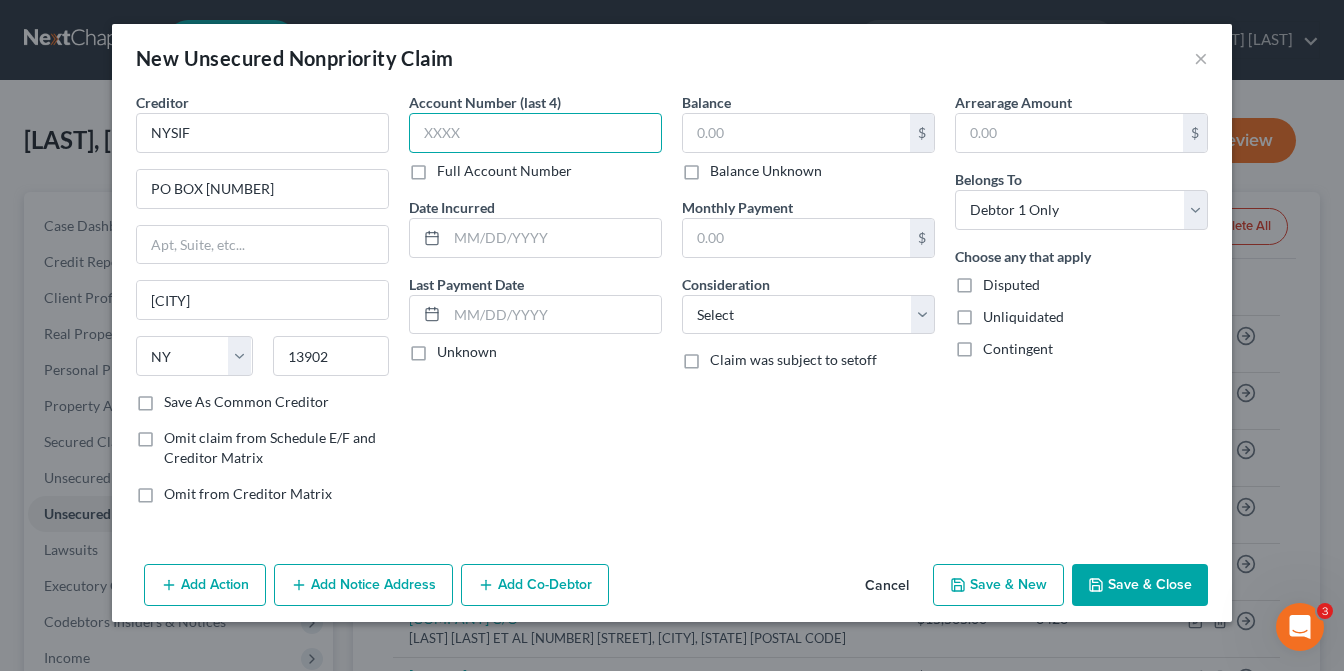 click at bounding box center [535, 133] 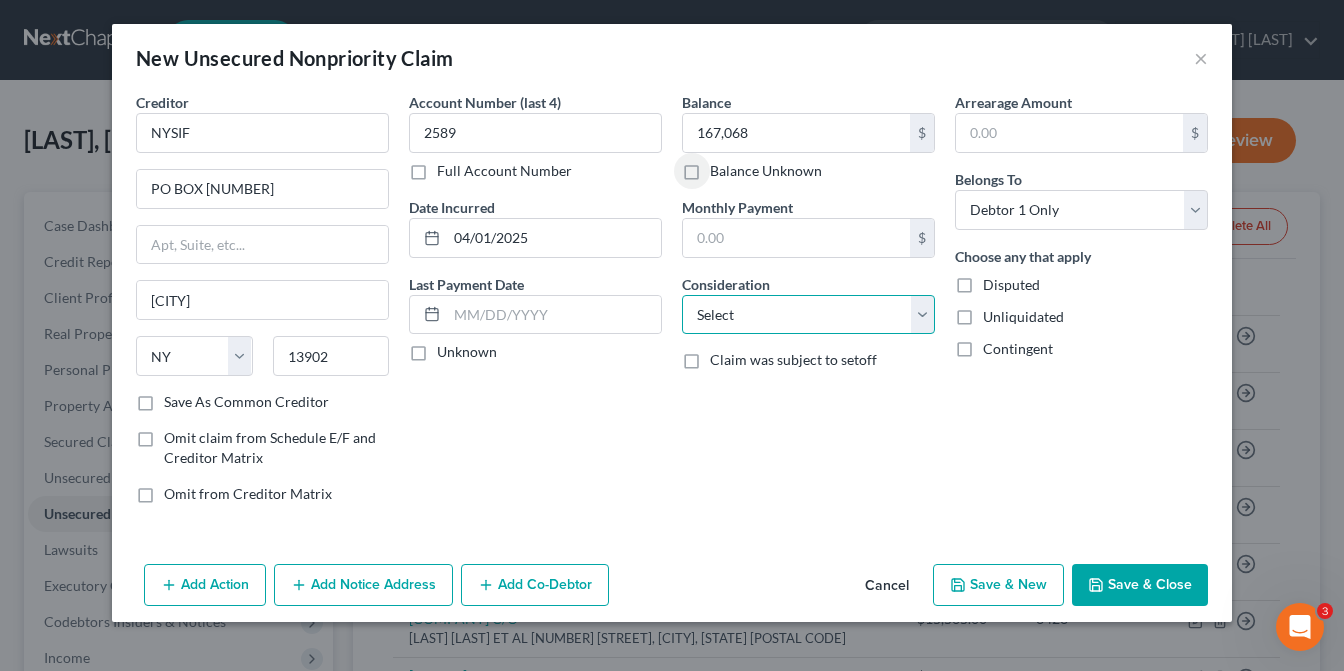 click on "Select Cable / Satellite Services Collection Agency Credit Card Debt Debt Counseling / Attorneys Deficiency Balance Domestic Support Obligations Home / Car Repairs Income Taxes Judgment Liens Medical Services Monies Loaned / Advanced Mortgage Obligation From Divorce Or Separation Obligation To Pensions Other Overdrawn Bank Account Promised To Help Pay Creditors Student Loans Suppliers And Vendors Telephone / Internet Services Utility Services" at bounding box center [808, 315] 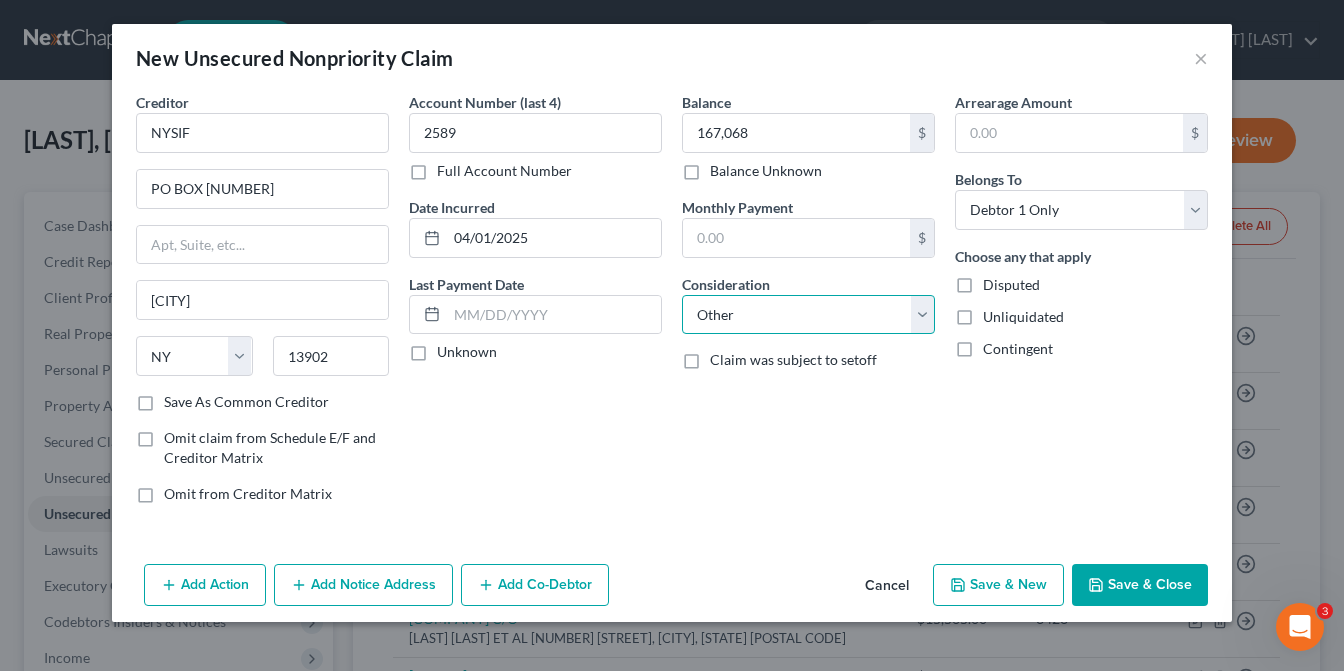 click on "Select Cable / Satellite Services Collection Agency Credit Card Debt Debt Counseling / Attorneys Deficiency Balance Domestic Support Obligations Home / Car Repairs Income Taxes Judgment Liens Medical Services Monies Loaned / Advanced Mortgage Obligation From Divorce Or Separation Obligation To Pensions Other Overdrawn Bank Account Promised To Help Pay Creditors Student Loans Suppliers And Vendors Telephone / Internet Services Utility Services" at bounding box center (808, 315) 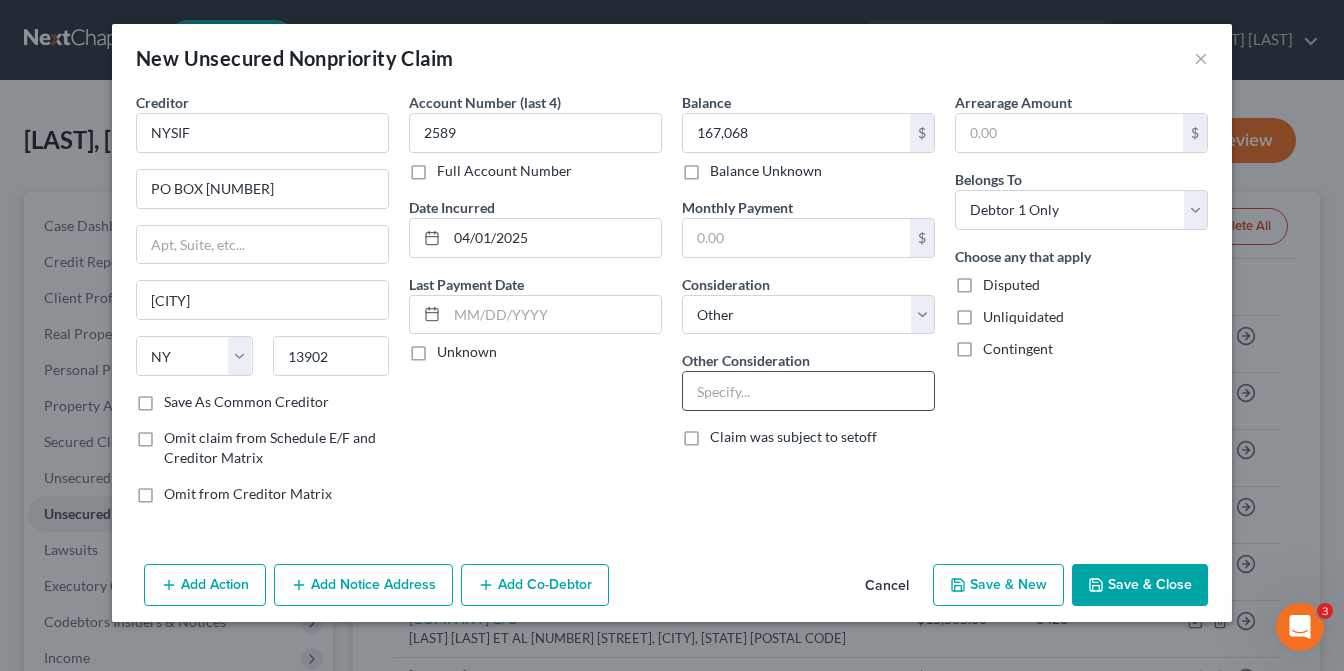 click at bounding box center [808, 391] 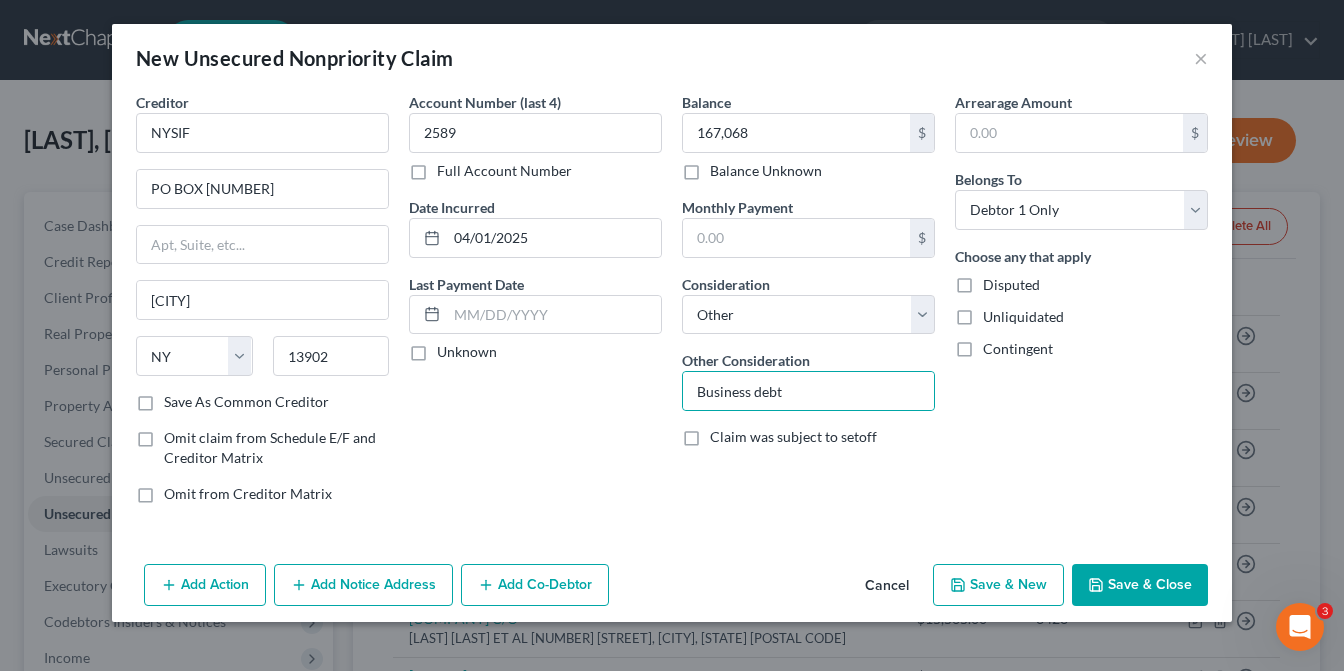 click on "Add Co-Debtor" at bounding box center (535, 585) 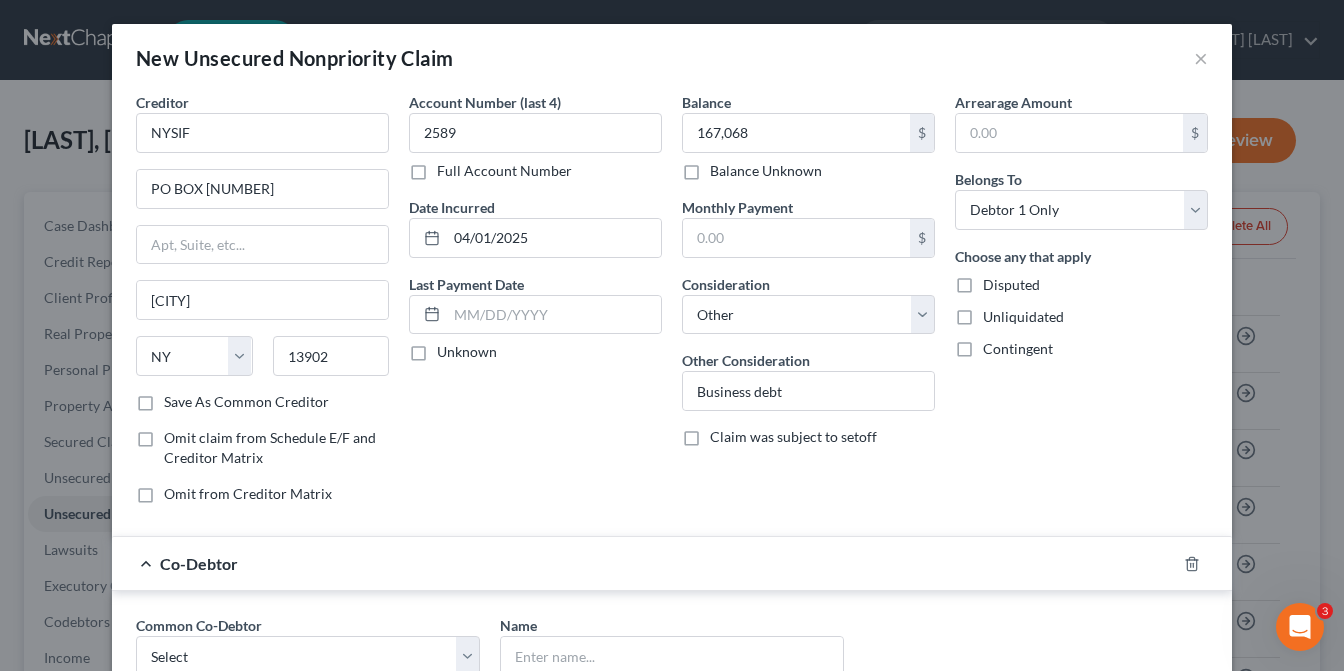 scroll, scrollTop: 200, scrollLeft: 0, axis: vertical 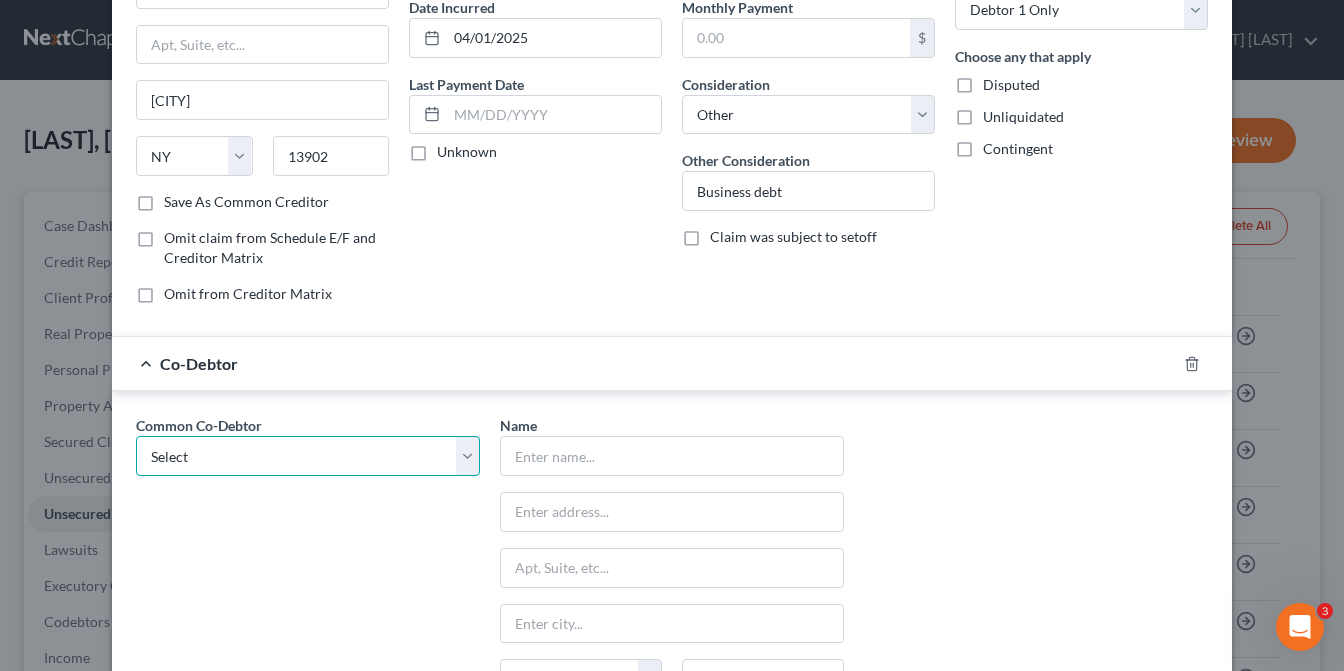 click on "Select WARRIOR REBAR S COPR" at bounding box center (308, 456) 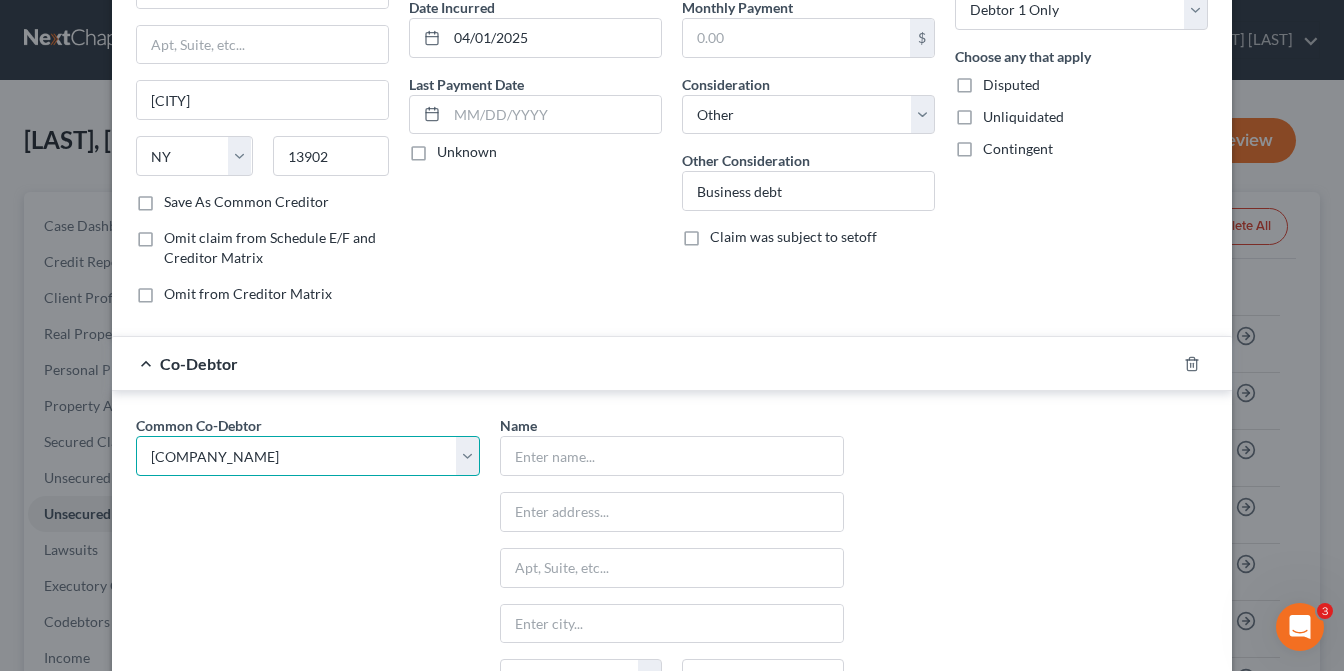 click on "Select WARRIOR REBAR S COPR" at bounding box center [308, 456] 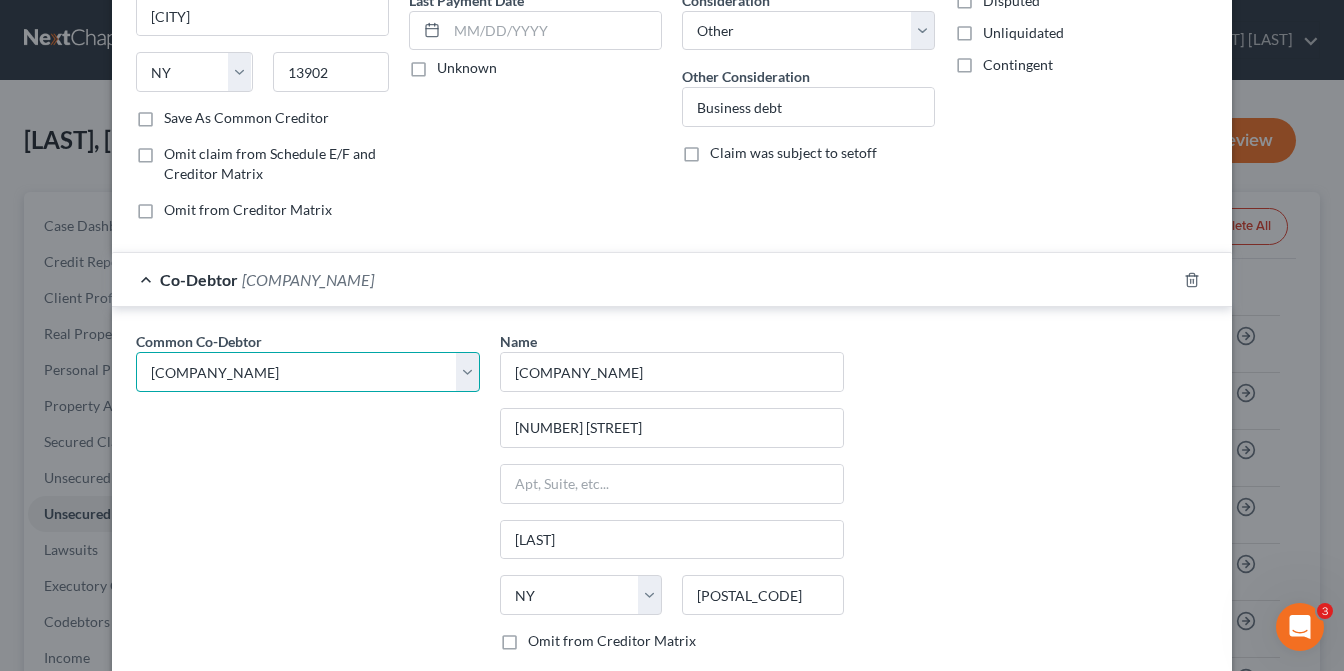 scroll, scrollTop: 437, scrollLeft: 0, axis: vertical 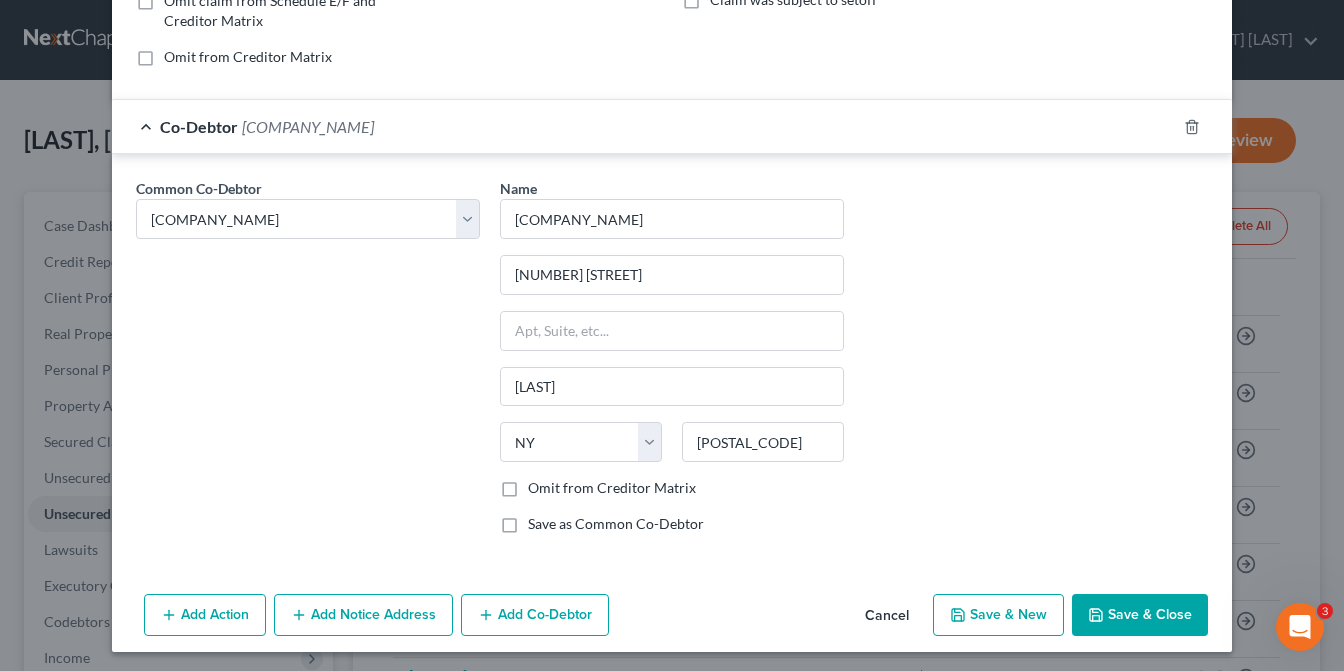 drag, startPoint x: 1112, startPoint y: 609, endPoint x: 1085, endPoint y: 563, distance: 53.338543 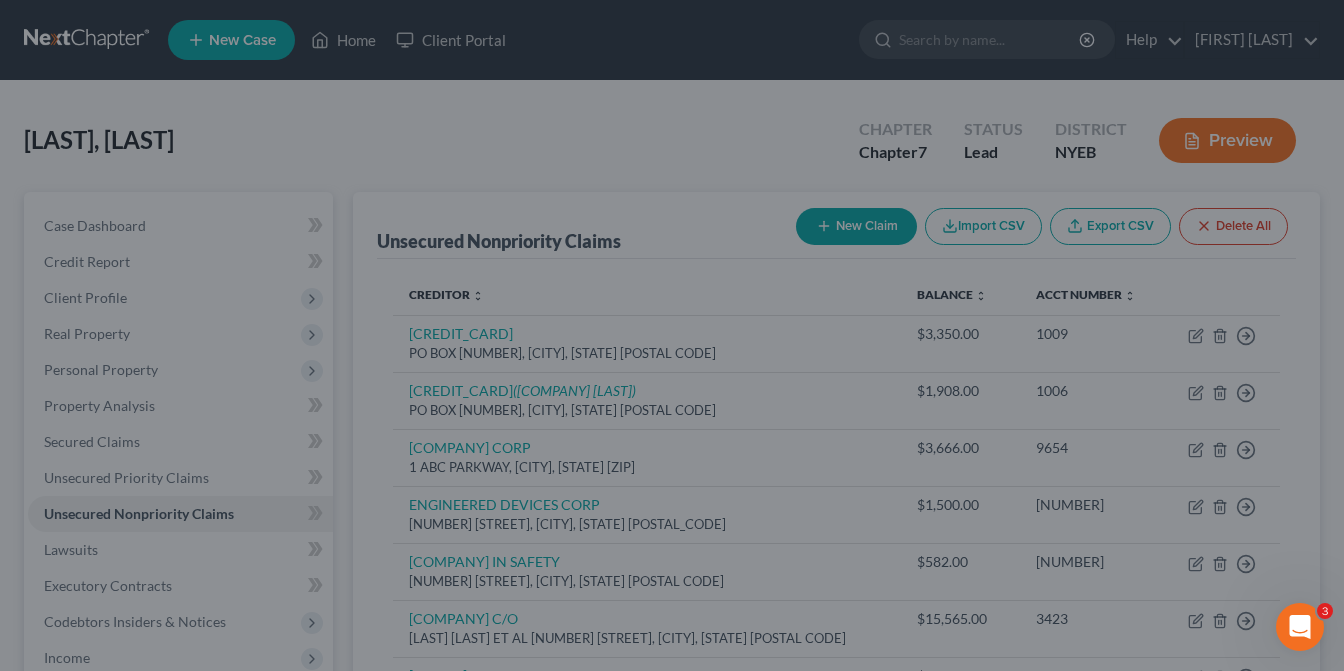 scroll, scrollTop: 0, scrollLeft: 0, axis: both 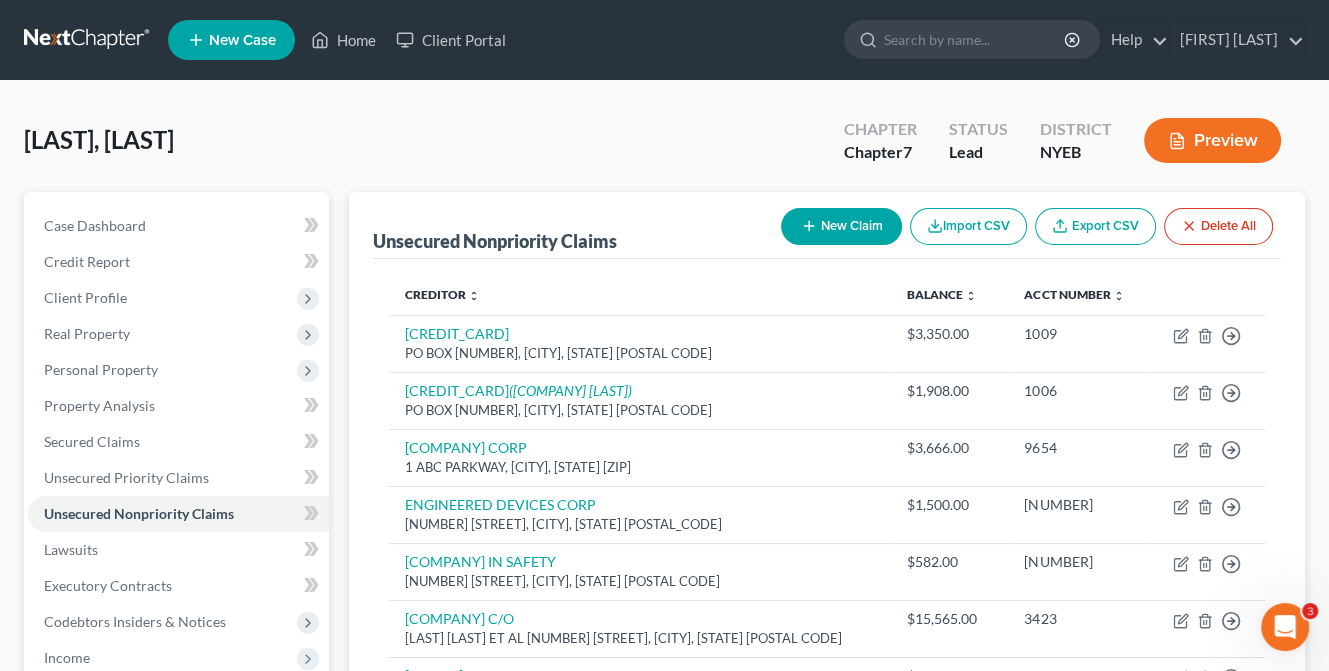 click on "New Claim" at bounding box center (841, 226) 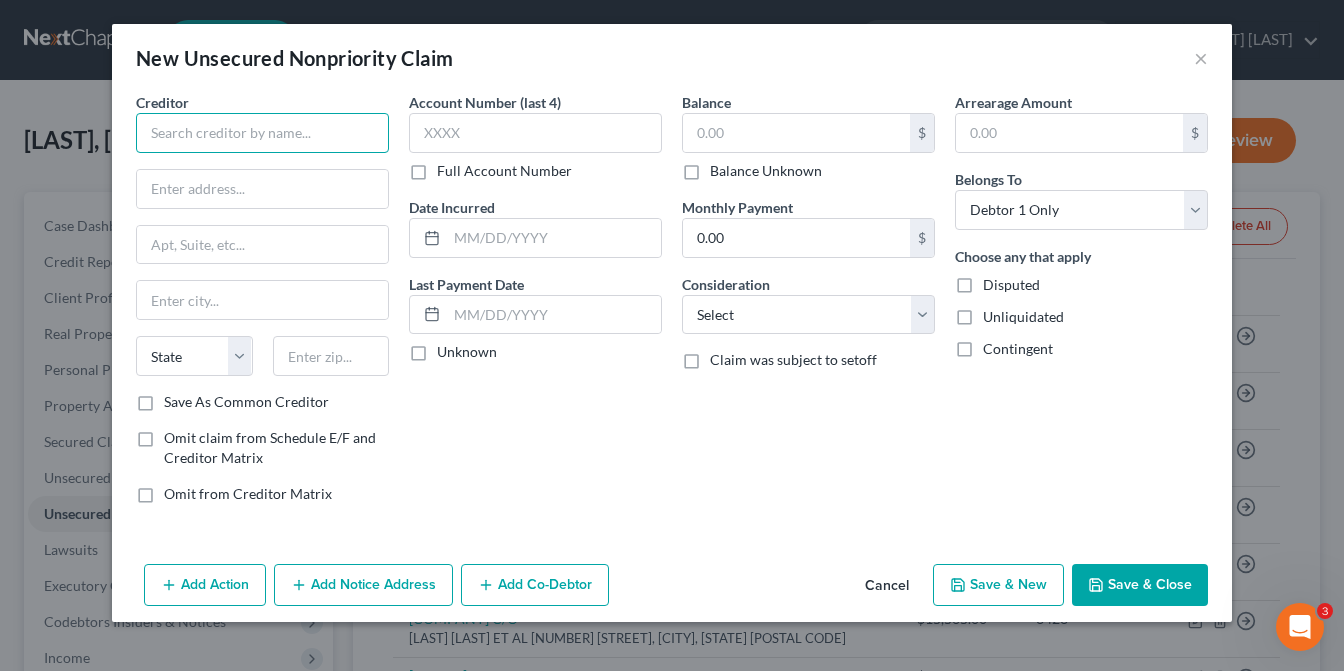 click at bounding box center [262, 133] 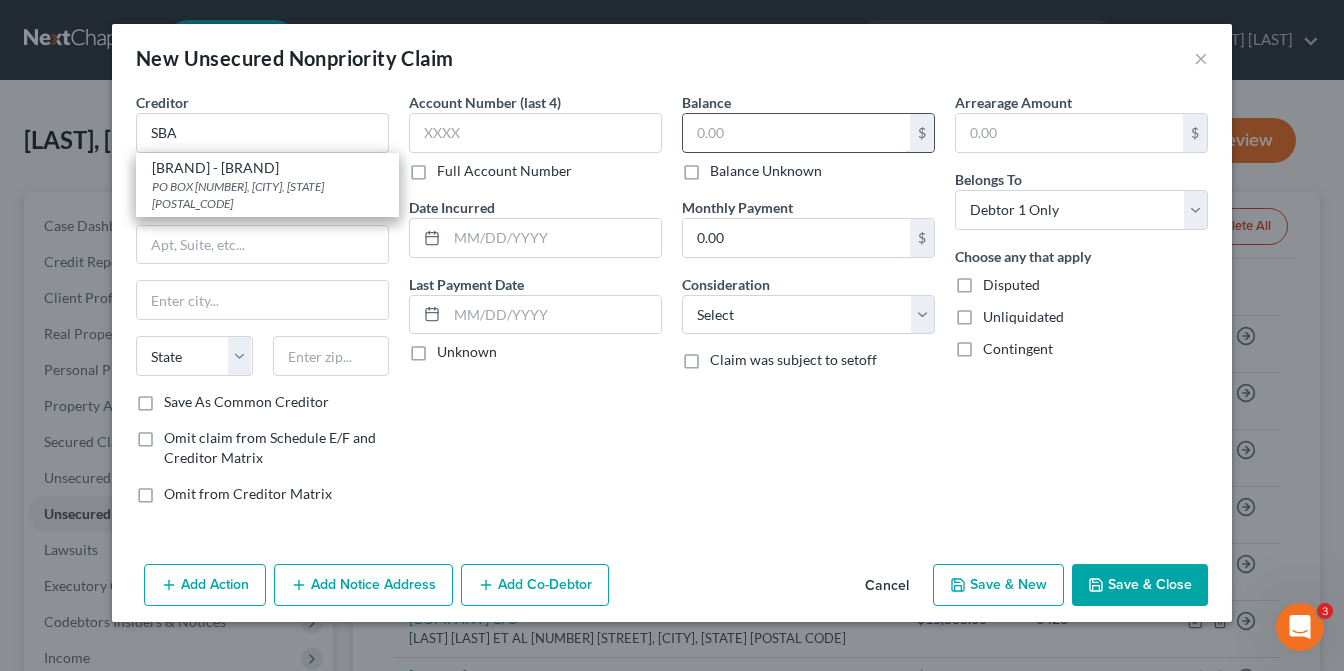 click at bounding box center (796, 133) 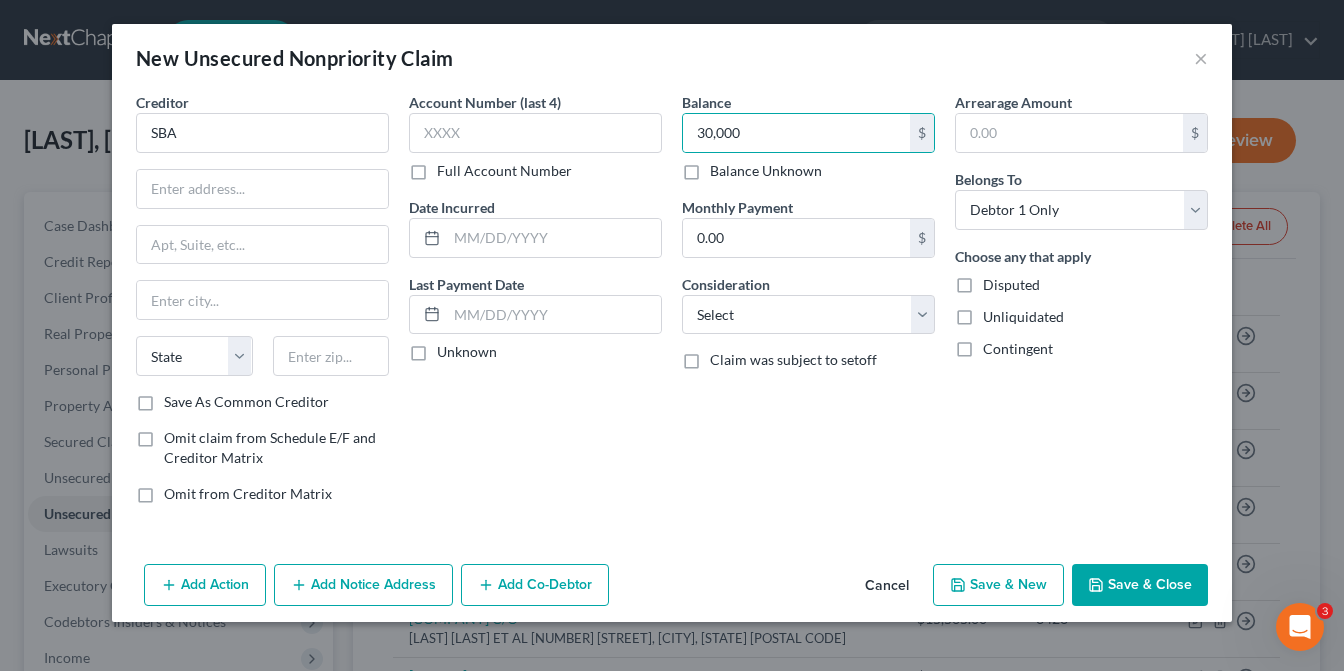 click on "Save & New" at bounding box center [998, 585] 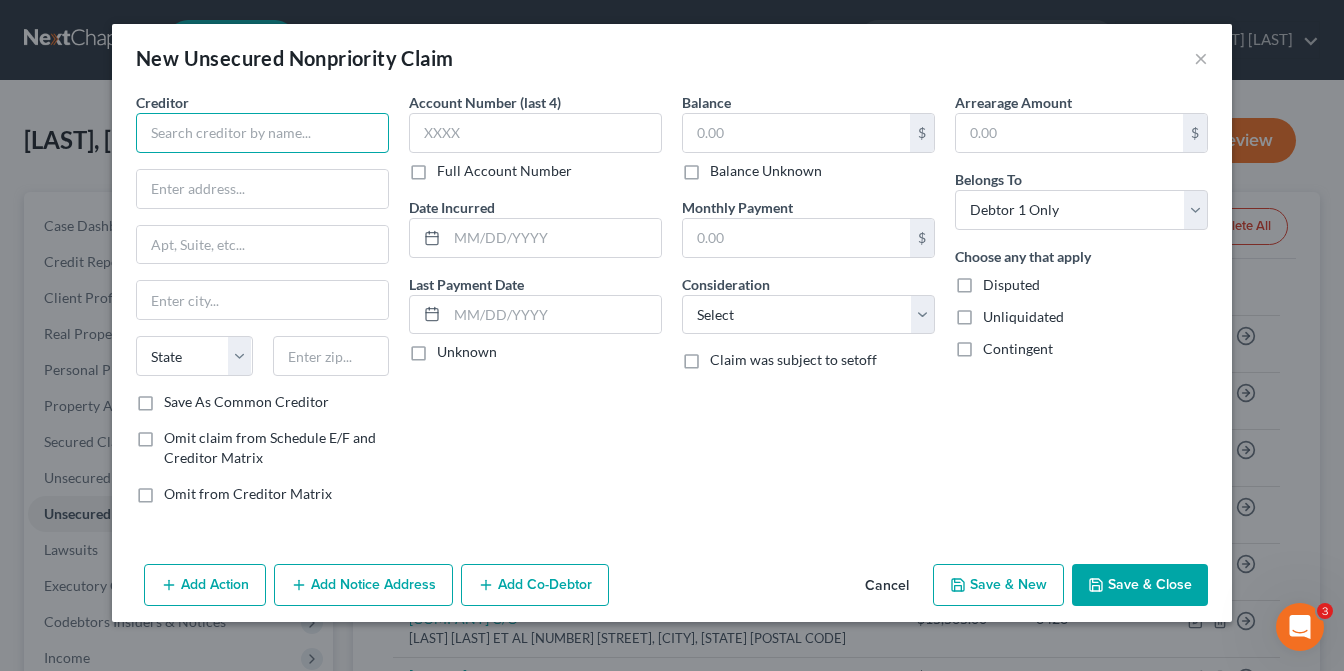 click at bounding box center [262, 133] 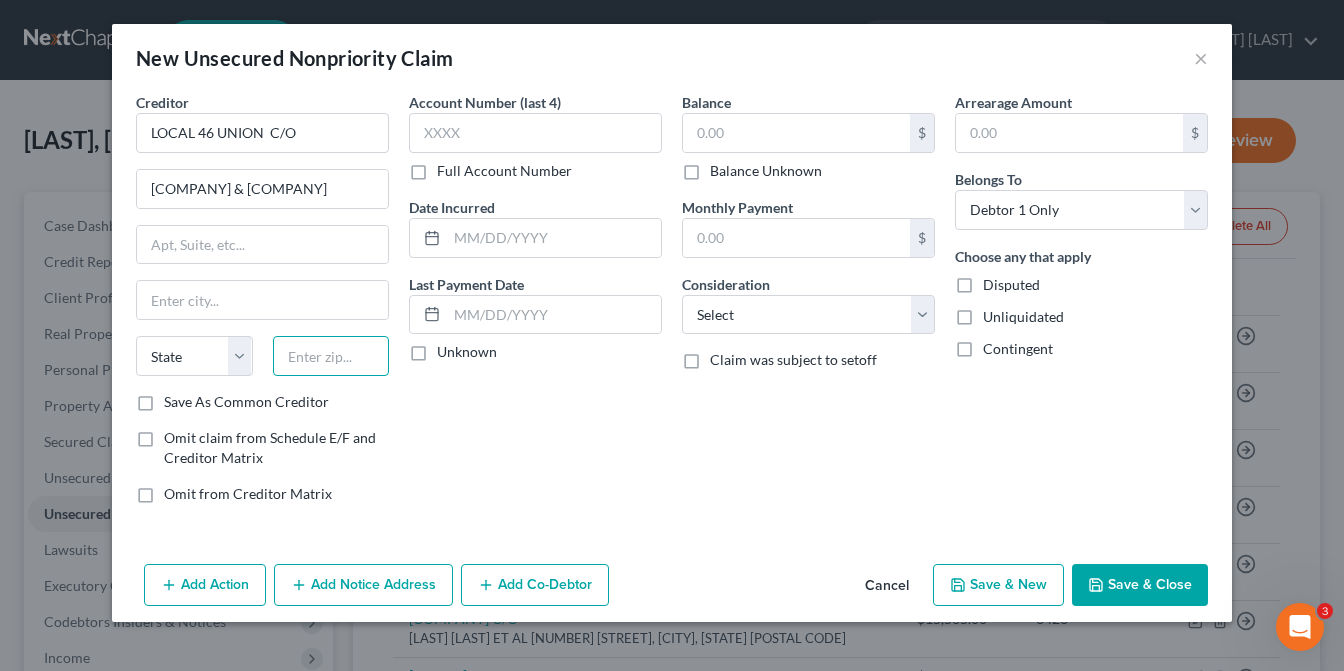 click at bounding box center (331, 356) 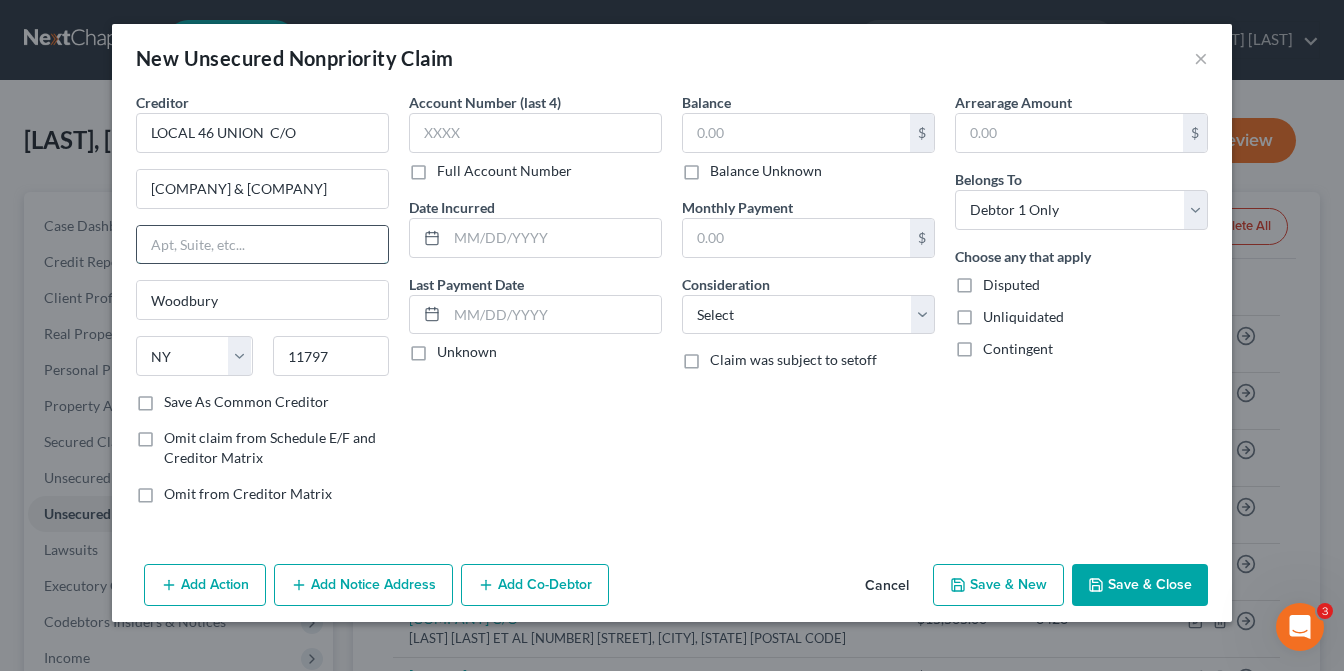 click at bounding box center [262, 245] 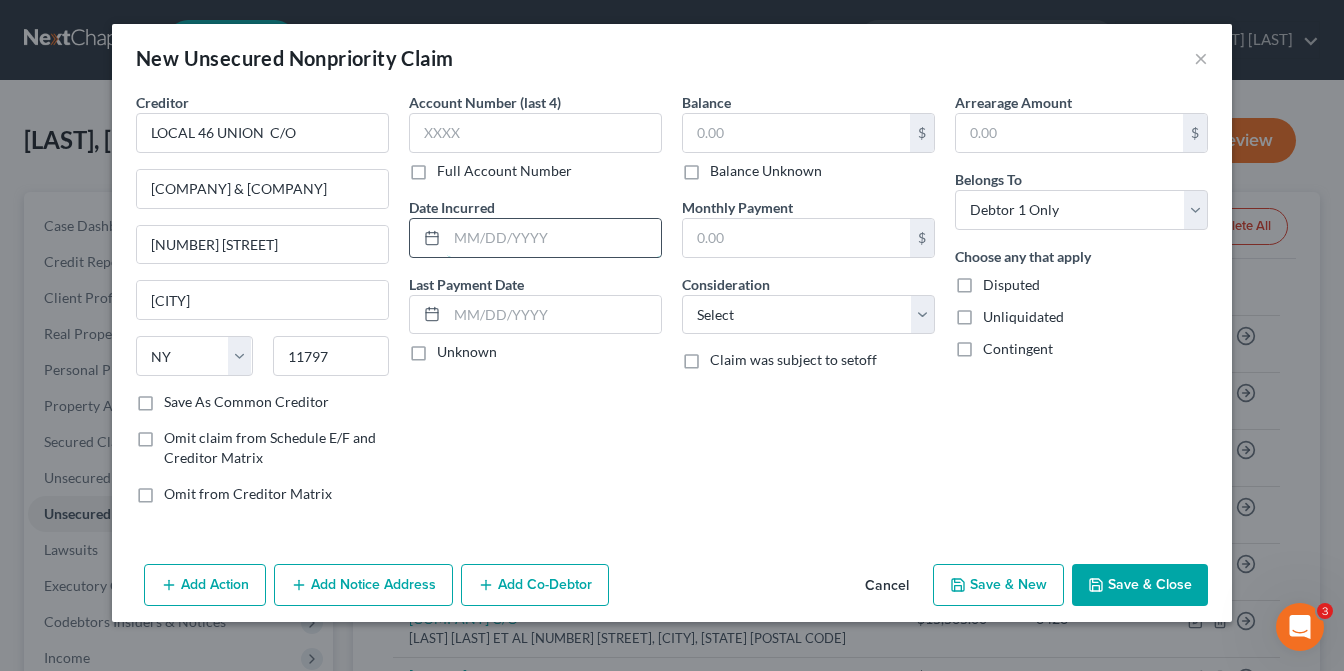 click at bounding box center (554, 238) 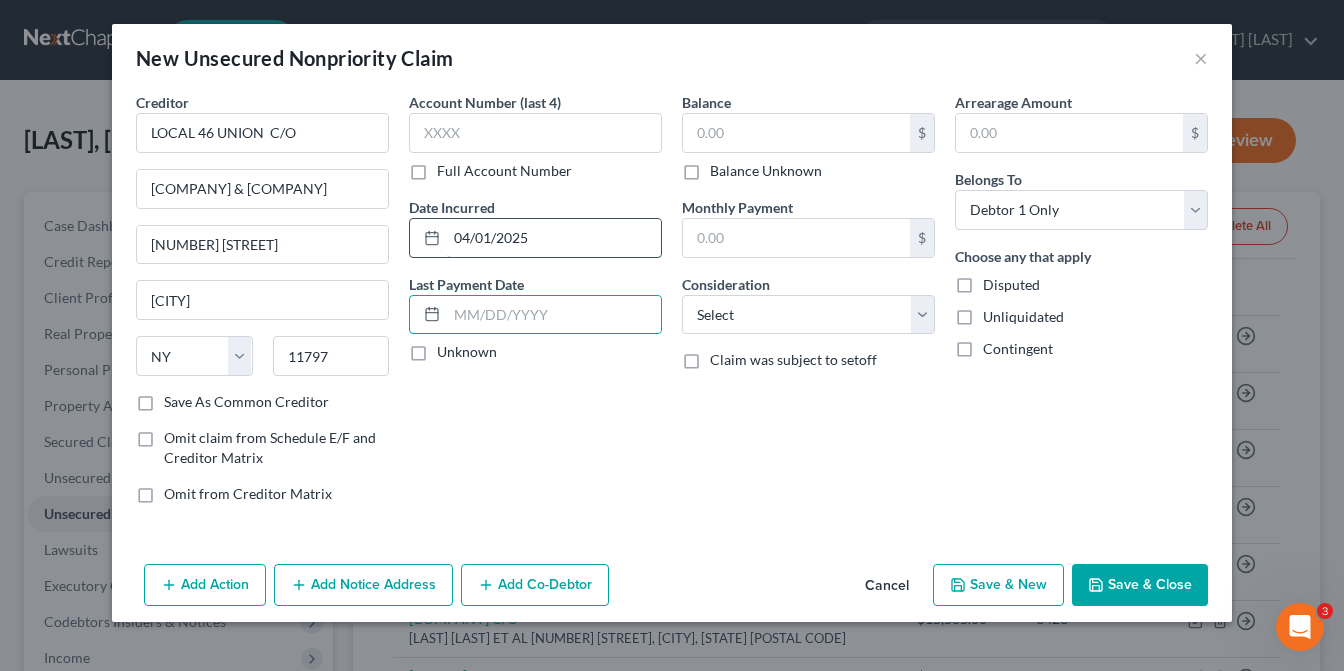 click on "04/01/2025" at bounding box center [554, 238] 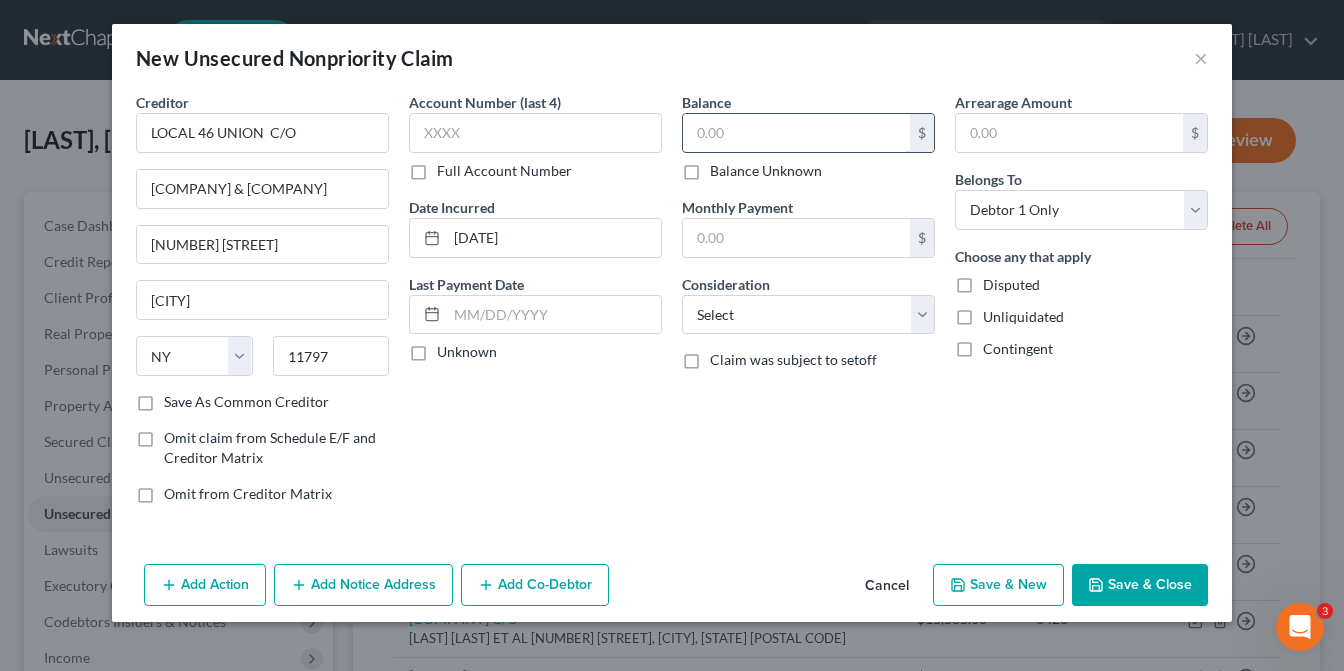 click at bounding box center (796, 133) 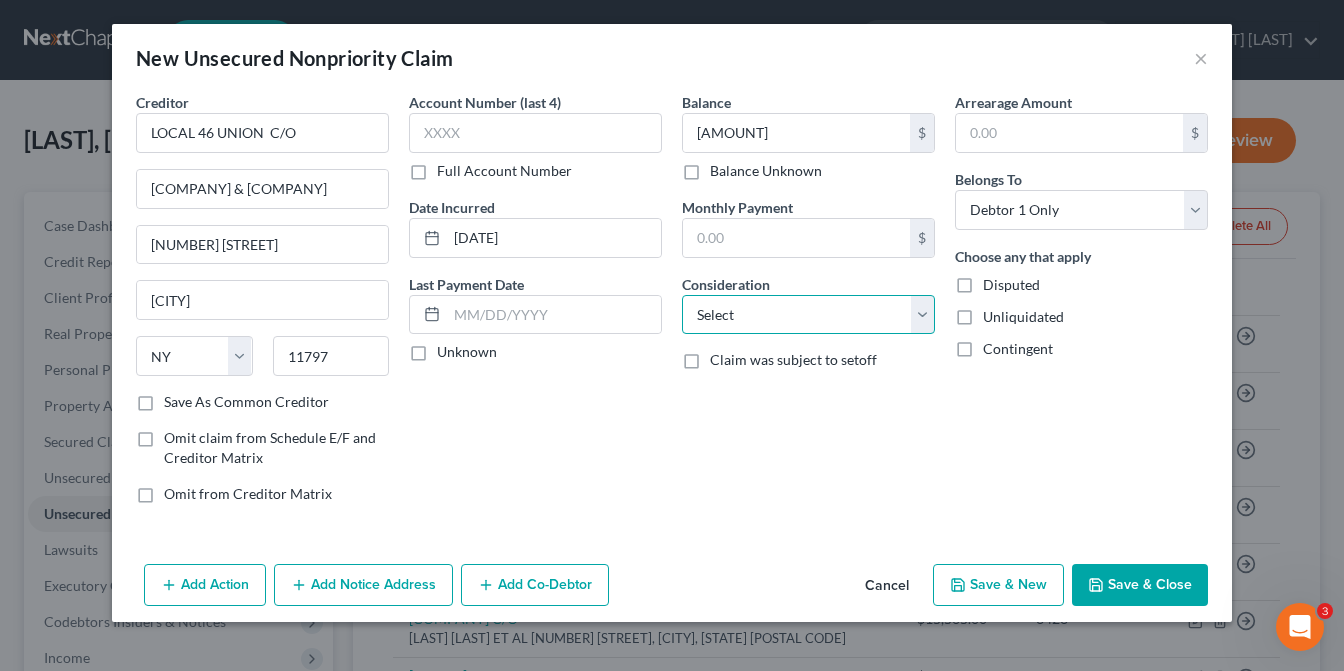 click on "Select Cable / Satellite Services Collection Agency Credit Card Debt Debt Counseling / Attorneys Deficiency Balance Domestic Support Obligations Home / Car Repairs Income Taxes Judgment Liens Medical Services Monies Loaned / Advanced Mortgage Obligation From Divorce Or Separation Obligation To Pensions Other Overdrawn Bank Account Promised To Help Pay Creditors Student Loans Suppliers And Vendors Telephone / Internet Services Utility Services" at bounding box center [808, 315] 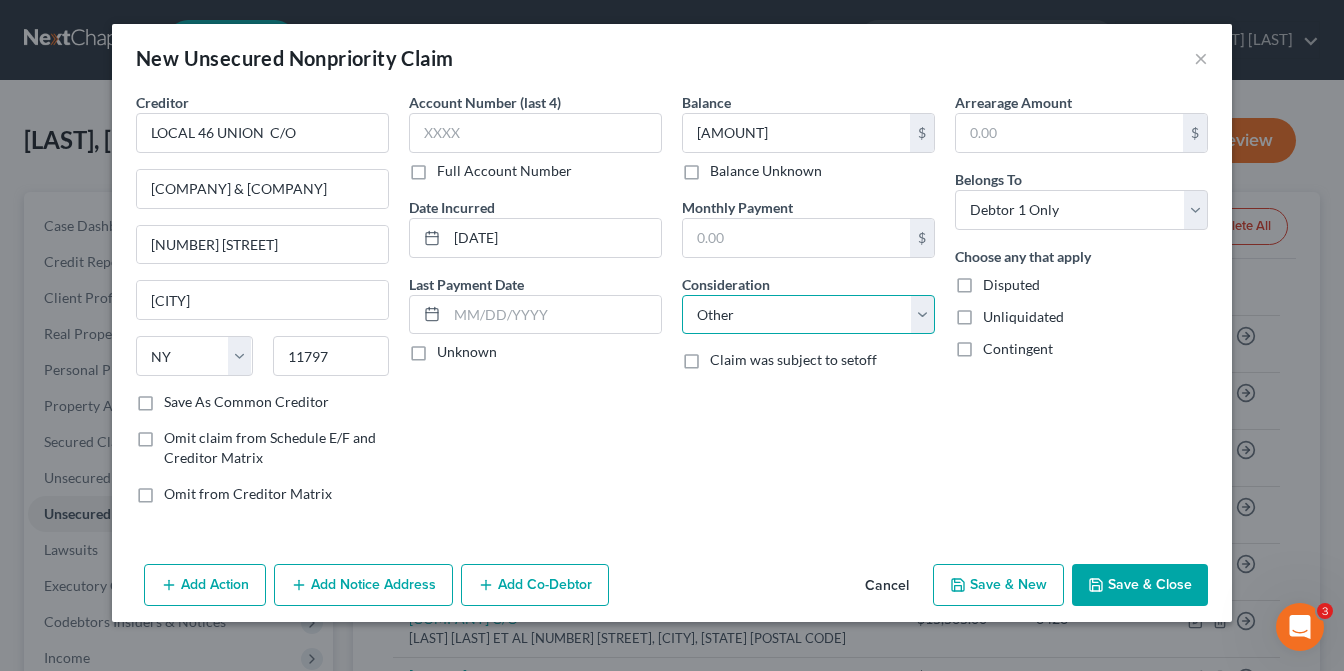 click on "Select Cable / Satellite Services Collection Agency Credit Card Debt Debt Counseling / Attorneys Deficiency Balance Domestic Support Obligations Home / Car Repairs Income Taxes Judgment Liens Medical Services Monies Loaned / Advanced Mortgage Obligation From Divorce Or Separation Obligation To Pensions Other Overdrawn Bank Account Promised To Help Pay Creditors Student Loans Suppliers And Vendors Telephone / Internet Services Utility Services" at bounding box center [808, 315] 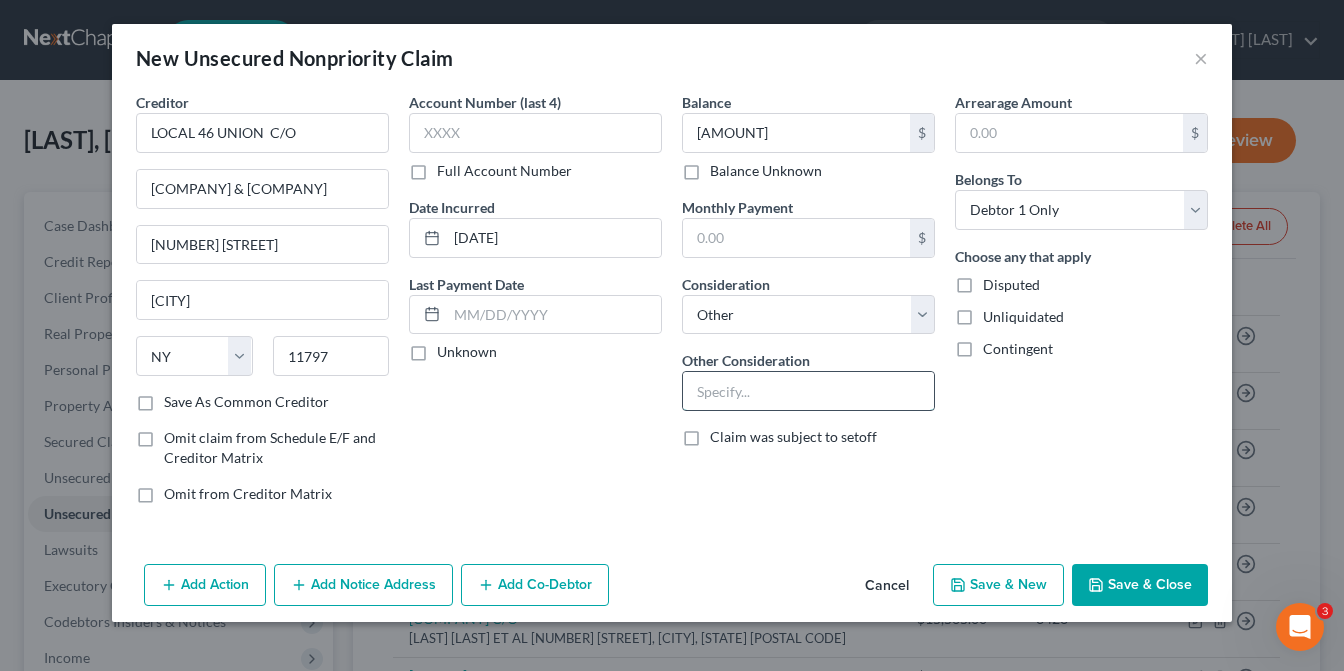 click at bounding box center [808, 391] 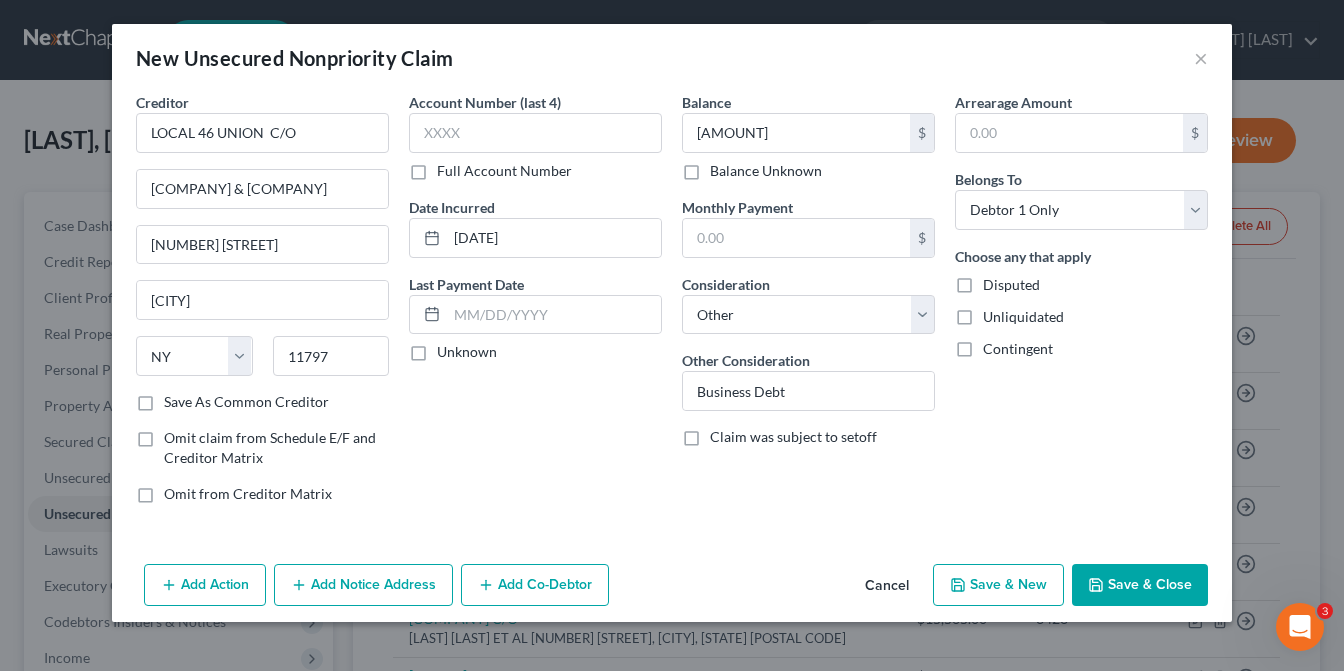 click 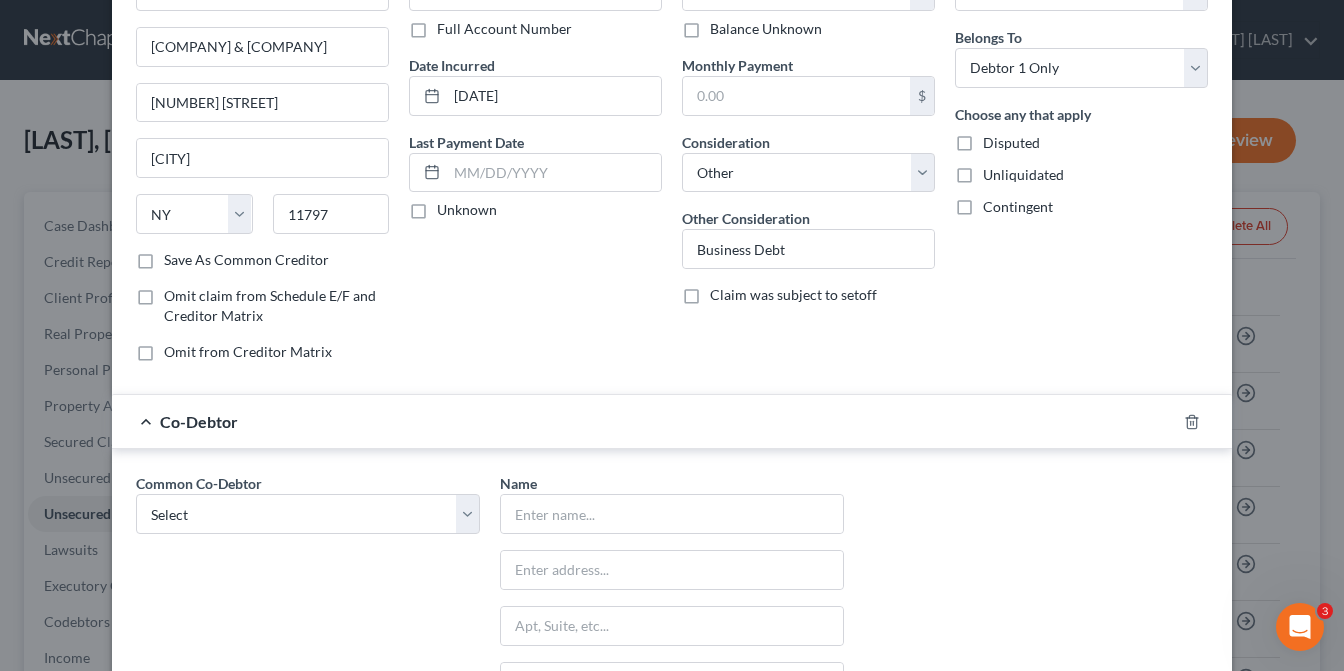 scroll, scrollTop: 300, scrollLeft: 0, axis: vertical 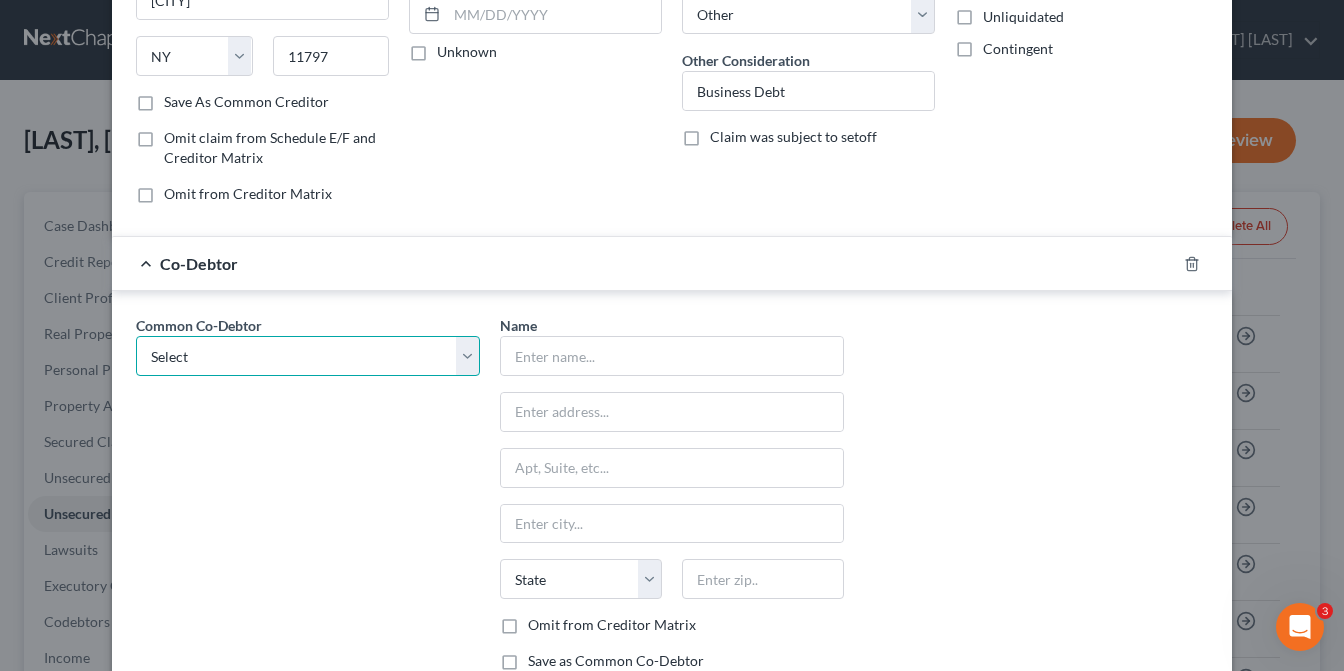 click on "Select WARRIOR REBAR S COPR" at bounding box center [308, 356] 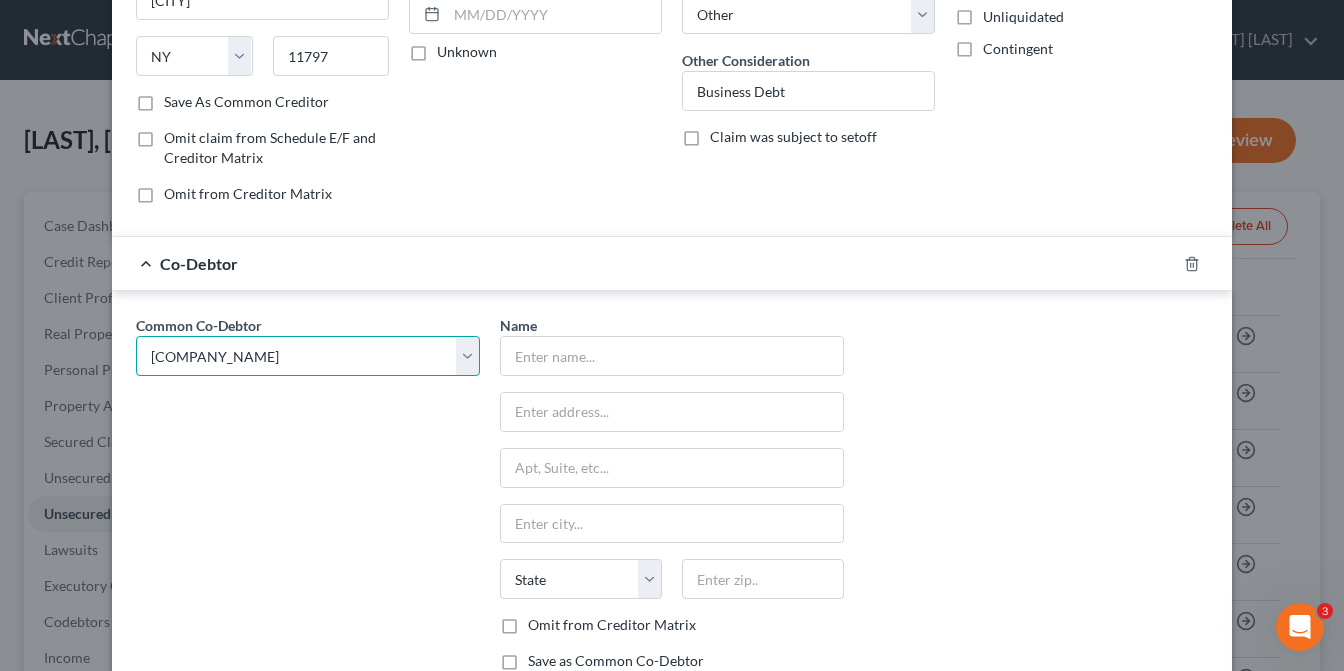click on "Select WARRIOR REBAR S COPR" at bounding box center [308, 356] 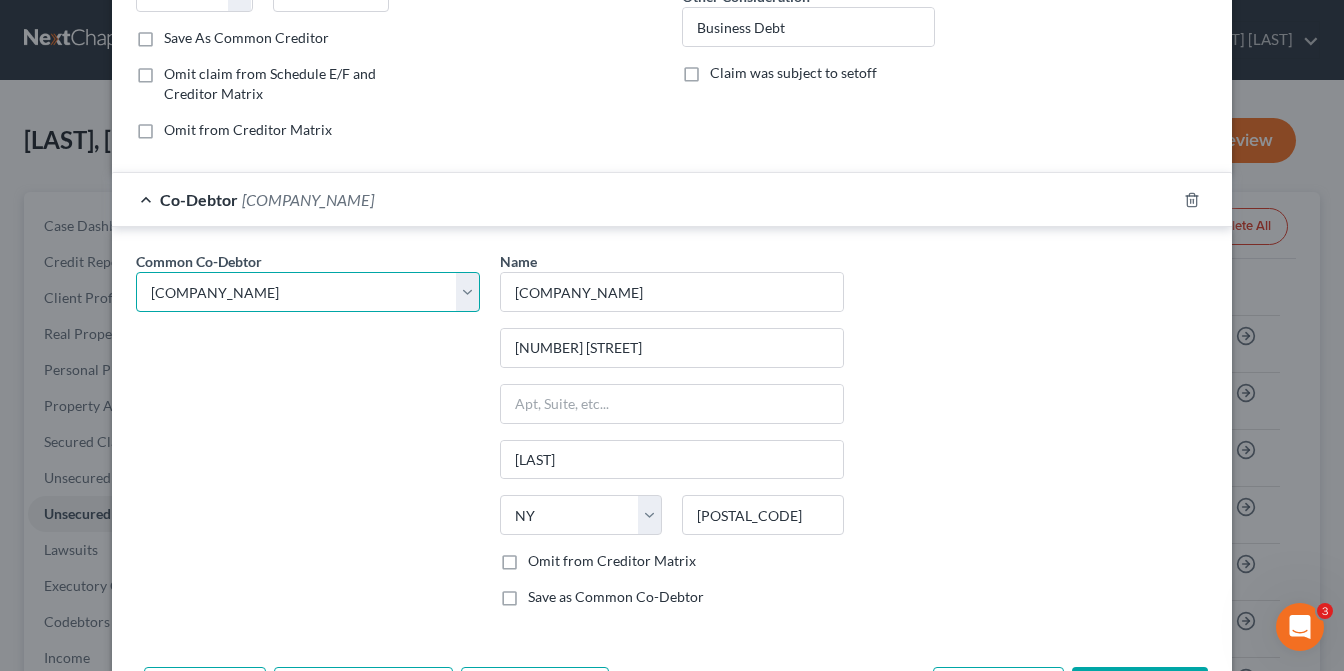 scroll, scrollTop: 437, scrollLeft: 0, axis: vertical 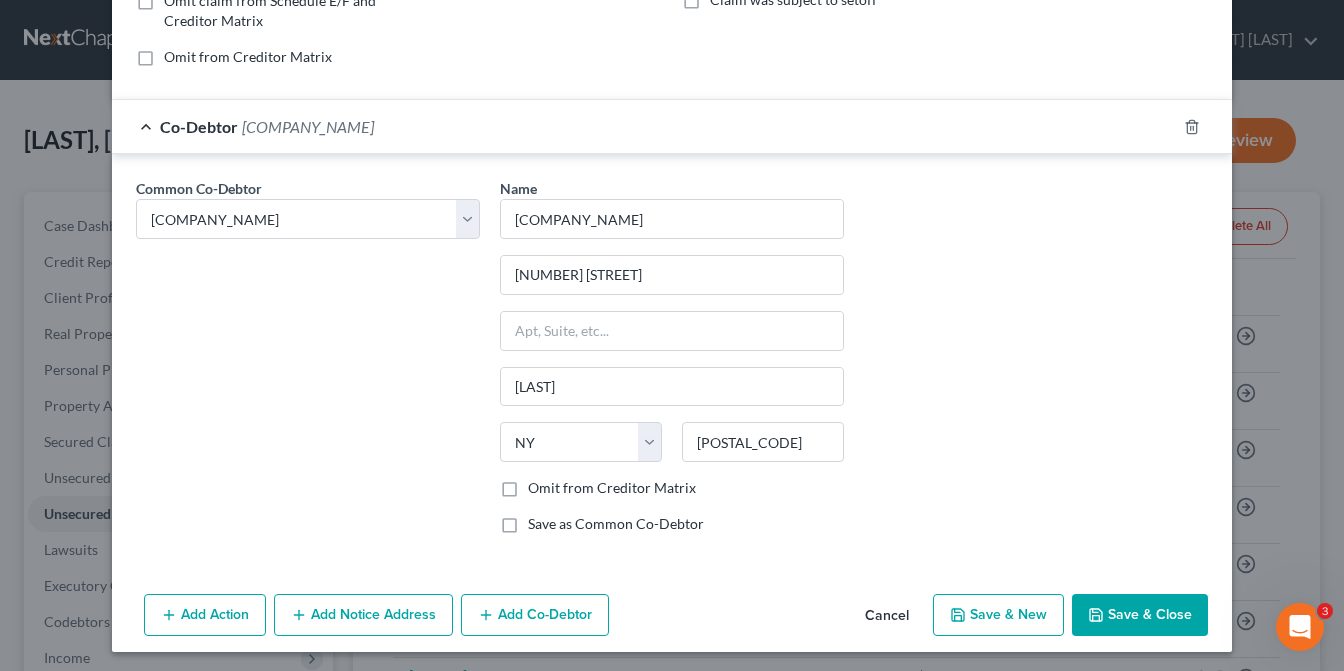click on "Save & New" at bounding box center [998, 615] 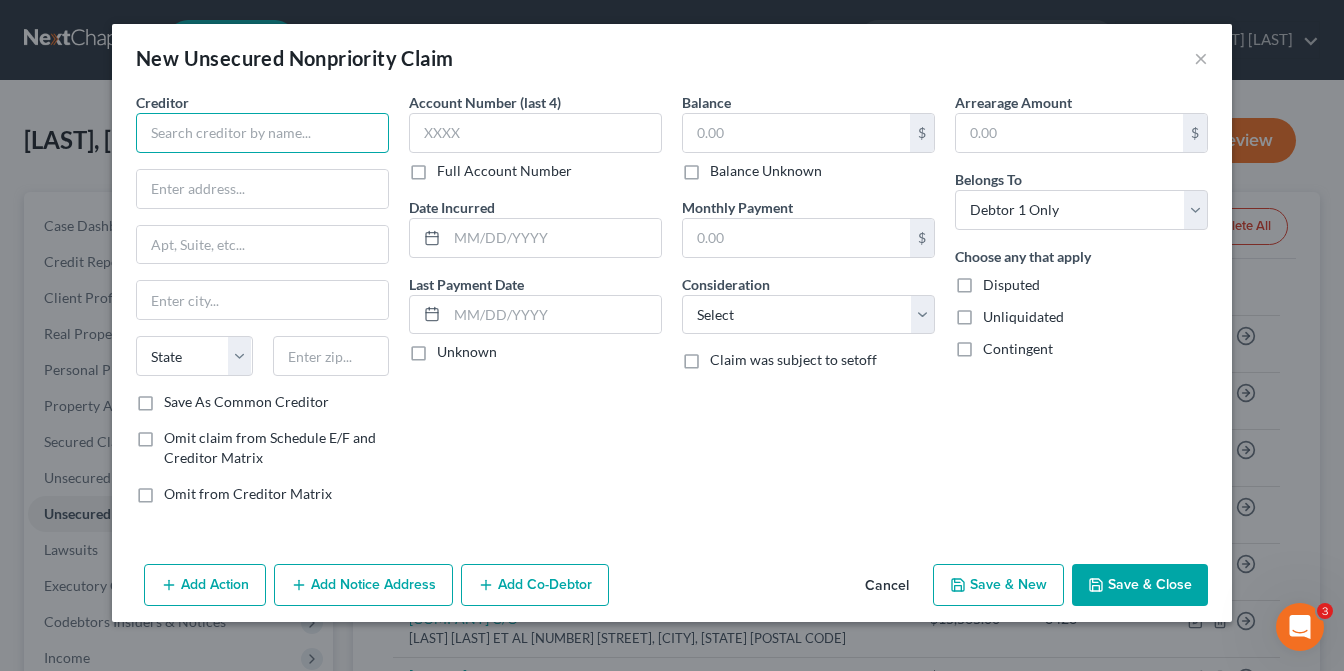 click at bounding box center (262, 133) 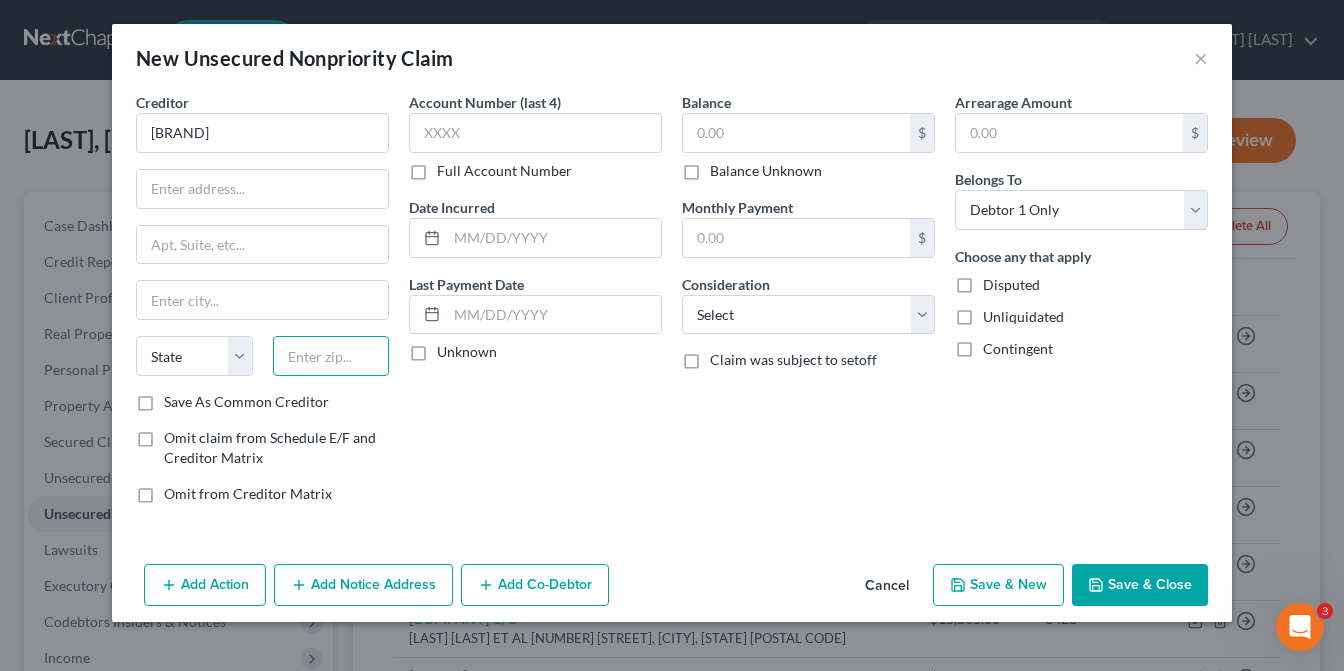 click at bounding box center [331, 356] 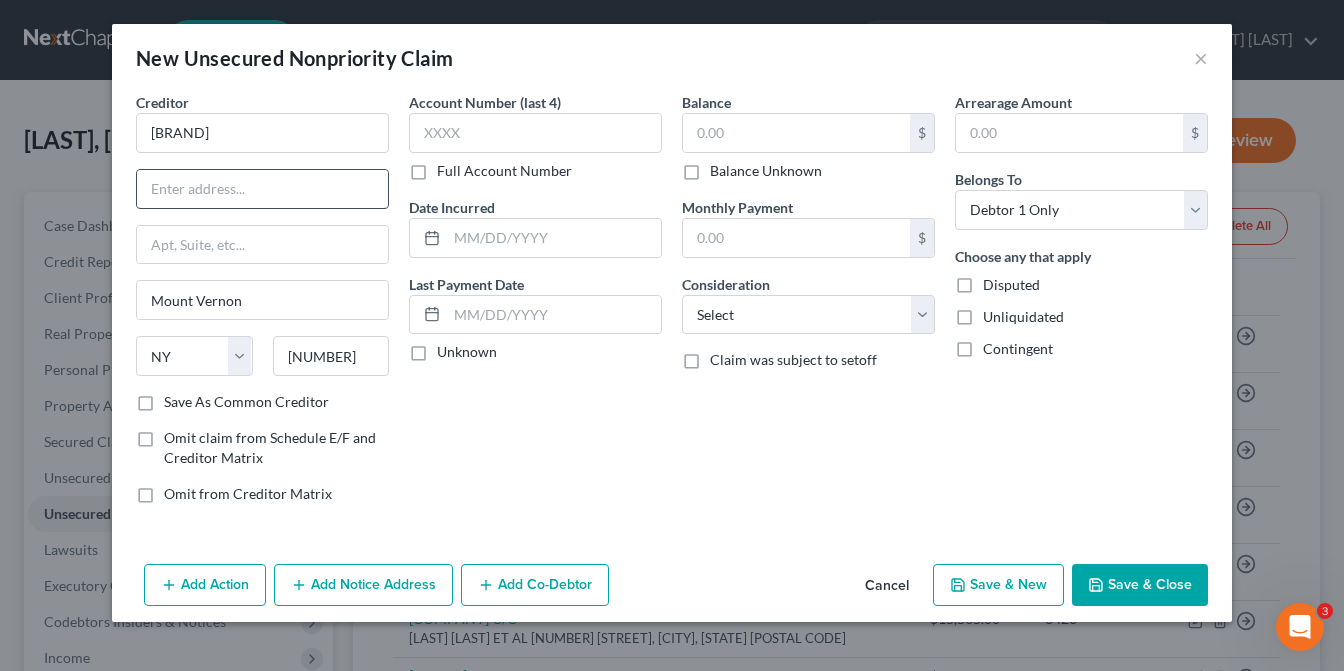 click at bounding box center [262, 189] 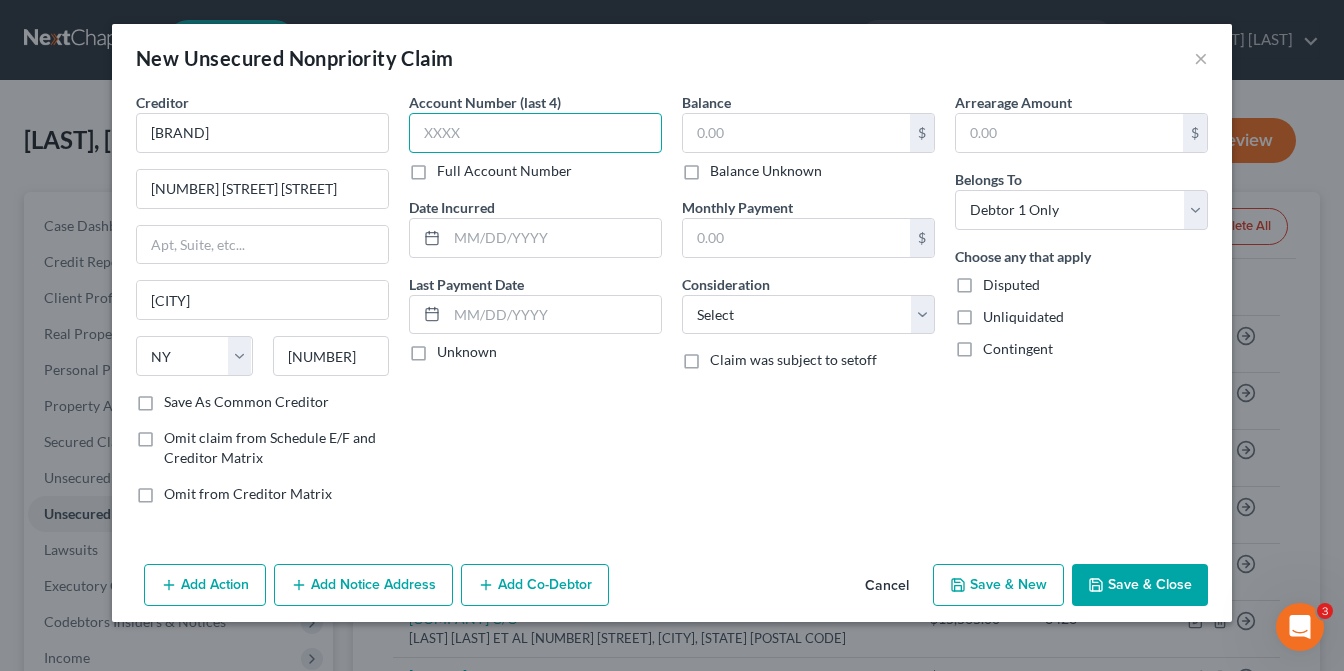 click at bounding box center (535, 133) 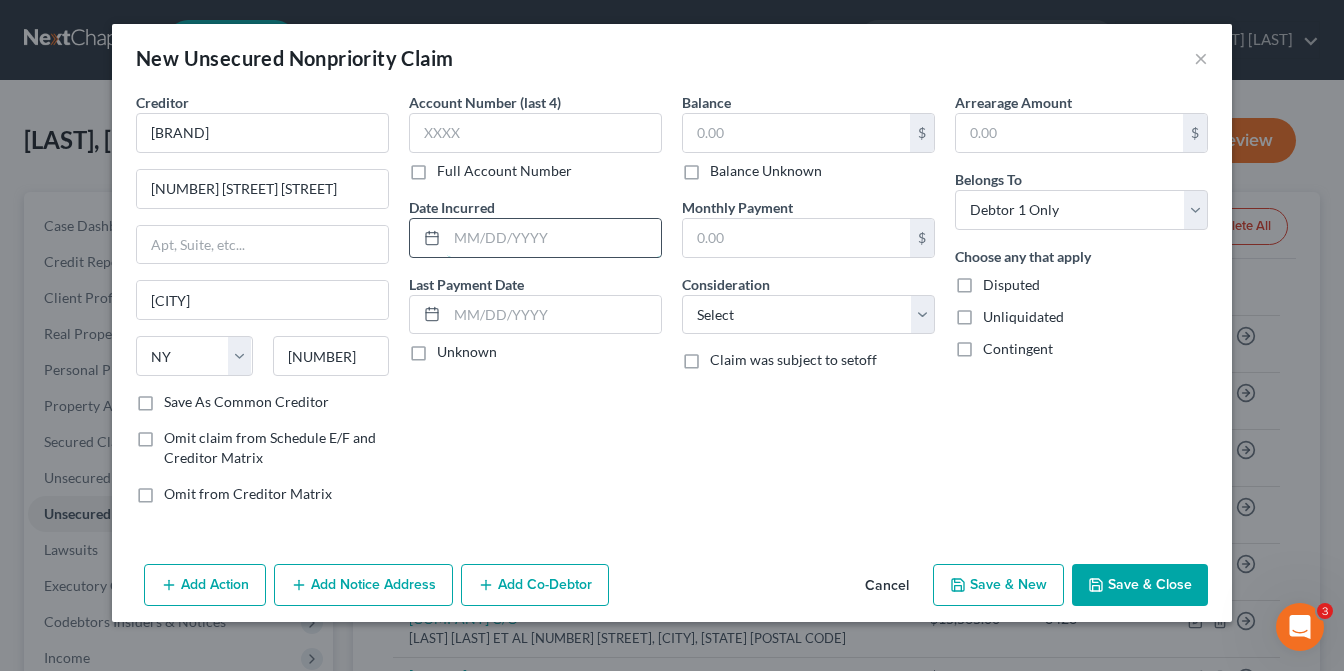 click at bounding box center (554, 238) 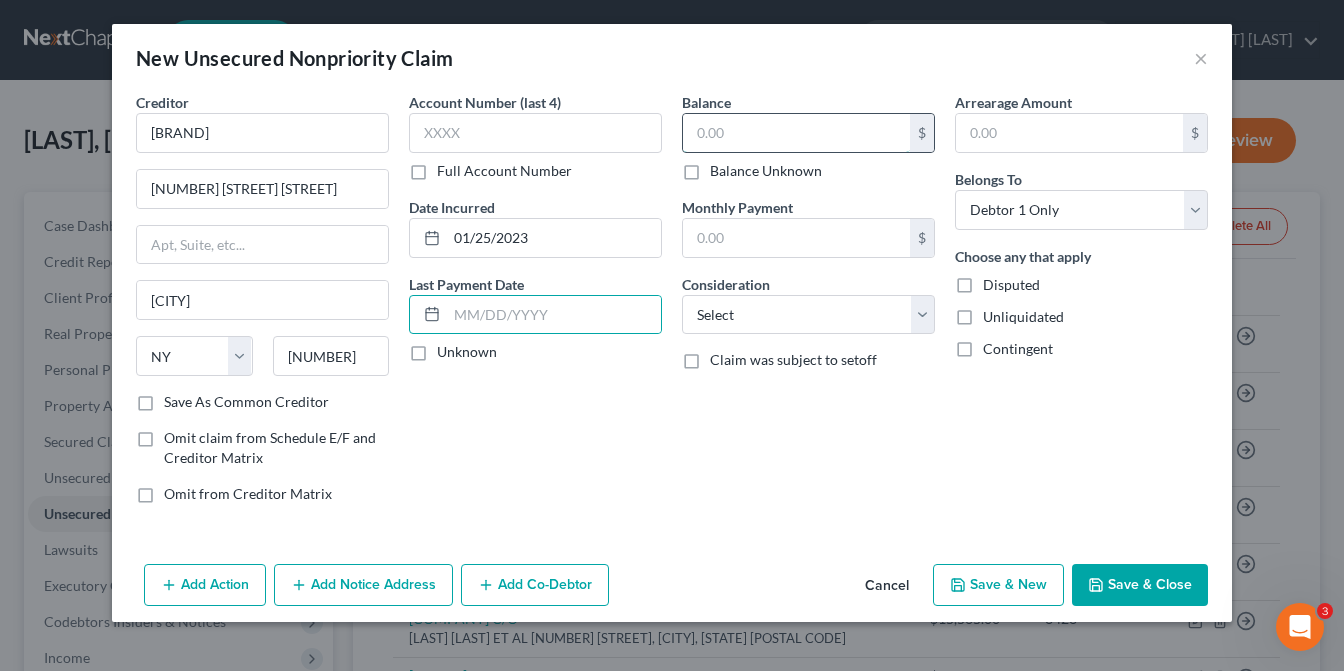 click at bounding box center (796, 133) 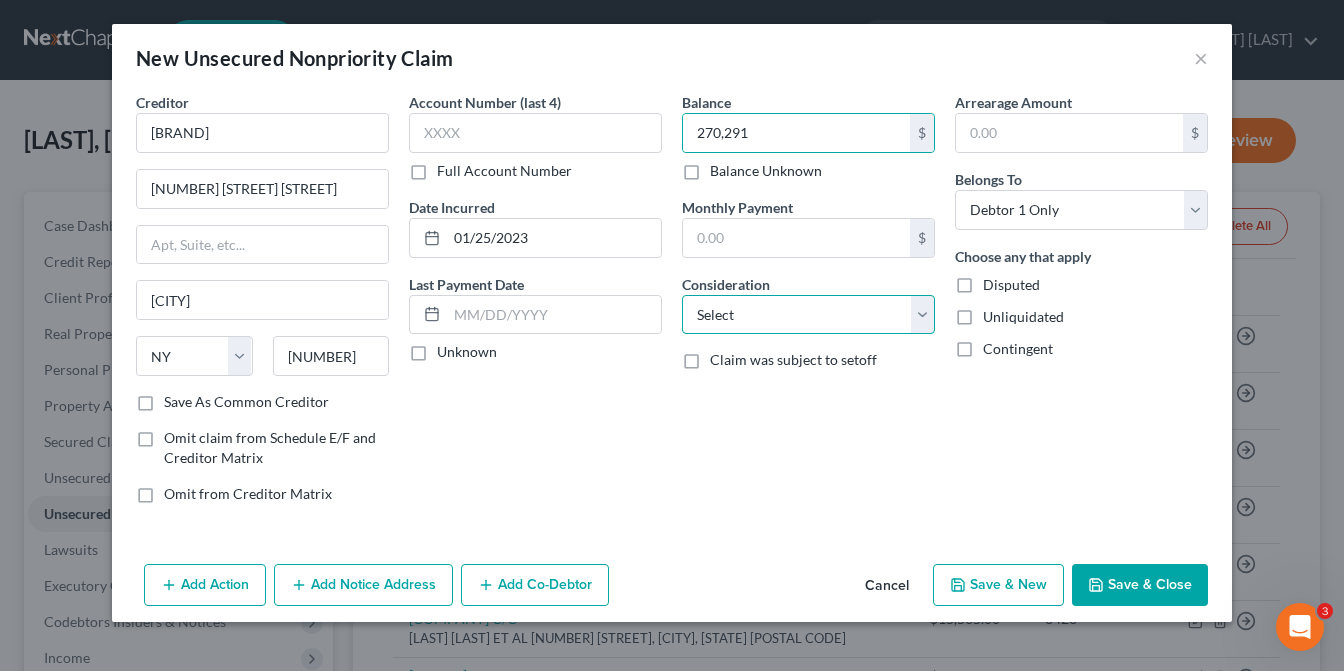 click on "Select Cable / Satellite Services Collection Agency Credit Card Debt Debt Counseling / Attorneys Deficiency Balance Domestic Support Obligations Home / Car Repairs Income Taxes Judgment Liens Medical Services Monies Loaned / Advanced Mortgage Obligation From Divorce Or Separation Obligation To Pensions Other Overdrawn Bank Account Promised To Help Pay Creditors Student Loans Suppliers And Vendors Telephone / Internet Services Utility Services" at bounding box center (808, 315) 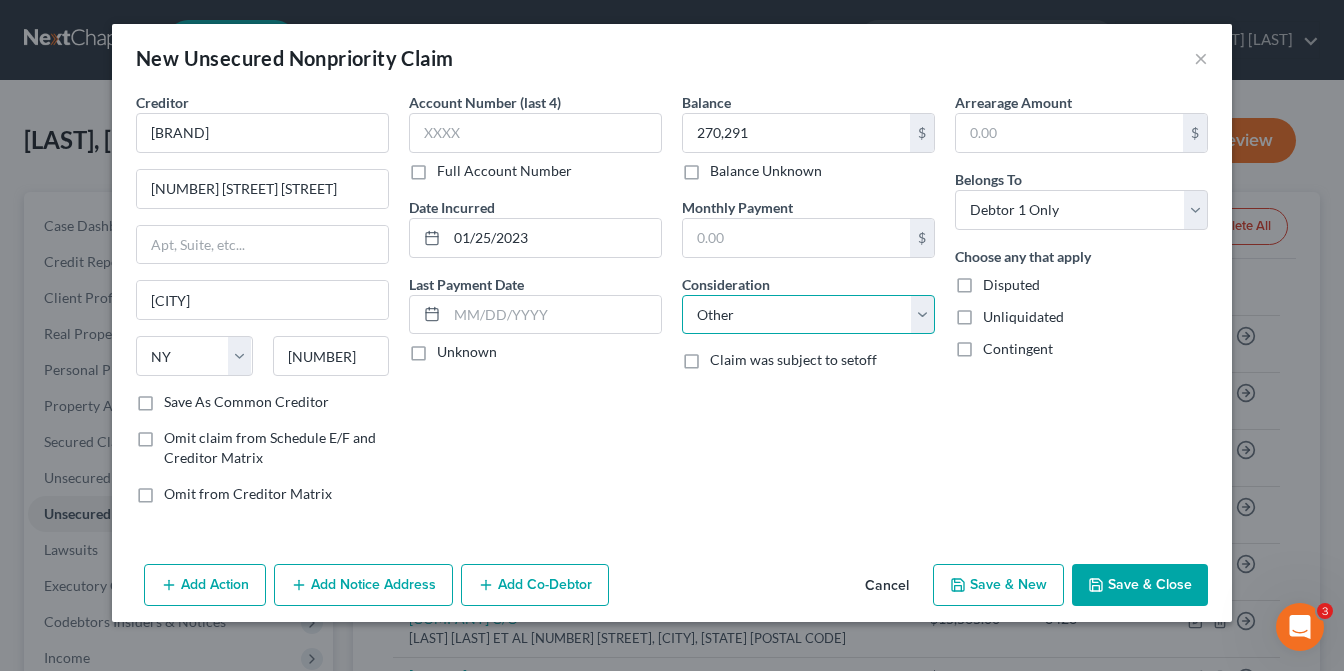 click on "Select Cable / Satellite Services Collection Agency Credit Card Debt Debt Counseling / Attorneys Deficiency Balance Domestic Support Obligations Home / Car Repairs Income Taxes Judgment Liens Medical Services Monies Loaned / Advanced Mortgage Obligation From Divorce Or Separation Obligation To Pensions Other Overdrawn Bank Account Promised To Help Pay Creditors Student Loans Suppliers And Vendors Telephone / Internet Services Utility Services" at bounding box center (808, 315) 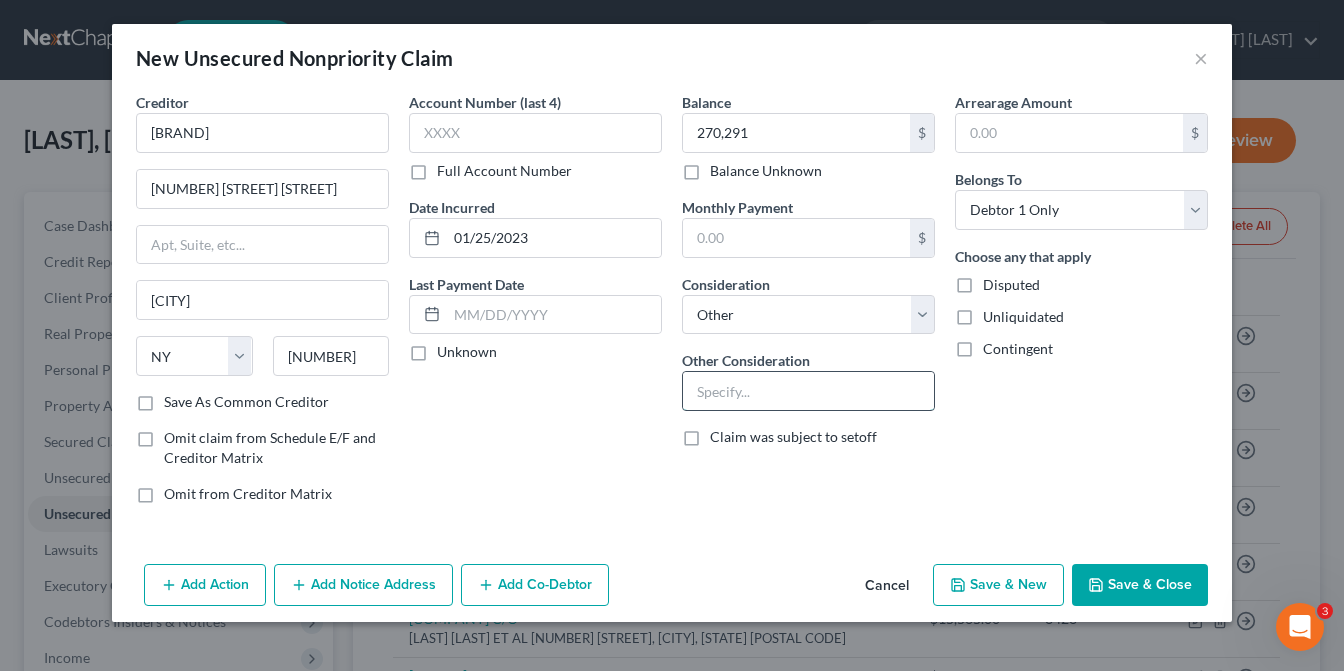 click at bounding box center [808, 391] 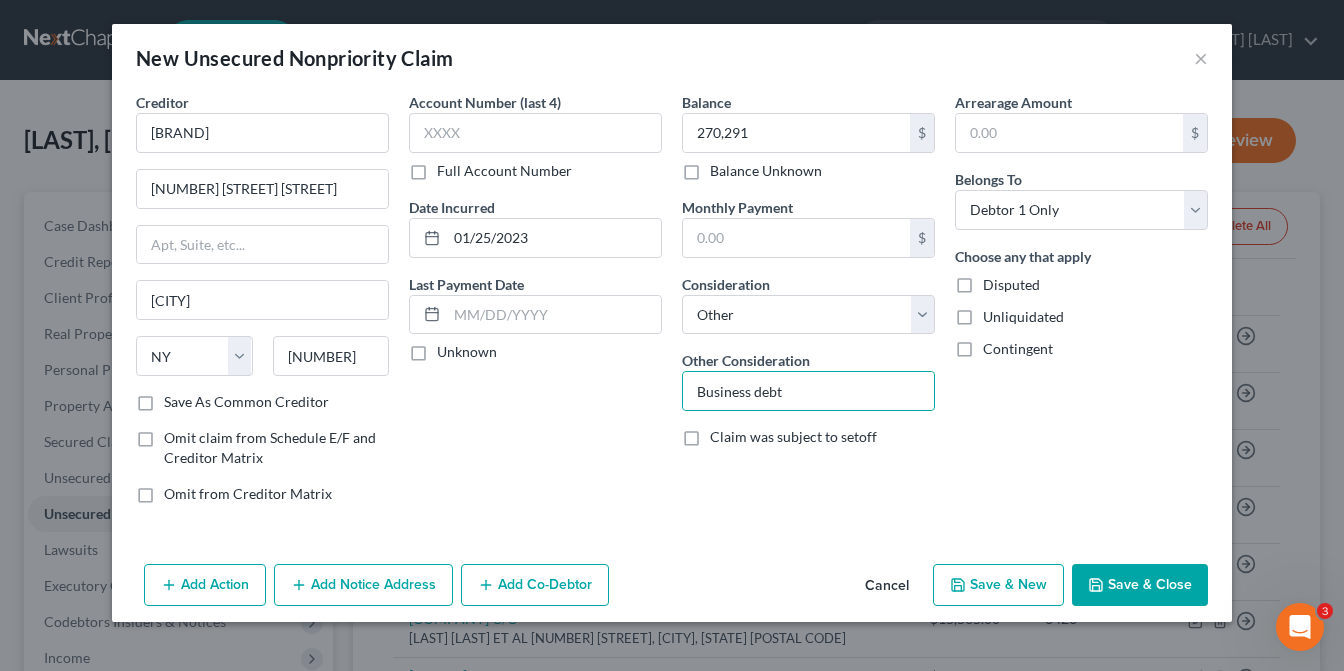 click on "Add Action" at bounding box center (205, 585) 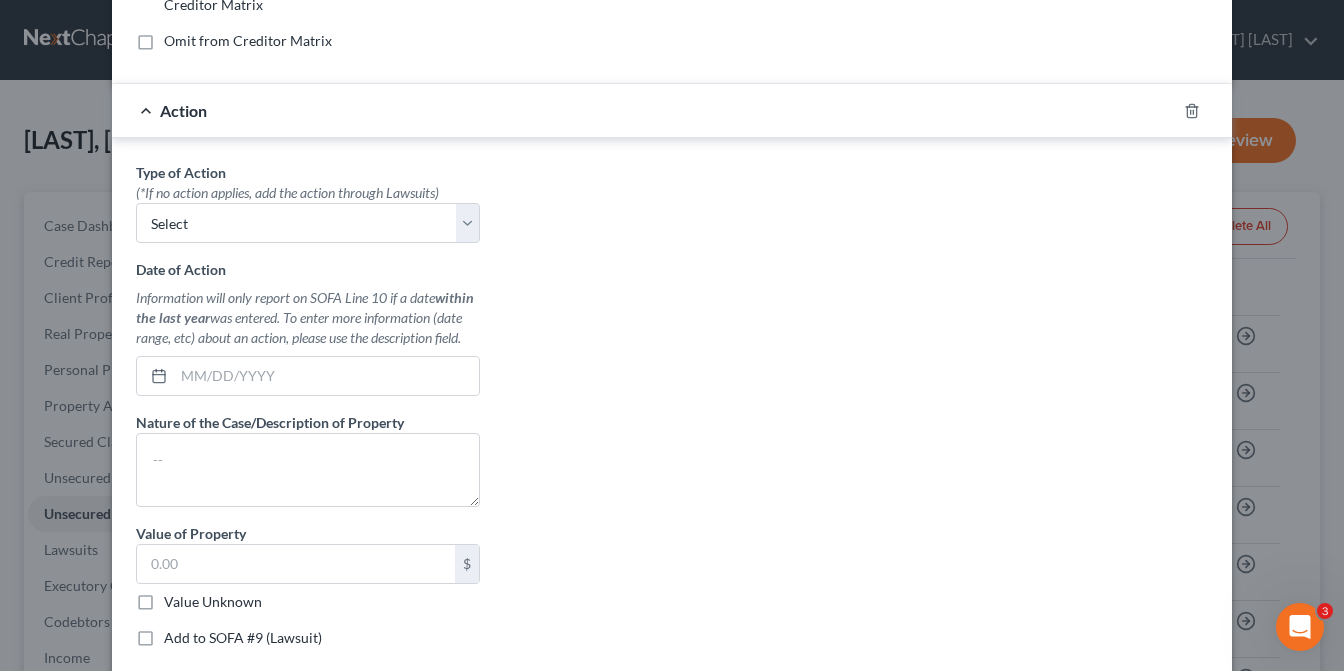 scroll, scrollTop: 567, scrollLeft: 0, axis: vertical 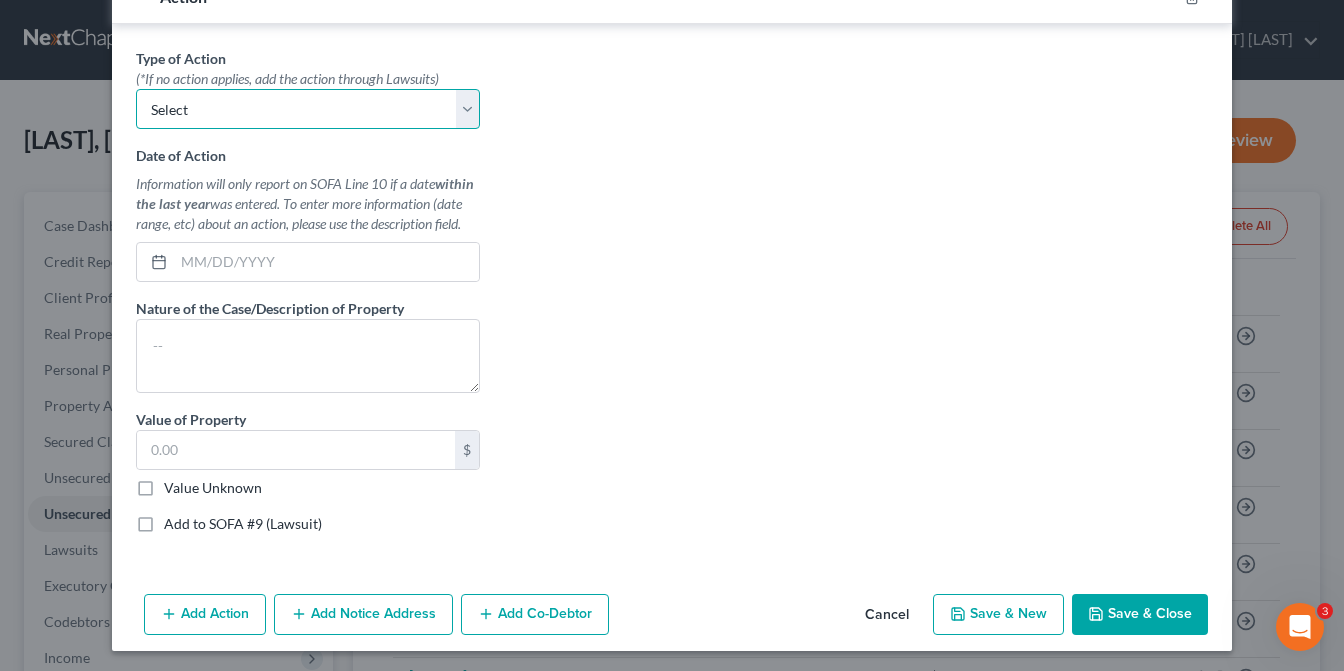click on "Select Repossession Garnishment Foreclosure Personal Injury Attached, Seized, Or Levied" at bounding box center [308, 109] 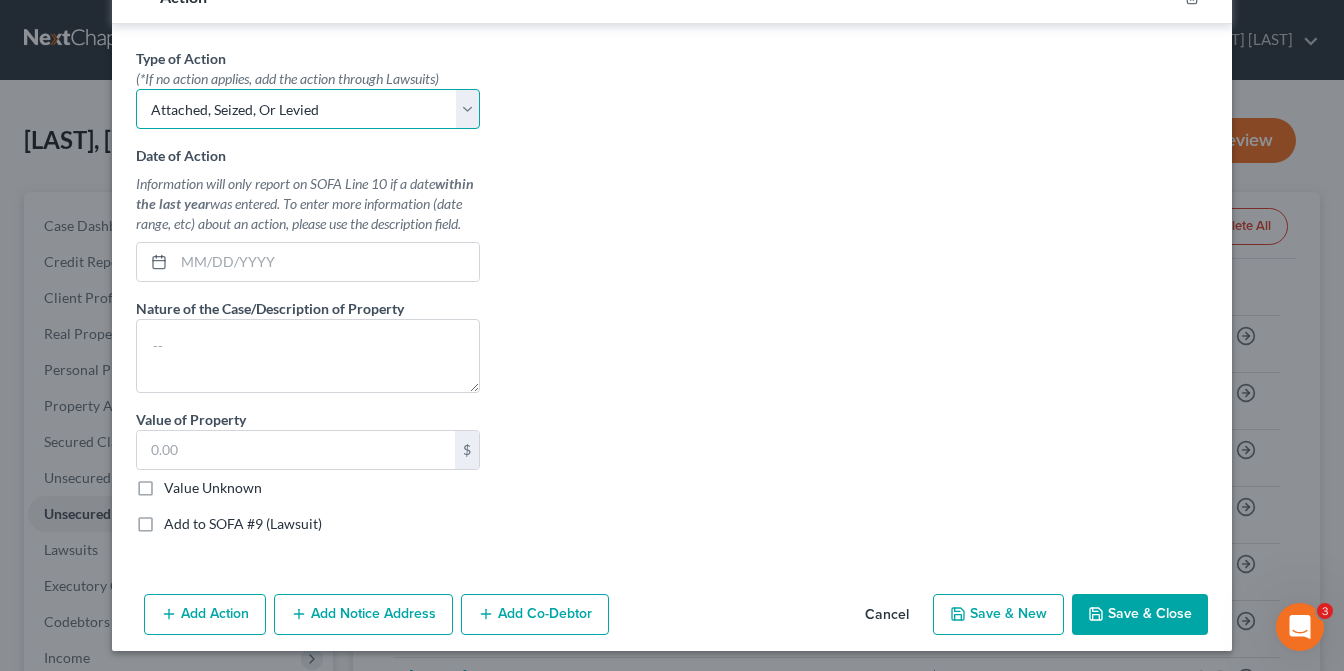 click on "Select Repossession Garnishment Foreclosure Personal Injury Attached, Seized, Or Levied" at bounding box center (308, 109) 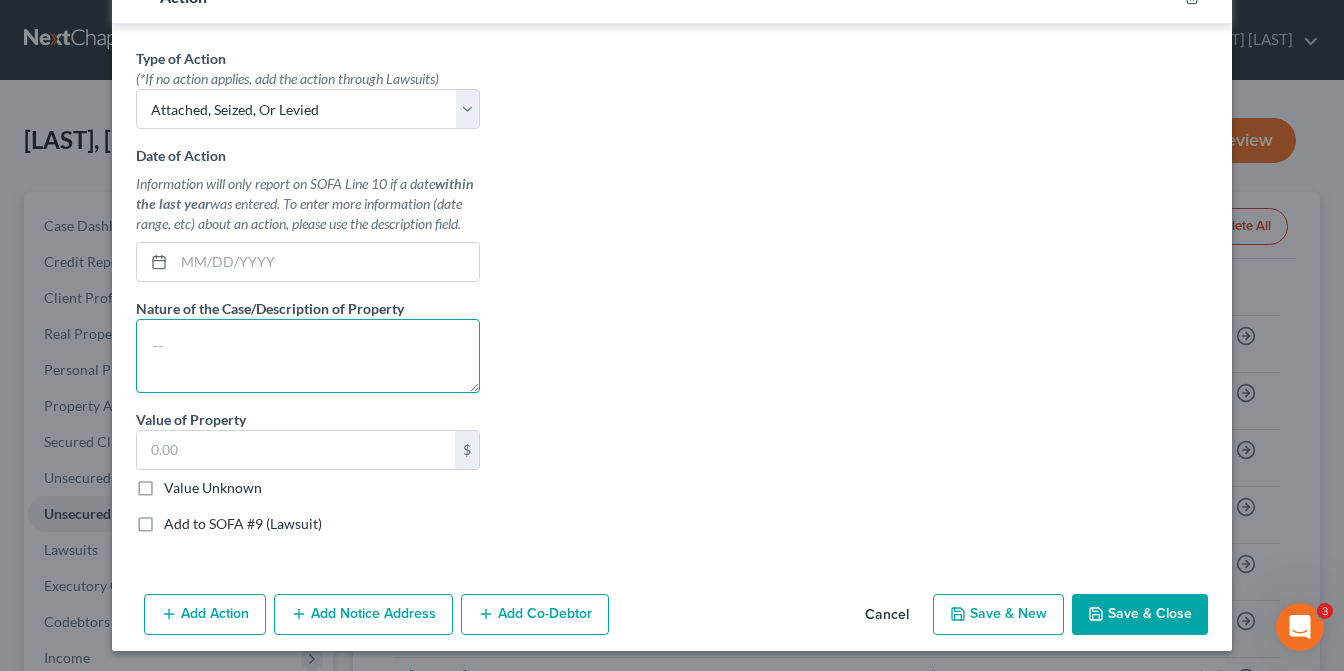 click at bounding box center (308, 356) 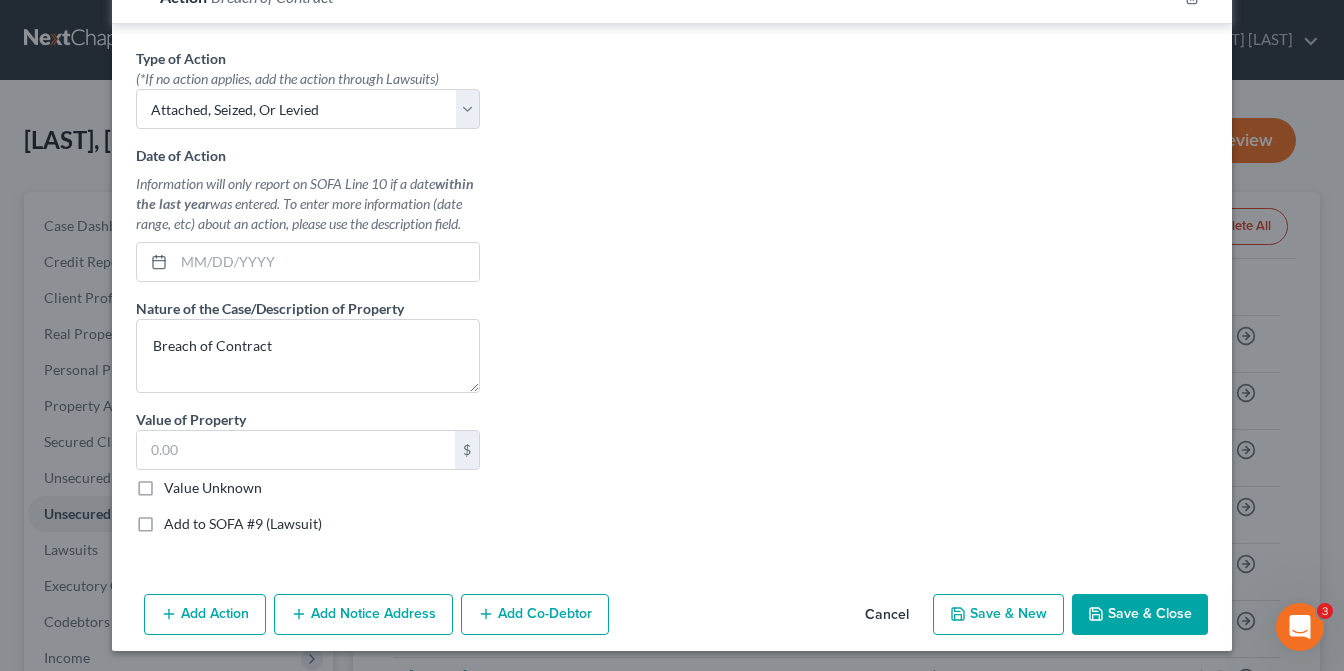 click on "Value Unknown" at bounding box center (213, 488) 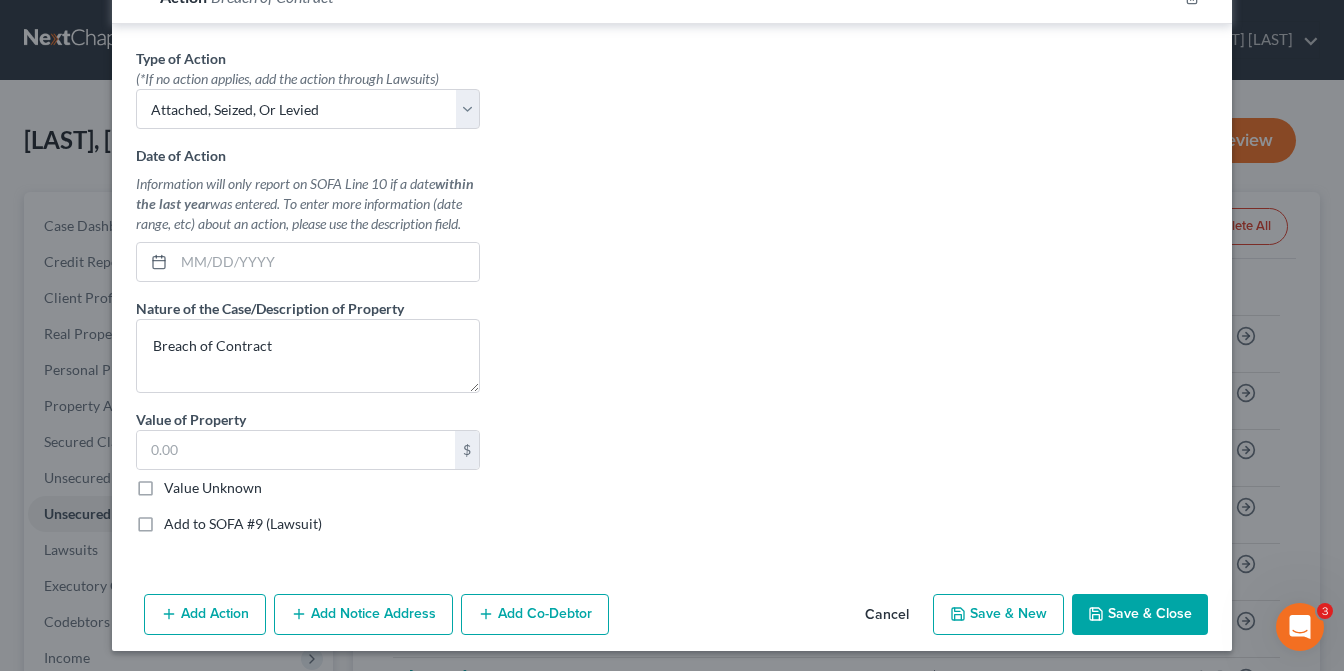 click on "Value Unknown" at bounding box center [178, 484] 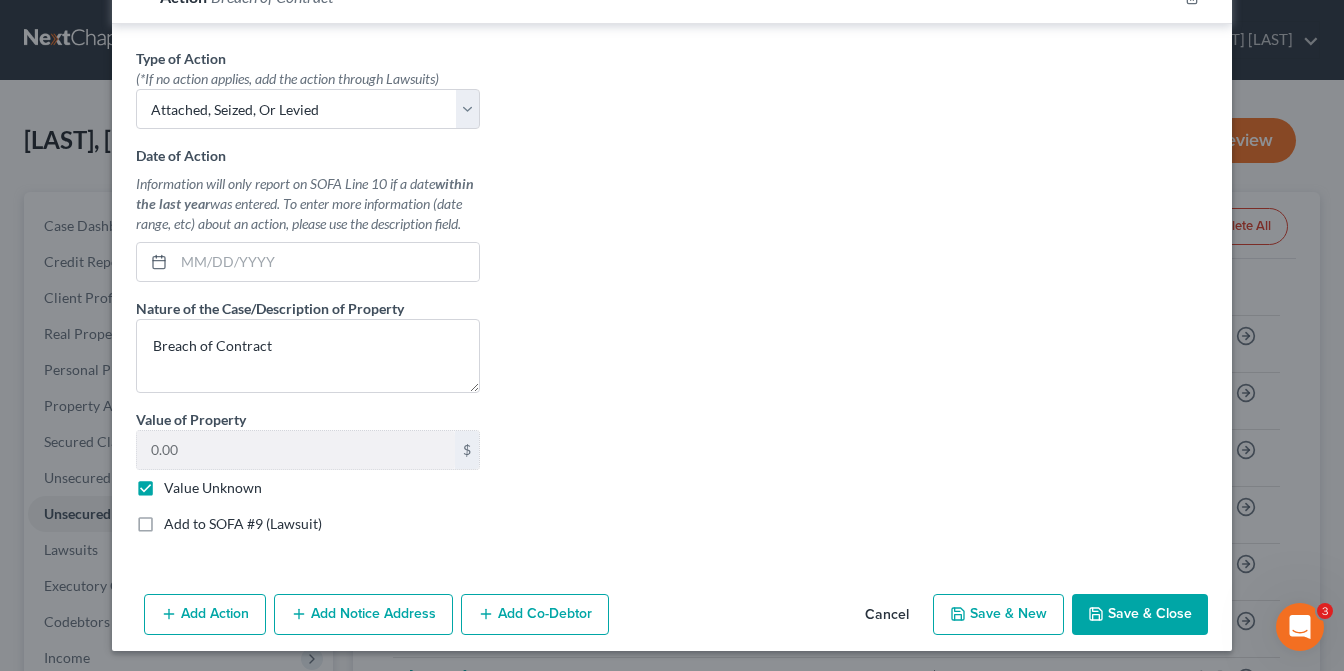 click on "Add to SOFA #9 (Lawsuit)" at bounding box center [243, 524] 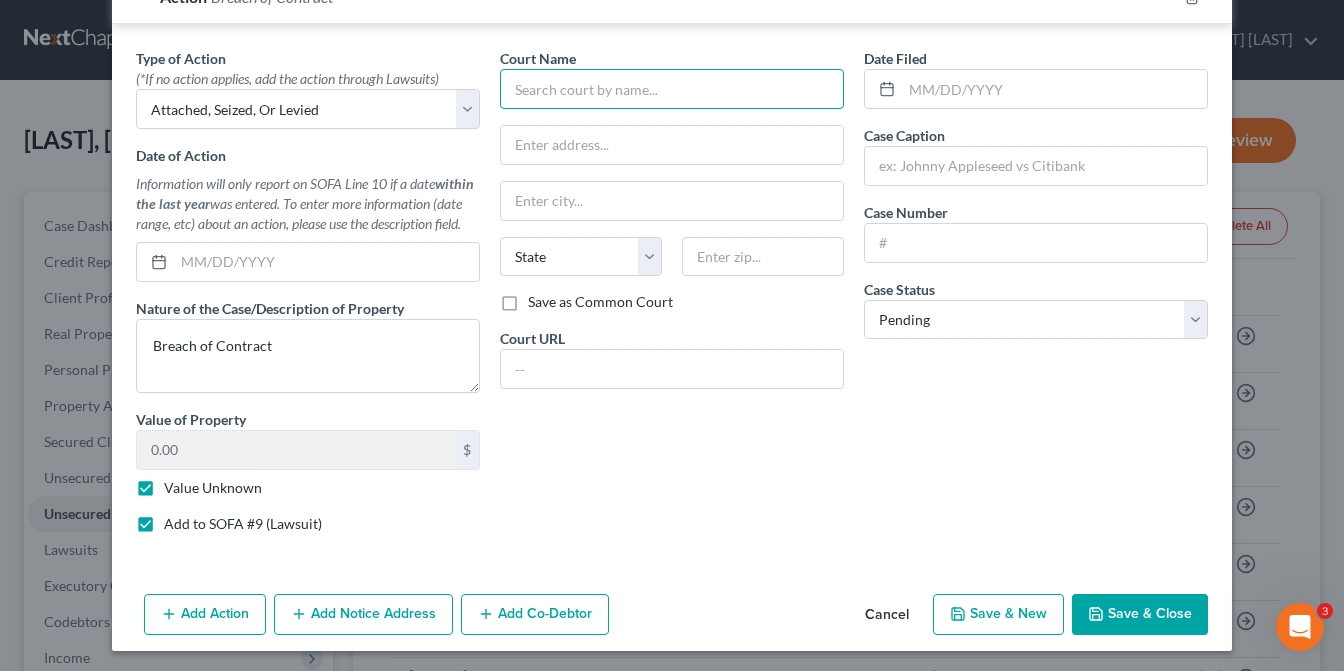 click at bounding box center (672, 89) 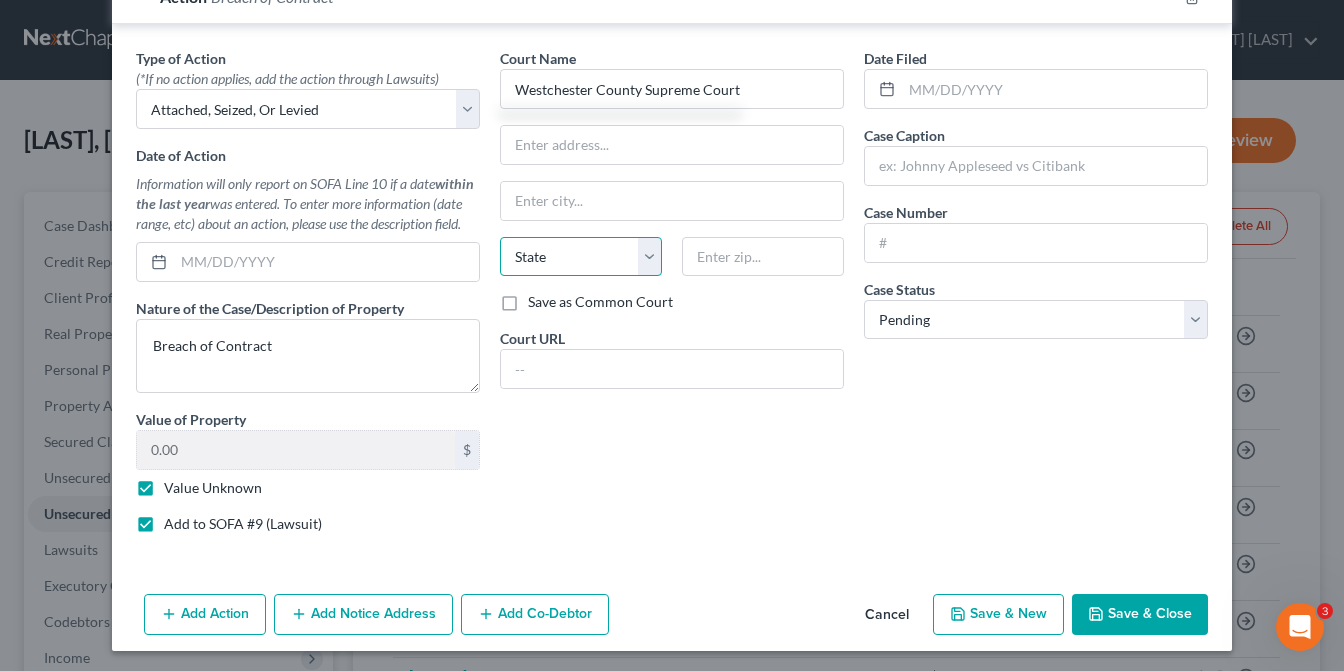 click on "State AL AK AR AZ CA CO CT DE DC FL GA GU HI ID IL IN IA KS KY LA ME MD MA MI MN MS MO MT NC ND NE NV NH NJ NM NY OH OK OR PA PR RI SC SD TN TX UT VI VA VT WA WV WI WY" at bounding box center [581, 257] 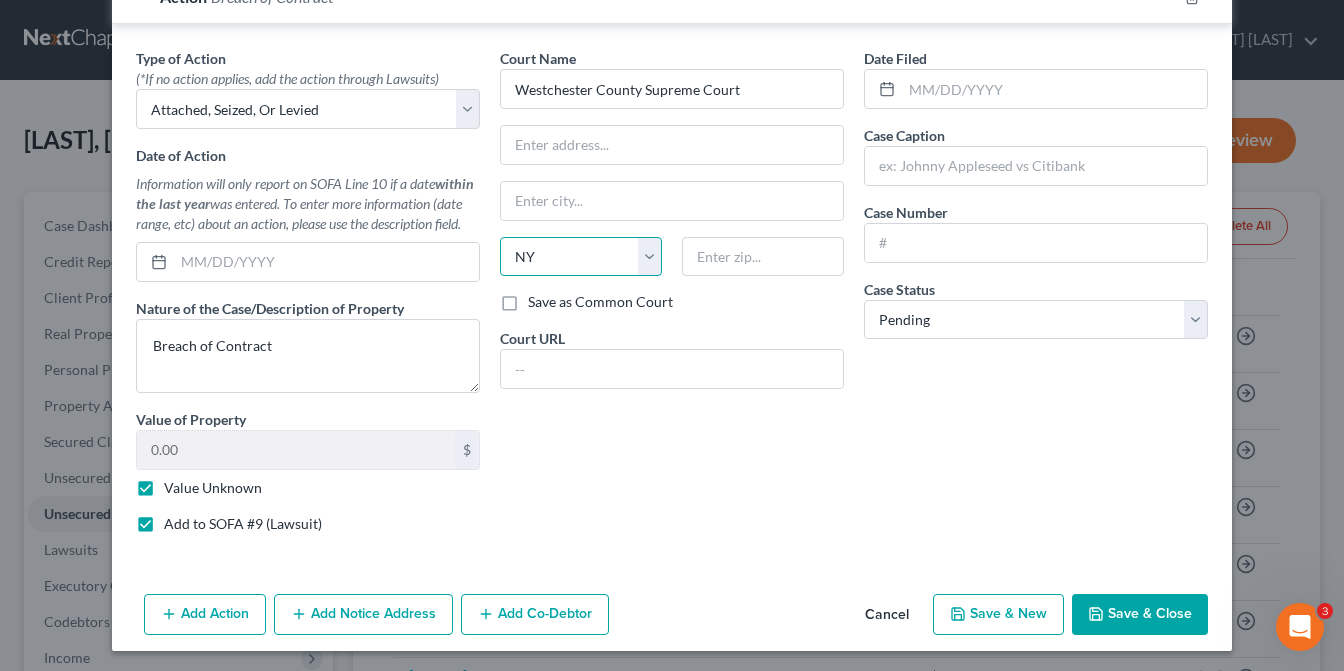 click on "State AL AK AR AZ CA CO CT DE DC FL GA GU HI ID IL IN IA KS KY LA ME MD MA MI MN MS MO MT NC ND NE NV NH NJ NM NY OH OK OR PA PR RI SC SD TN TX UT VI VA VT WA WV WI WY" at bounding box center [581, 257] 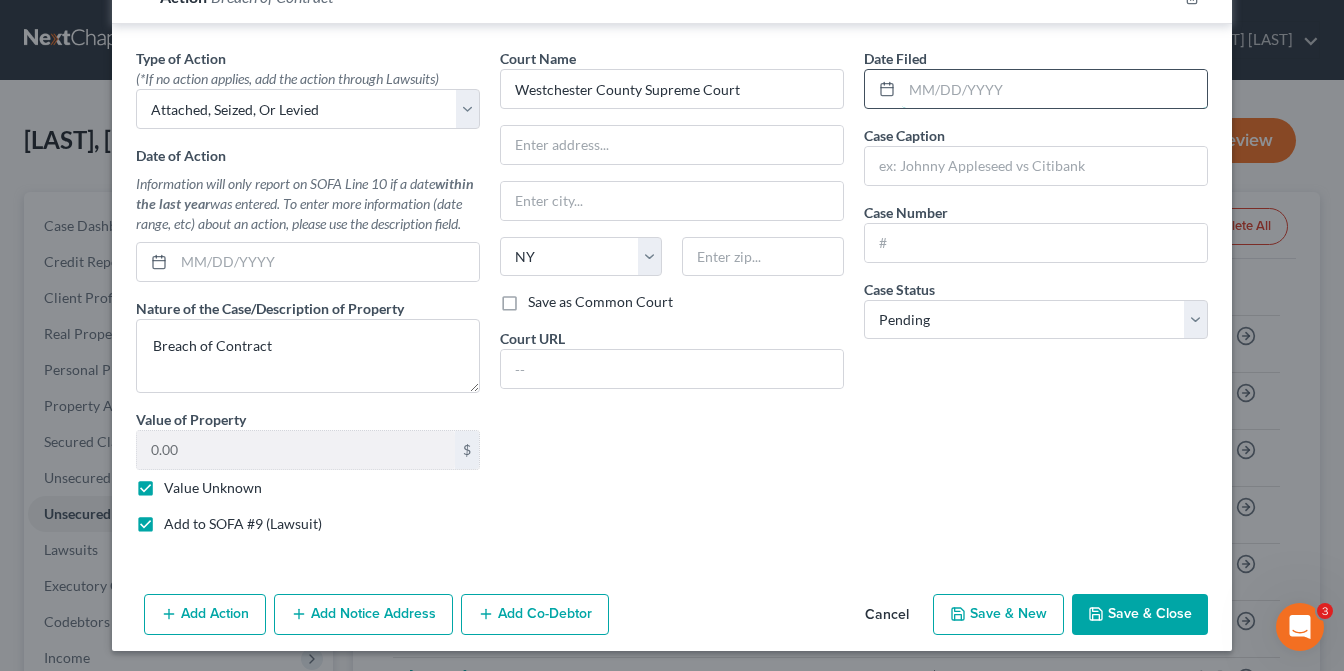 click at bounding box center [1054, 89] 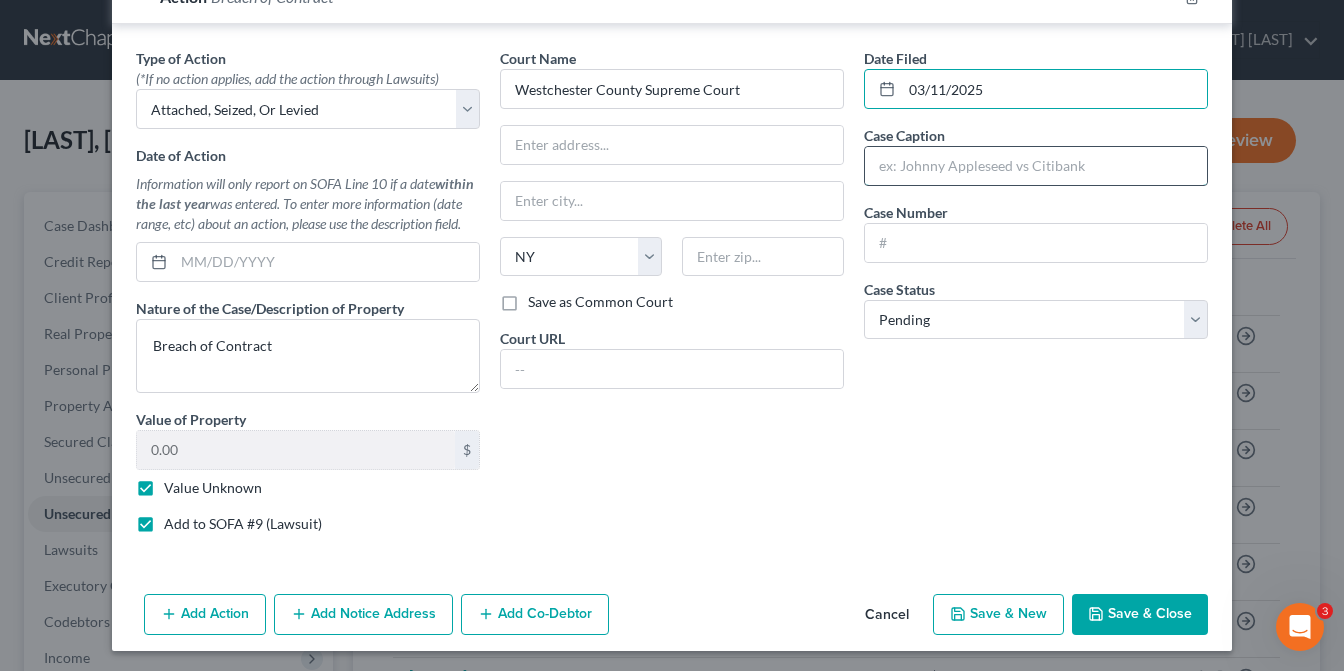 click at bounding box center (1036, 166) 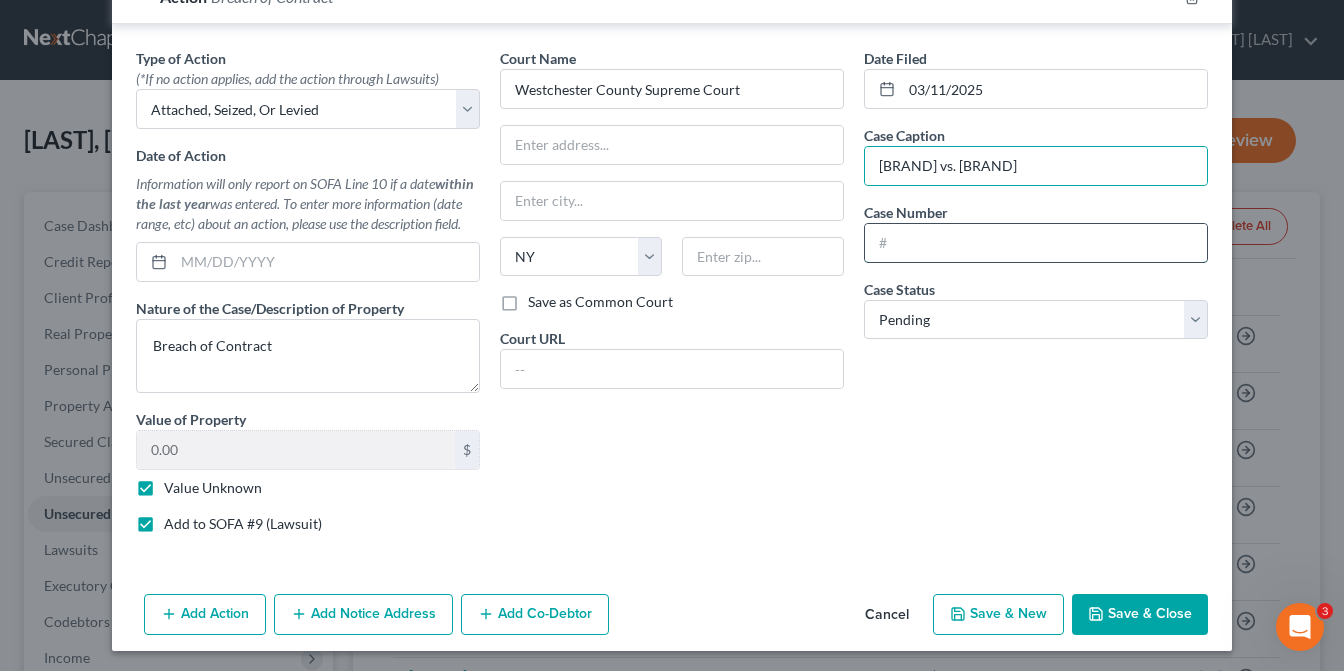 click at bounding box center [1036, 243] 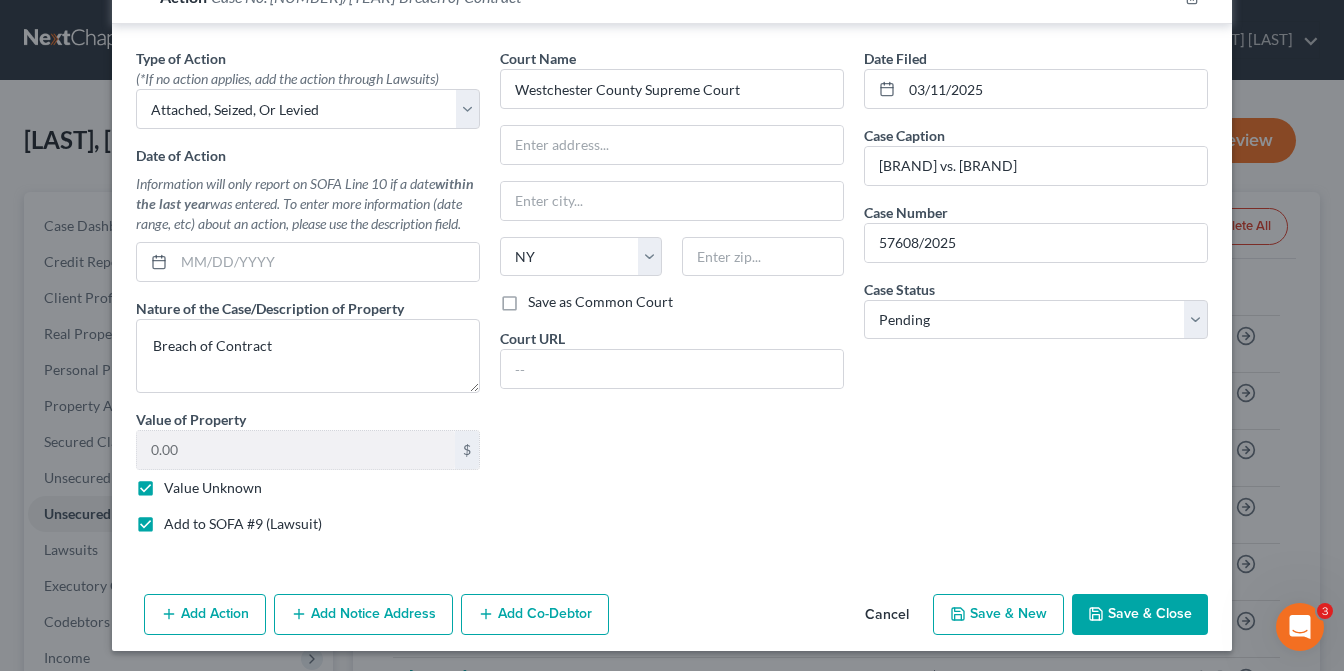 click on "Add Notice Address" at bounding box center (363, 615) 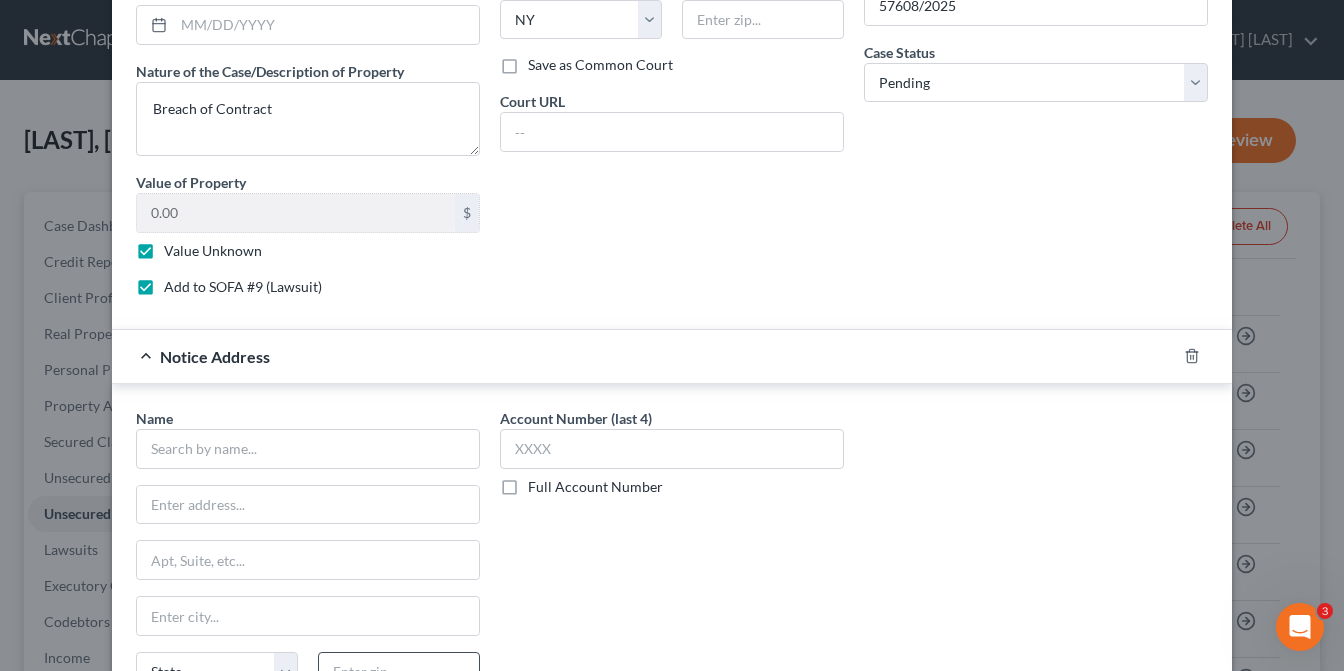 scroll, scrollTop: 967, scrollLeft: 0, axis: vertical 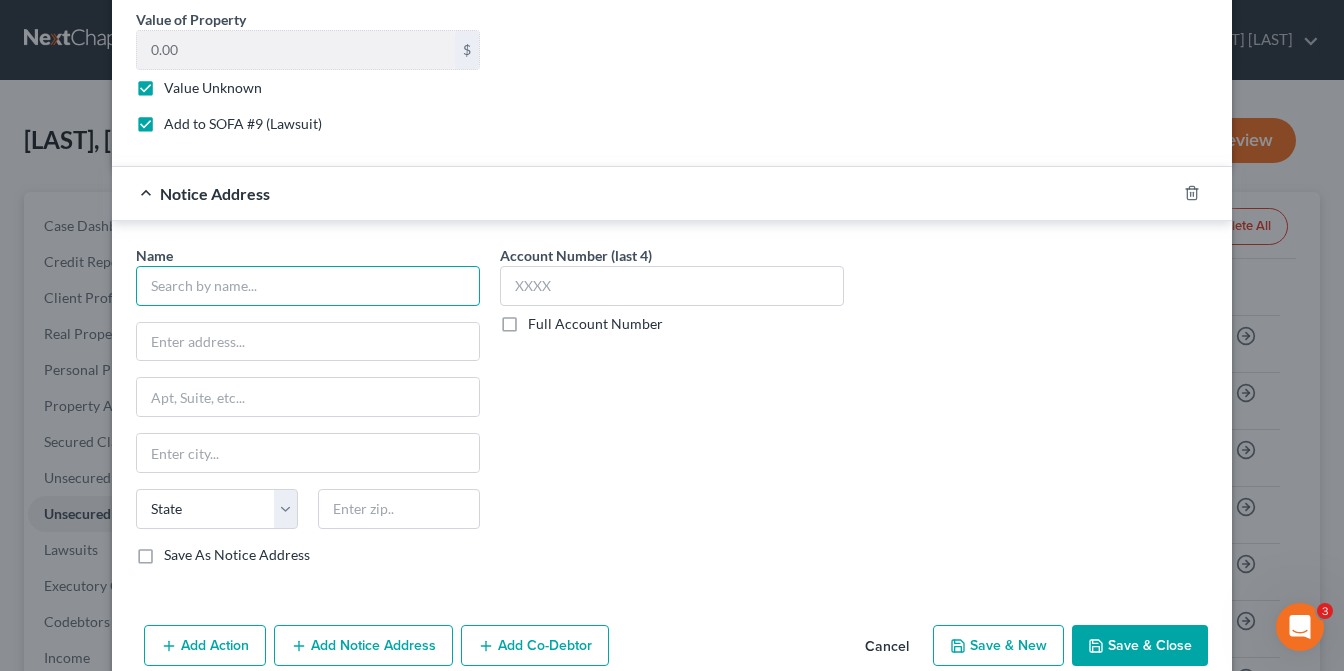 click at bounding box center (308, 286) 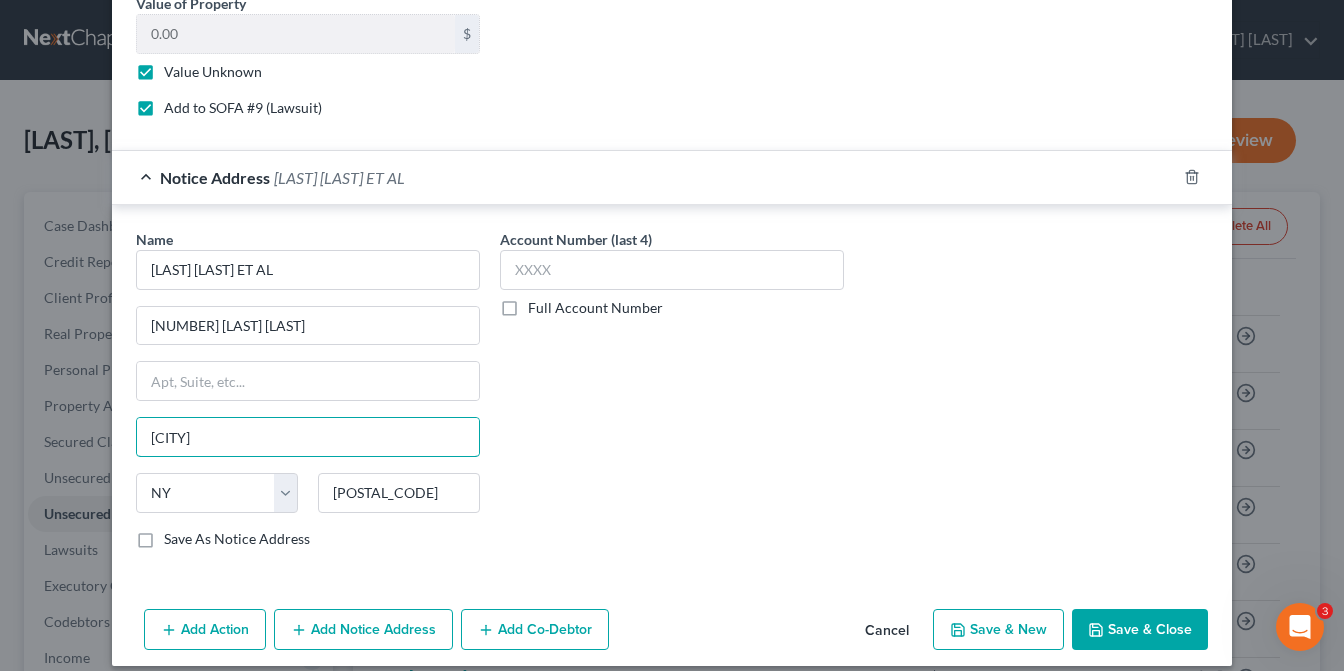 scroll, scrollTop: 996, scrollLeft: 0, axis: vertical 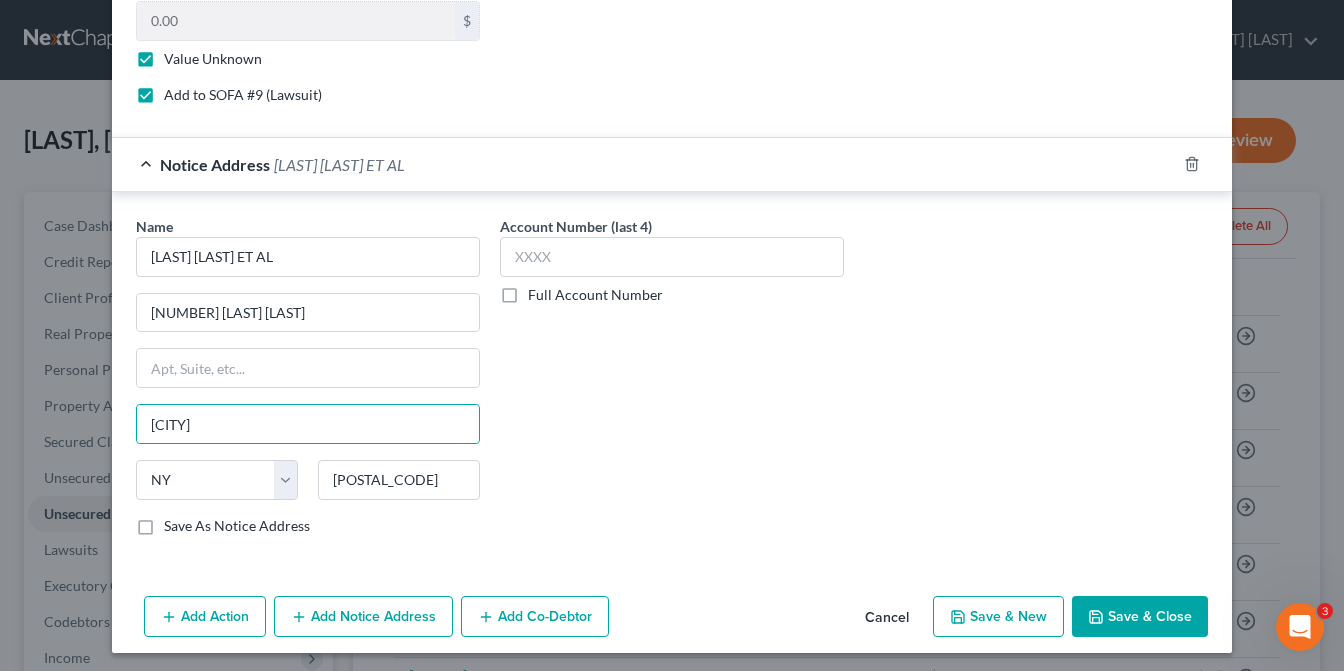 click on "Add Co-Debtor" at bounding box center [535, 617] 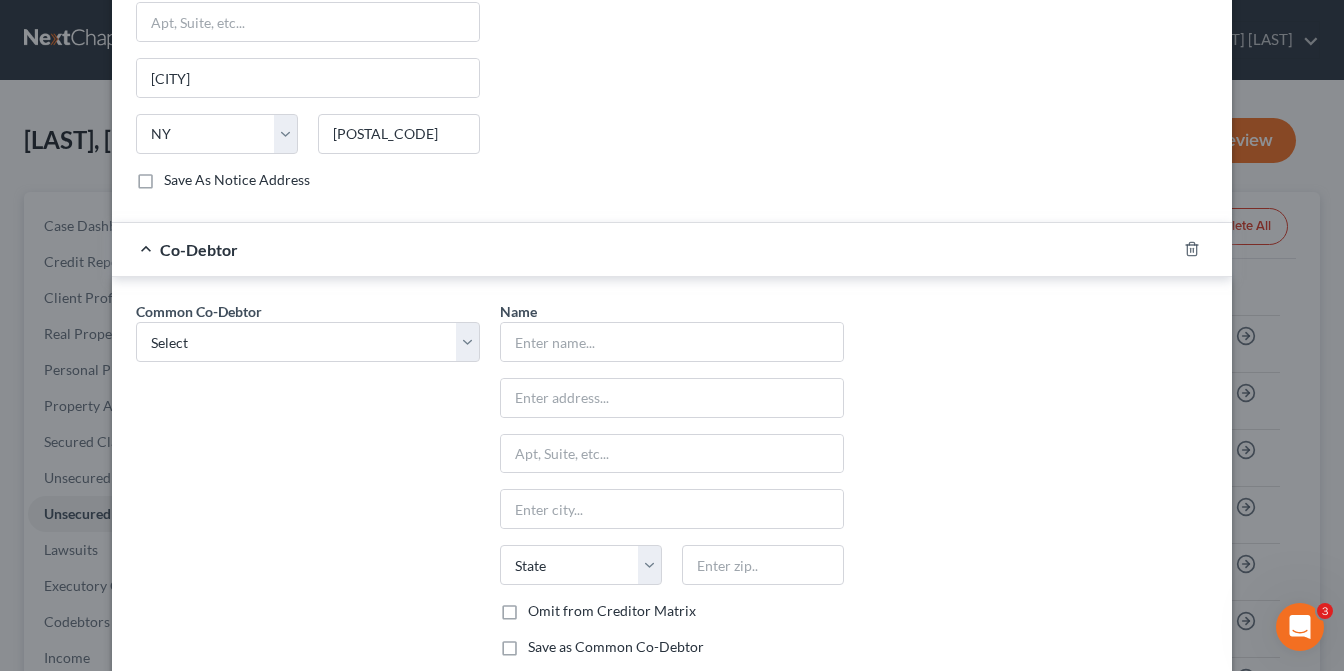 scroll, scrollTop: 1460, scrollLeft: 0, axis: vertical 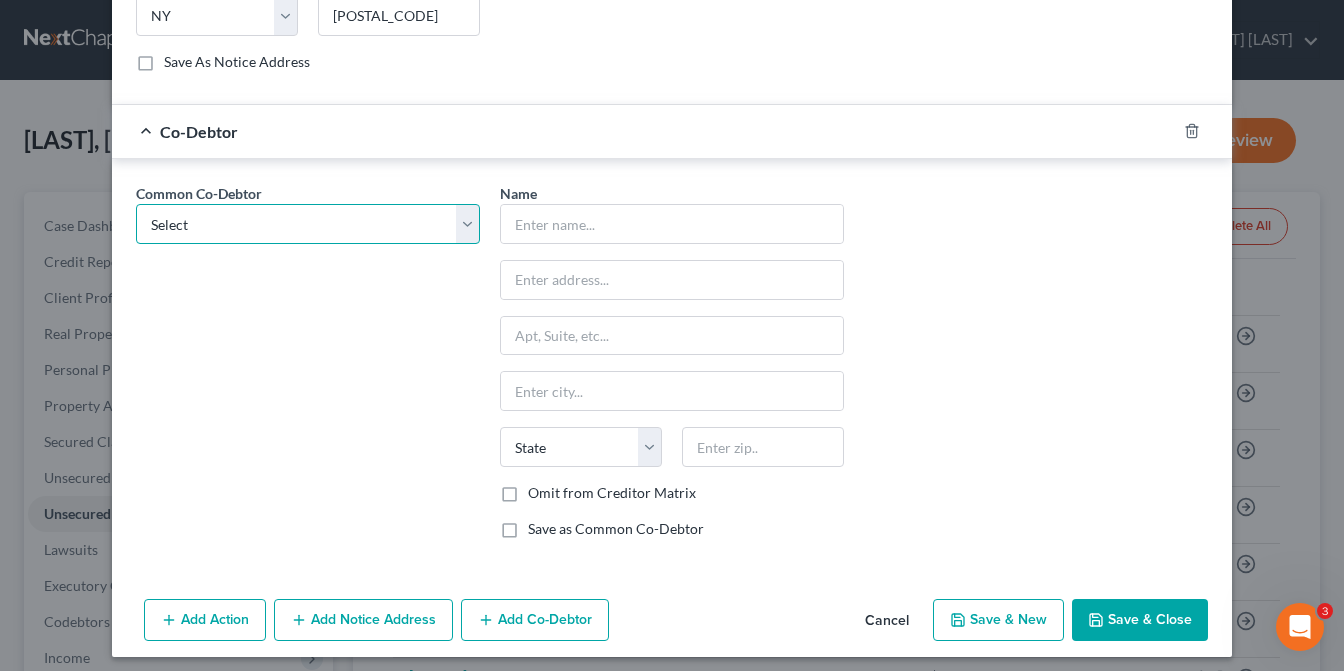 click on "Select WARRIOR REBAR S COPR" at bounding box center [308, 224] 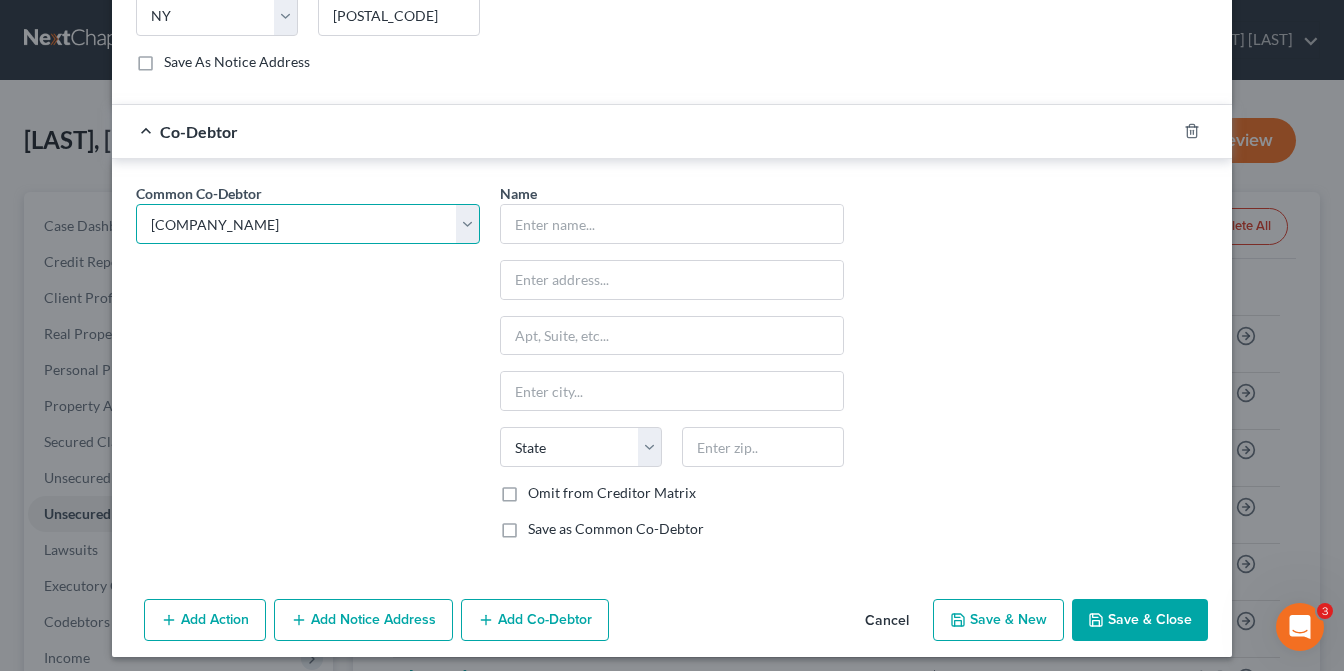 click on "Select WARRIOR REBAR S COPR" at bounding box center (308, 224) 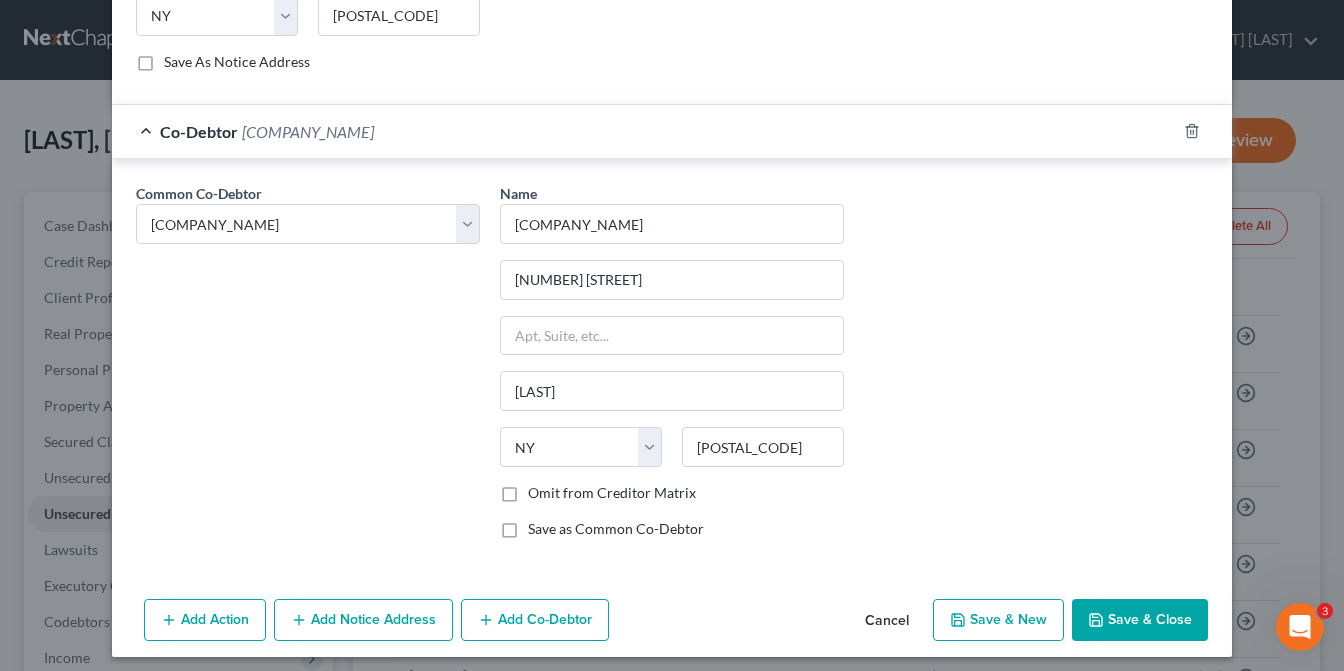 click on "Save & New" at bounding box center (998, 620) 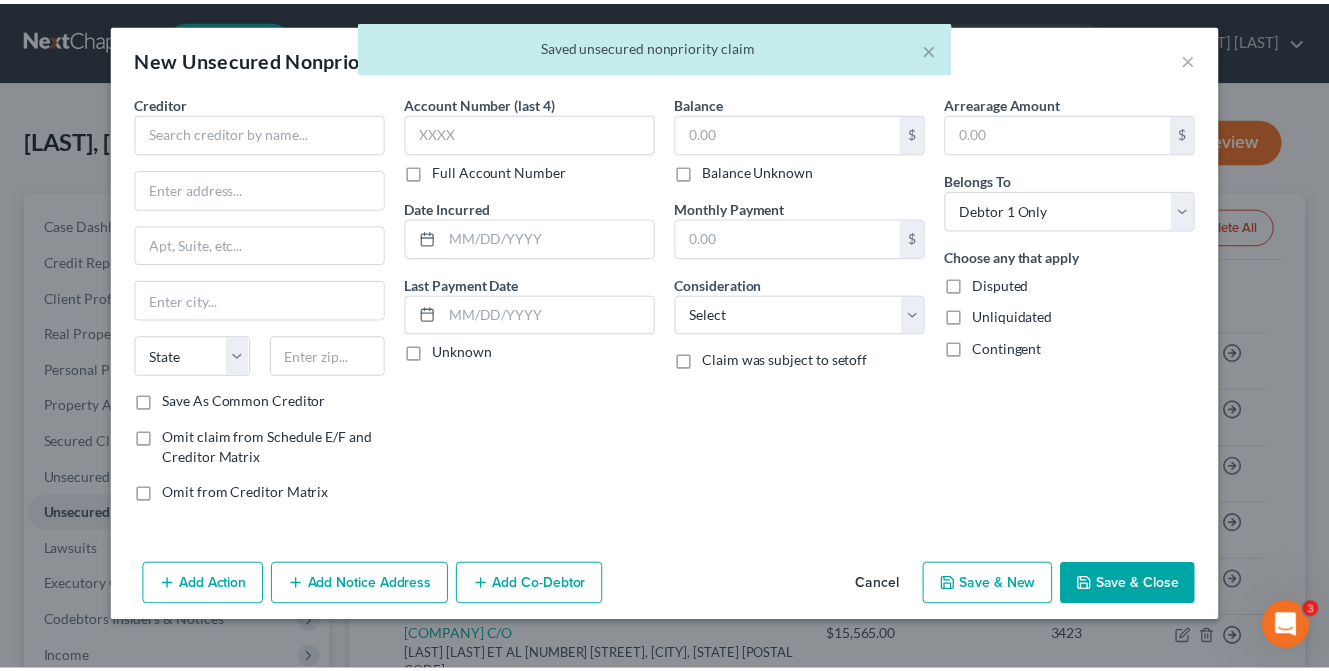 scroll, scrollTop: 0, scrollLeft: 0, axis: both 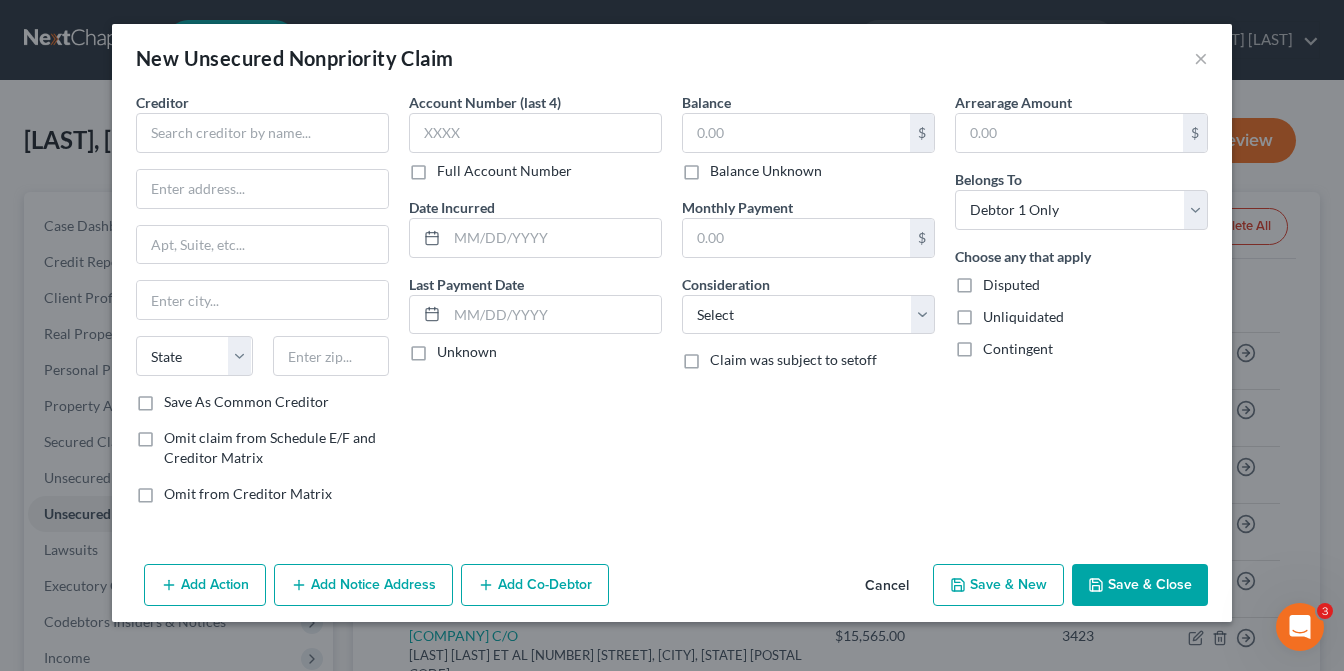 click on "Cancel" at bounding box center [887, 586] 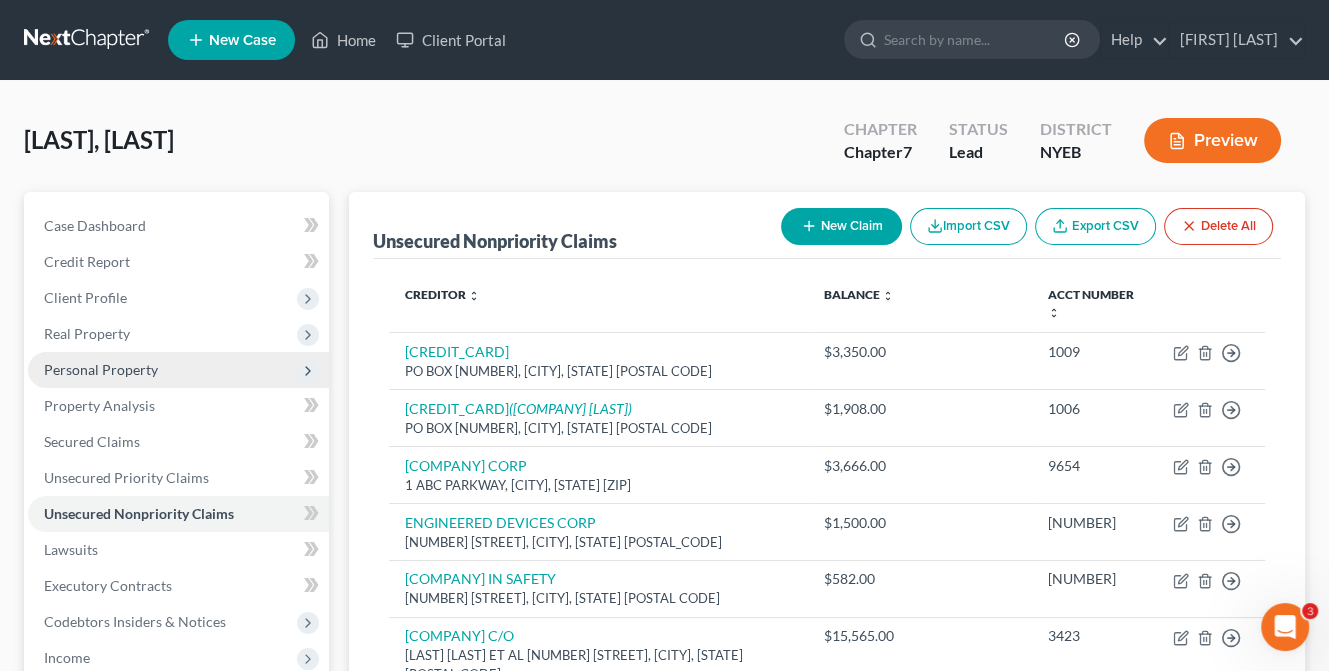 click on "Personal Property" at bounding box center (101, 369) 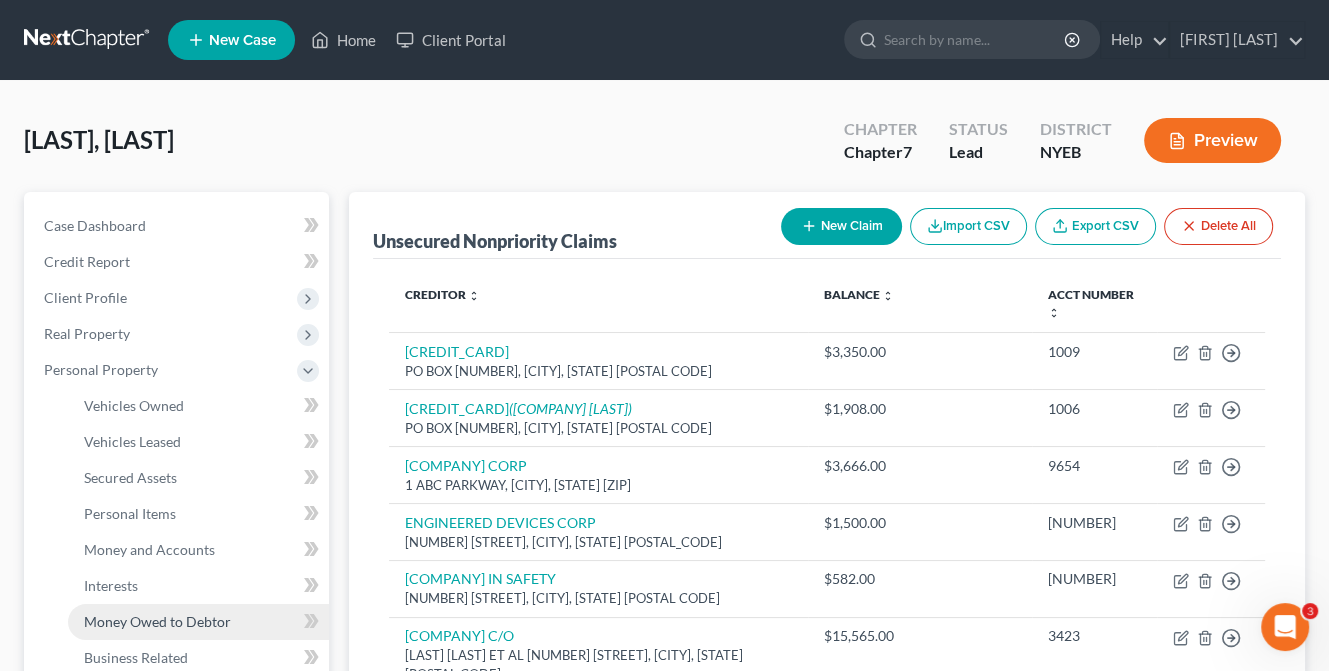 click on "Money Owed to Debtor" at bounding box center [157, 621] 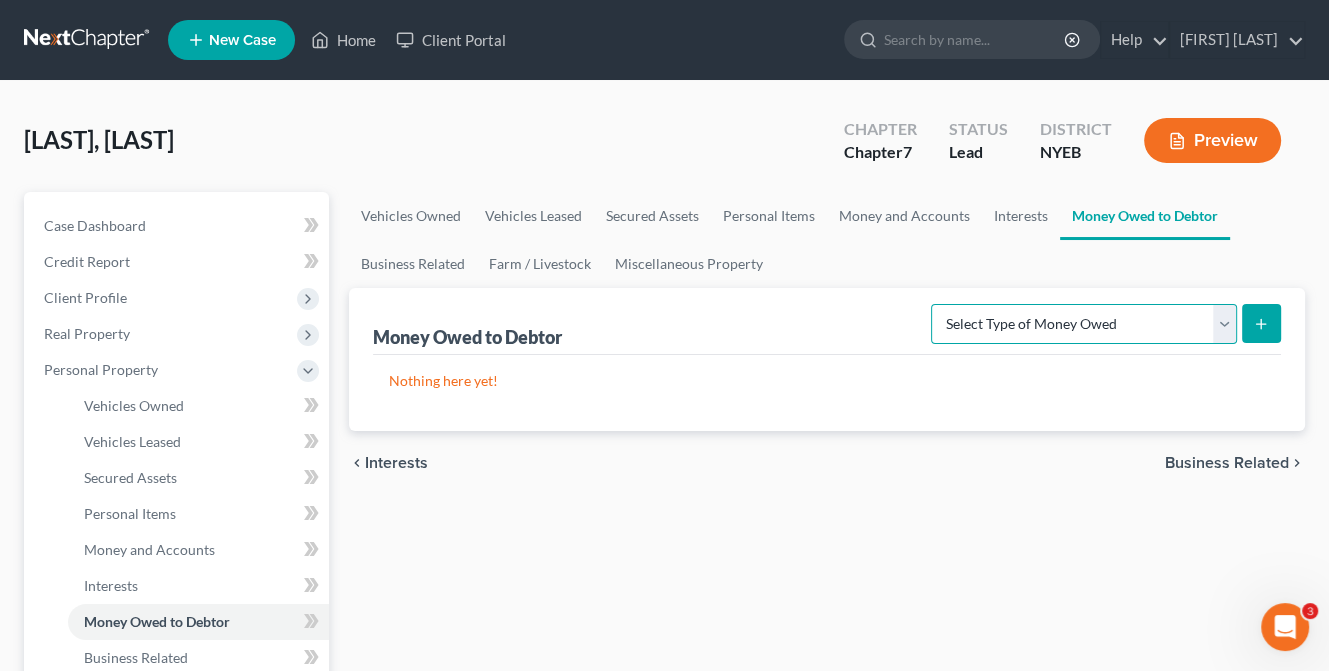 click on "Select Type of Money Owed Accounts Receivable Alimony Child Support Claims Against Third Parties Disability Benefits Disability Insurance Payments Divorce Settlements Equitable or Future Interests Expected Tax Refund and Unused NOLs Financial Assets Not Yet Listed Life Estate of Descendants Maintenance Other Contingent & Unliquidated Claims Property Settlements Sick or Vacation Pay Social Security Benefits Trusts Unpaid Loans Unpaid Wages Workers Compensation" at bounding box center [1084, 324] 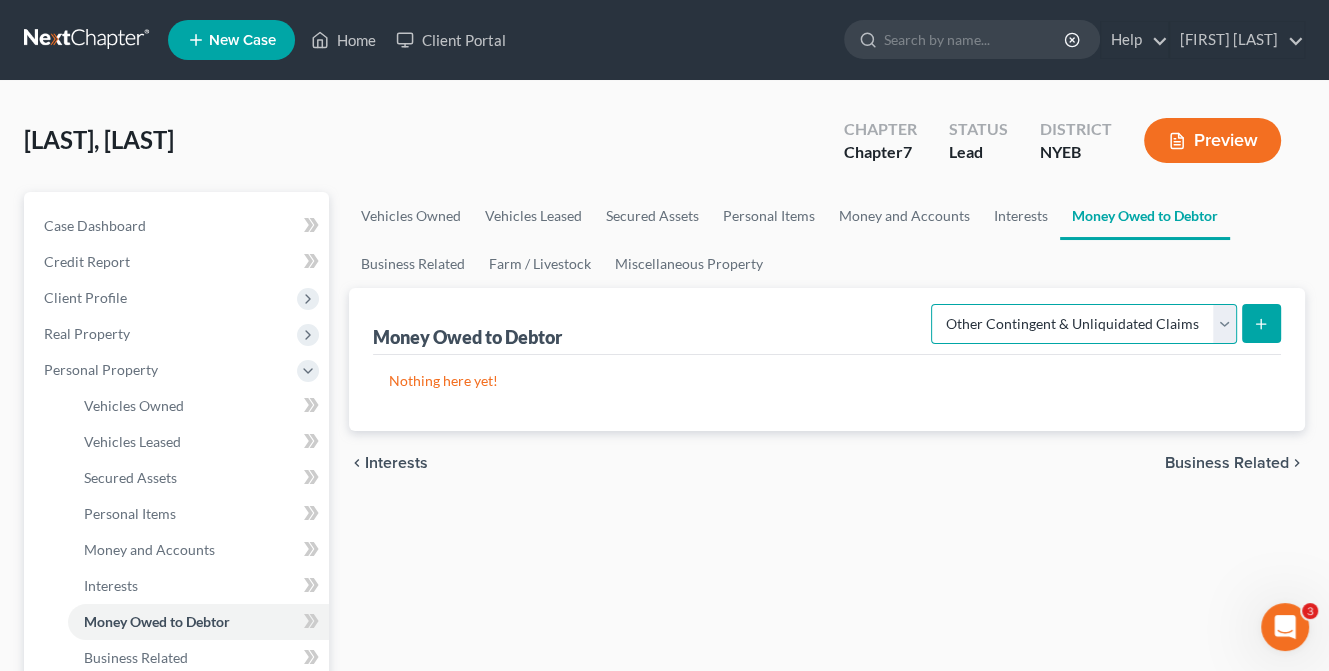 click on "Select Type of Money Owed Accounts Receivable Alimony Child Support Claims Against Third Parties Disability Benefits Disability Insurance Payments Divorce Settlements Equitable or Future Interests Expected Tax Refund and Unused NOLs Financial Assets Not Yet Listed Life Estate of Descendants Maintenance Other Contingent & Unliquidated Claims Property Settlements Sick or Vacation Pay Social Security Benefits Trusts Unpaid Loans Unpaid Wages Workers Compensation" at bounding box center [1084, 324] 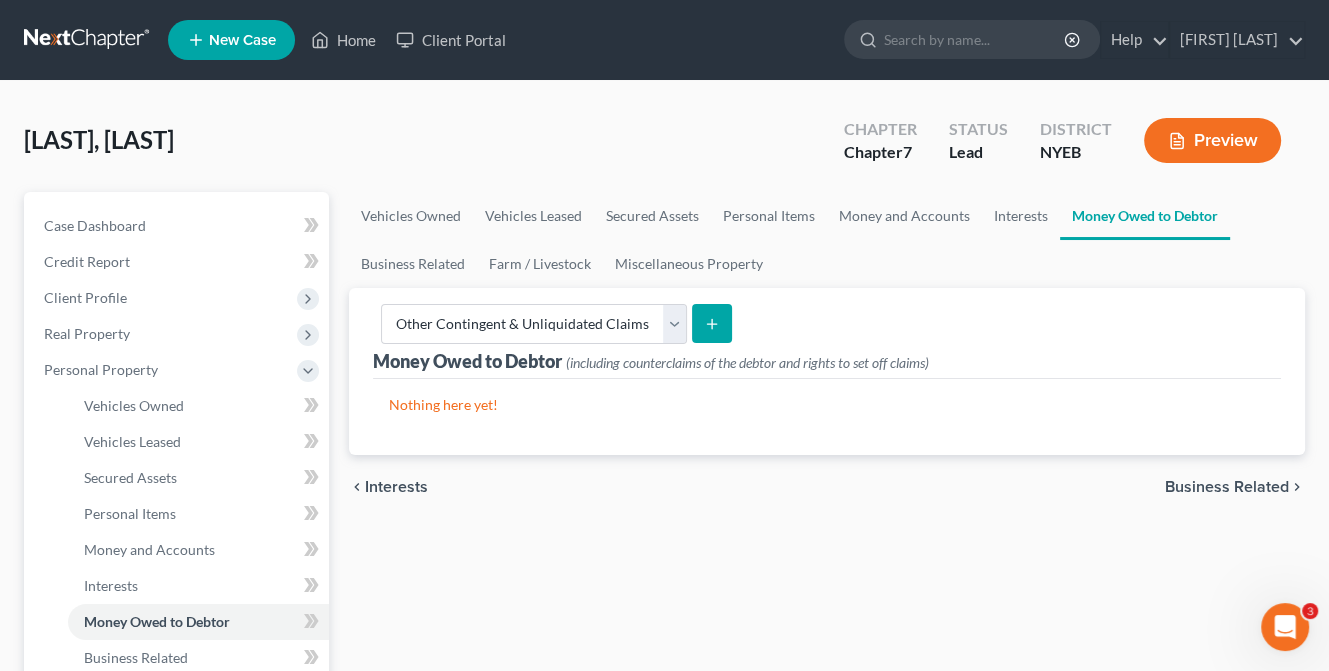 click 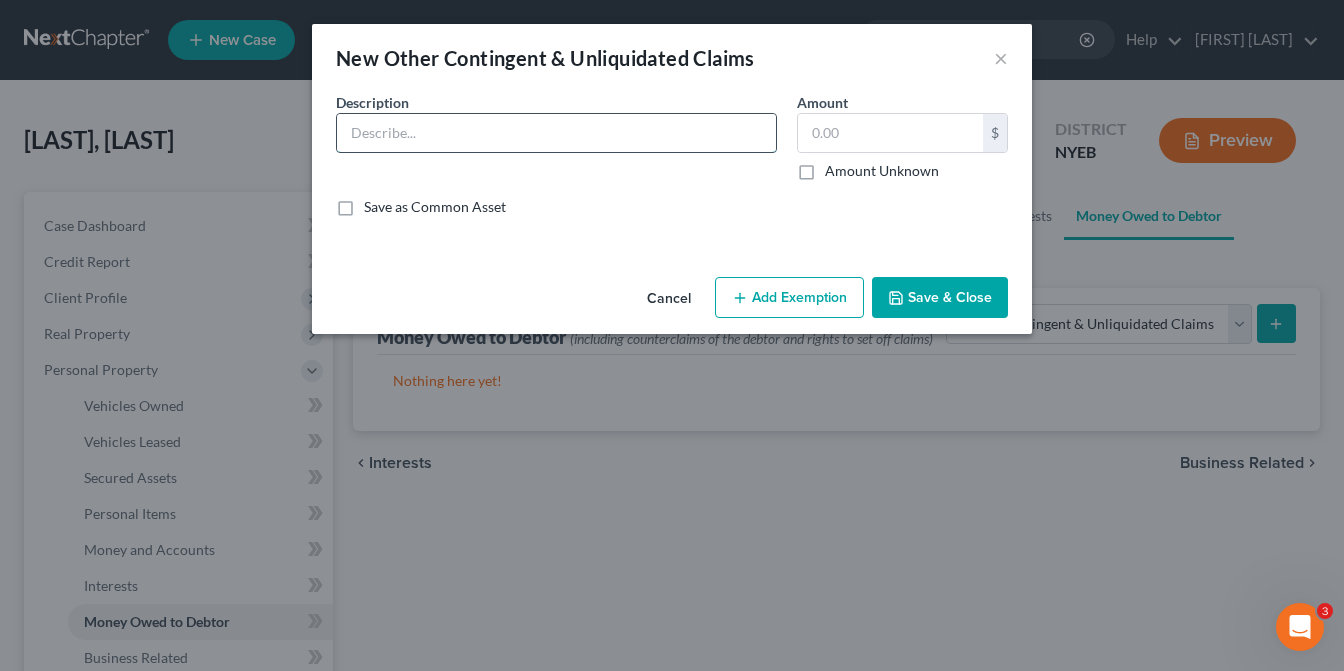 click at bounding box center (556, 133) 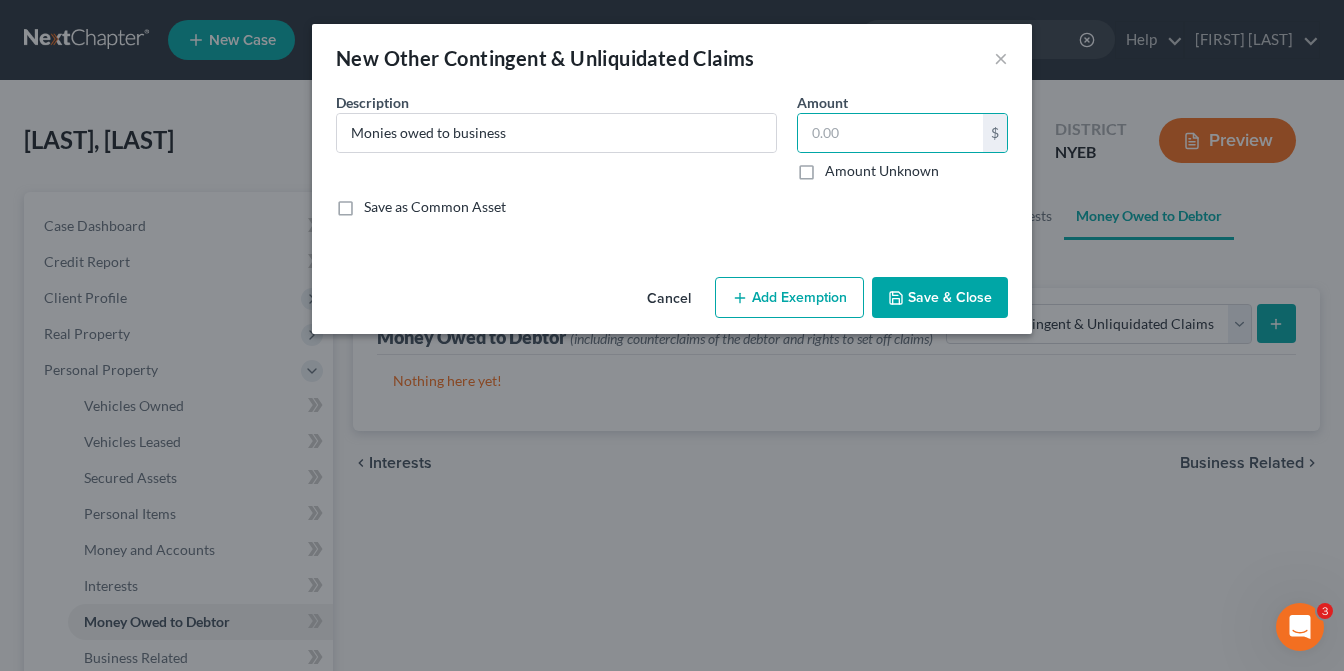 click on "Amount Unknown" at bounding box center [882, 171] 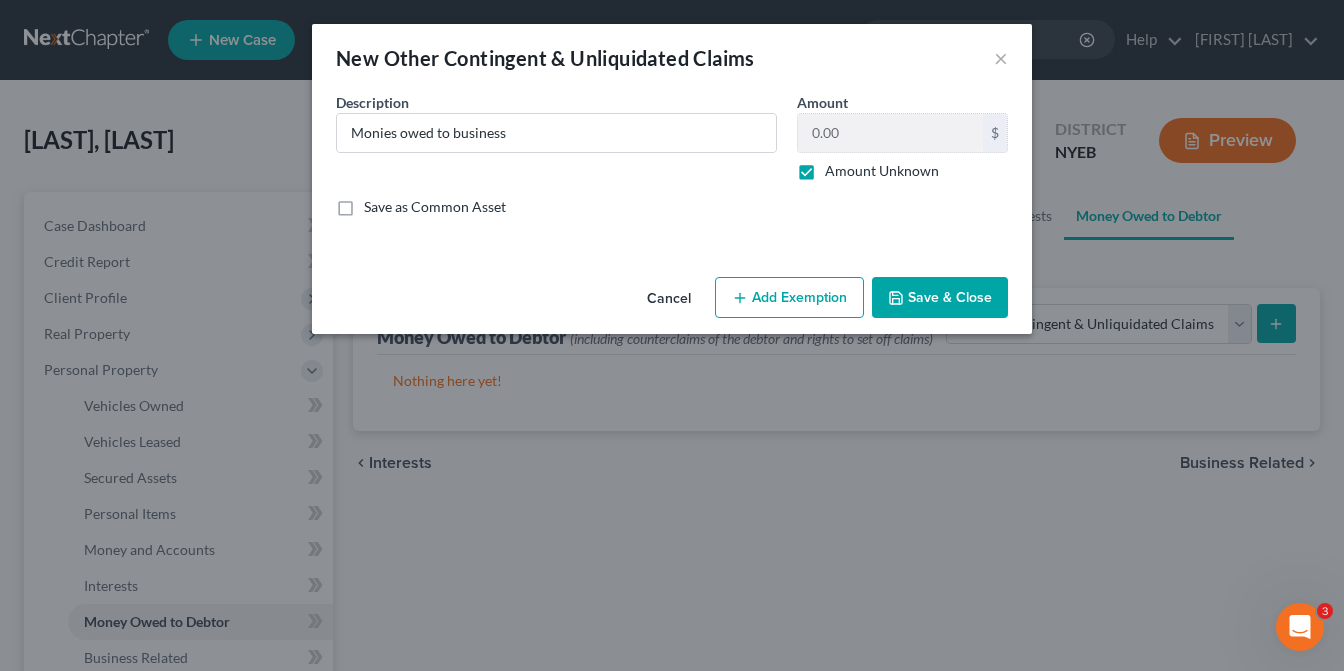 click on "Save & Close" at bounding box center (940, 298) 